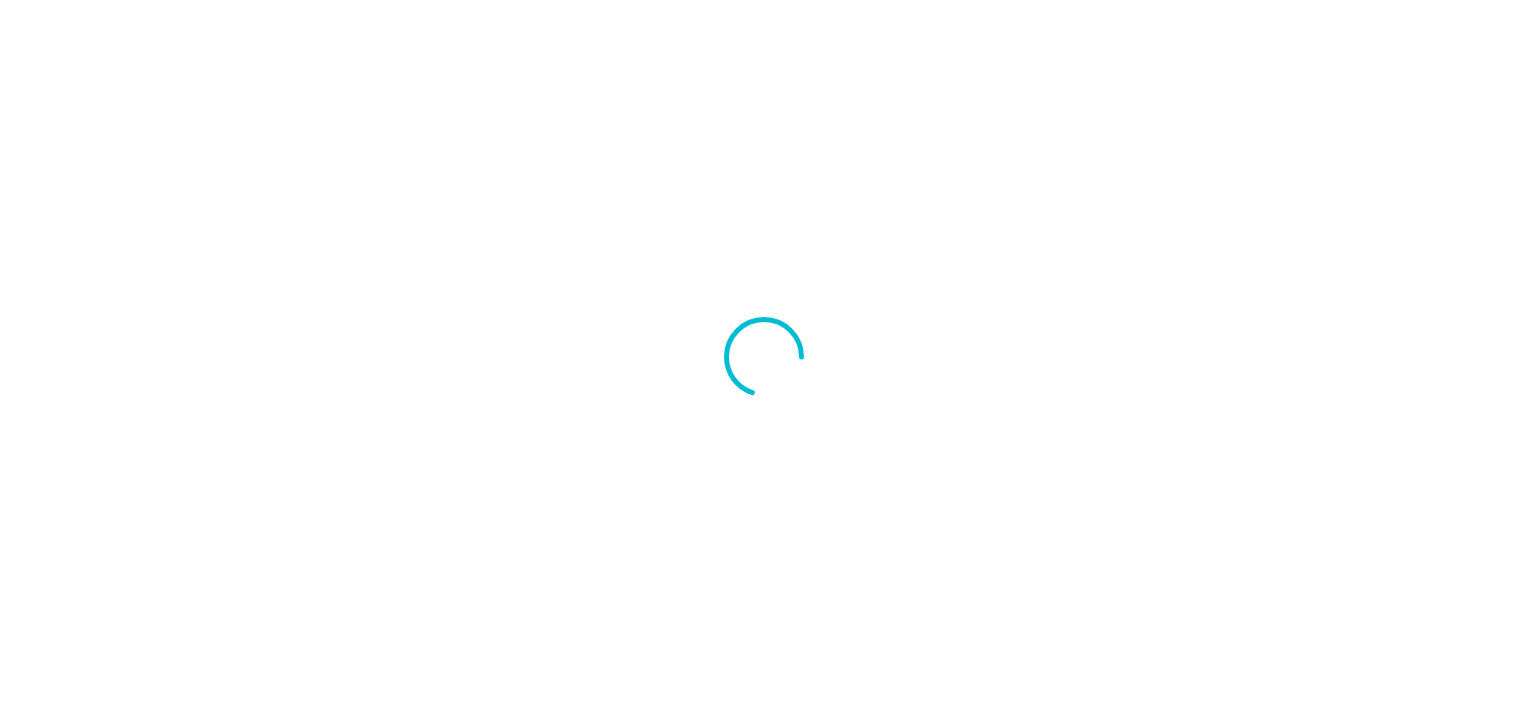 scroll, scrollTop: 0, scrollLeft: 0, axis: both 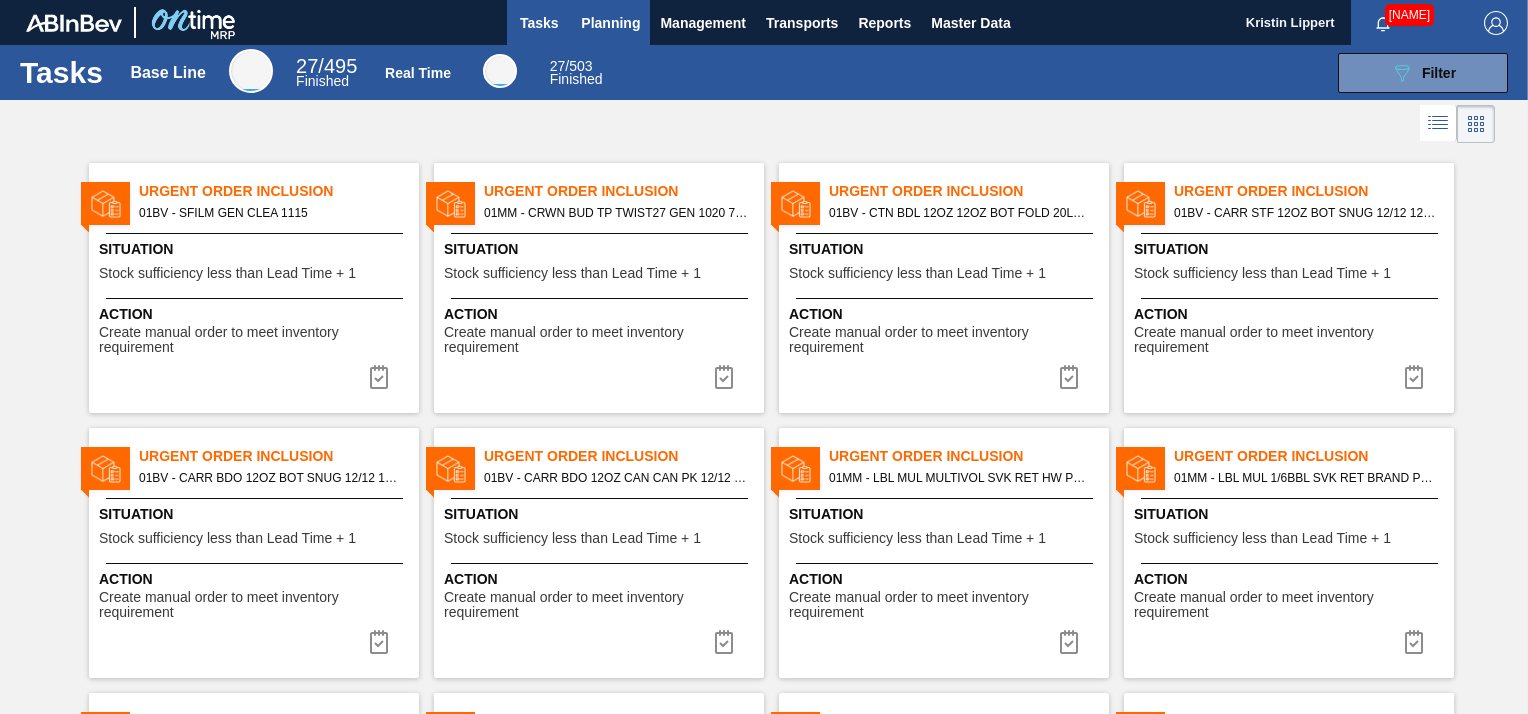 click on "Planning" at bounding box center (610, 23) 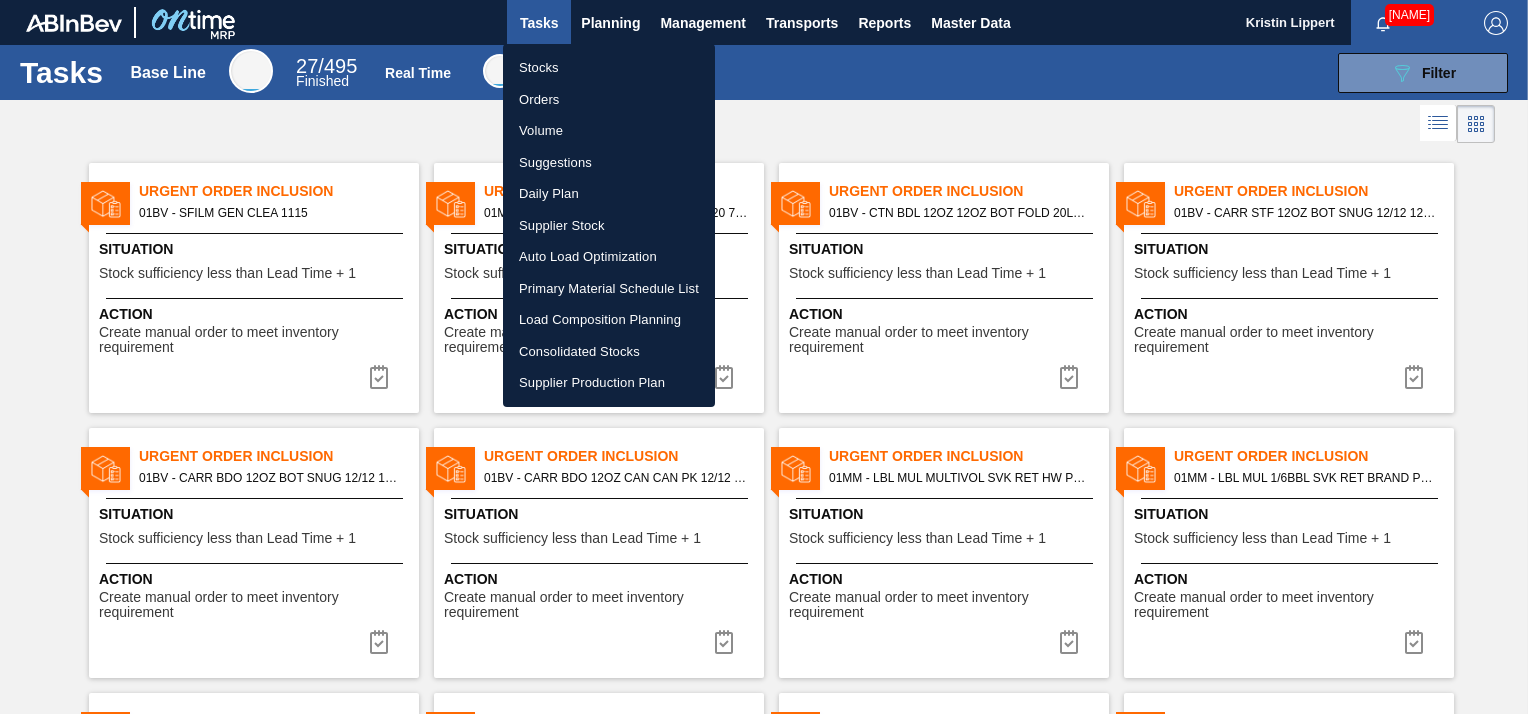 click on "Stocks" at bounding box center [609, 68] 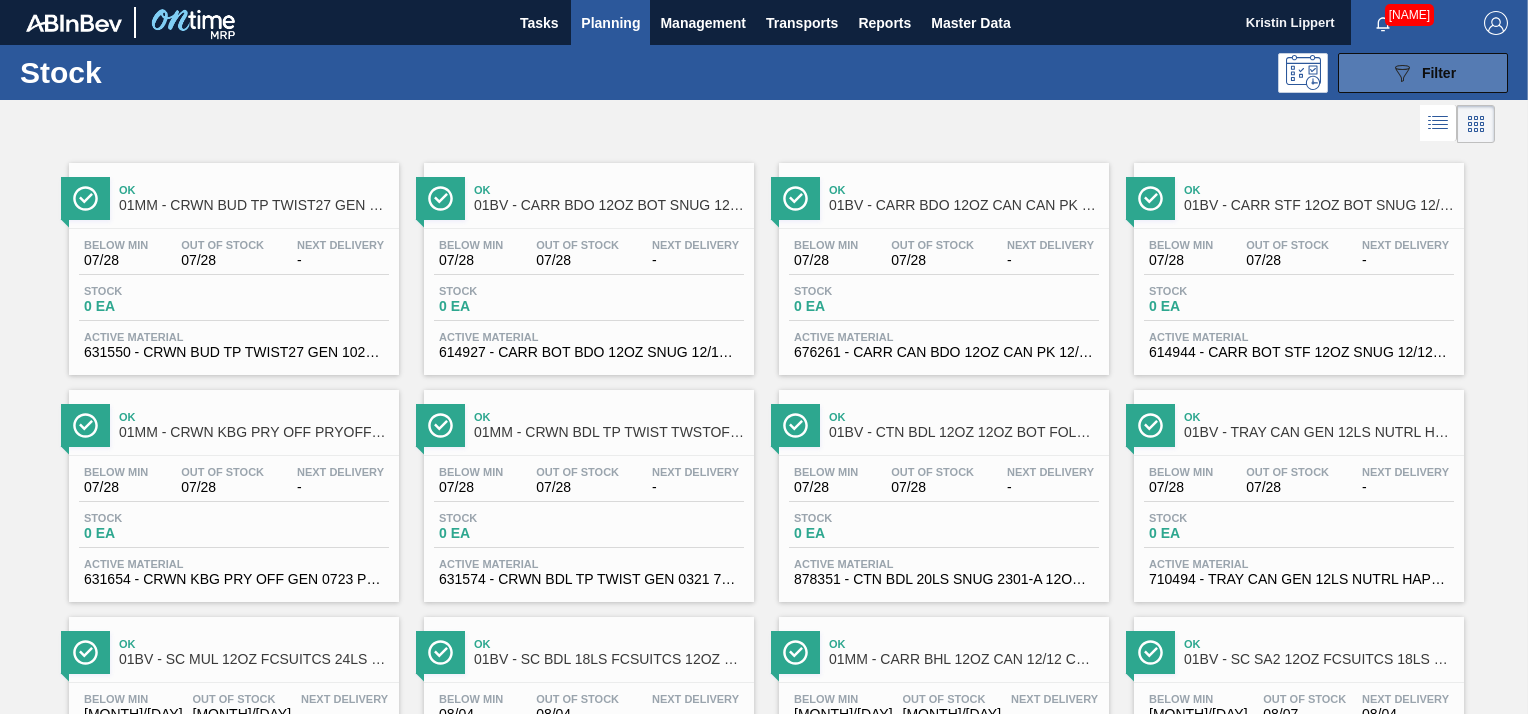 click on "089F7B8B-B2A5-4AFE-B5C0-19BA573D28AC Filter" at bounding box center [1423, 73] 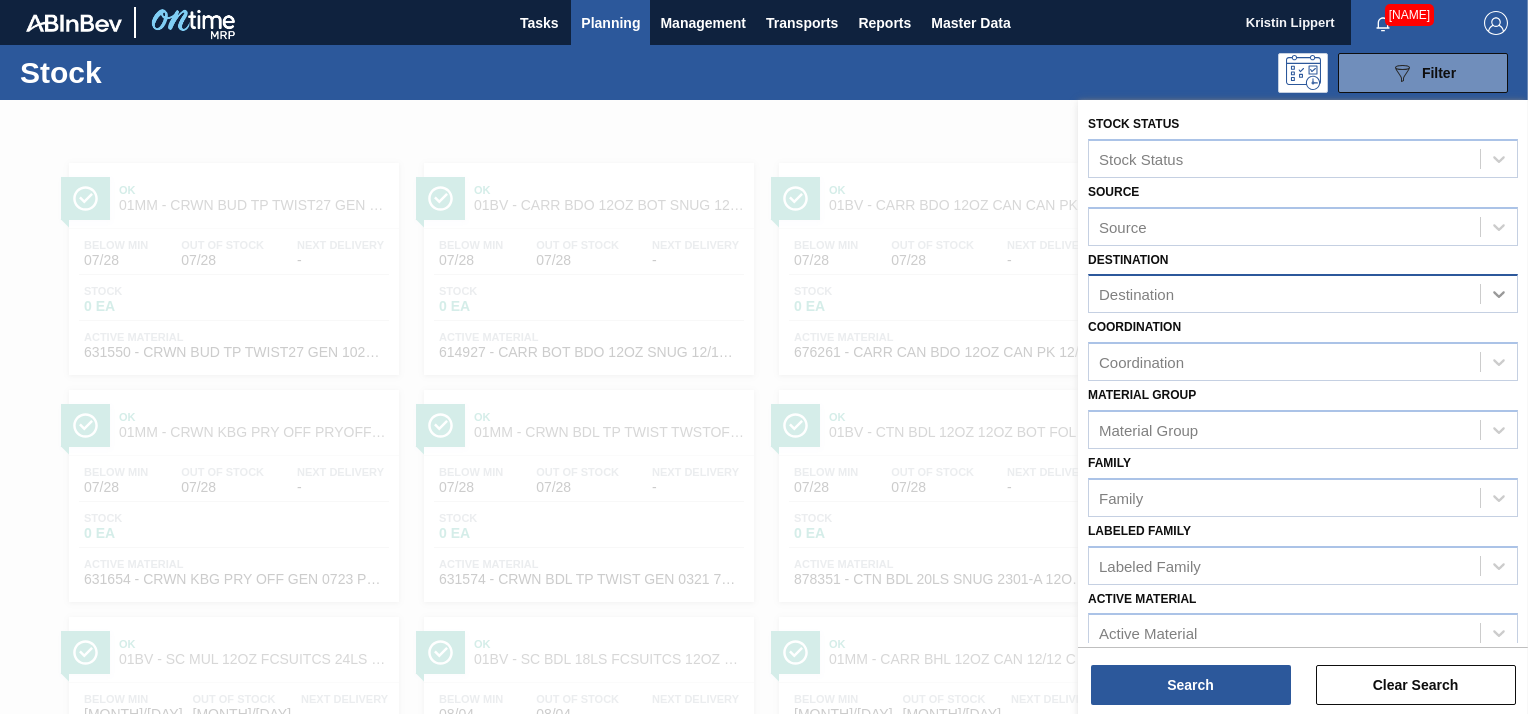 click 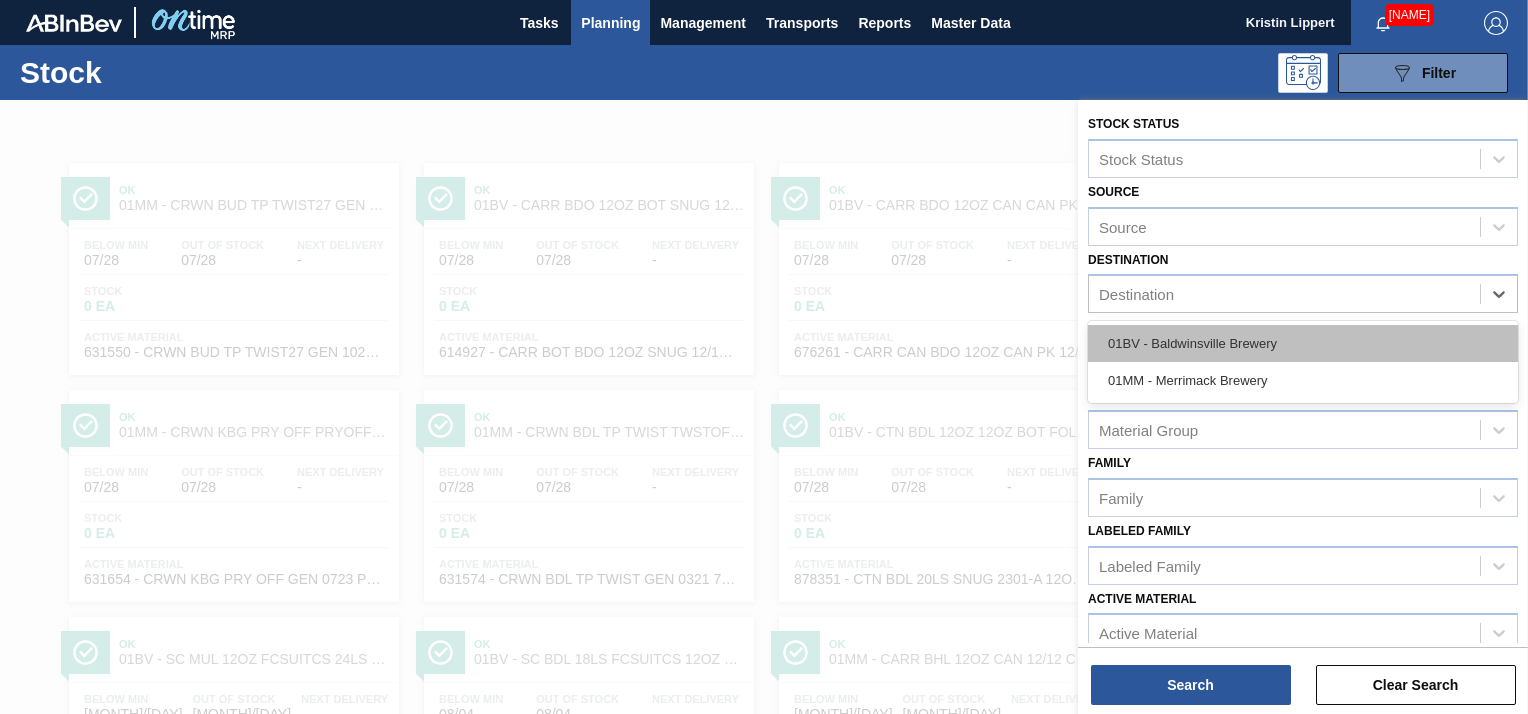 click on "01BV - Baldwinsville Brewery" at bounding box center [1303, 343] 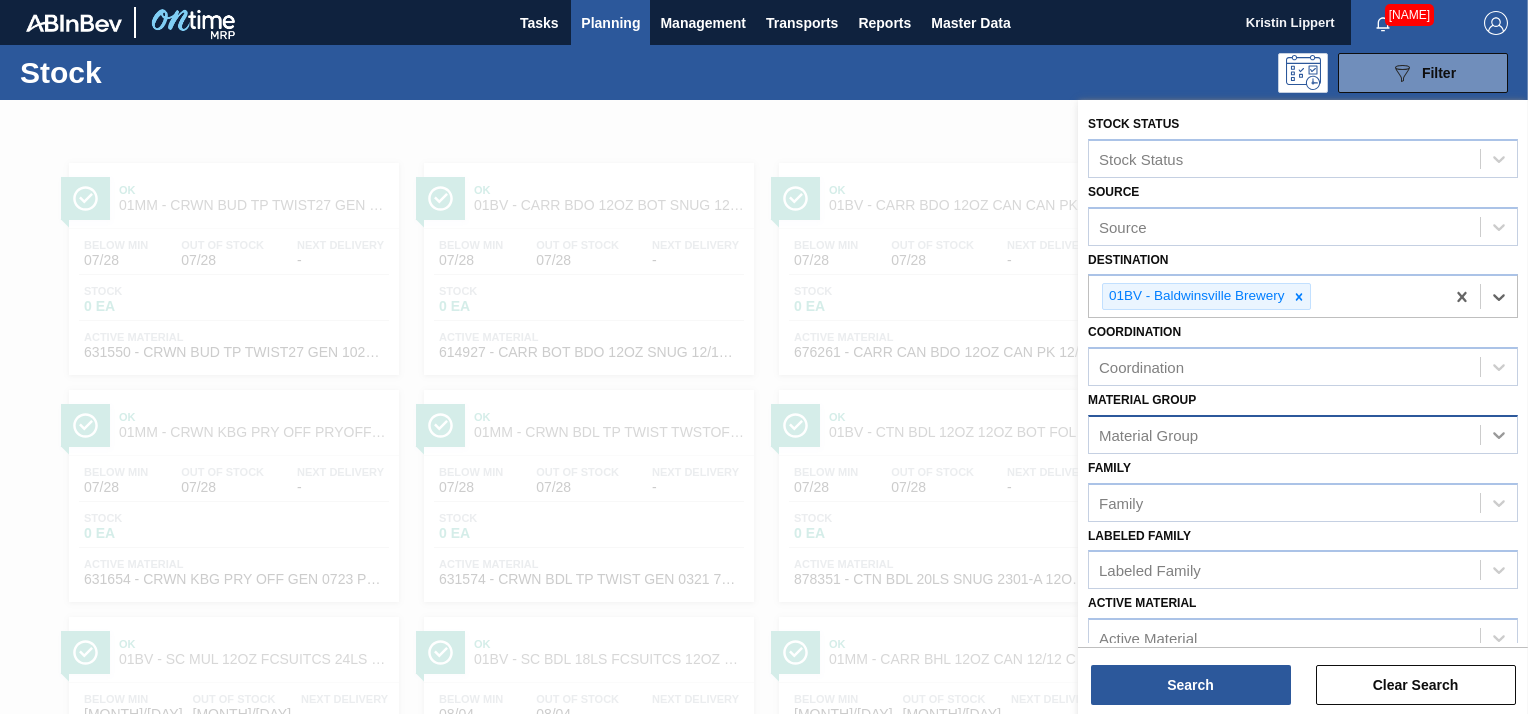click 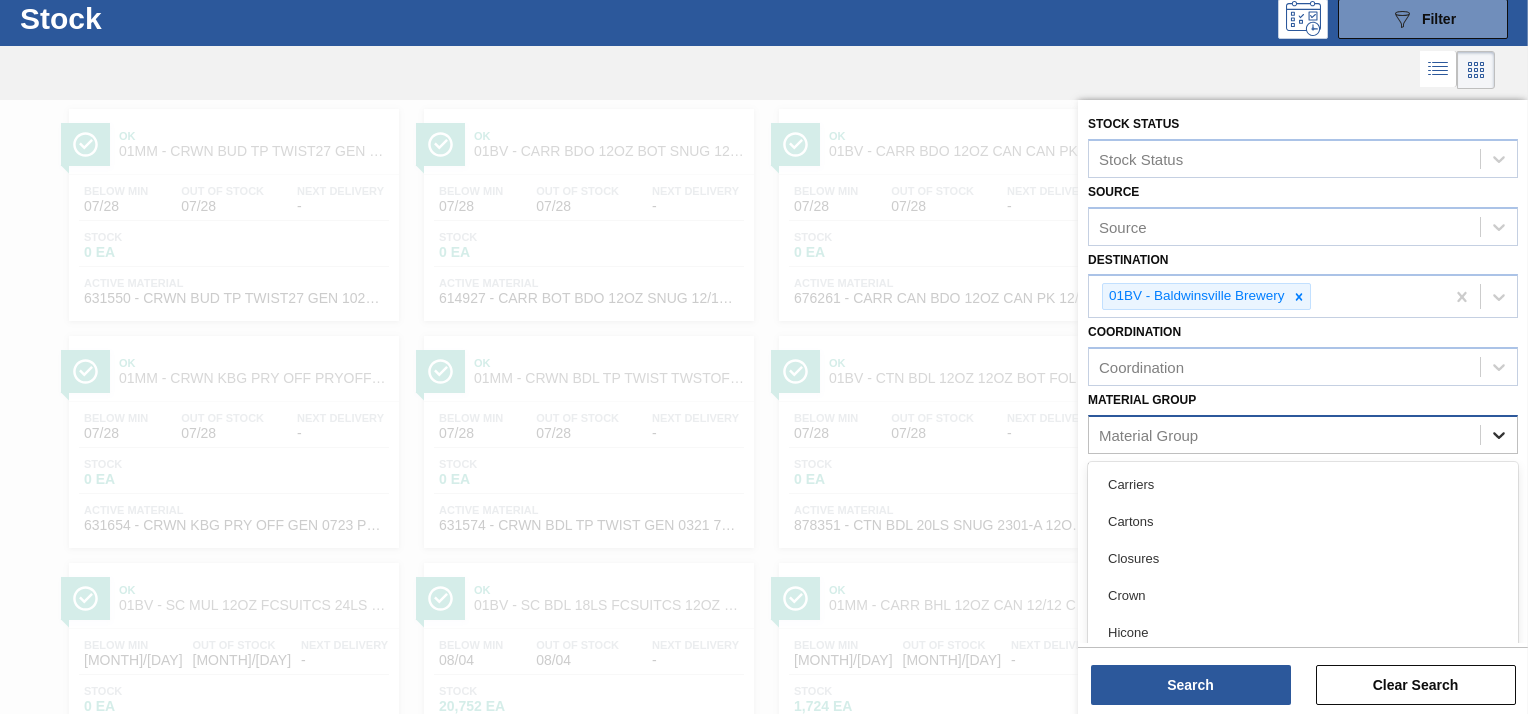 scroll, scrollTop: 55, scrollLeft: 0, axis: vertical 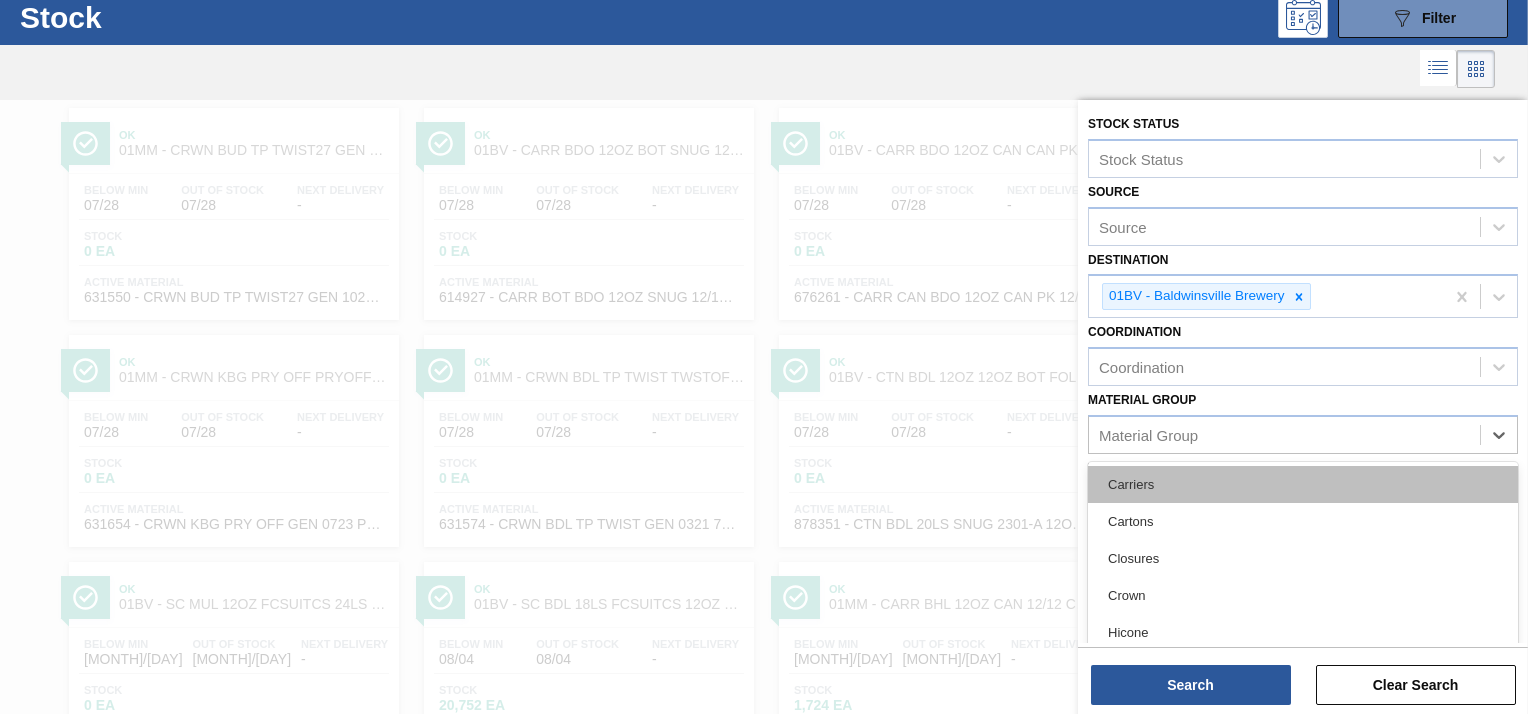 click on "Carriers" at bounding box center (1303, 484) 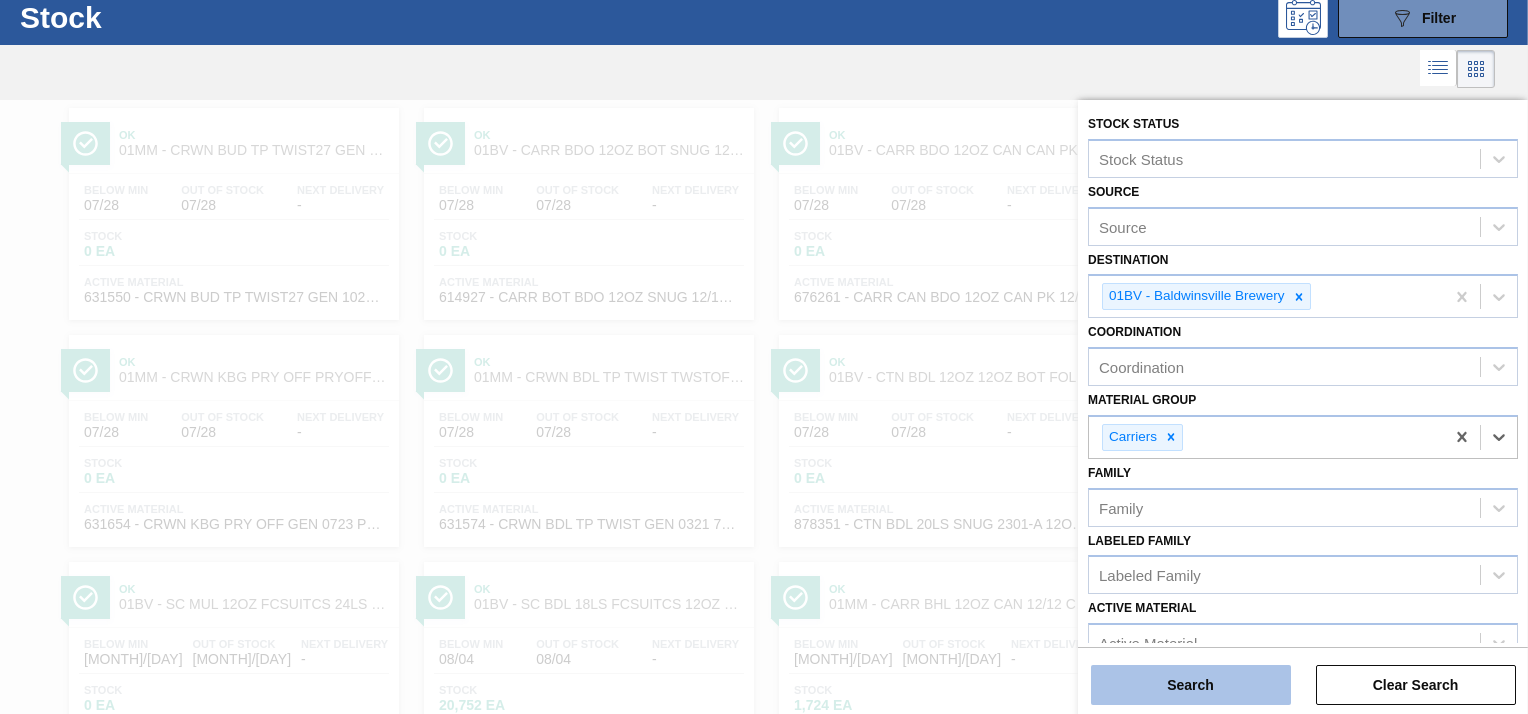 click on "Search" at bounding box center (1191, 685) 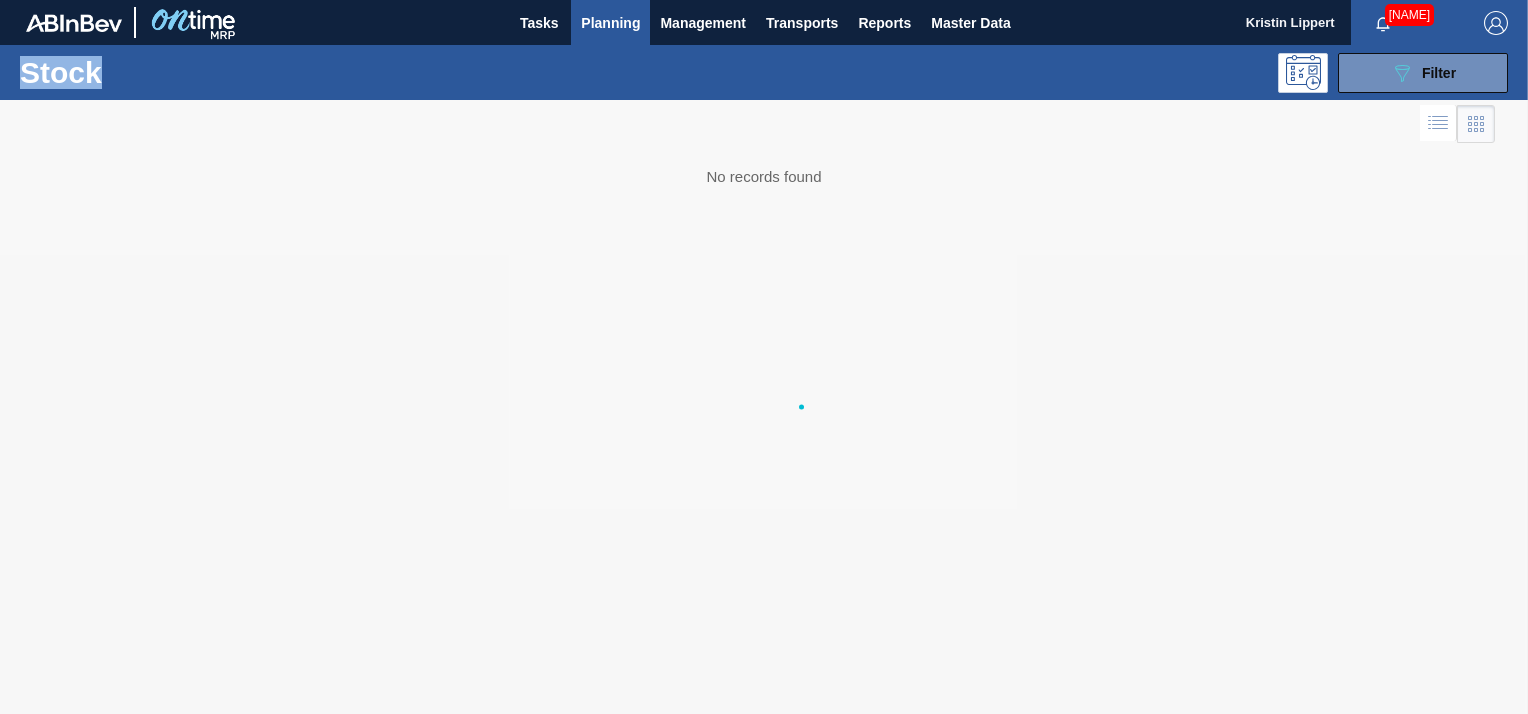 scroll, scrollTop: 0, scrollLeft: 0, axis: both 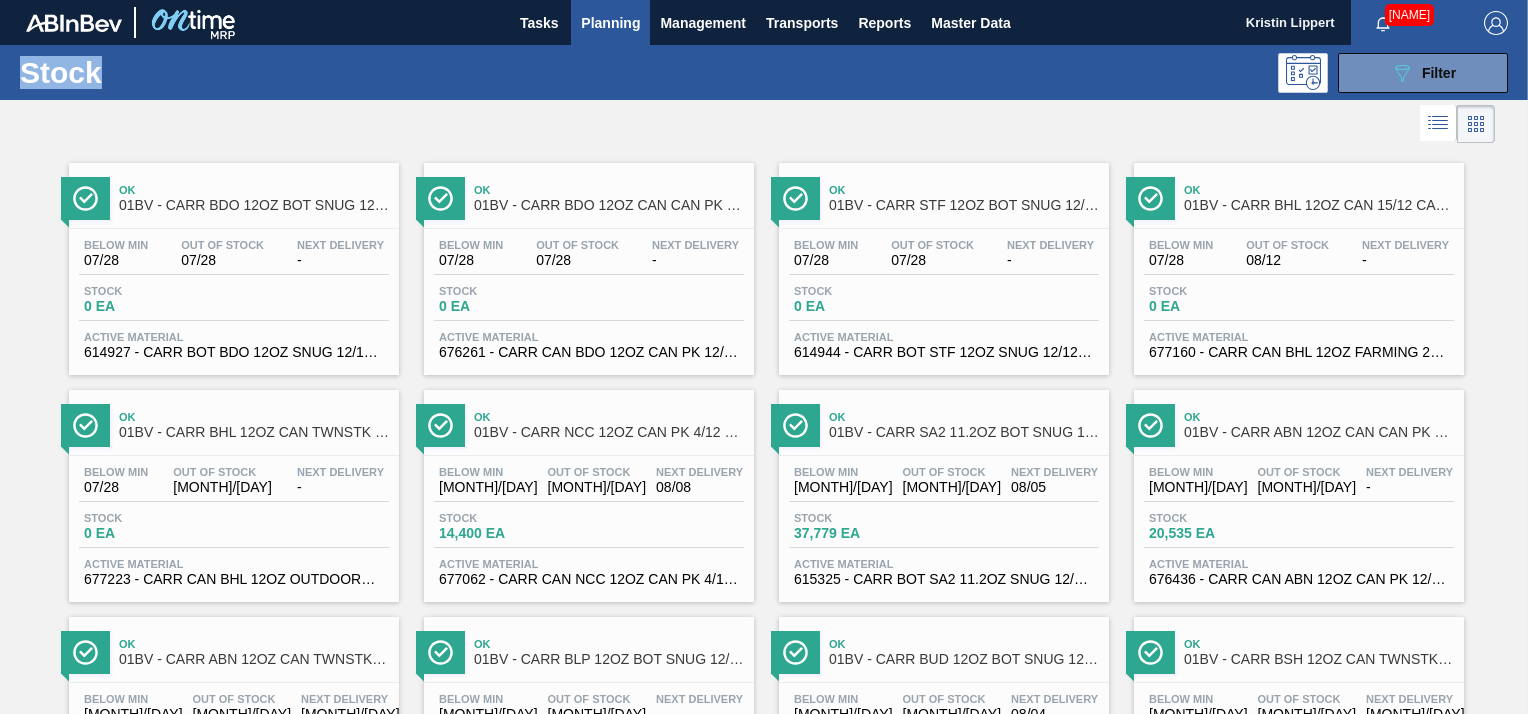 click at bounding box center [764, 124] 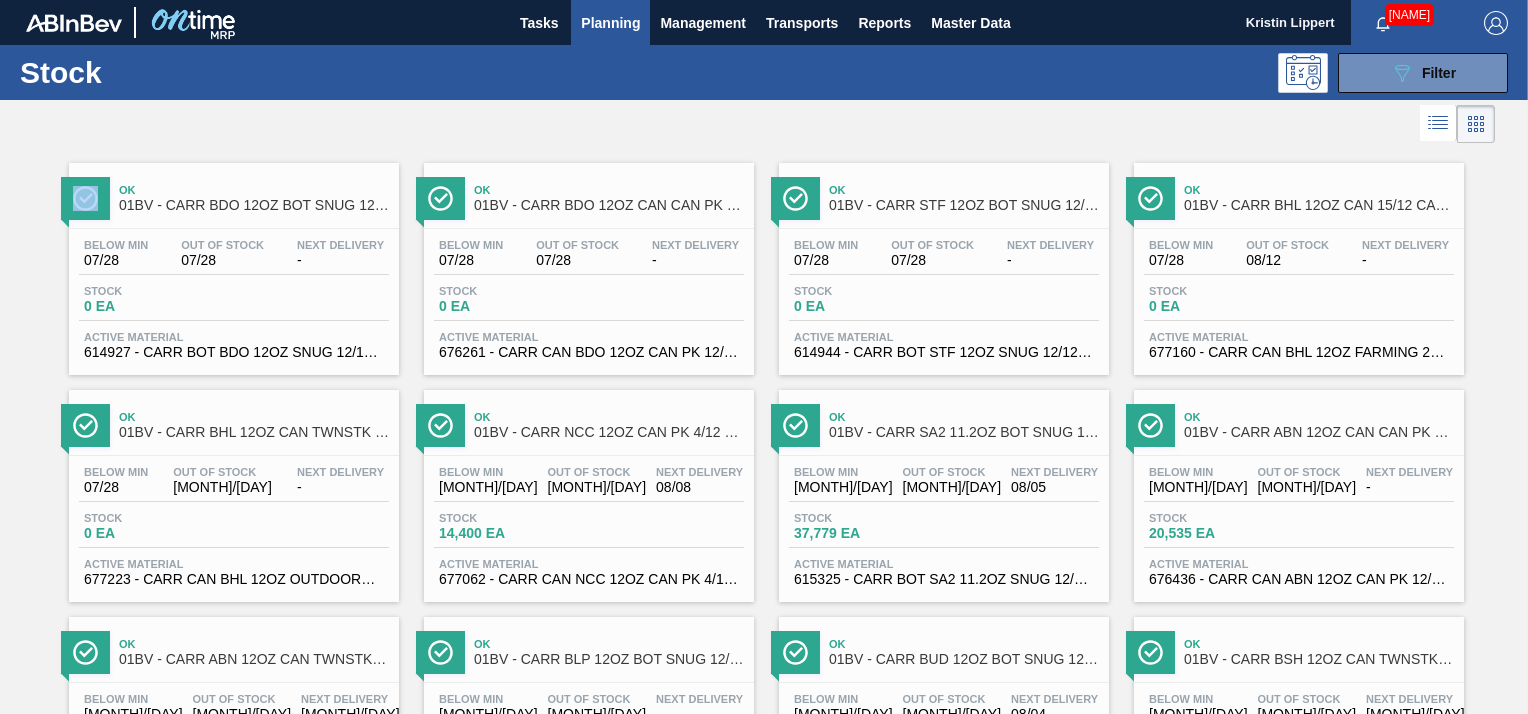 drag, startPoint x: 1524, startPoint y: 130, endPoint x: 1527, endPoint y: 146, distance: 16.27882 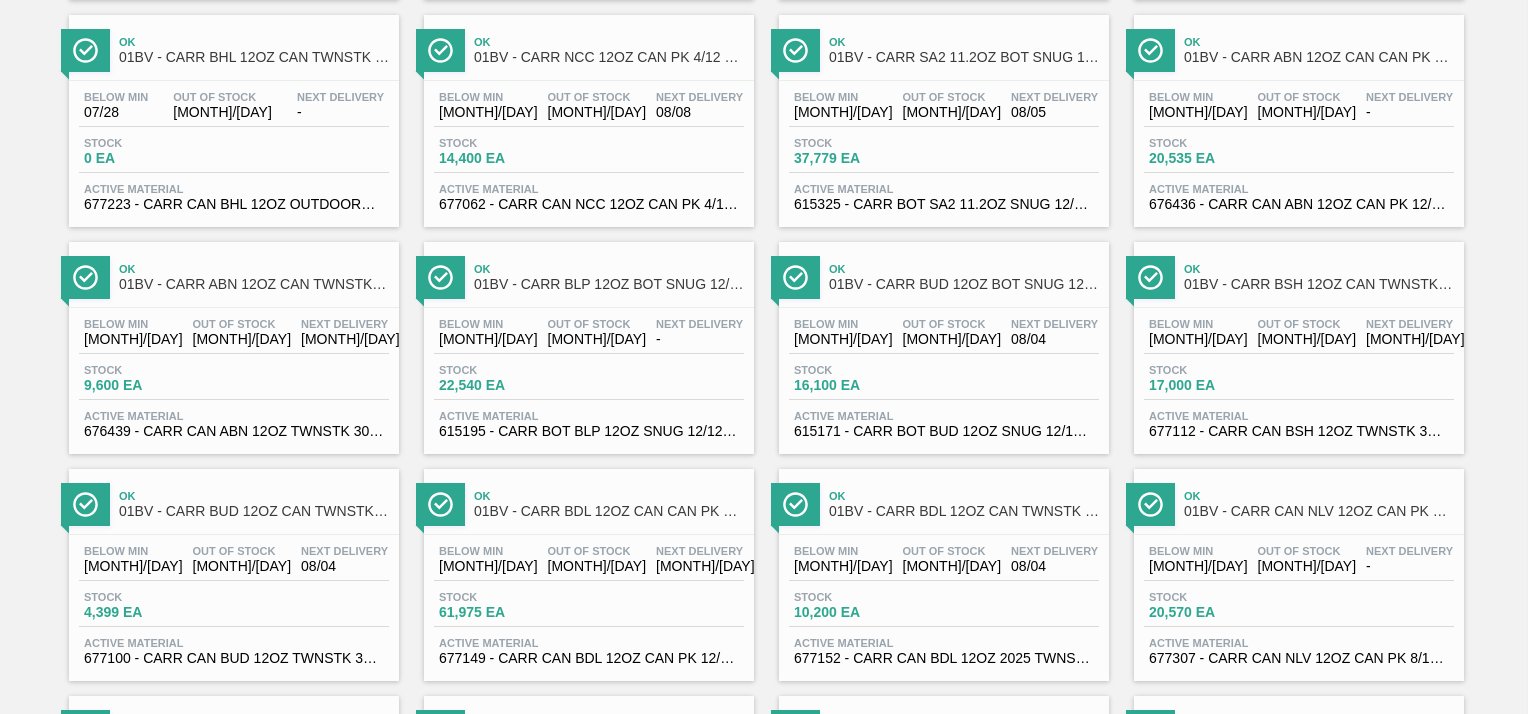 scroll, scrollTop: 379, scrollLeft: 0, axis: vertical 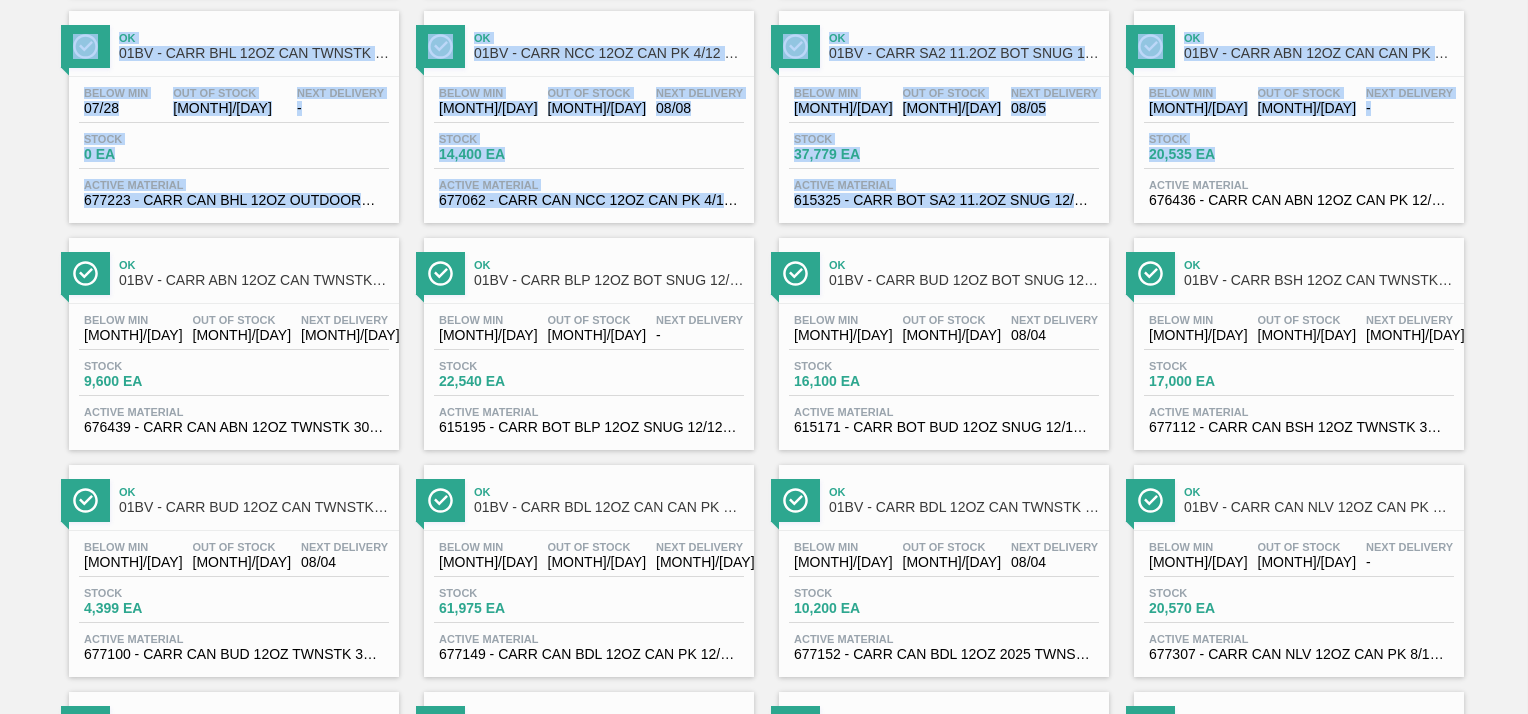 drag, startPoint x: 1524, startPoint y: 153, endPoint x: 1547, endPoint y: 75, distance: 81.32035 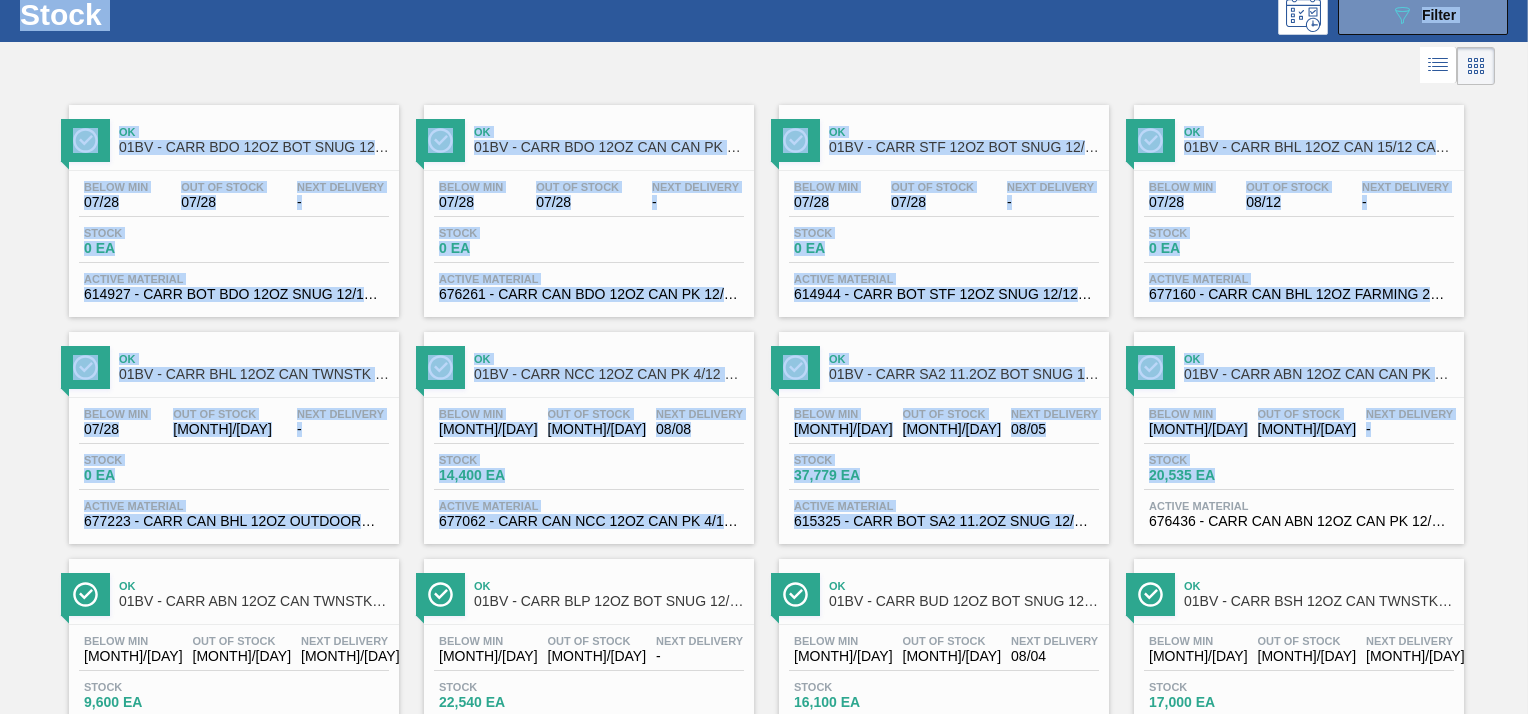 scroll, scrollTop: 23, scrollLeft: 0, axis: vertical 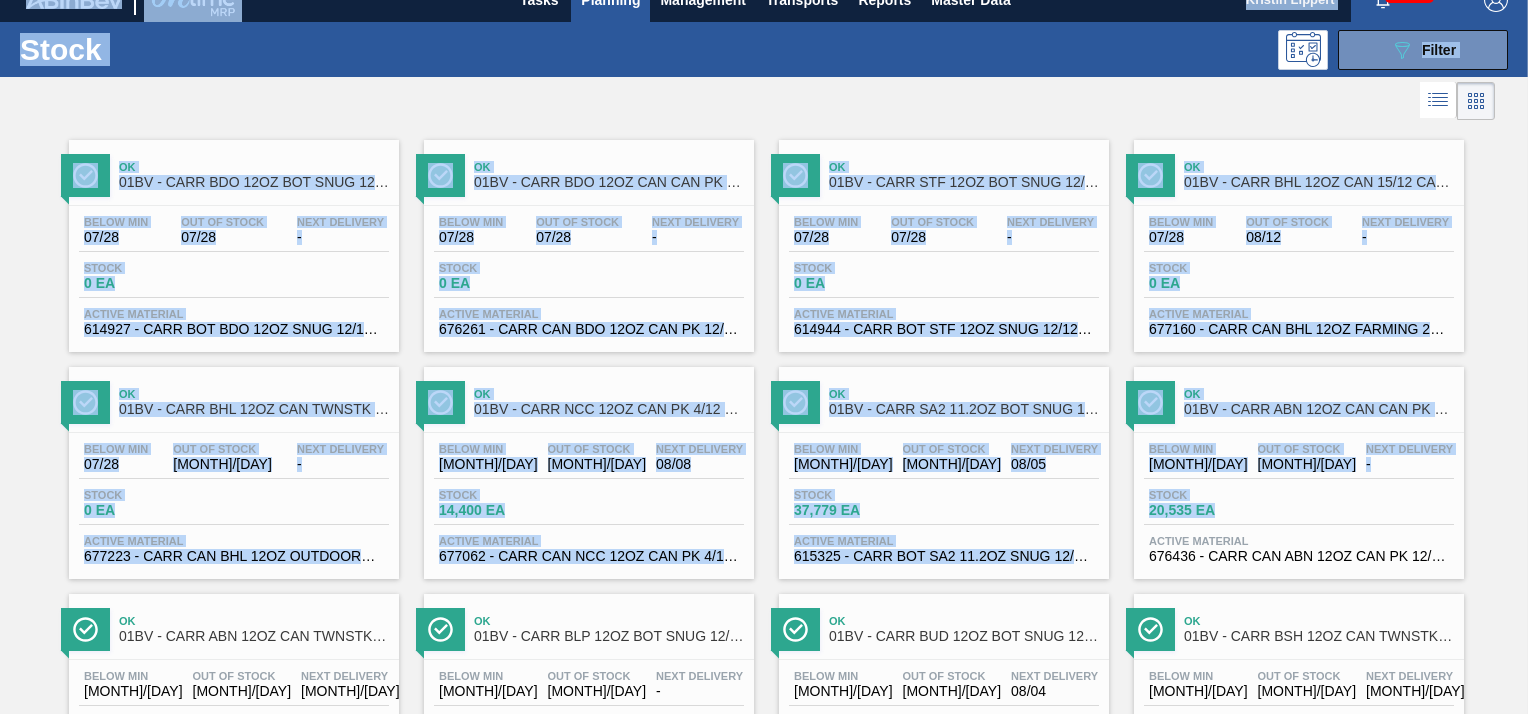 click at bounding box center [747, 101] 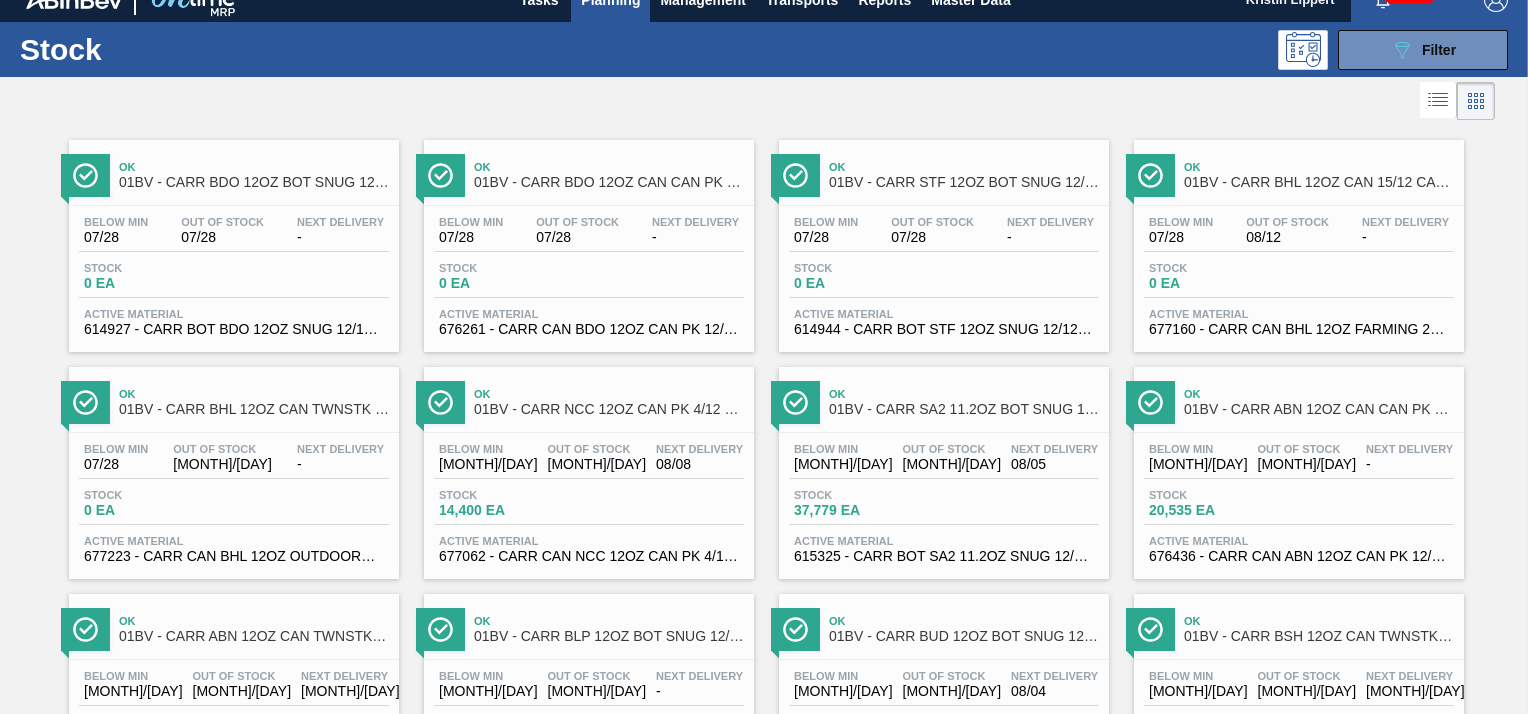 click on "01BV - CARR ABN 12OZ CAN CAN PK 12/12 CAN" at bounding box center (1319, 409) 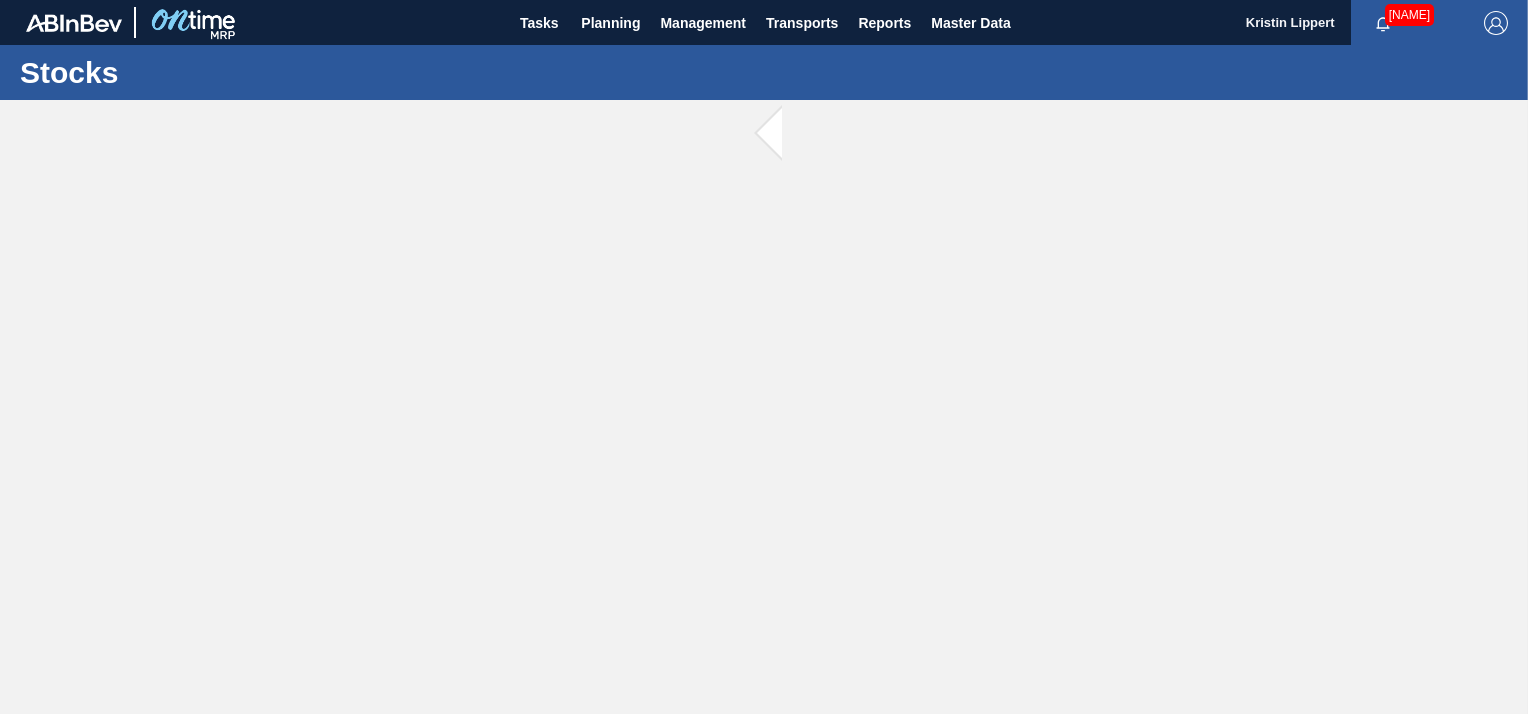 scroll, scrollTop: 0, scrollLeft: 0, axis: both 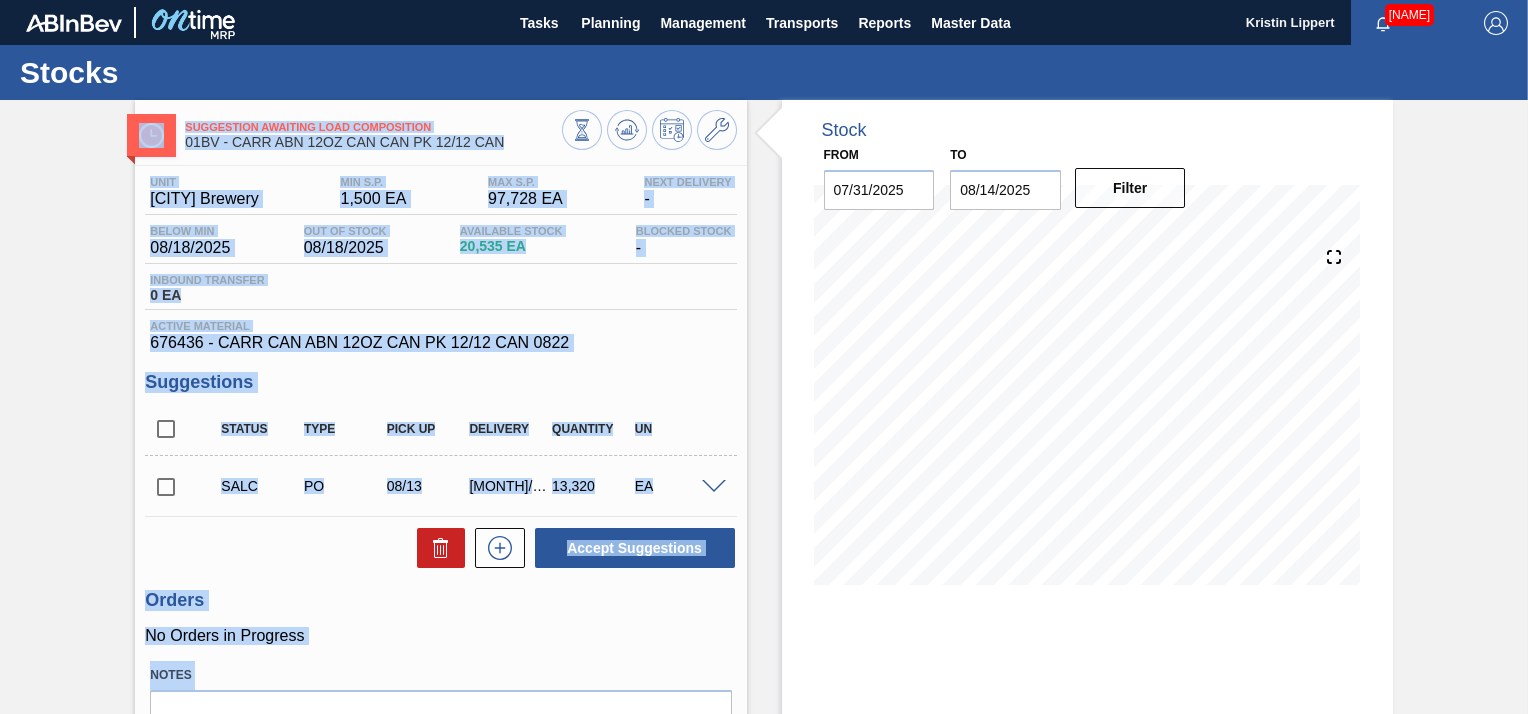 click on "676436 - CARR CAN ABN 12OZ CAN PK 12/12 CAN 0822" at bounding box center (440, 343) 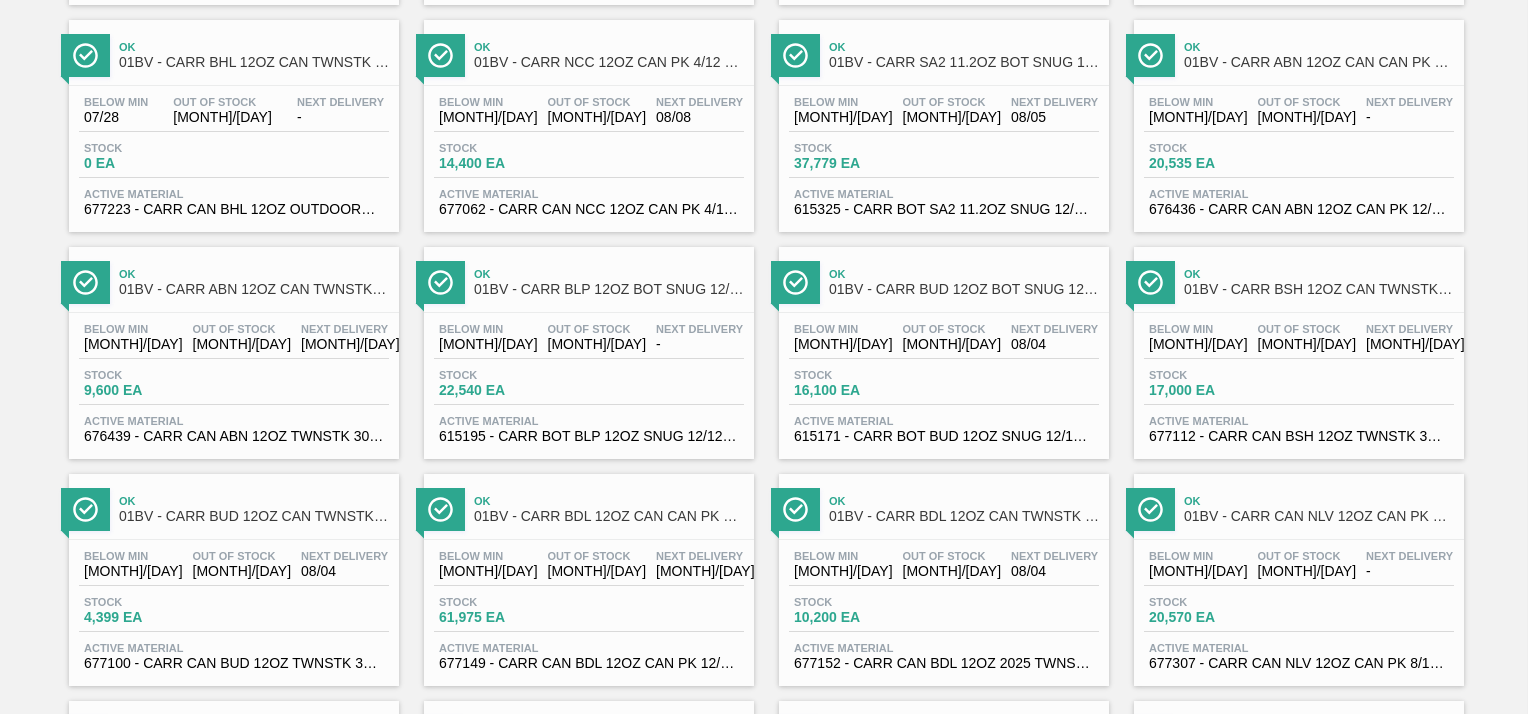 scroll, scrollTop: 406, scrollLeft: 0, axis: vertical 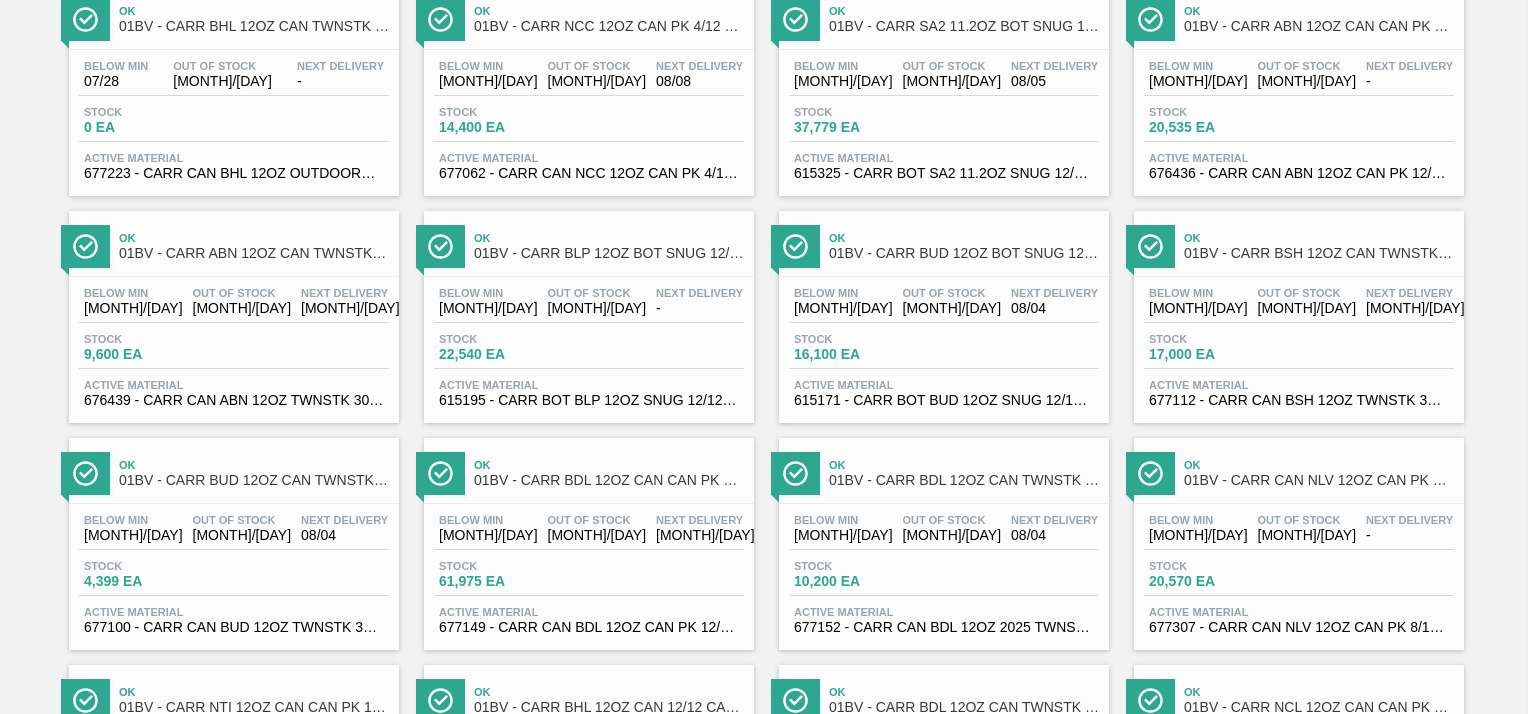 click on "Ok 01BV - CARR BDO 12OZ BOT SNUG 12/12 12OZ BOT  4_2ABV Below Min 07/28 Out Of Stock 07/28 Next Delivery - Stock 0 EA Active Material 614927 - CARR BOT BDO 12OZ SNUG 12/12 12OZ BOT 05 Ok 01BV - CARR BDO 12OZ CAN CAN PK 12/12 CAN  CAN SLEEK Below Min 07/28 Out Of Stock 07/28 Next Delivery - Stock 0 EA Active Material 676261 - CARR CAN BDO 12OZ CAN PK 12/12 SLEEK 052 Ok 01BV - CARR STF 12OZ BOT SNUG 12/12 12OZ BOT Below Min 07/28 Out Of Stock 07/28 Next Delivery - Stock 0 EA Active Material 614944 - CARR BOT STF 12OZ SNUG 12/12 12OZ BOT 05 Ok 01BV - CARR BHL 12OZ CAN 15/12 CAN PK FARMING PROMO Below Min 07/28 Out Of Stock 08/12 Next Delivery - Stock 0 EA Active Material 677160 - CARR CAN BHL 12OZ FARMING 2025 CAN PK 15 Ok 01BV - CARR BHL 12OZ CAN TWNSTK 30/12 CAN  CAN  OUTDOOR PROMO Below Min 07/28 Out Of Stock 08/15 Next Delivery - Stock 0 EA Active Material 677223 - CARR CAN BHL 12OZ OUTDOORS TWNSTK 30/12 Ok 01BV - CARR NCC 12OZ CAN PK 4/12 SLEEK Below Min 08/15 Out Of Stock 08/15 Next Delivery 08/08 Stock Ok" at bounding box center [764, 1217] 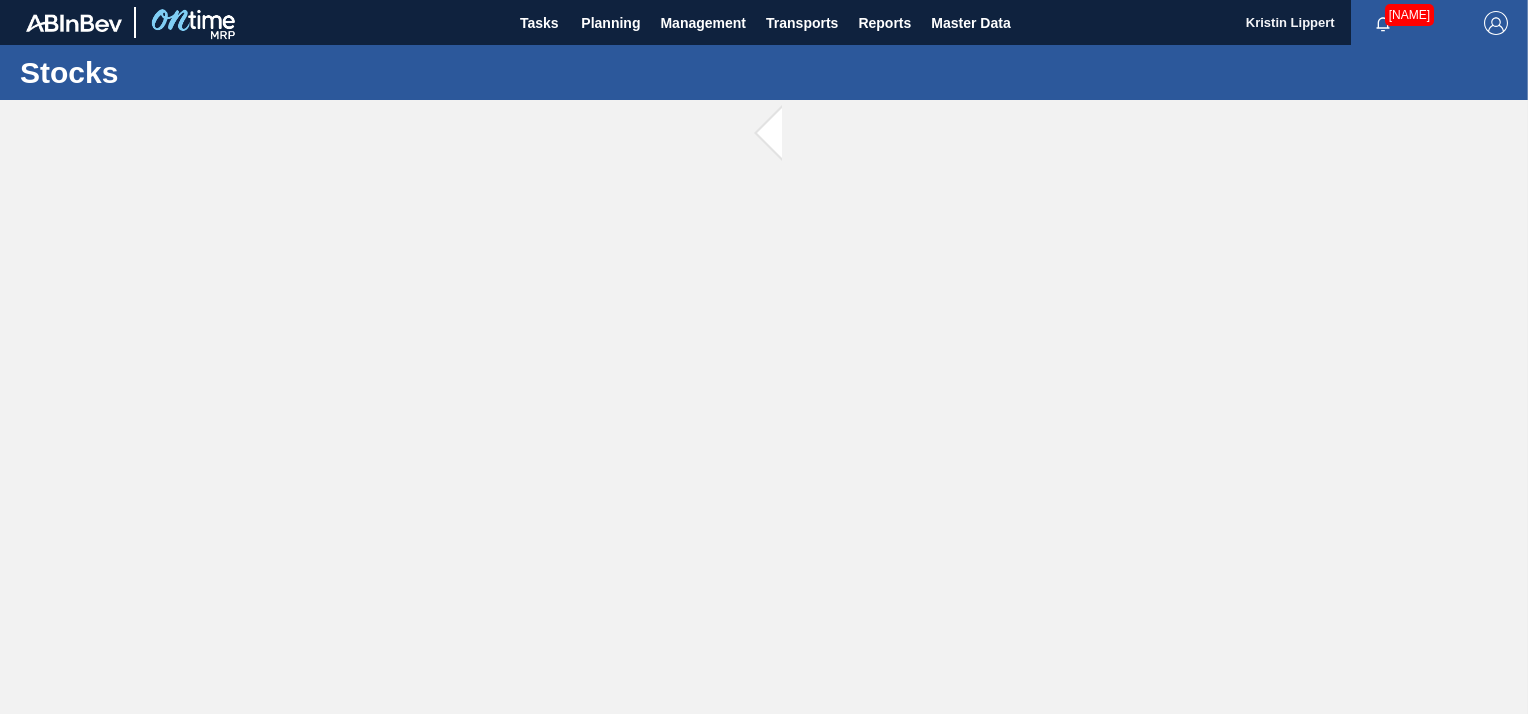 scroll, scrollTop: 0, scrollLeft: 0, axis: both 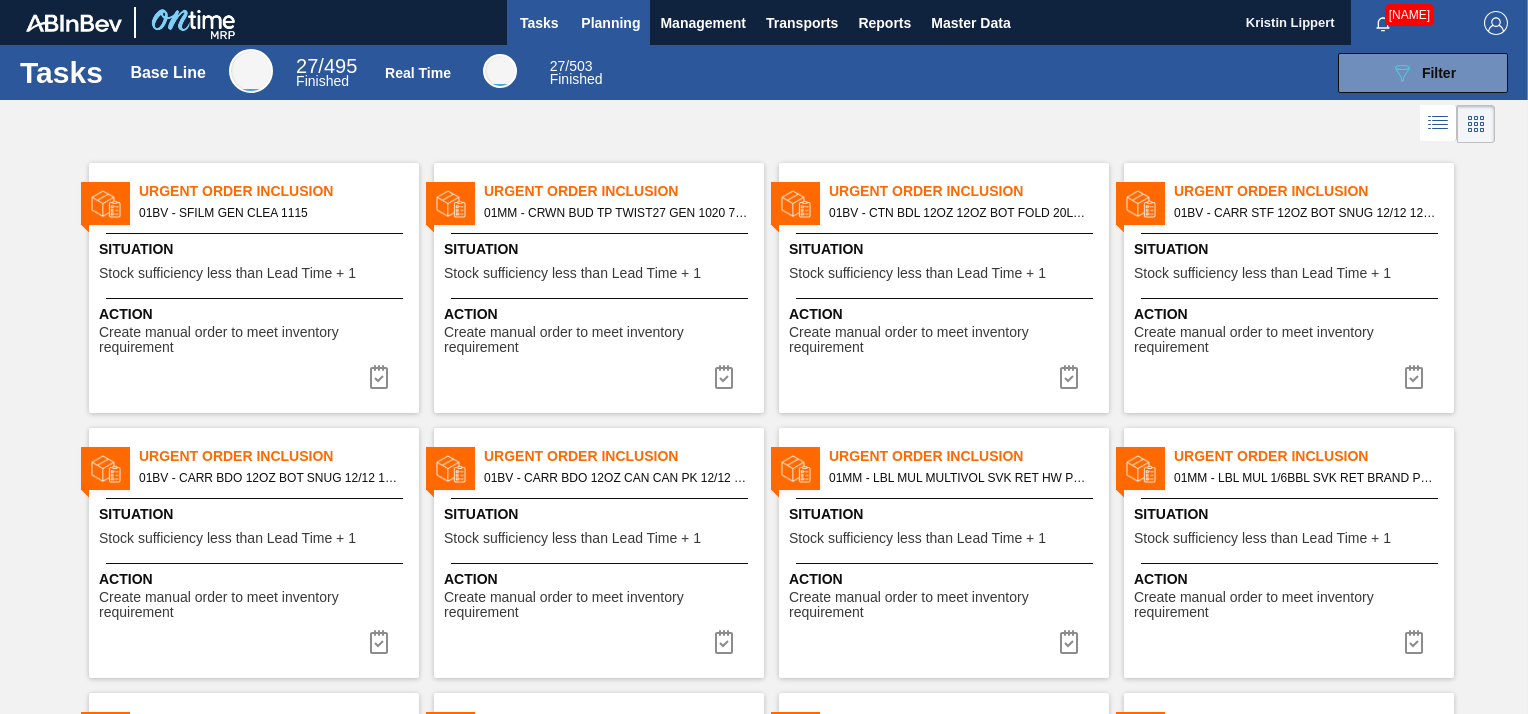 click on "Planning" at bounding box center [610, 23] 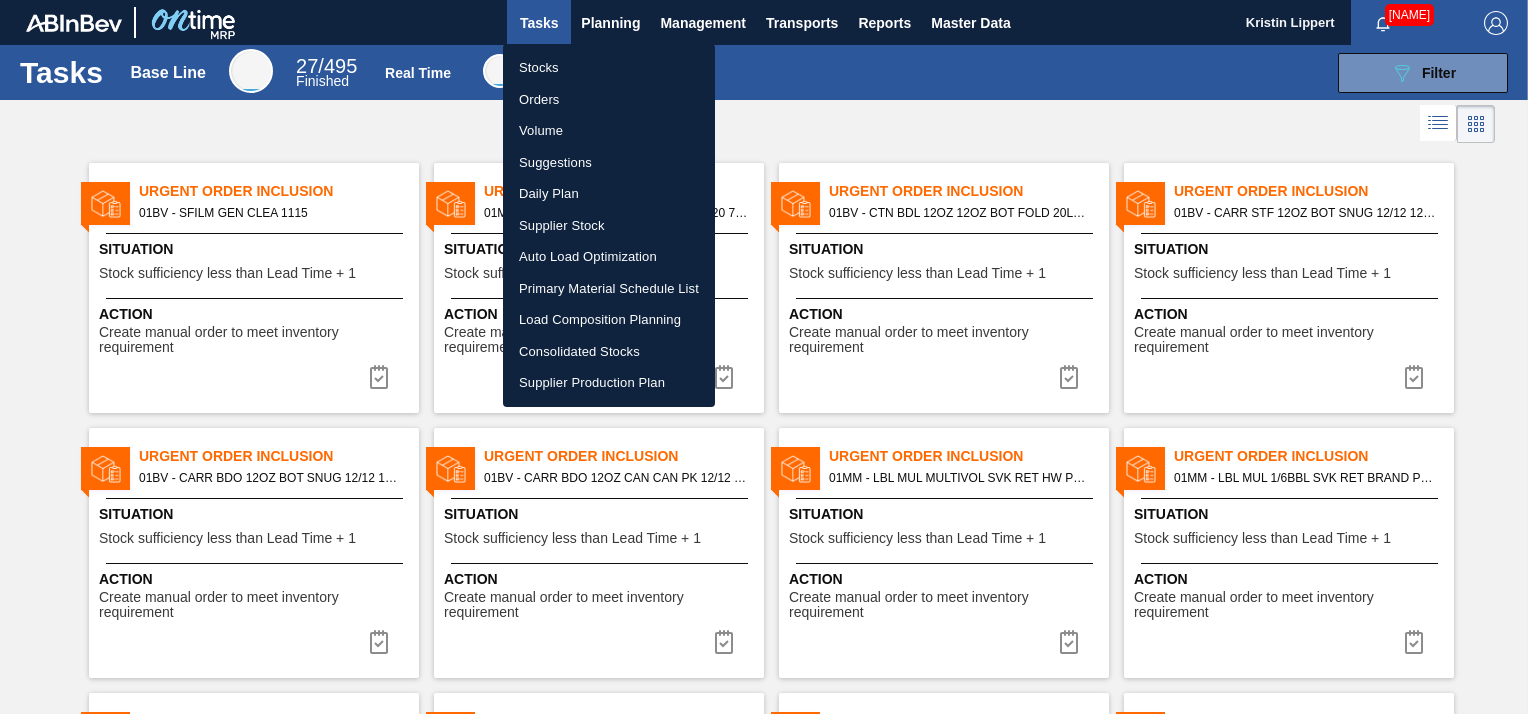 click on "Stocks" at bounding box center (609, 68) 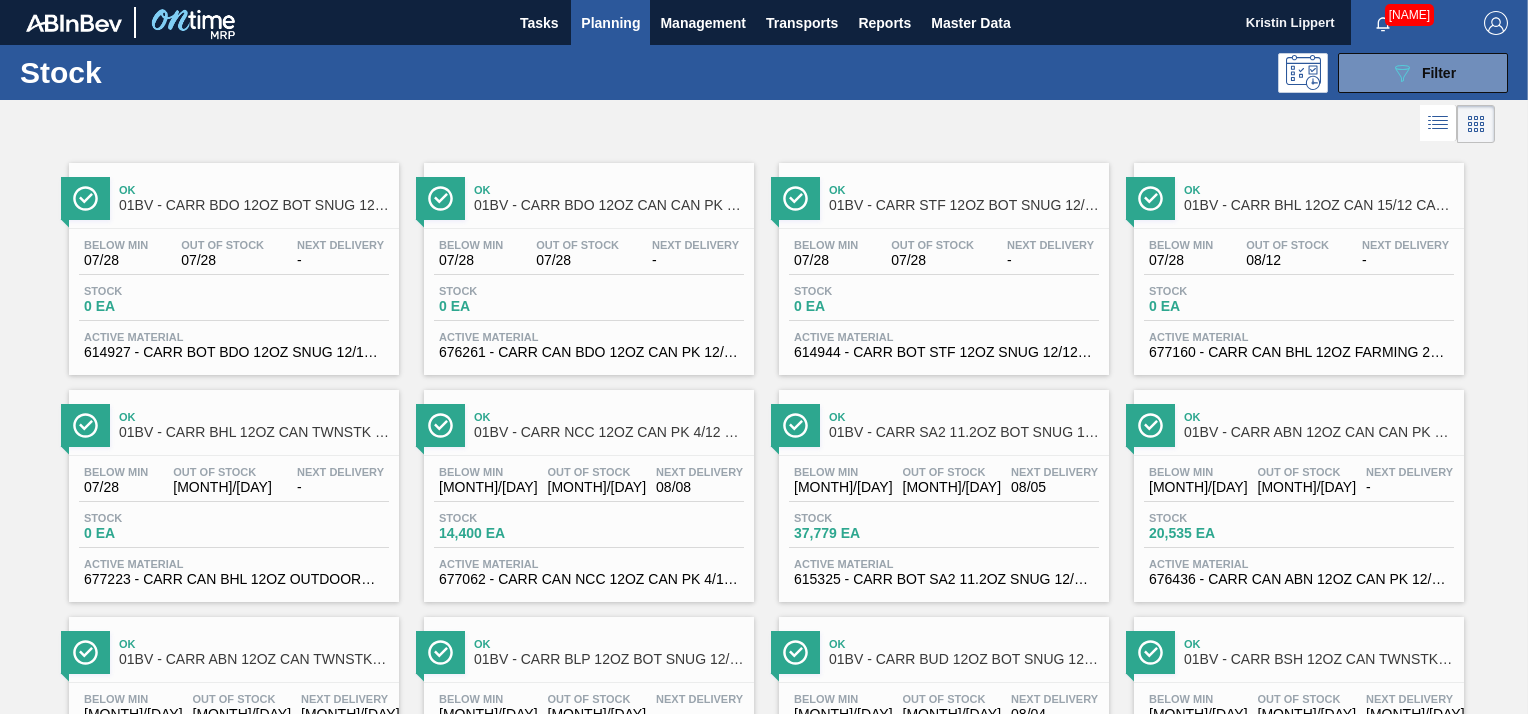 click at bounding box center [764, 124] 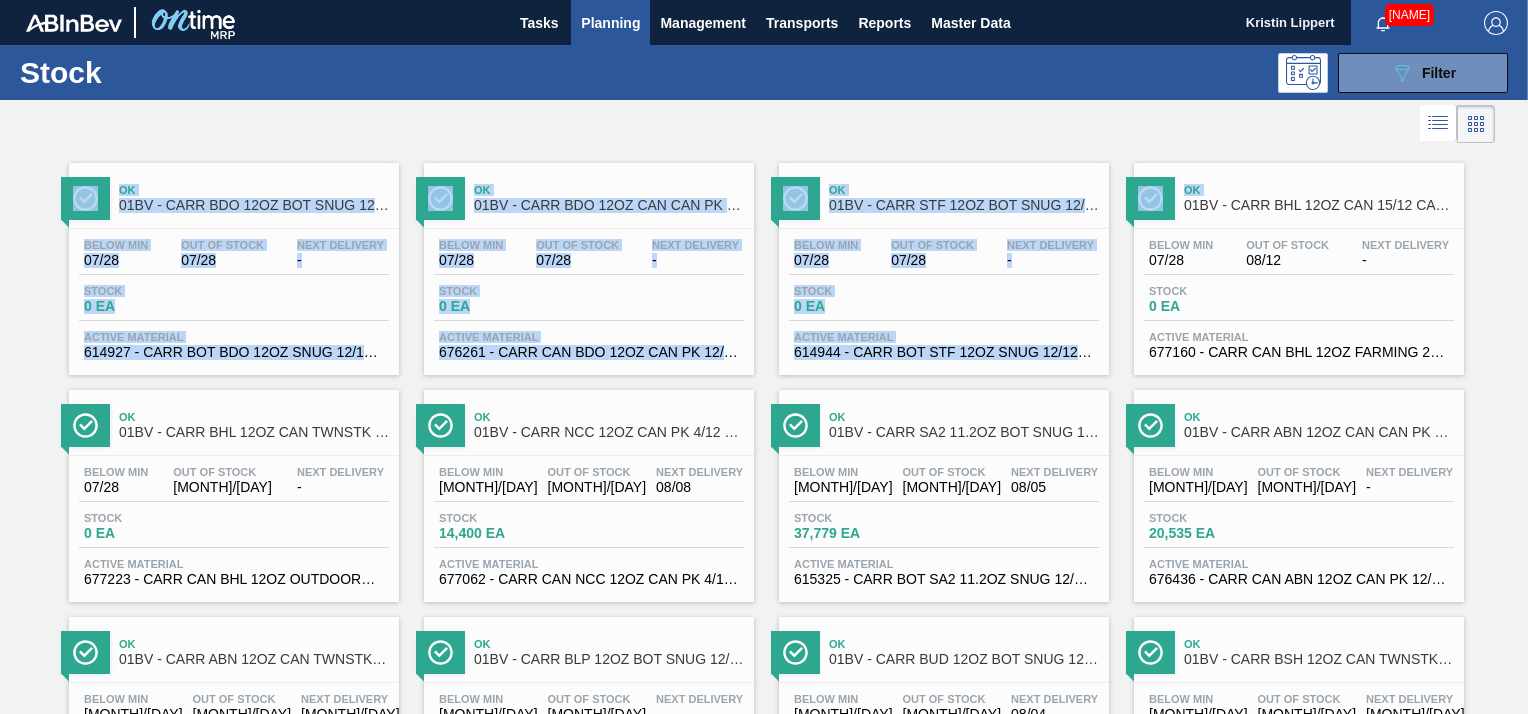 drag, startPoint x: 1524, startPoint y: 134, endPoint x: 1521, endPoint y: 150, distance: 16.27882 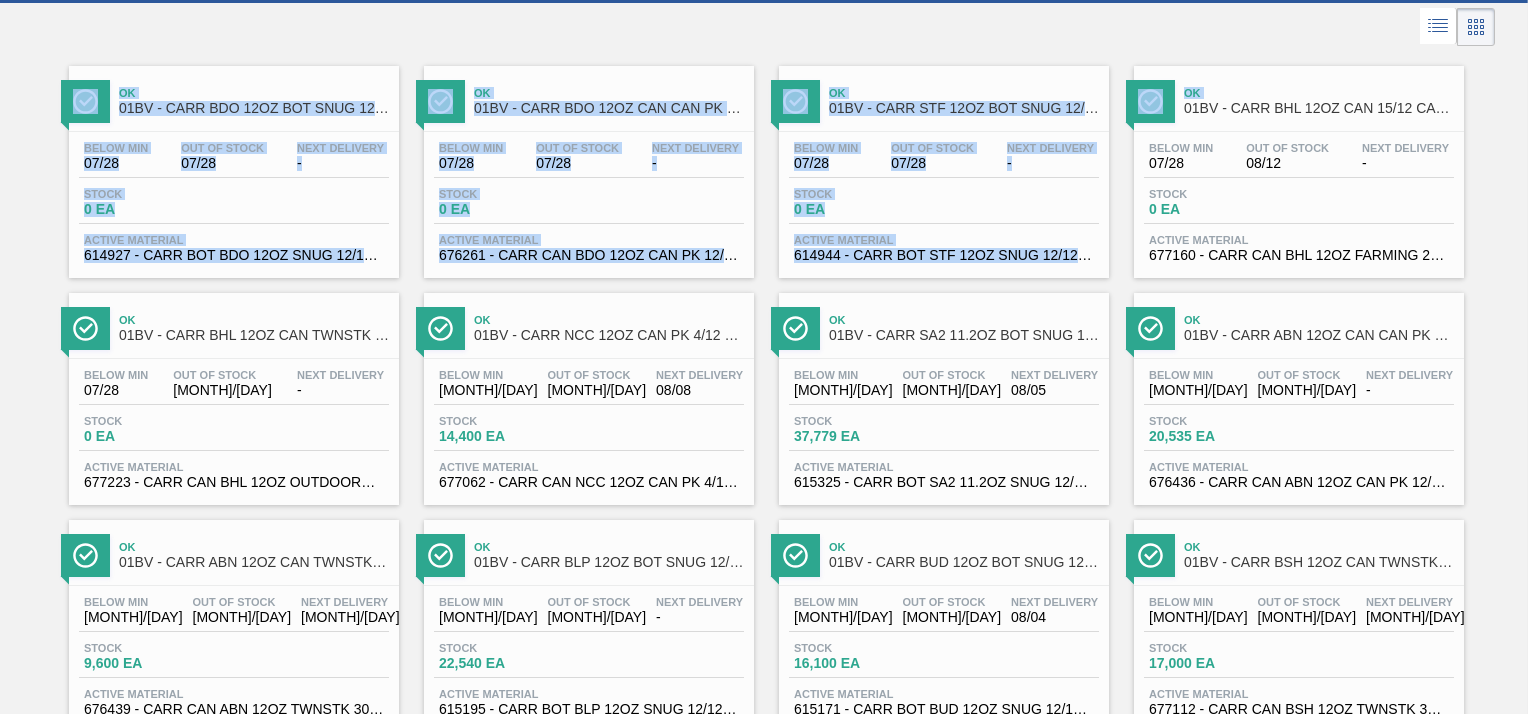 scroll, scrollTop: 105, scrollLeft: 0, axis: vertical 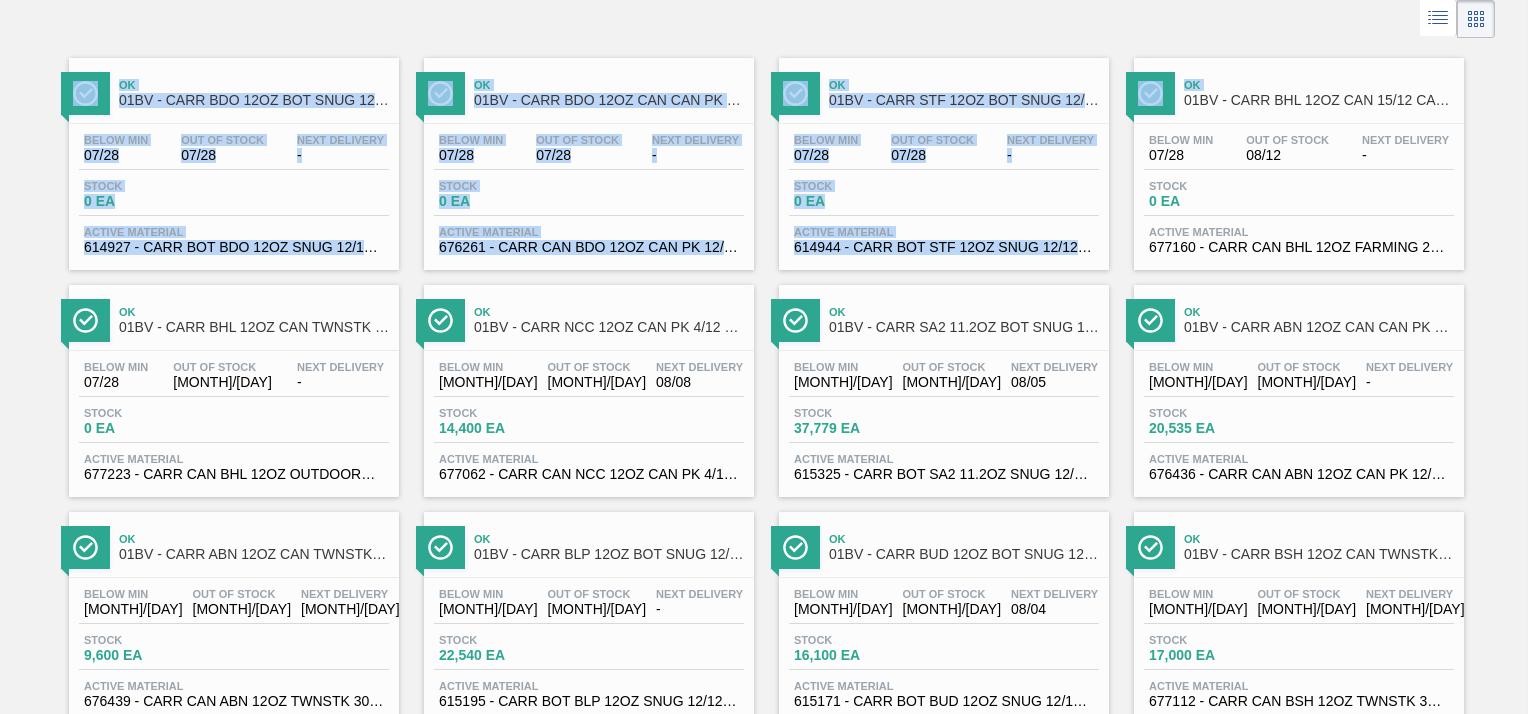 click on "01BV - CARR ABN 12OZ CAN TWNSTK 30/12 CAN AQUEOUS" at bounding box center [254, 554] 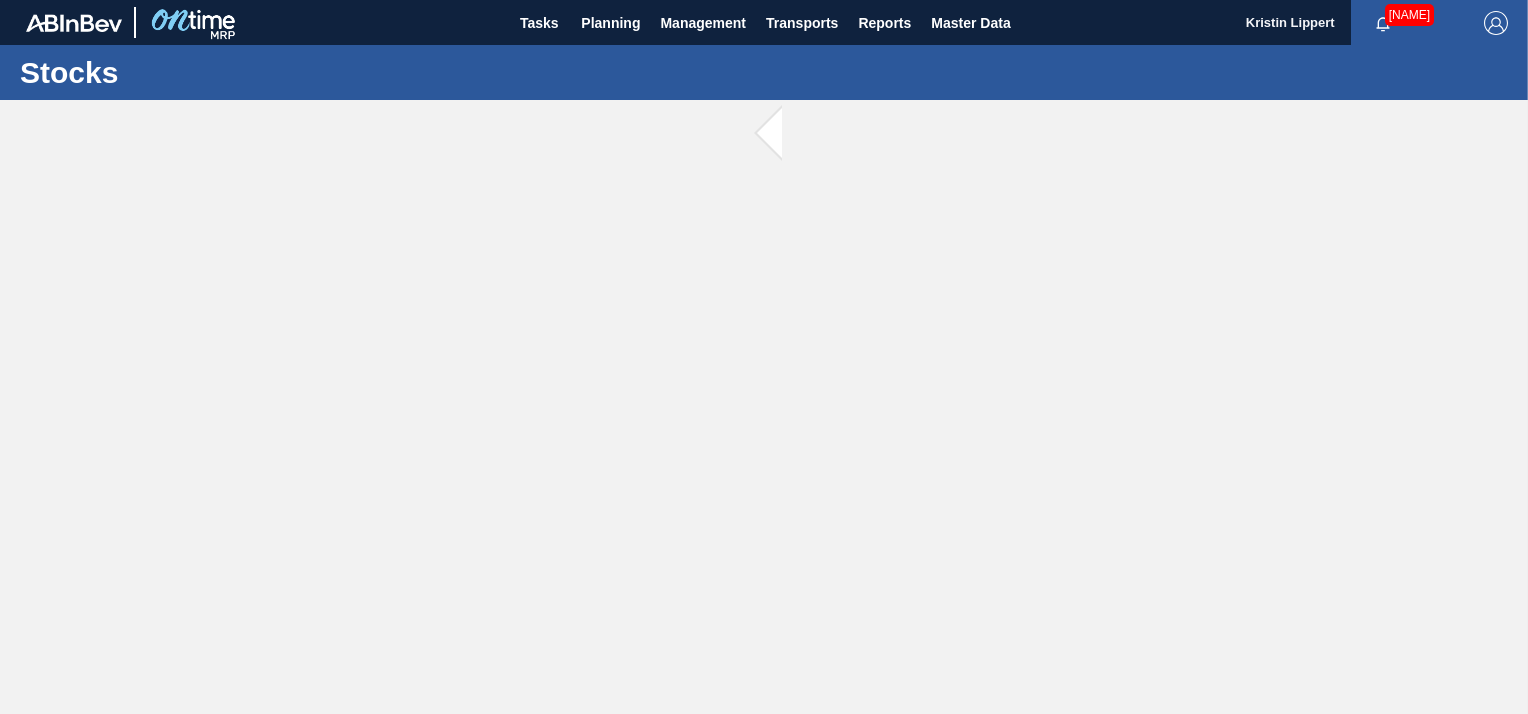 scroll, scrollTop: 0, scrollLeft: 0, axis: both 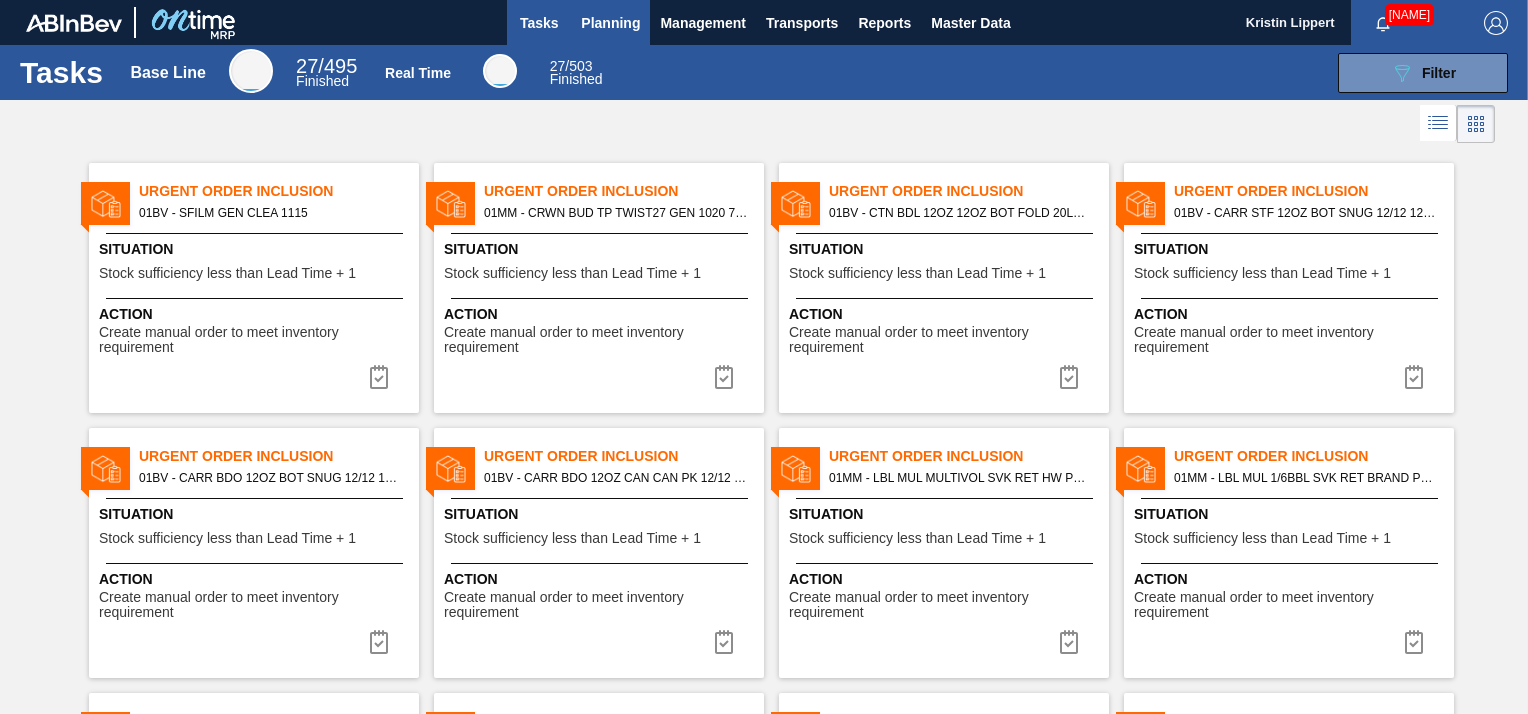 click on "Planning" at bounding box center (610, 23) 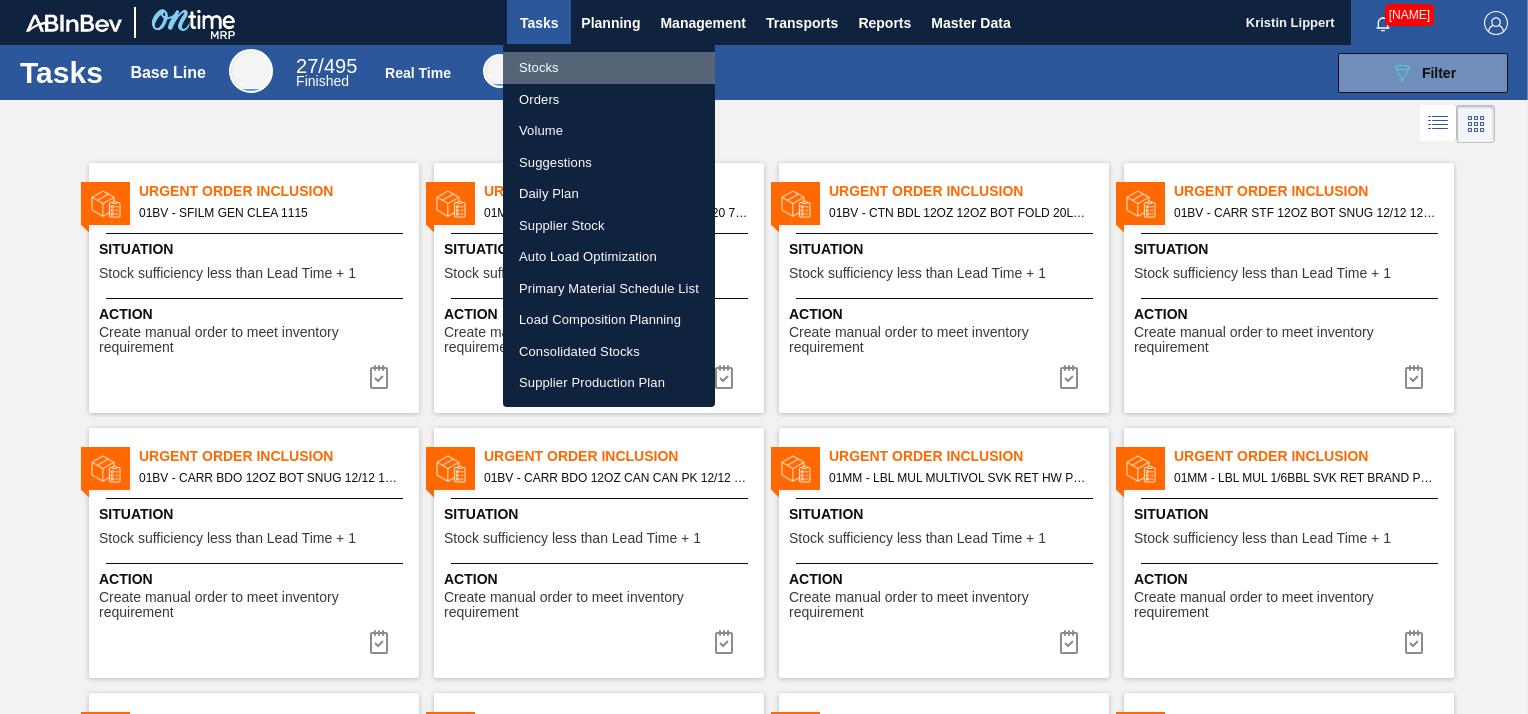 click on "Stocks" at bounding box center [609, 68] 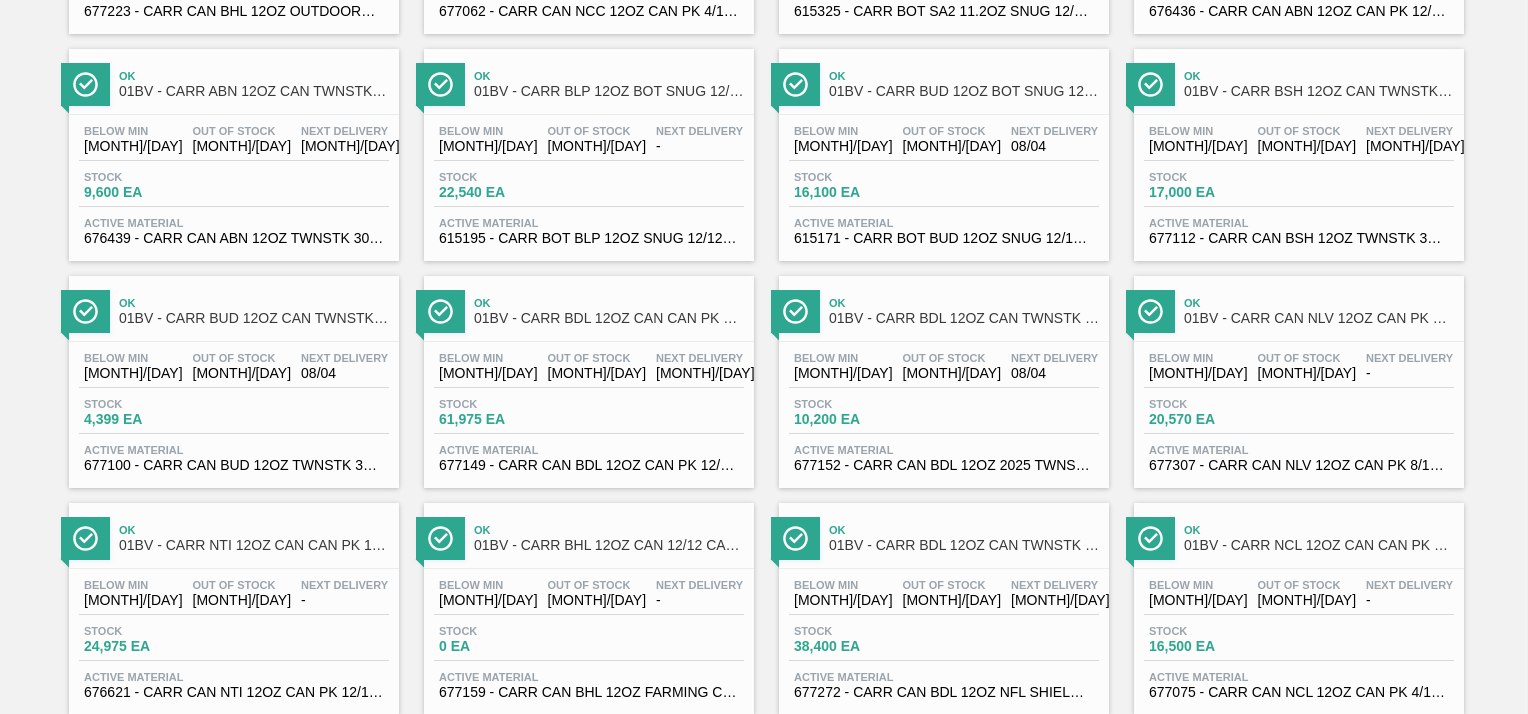 scroll, scrollTop: 577, scrollLeft: 0, axis: vertical 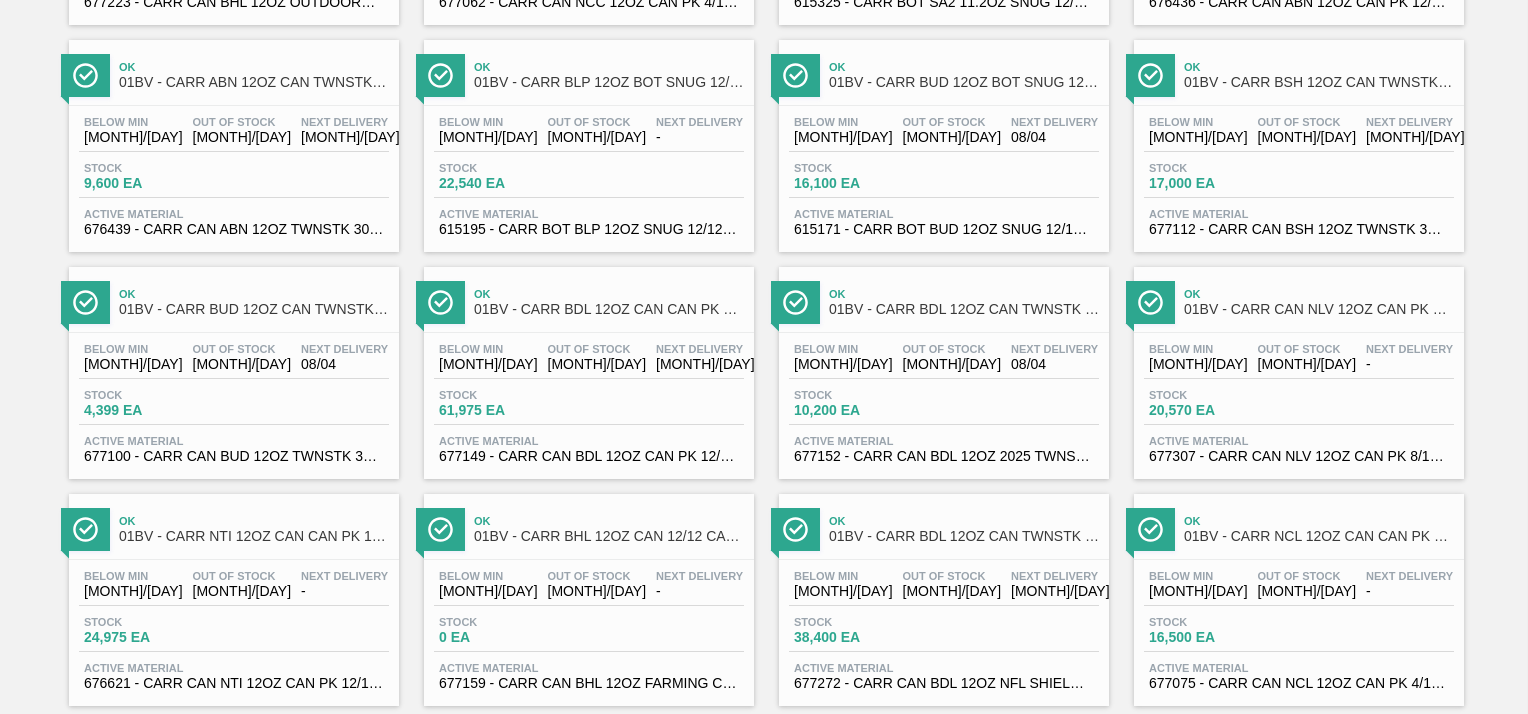 click on "Ok 01BV - CARR BDO 12OZ BOT SNUG 12/12 12OZ BOT  4_2ABV Below Min 07/28 Out Of Stock 07/28 Next Delivery - Stock 0 EA Active Material 614927 - CARR BOT BDO 12OZ SNUG 12/12 12OZ BOT 05 Ok 01BV - CARR BDO 12OZ CAN CAN PK 12/12 CAN  CAN SLEEK Below Min 07/28 Out Of Stock 07/28 Next Delivery - Stock 0 EA Active Material 676261 - CARR CAN BDO 12OZ CAN PK 12/12 SLEEK 052 Ok 01BV - CARR STF 12OZ BOT SNUG 12/12 12OZ BOT Below Min 07/28 Out Of Stock 07/28 Next Delivery - Stock 0 EA Active Material 614944 - CARR BOT STF 12OZ SNUG 12/12 12OZ BOT 05 Ok 01BV - CARR BHL 12OZ CAN 15/12 CAN PK FARMING PROMO Below Min 07/28 Out Of Stock 08/12 Next Delivery - Stock 0 EA Active Material 677160 - CARR CAN BHL 12OZ FARMING 2025 CAN PK 15 Ok 01BV - CARR BHL 12OZ CAN TWNSTK 30/12 CAN  CAN  OUTDOOR PROMO Below Min 07/28 Out Of Stock 08/15 Next Delivery - Stock 0 EA Active Material 677223 - CARR CAN BHL 12OZ OUTDOORS TWNSTK 30/12 Ok 01BV - CARR NCC 12OZ CAN PK 4/12 SLEEK Below Min 08/15 Out Of Stock 08/15 Next Delivery 08/08 Stock Ok" at bounding box center (764, 1046) 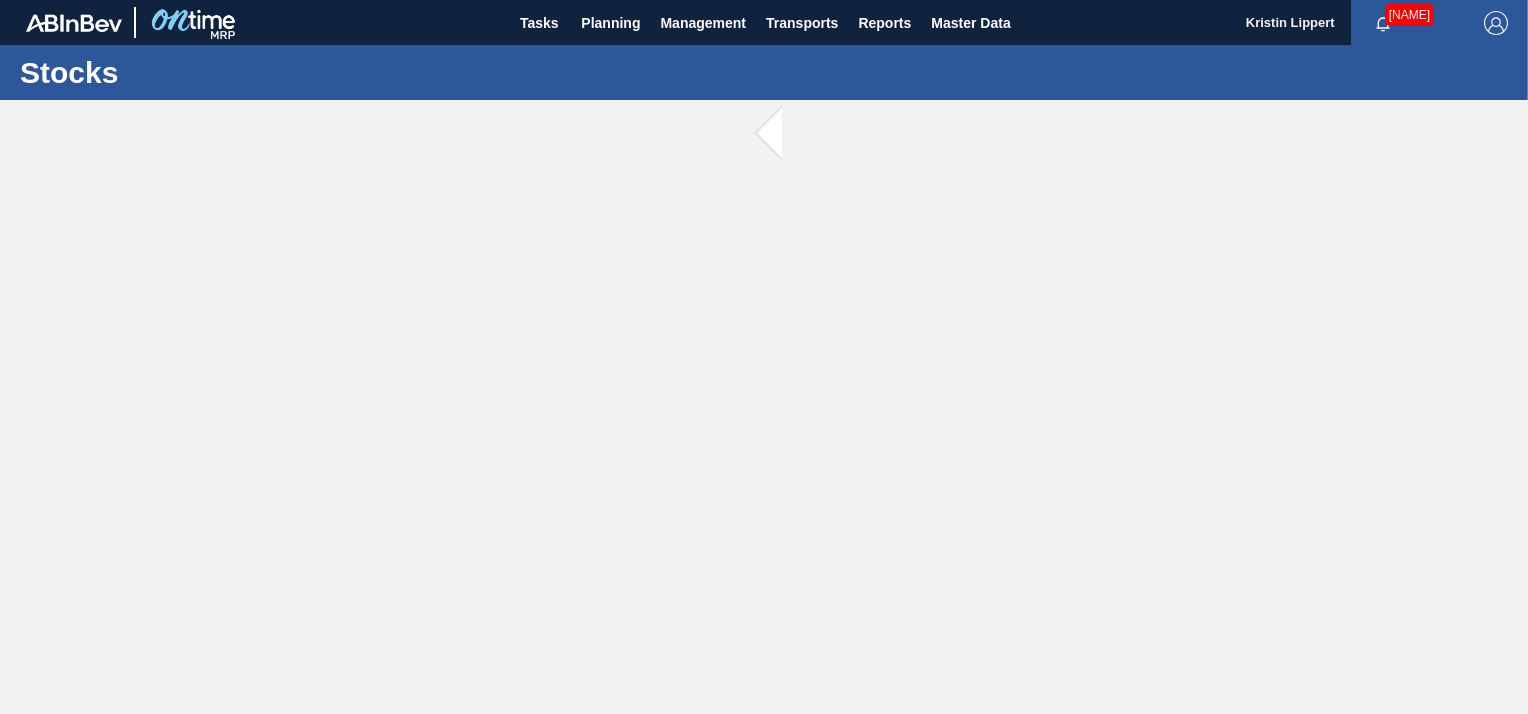scroll, scrollTop: 0, scrollLeft: 0, axis: both 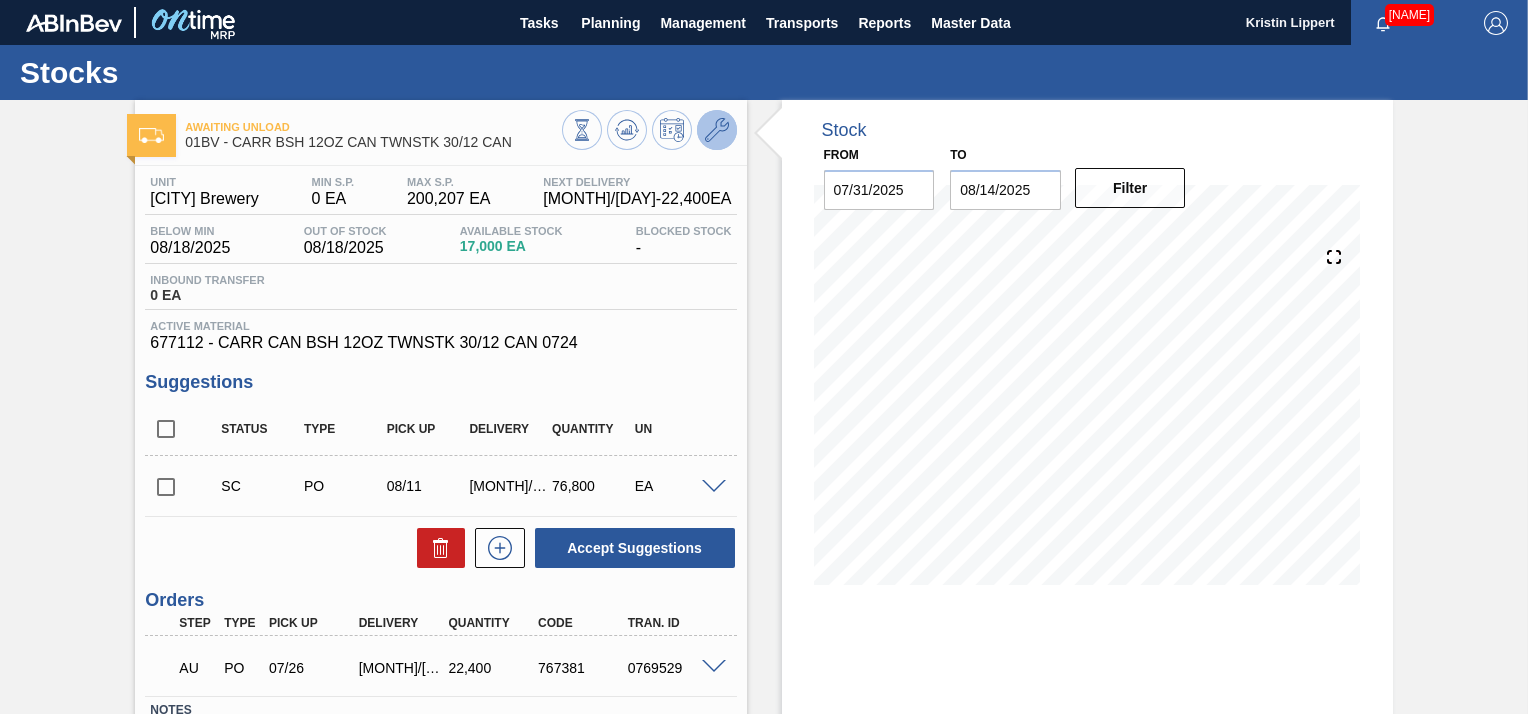 click 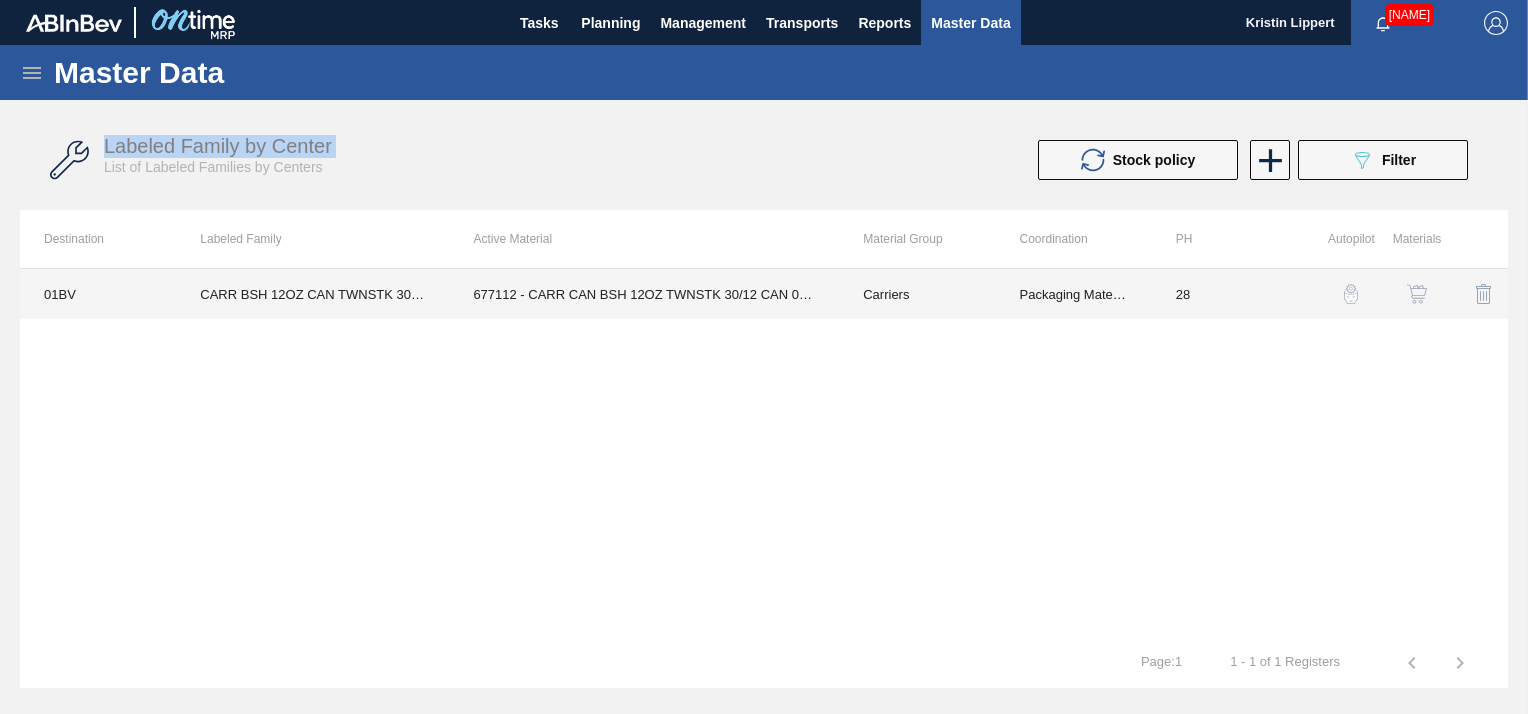click on "677112 - CARR CAN BSH 12OZ TWNSTK 30/12 CAN 0724" at bounding box center (644, 294) 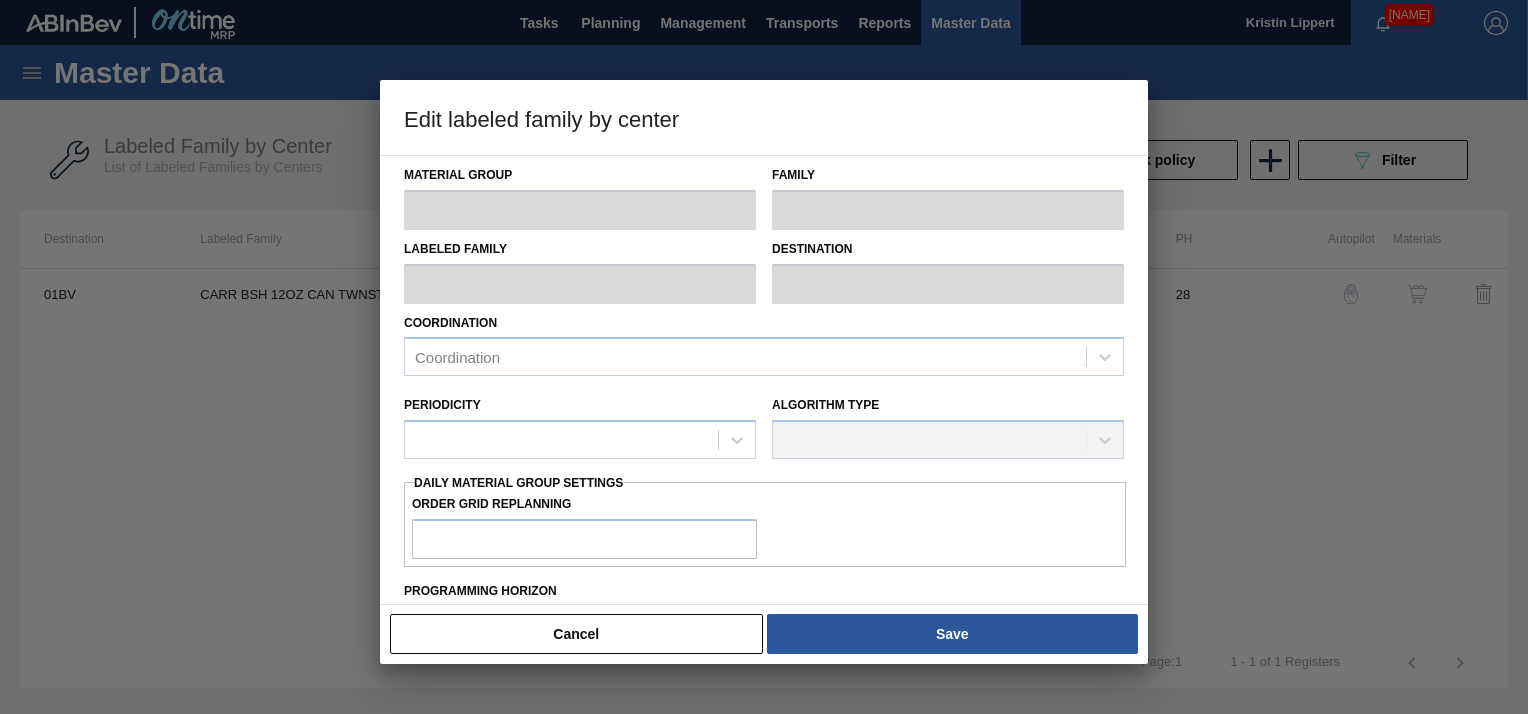 type on "Carriers" 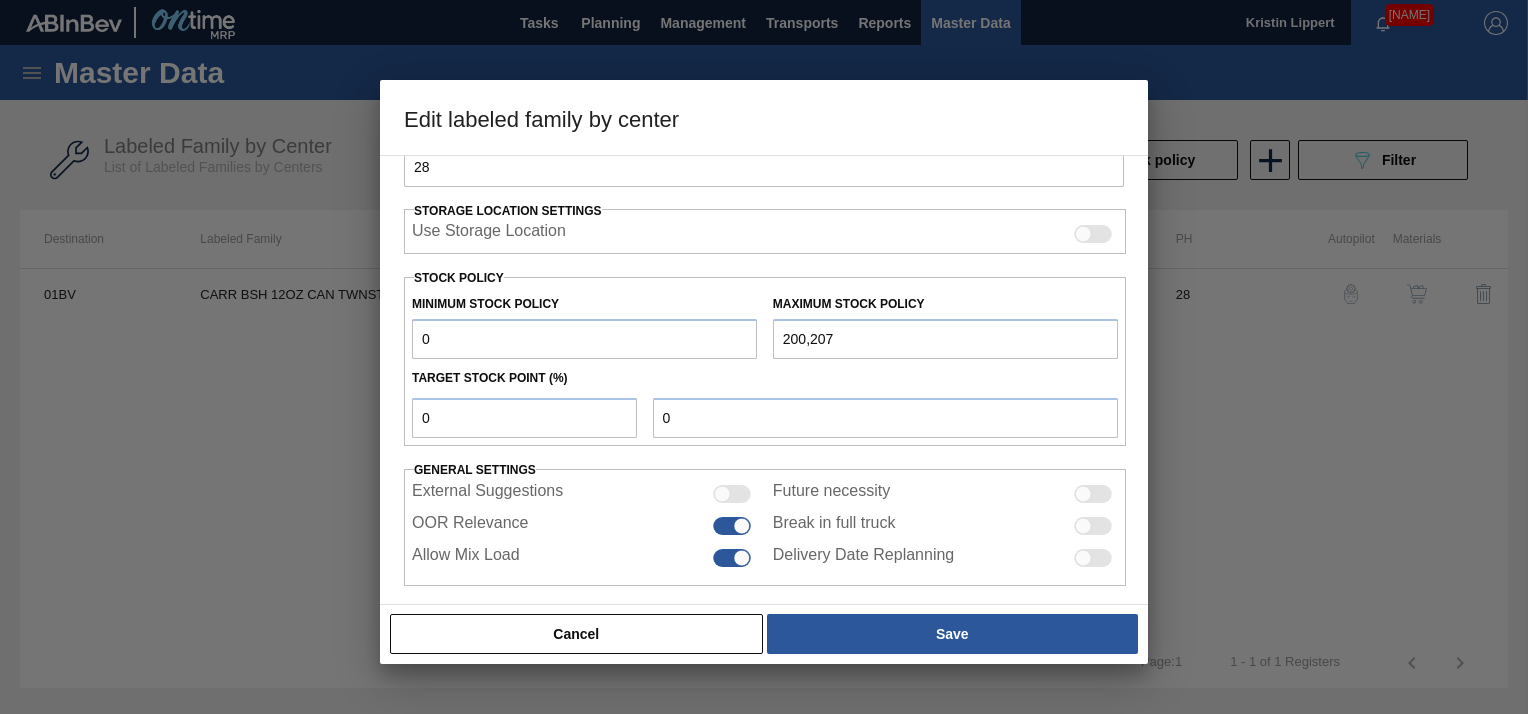 scroll, scrollTop: 440, scrollLeft: 0, axis: vertical 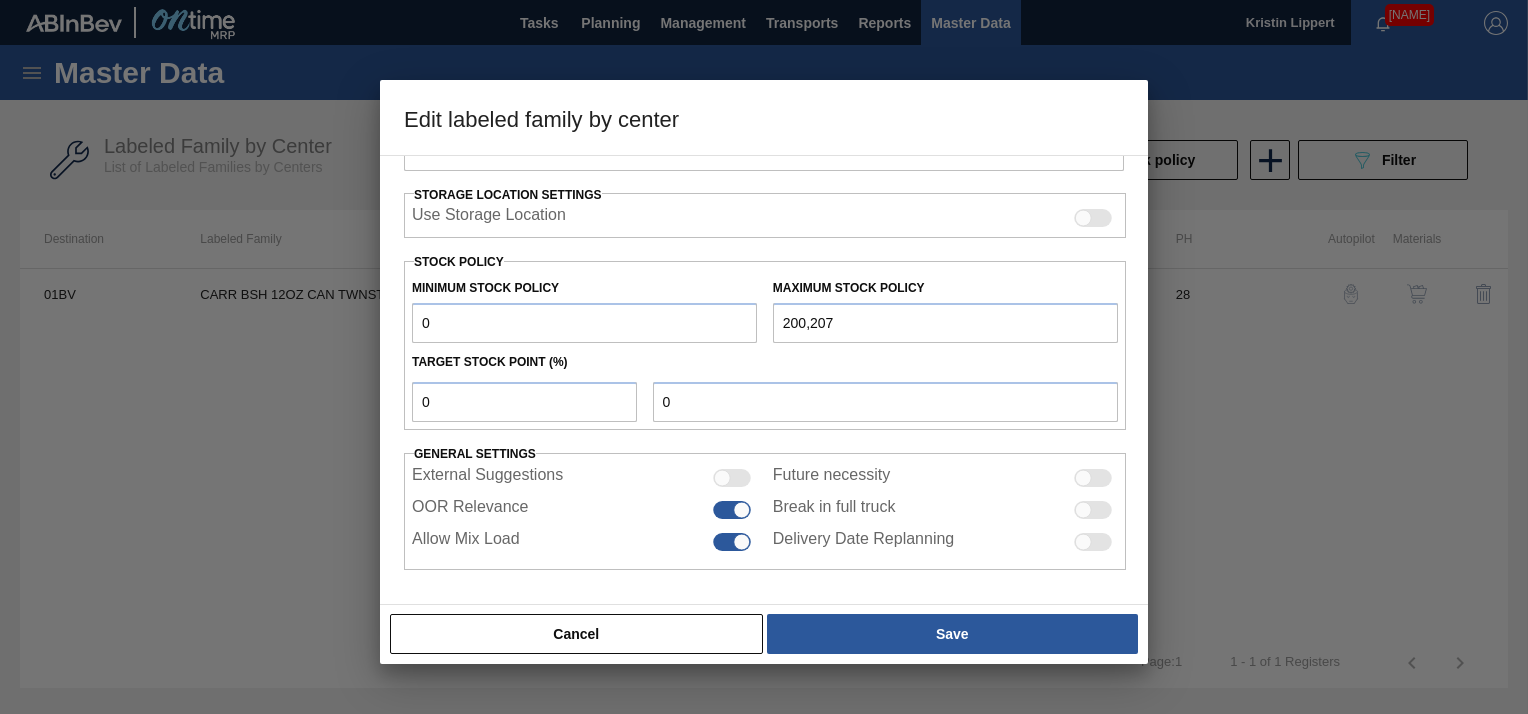 click on "Material Group Carriers Family Can Carriers Labeled Family CARR BSH 12OZ CAN TWNSTK 30/12 CAN Destination 01BV - Baldwinsville Brewery Coordination Packaging Materials Periodicity Monthly Management Algorithm Type Objective Policy Monthly Material Group Settings Accept automatic load composition Programming Horizon 28 Storage Location Settings Use Storage Location   Stock Policy   Minimum Stock Policy 0 Maximum Stock Policy 200,207 Target Stock Point (%) 0 0 General settings External Suggestions Future necessity OOR Relevance Break in full truck Allow Mix Load Delivery Date Replanning" at bounding box center [764, 380] 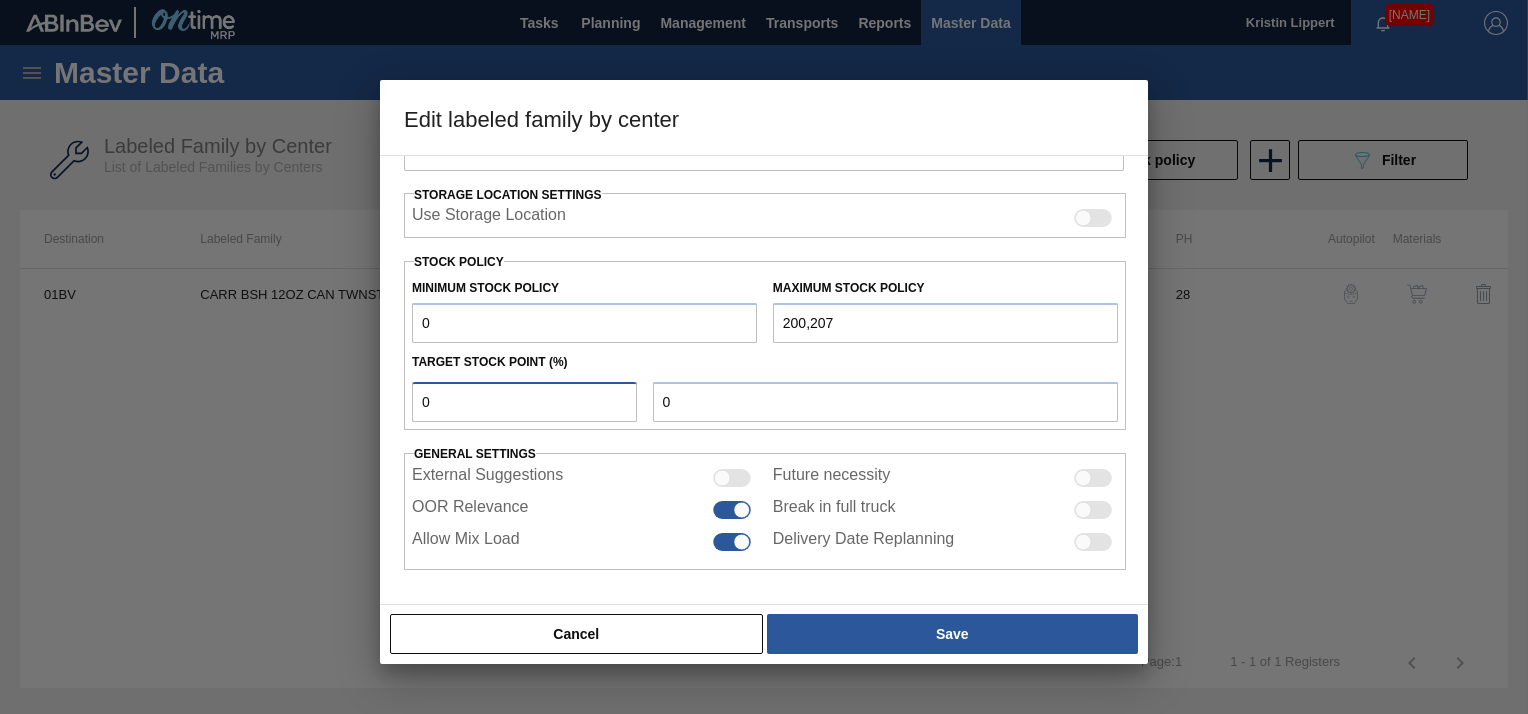 click on "0" at bounding box center [524, 402] 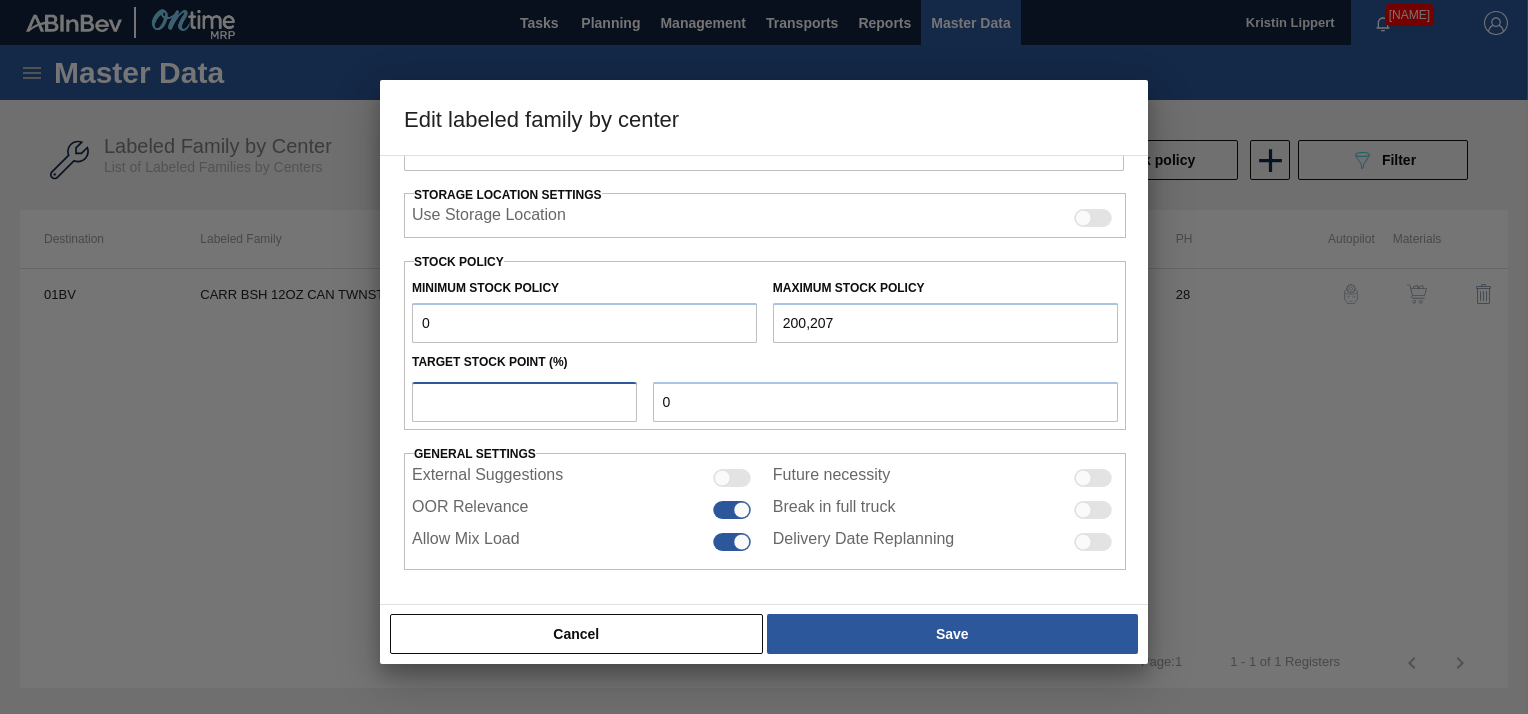 type on "9" 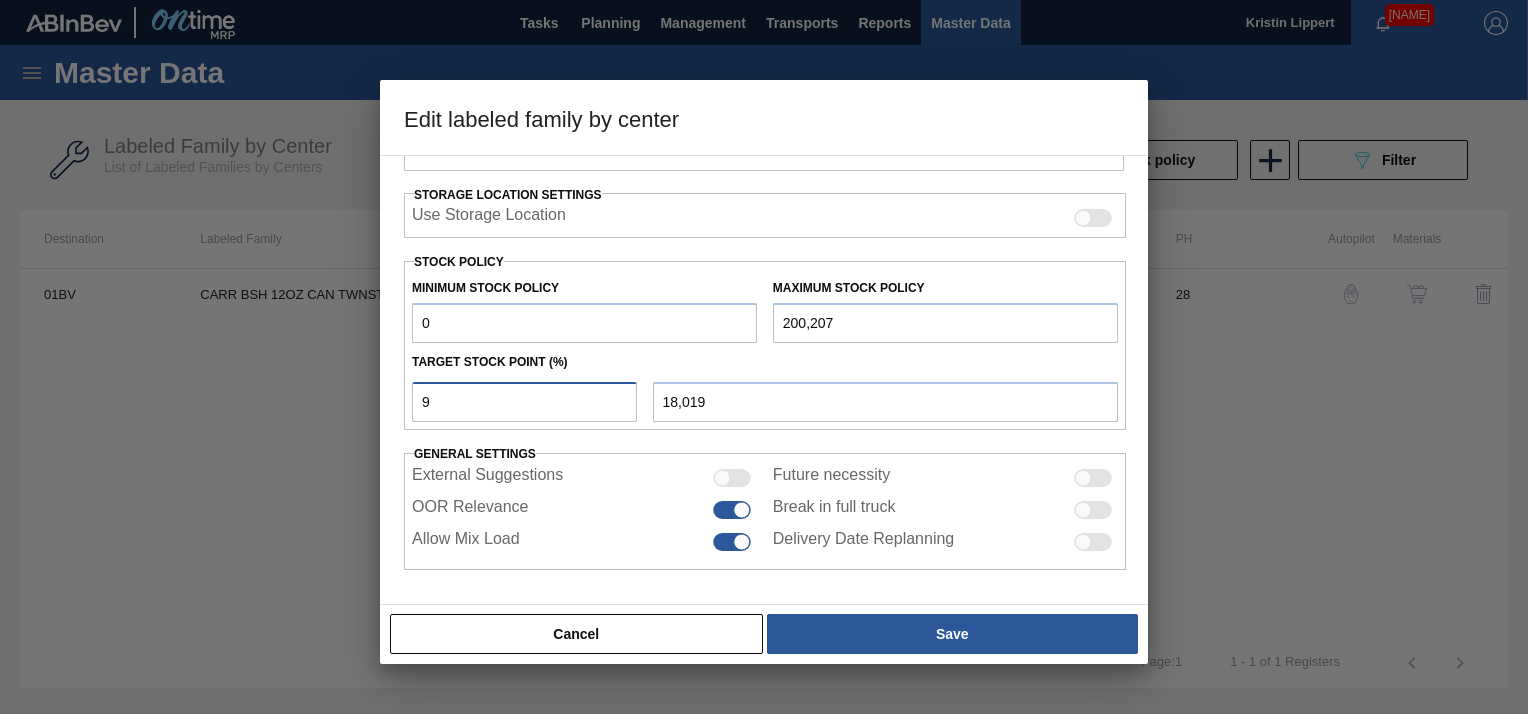 type on "96" 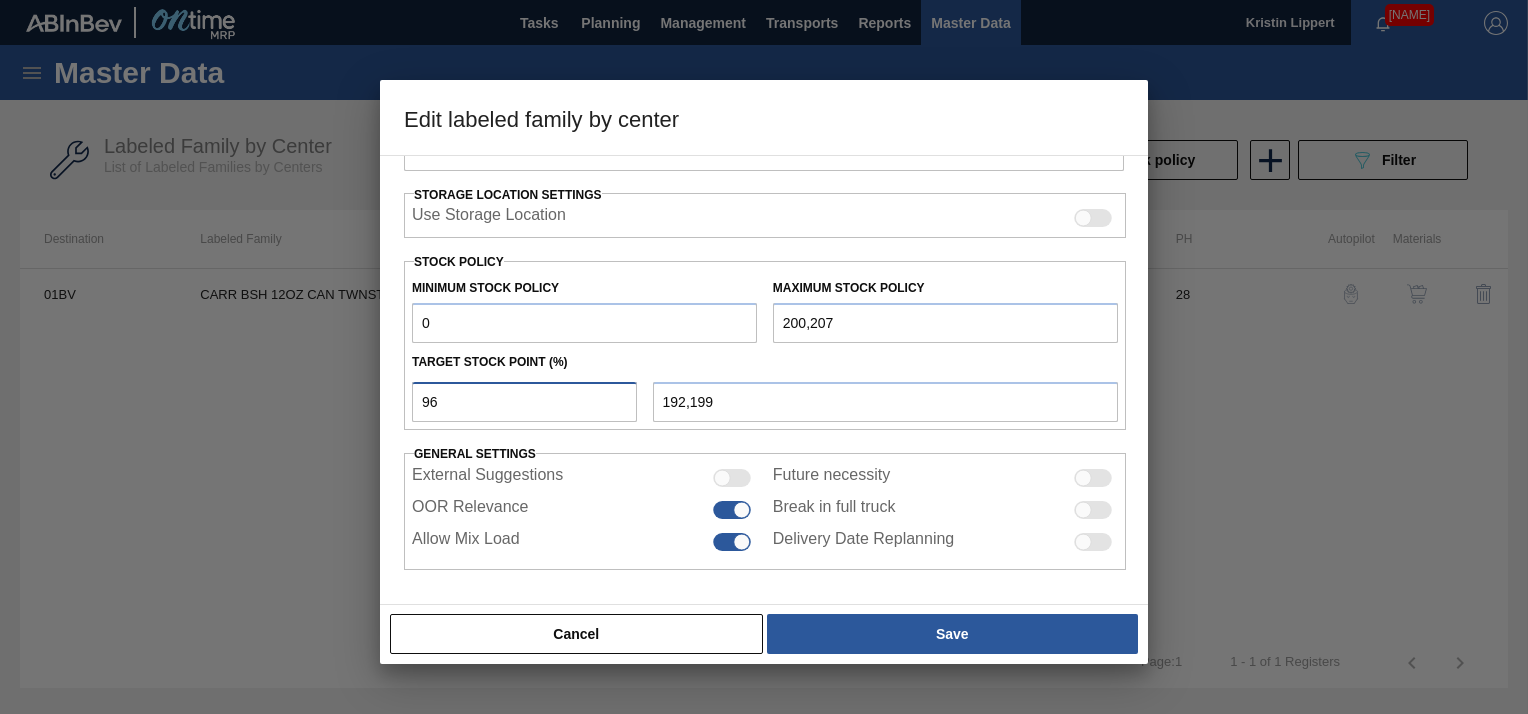 type on "9" 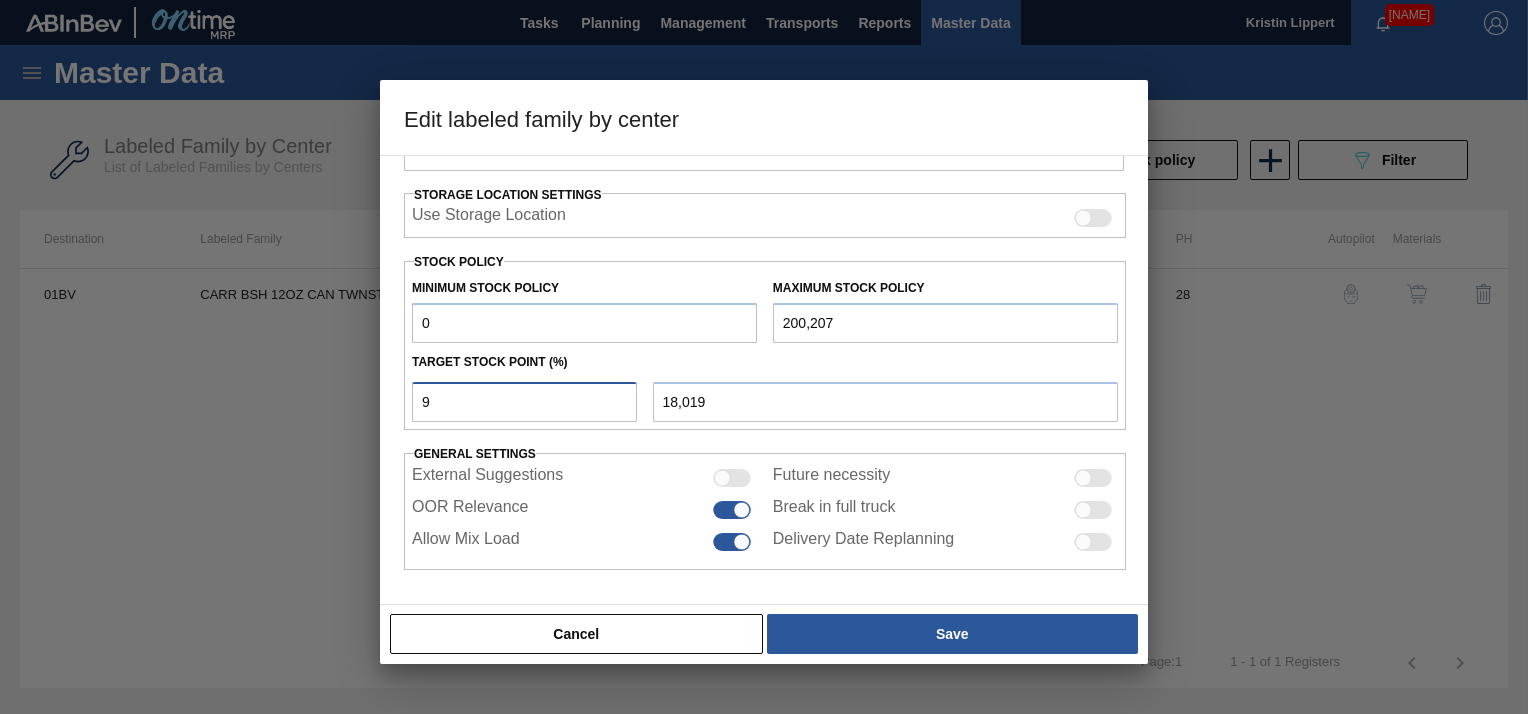 type 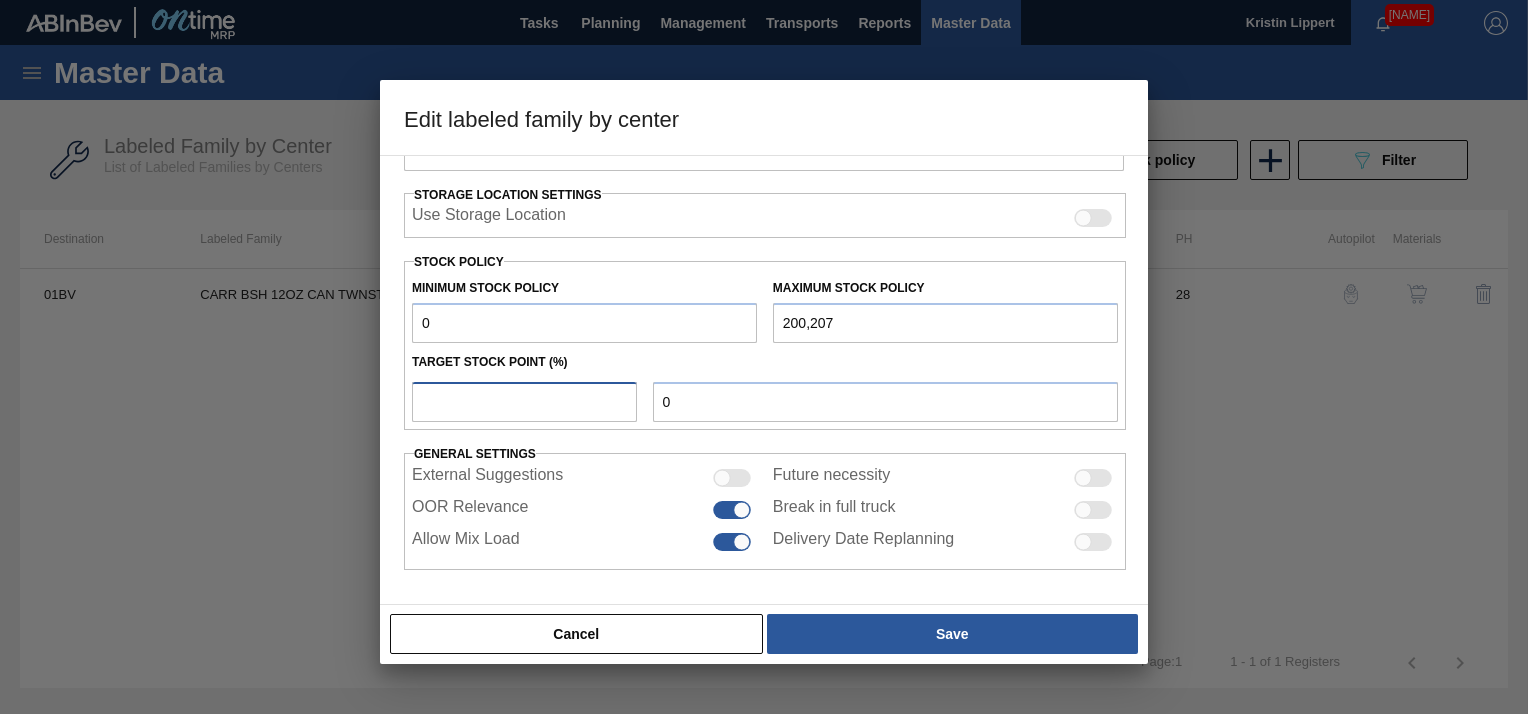 type on "1" 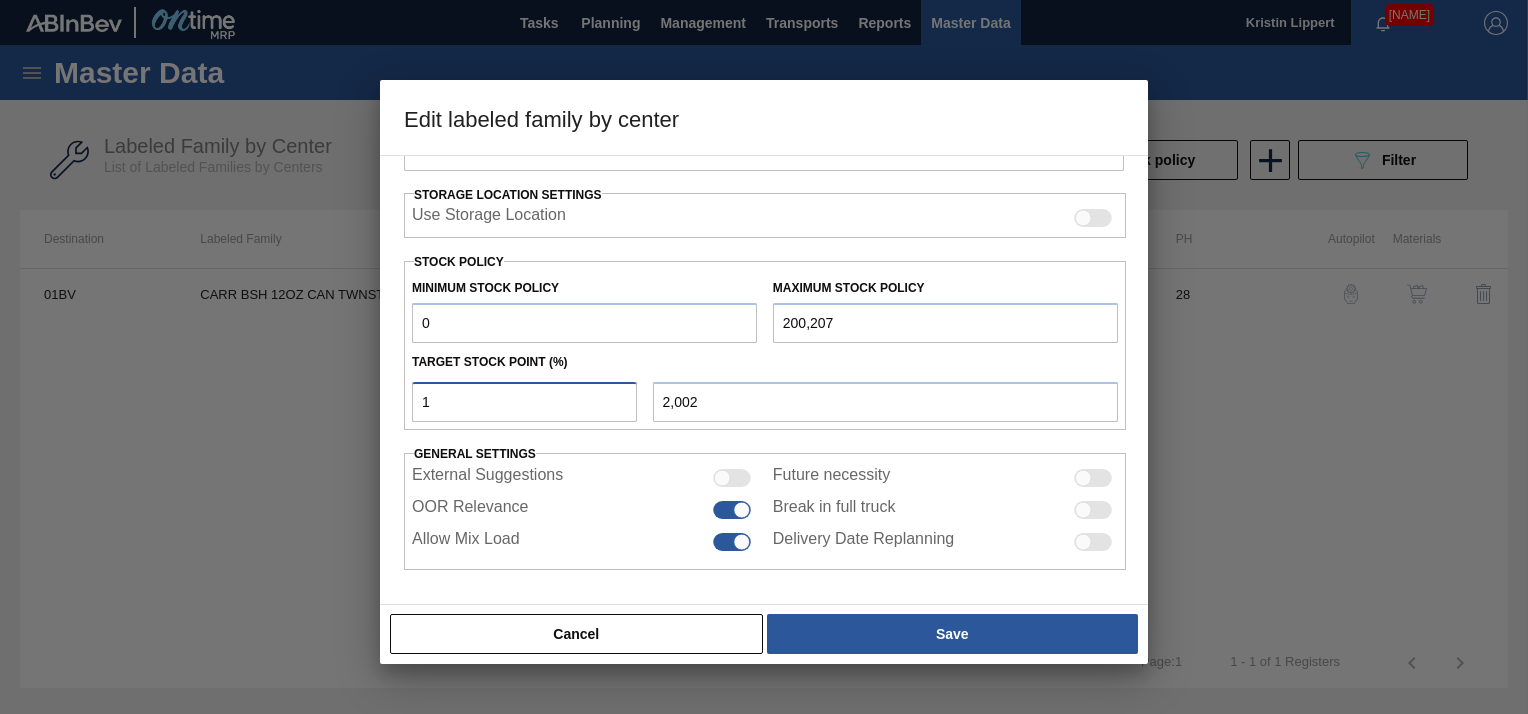 type on "10" 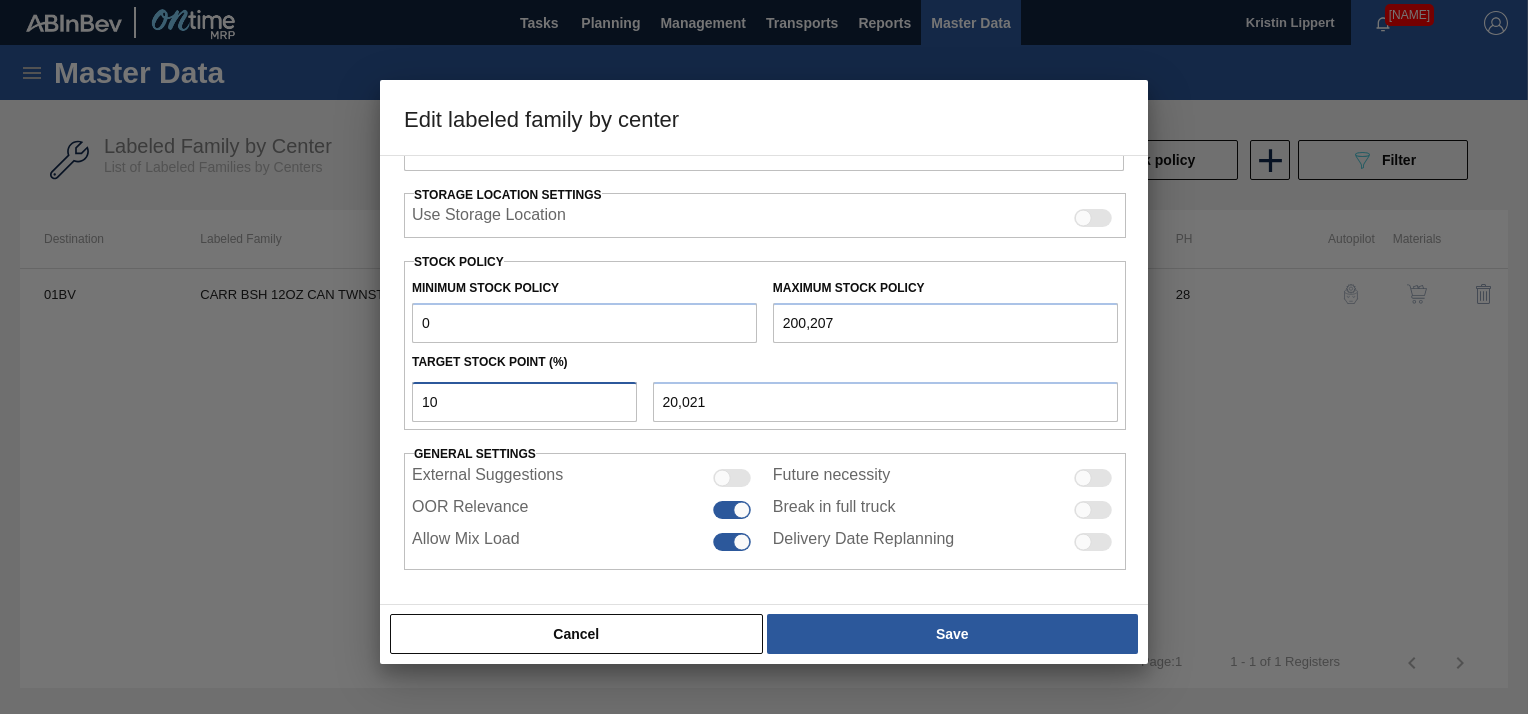 type on "1" 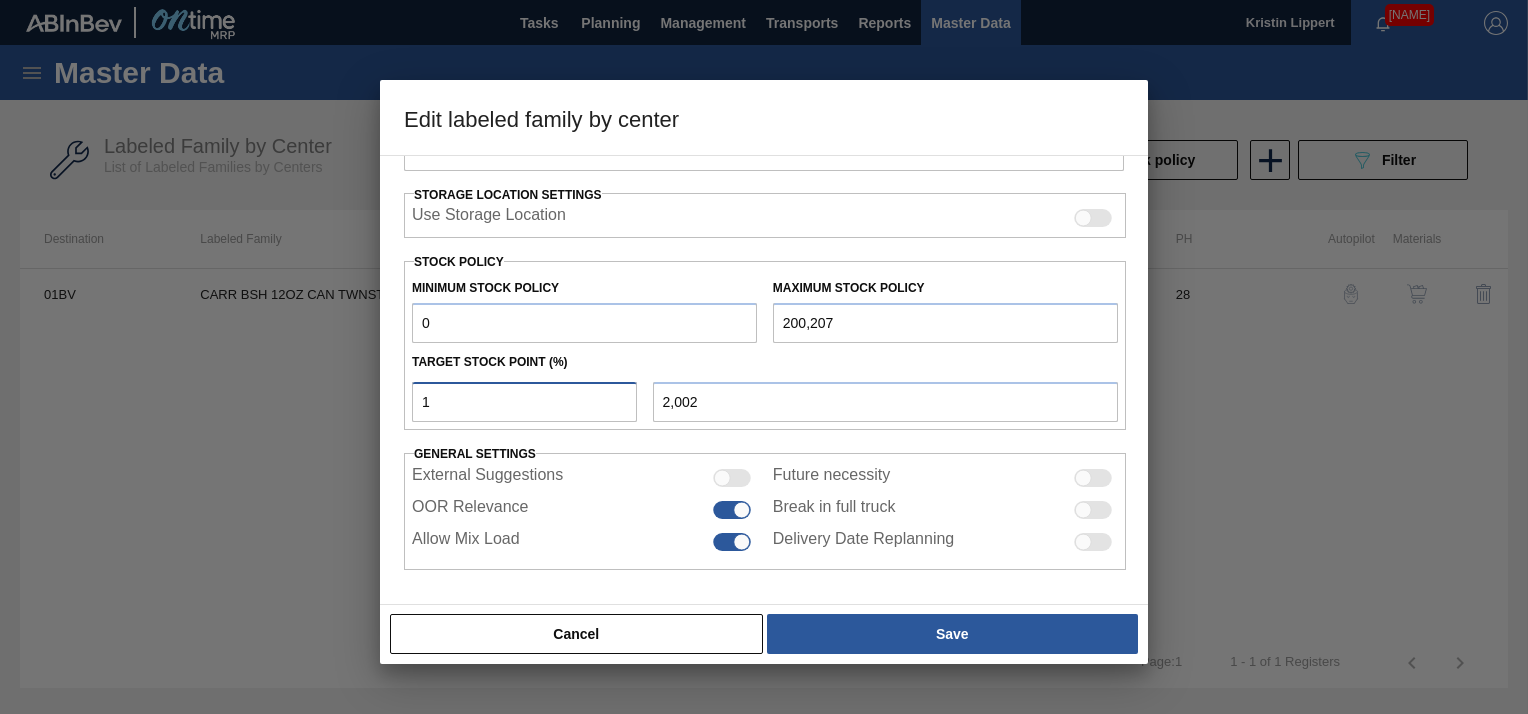 type 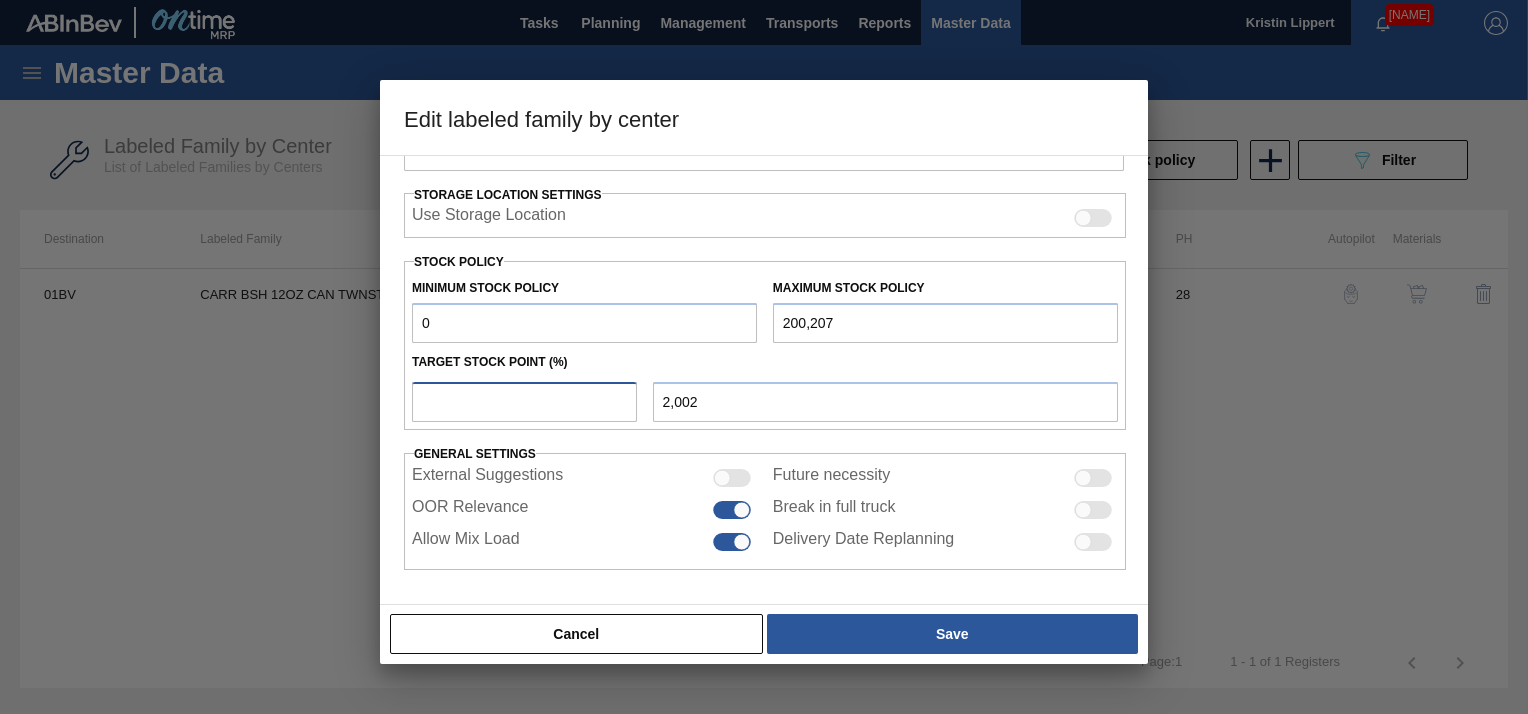 type on "0" 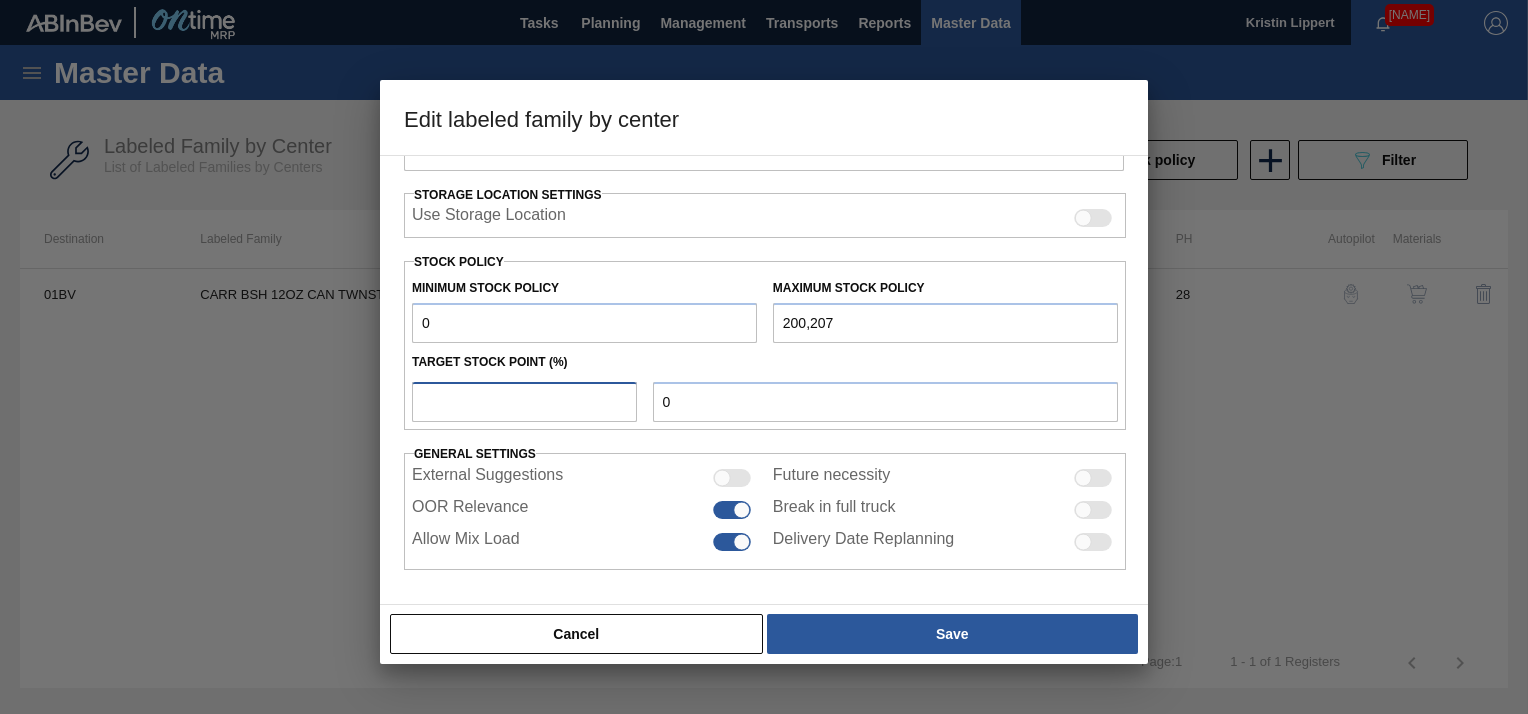 type on "8" 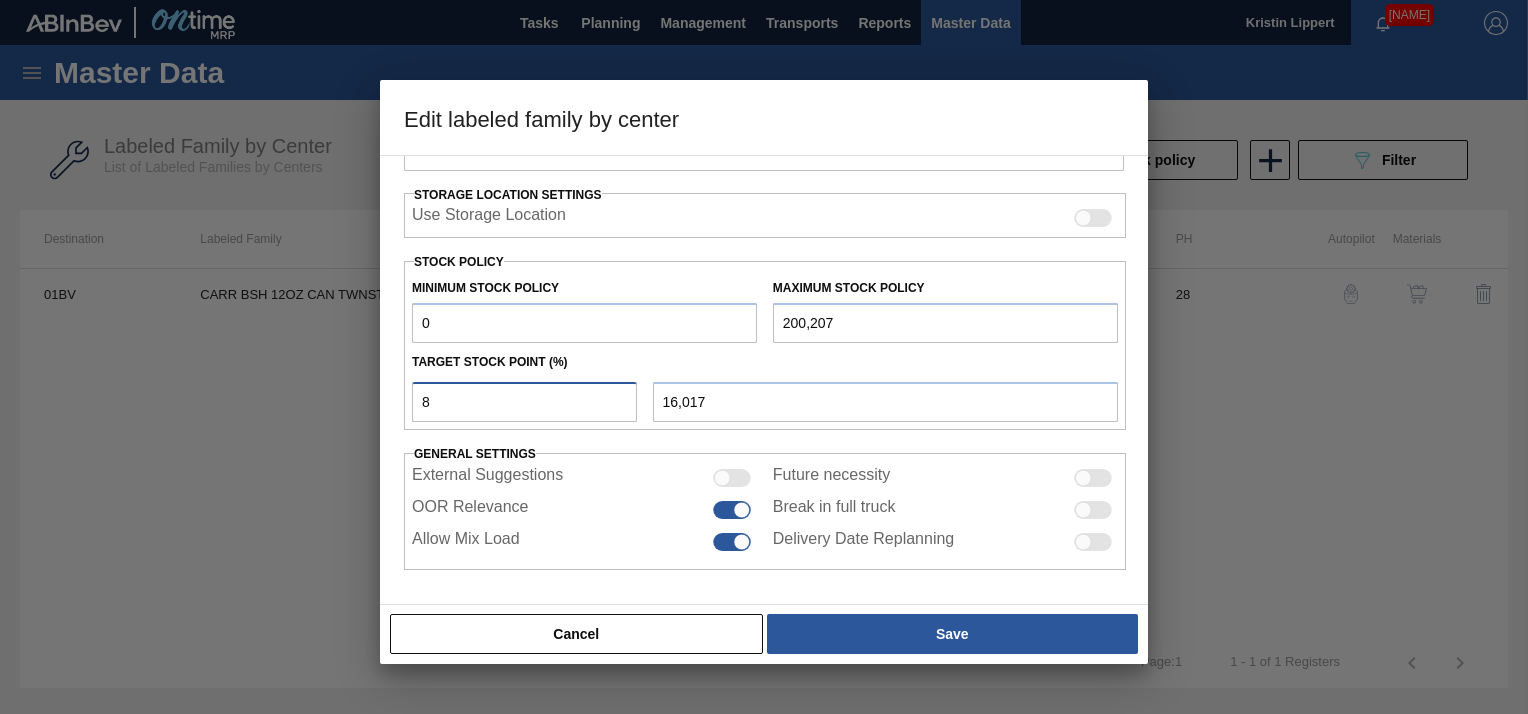 type 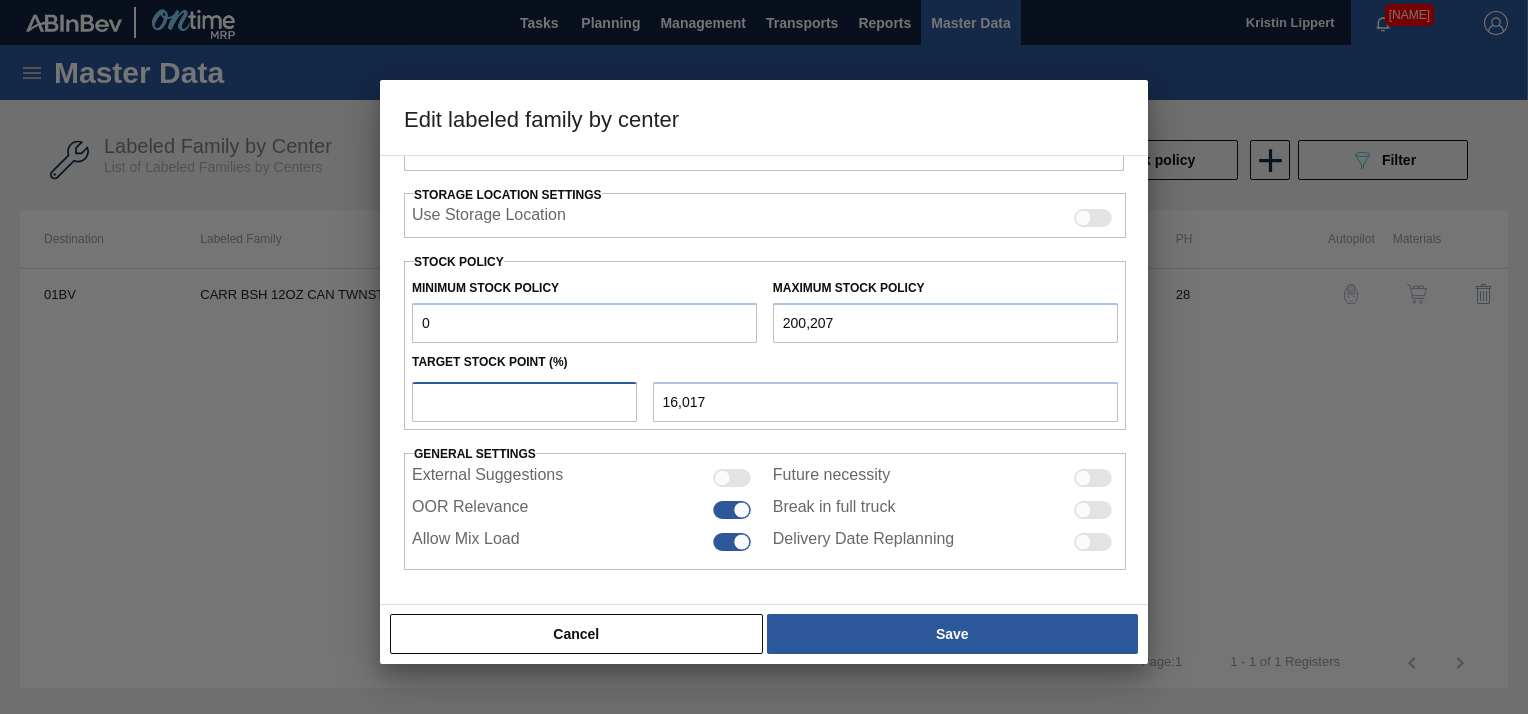 type on "0" 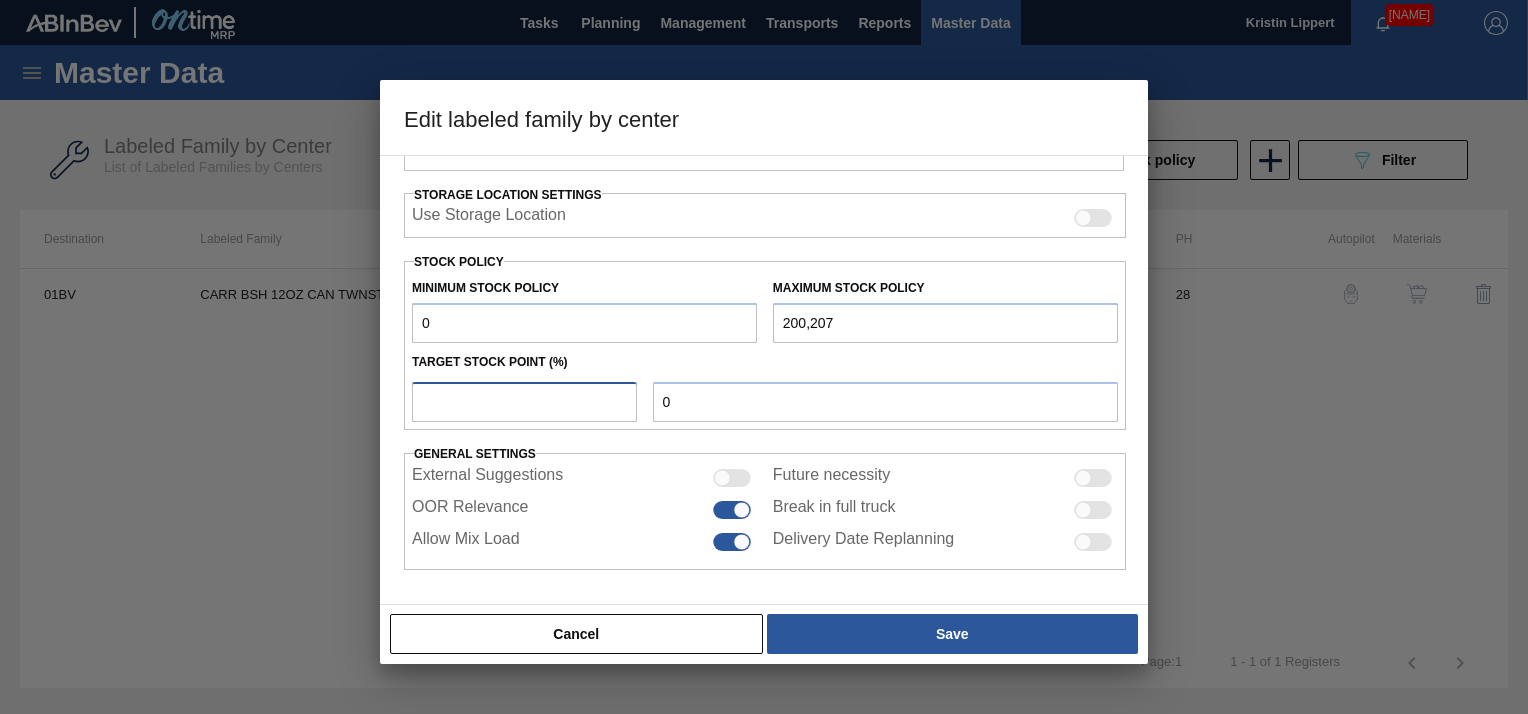 type on "3" 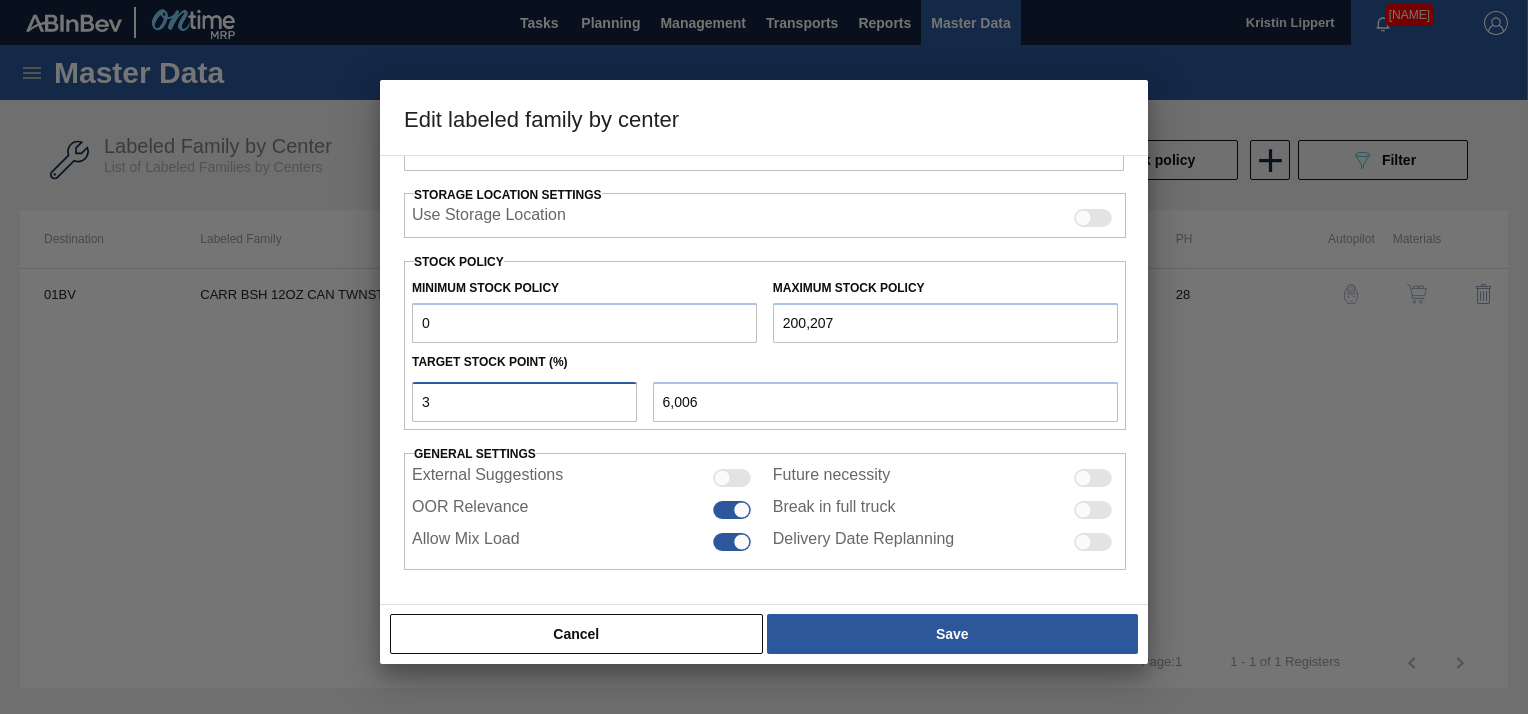 type 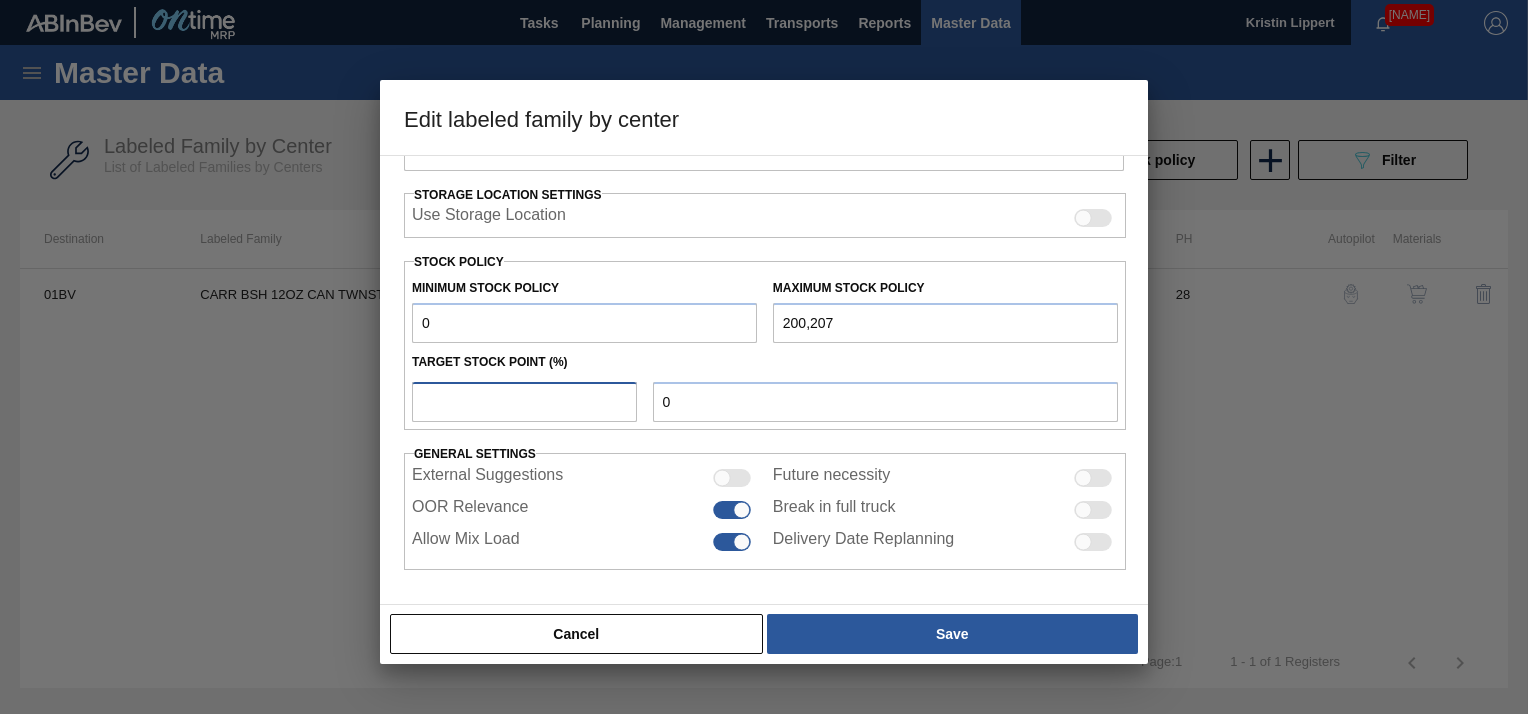 type on "4" 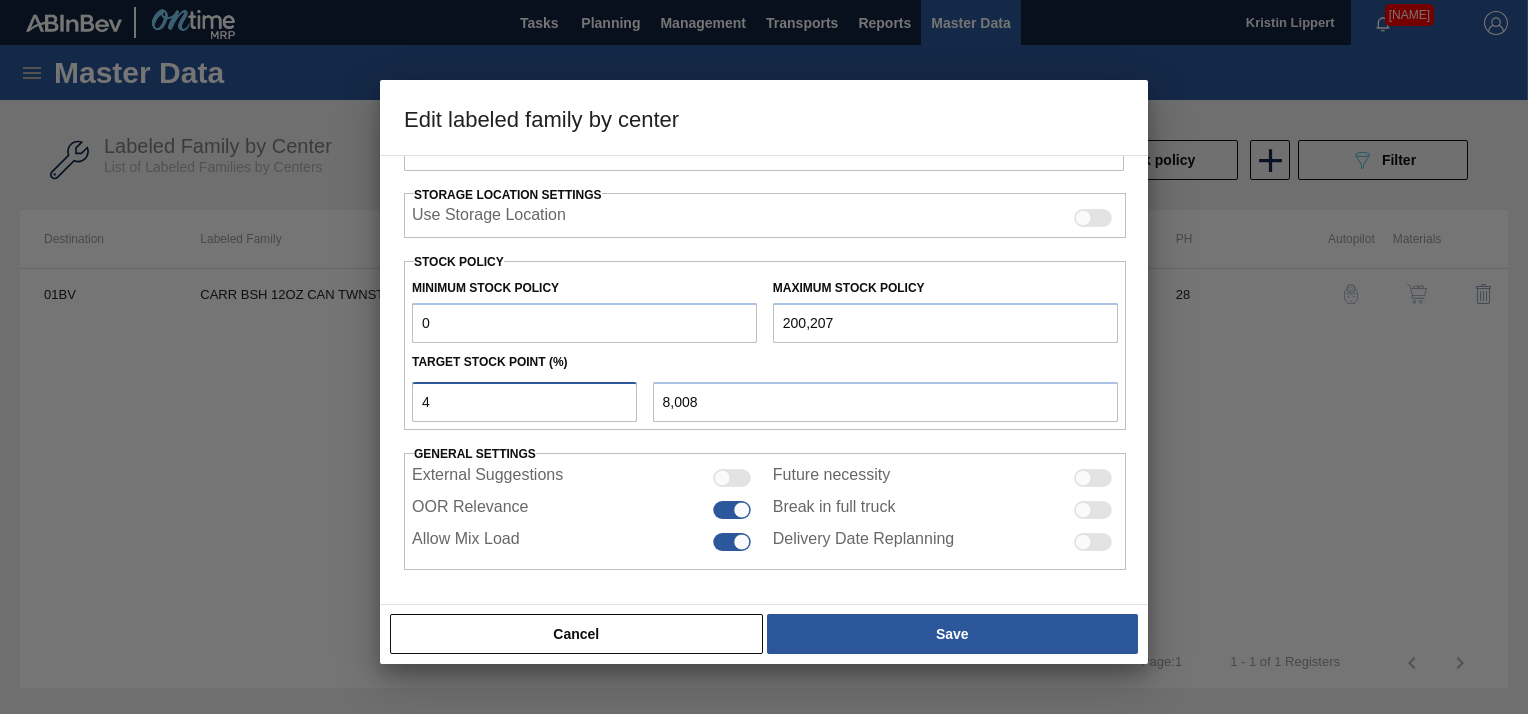 type 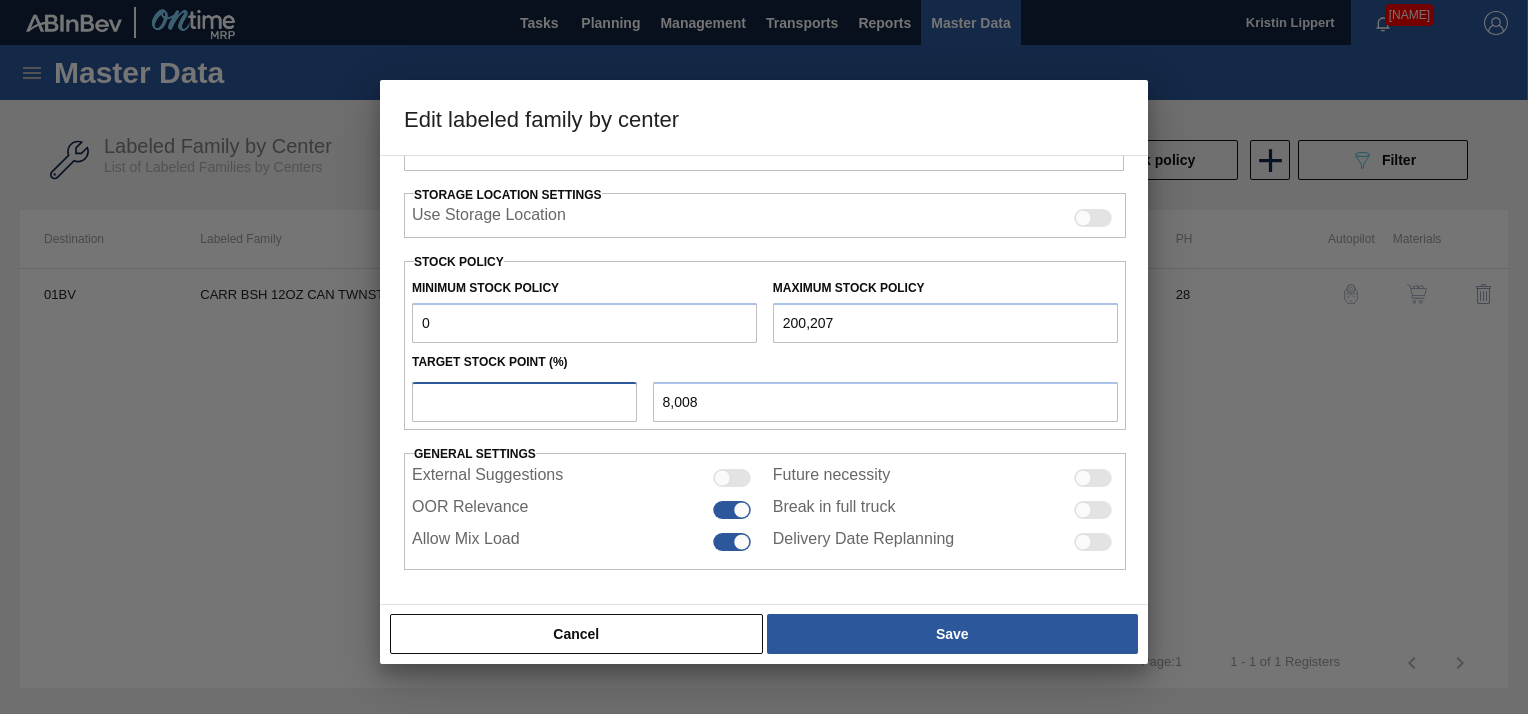 type on "0" 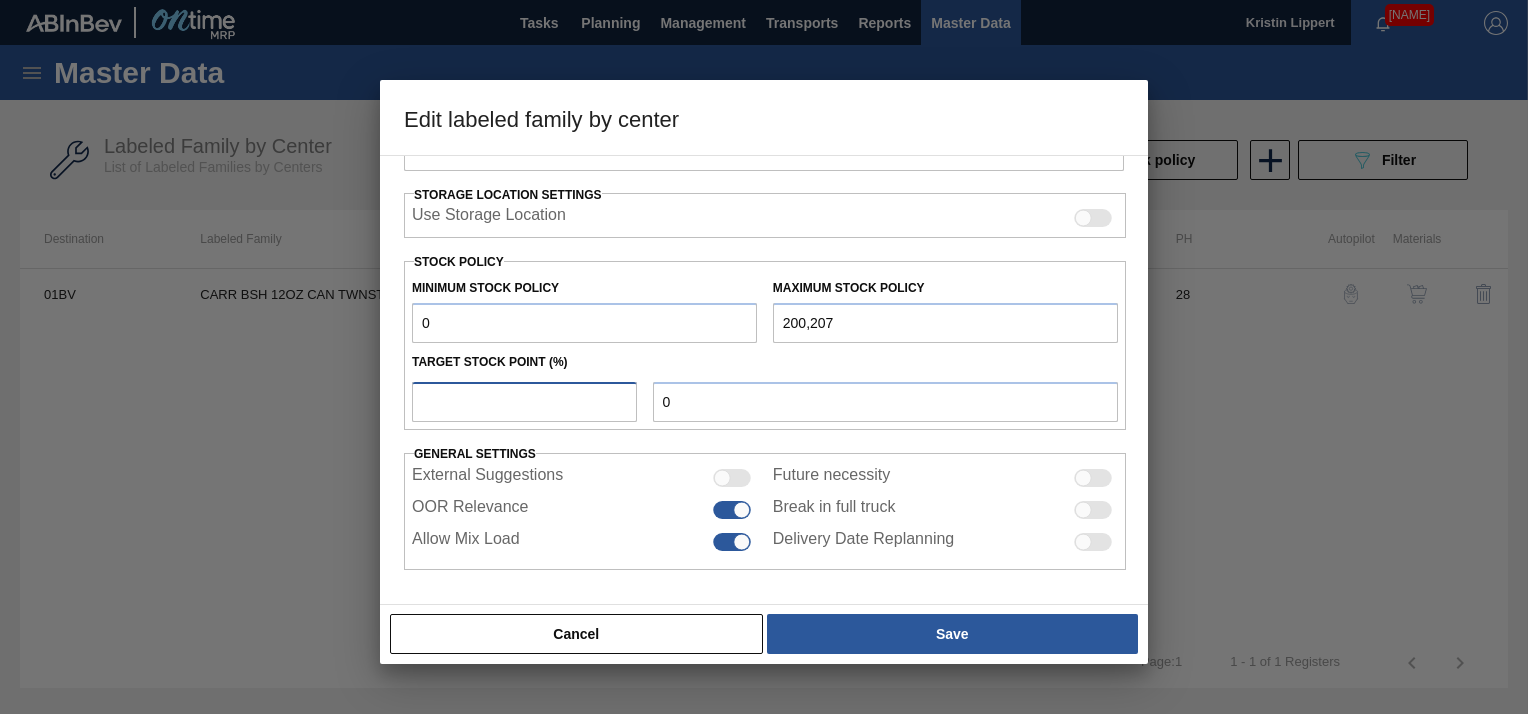 type on "5" 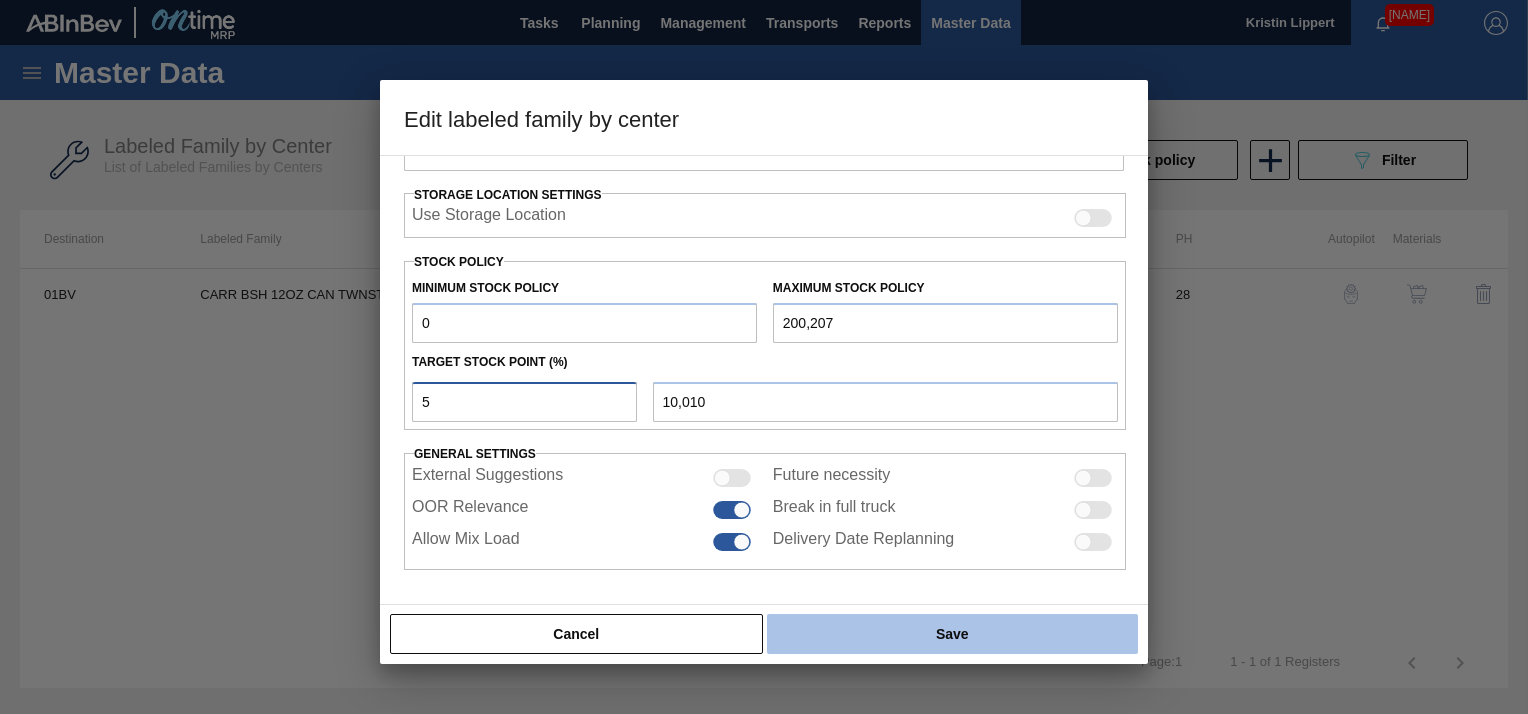 type on "5" 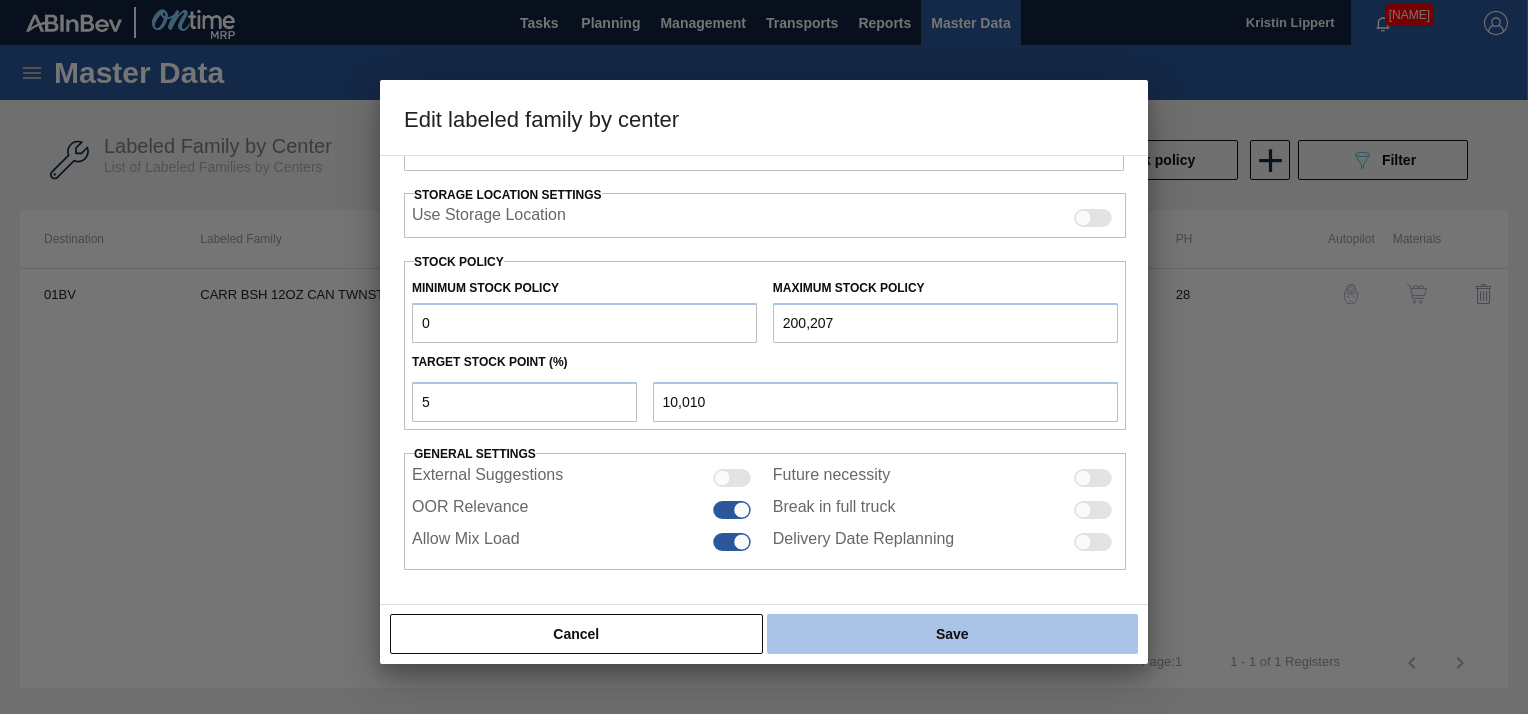 click on "Save" at bounding box center [952, 634] 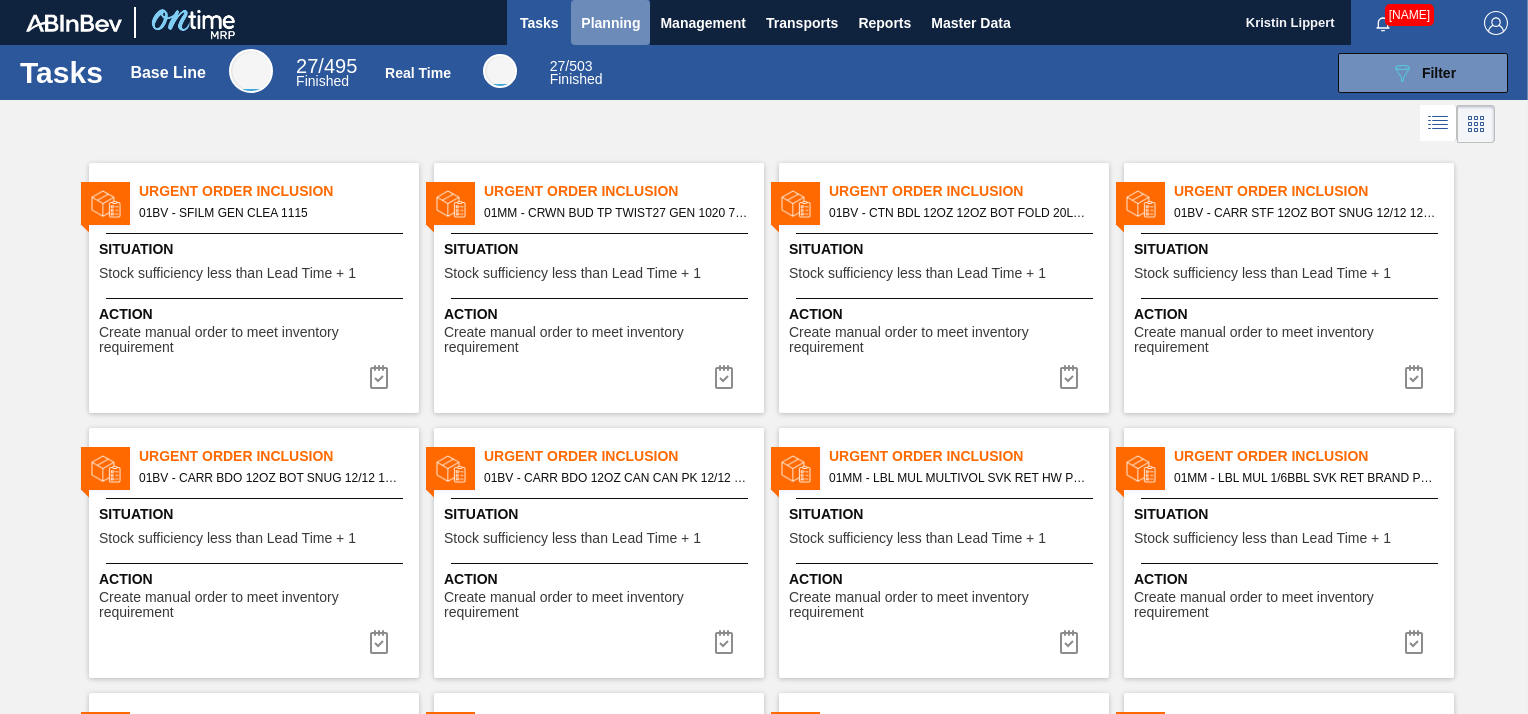 click on "Planning" at bounding box center [610, 23] 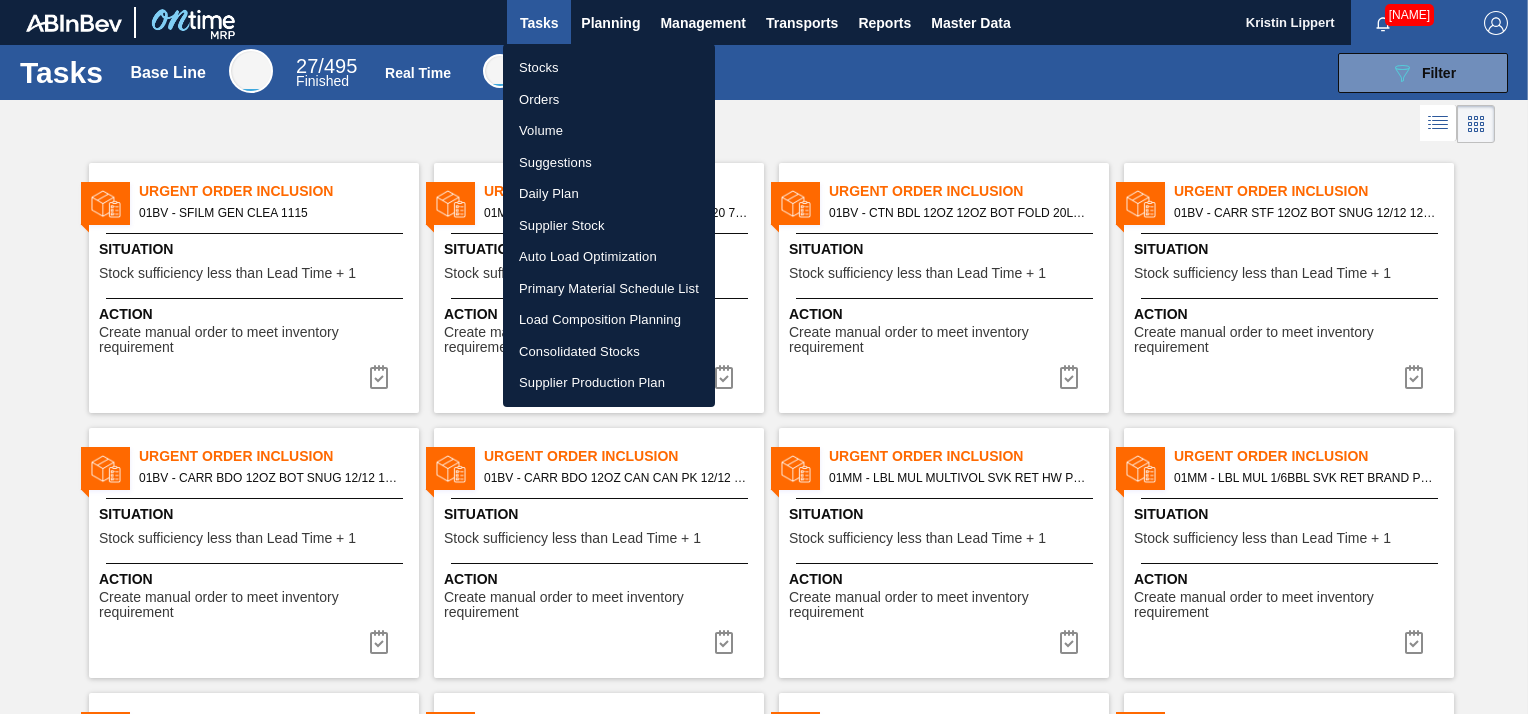 click on "Stocks" at bounding box center [609, 68] 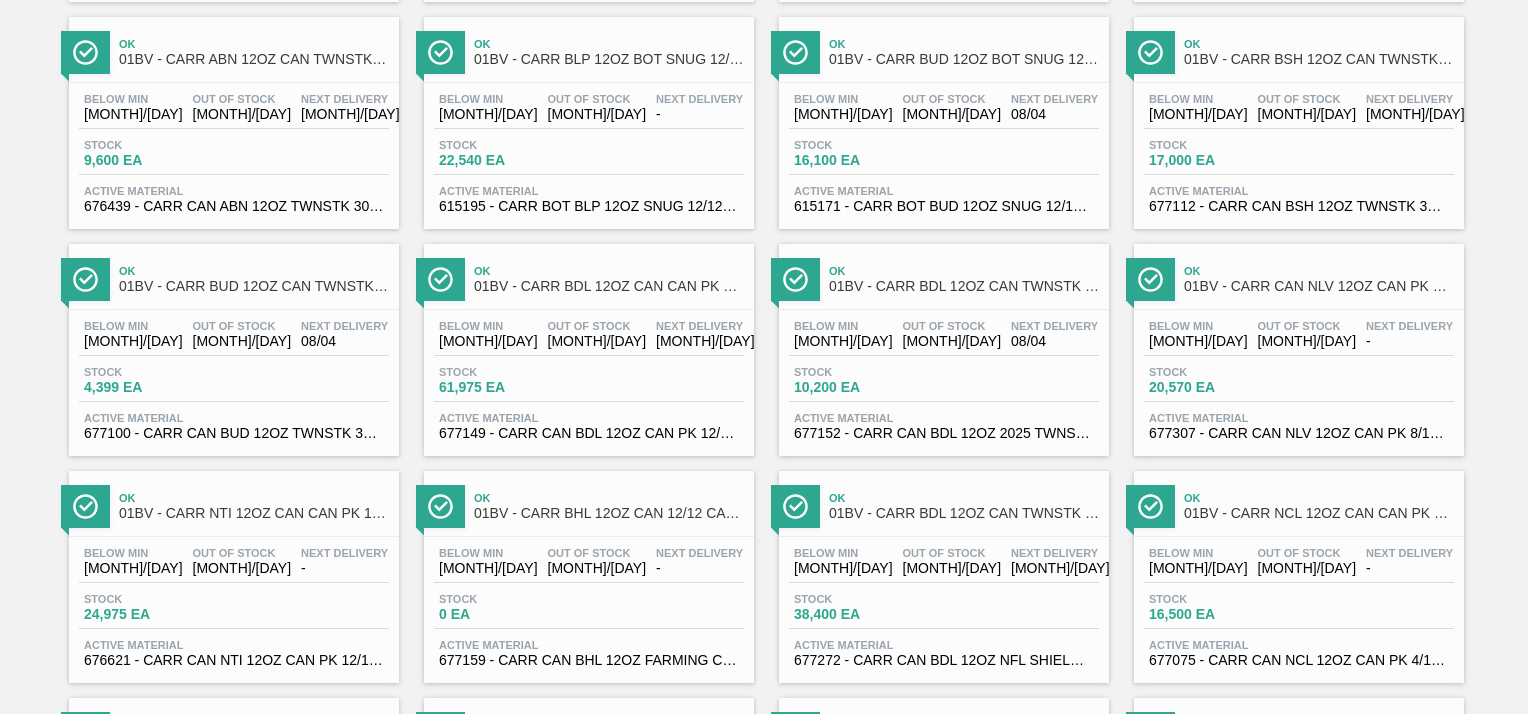 scroll, scrollTop: 608, scrollLeft: 0, axis: vertical 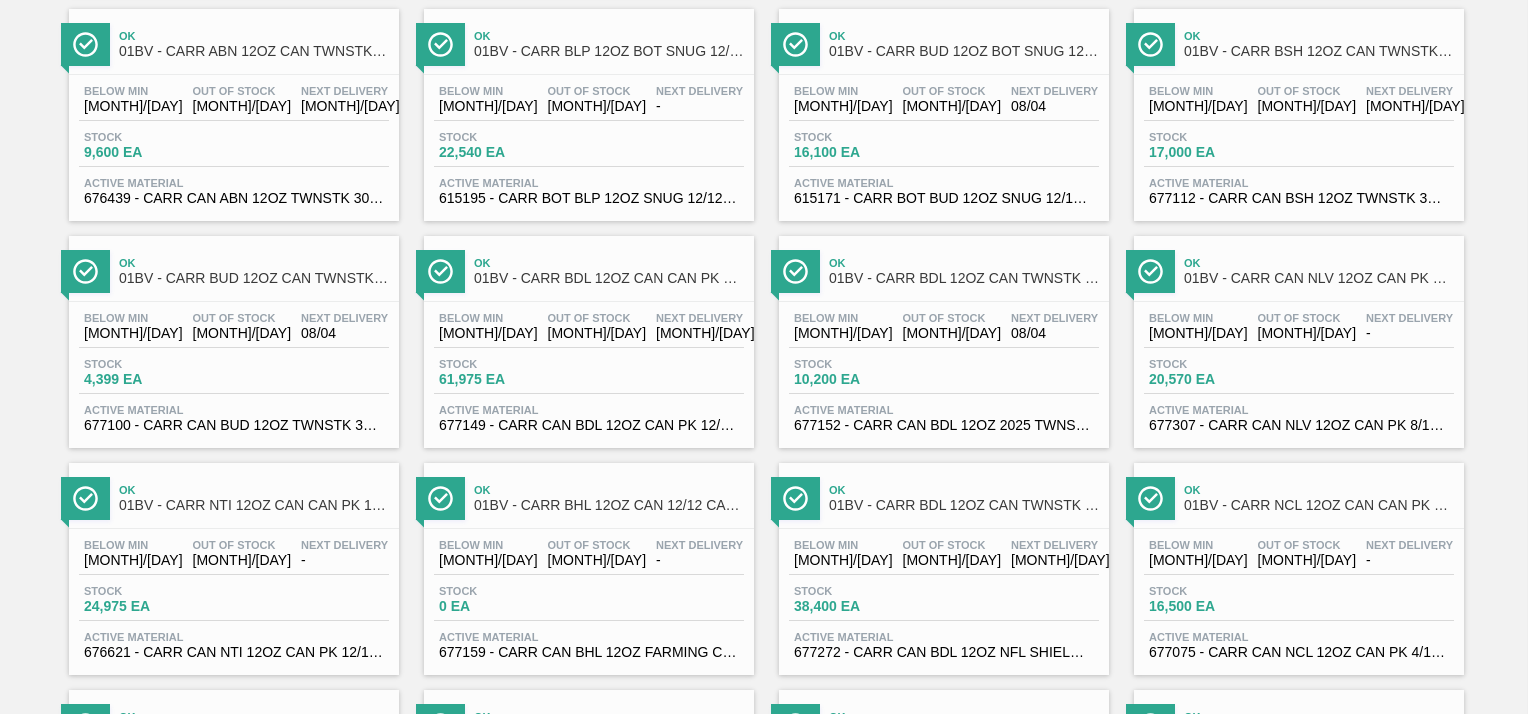 click on "Ok" at bounding box center [254, 263] 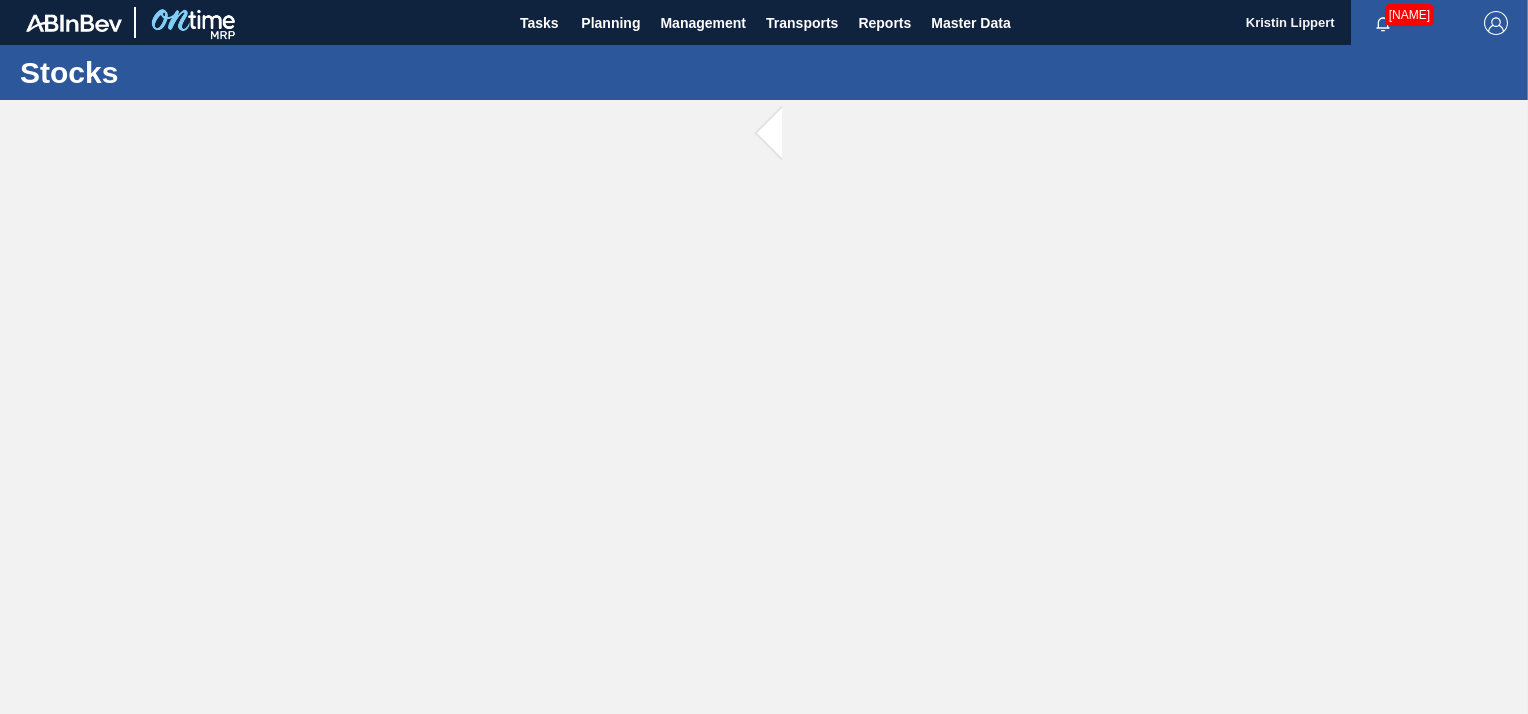 scroll, scrollTop: 0, scrollLeft: 0, axis: both 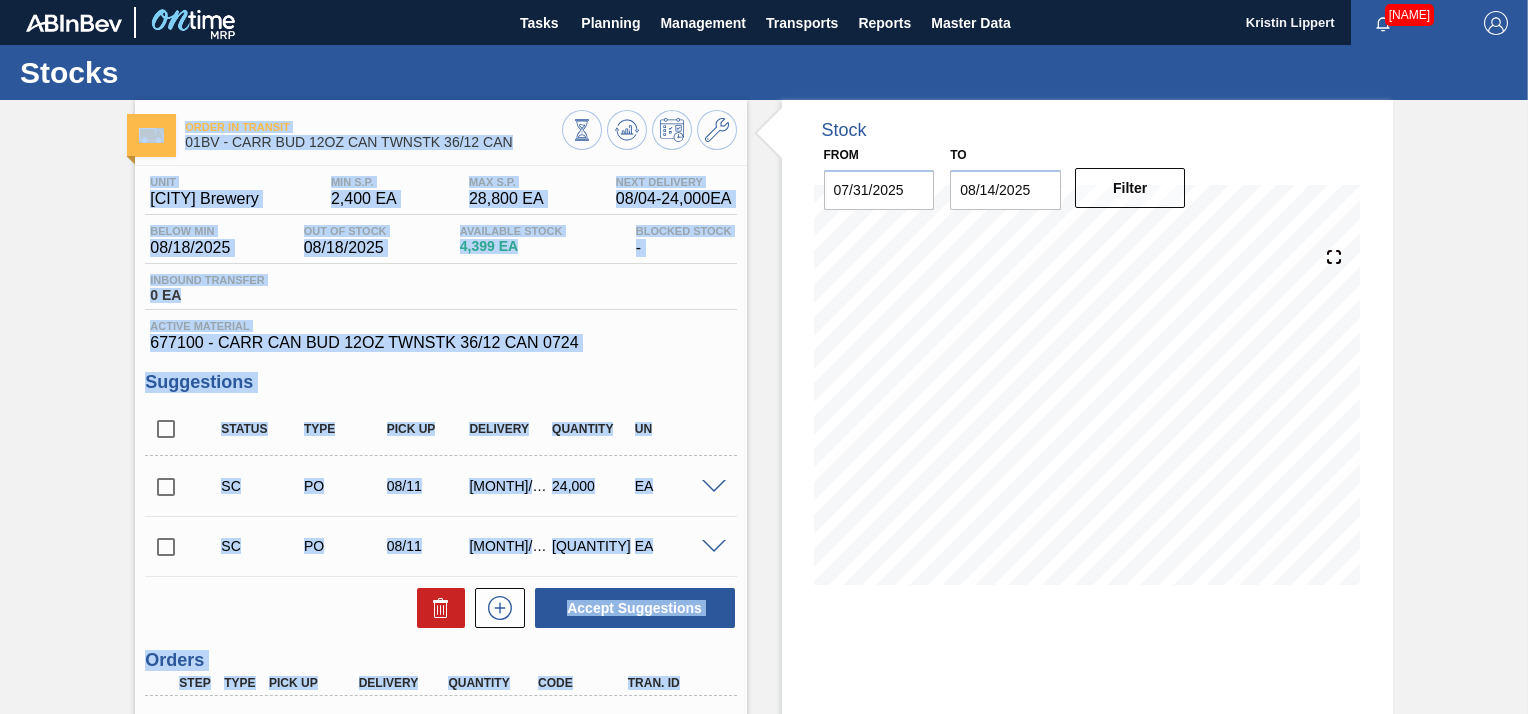 click on "Unit Baldwinsville Brewery MIN S.P. 2,400   EA MAX S.P. 28,800   EA Next Delivery 08/04  -  24,000 EA Below Min 08/18/2025 Out Of Stock 08/18/2025 Available Stock 4,399 EA Blocked Stock - Inbound Transfer 0 EA Active Material 677100 - CARR CAN BUD 12OZ TWNSTK 36/12 CAN 0724   Suggestions   Status Type Pick up Delivery Quantity UN SC PO 08/11 08/15 24,000 EA Material 677100 - CARR CAN BUD 12OZ TWNSTK 36/12 CAN 0724 Origin Purchase Order Supplier A - 8221069 - GPI - W. Monroe Pick up 08/11/2025 Delivery 08/15/2025 Delivery Time Incoterm FOB Lot size 2,400 Quantity 10 Trucks 1 Total 24,000 Door Undefined Production Line Comments Observation SC PO 08/11 08/15 9,600 EA Material 677100 - CARR CAN BUD 12OZ TWNSTK 36/12 CAN 0724 Origin Purchase Order Supplier A - 8221069 - GPI - W. Monroe Pick up 08/11/2025 Delivery 08/15/2025 Delivery Time Incoterm FOB Lot size 2,400 Quantity 4 Trucks 0.4 Total 9,600 Door Undefined Production Line Comments Observation Accept Suggestions Orders Step Type Pick up Delivery Quantity" at bounding box center [440, 538] 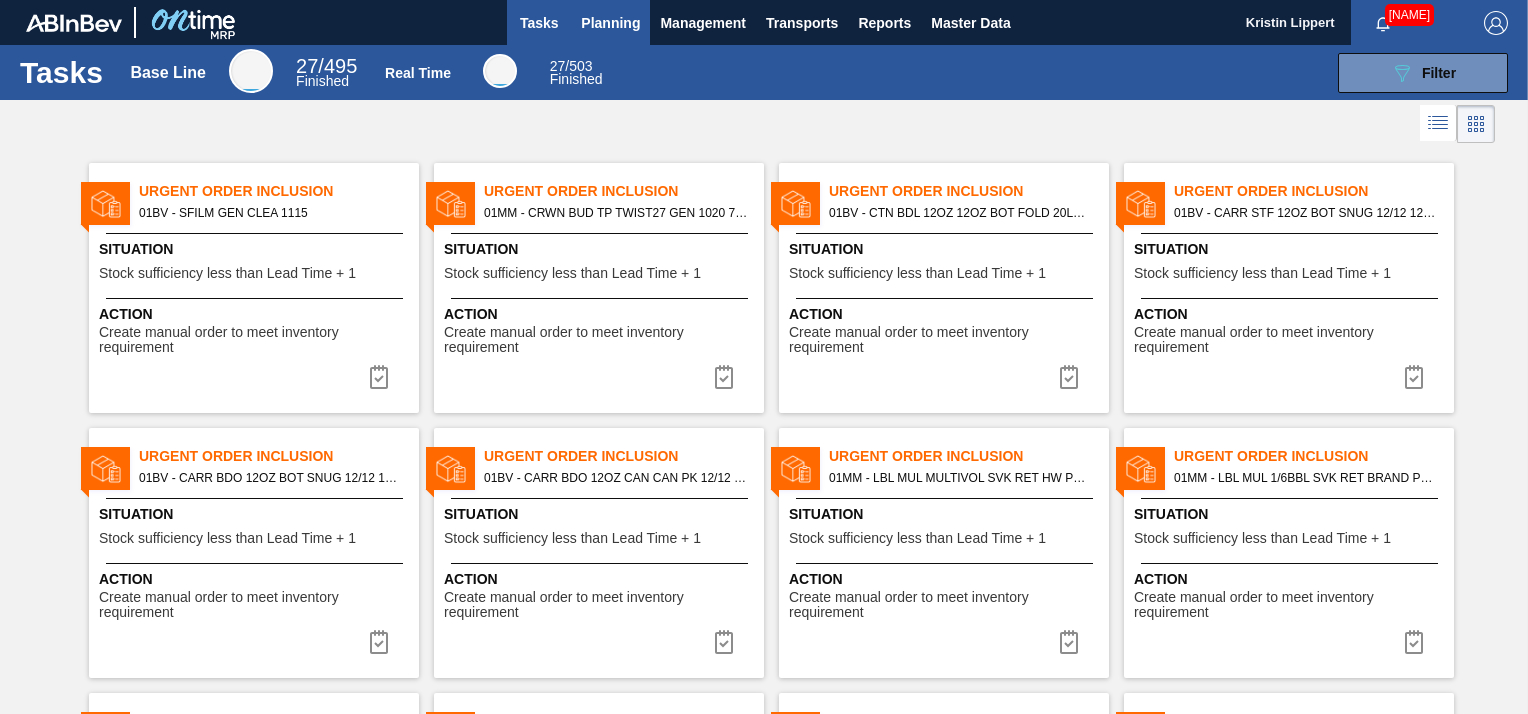 click on "Planning" at bounding box center [610, 23] 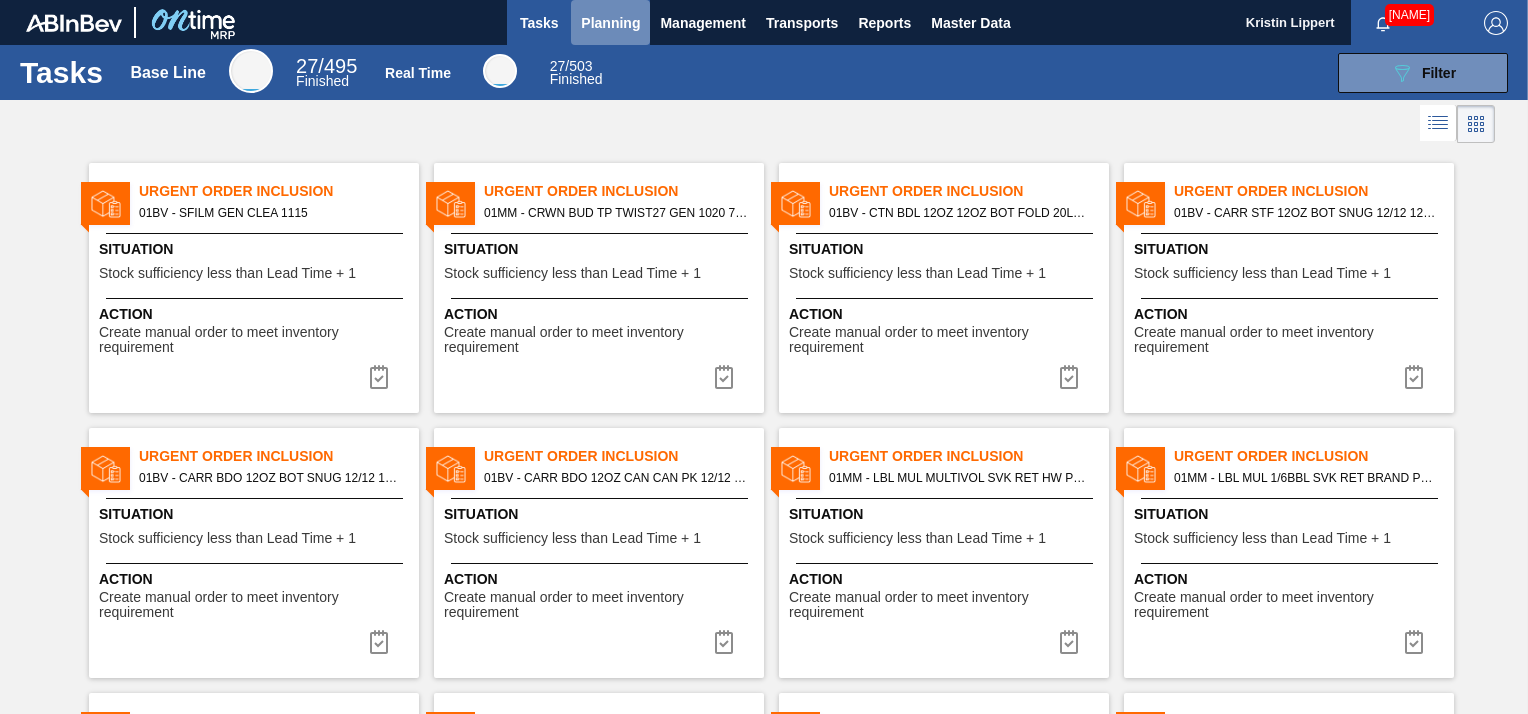 click on "Planning" at bounding box center (610, 23) 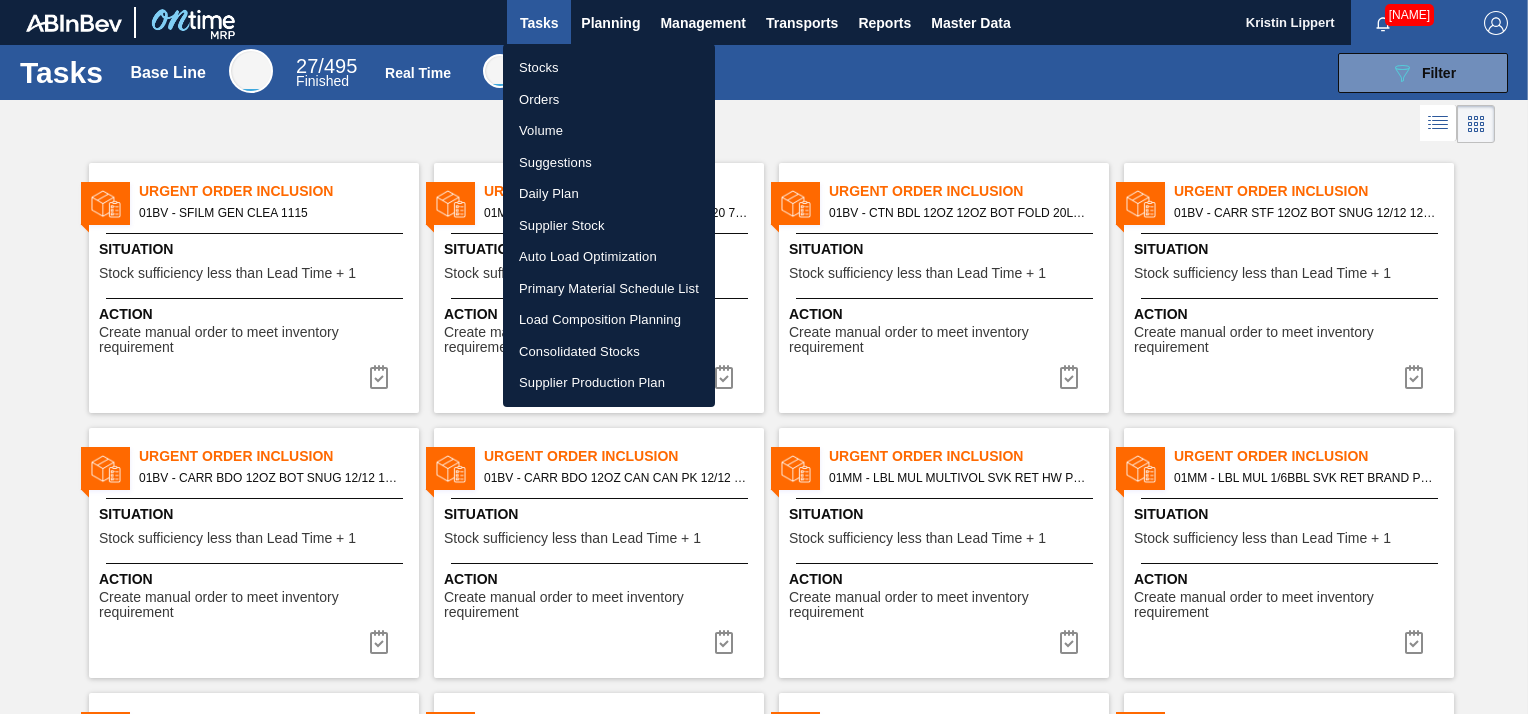 click on "Stocks" at bounding box center [609, 68] 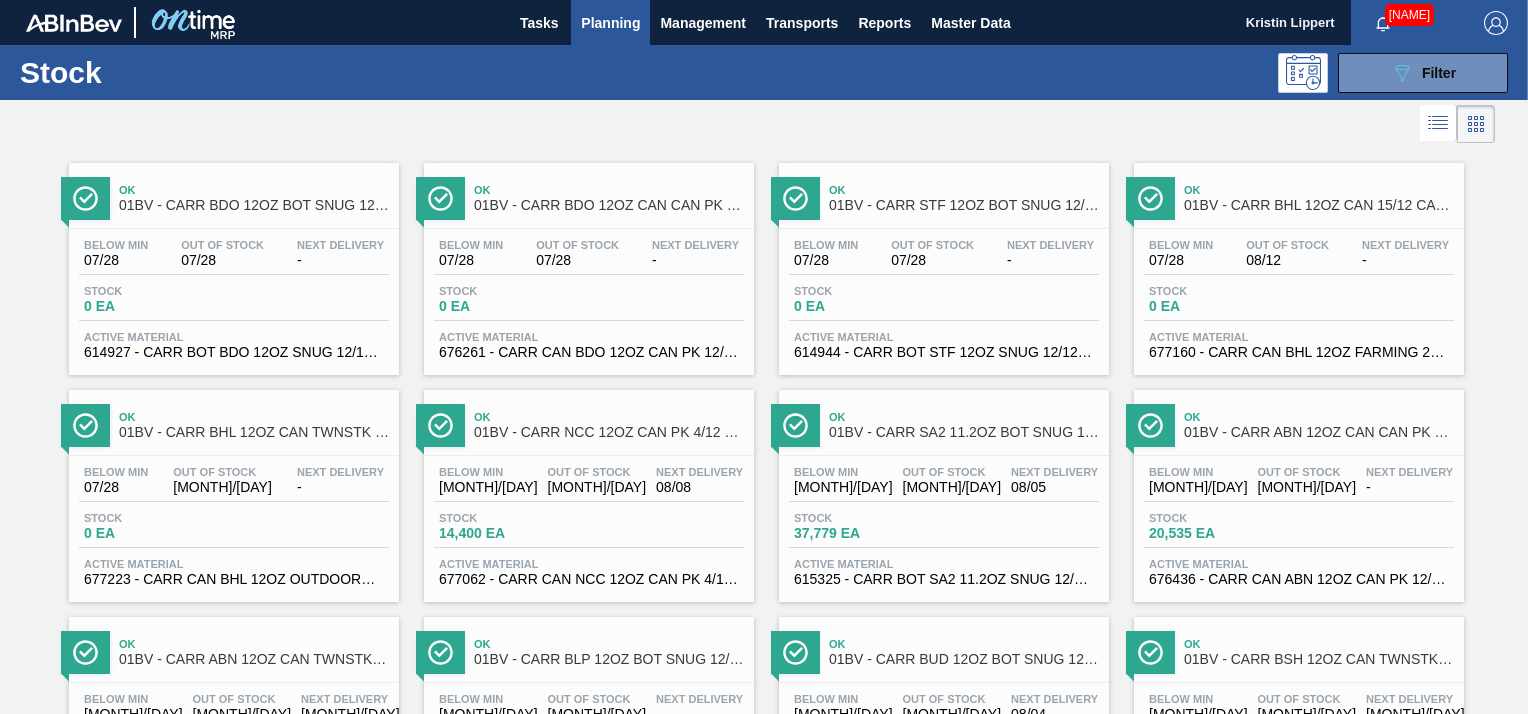 scroll, scrollTop: 18, scrollLeft: 0, axis: vertical 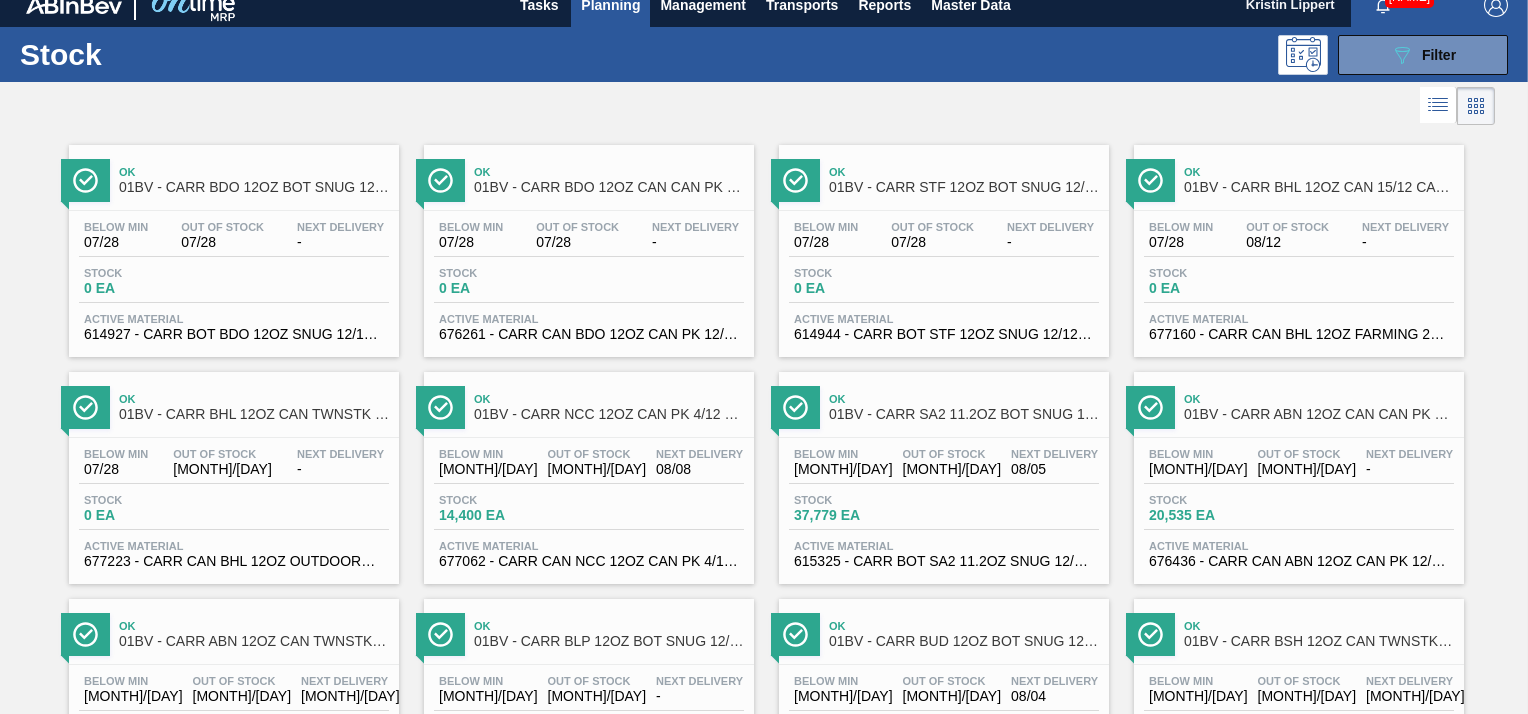 click on "Ok 01BV - CARR BDO 12OZ BOT SNUG 12/12 12OZ BOT  4_2ABV Below Min 07/28 Out Of Stock 07/28 Next Delivery - Stock 0 EA Active Material 614927 - CARR BOT BDO 12OZ SNUG 12/12 12OZ BOT 05 Ok 01BV - CARR BDO 12OZ CAN CAN PK 12/12 CAN  CAN SLEEK Below Min 07/28 Out Of Stock 07/28 Next Delivery - Stock 0 EA Active Material 676261 - CARR CAN BDO 12OZ CAN PK 12/12 SLEEK 052 Ok 01BV - CARR STF 12OZ BOT SNUG 12/12 12OZ BOT Below Min 07/28 Out Of Stock 07/28 Next Delivery - Stock 0 EA Active Material 614944 - CARR BOT STF 12OZ SNUG 12/12 12OZ BOT 05 Ok 01BV - CARR BHL 12OZ CAN 15/12 CAN PK FARMING PROMO Below Min 07/28 Out Of Stock 08/12 Next Delivery - Stock 0 EA Active Material 677160 - CARR CAN BHL 12OZ FARMING 2025 CAN PK 15 Ok 01BV - CARR BHL 12OZ CAN TWNSTK 30/12 CAN  CAN  OUTDOOR PROMO Below Min 07/28 Out Of Stock 08/15 Next Delivery - Stock 0 EA Active Material 677223 - CARR CAN BHL 12OZ OUTDOORS TWNSTK 30/12 Ok 01BV - CARR NCC 12OZ CAN PK 4/12 SLEEK Below Min 08/15 Out Of Stock 08/15 Next Delivery 08/08 Stock Ok" at bounding box center [764, 1605] 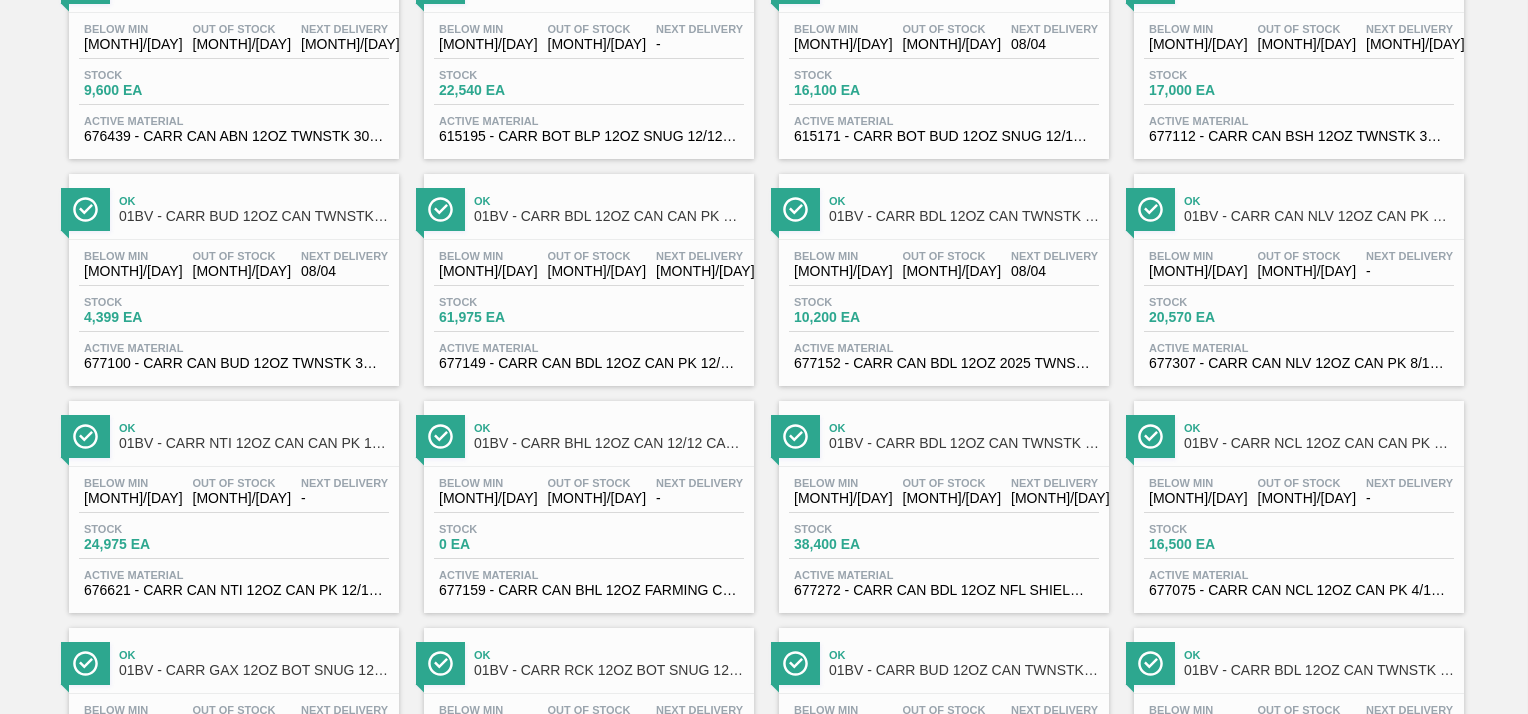scroll, scrollTop: 693, scrollLeft: 0, axis: vertical 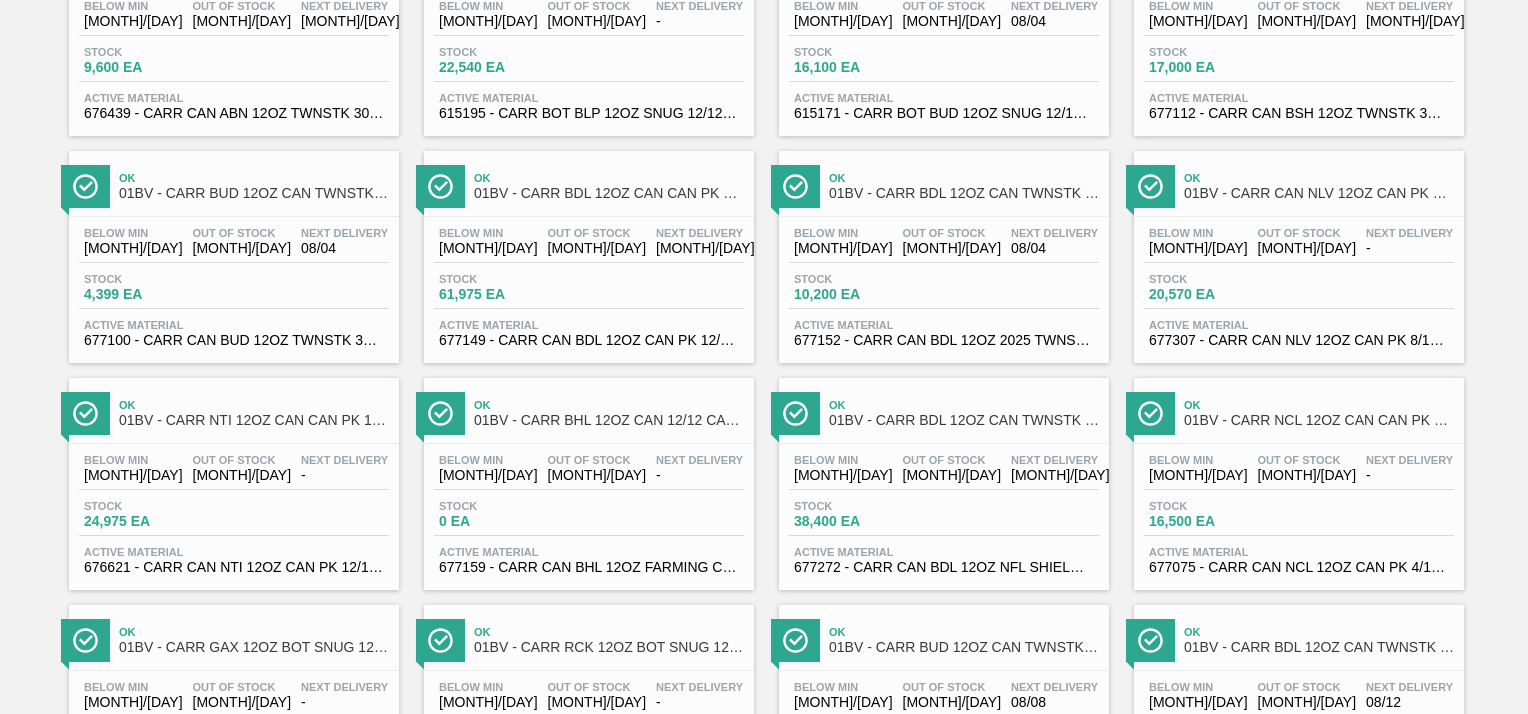 click on "01BV - CARR BDL 12OZ CAN CAN PK 12/12 CAN" at bounding box center (609, 193) 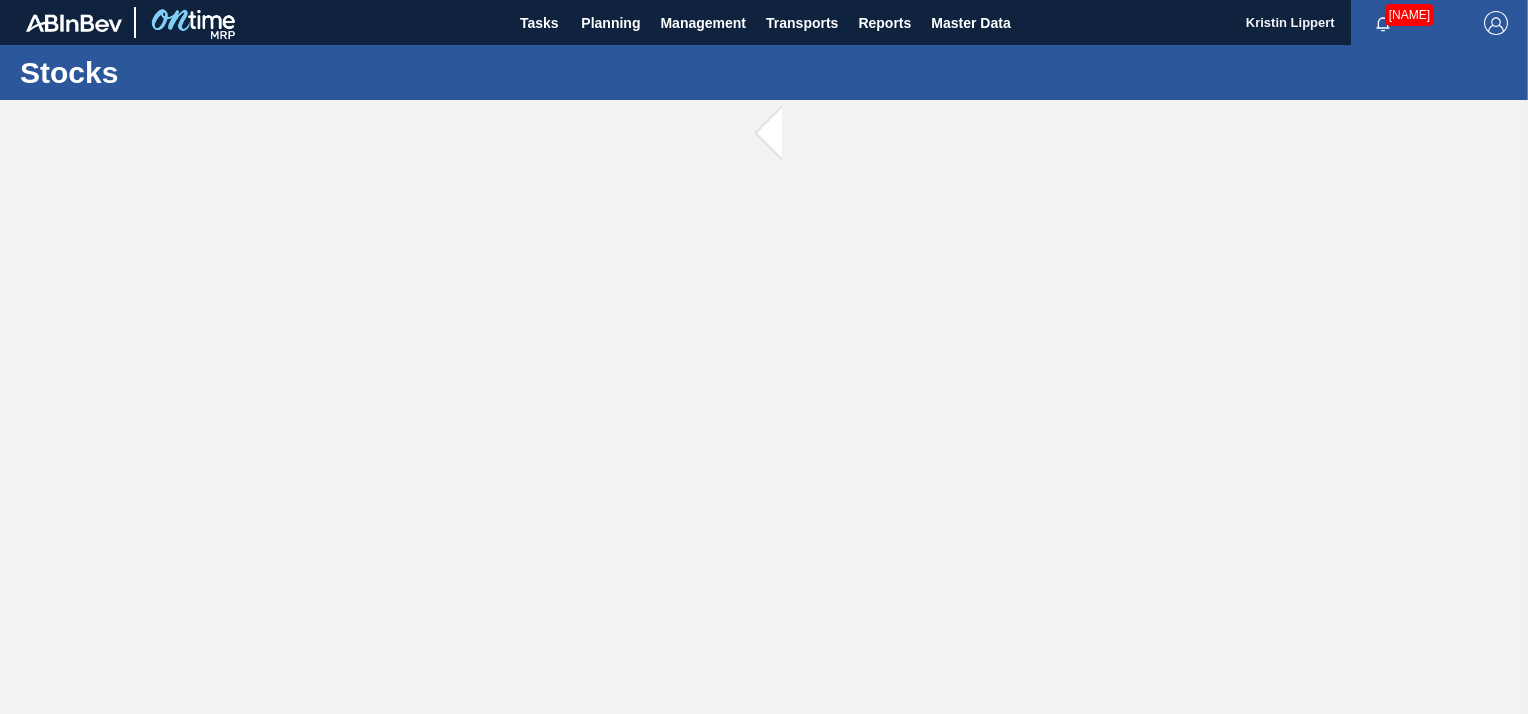 scroll, scrollTop: 0, scrollLeft: 0, axis: both 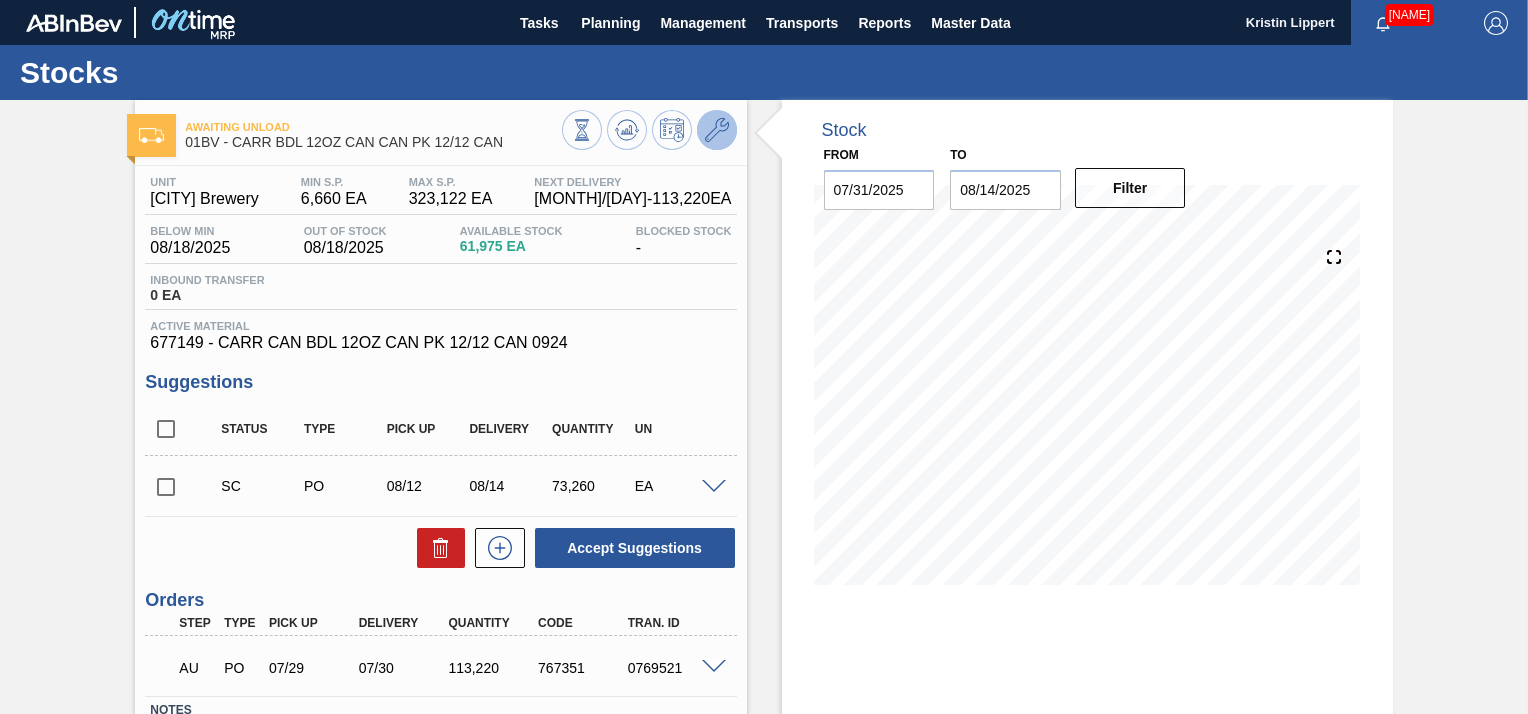 click 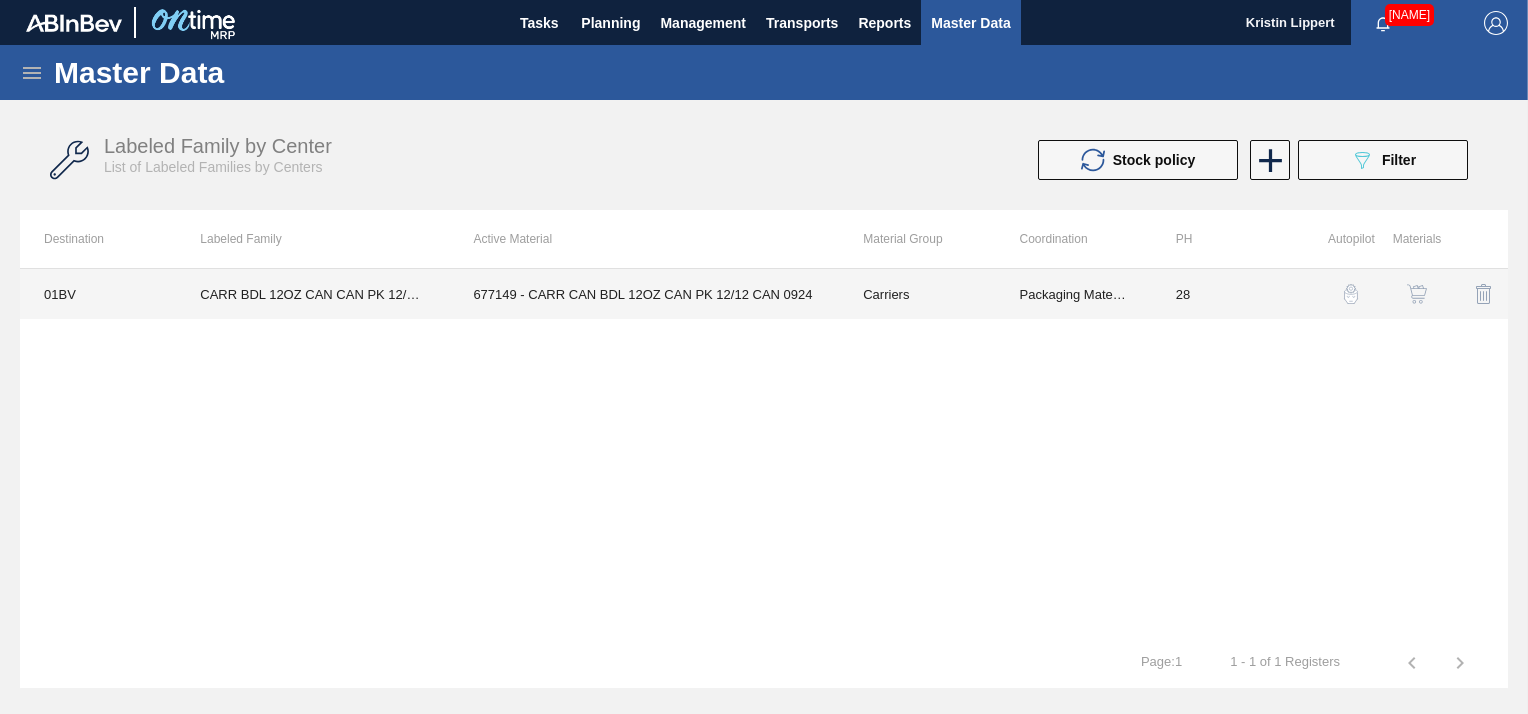 click on "677149 - CARR CAN BDL 12OZ CAN PK 12/12 CAN 0924" at bounding box center (644, 294) 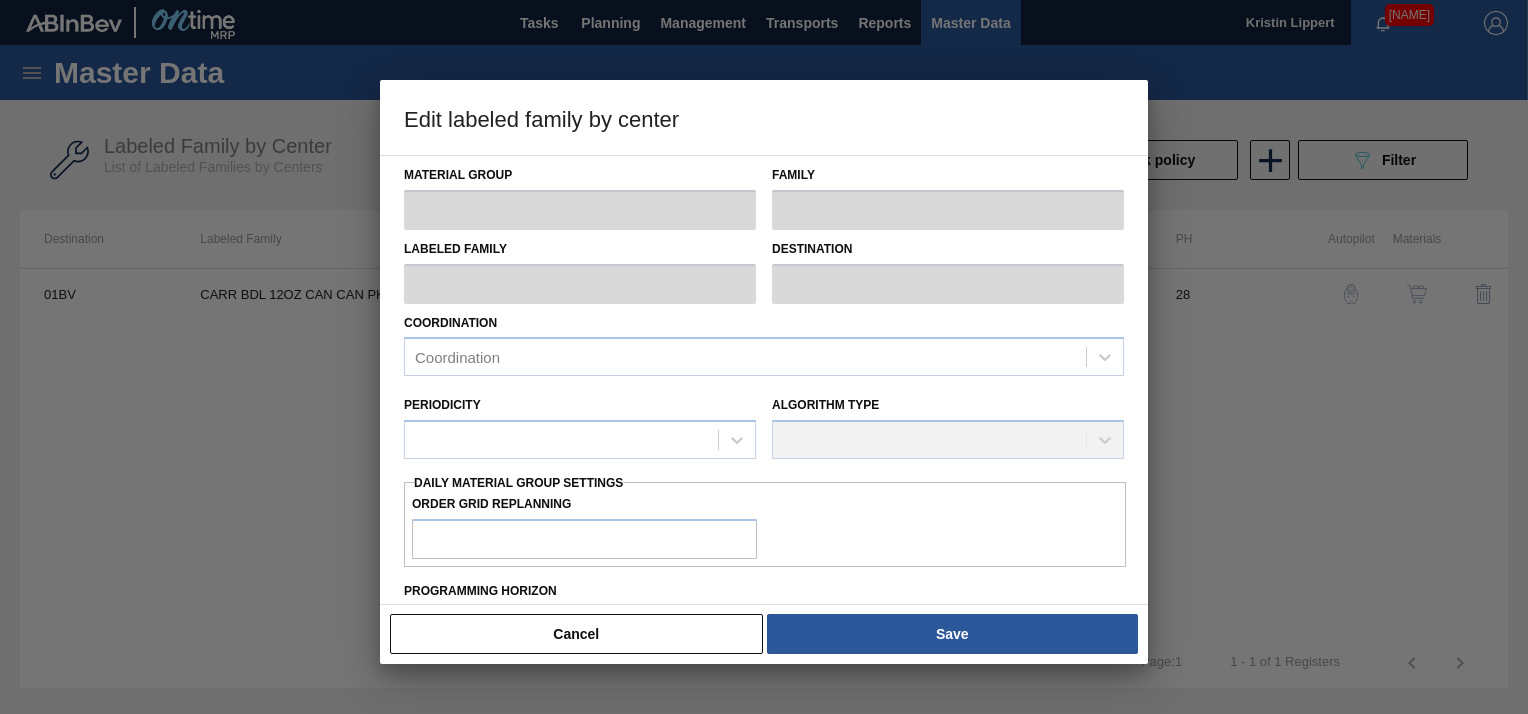click on "Coordination Coordination" at bounding box center (764, 343) 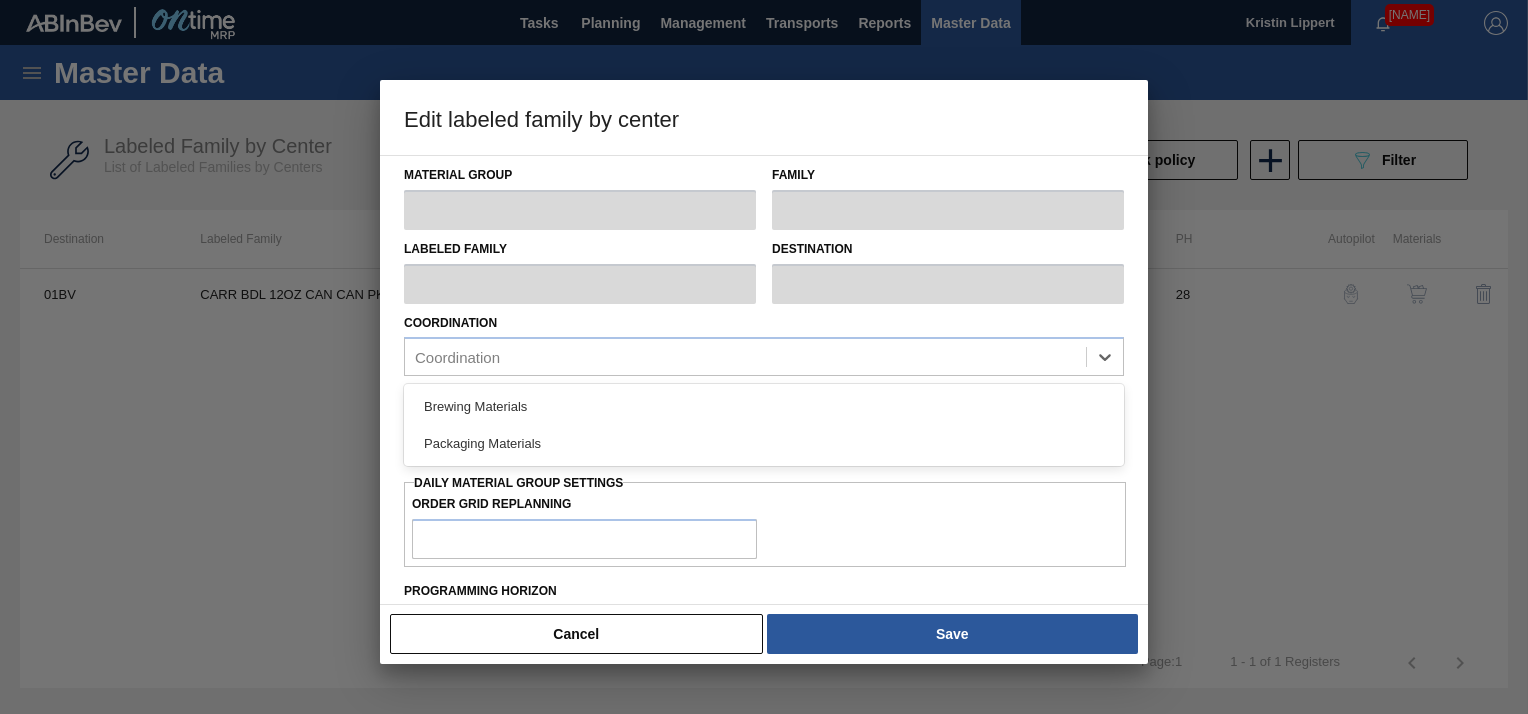 type on "Carriers" 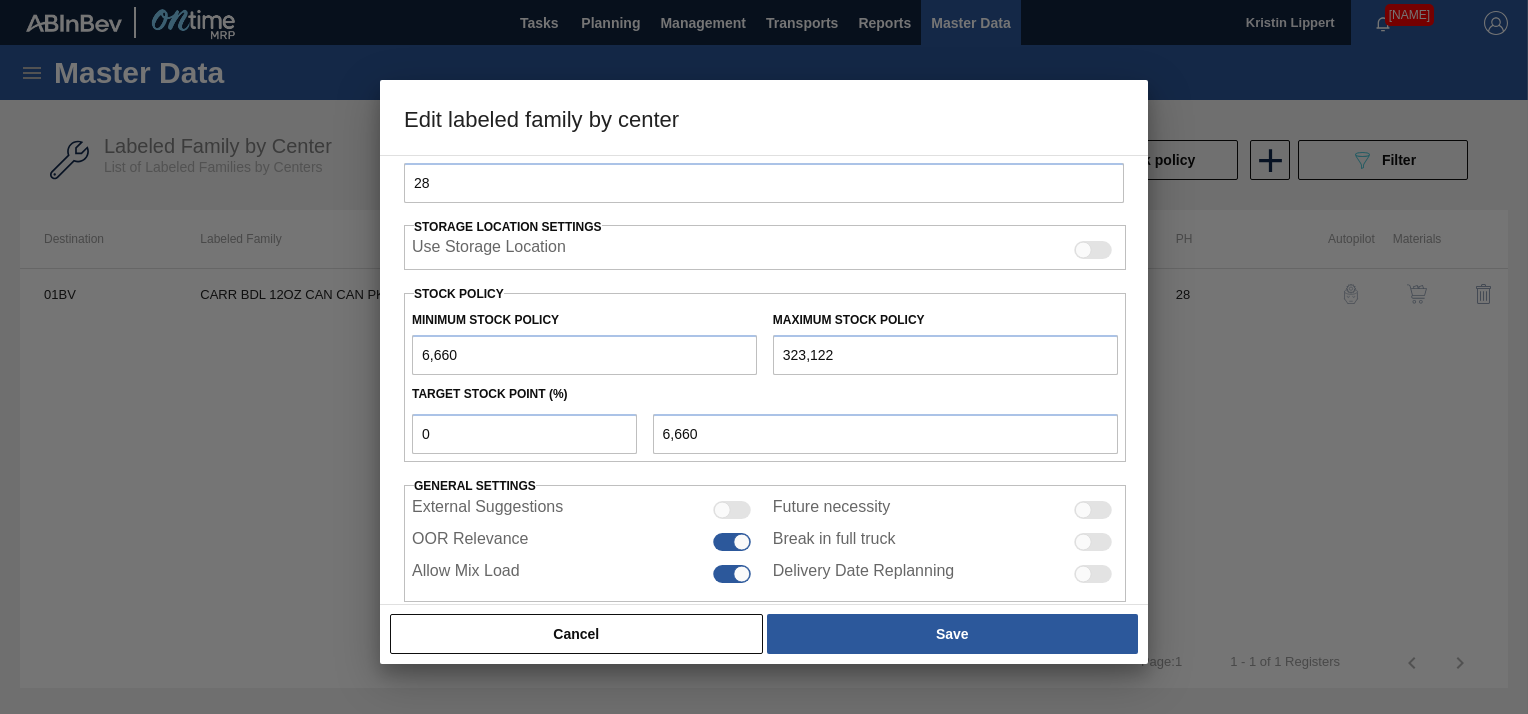 scroll, scrollTop: 425, scrollLeft: 0, axis: vertical 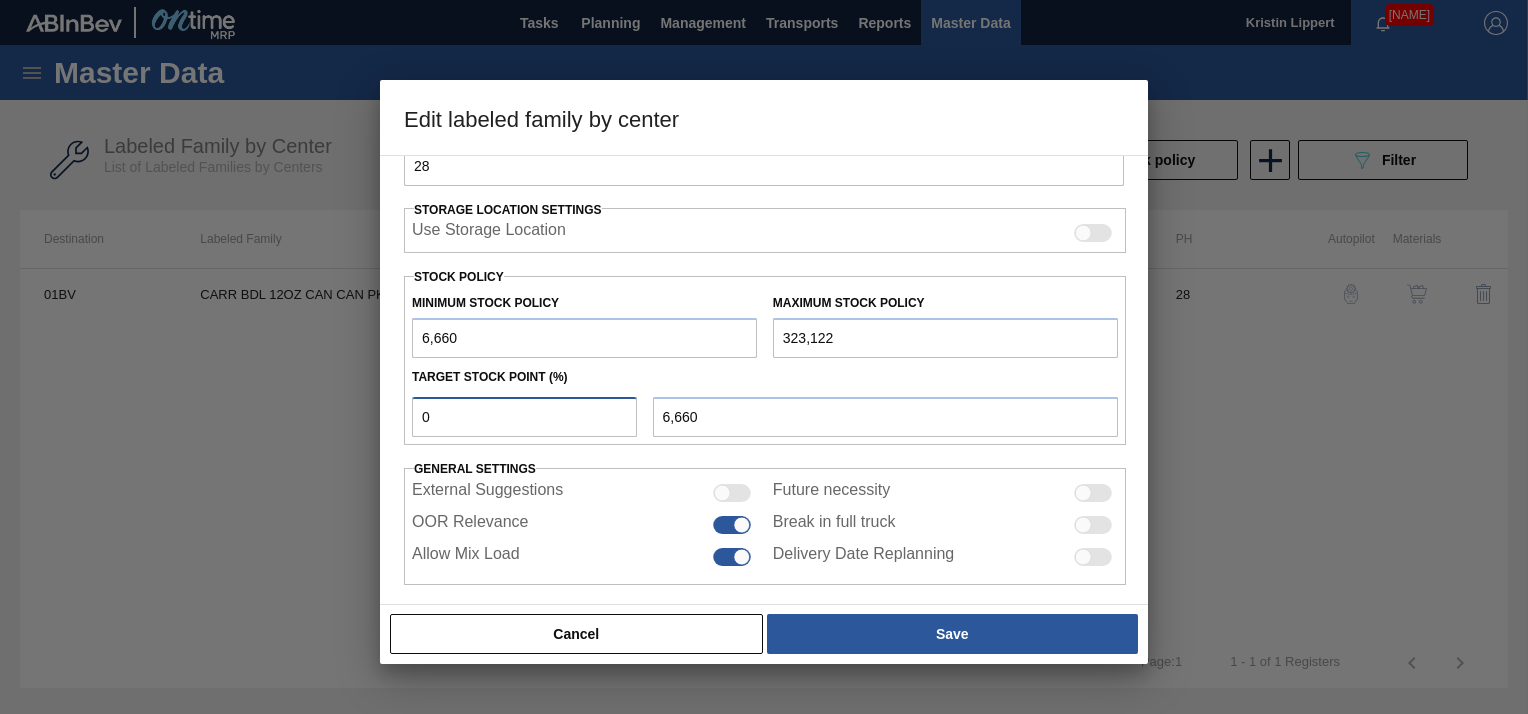 drag, startPoint x: 449, startPoint y: 416, endPoint x: 368, endPoint y: 414, distance: 81.02469 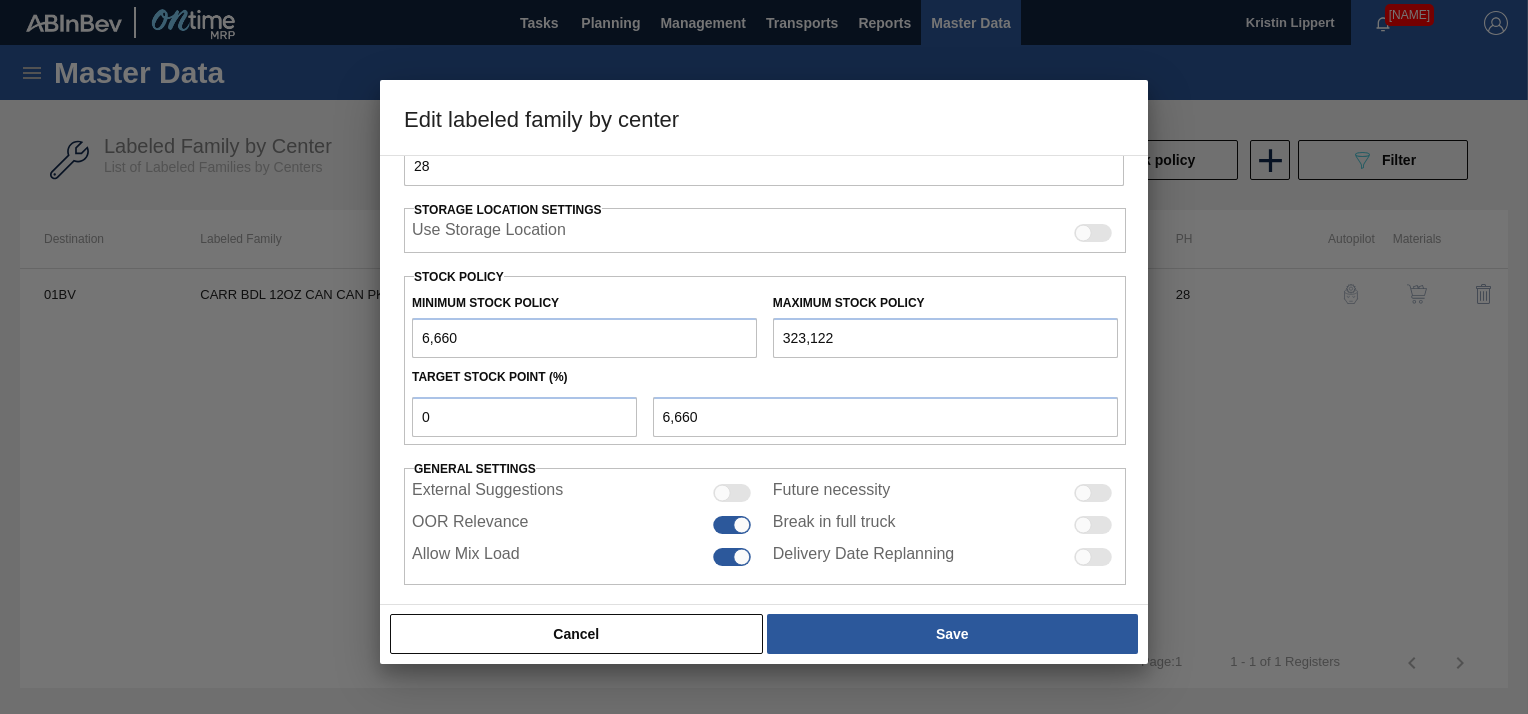 click at bounding box center [764, 357] 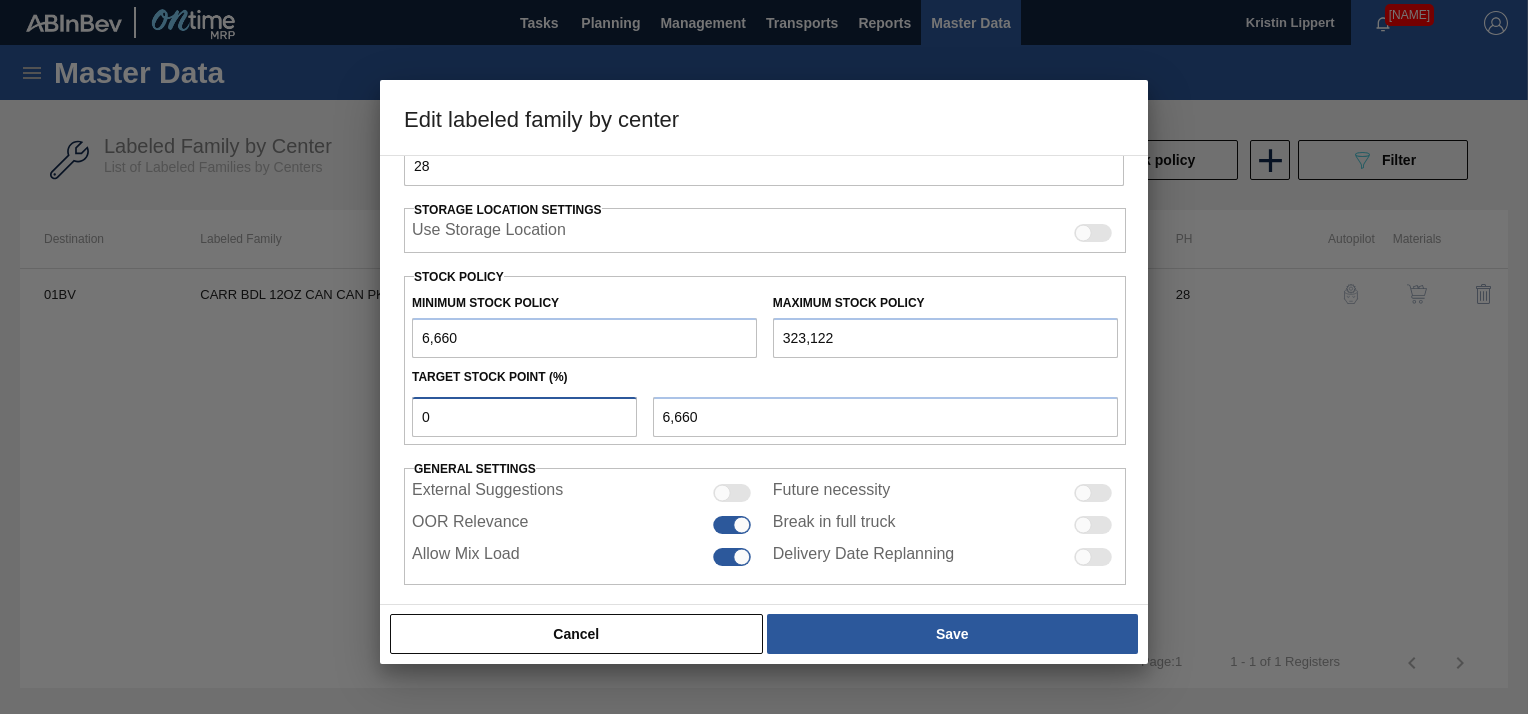 click on "0" at bounding box center [524, 417] 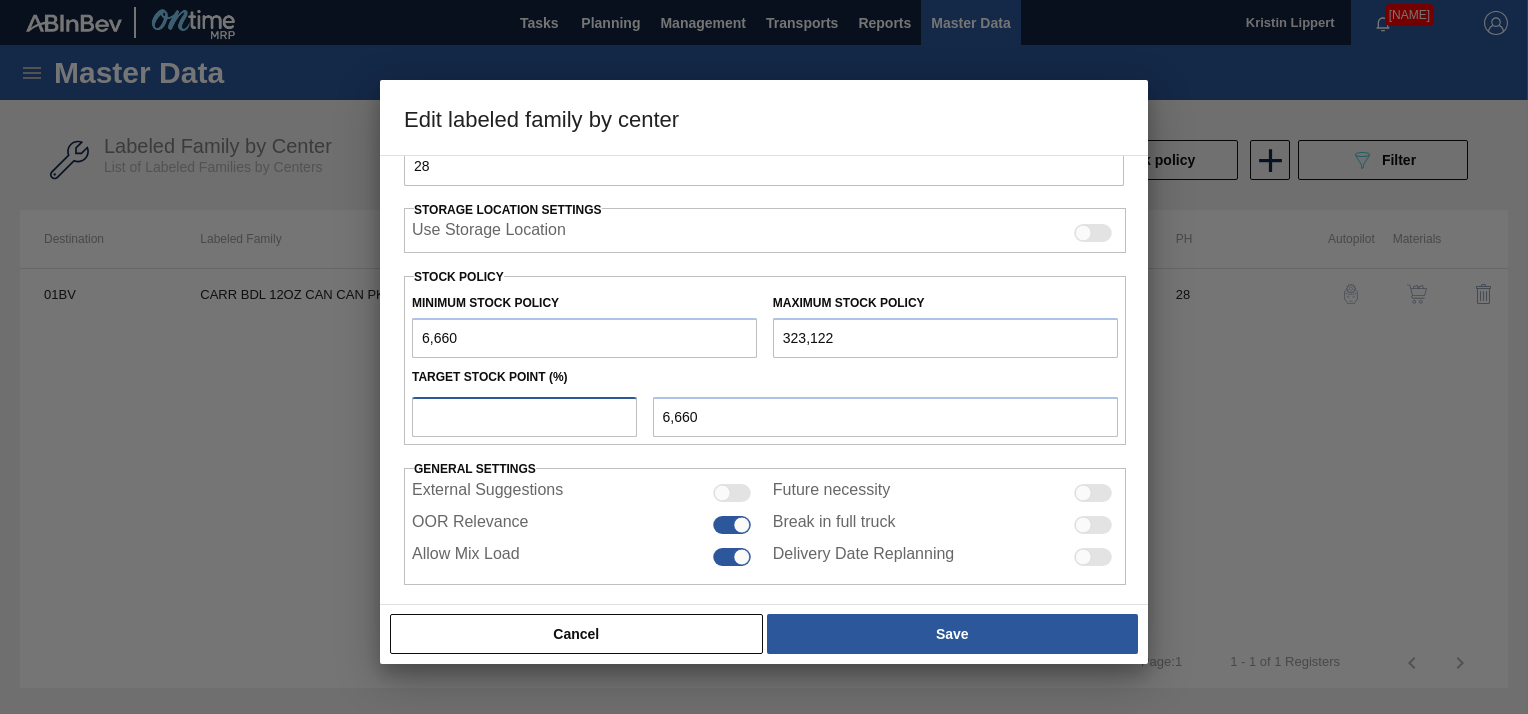 type on "4" 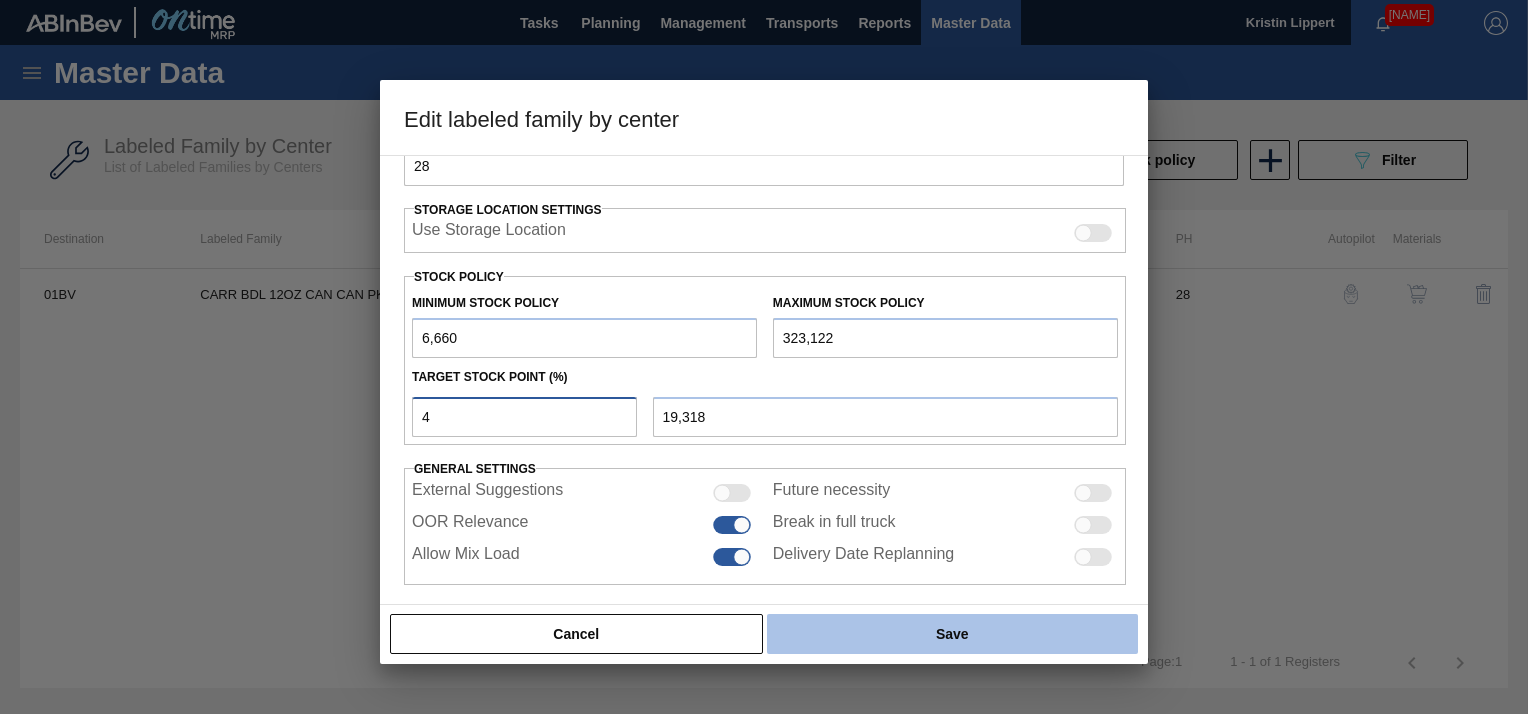 type on "4" 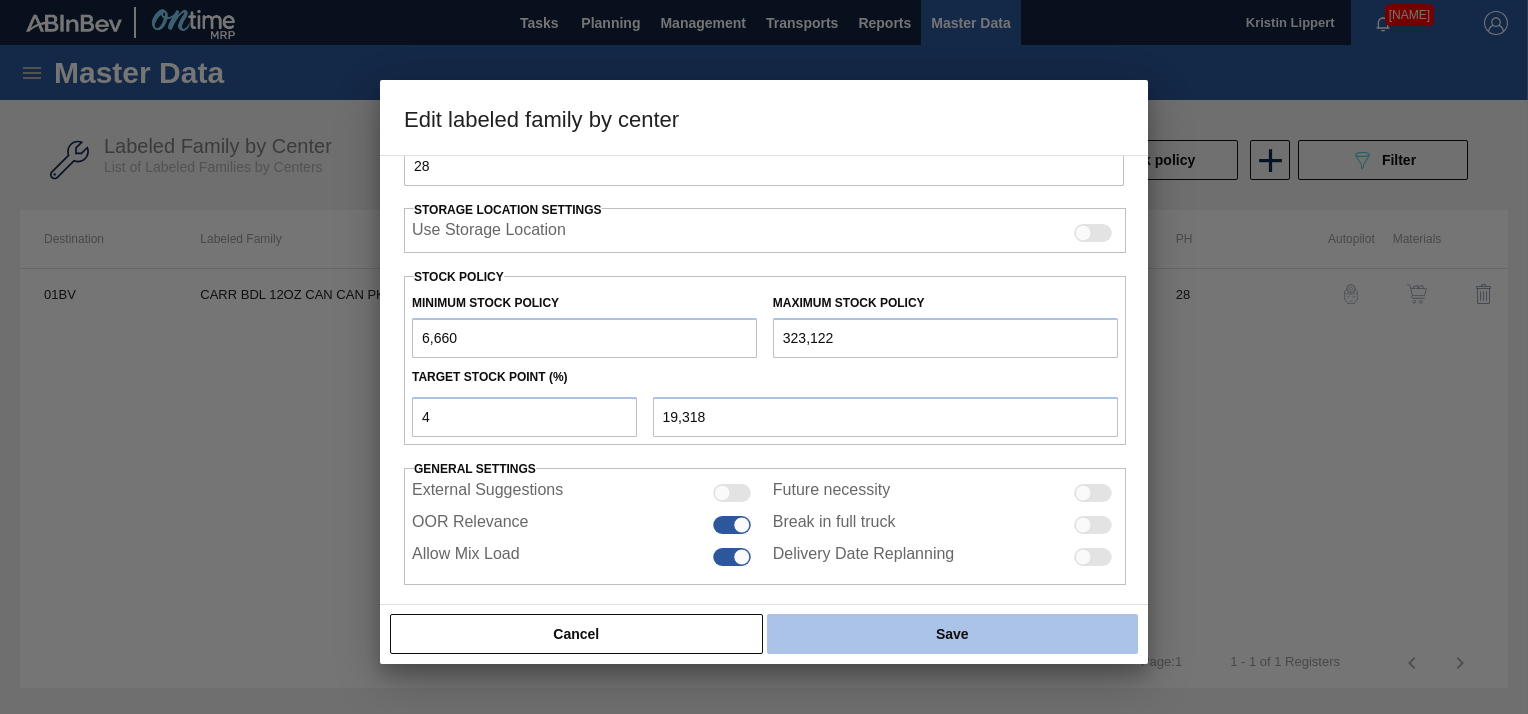 click on "Save" at bounding box center [952, 634] 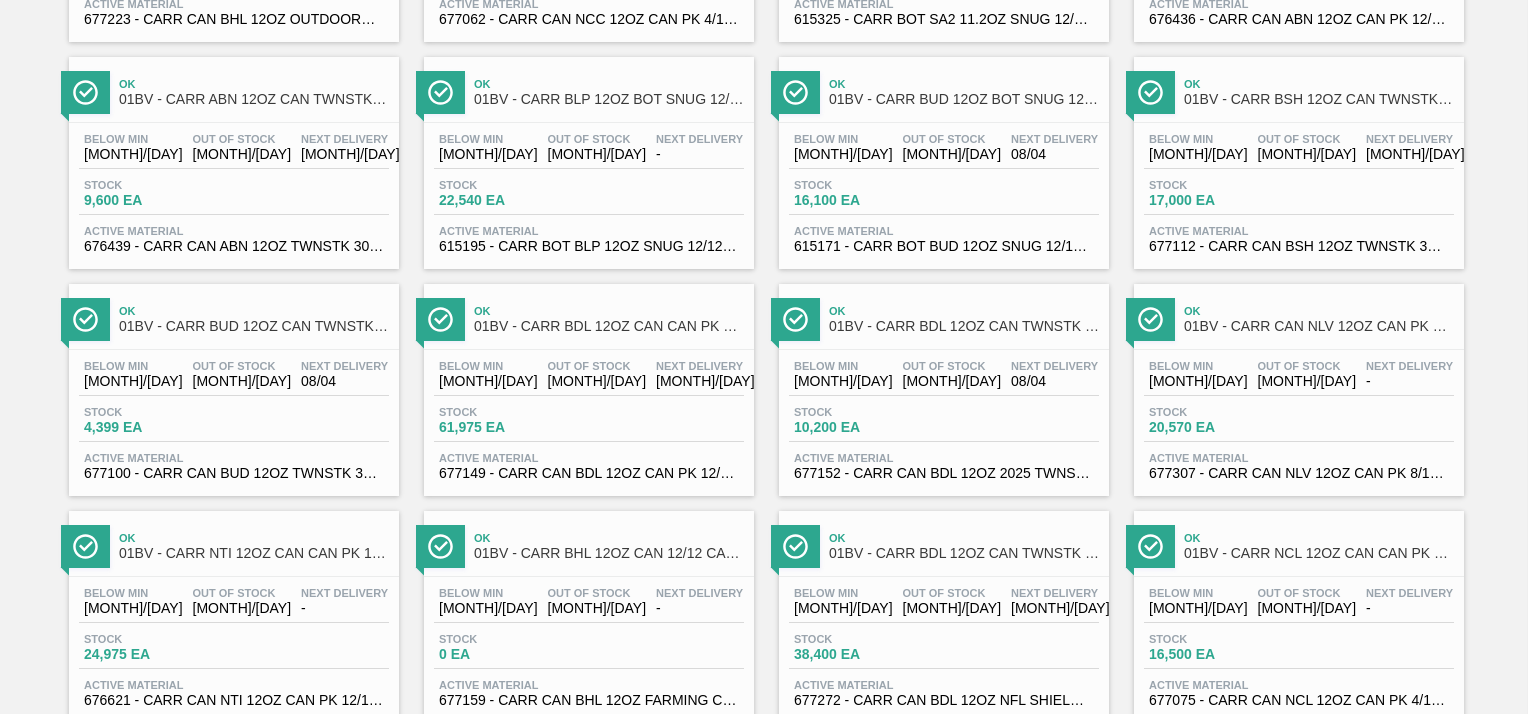 scroll, scrollTop: 599, scrollLeft: 0, axis: vertical 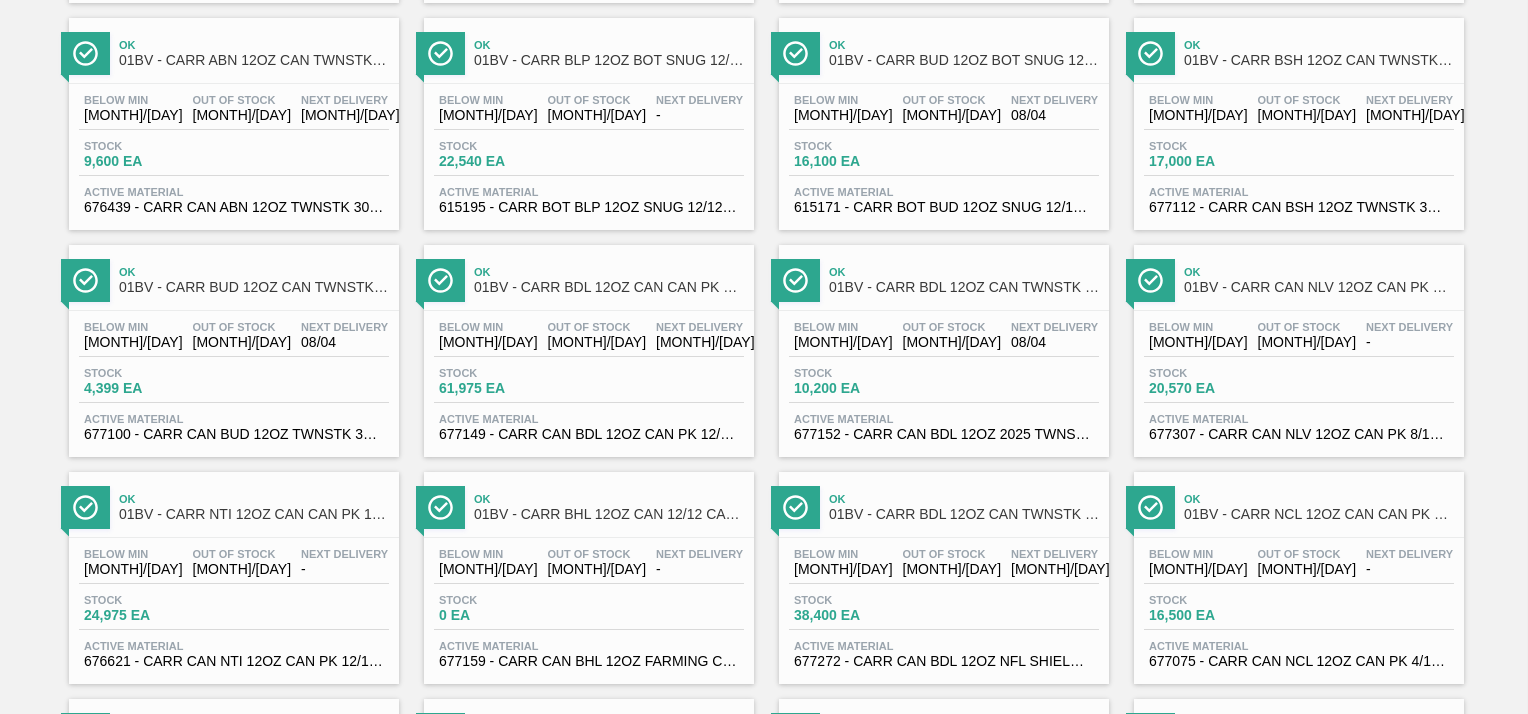 click on "Ok 01BV - CARR BDL 12OZ CAN TWNSTK 36/12 CAN" at bounding box center [964, 280] 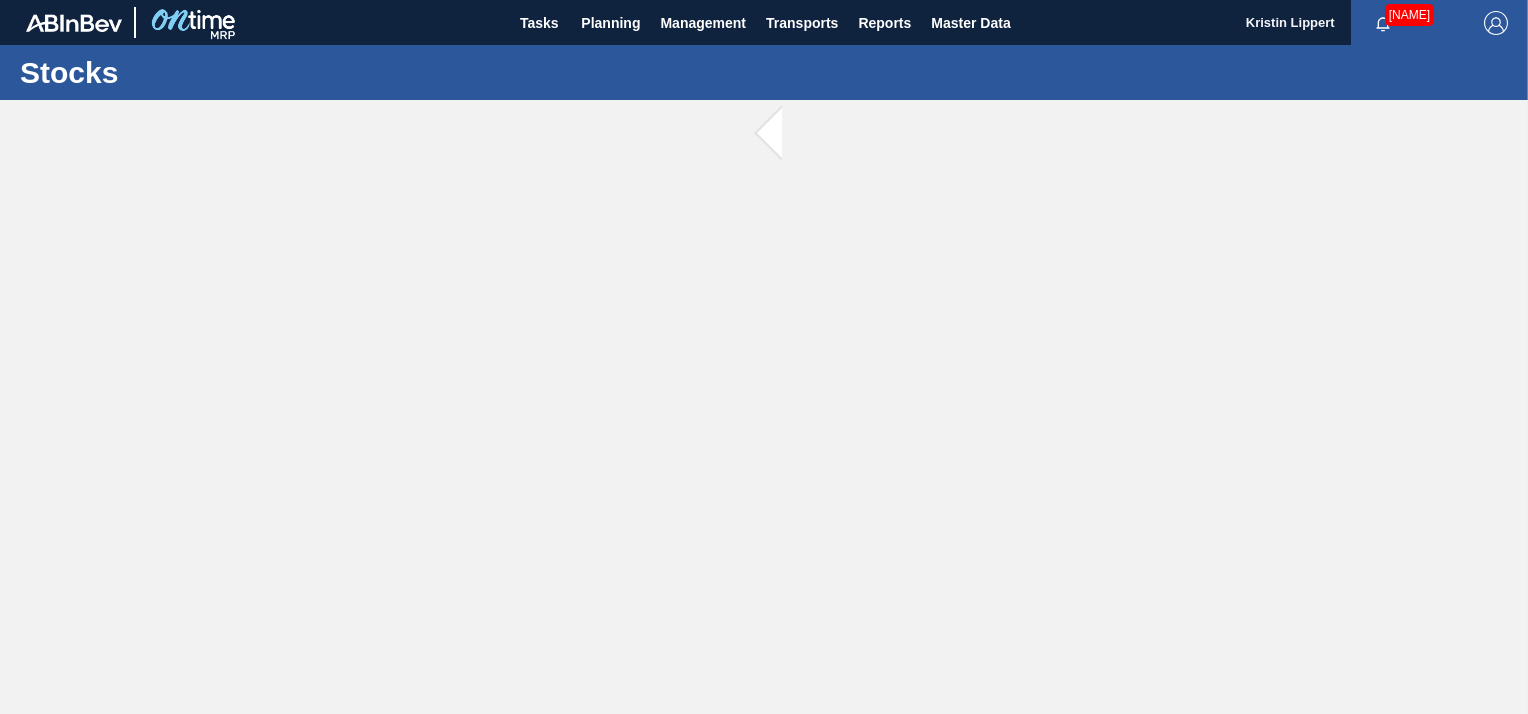 scroll, scrollTop: 0, scrollLeft: 0, axis: both 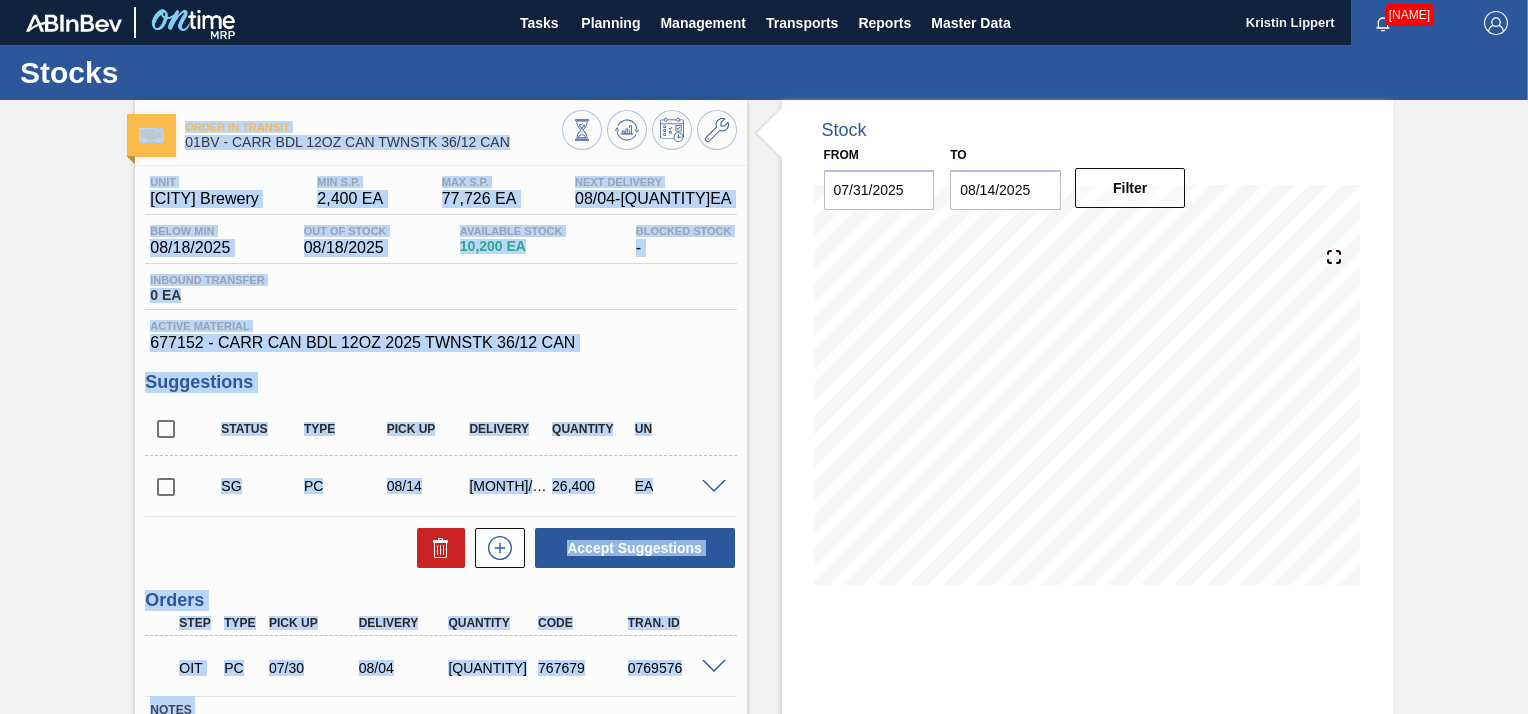 click on "Unit Baldwinsville Brewery MIN S.P. 2,400   EA MAX S.P. 77,726   EA Next Delivery 08/04  -  9,600 EA Below Min 08/18/2025 Out Of Stock 08/18/2025 Available Stock 10,200 EA Blocked Stock - Inbound Transfer 0 EA Active Material 677152 - CARR CAN BDL 12OZ 2025 TWNSTK 36/12 CAN   Suggestions   Status Type Pick up Delivery Quantity UN SG PC 08/14 08/18 26,400 EA Material 677152 - CARR CAN BDL 12OZ 2025 TWNSTK 36/12 CAN Origin Purchase Order Supplier A - 8221069 - GPI - W. Monroe Pick up 08/14/2025 Delivery 08/18/2025 Delivery Time Incoterm FOB Lot size 2,400 Quantity 11 Trucks 0.423 Total 26,400 Door Undefined Production Line Comments Observation Accept Suggestions Orders Step Type Pick up Delivery Quantity Code TRAN. ID   OIT   PC 07/30 08/04 9,600 767679 0769576 Material 677152 - CARR CAN BDL 12OZ 2025 TWNSTK 36/12 CAN Origin GPI - W. Monroe Pick up 07/30/2025 Delivery 08/04/2025 Delivery Time 09:00:00 Lot size 2,400 Quantity 4 Total 9,600 Door Production Line Comments Incoterm FOB svg{fill:#ff0000} Notes" at bounding box center [440, 508] 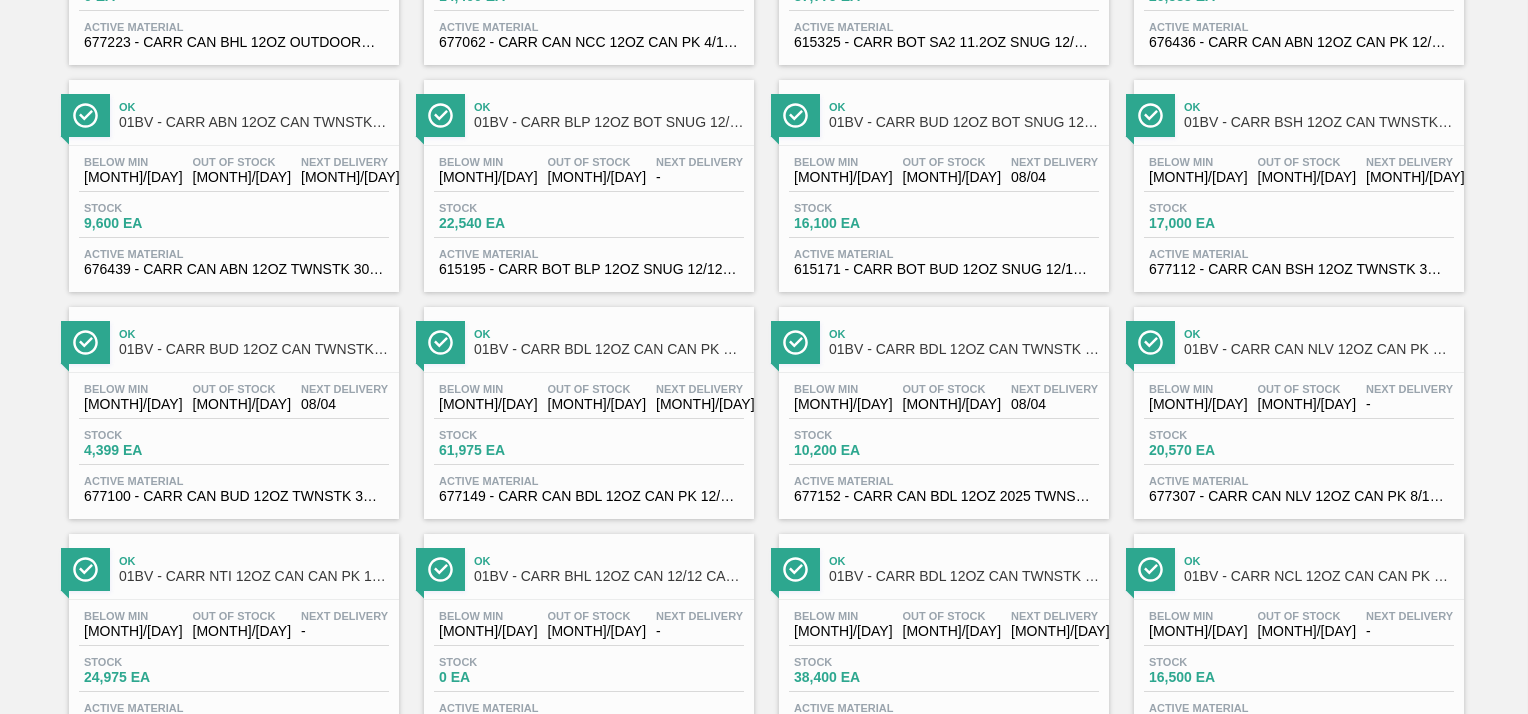 scroll, scrollTop: 578, scrollLeft: 0, axis: vertical 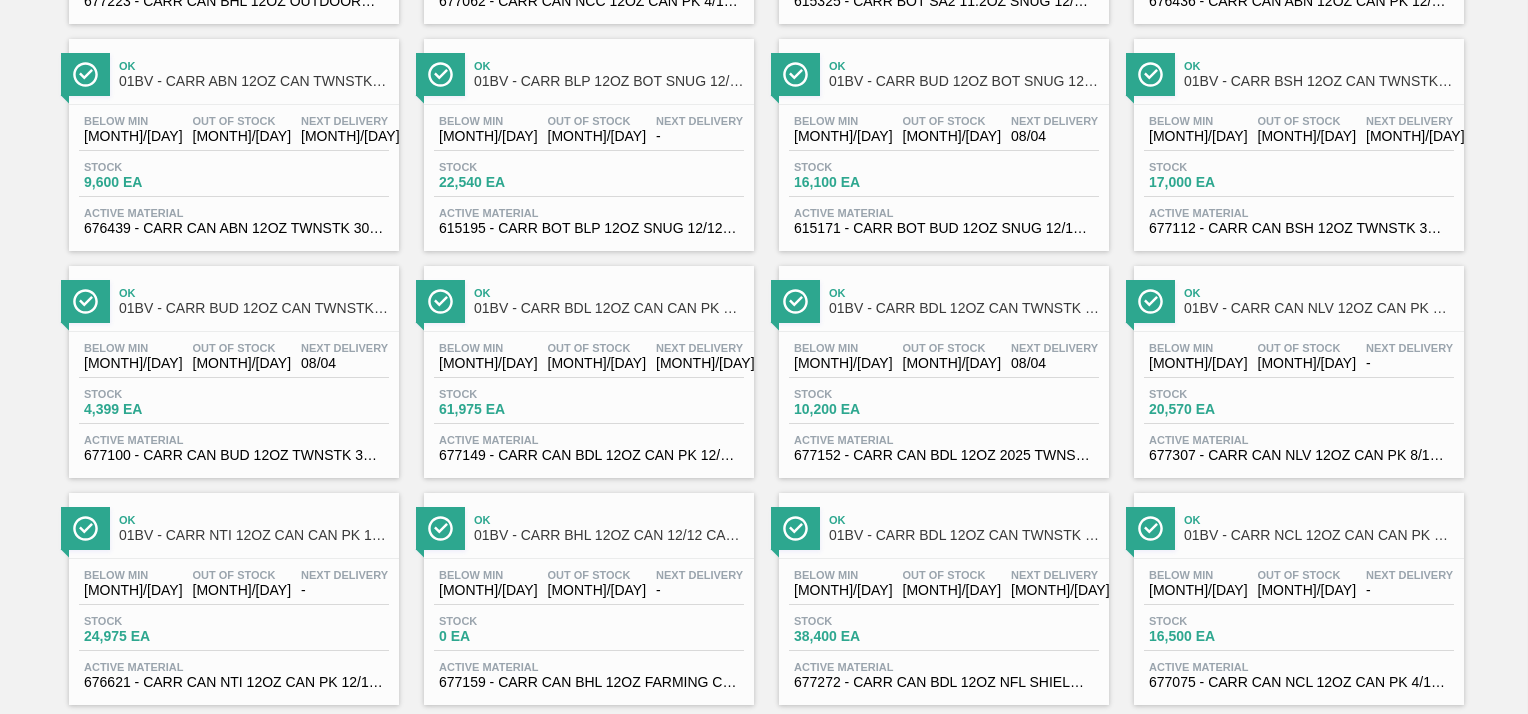 click on "01BV - CARR CAN NLV 12OZ CAN PK 8/12 SLEEK 0723" at bounding box center (1319, 308) 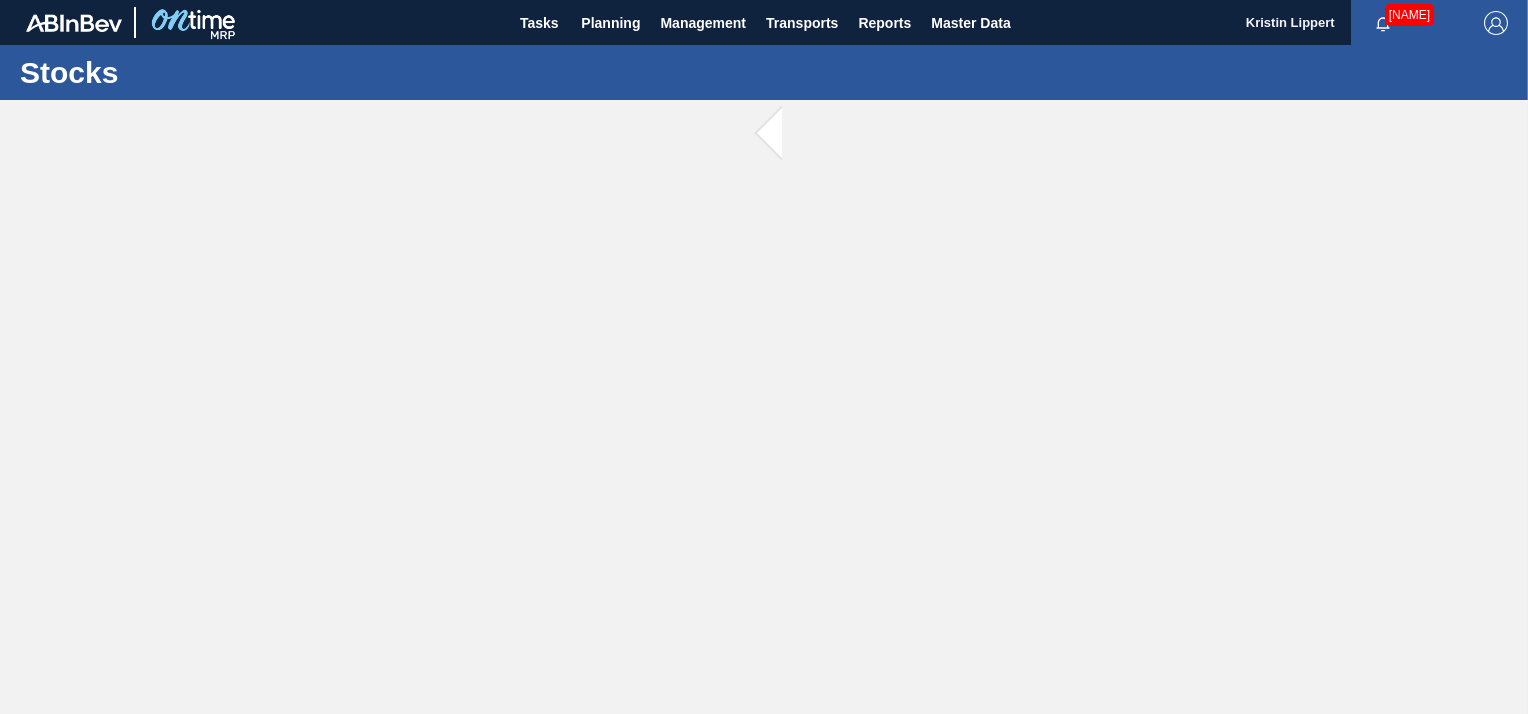 scroll, scrollTop: 0, scrollLeft: 0, axis: both 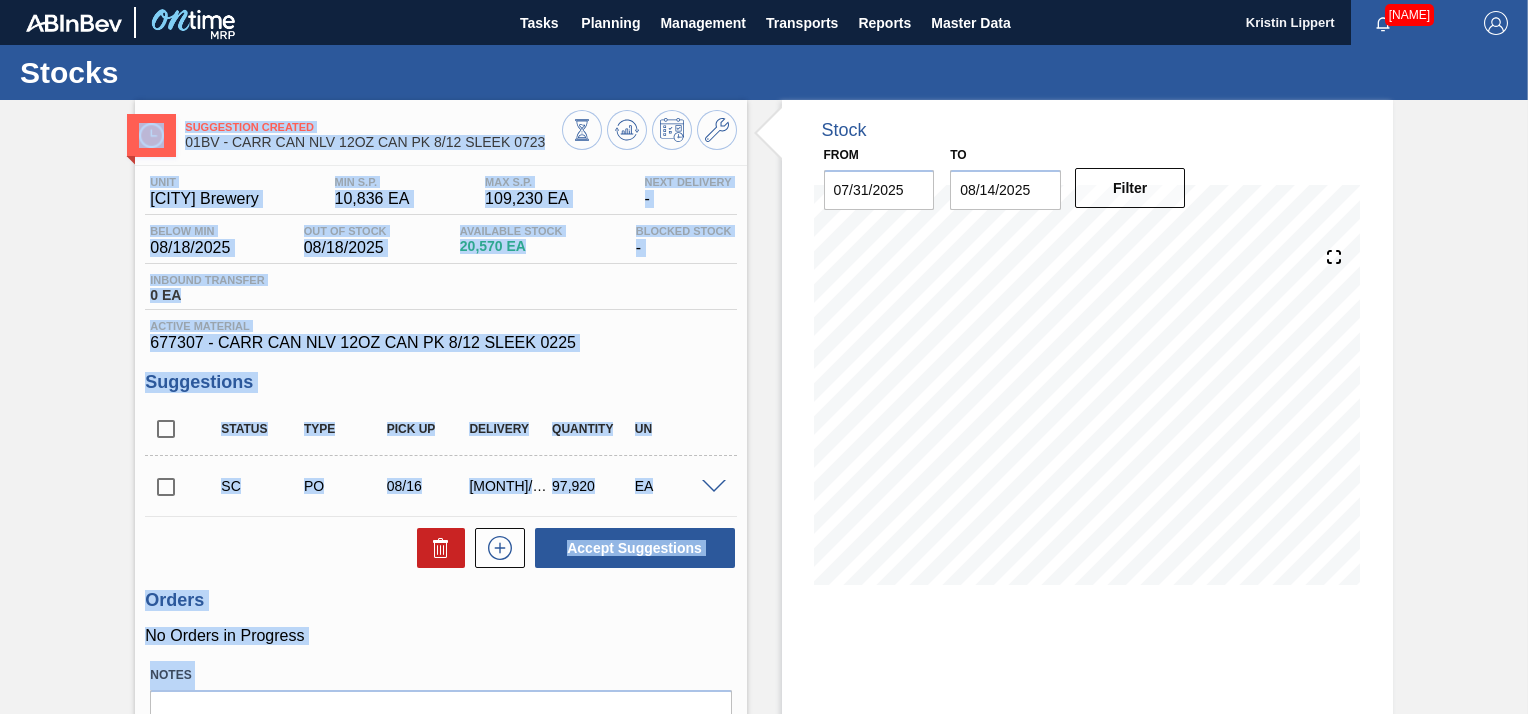 click on "Unit Baldwinsville Brewery MIN S.P. 10,836   EA MAX S.P. 109,230   EA Next Delivery - Below Min 08/18/2025 Out Of Stock 08/18/2025 Available Stock 20,570 EA Blocked Stock - Inbound Transfer 0 EA Active Material 677307 - CARR CAN NLV 12OZ CAN PK 8/12 SLEEK 0225   Suggestions   Status Type Pick up Delivery Quantity UN SC PO 08/16 08/18 97,920 EA Material 677307 - CARR CAN NLV 12OZ CAN PK 8/12 SLEEK 0225 Origin Purchase Order Supplier A - 8325026 - DOM - Richmond Pick up 08/16/2025 Delivery 08/18/2025 Delivery Time Incoterm FOB Lot size 8,160 Quantity 12 Trucks 0.462 Total 97,920 Door Undefined Production Line Comments Observation Accept Suggestions Orders No Orders in Progress Notes Save notes" at bounding box center [440, 490] 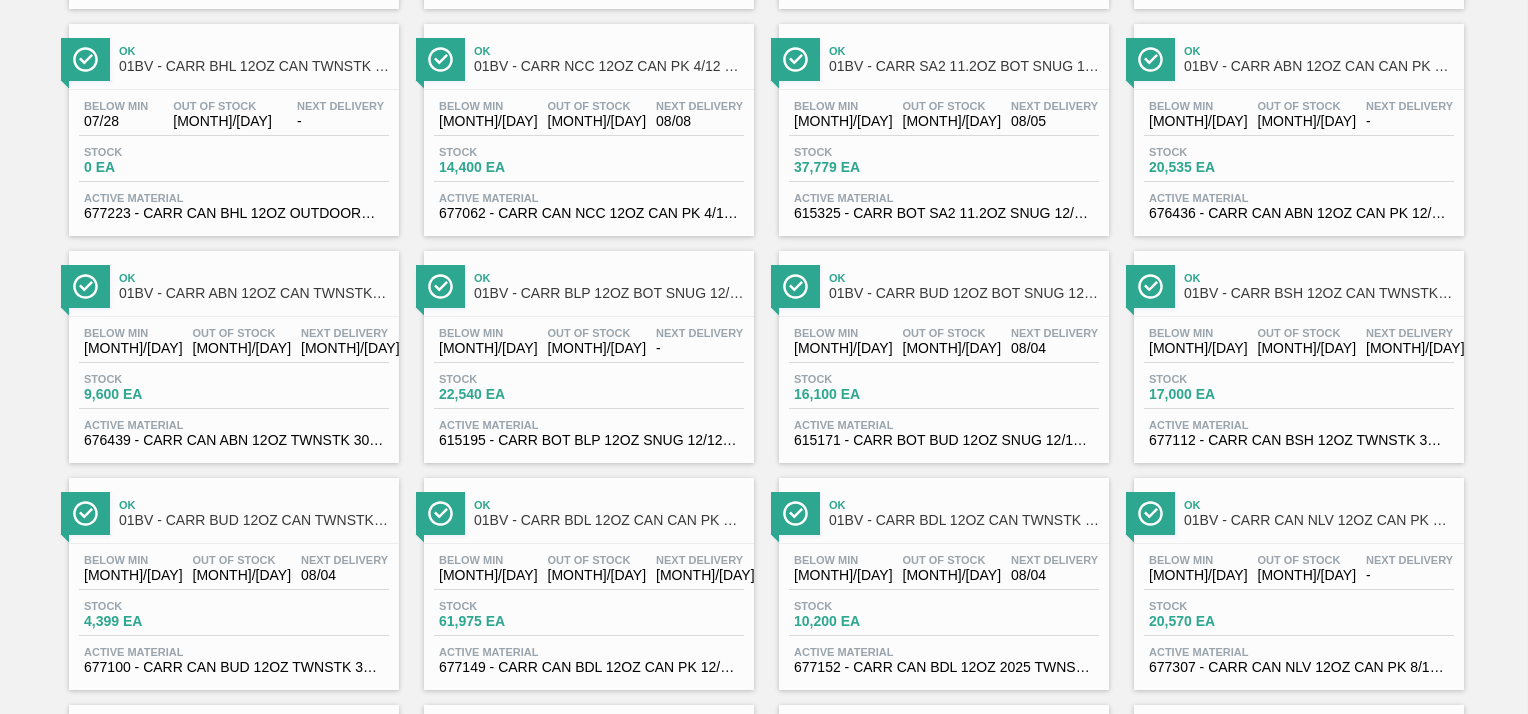 click on "Ok 01BV - CARR BDO 12OZ BOT SNUG 12/12 12OZ BOT  4_2ABV Below Min 07/28 Out Of Stock 07/28 Next Delivery - Stock 0 EA Active Material 614927 - CARR BOT BDO 12OZ SNUG 12/12 12OZ BOT 05 Ok 01BV - CARR BDO 12OZ CAN CAN PK 12/12 CAN  CAN SLEEK Below Min 07/28 Out Of Stock 07/28 Next Delivery - Stock 0 EA Active Material 676261 - CARR CAN BDO 12OZ CAN PK 12/12 SLEEK 052 Ok 01BV - CARR STF 12OZ BOT SNUG 12/12 12OZ BOT Below Min 07/28 Out Of Stock 07/28 Next Delivery - Stock 0 EA Active Material 614944 - CARR BOT STF 12OZ SNUG 12/12 12OZ BOT 05 Ok 01BV - CARR BHL 12OZ CAN 15/12 CAN PK FARMING PROMO Below Min 07/28 Out Of Stock 08/12 Next Delivery - Stock 0 EA Active Material 677160 - CARR CAN BHL 12OZ FARMING 2025 CAN PK 15 Ok 01BV - CARR BHL 12OZ CAN TWNSTK 30/12 CAN  CAN  OUTDOOR PROMO Below Min 07/28 Out Of Stock 08/15 Next Delivery - Stock 0 EA Active Material 677223 - CARR CAN BHL 12OZ OUTDOORS TWNSTK 30/12 Ok 01BV - CARR NCC 12OZ CAN PK 4/12 SLEEK Below Min 08/15 Out Of Stock 08/15 Next Delivery 08/08 Stock Ok" at bounding box center (764, 1257) 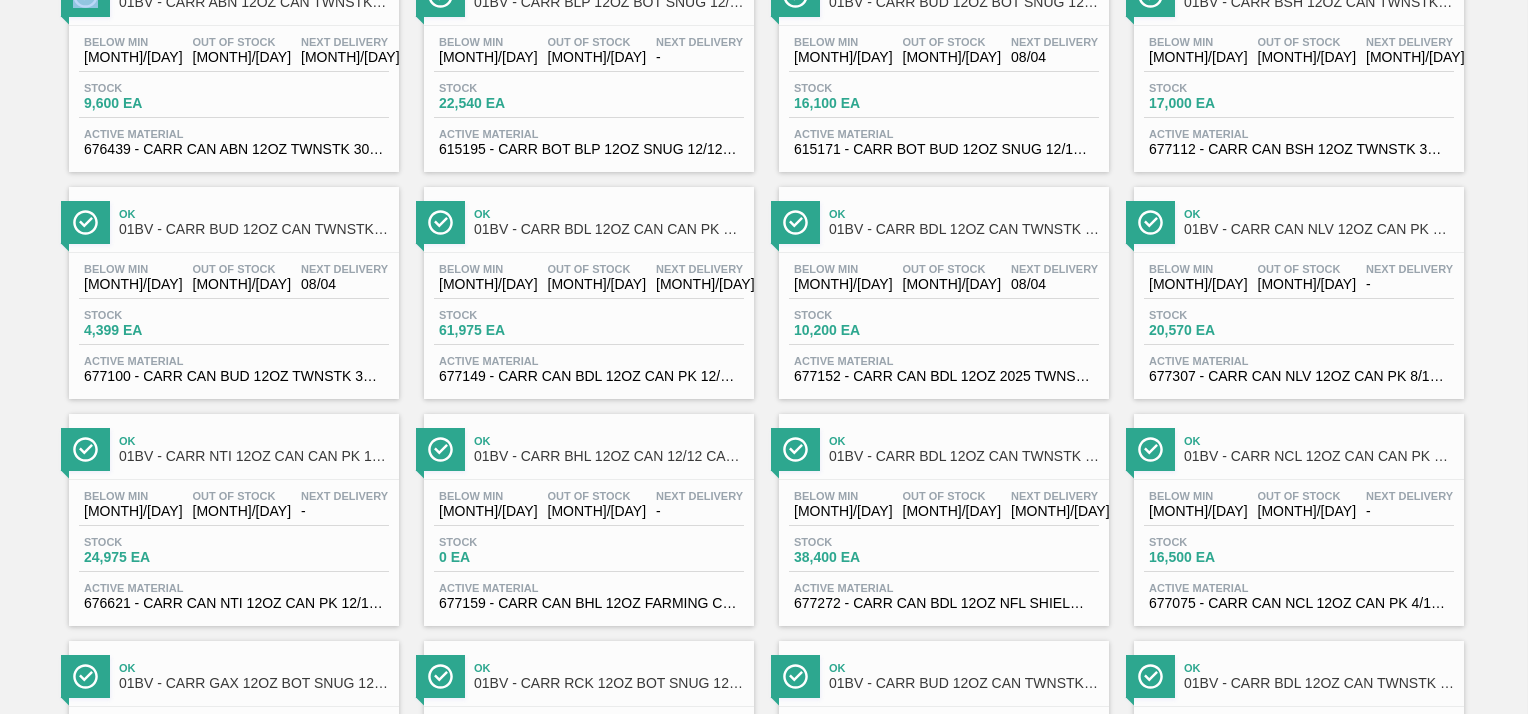 scroll, scrollTop: 705, scrollLeft: 0, axis: vertical 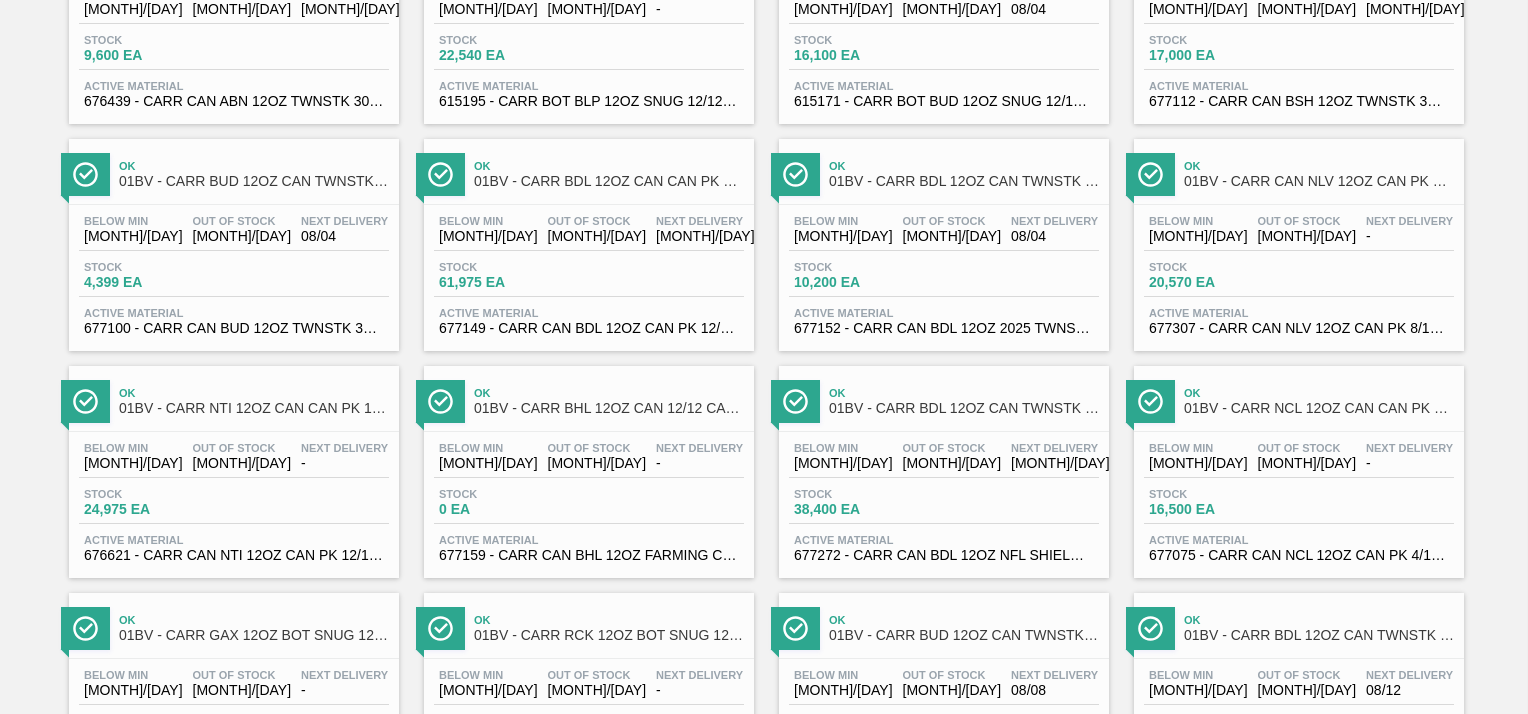 click on "01BV - CARR NTI 12OZ CAN CAN PK 12/12 CAN" at bounding box center (254, 408) 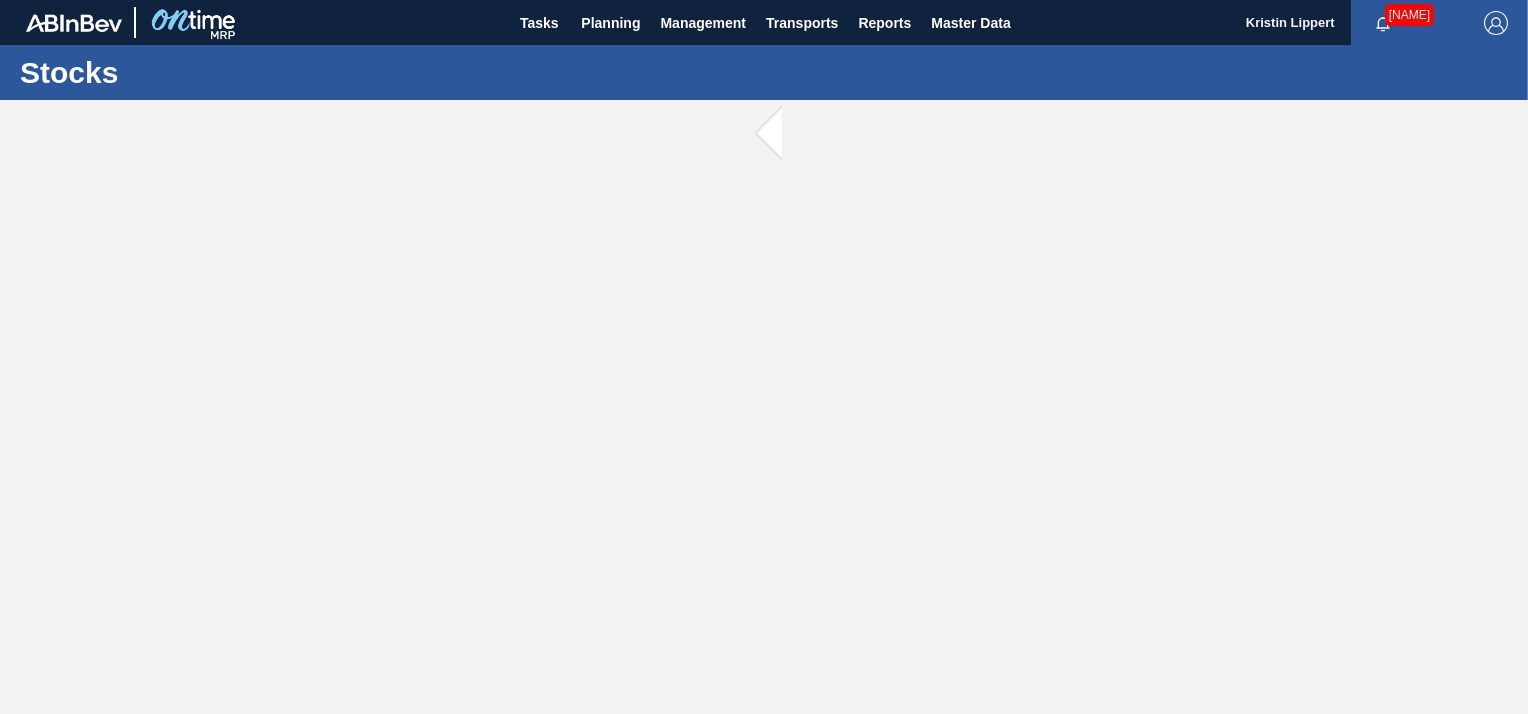 scroll, scrollTop: 0, scrollLeft: 0, axis: both 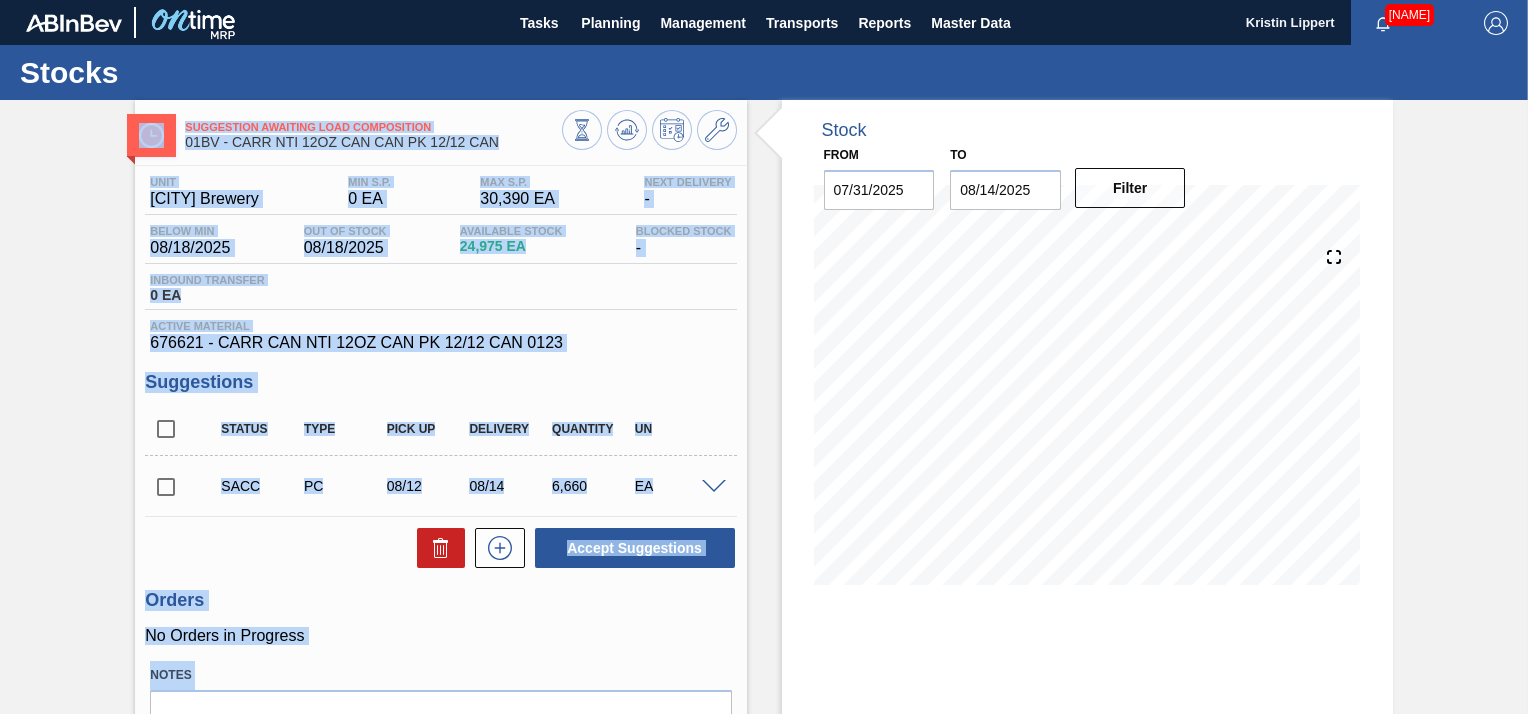 click on "Active Material" at bounding box center (440, 326) 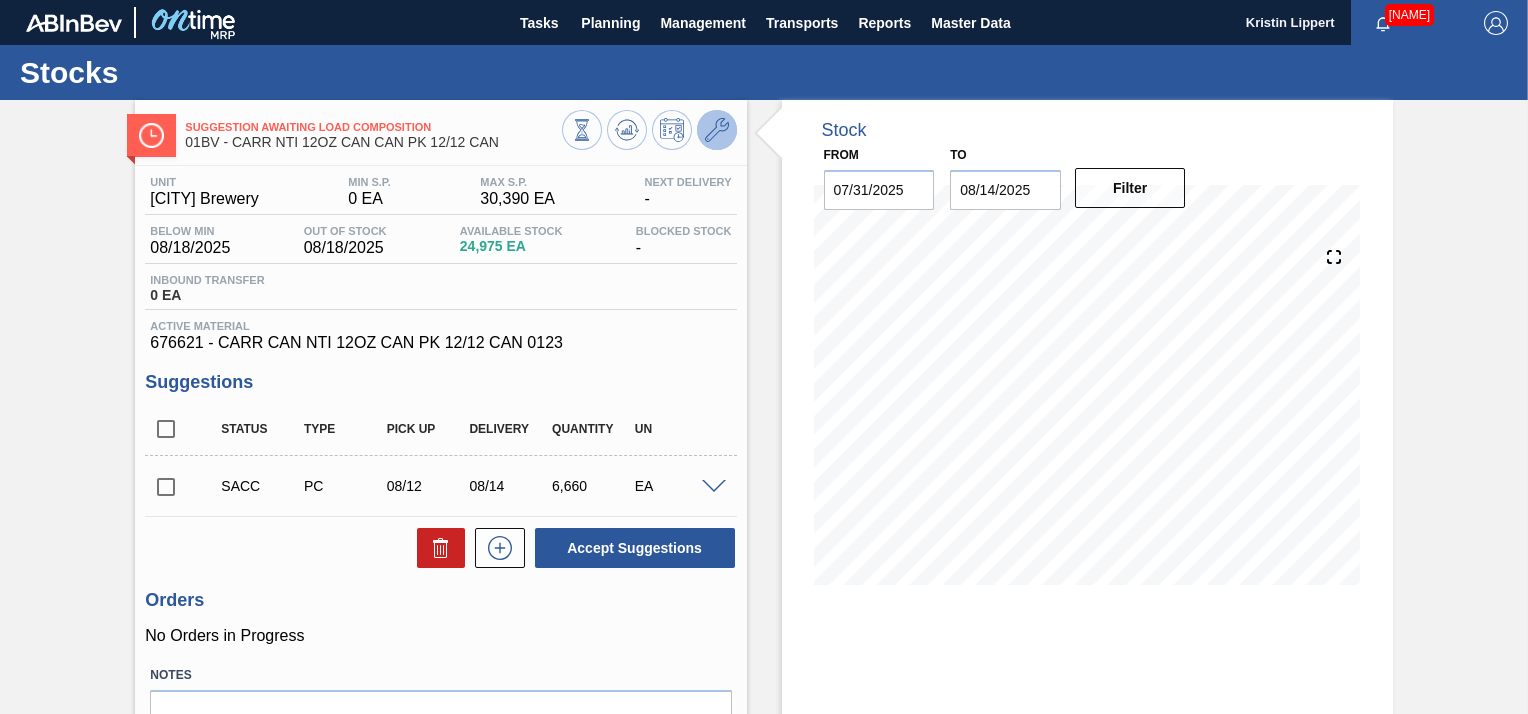 click 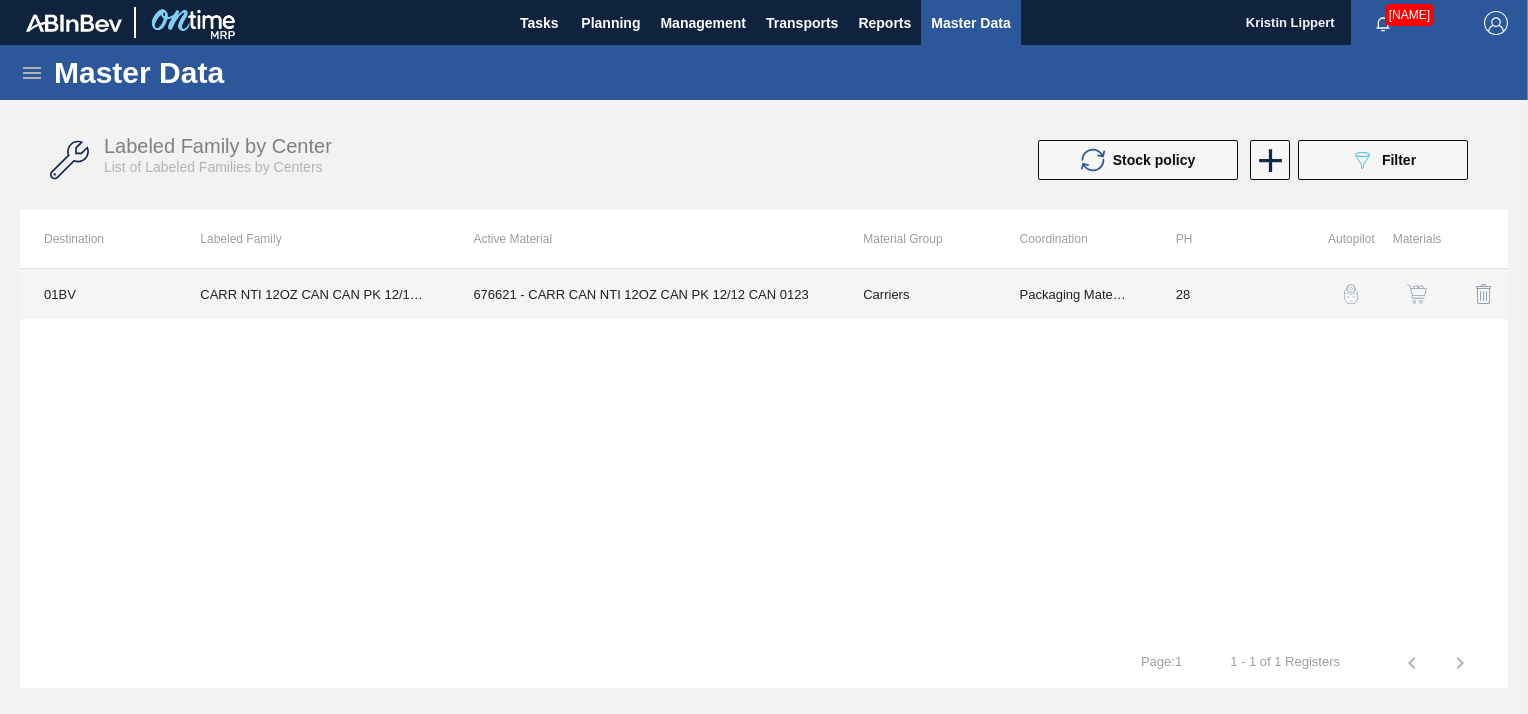 click on "676621 - CARR CAN NTI 12OZ CAN PK 12/12 CAN 0123" at bounding box center [644, 294] 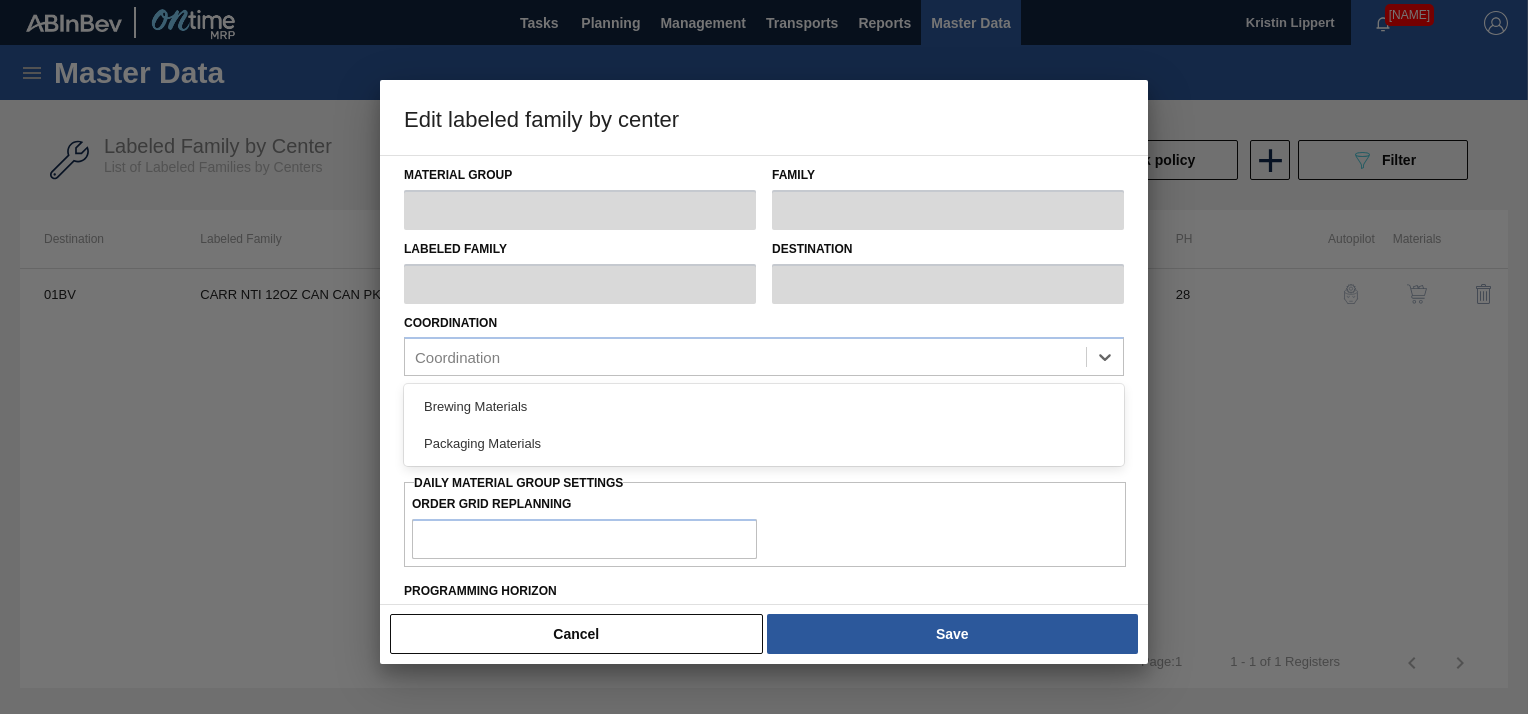 type on "Carriers" 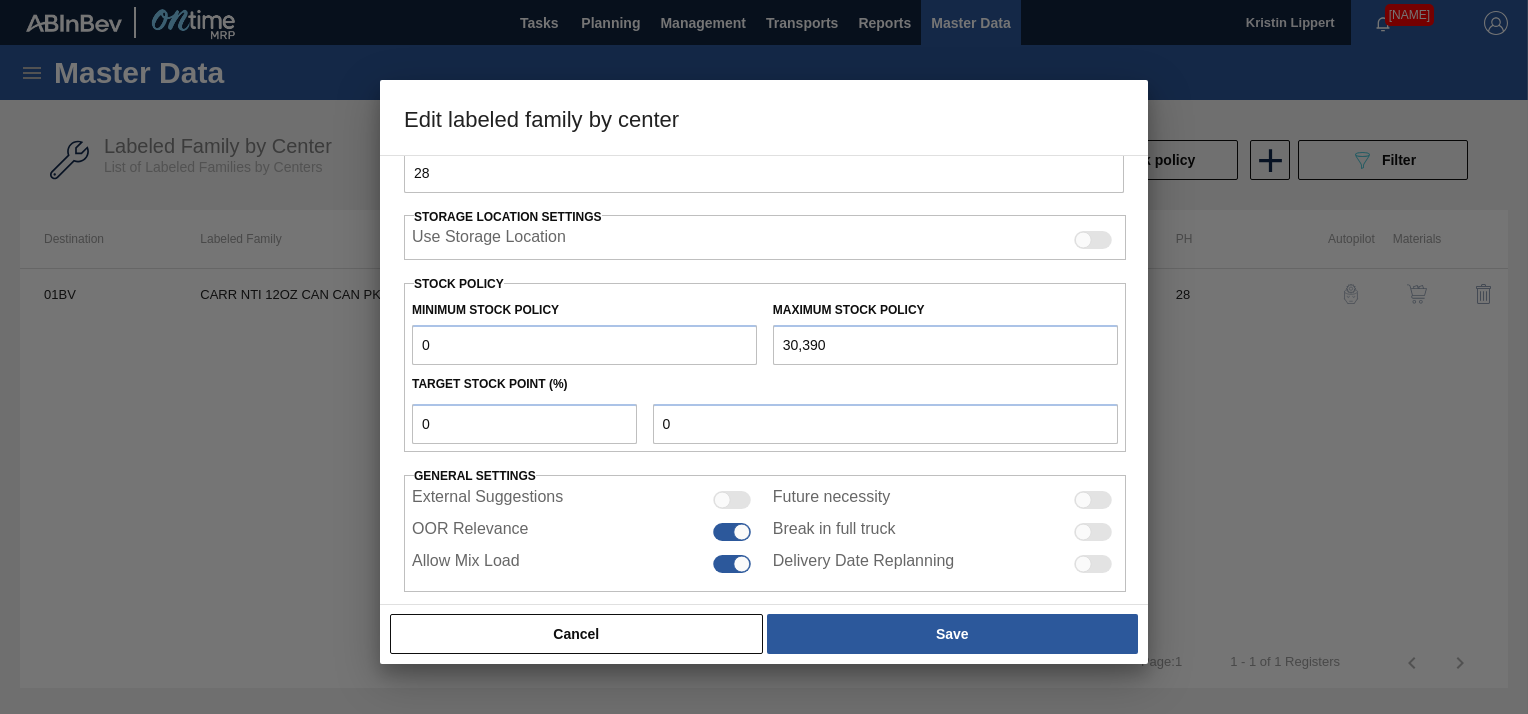 scroll, scrollTop: 440, scrollLeft: 0, axis: vertical 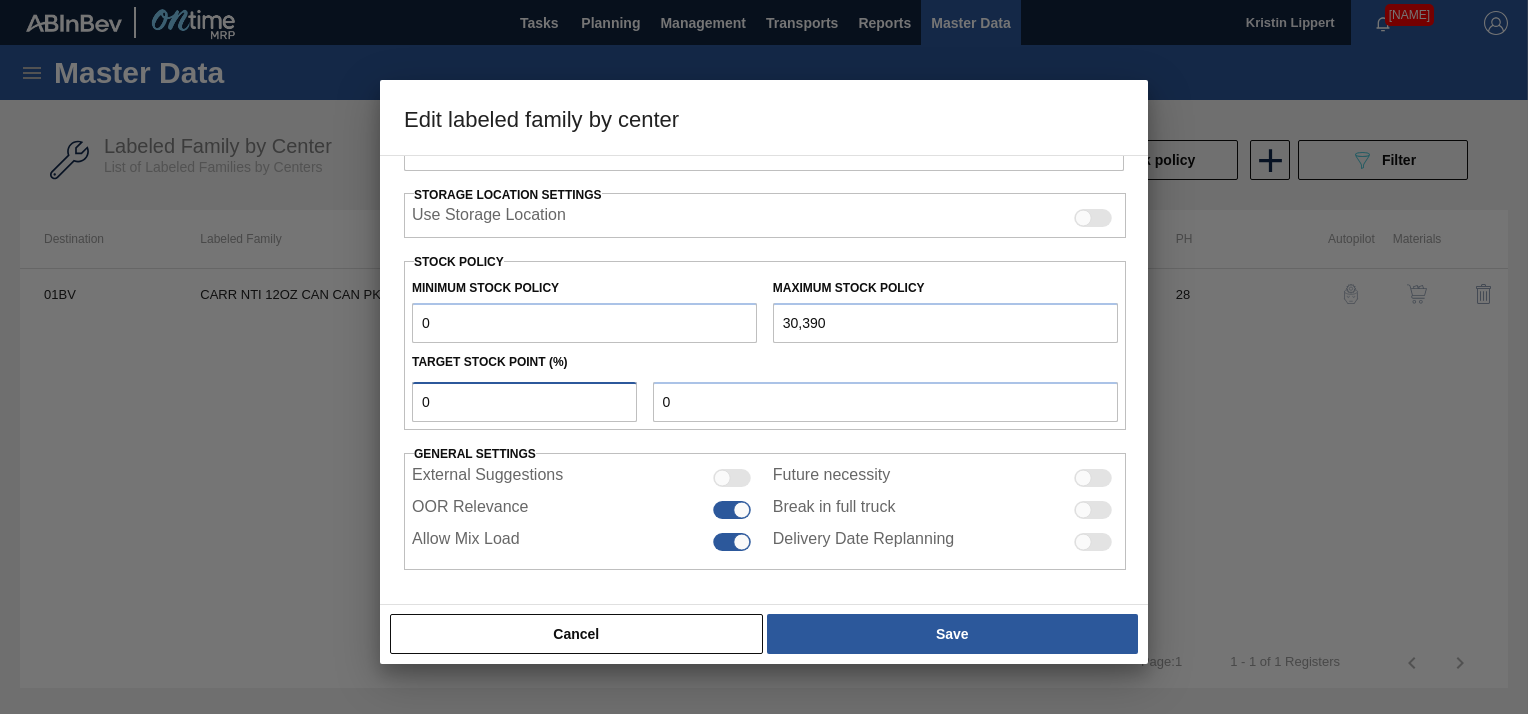 click on "0" at bounding box center [524, 402] 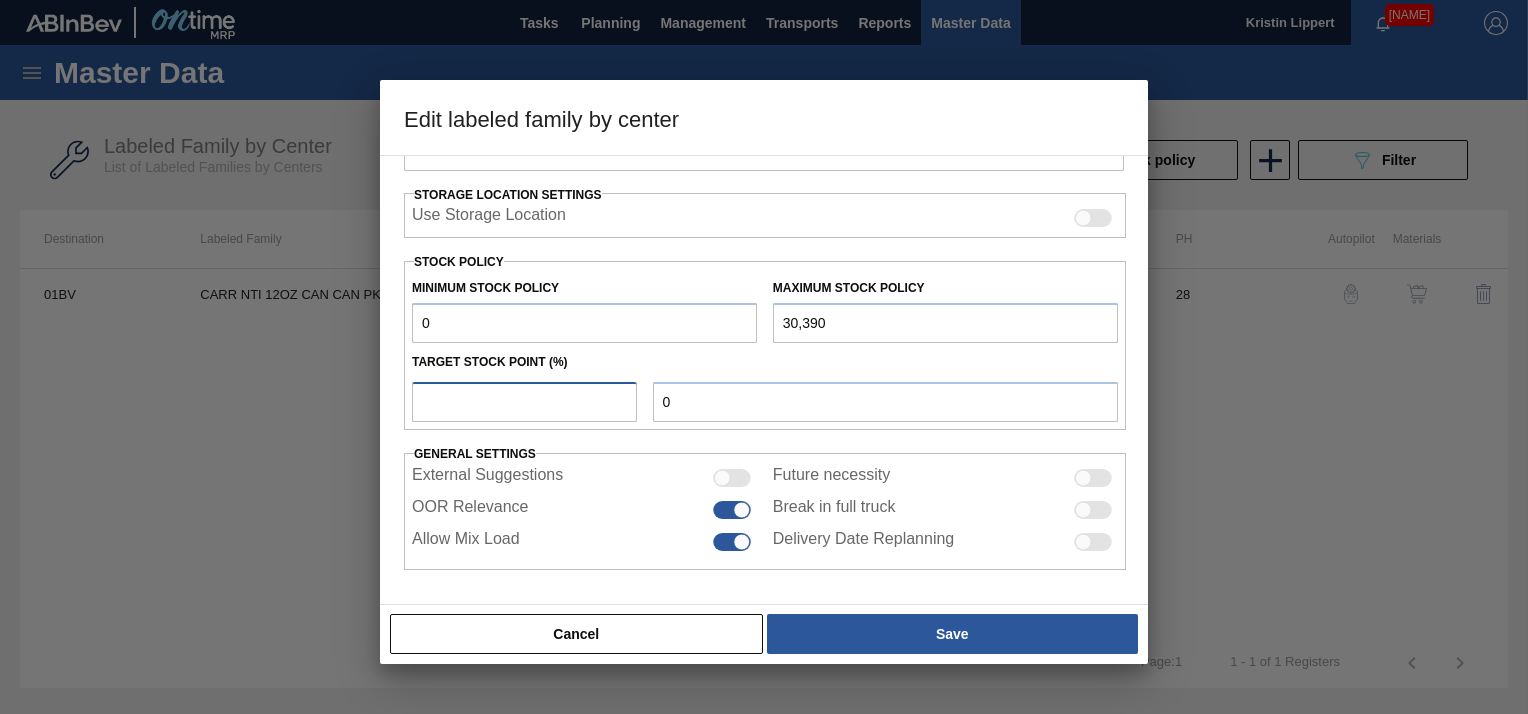 type on "9" 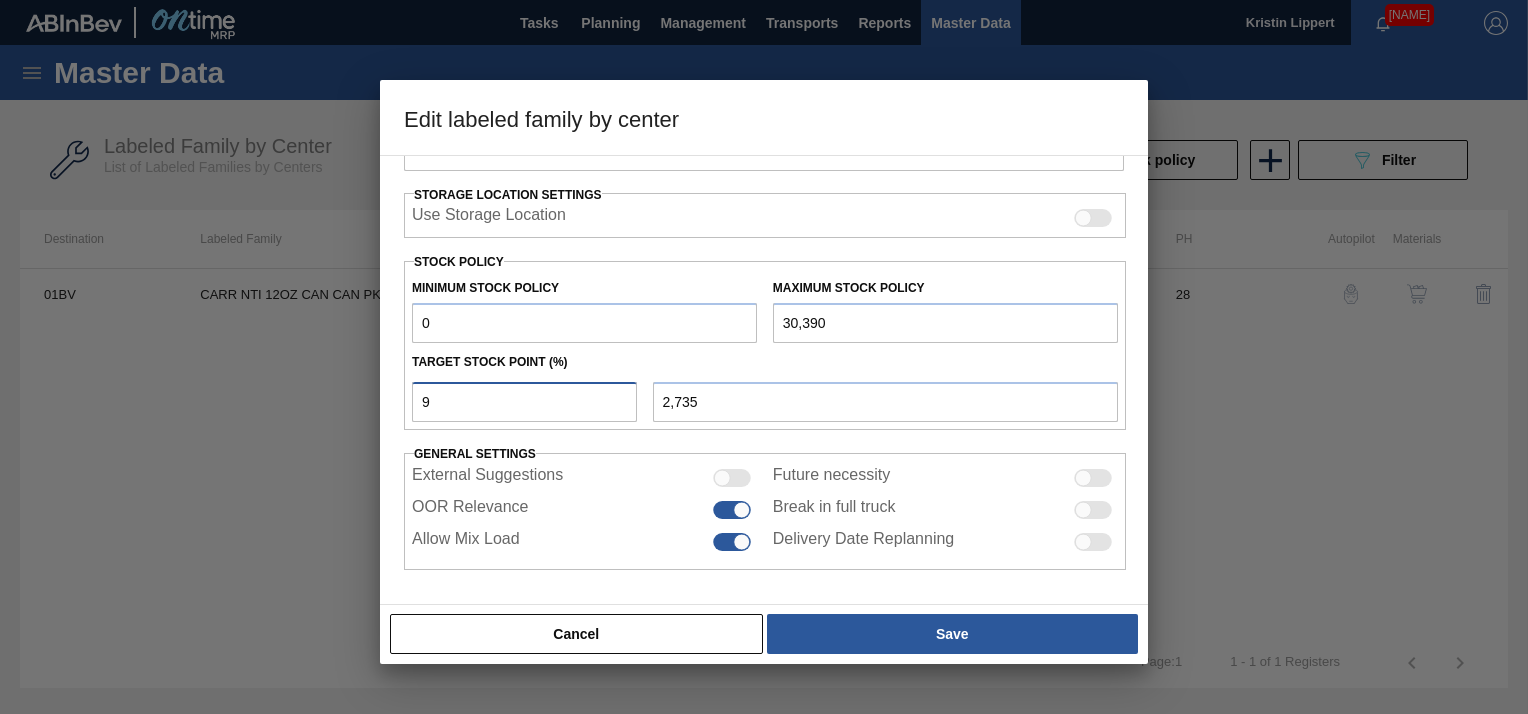 type 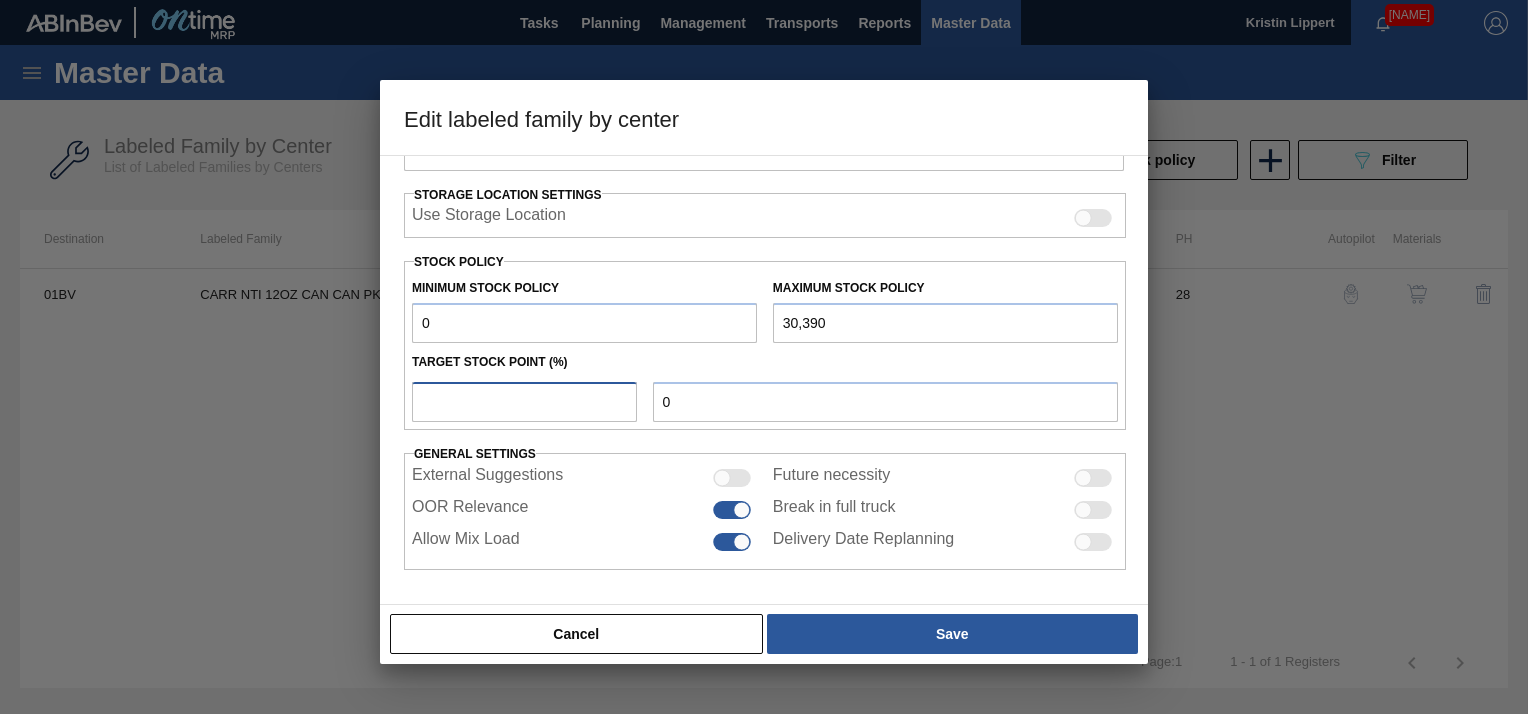 type on "1" 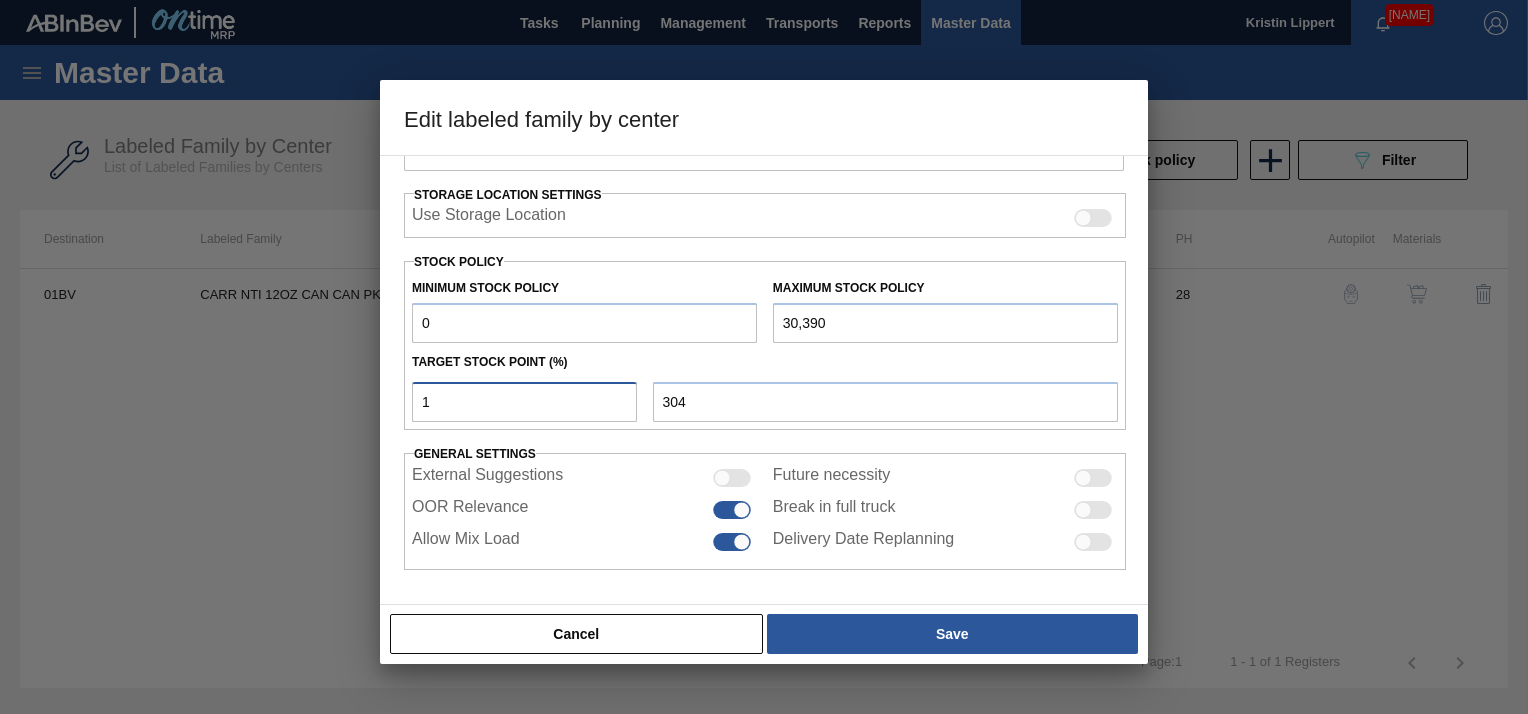 type on "12" 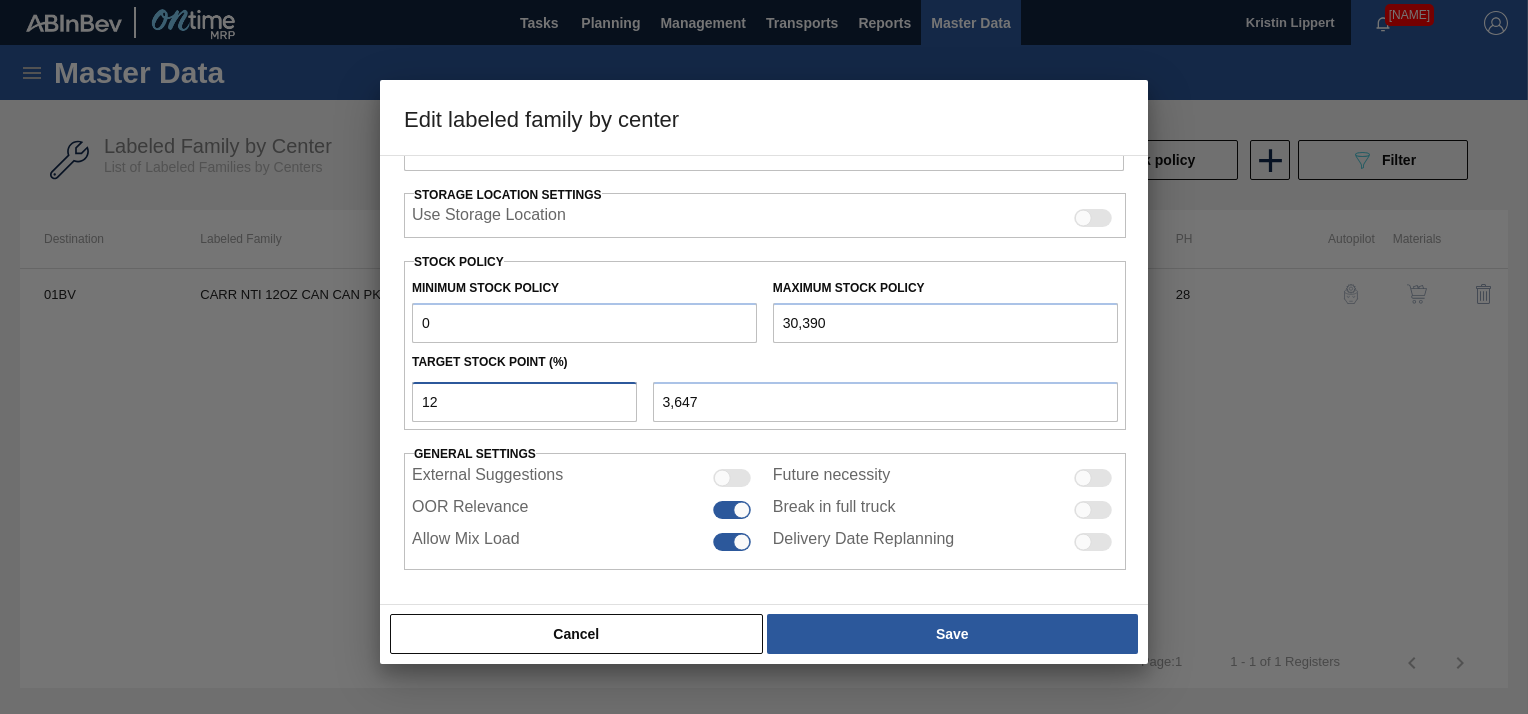 type on "12" 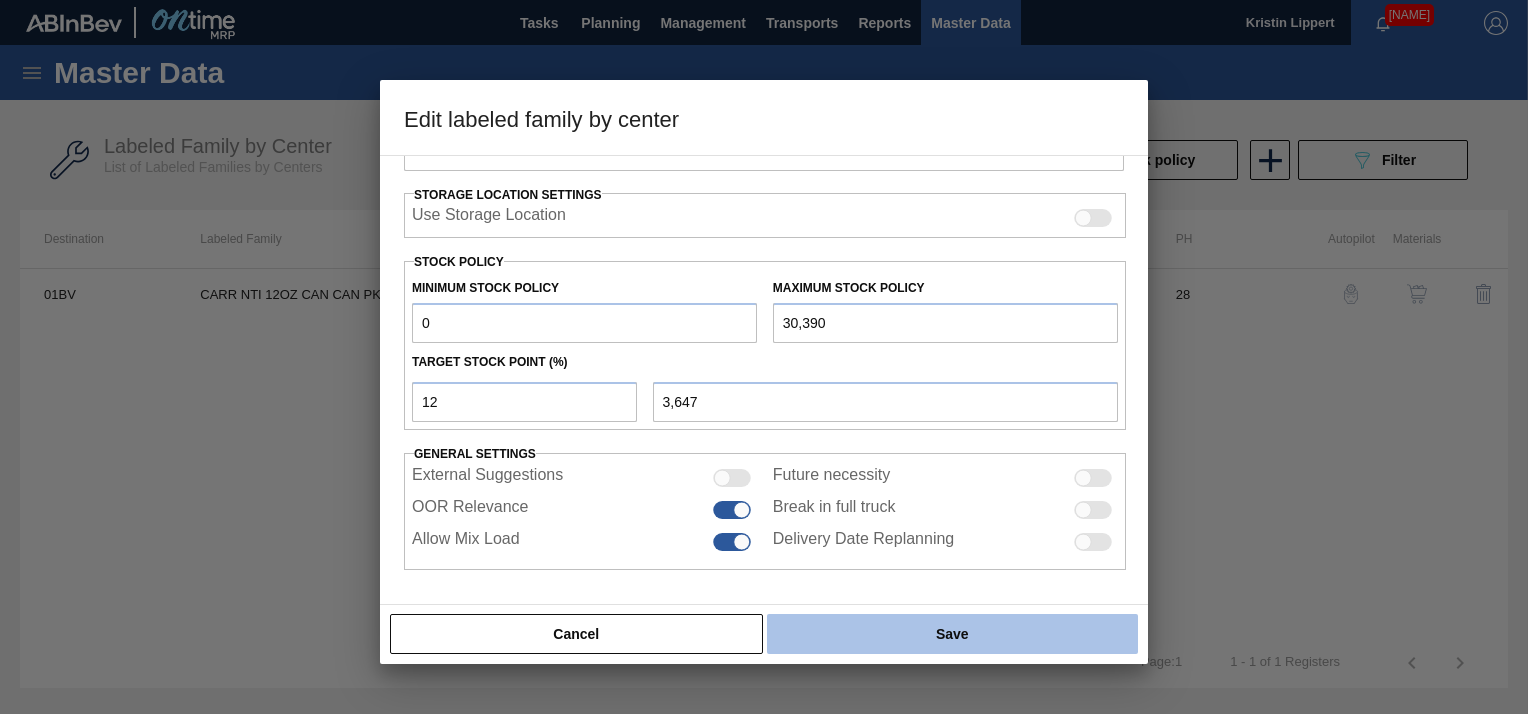 click on "Save" at bounding box center [952, 634] 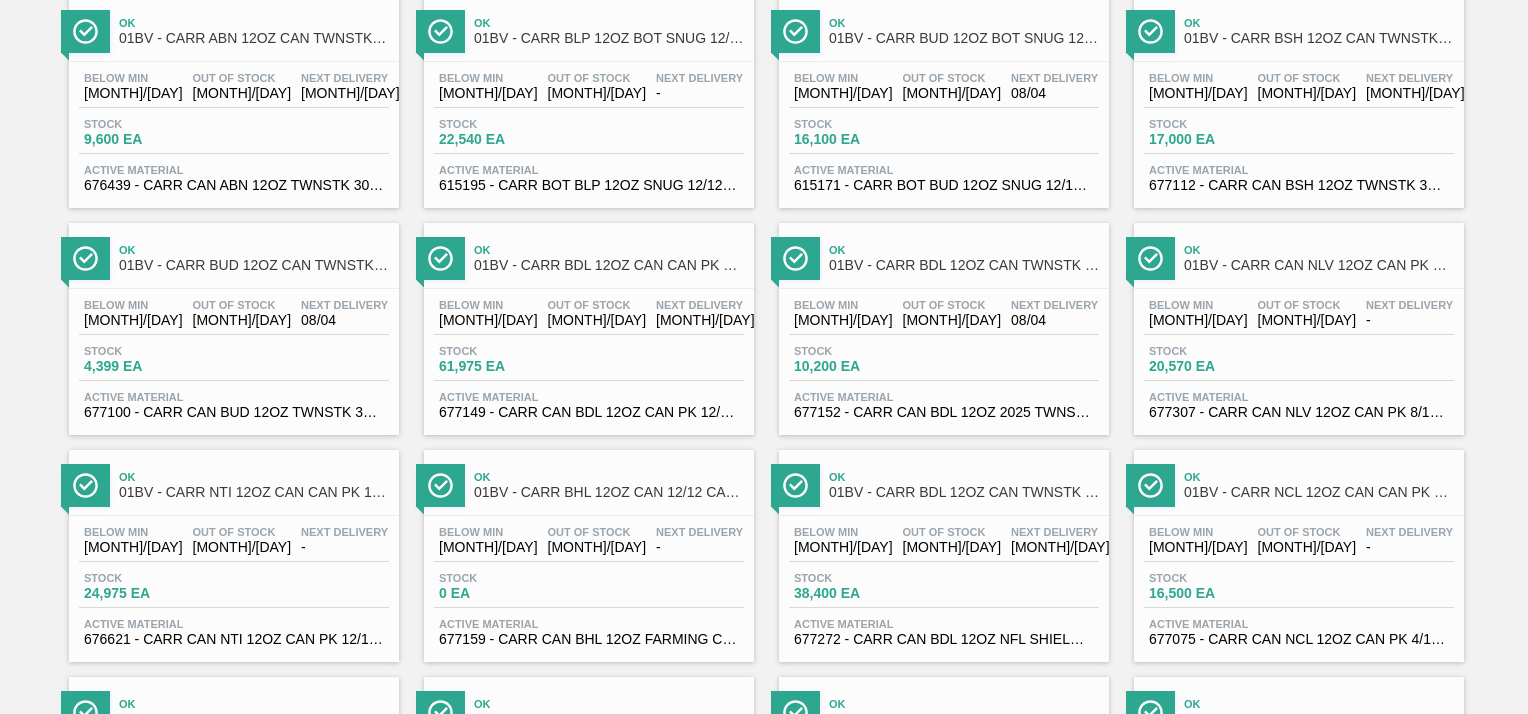 scroll, scrollTop: 626, scrollLeft: 0, axis: vertical 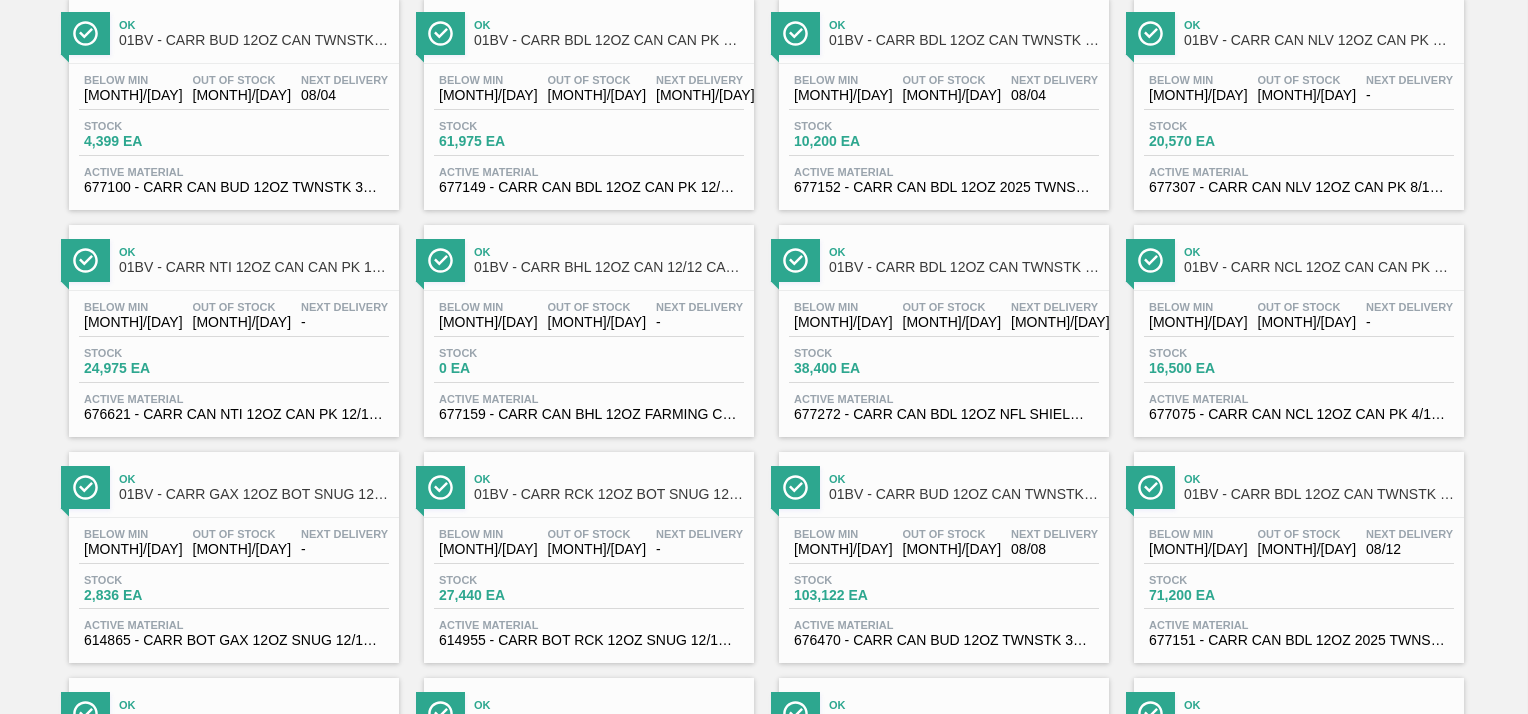 click on "Ok 01BV - CARR BDO 12OZ BOT SNUG 12/12 12OZ BOT  4_2ABV Below Min 07/28 Out Of Stock 07/28 Next Delivery - Stock 0 EA Active Material 614927 - CARR BOT BDO 12OZ SNUG 12/12 12OZ BOT 05 Ok 01BV - CARR BDO 12OZ CAN CAN PK 12/12 CAN  CAN SLEEK Below Min 07/28 Out Of Stock 07/28 Next Delivery - Stock 0 EA Active Material 676261 - CARR CAN BDO 12OZ CAN PK 12/12 SLEEK 052 Ok 01BV - CARR STF 12OZ BOT SNUG 12/12 12OZ BOT Below Min 07/28 Out Of Stock 07/28 Next Delivery - Stock 0 EA Active Material 614944 - CARR BOT STF 12OZ SNUG 12/12 12OZ BOT 05 Ok 01BV - CARR BHL 12OZ CAN 15/12 CAN PK FARMING PROMO Below Min 07/28 Out Of Stock 08/12 Next Delivery - Stock 0 EA Active Material 677160 - CARR CAN BHL 12OZ FARMING 2025 CAN PK 15 Ok 01BV - CARR BHL 12OZ CAN TWNSTK 30/12 CAN  CAN  OUTDOOR PROMO Below Min 07/28 Out Of Stock 08/15 Next Delivery - Stock 0 EA Active Material 677223 - CARR CAN BHL 12OZ OUTDOORS TWNSTK 30/12 Ok 01BV - CARR NCC 12OZ CAN PK 4/12 SLEEK Below Min 08/15 Out Of Stock 08/15 Next Delivery 08/08 Stock Ok" at bounding box center [764, 777] 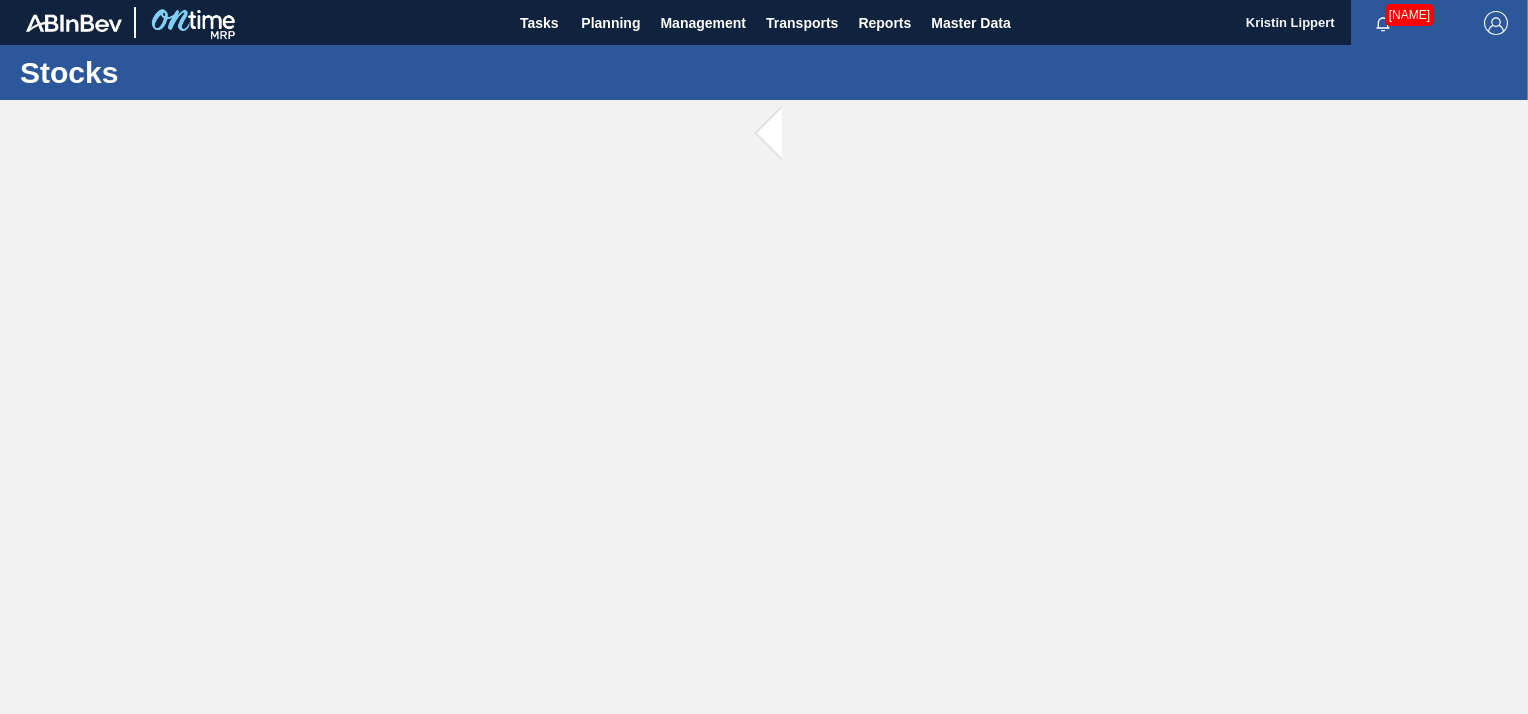 scroll, scrollTop: 0, scrollLeft: 0, axis: both 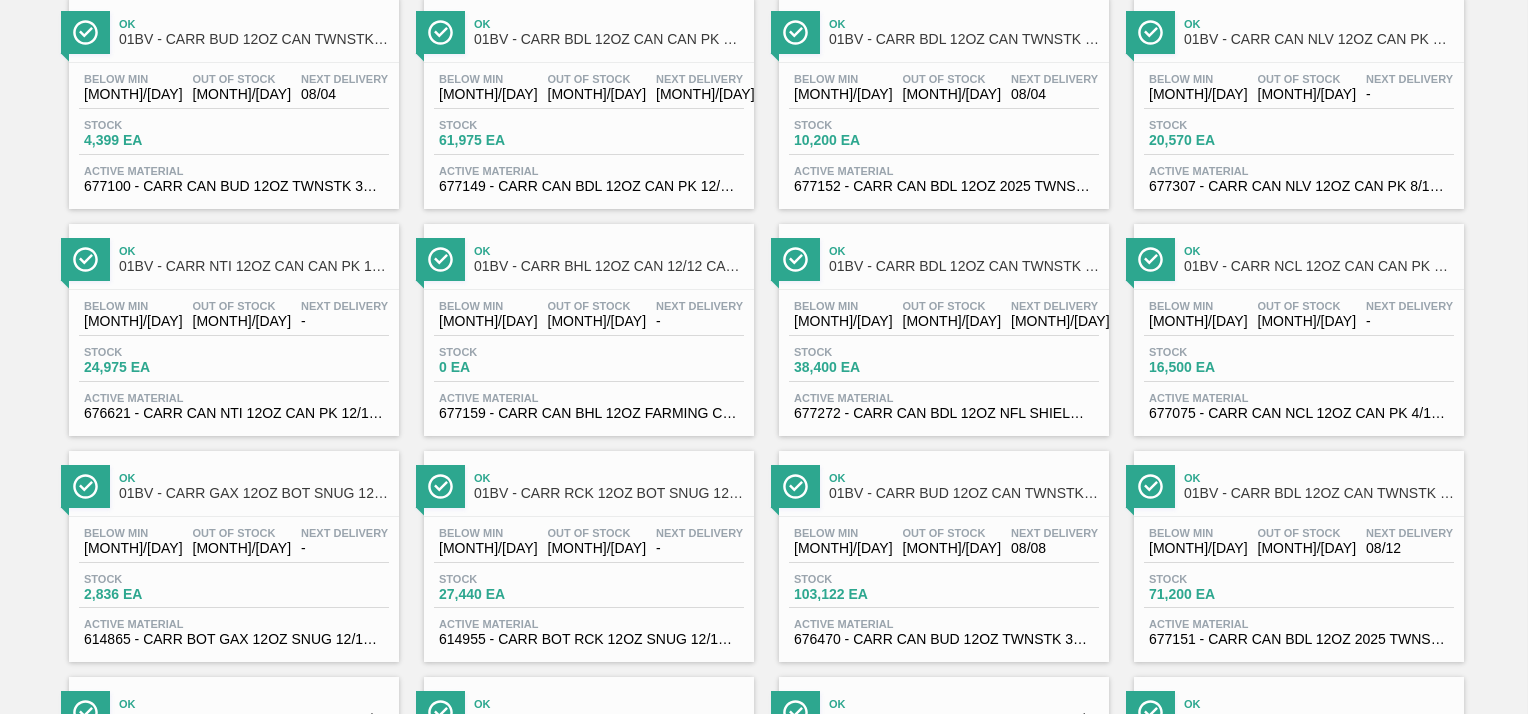 click on "01BV - CARR NCL 12OZ CAN CAN PK 4/12 SLEEK" at bounding box center (1319, 266) 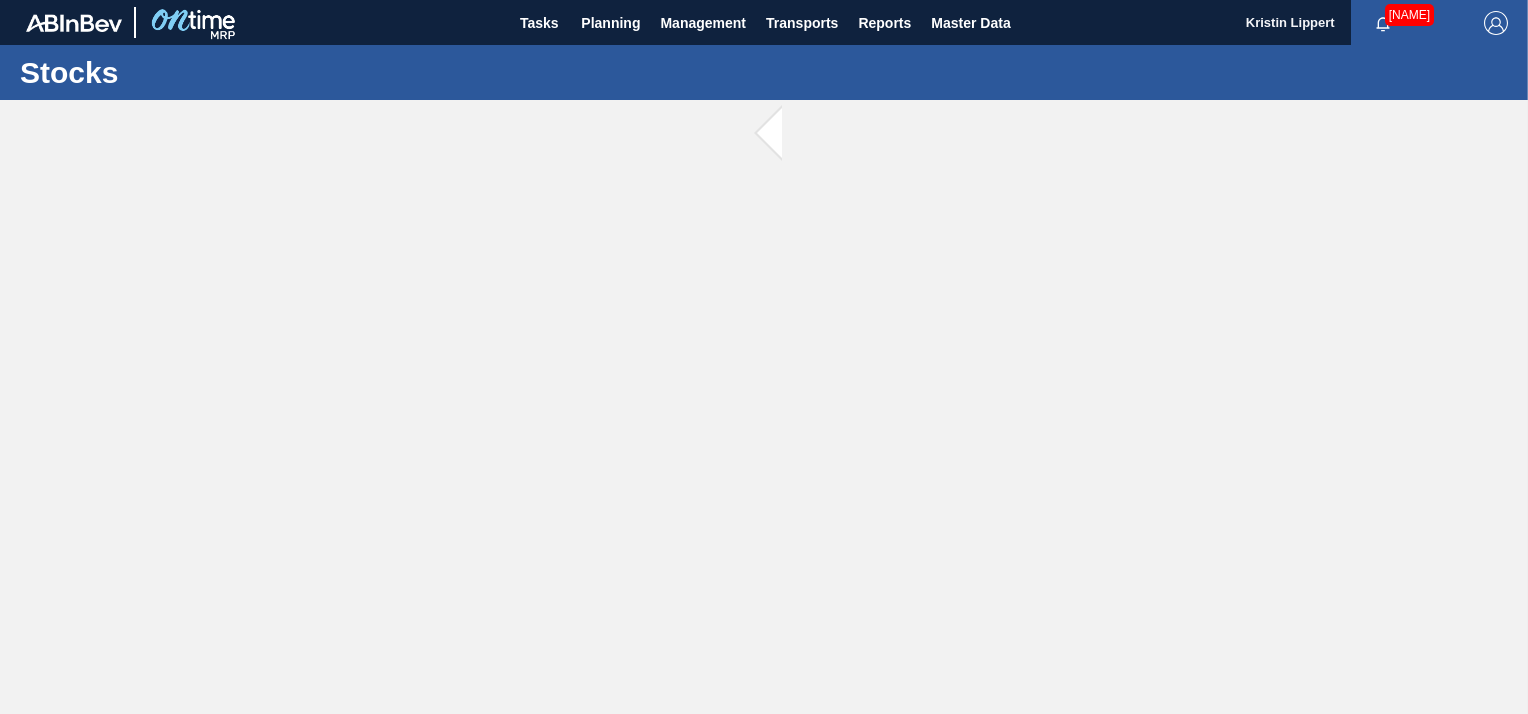 scroll, scrollTop: 0, scrollLeft: 0, axis: both 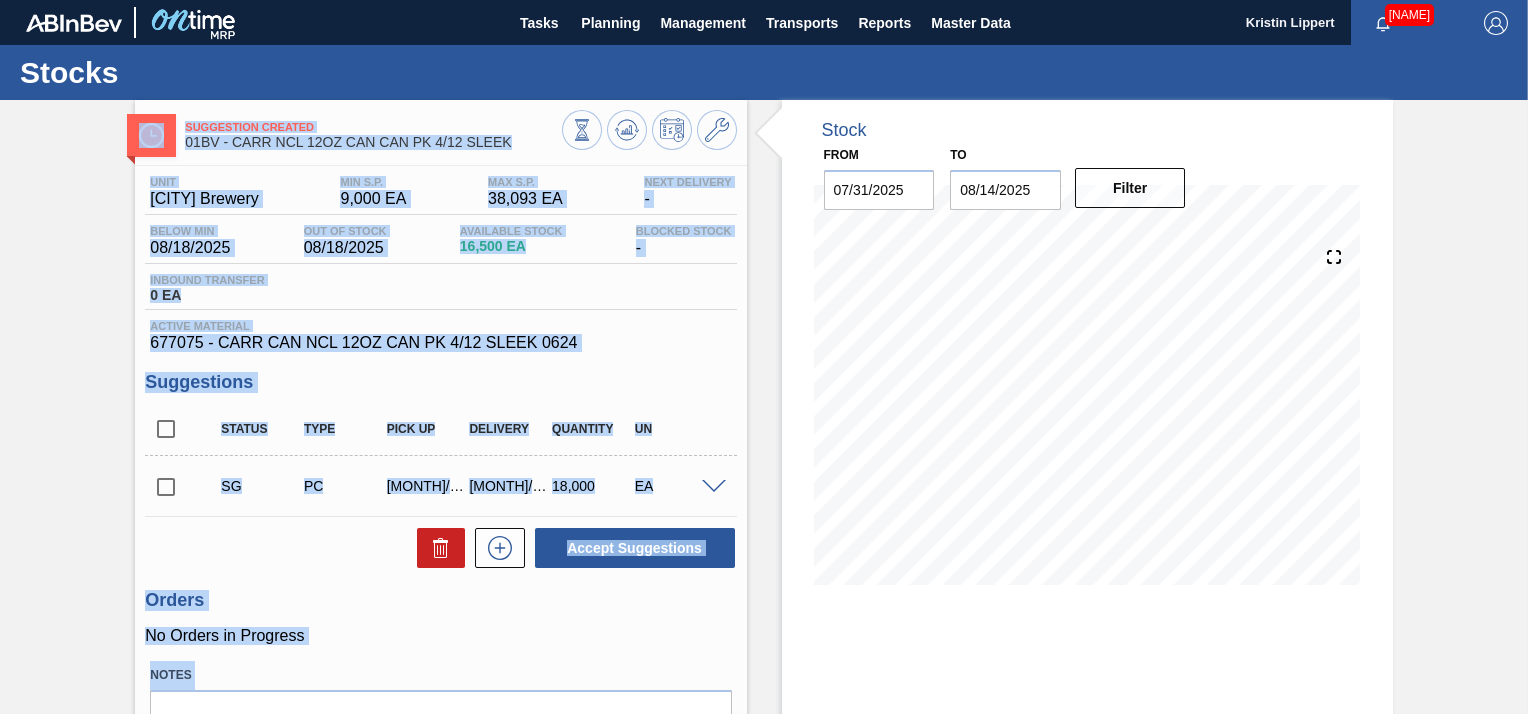 click on "677075 - CARR CAN NCL 12OZ CAN PK 4/12 SLEEK 0624" at bounding box center [440, 343] 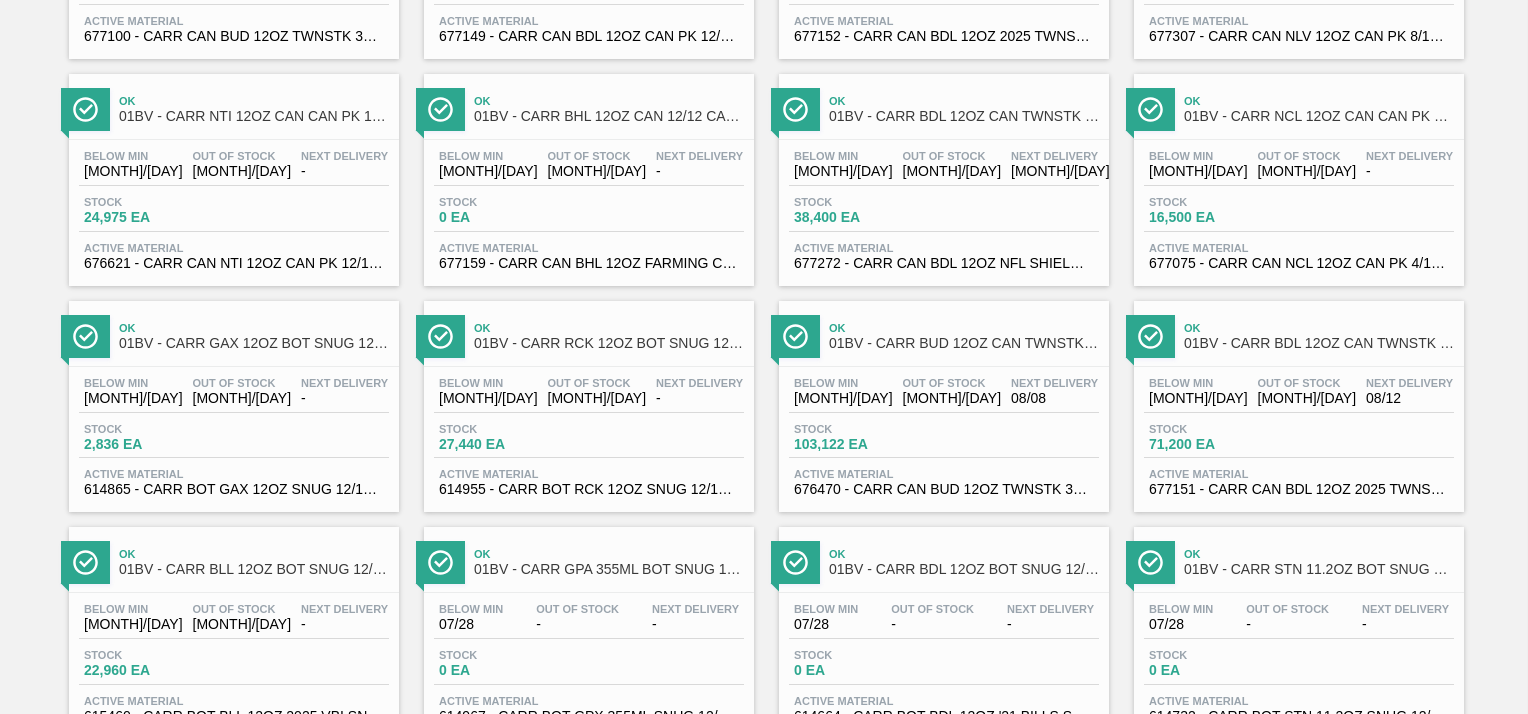 scroll, scrollTop: 1005, scrollLeft: 0, axis: vertical 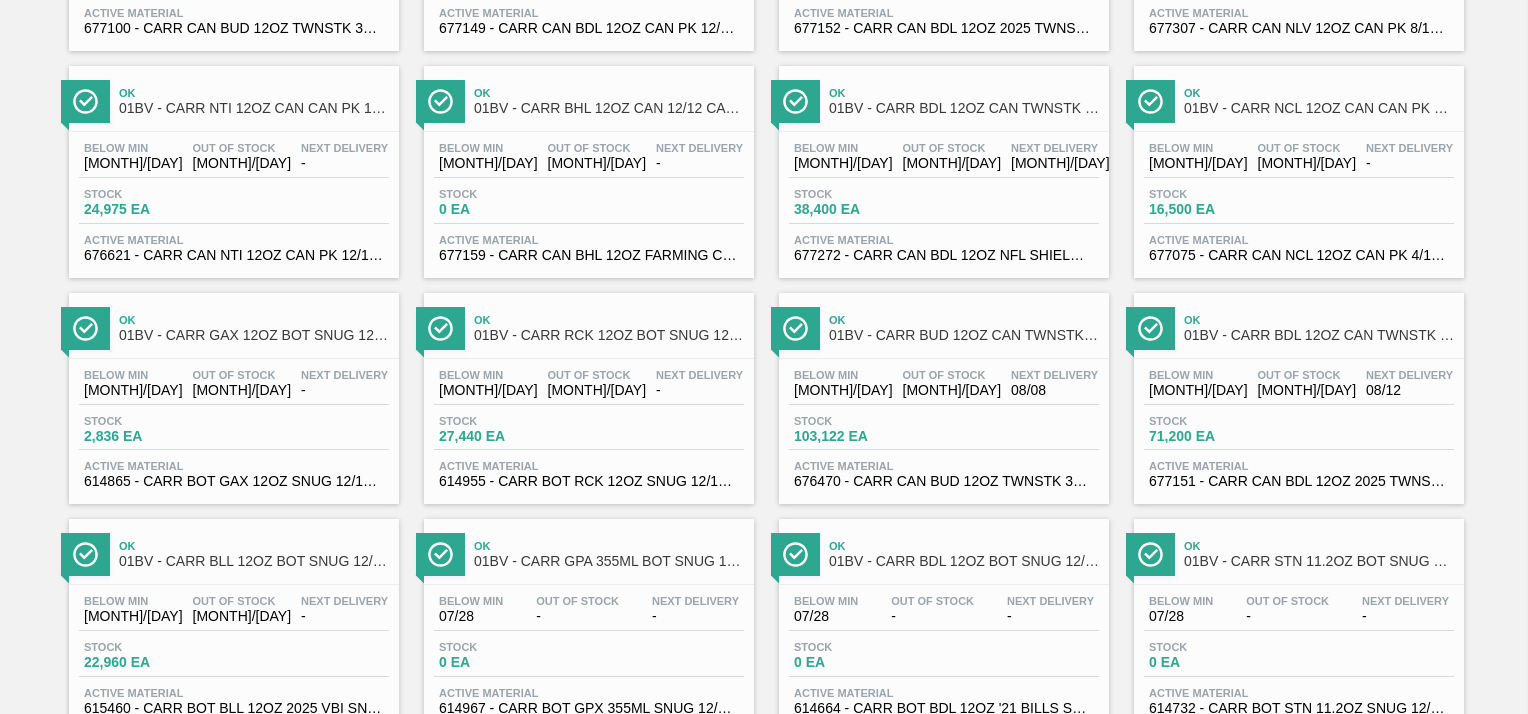 click on "Ok 01BV - CARR BDO 12OZ BOT SNUG 12/12 12OZ BOT  4_2ABV Below Min 07/28 Out Of Stock 07/28 Next Delivery - Stock 0 EA Active Material 614927 - CARR BOT BDO 12OZ SNUG 12/12 12OZ BOT 05 Ok 01BV - CARR BDO 12OZ CAN CAN PK 12/12 CAN  CAN SLEEK Below Min 07/28 Out Of Stock 07/28 Next Delivery - Stock 0 EA Active Material 676261 - CARR CAN BDO 12OZ CAN PK 12/12 SLEEK 052 Ok 01BV - CARR STF 12OZ BOT SNUG 12/12 12OZ BOT Below Min 07/28 Out Of Stock 07/28 Next Delivery - Stock 0 EA Active Material 614944 - CARR BOT STF 12OZ SNUG 12/12 12OZ BOT 05 Ok 01BV - CARR BHL 12OZ CAN 15/12 CAN PK FARMING PROMO Below Min 07/28 Out Of Stock 08/12 Next Delivery - Stock 0 EA Active Material 677160 - CARR CAN BHL 12OZ FARMING 2025 CAN PK 15 Ok 01BV - CARR BHL 12OZ CAN TWNSTK 30/12 CAN  CAN  OUTDOOR PROMO Below Min 07/28 Out Of Stock 08/15 Next Delivery - Stock 0 EA Active Material 677223 - CARR CAN BHL 12OZ OUTDOORS TWNSTK 30/12 Ok 01BV - CARR NCC 12OZ CAN PK 4/12 SLEEK Below Min 08/15 Out Of Stock 08/15 Next Delivery 08/08 Stock Ok" at bounding box center (764, 618) 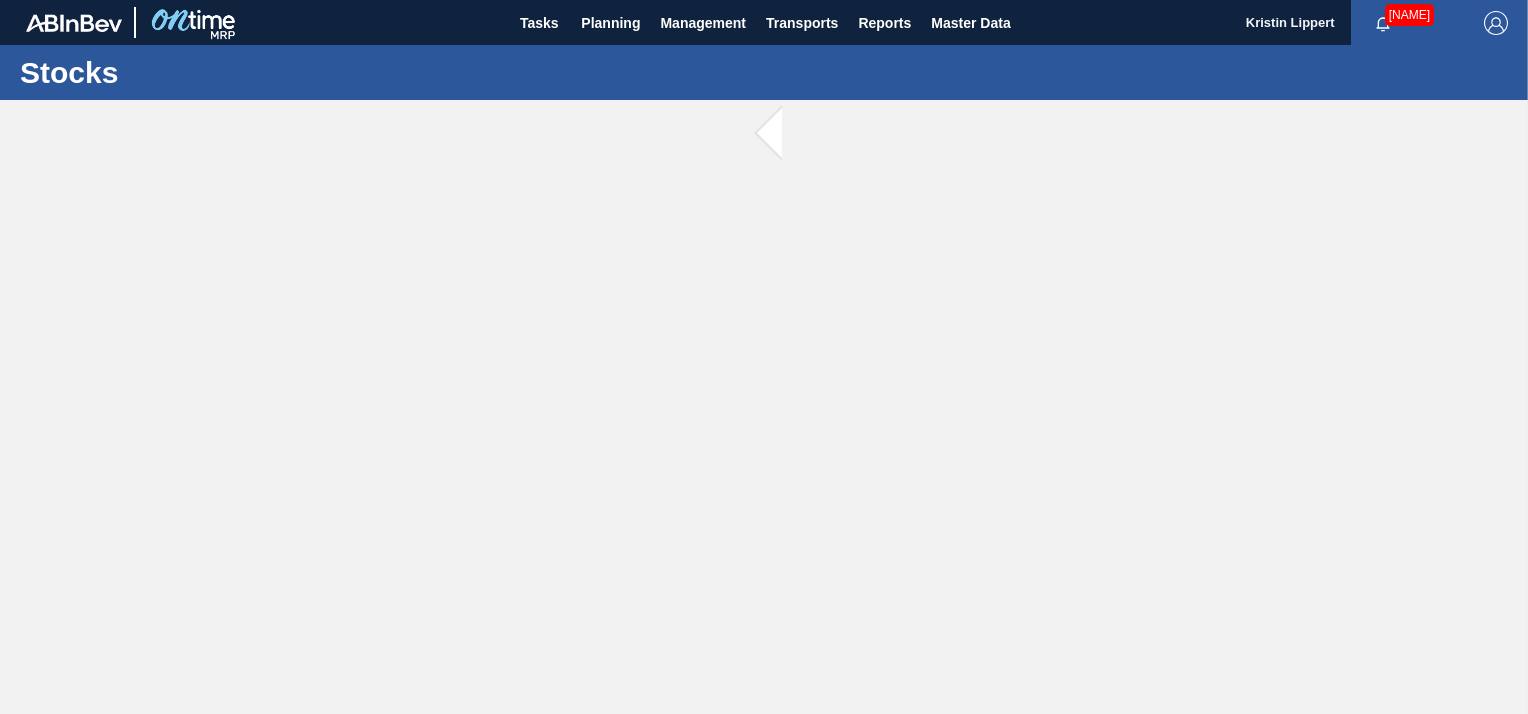 scroll, scrollTop: 0, scrollLeft: 0, axis: both 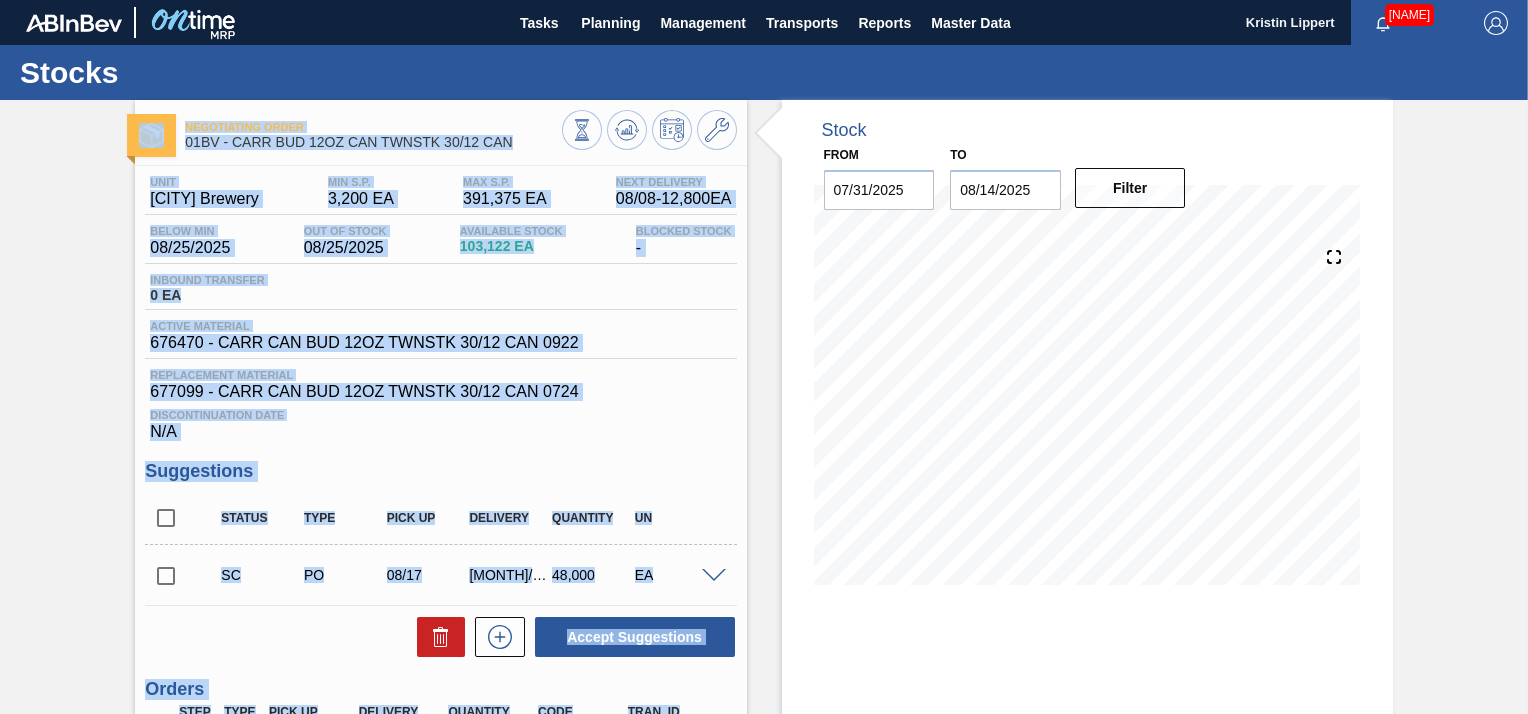 click on "Unit Baldwinsville Brewery MIN S.P. 3,200   EA MAX S.P. 391,375   EA Next Delivery 08/08  -  12,800 EA Below Min 08/25/2025 Out Of Stock 08/25/2025 Available Stock 103,122 EA Blocked Stock - Inbound Transfer 0 EA Active Material 676470 - CARR CAN BUD 12OZ TWNSTK 30/12 CAN 0922 Replacement Material 677099 - CARR CAN BUD 12OZ TWNSTK 30/12 CAN 0724 Discontinuation Date N/A   Suggestions   Status Type Pick up Delivery Quantity UN SC PO 08/17 08/21 48,000 EA Material 676470 - CARR CAN BUD 12OZ TWNSTK 30/12 CAN 0922 Origin Purchase Order Supplier A - 8221069 - GPI - W. Monroe Pick up 08/17/2025 Delivery 08/21/2025 Delivery Time Incoterm FOB Lot size 3,200 Quantity 15 Trucks 0.577 Total 48,000 Door Undefined Production Line Comments Observation Accept Suggestions Orders Step Type Pick up Delivery Quantity Code TRAN. ID   ON   PO 08/04 08/08 12,800 767873 0769669 Material 676470 - CARR CAN BUD 12OZ TWNSTK 30/12 CAN 0922 Origin GPI - W. Monroe Pick up 08/04/2025 Delivery 08/08/2025 Delivery Time 11:00:00 Lot size 4" at bounding box center (440, 552) 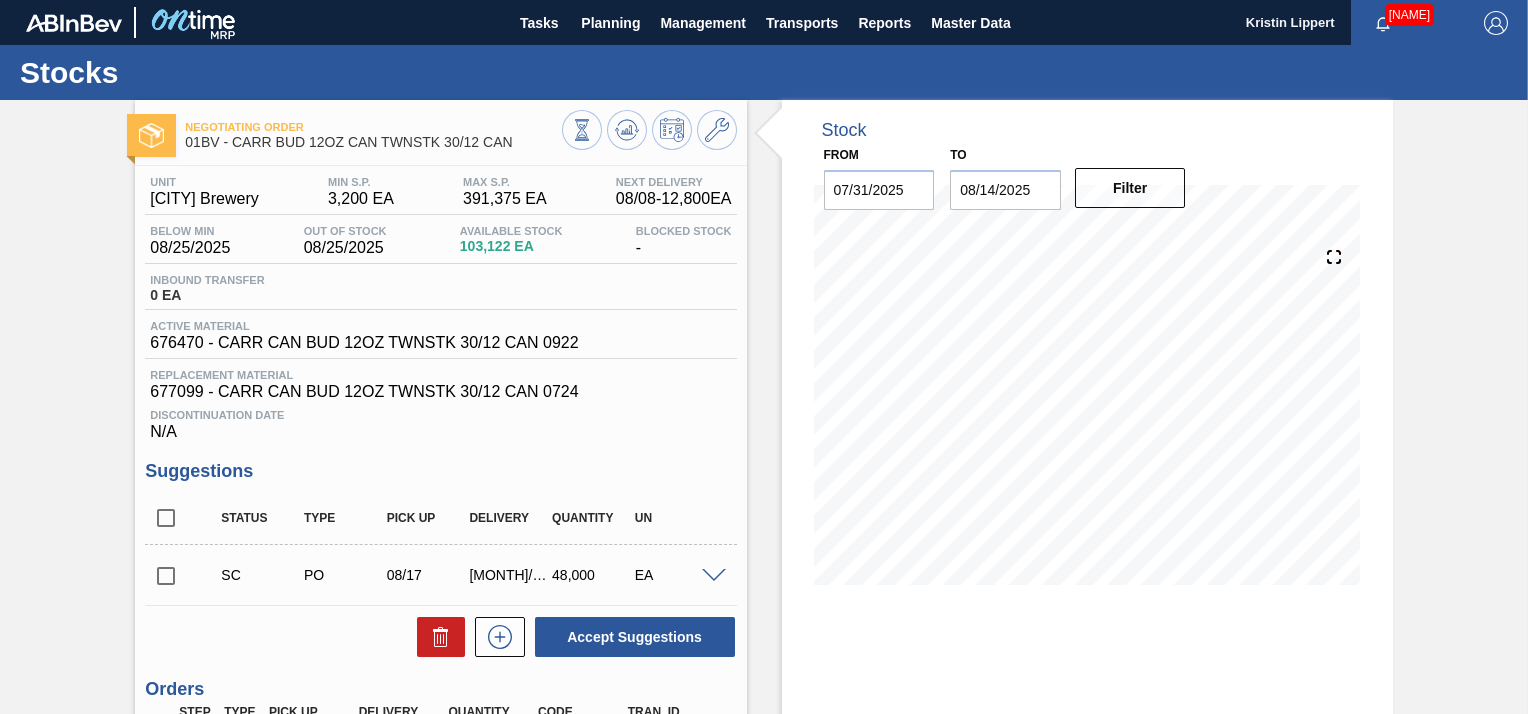 click on "Unit Baldwinsville Brewery MIN S.P. 3,200   EA MAX S.P. 391,375   EA Next Delivery 08/08  -  12,800 EA Below Min 08/25/2025 Out Of Stock 08/25/2025 Available Stock 103,122 EA Blocked Stock - Inbound Transfer 0 EA Active Material 676470 - CARR CAN BUD 12OZ TWNSTK 30/12 CAN 0922 Replacement Material 677099 - CARR CAN BUD 12OZ TWNSTK 30/12 CAN 0724 Discontinuation Date N/A   Suggestions   Status Type Pick up Delivery Quantity UN SC PO 08/17 08/21 48,000 EA Material 676470 - CARR CAN BUD 12OZ TWNSTK 30/12 CAN 0922 Origin Purchase Order Supplier A - 8221069 - GPI - W. Monroe Pick up 08/17/2025 Delivery 08/21/2025 Delivery Time Incoterm FOB Lot size 3,200 Quantity 15 Trucks 0.577 Total 48,000 Door Undefined Production Line Comments Observation Accept Suggestions Orders Step Type Pick up Delivery Quantity Code TRAN. ID   ON   PO 08/04 08/08 12,800 767873 0769669 Material 676470 - CARR CAN BUD 12OZ TWNSTK 30/12 CAN 0922 Origin GPI - W. Monroe Pick up 08/04/2025 Delivery 08/08/2025 Delivery Time 11:00:00 Lot size 4" at bounding box center [440, 552] 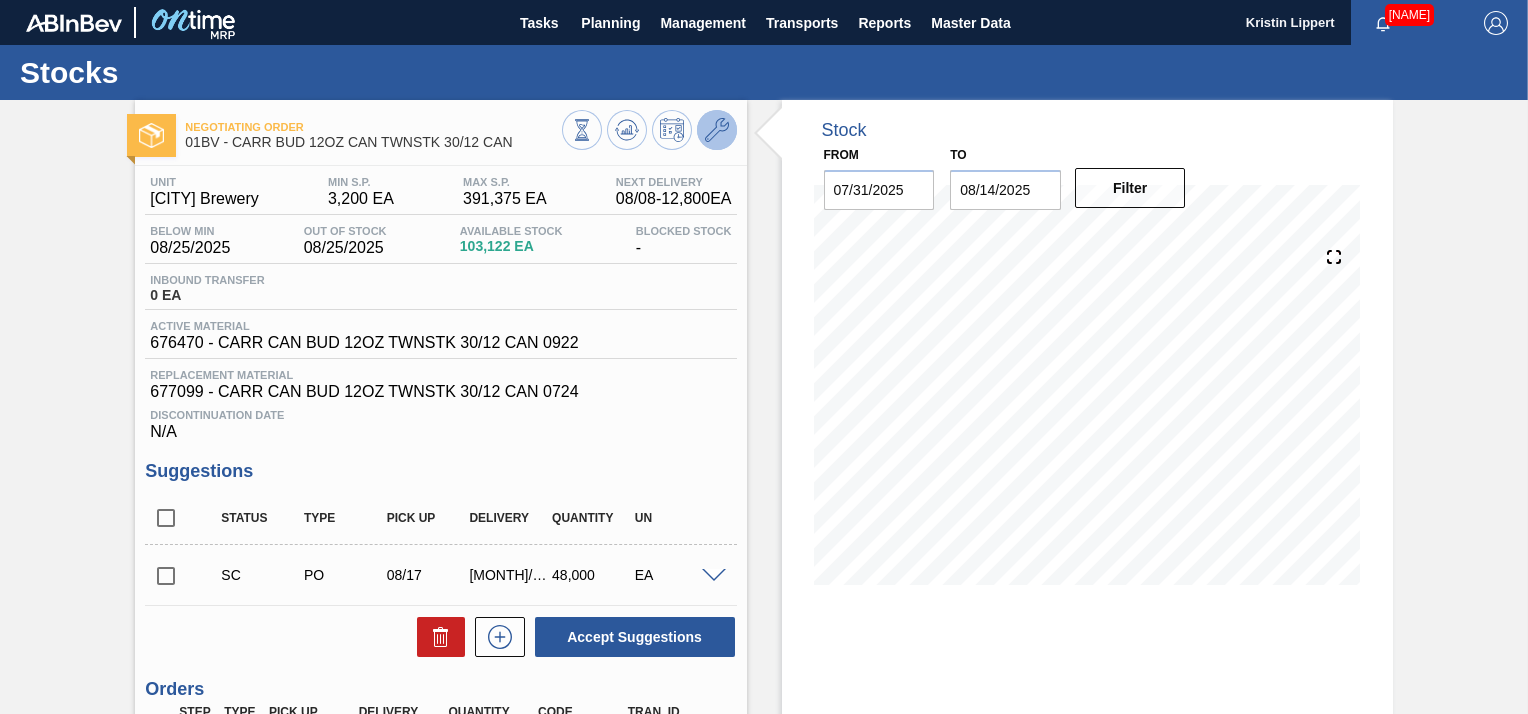 click 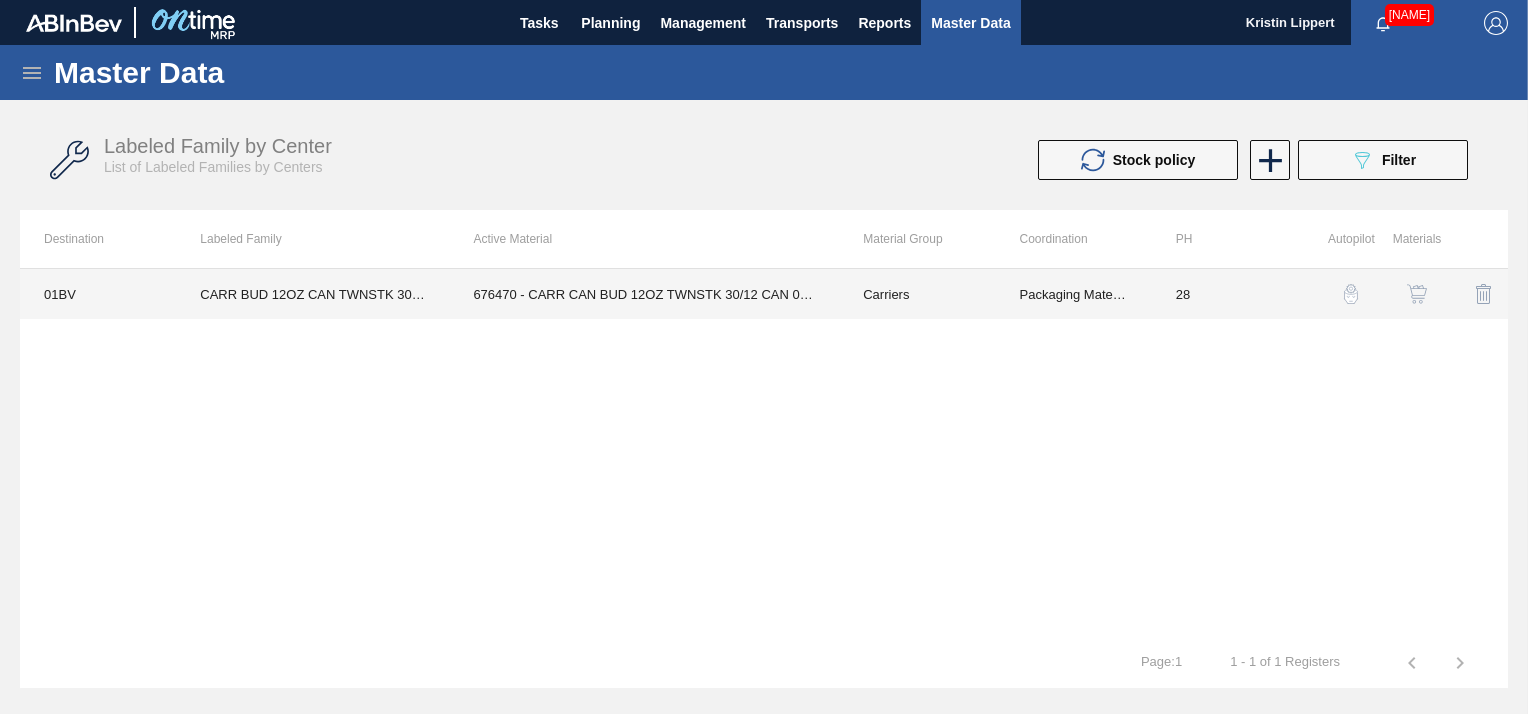 click on "676470 - CARR CAN BUD 12OZ TWNSTK 30/12 CAN 0922" at bounding box center [644, 294] 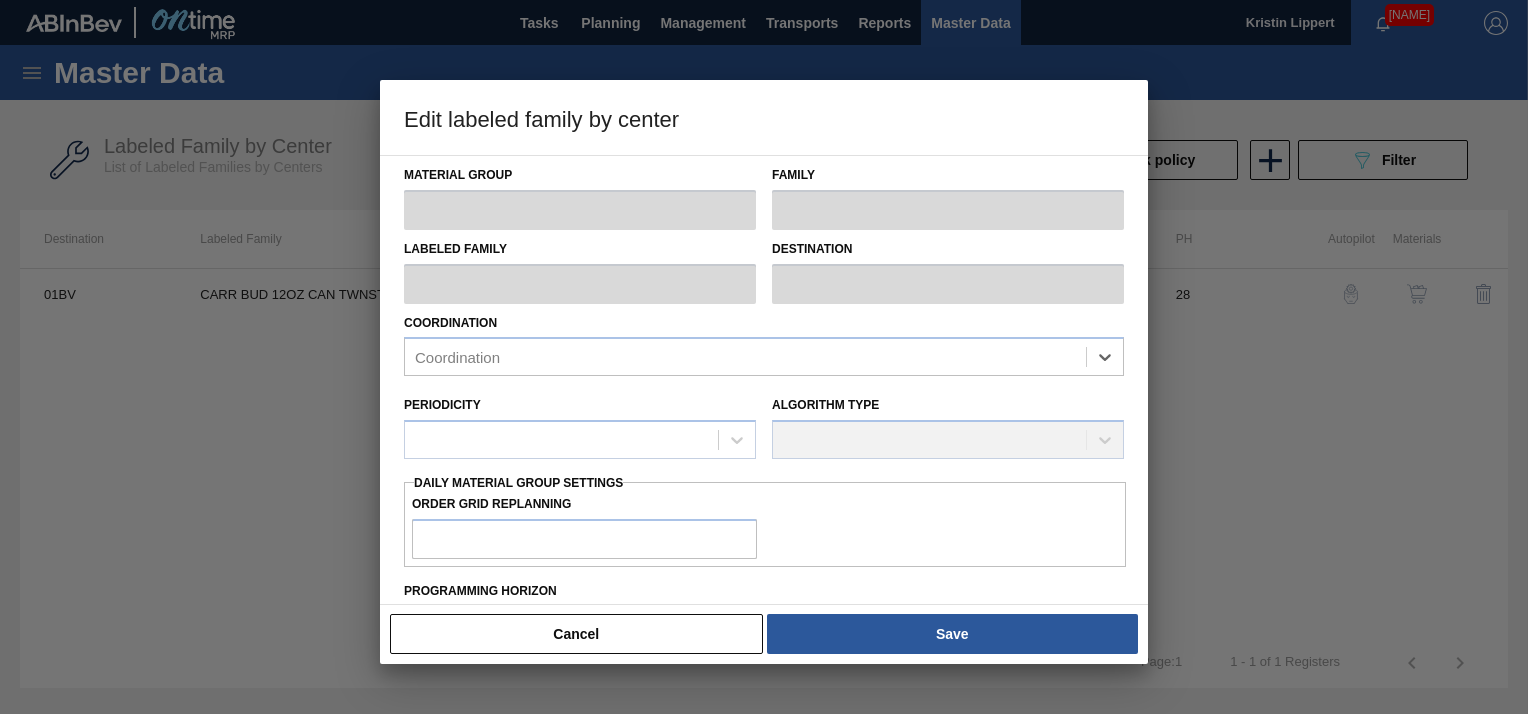 click on "Coordination   Select is focused ,type to refine list, press Down to open the menu,  press left to focus selected values Coordination" at bounding box center [764, 343] 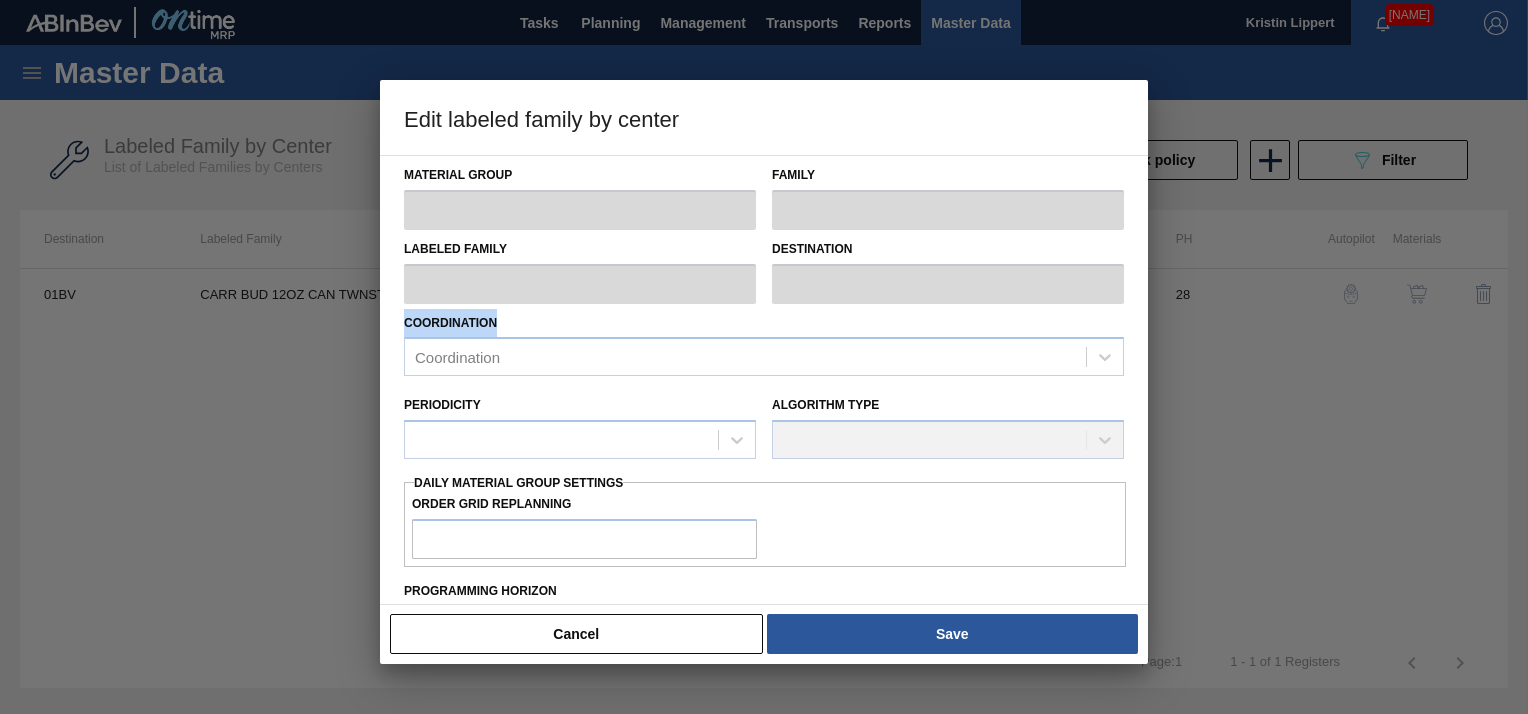 type on "Carriers" 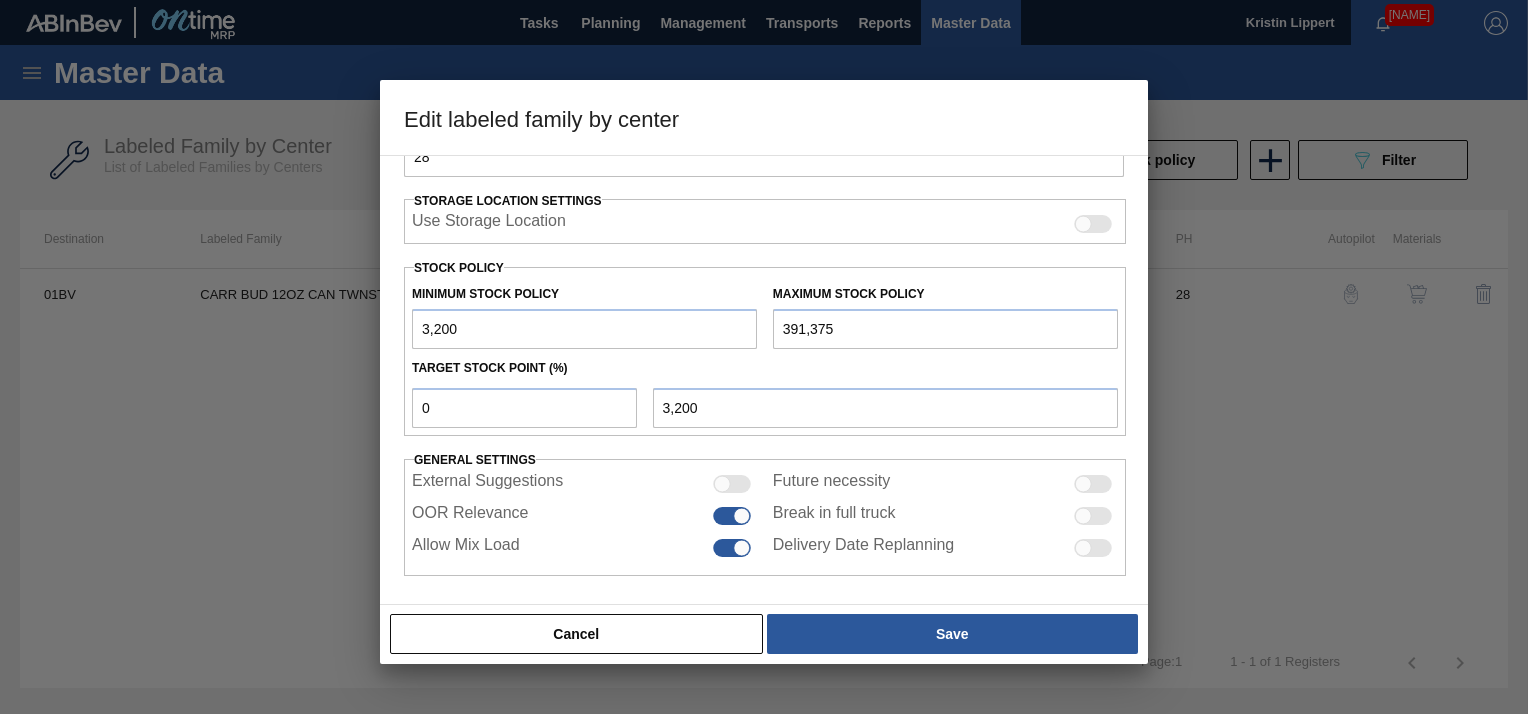 scroll, scrollTop: 440, scrollLeft: 0, axis: vertical 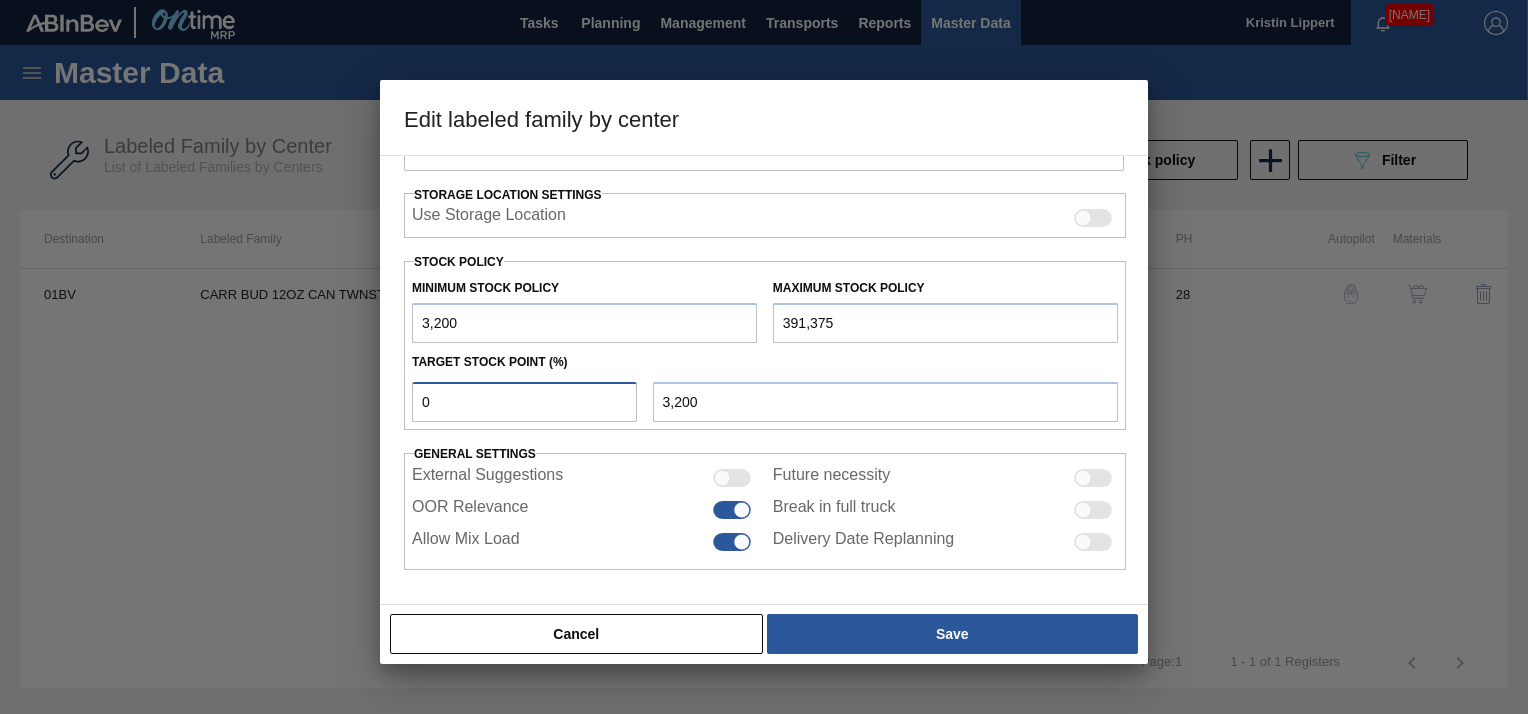 drag, startPoint x: 467, startPoint y: 398, endPoint x: 340, endPoint y: 400, distance: 127.01575 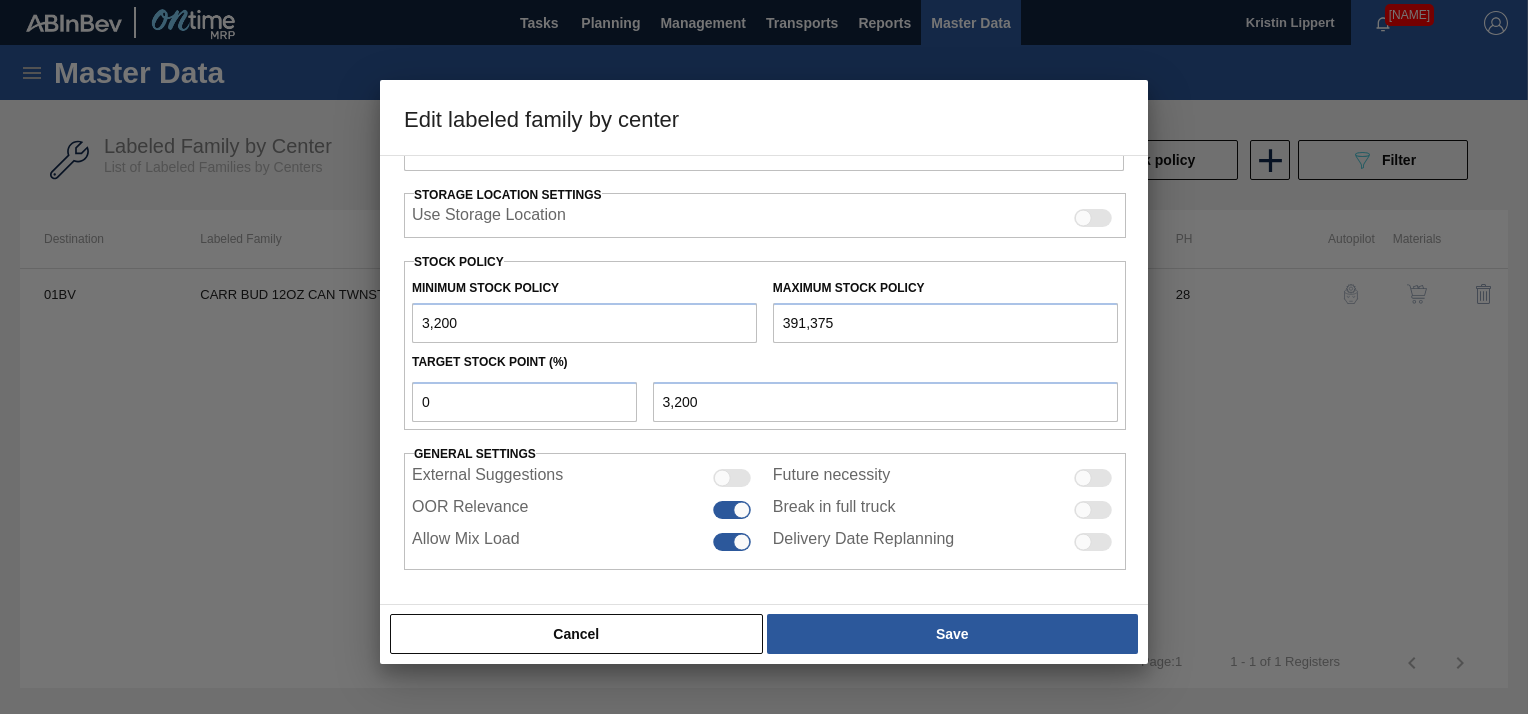 click at bounding box center [764, 357] 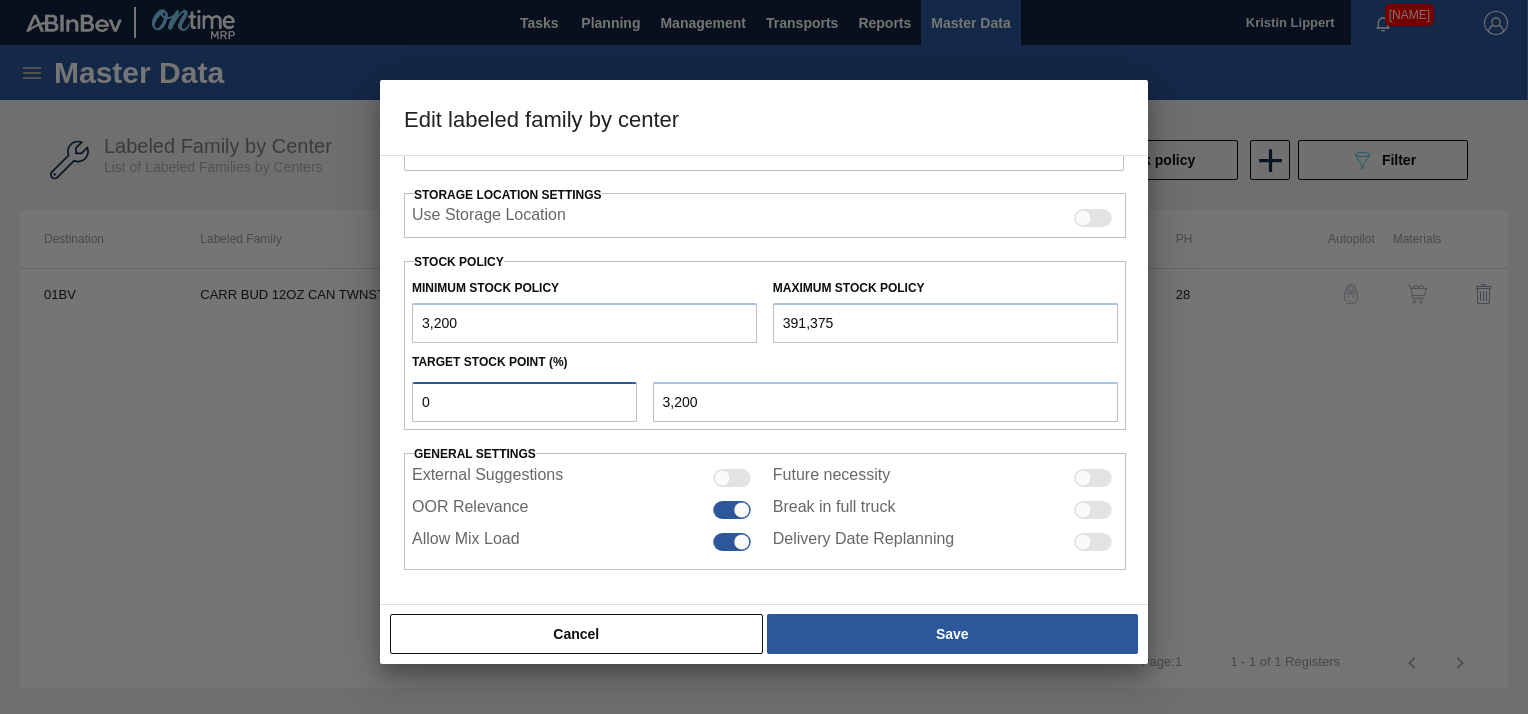 click on "0" at bounding box center (524, 402) 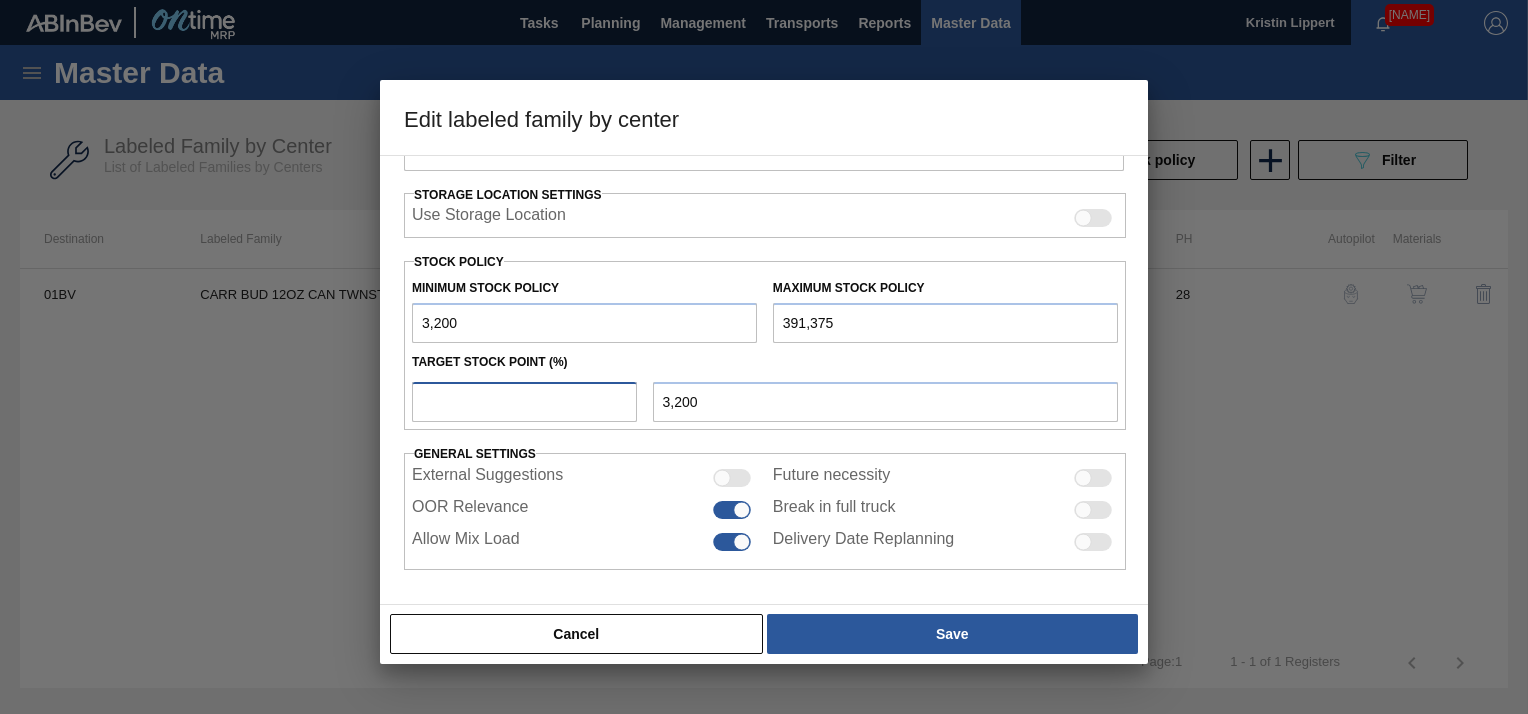 type on "6" 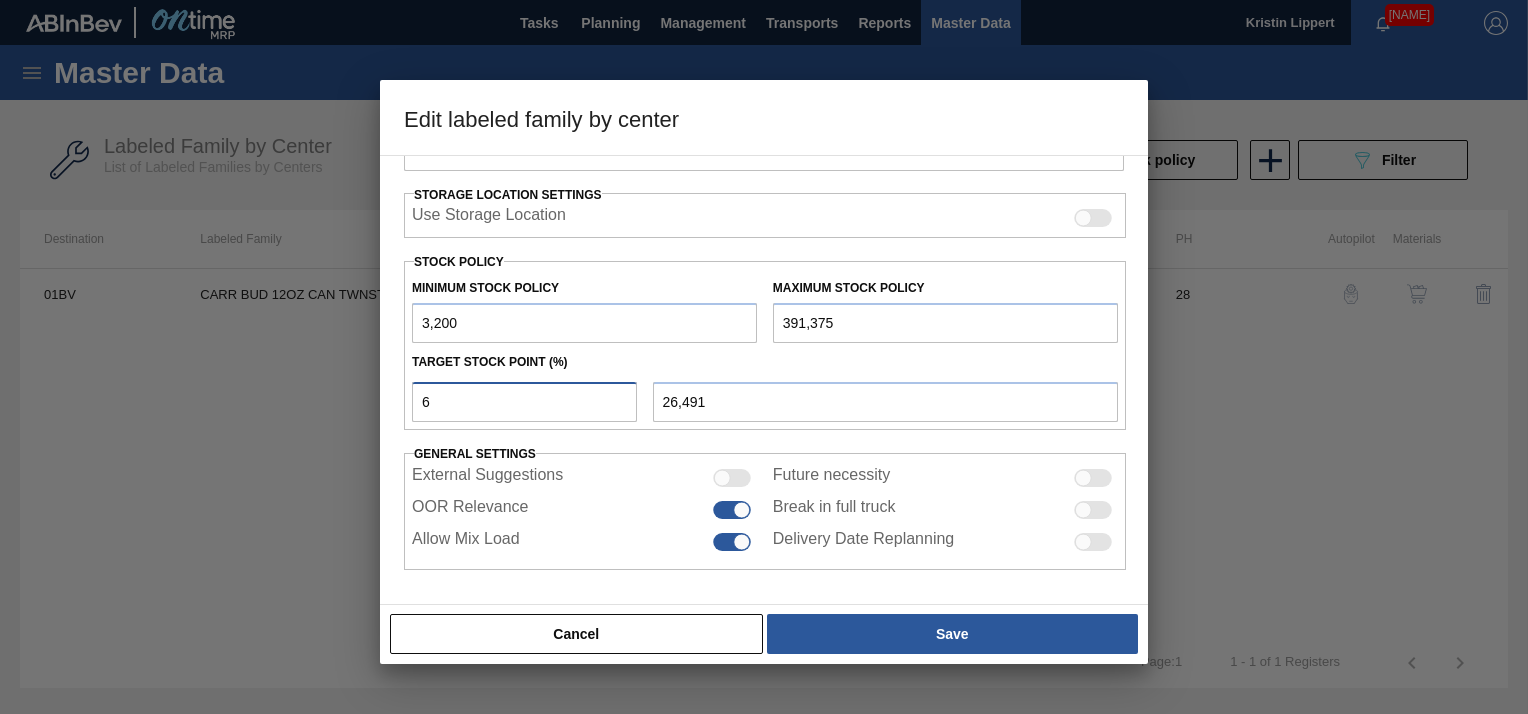 type 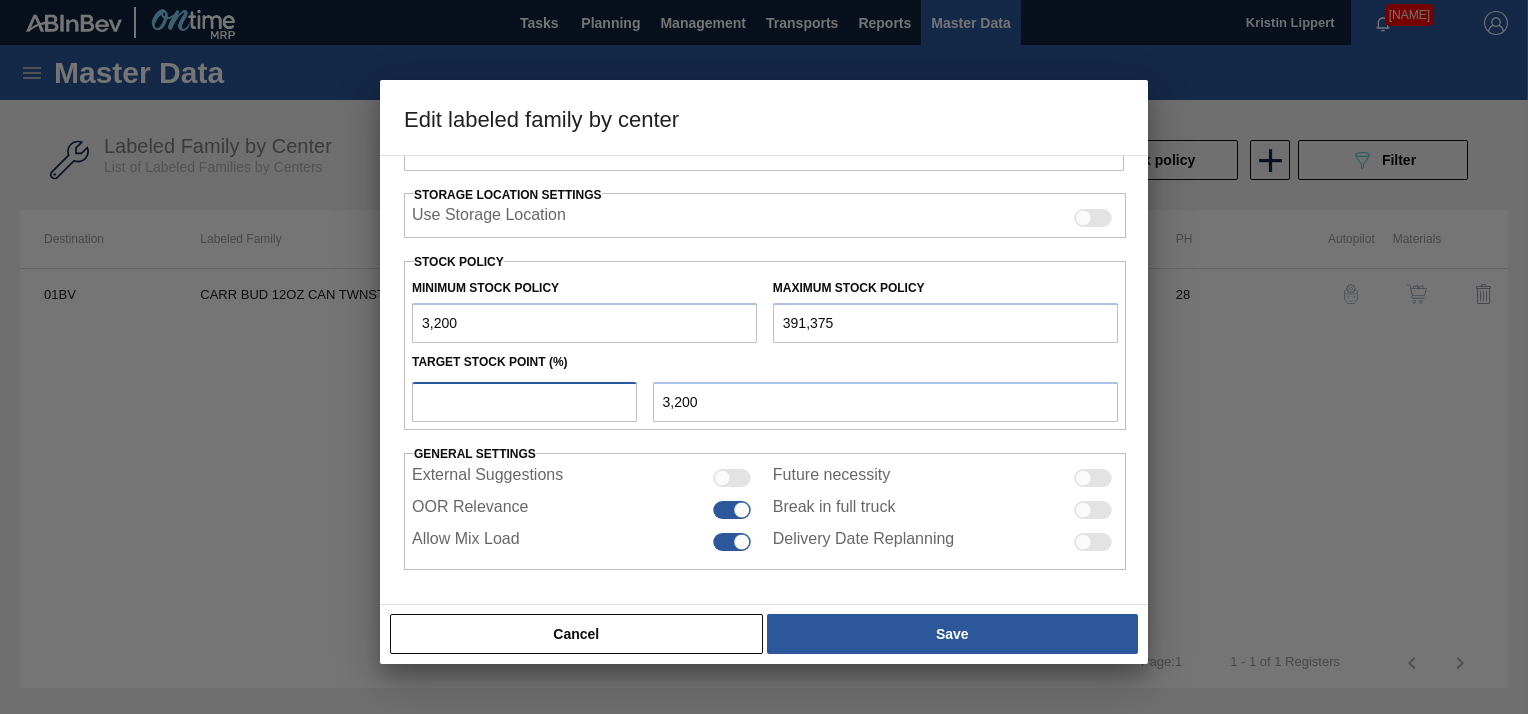 type on "4" 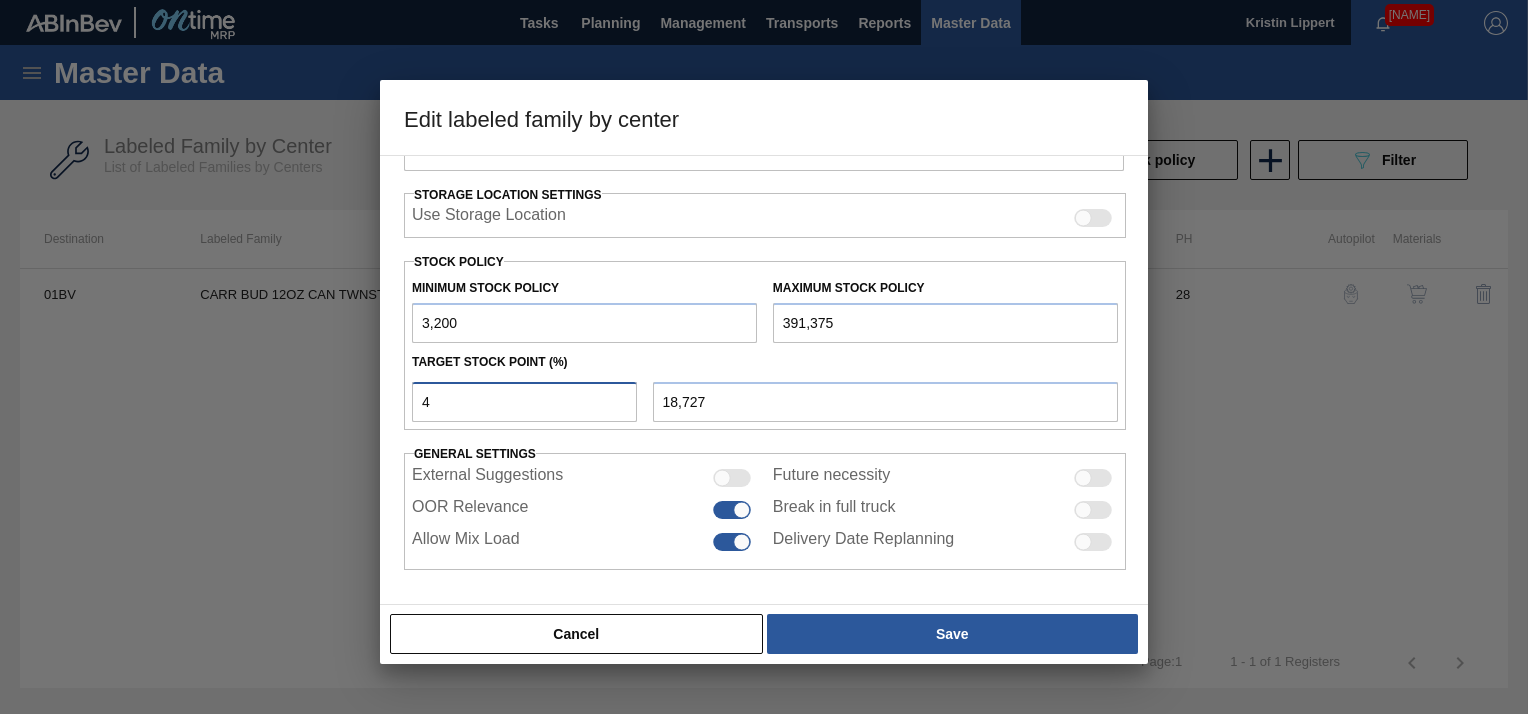type 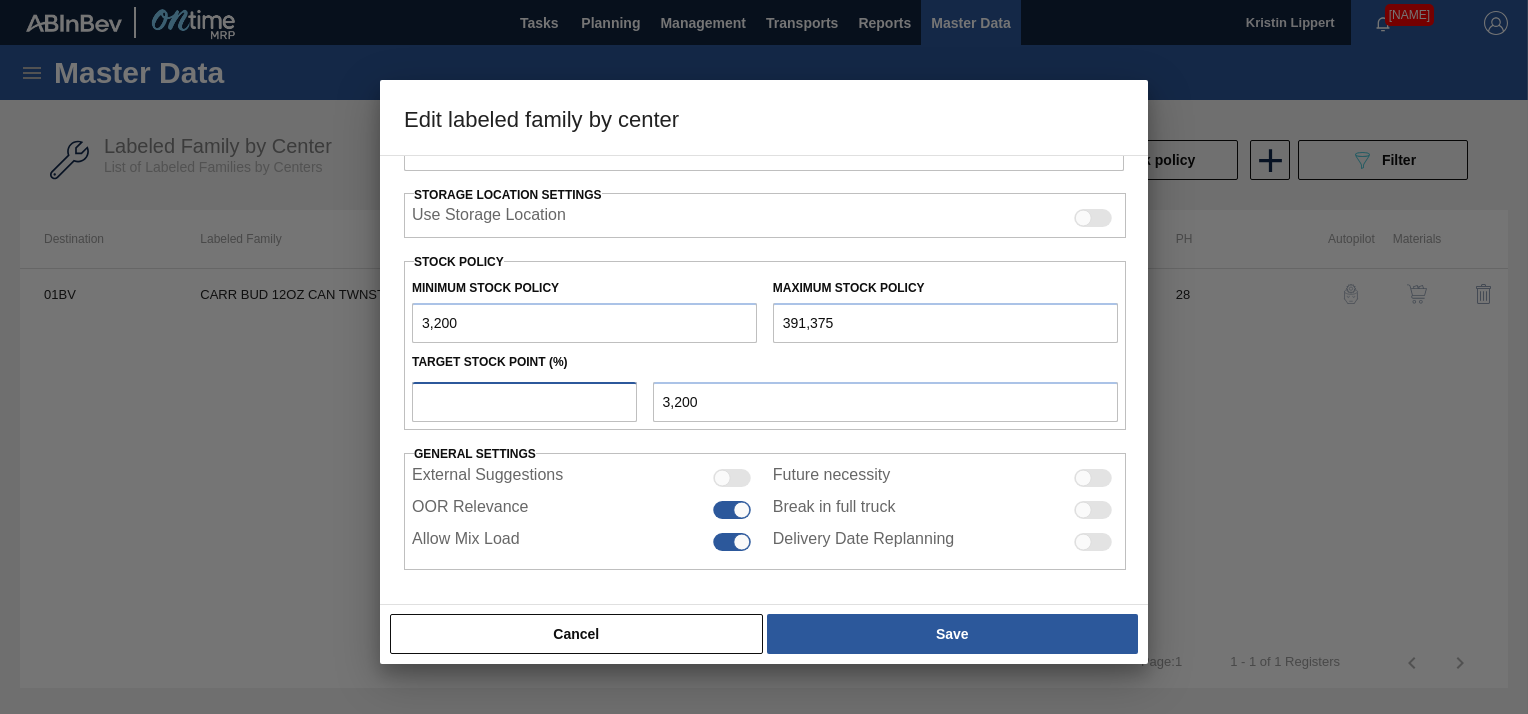 type on "3" 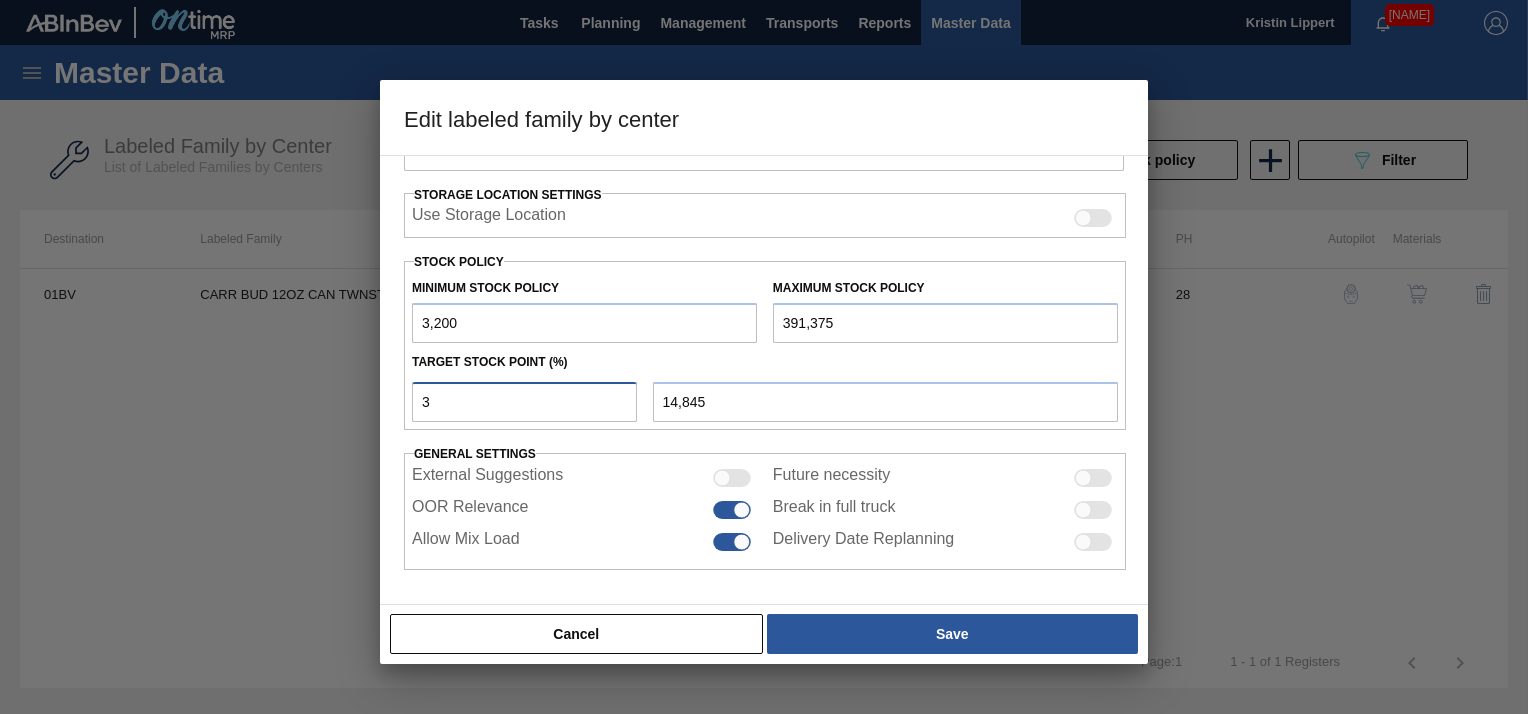 type 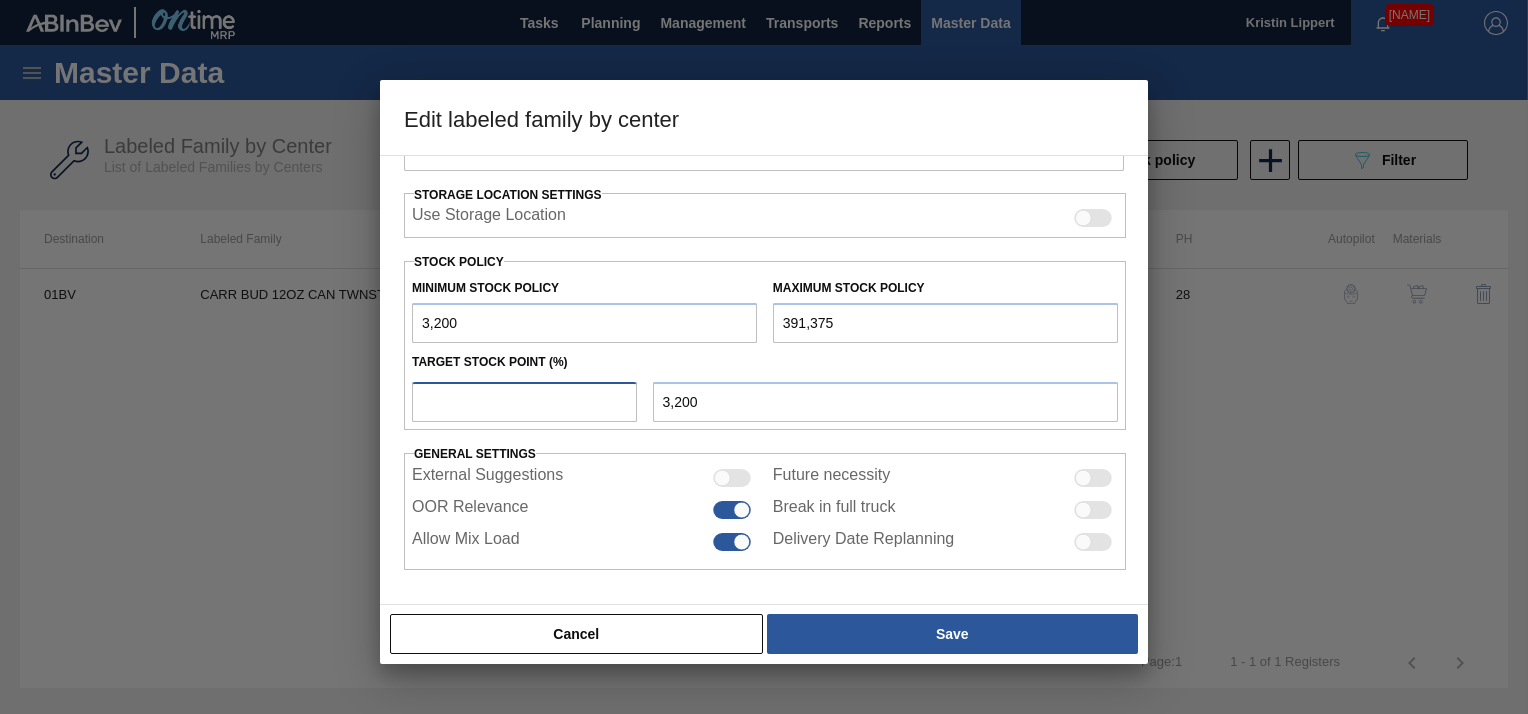 type on "2" 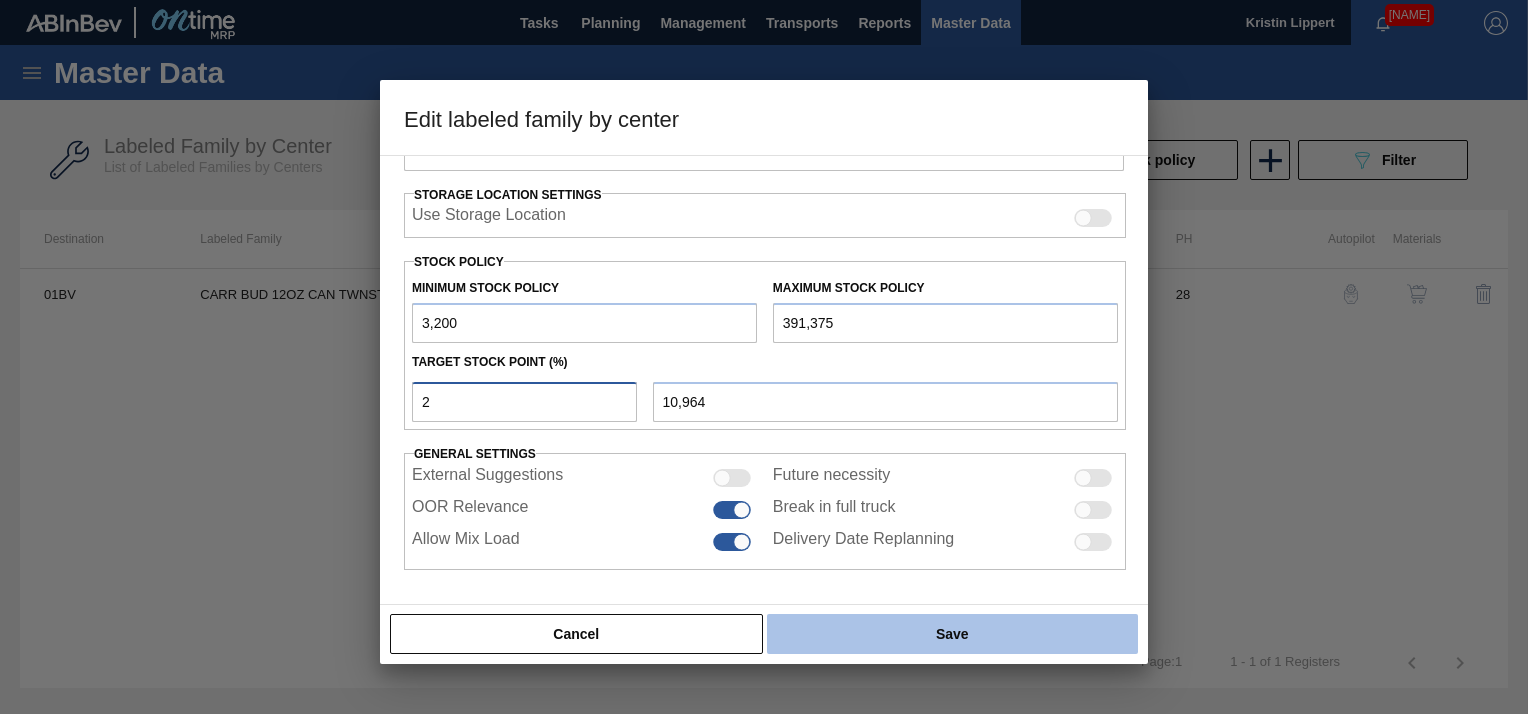 type on "2" 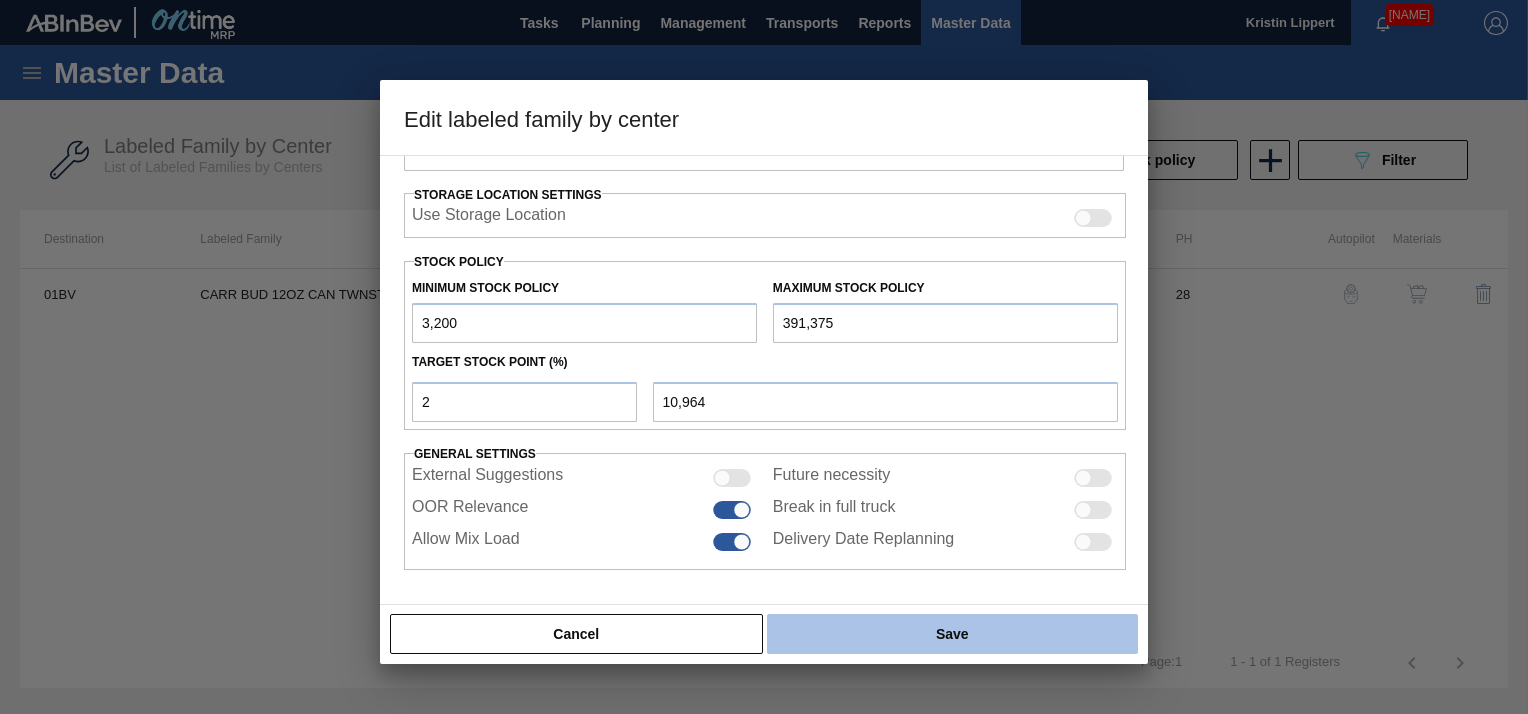 click on "Save" at bounding box center (952, 634) 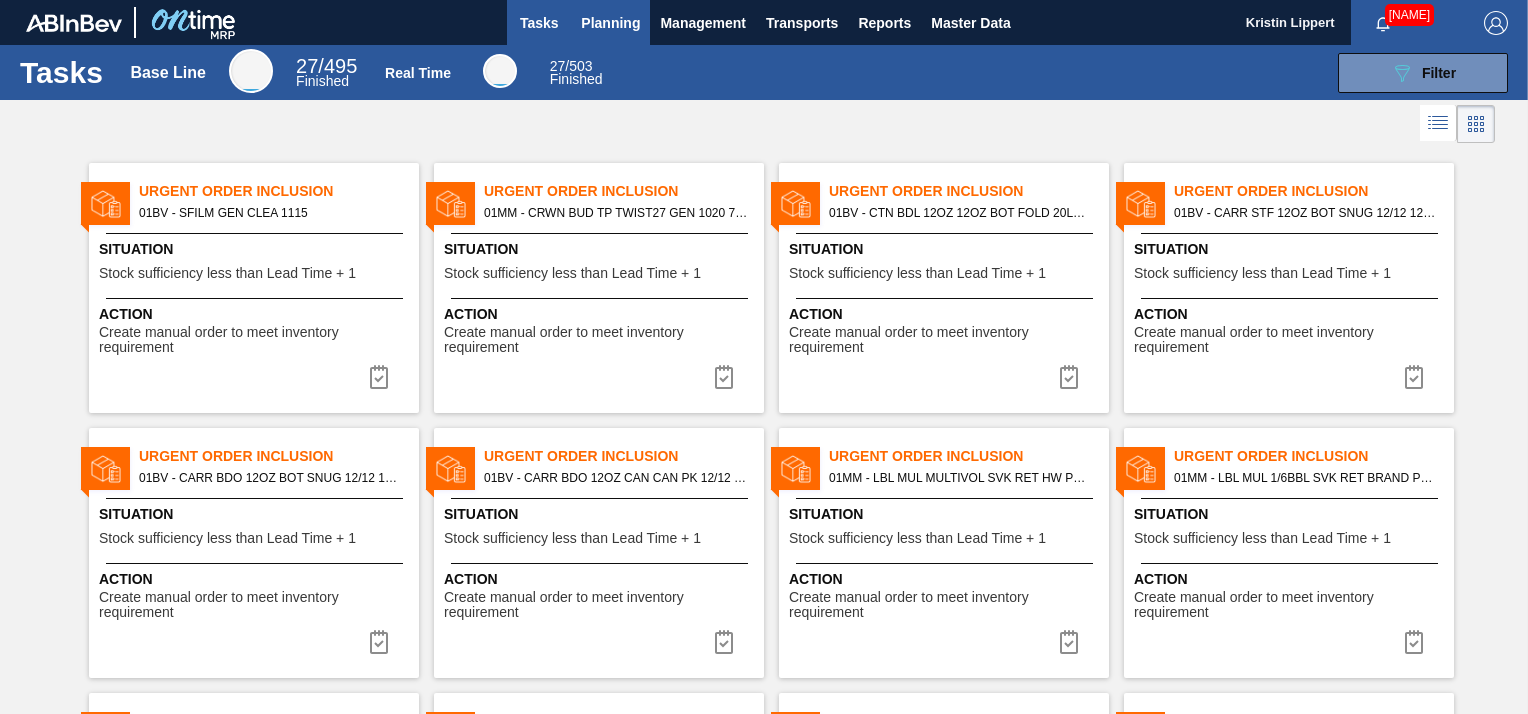 click on "Planning" at bounding box center (610, 23) 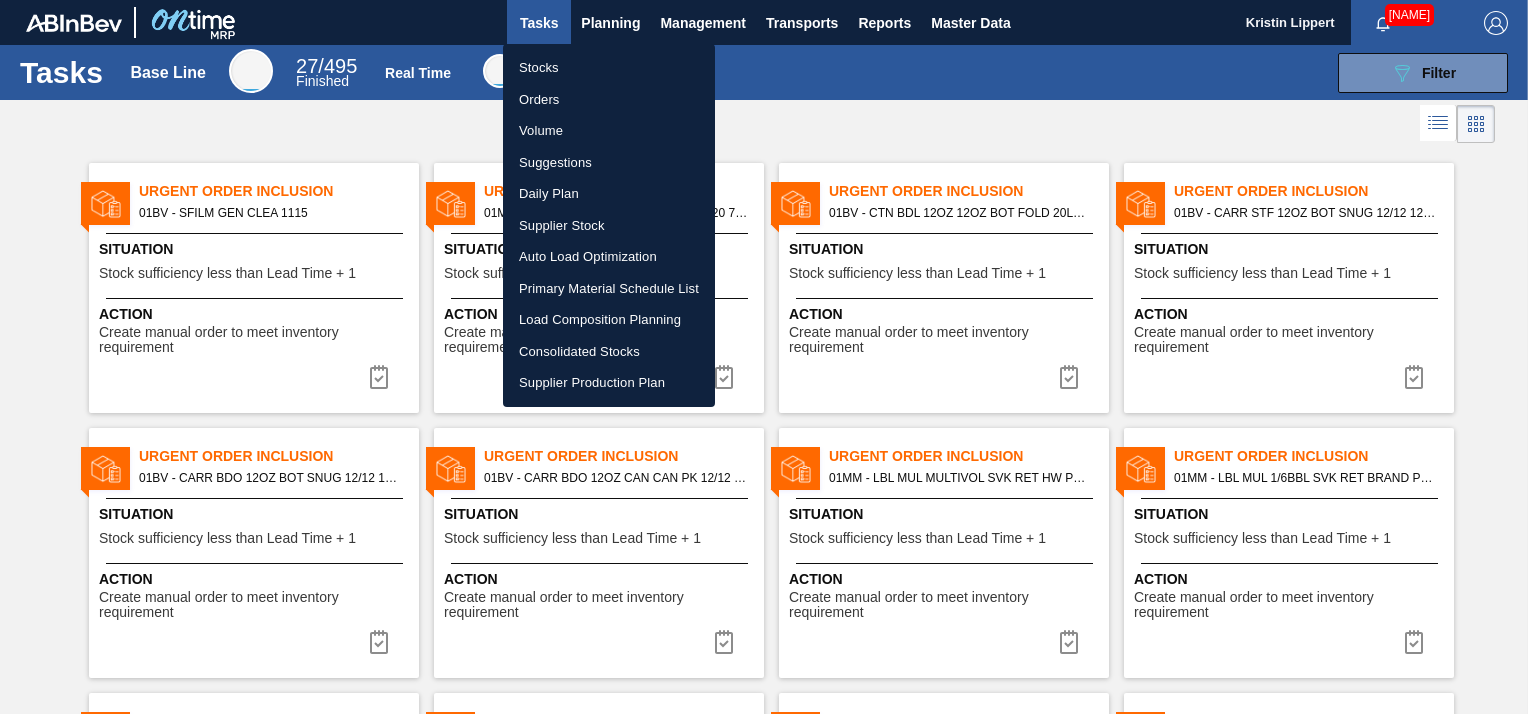 click on "Stocks" at bounding box center (609, 68) 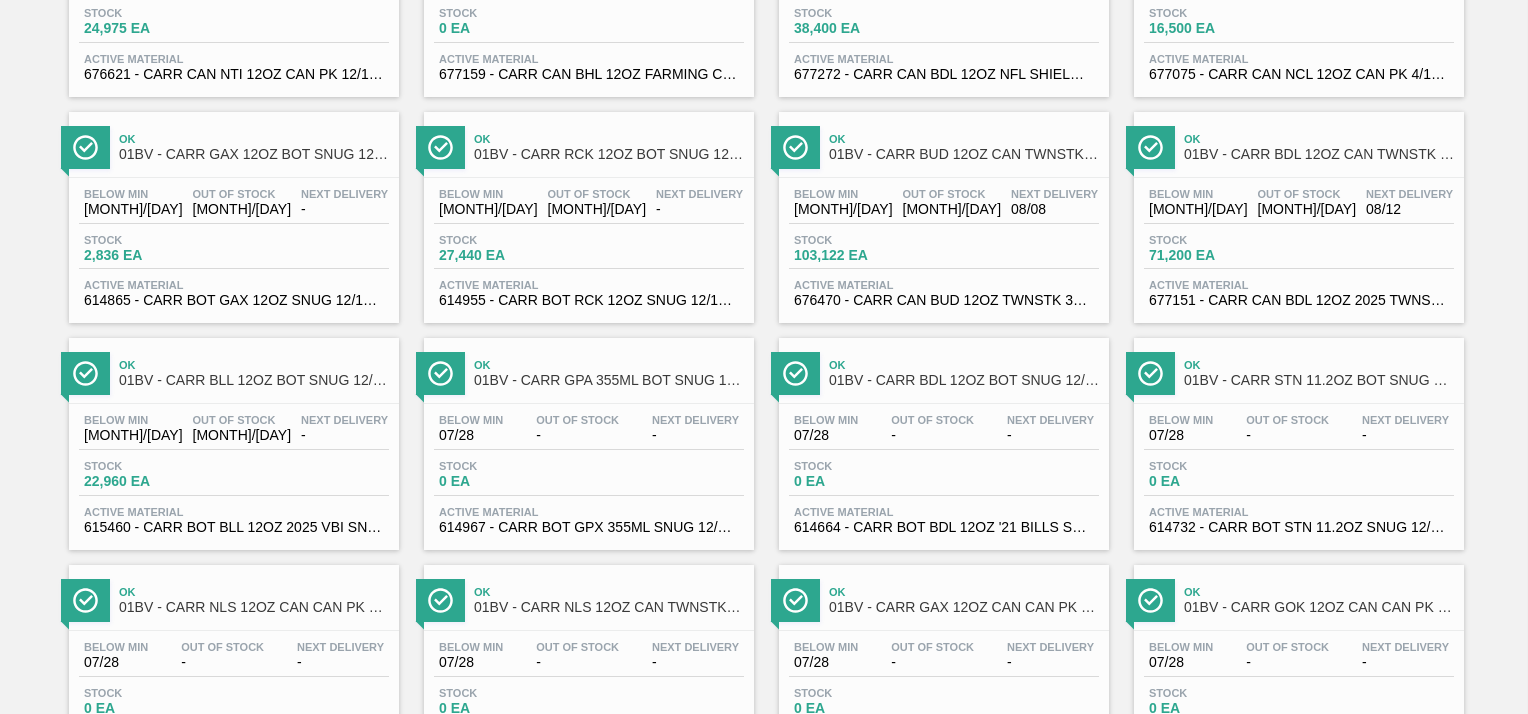 scroll, scrollTop: 1195, scrollLeft: 0, axis: vertical 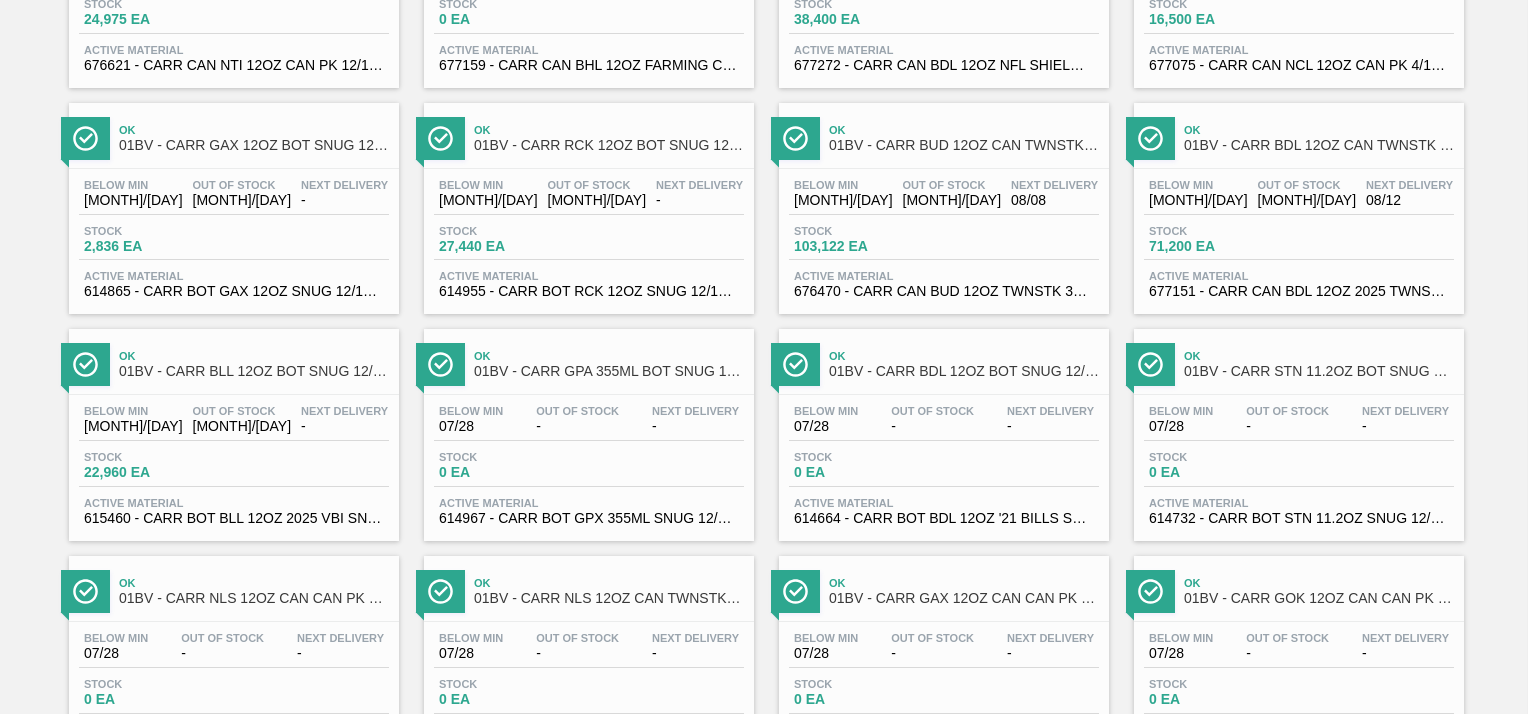 click on "01BV - CARR BDL 12OZ CAN TWNSTK 30/12 CAN-Aqueous" at bounding box center [1319, 145] 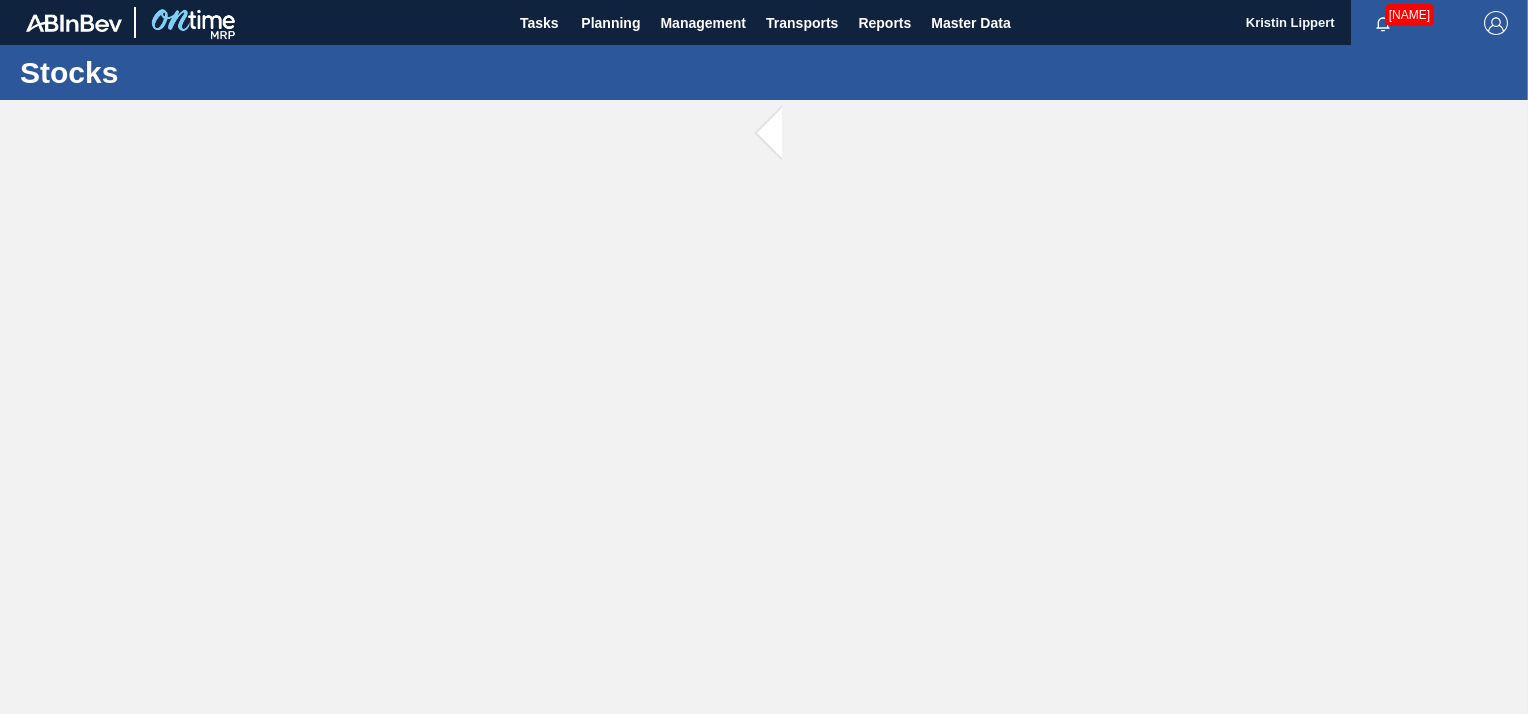 scroll, scrollTop: 0, scrollLeft: 0, axis: both 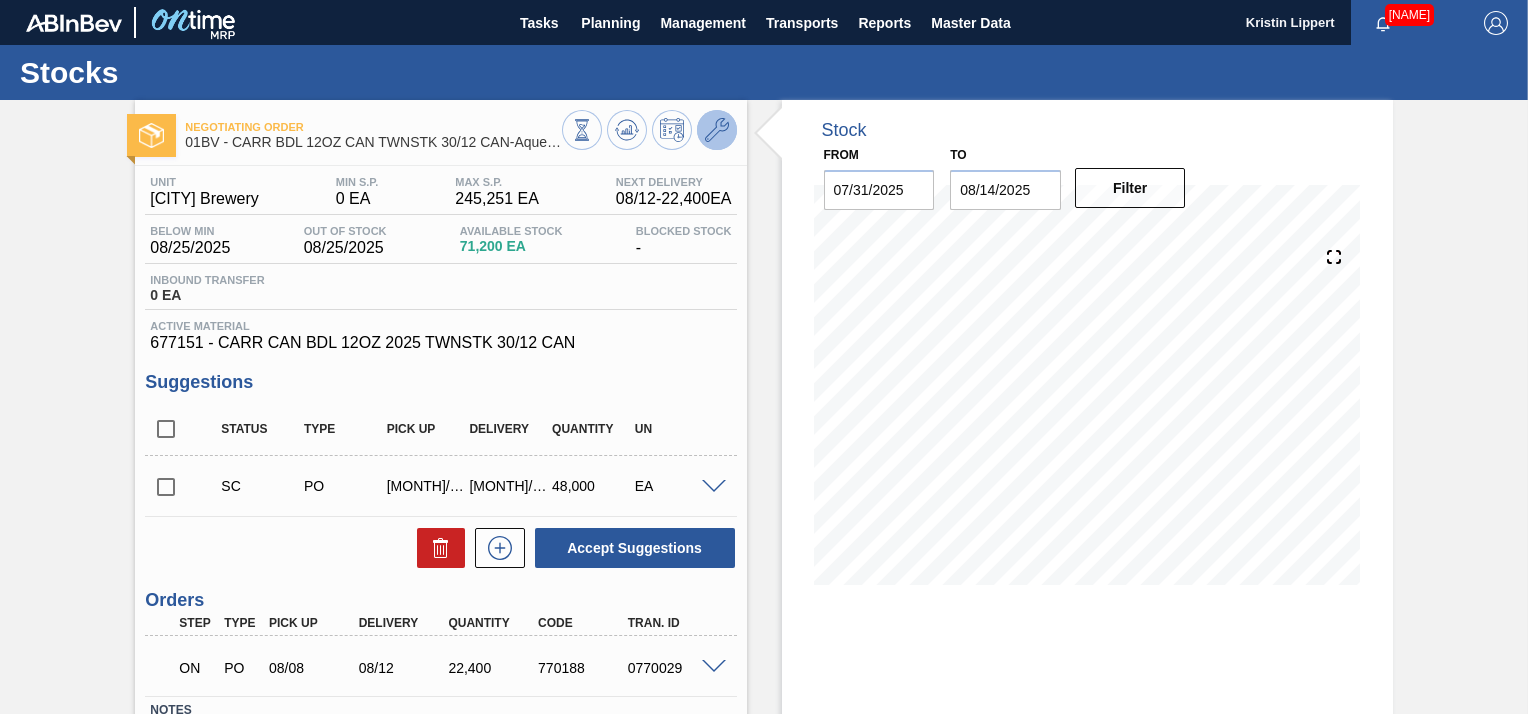 click 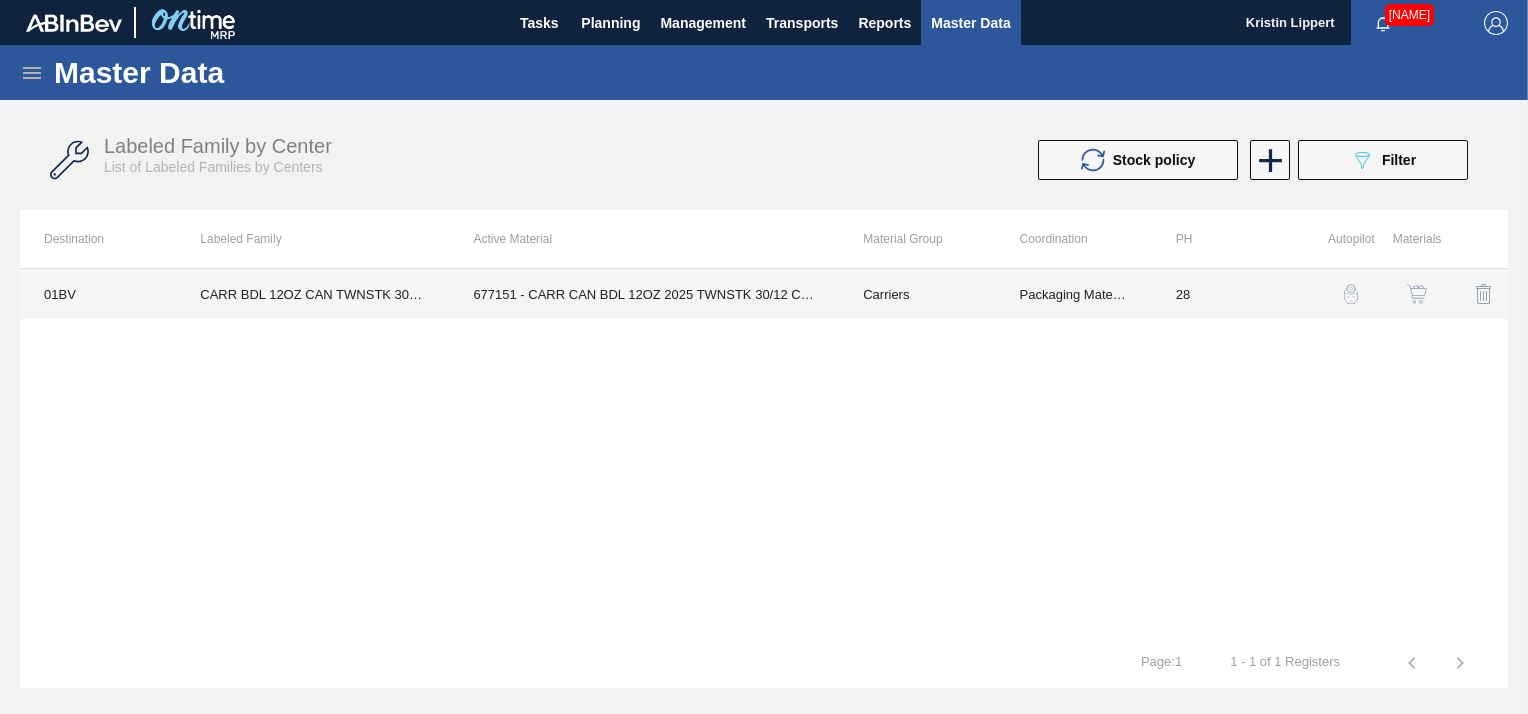 click on "677151 - CARR CAN BDL 12OZ 2025 TWNSTK 30/12 CAN" at bounding box center (644, 294) 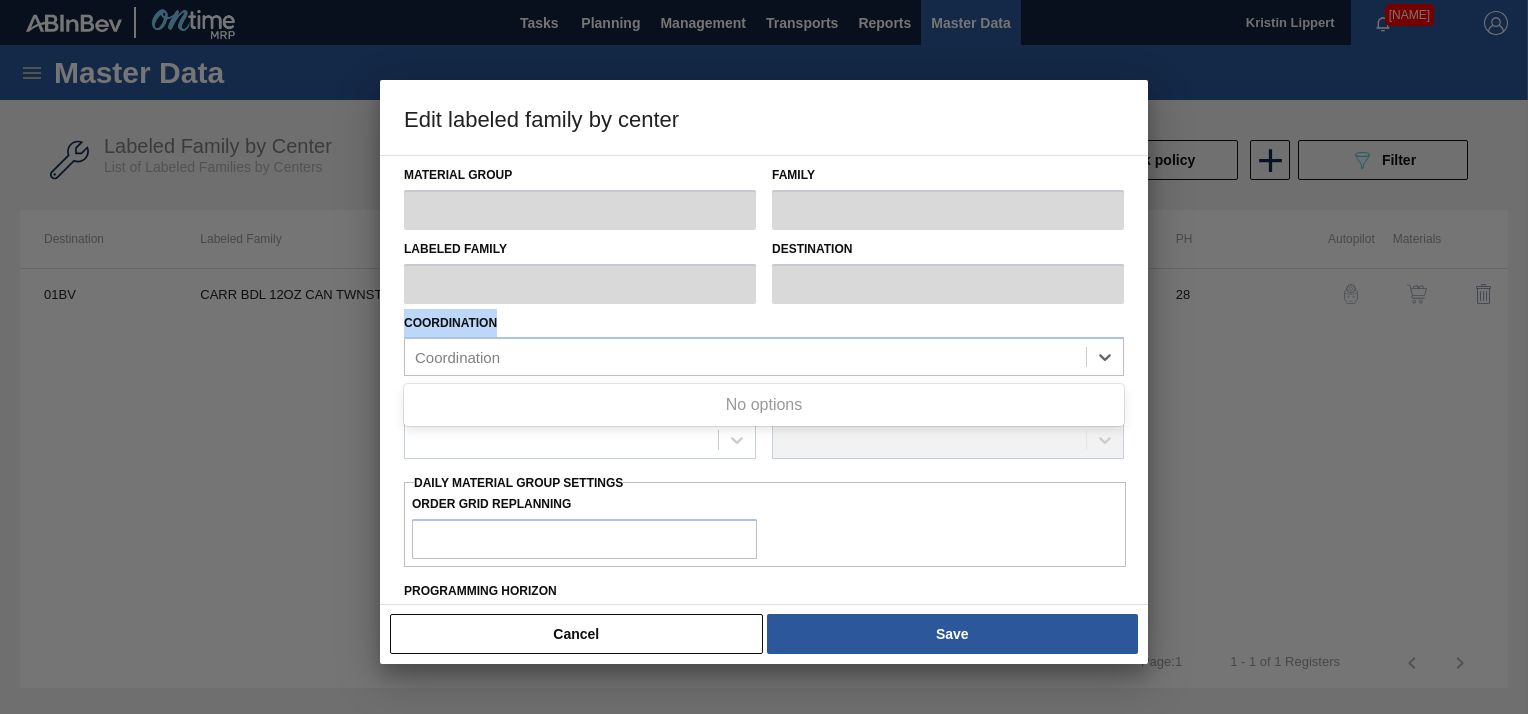 click on "Material Group Family Labeled Family Destination Coordination   Use Up and Down to choose options, press Enter to select the currently focused option, press Escape to exit the menu, press Tab to select the option and exit the menu. Coordination No options Periodicity Algorithm Type Daily Material Group Settings Order Grid Replanning Programming Horizon Storage Location Settings Use Storage Location   Stock Policy   Minimum Stock Policy Maximum Stock Policy Target Stock Point (%) NaN General settings External Suggestions Future necessity OOR Relevance Reschedule Order By Capacity Break in full truck Allow Mix Load Negotiate load compositions Delivery Date Replanning" at bounding box center (764, 616) 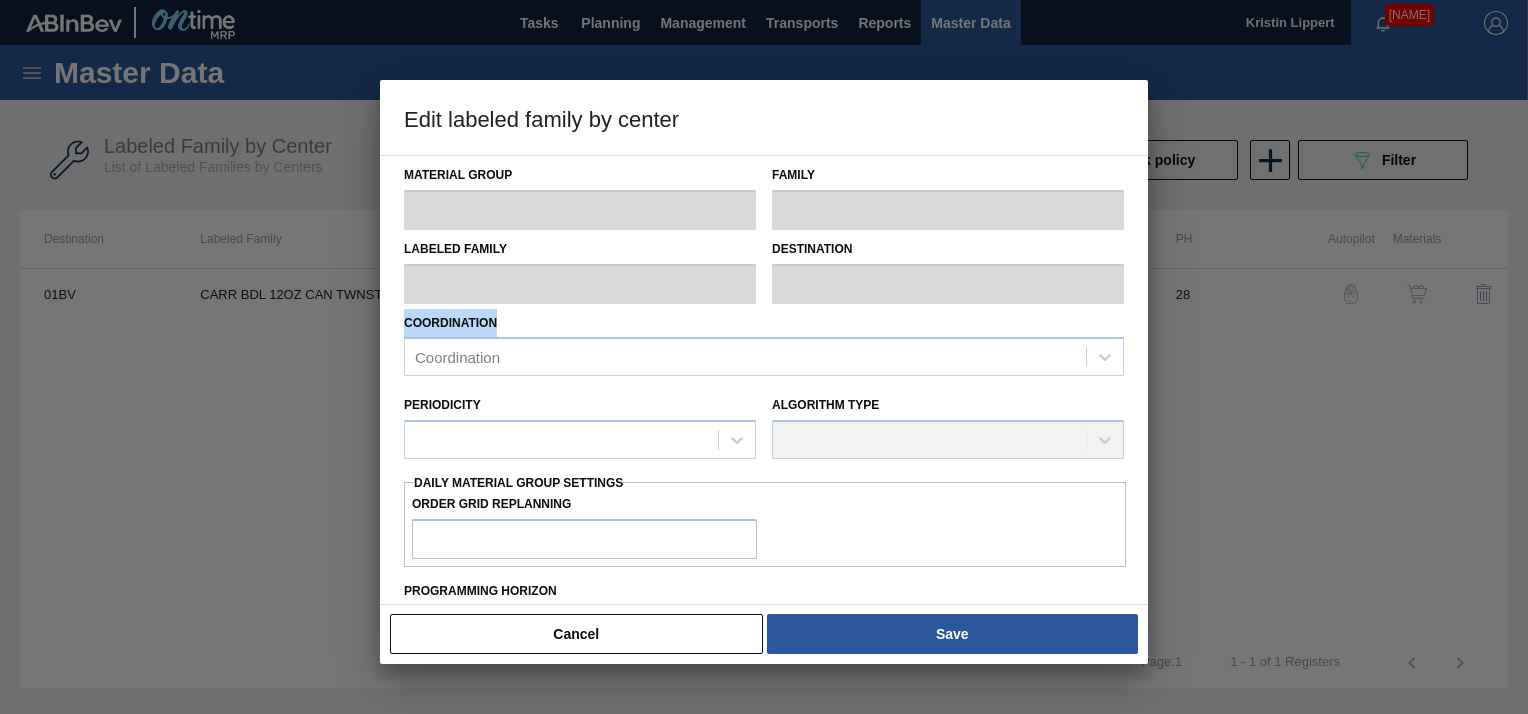 type on "Carriers" 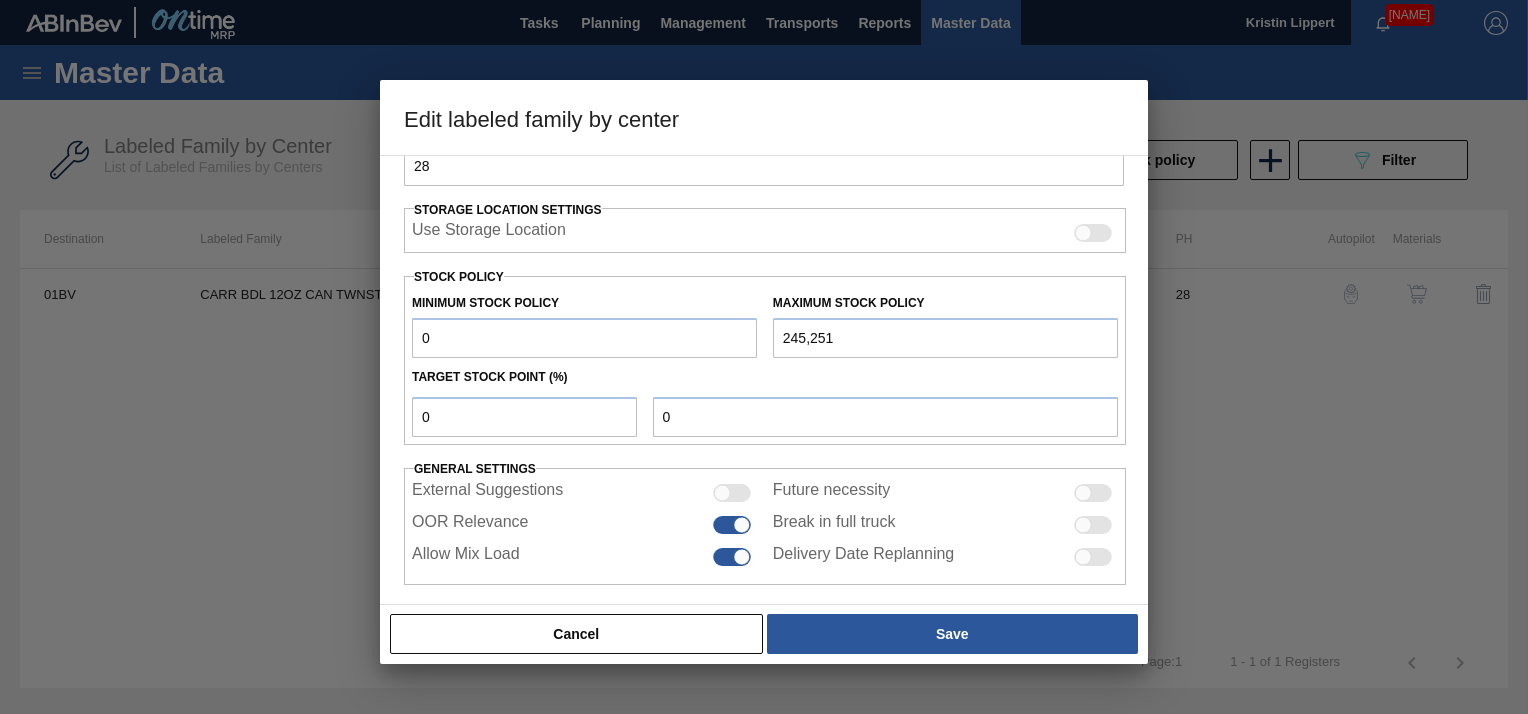 scroll, scrollTop: 440, scrollLeft: 0, axis: vertical 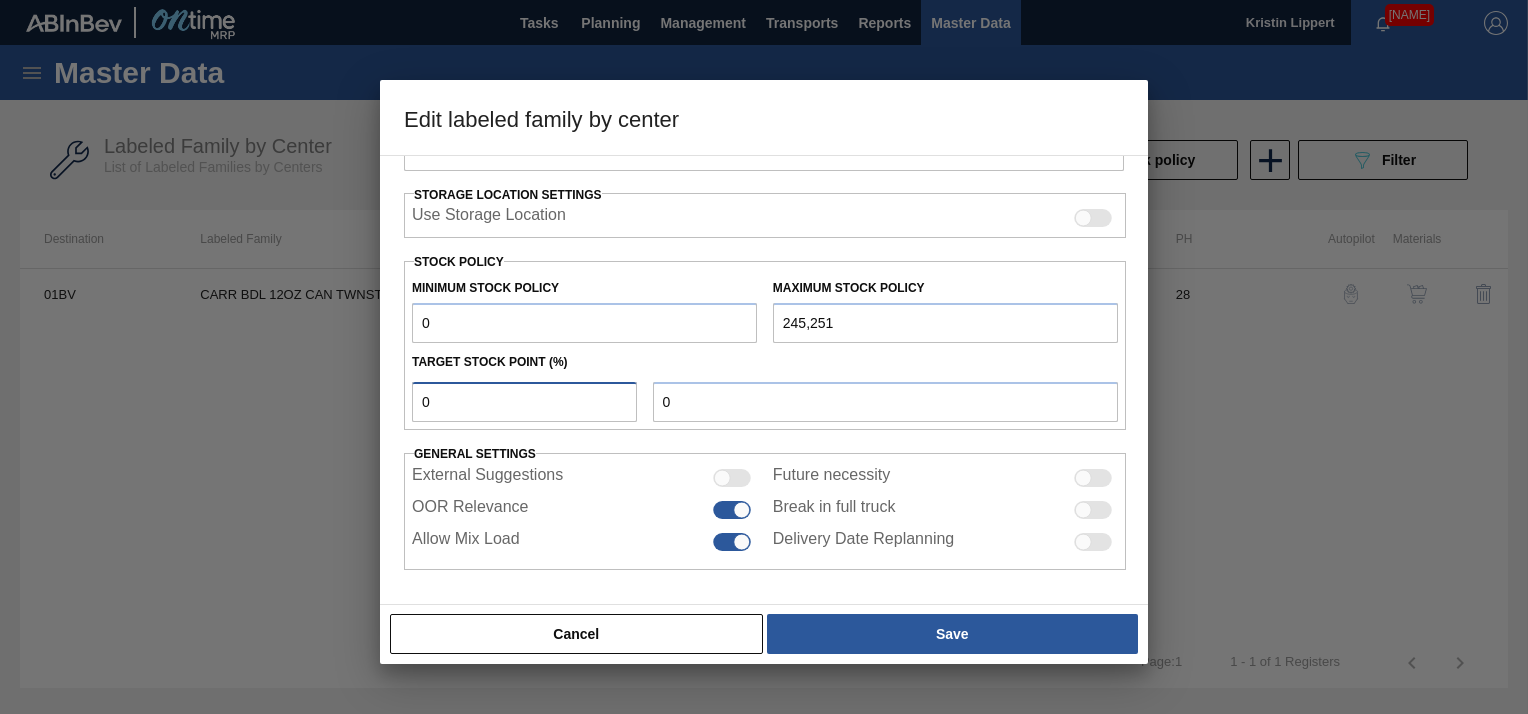 click on "0" at bounding box center (524, 402) 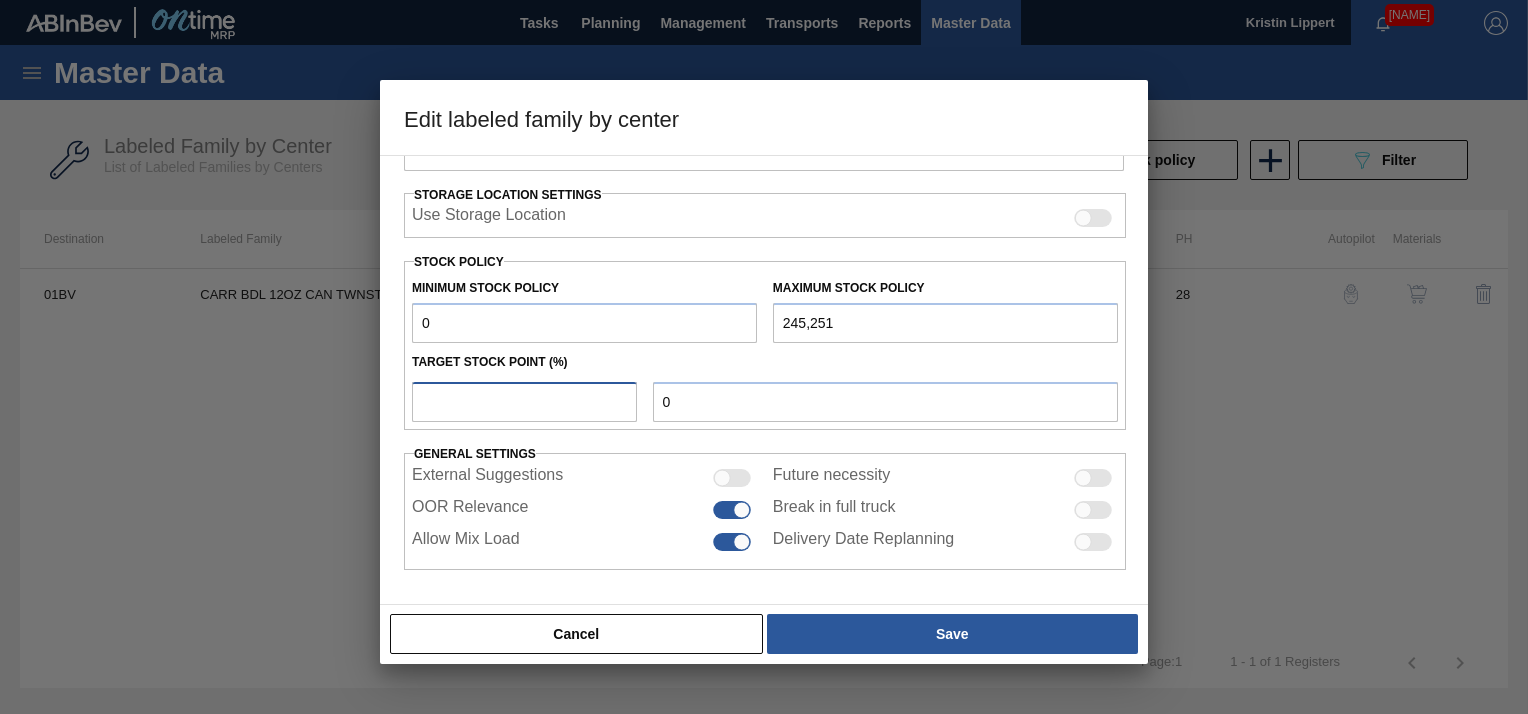 type on "3" 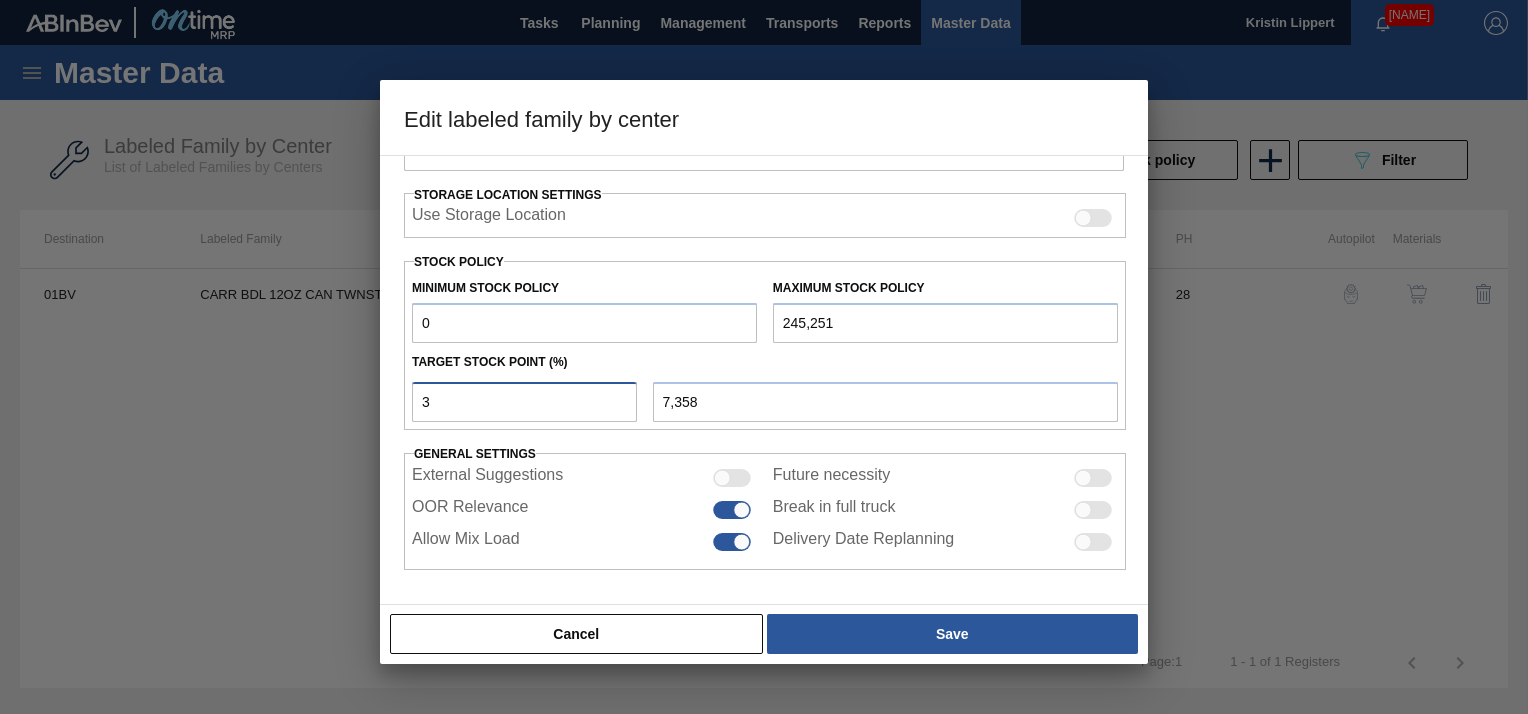 type 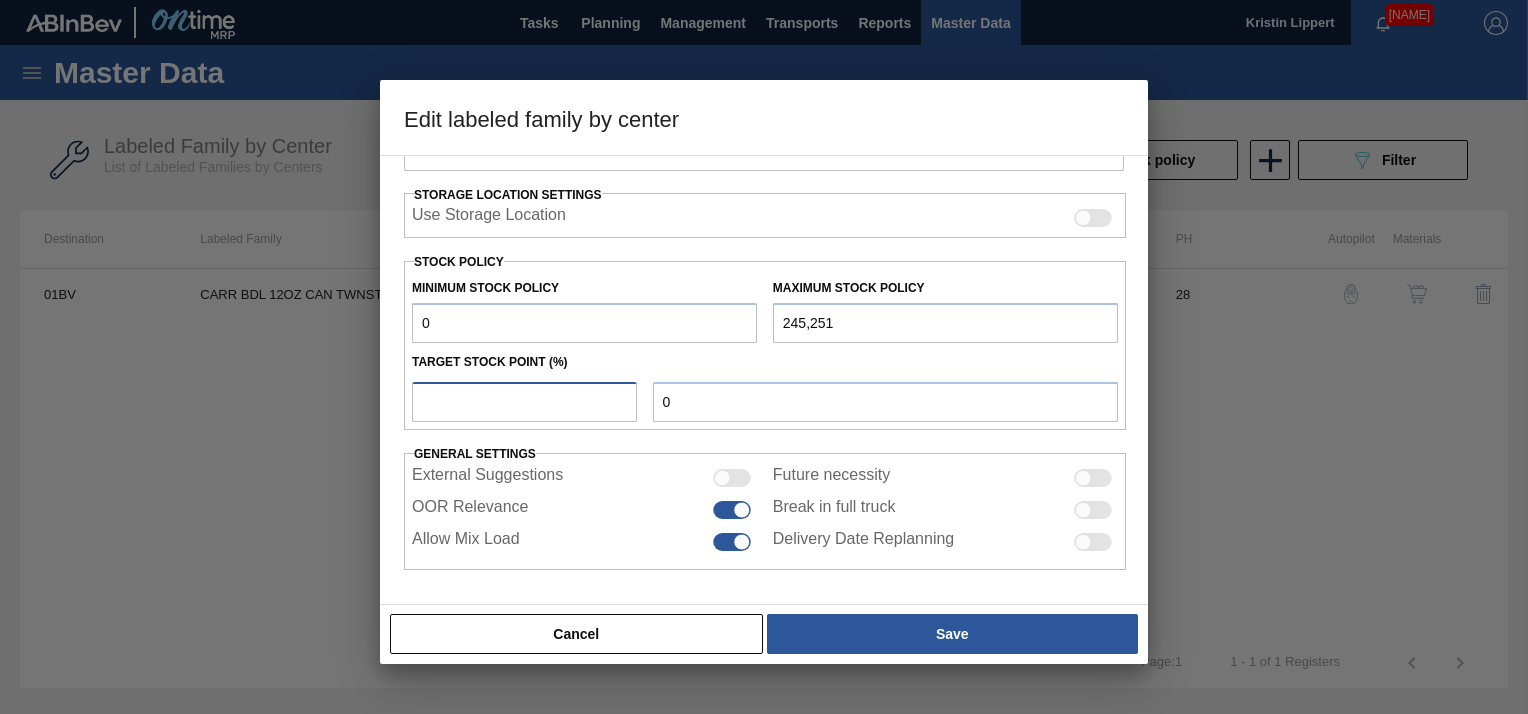 type on "4" 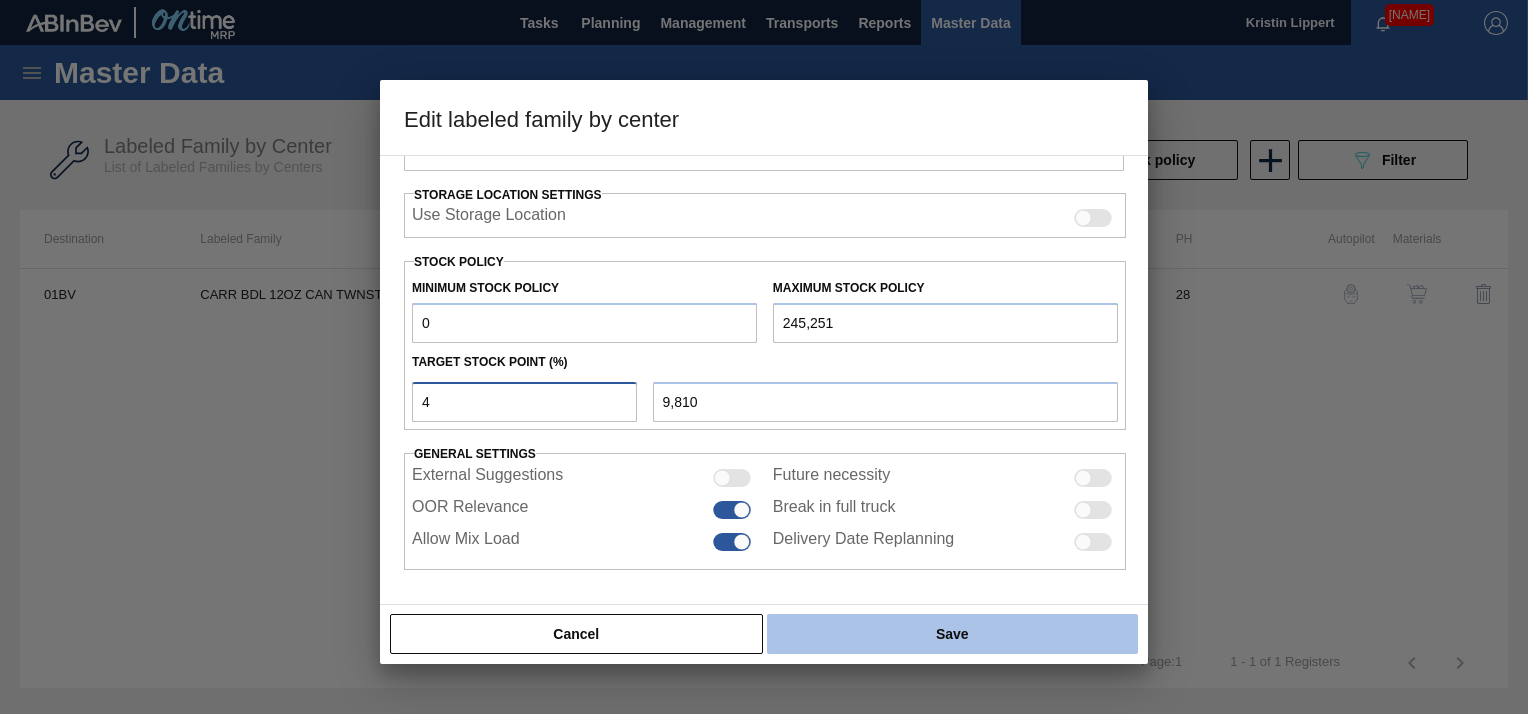 type on "4" 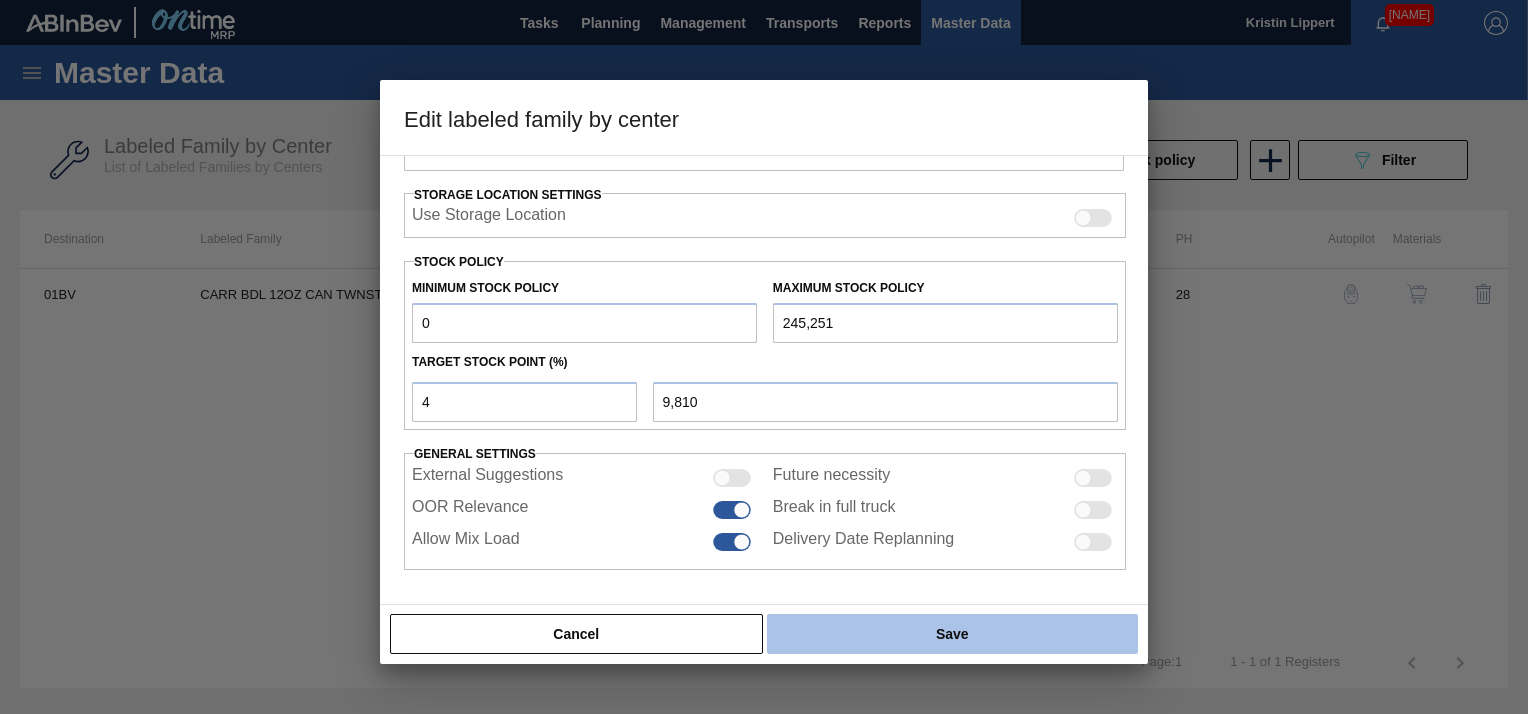 click on "Save" at bounding box center (952, 634) 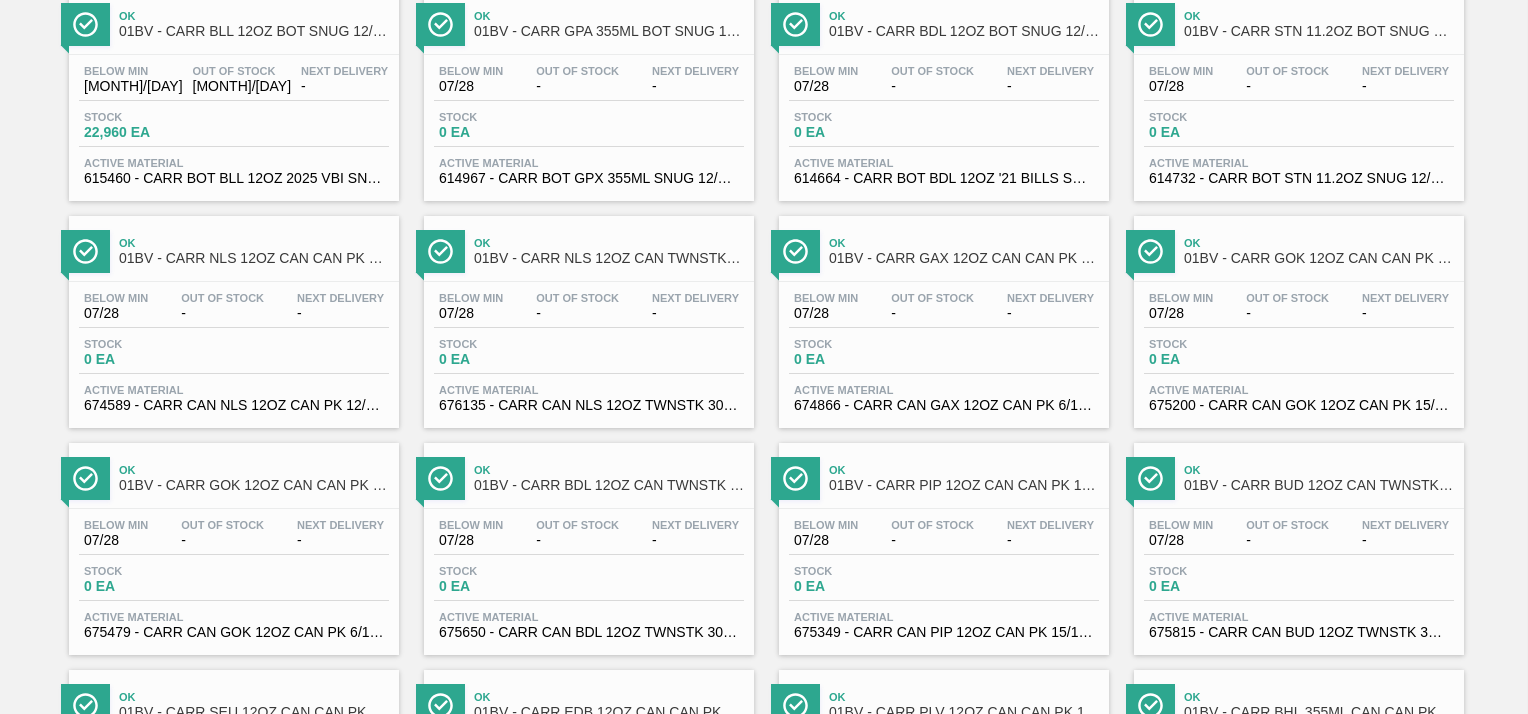 scroll, scrollTop: 1547, scrollLeft: 0, axis: vertical 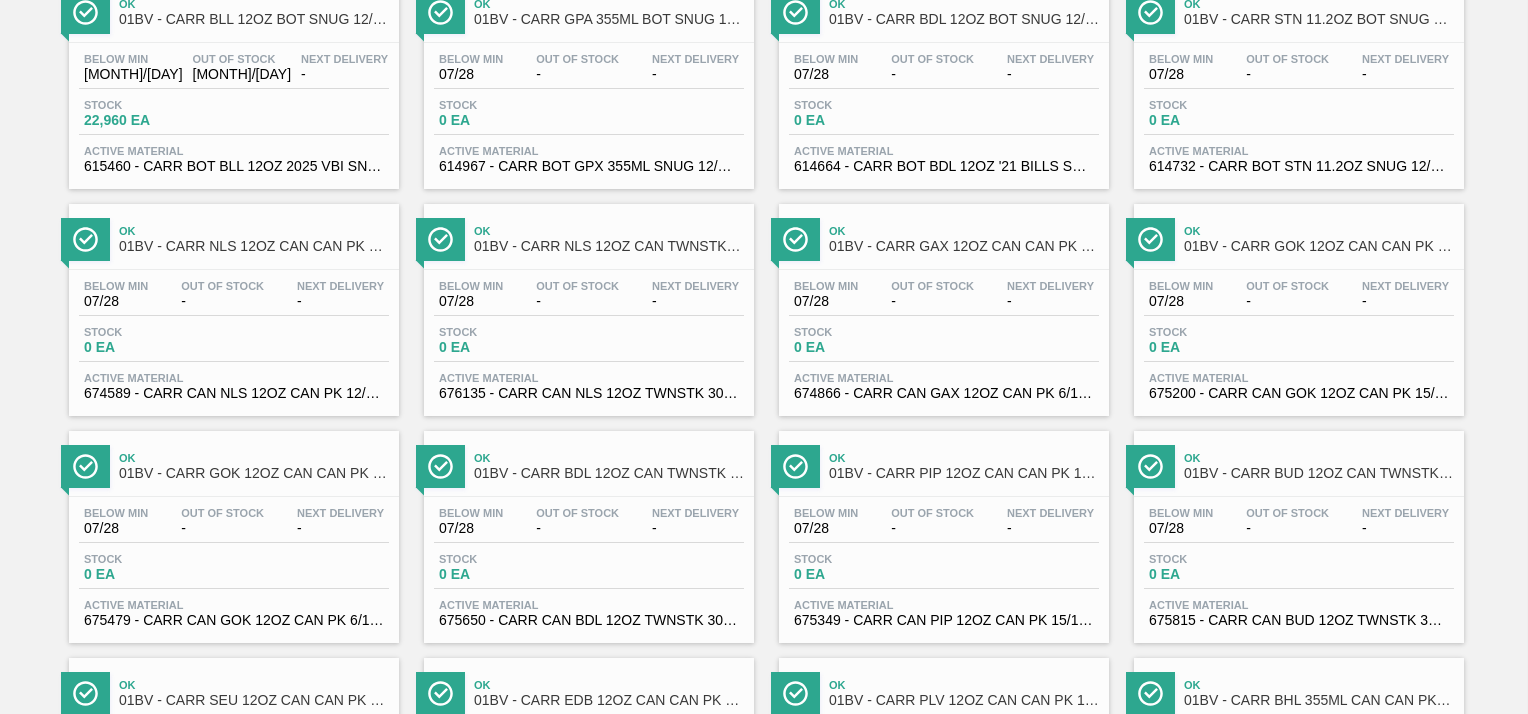 click on "Tasks Planning Management Transports Reports Master Data Kristin Lippert 9473 Mark all as read Stock 089F7B8B-B2A5-4AFE-B5C0-19BA573D28AC Filter Stock Status Stock Status Source Source Destination 01BV - [CITY] Brewery Coordination Coordination Material Group Carriers Family Family Labeled Family Labeled Family Active Material Active Material Delivery Date from Delivery Date to Out of Stock from Out of Stock to Below Min from Below Min to Search Clear Search No Scheduling Started User  no user selected Date of Last Schedule No Scheduling Started Programmed Not Scheduled Search Clear Search Ok 01BV - CARR BDO 12OZ BOT SNUG 12/12 12OZ BOT  4_2ABV Below Min 07/28 Out Of Stock 07/28 Next Delivery - Stock 0 EA Active Material 614927 - CARR BOT BDO 12OZ SNUG 12/12 12OZ BOT 05 Ok 01BV - CARR BDO 12OZ CAN CAN PK 12/12 CAN  CAN SLEEK Below Min 07/28 Out Of Stock 07/28 Next Delivery - Stock 0 EA Active Material 676261 - CARR CAN BDO 12OZ CAN PK 12/12 SLEEK 052 Ok 01BV - CARR STF 12OZ BOT SNUG 12/12 12OZ BOT - Ok" at bounding box center (764, 357) 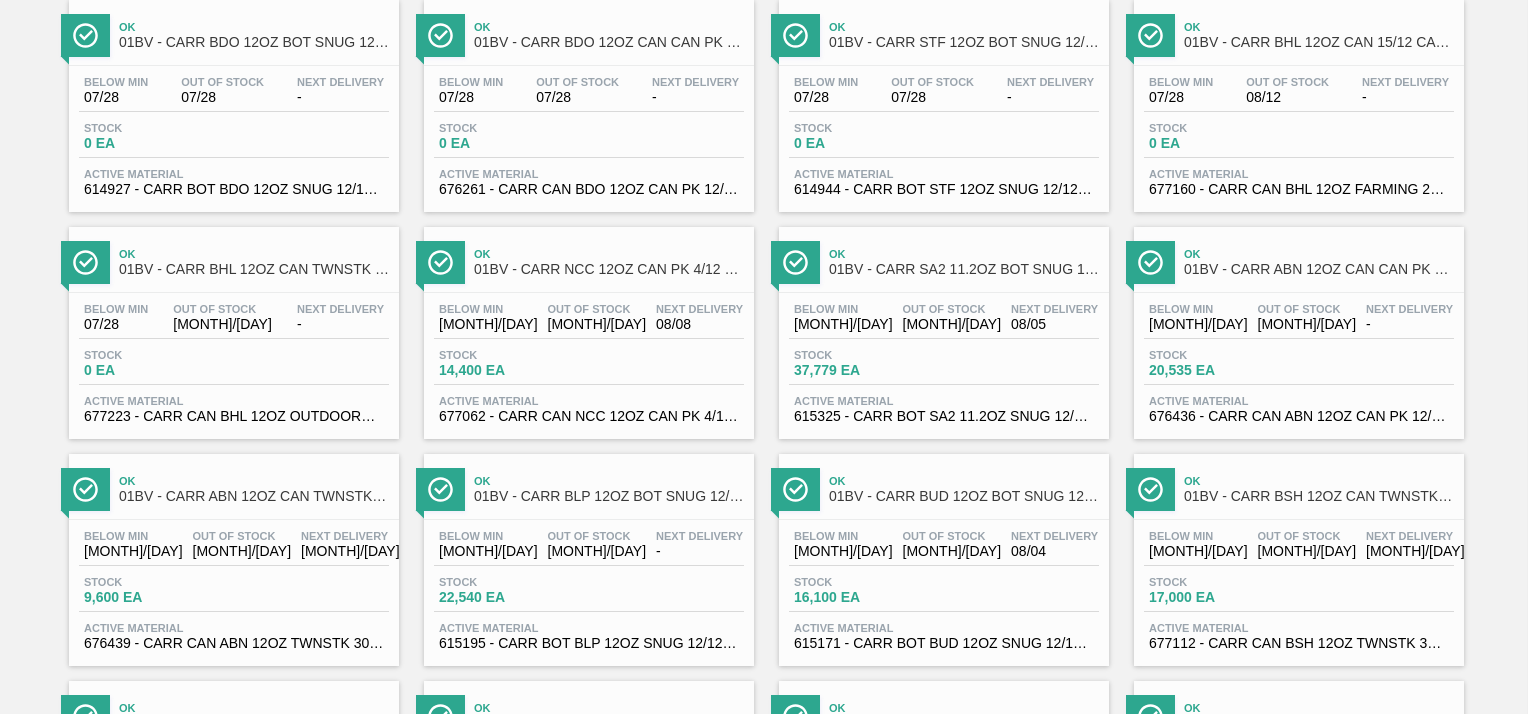 scroll, scrollTop: 0, scrollLeft: 0, axis: both 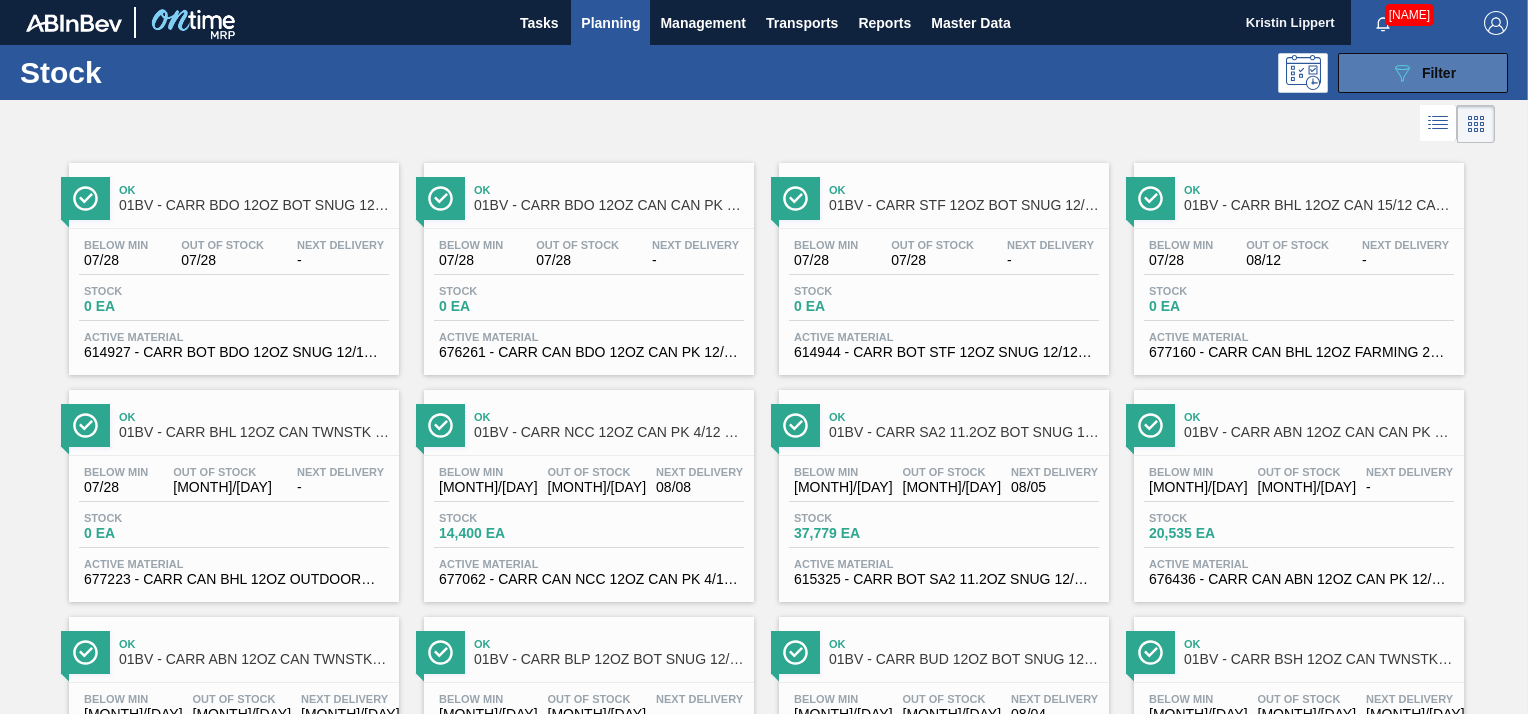 click on "089F7B8B-B2A5-4AFE-B5C0-19BA573D28AC" 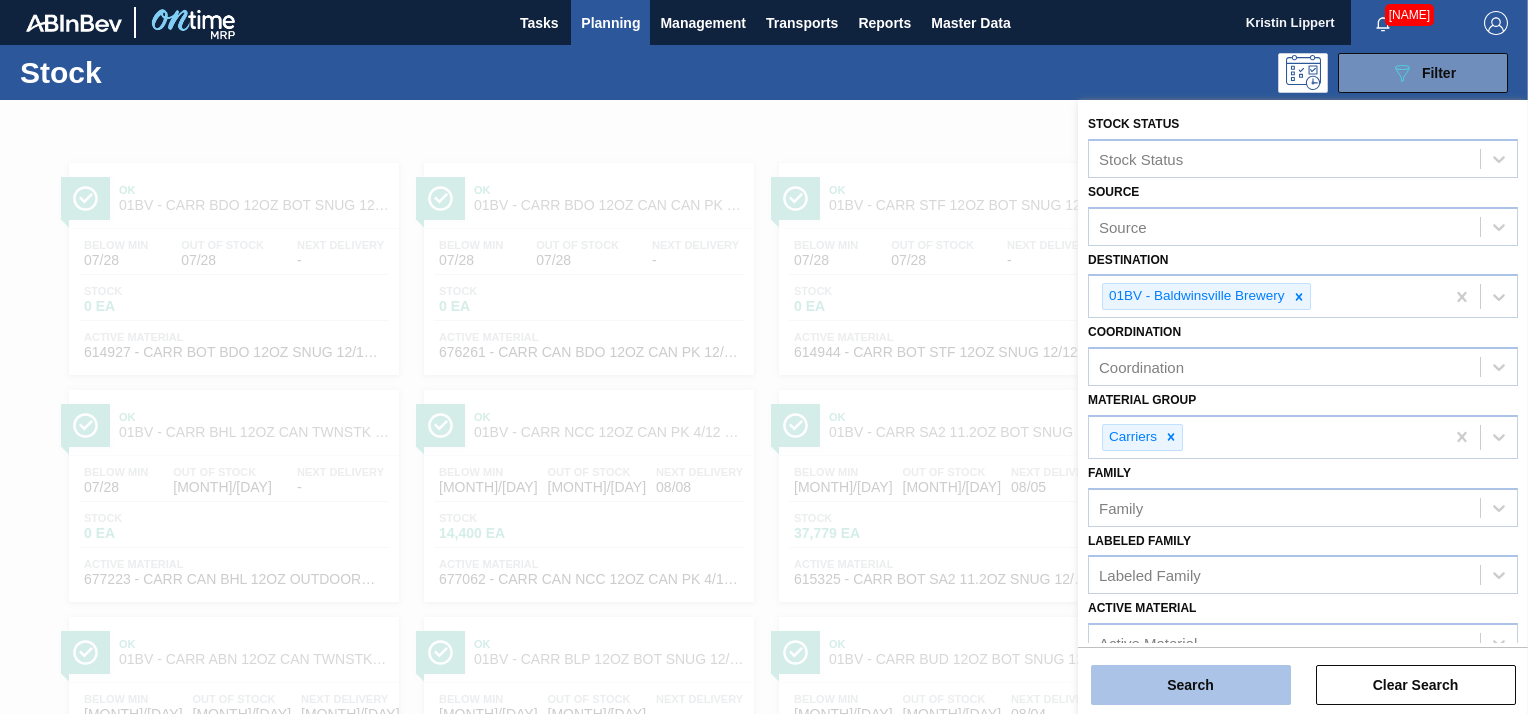 click on "Search" at bounding box center [1191, 685] 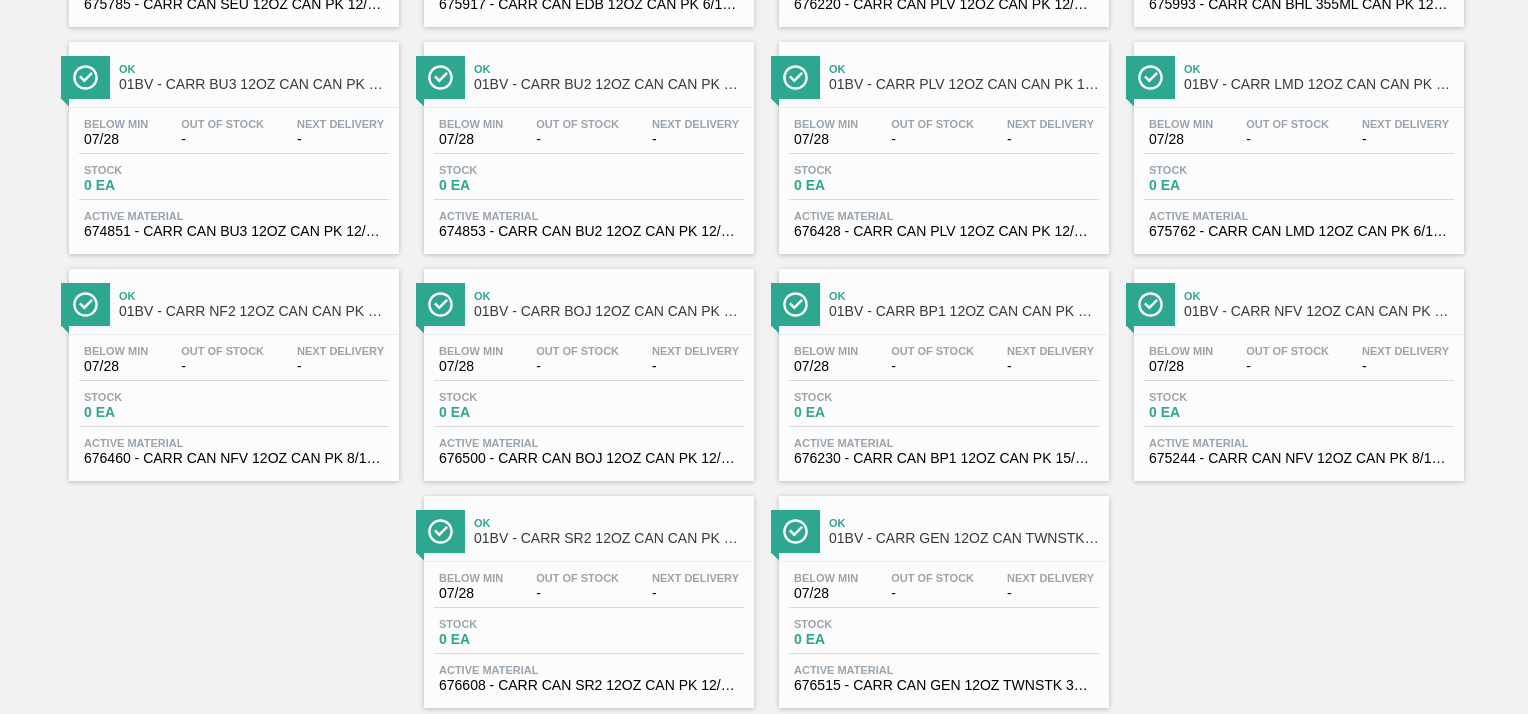 scroll, scrollTop: 2434, scrollLeft: 0, axis: vertical 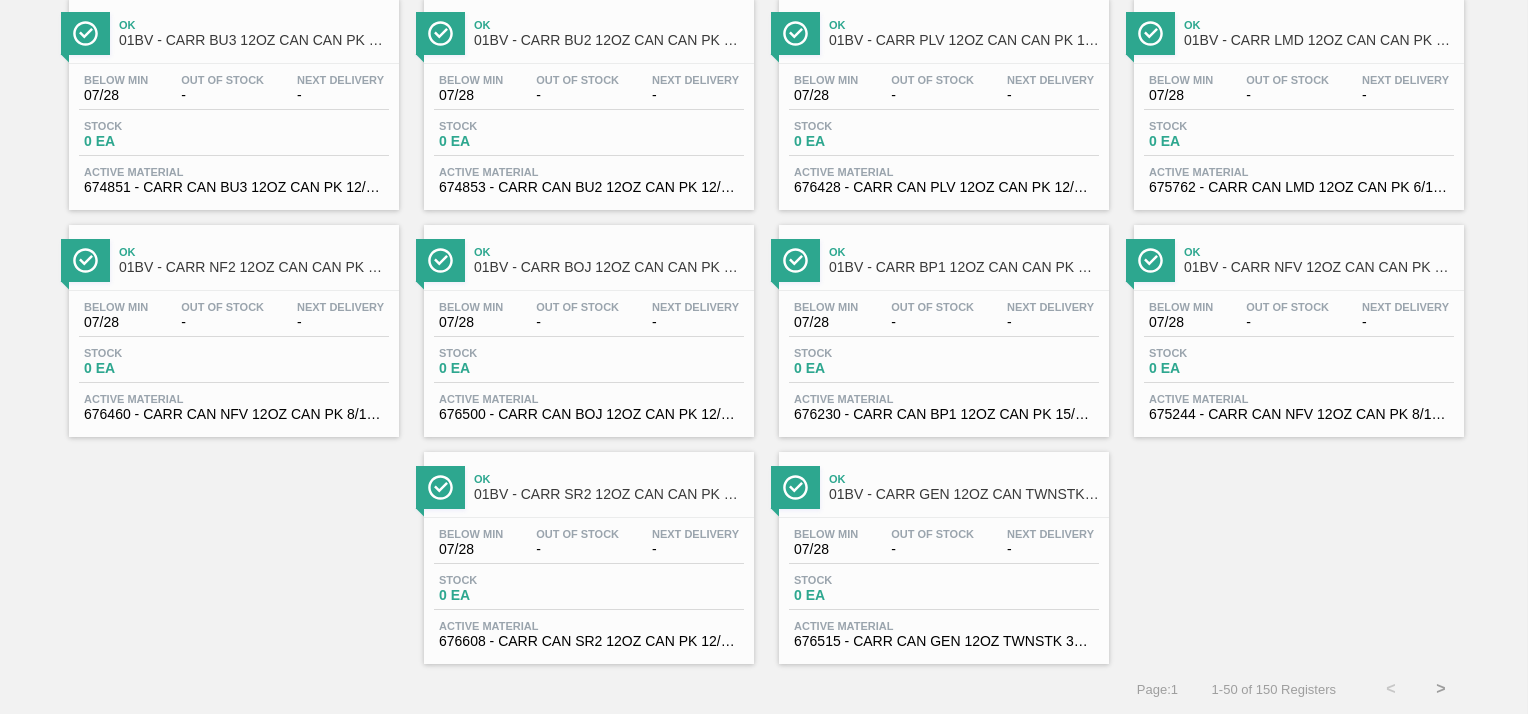 click on ">" at bounding box center (1441, 689) 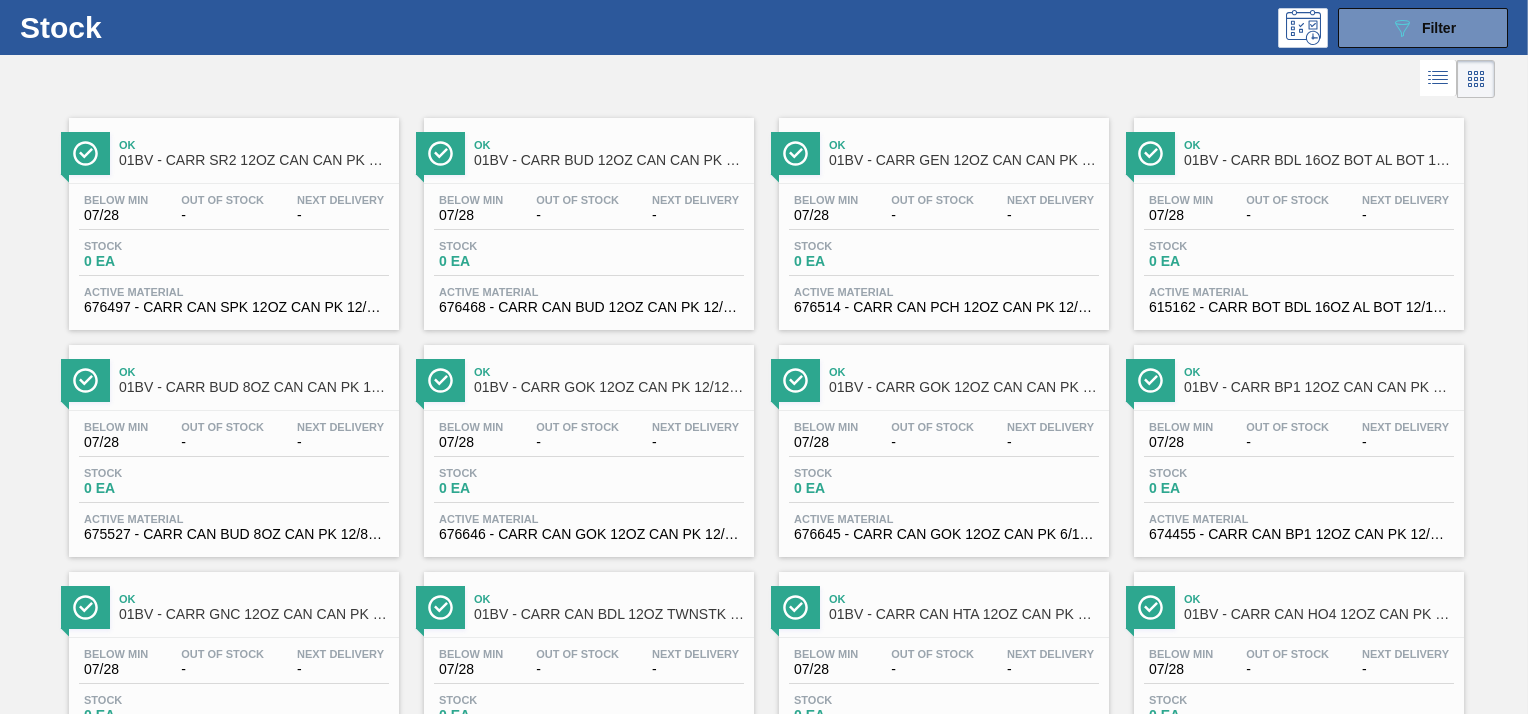 scroll, scrollTop: 0, scrollLeft: 0, axis: both 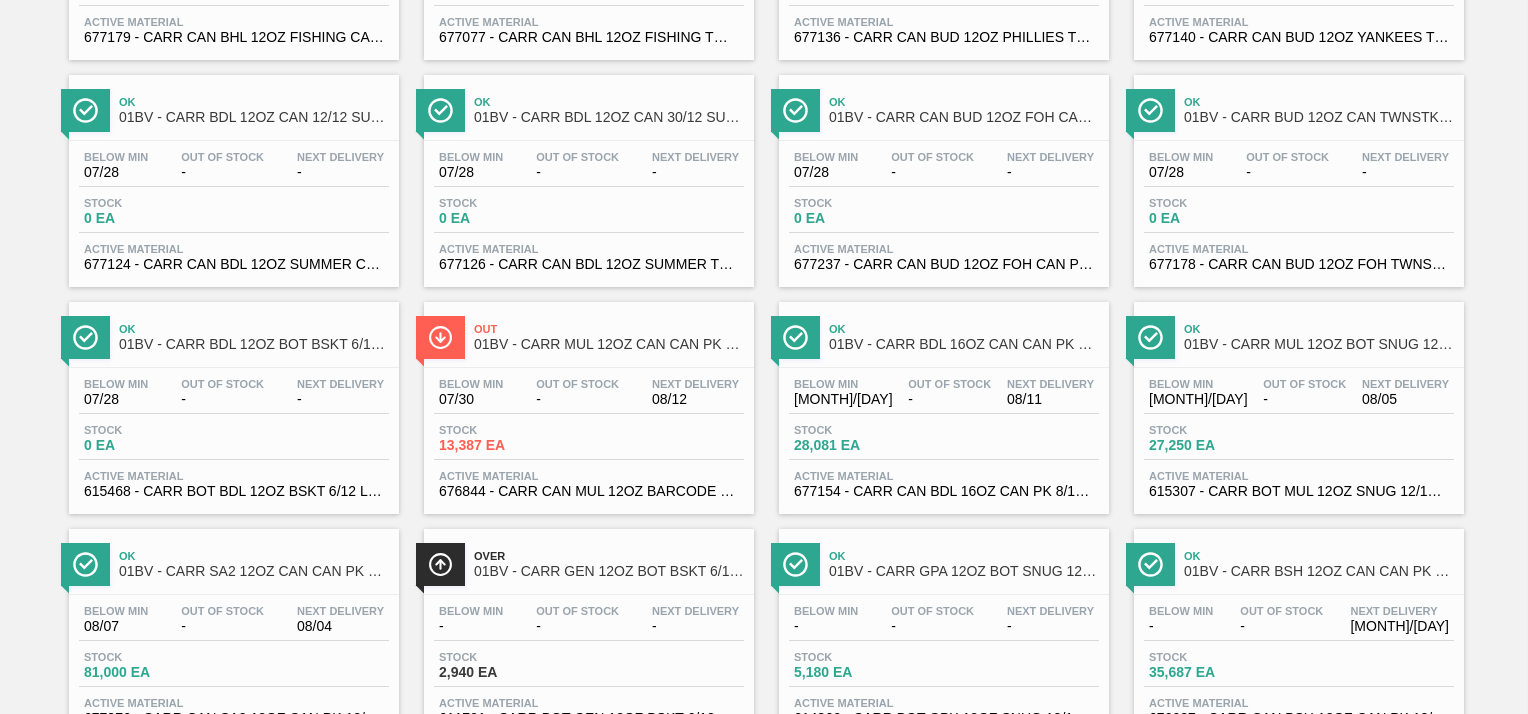click on "01BV - CARR MUL 12OZ CAN CAN PK 12/12 SLEEK AQUEOUS COATING" at bounding box center [609, 344] 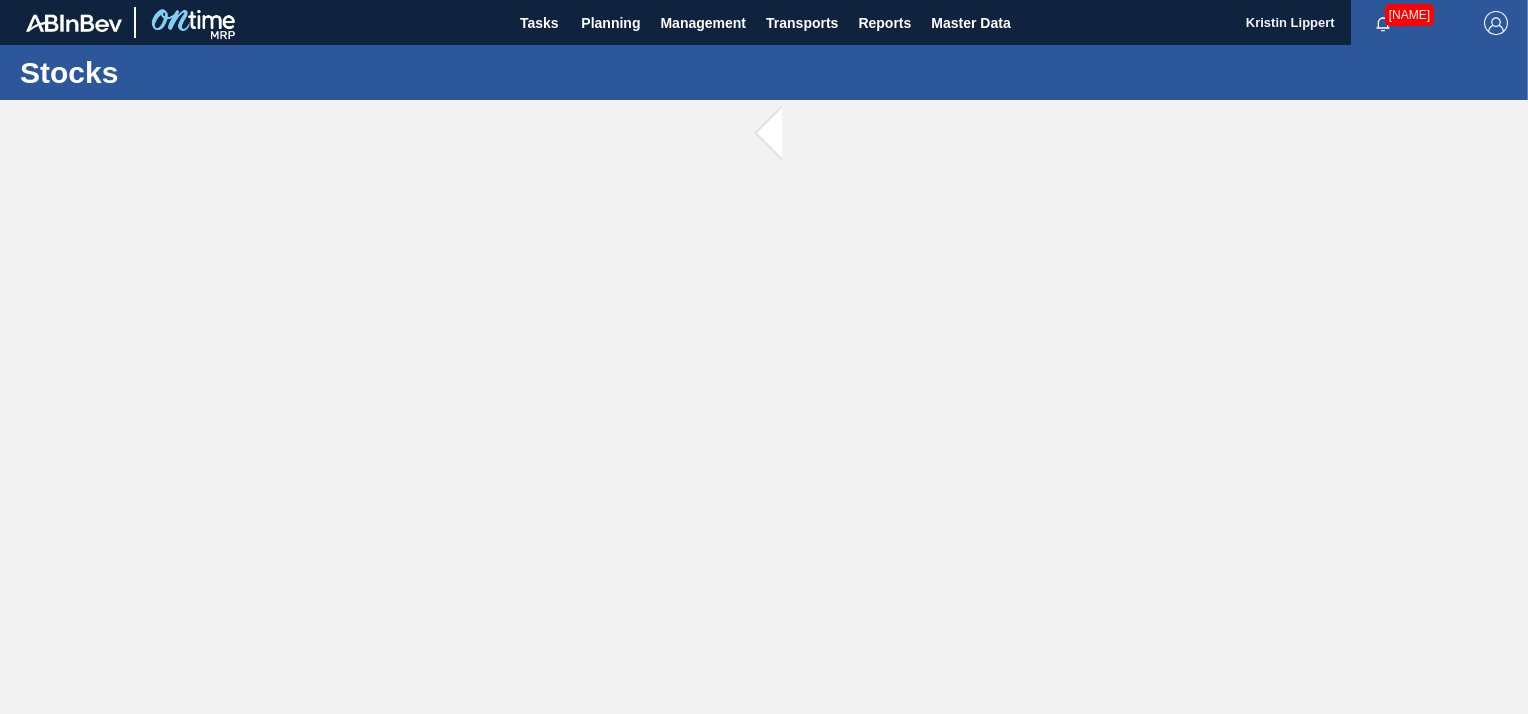 scroll, scrollTop: 0, scrollLeft: 0, axis: both 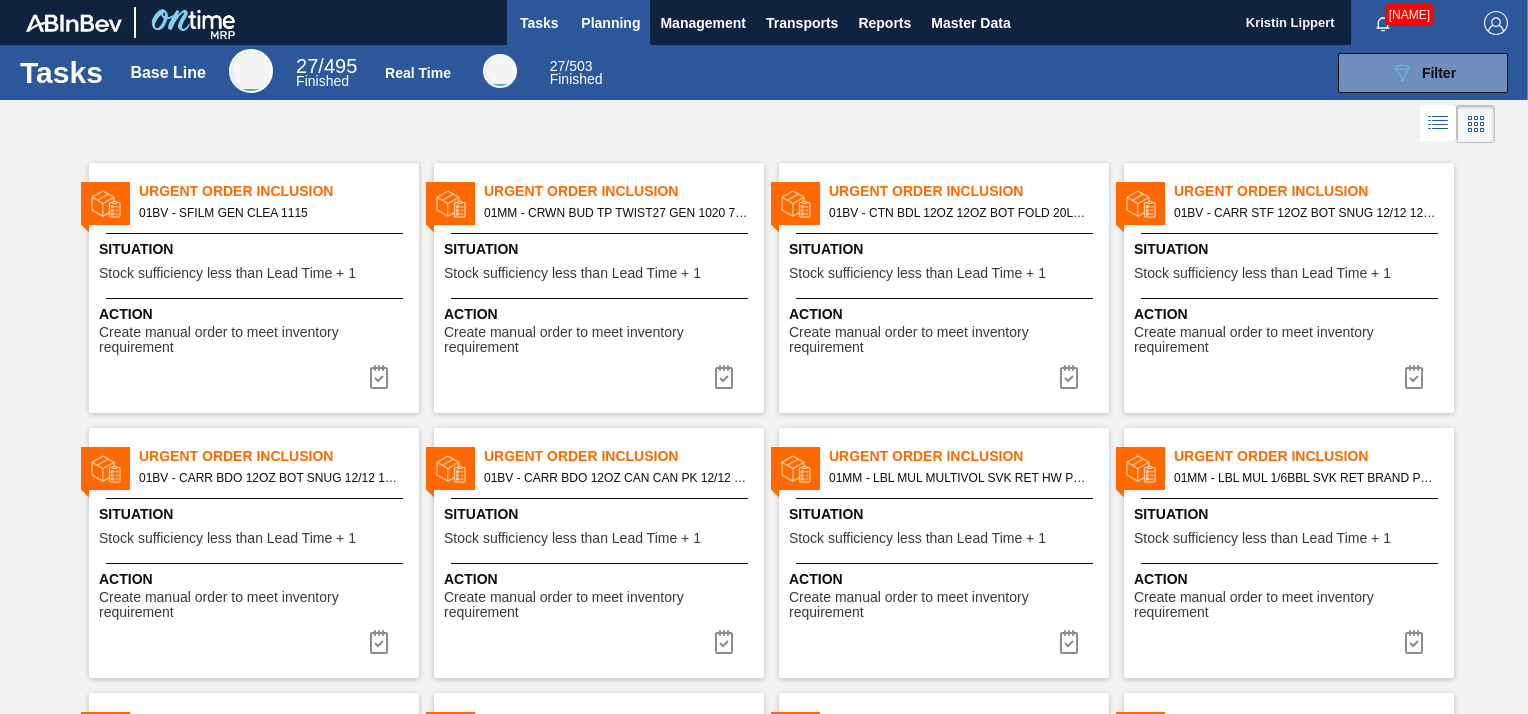click on "Planning" at bounding box center (610, 23) 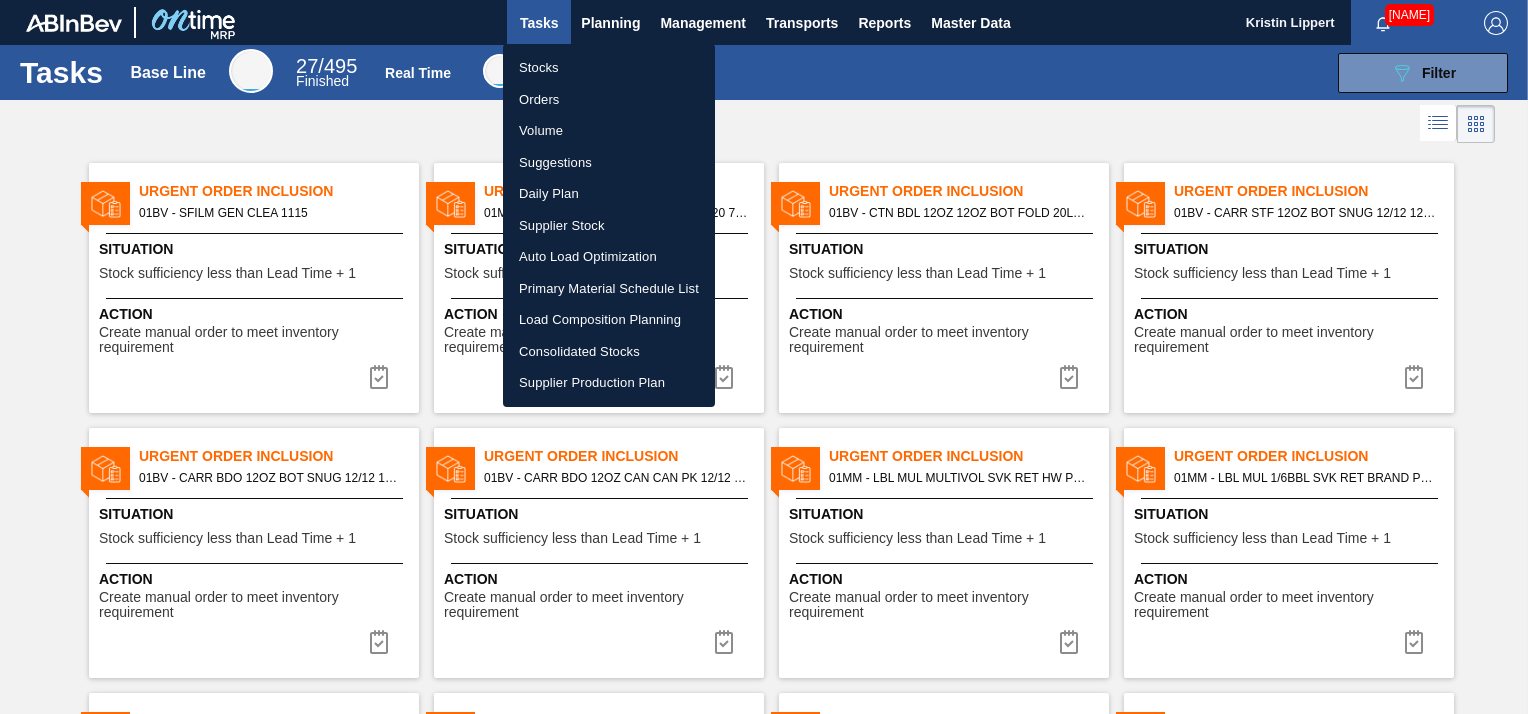 click on "Stocks" at bounding box center [609, 68] 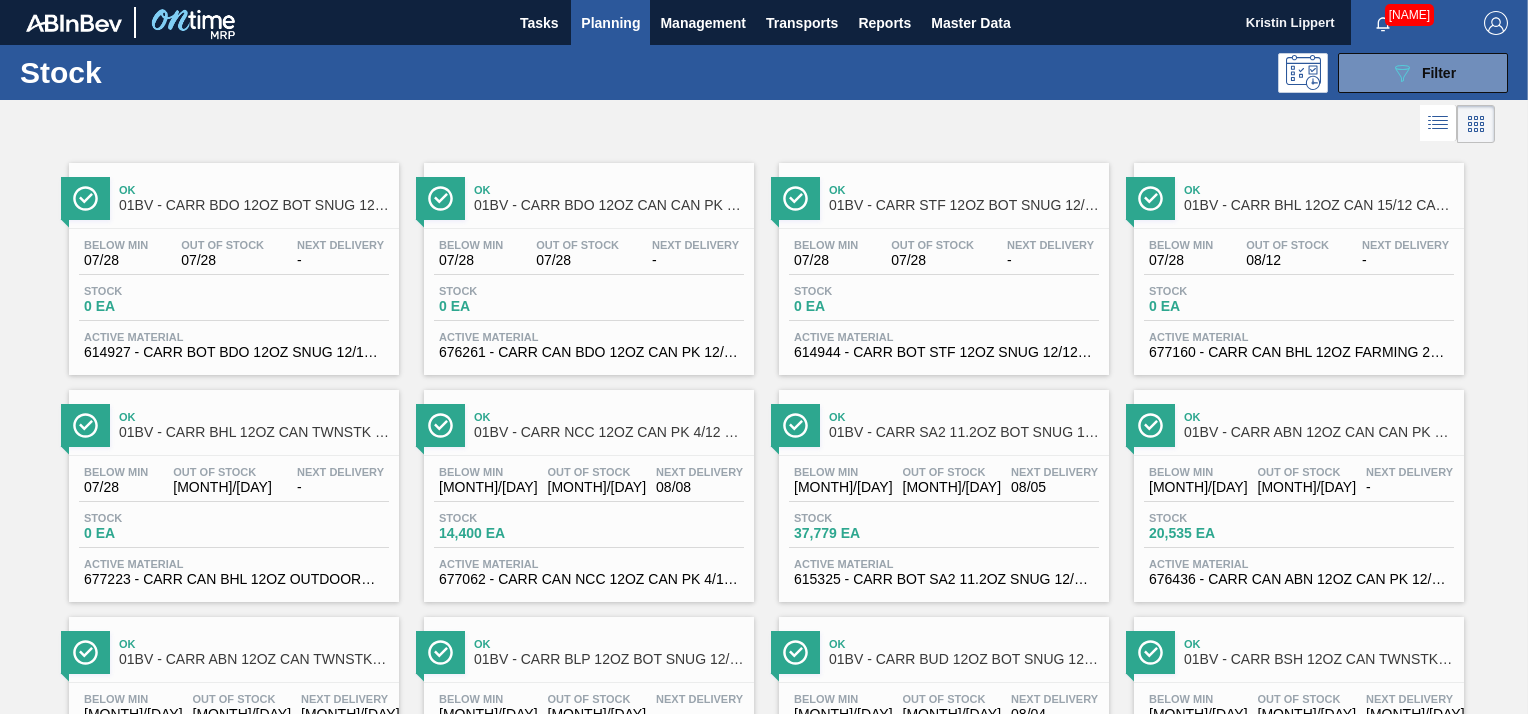 click at bounding box center (764, 124) 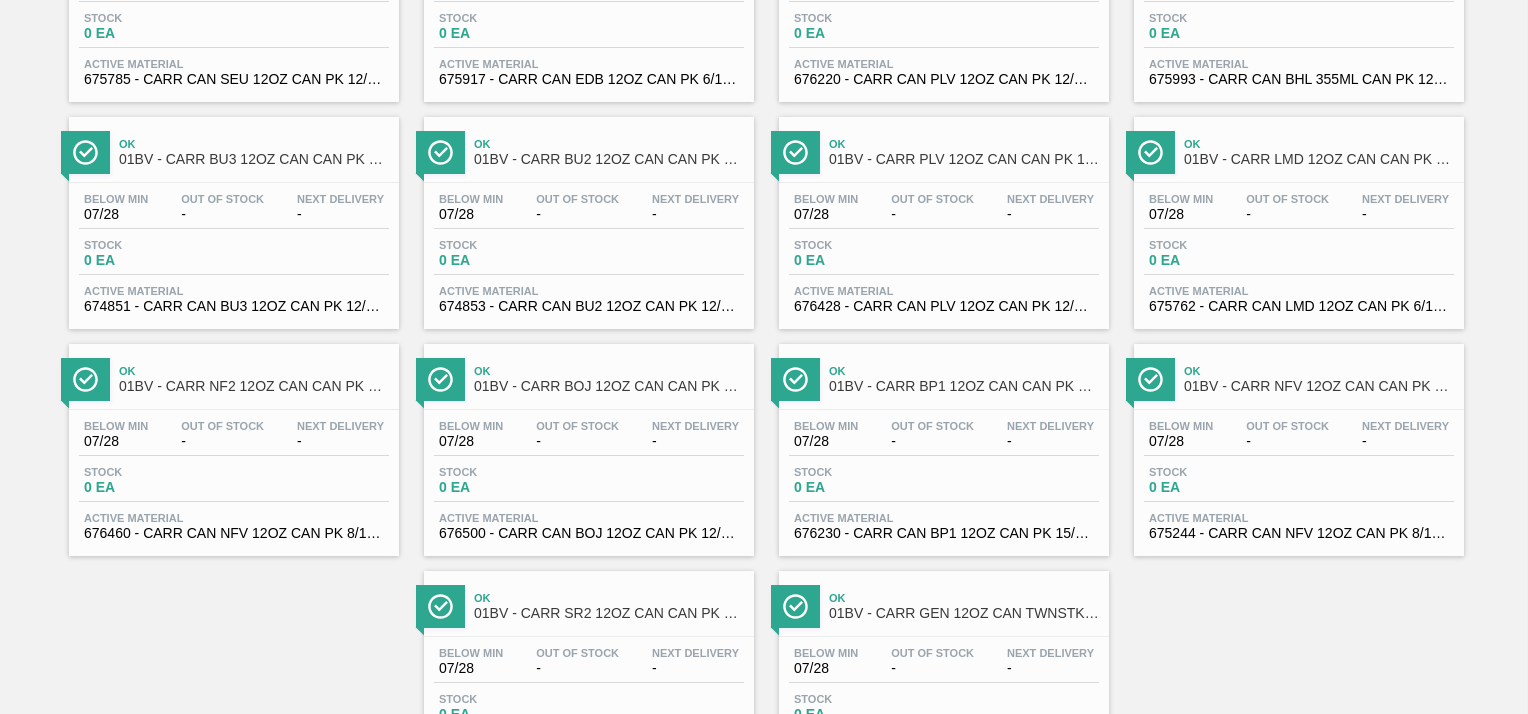 scroll, scrollTop: 2434, scrollLeft: 0, axis: vertical 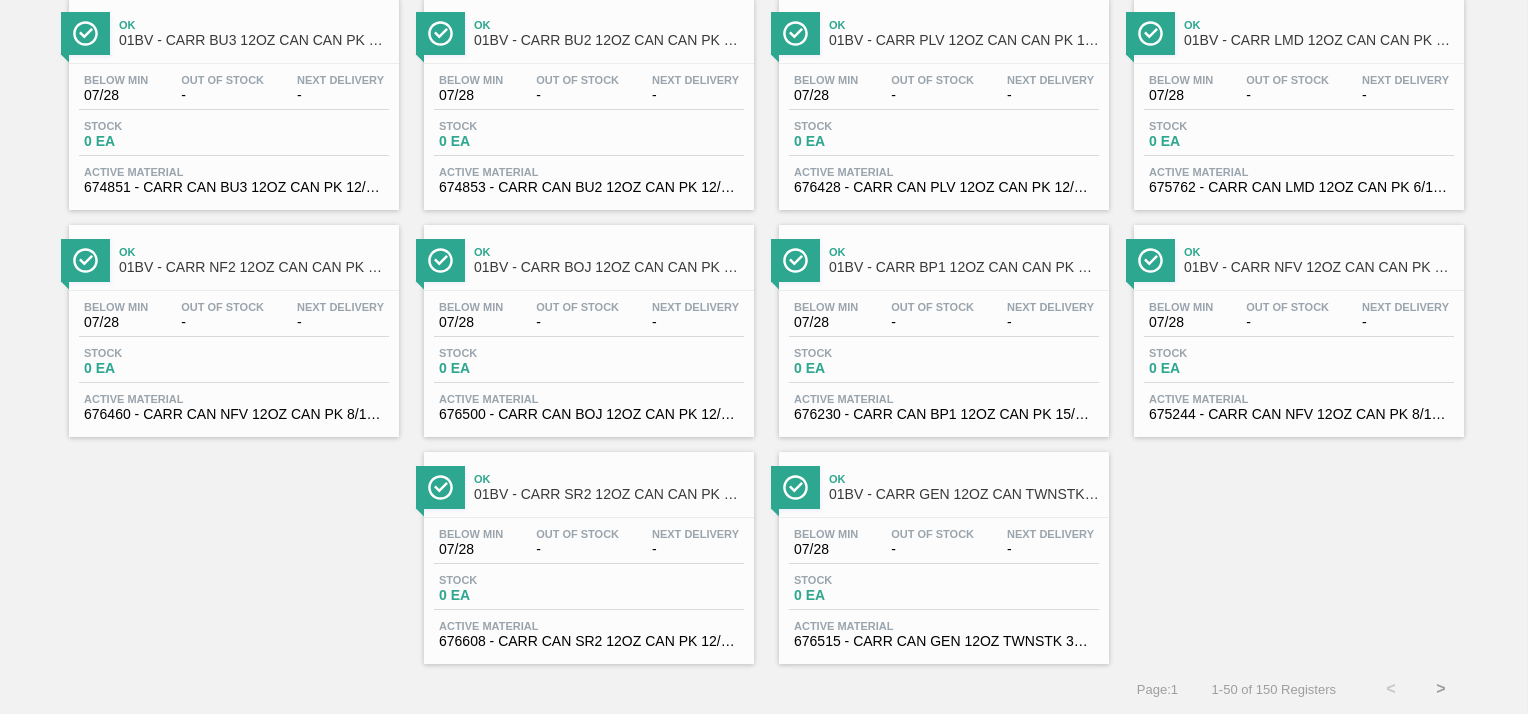 click on ">" at bounding box center [1441, 689] 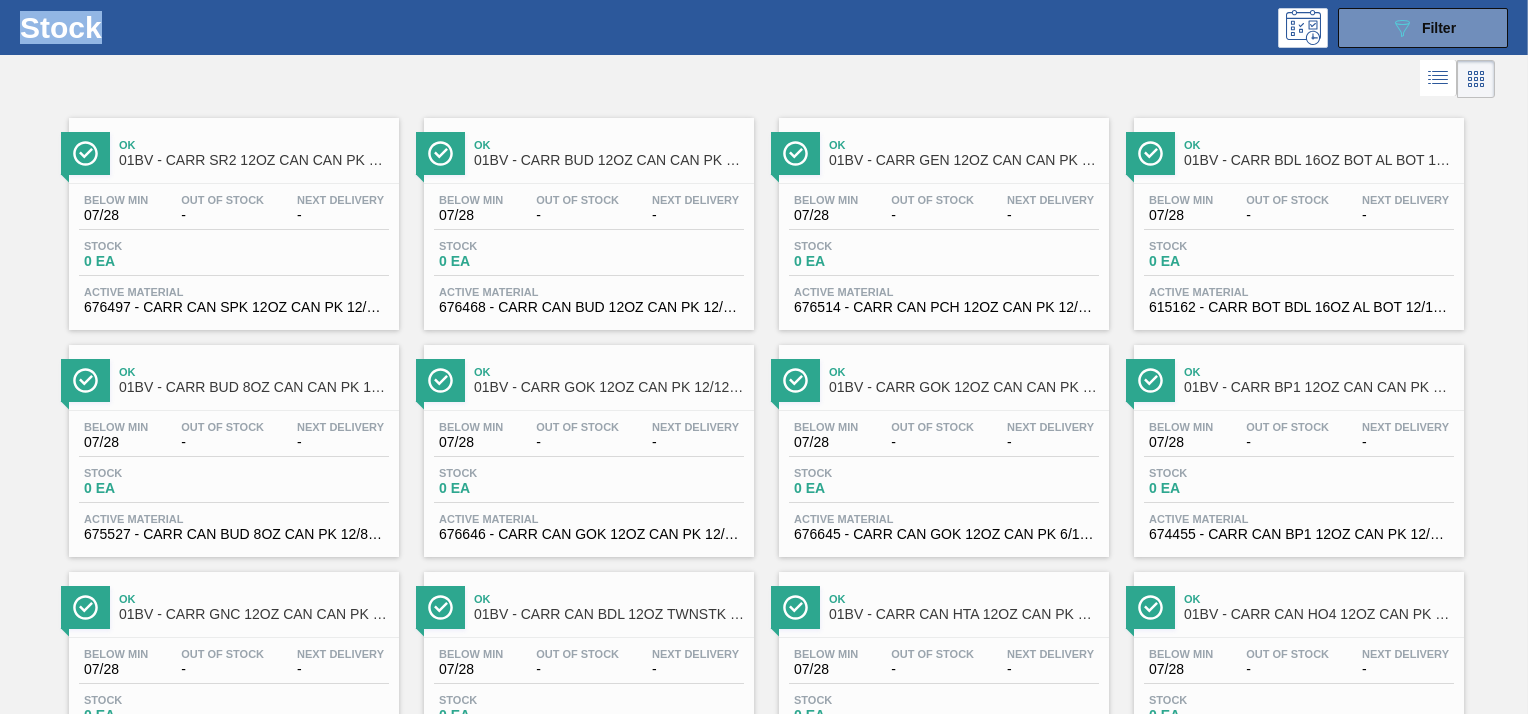 scroll, scrollTop: 0, scrollLeft: 0, axis: both 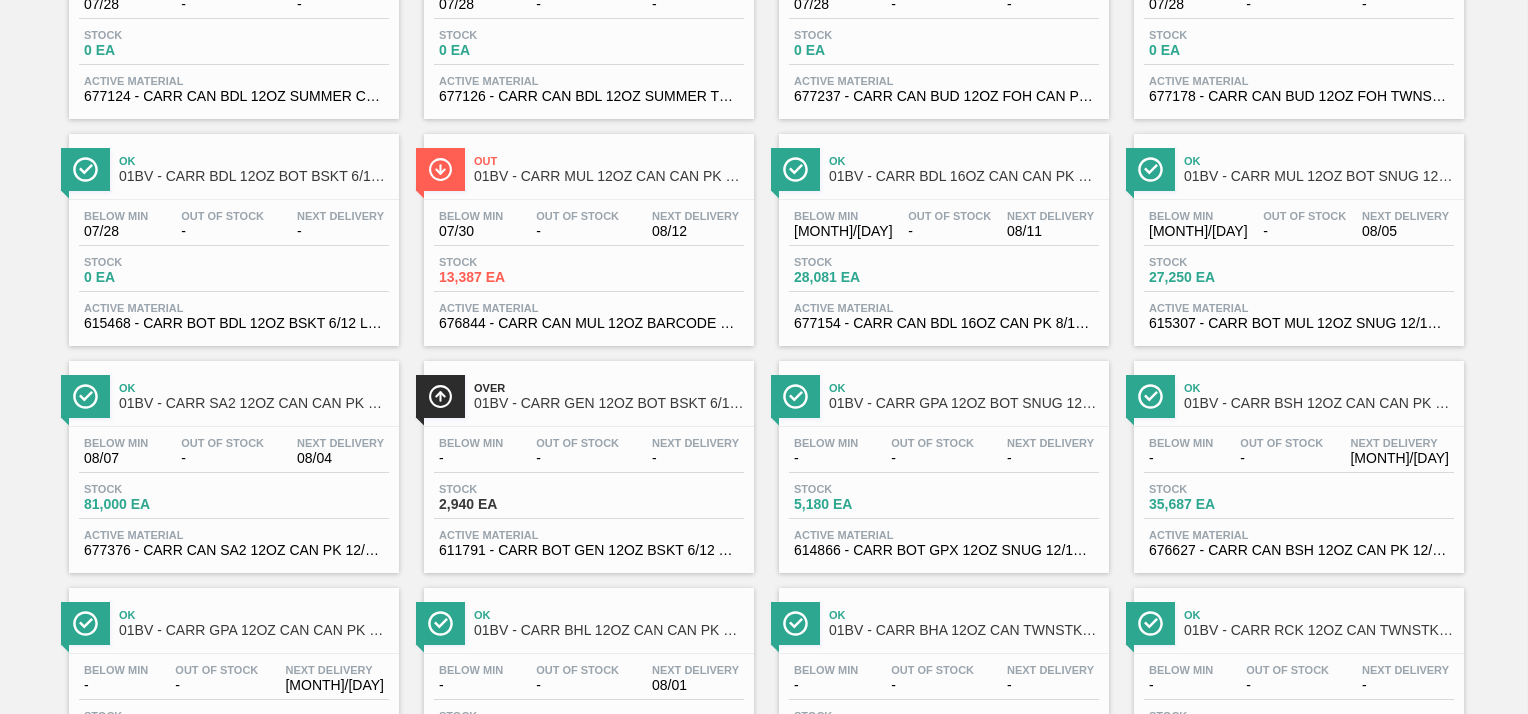 click on "01BV - CARR BDL 16OZ CAN CAN PK 8/16 CAN" at bounding box center [964, 176] 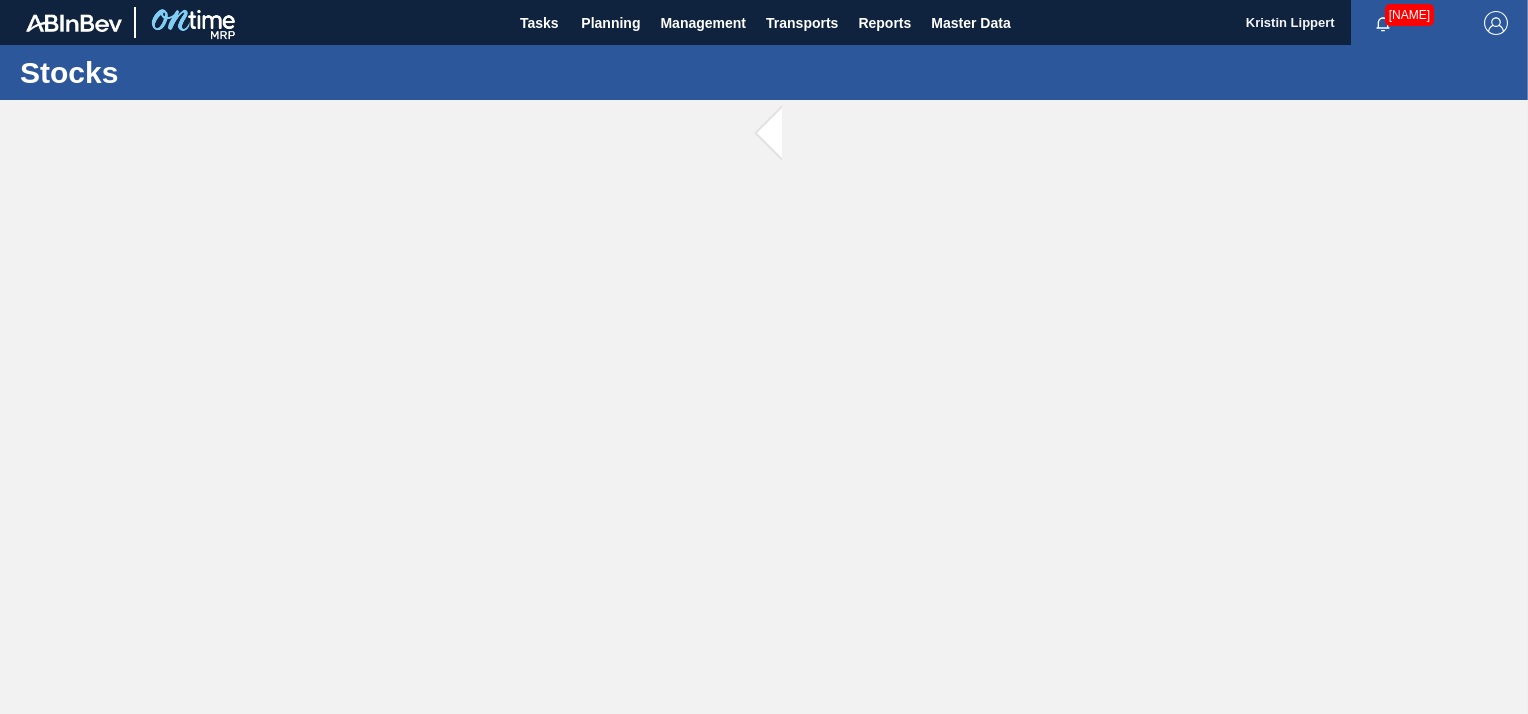 scroll, scrollTop: 0, scrollLeft: 0, axis: both 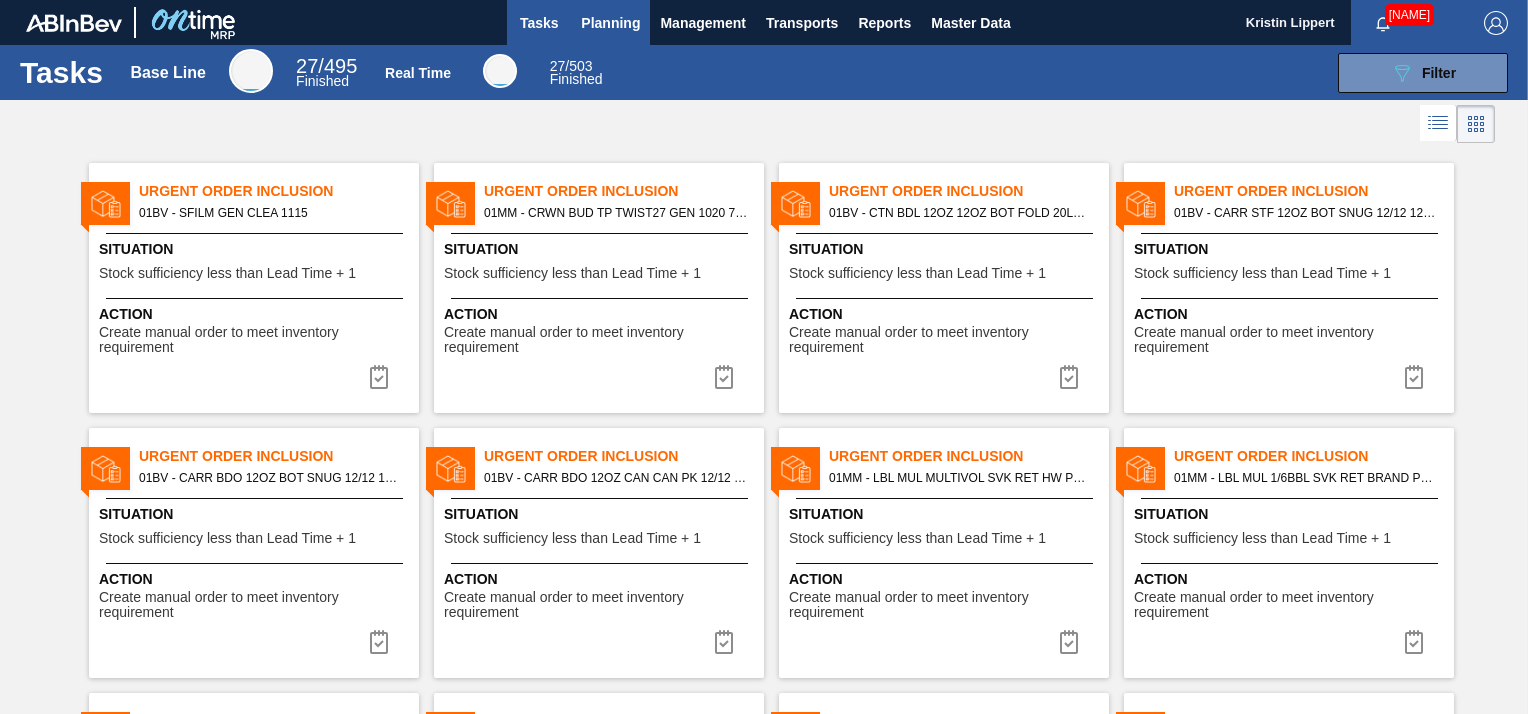 click on "Planning" at bounding box center (610, 23) 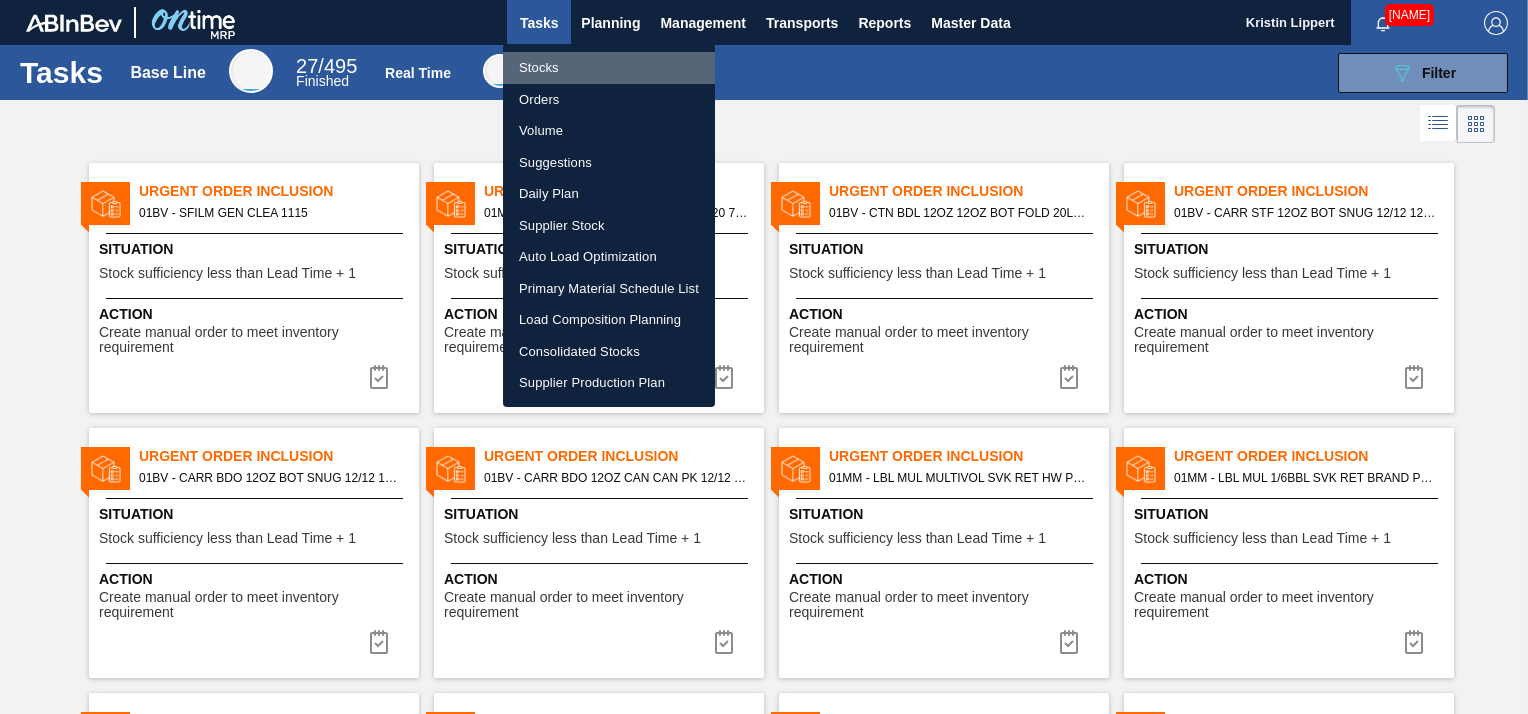 click on "Stocks" at bounding box center (609, 68) 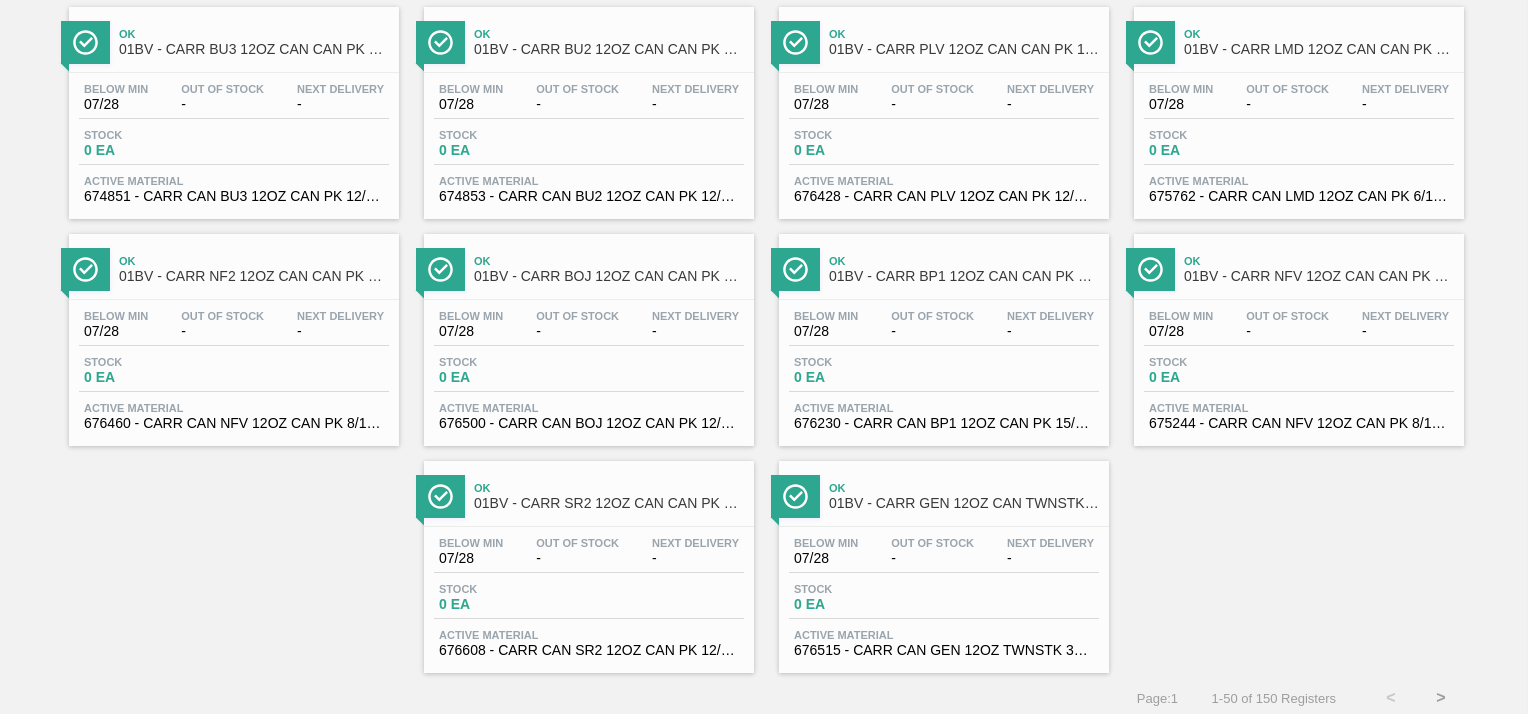 scroll, scrollTop: 2434, scrollLeft: 0, axis: vertical 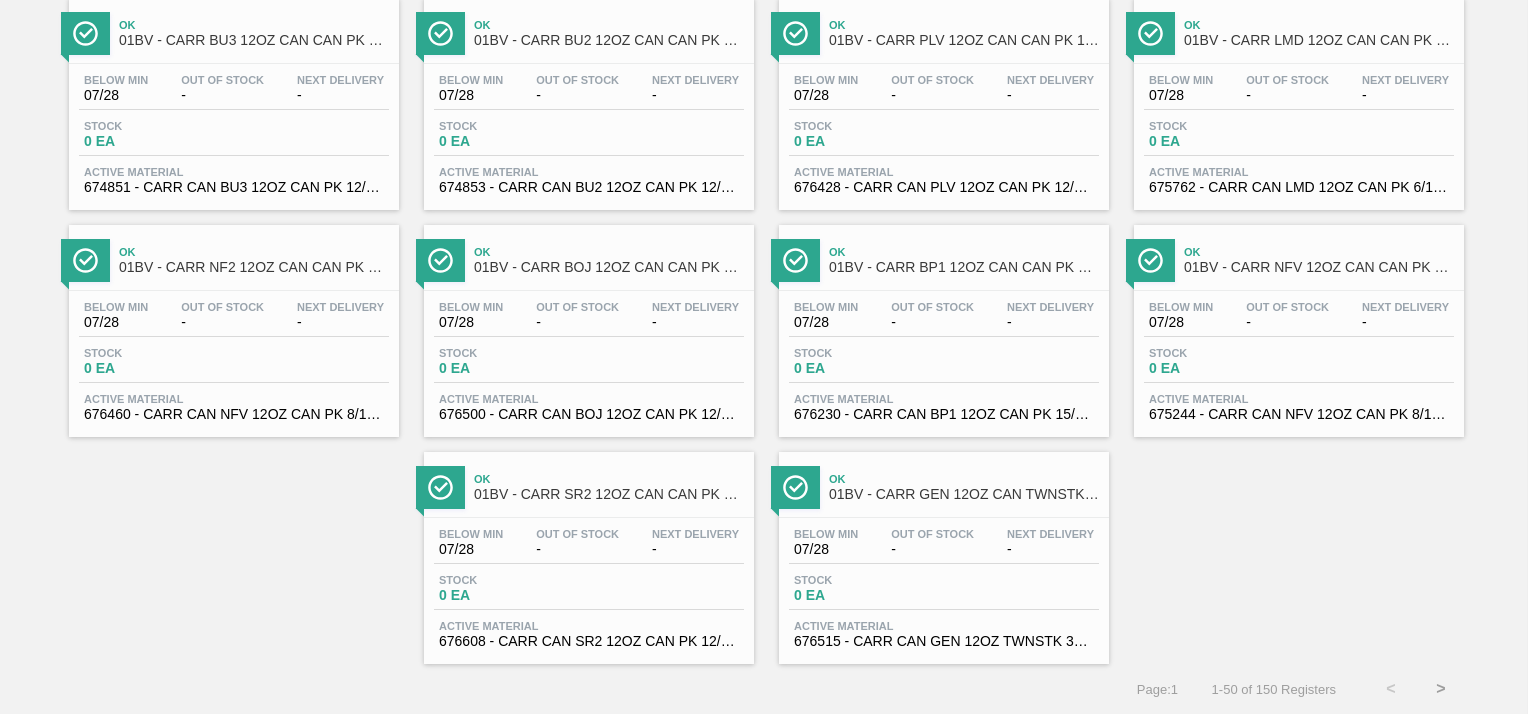 click on ">" at bounding box center (1441, 689) 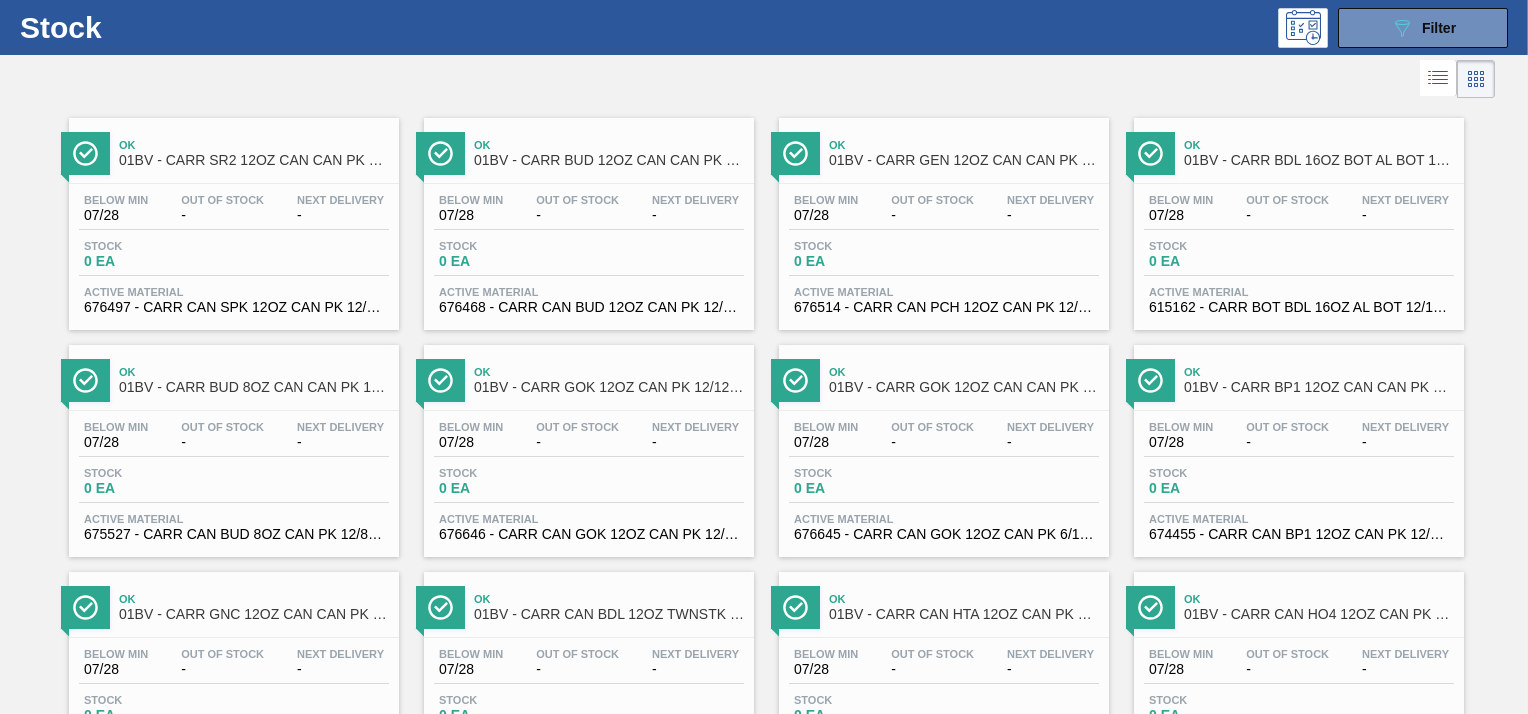 scroll, scrollTop: 0, scrollLeft: 0, axis: both 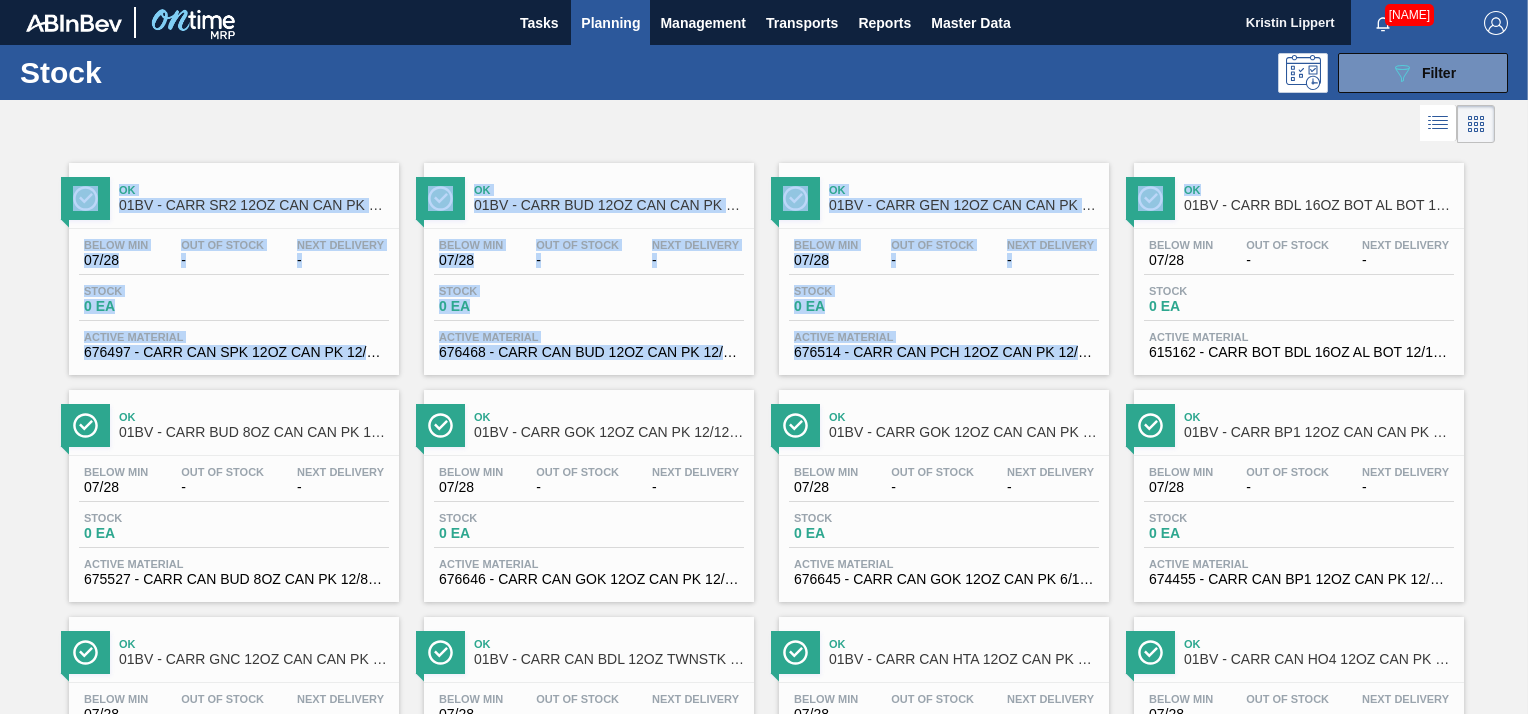 drag, startPoint x: 1524, startPoint y: 135, endPoint x: 1526, endPoint y: 160, distance: 25.079872 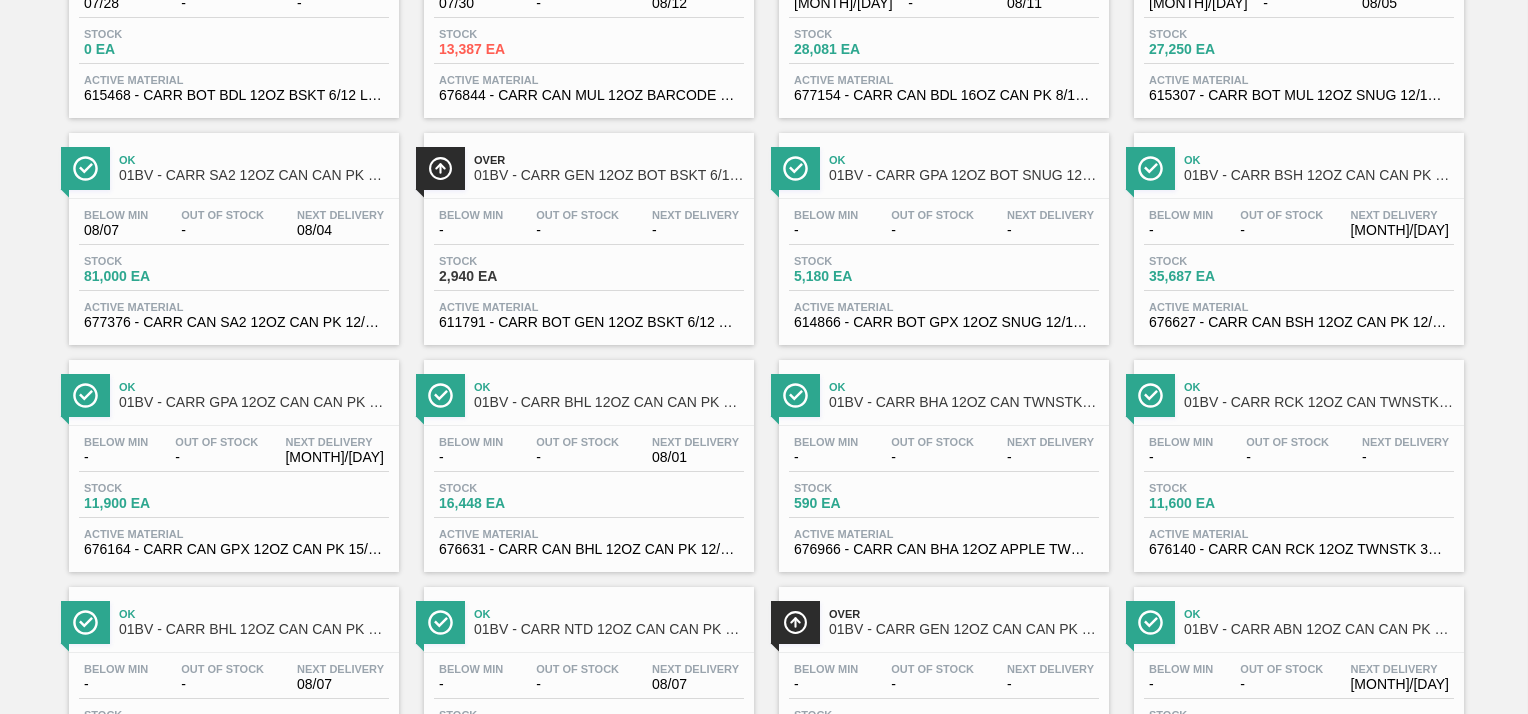 scroll, scrollTop: 2086, scrollLeft: 0, axis: vertical 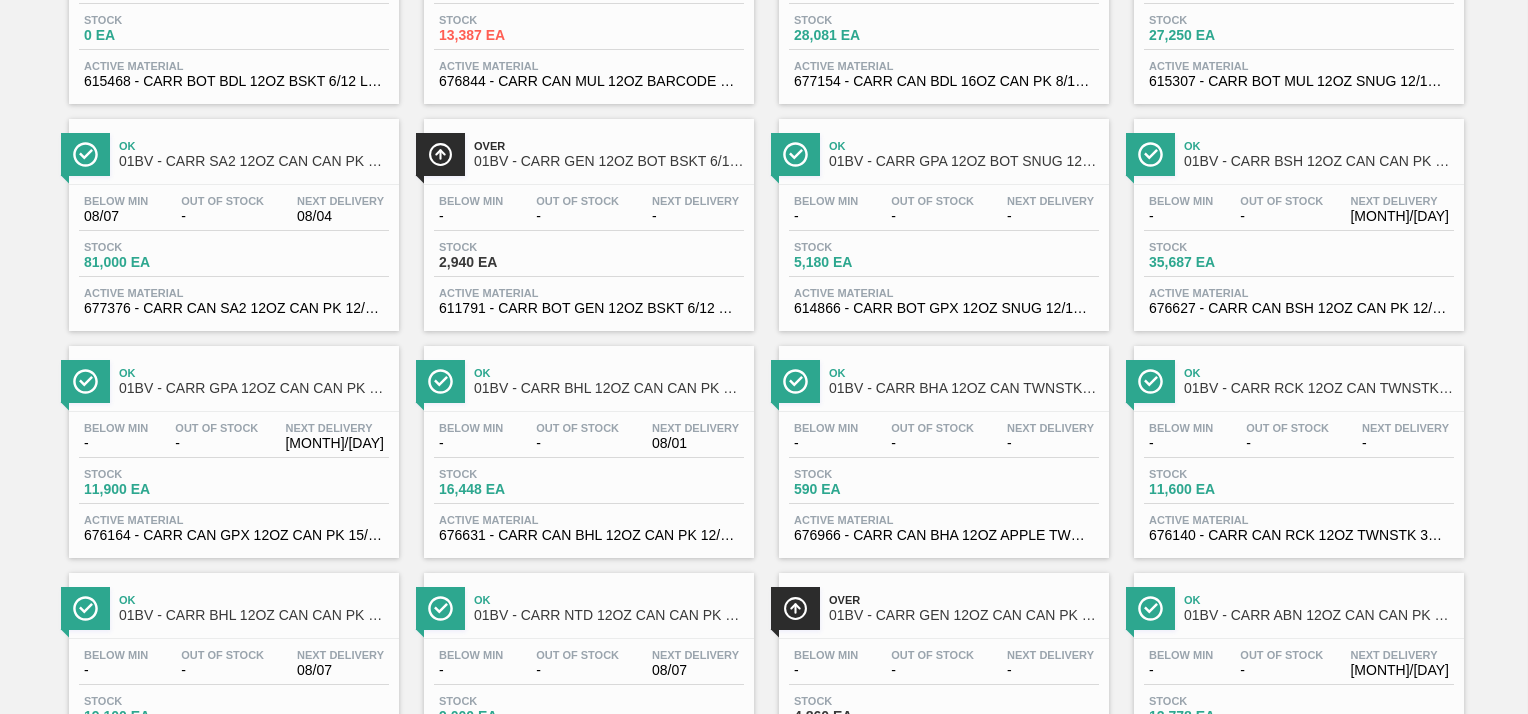 click on "01BV - CARR BSH 12OZ CAN CAN PK 12/12 CAN" at bounding box center (1319, 161) 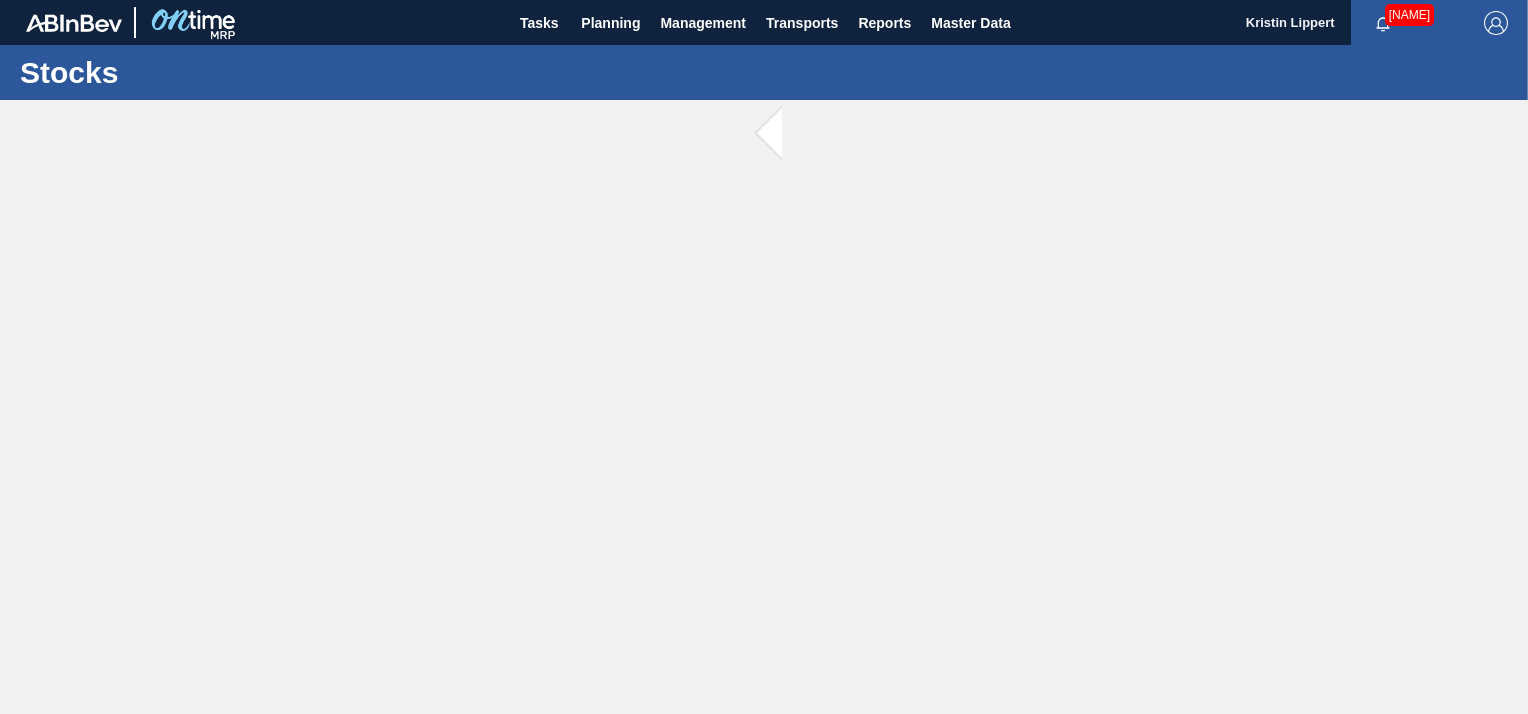 scroll, scrollTop: 0, scrollLeft: 0, axis: both 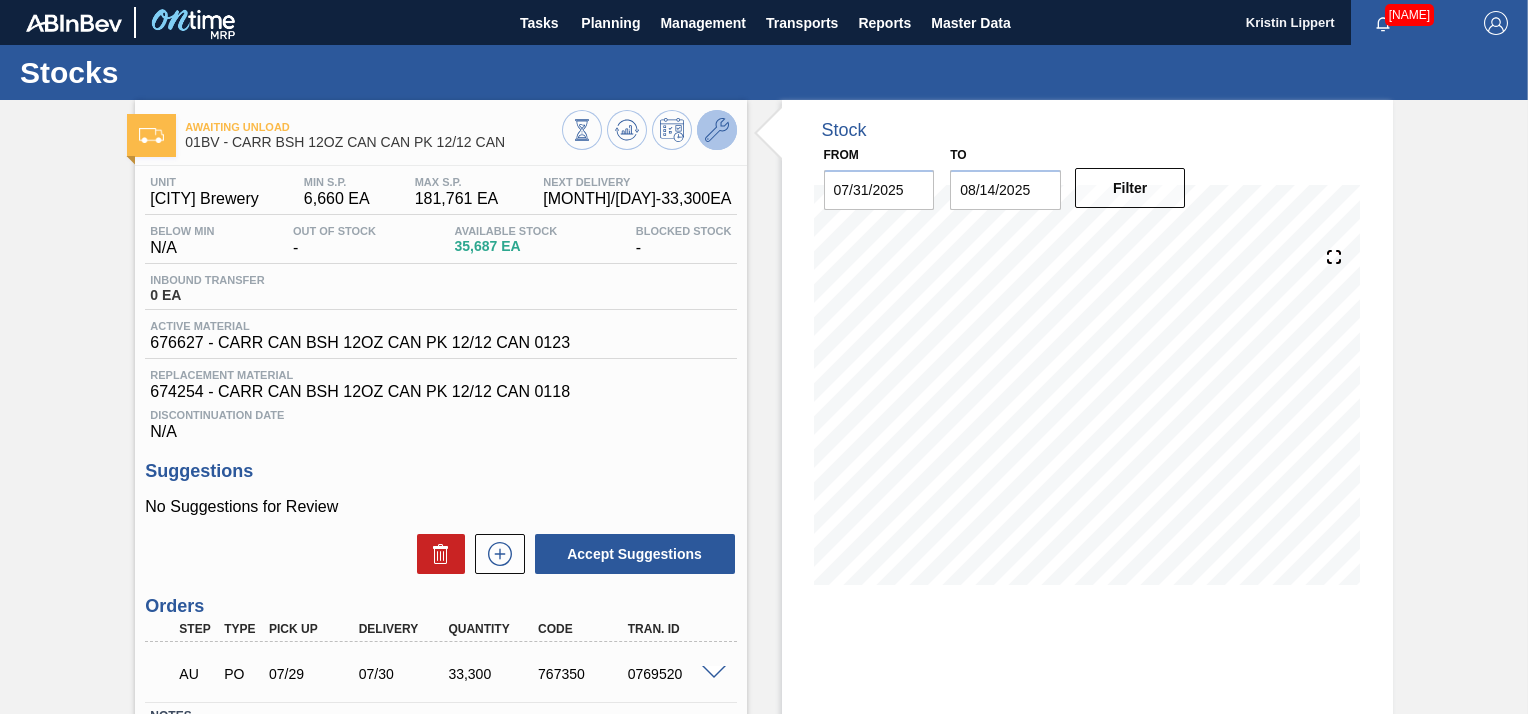 click 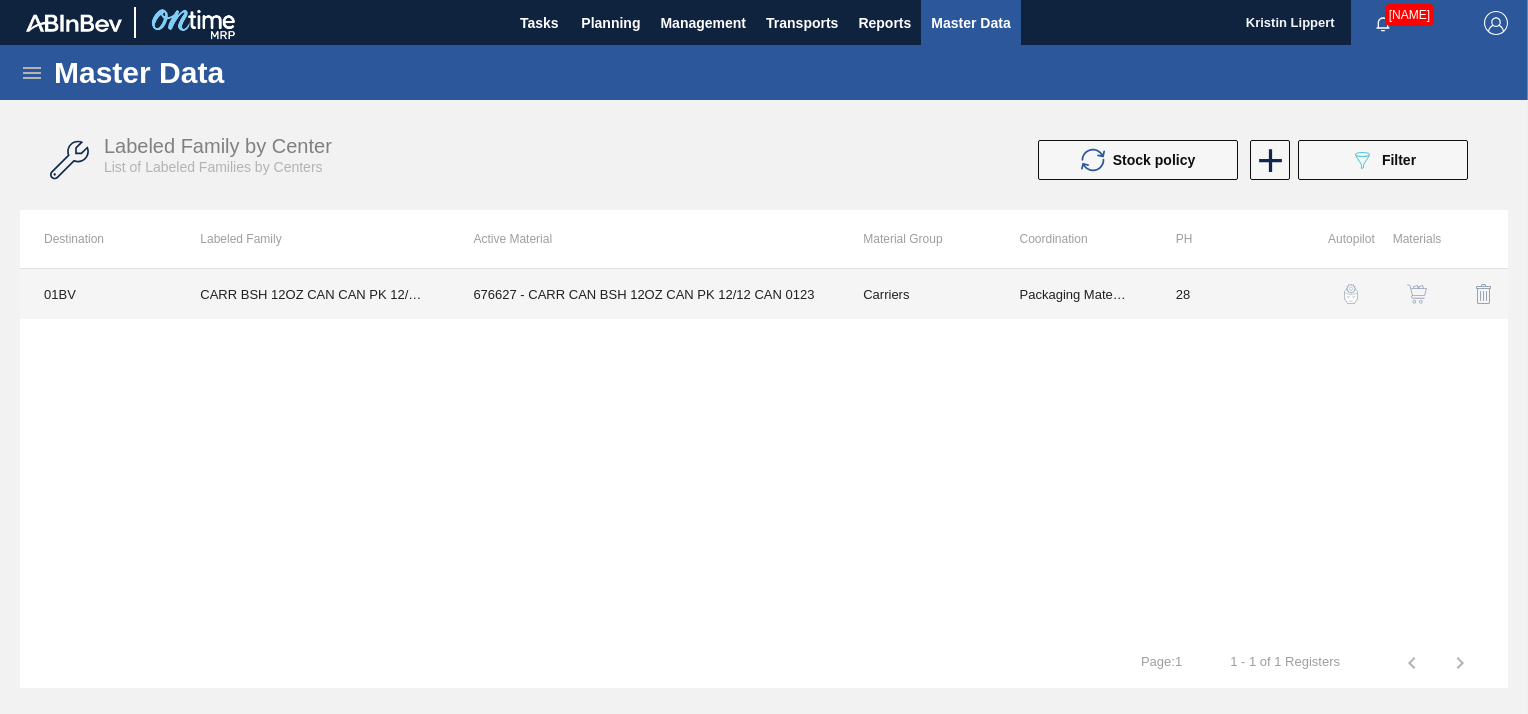 click on "676627 - CARR CAN BSH 12OZ CAN PK 12/12 CAN 0123" at bounding box center (644, 294) 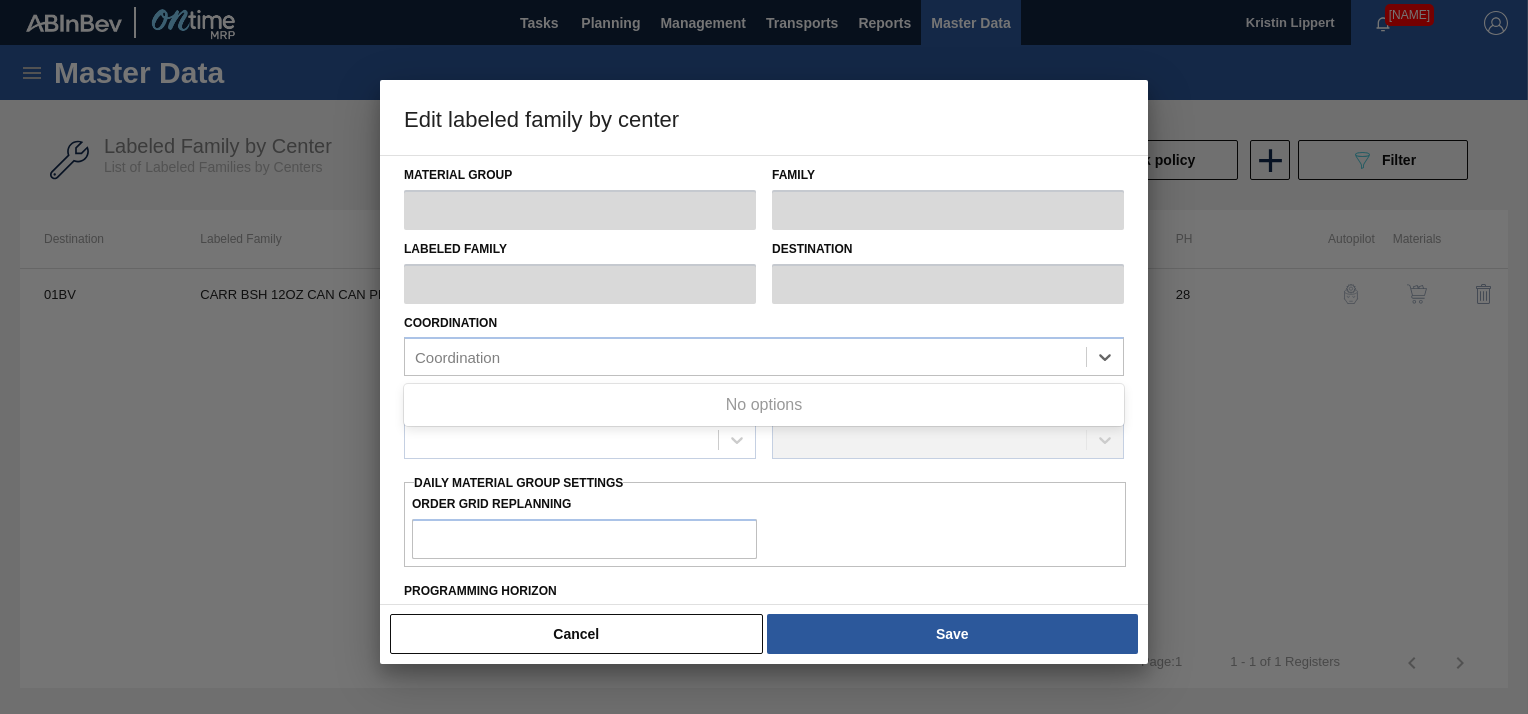 click on "Coordination   Use Up and Down to choose options, press Enter to select the currently focused option, press Escape to exit the menu, press Tab to select the option and exit the menu. Coordination No options" at bounding box center [764, 343] 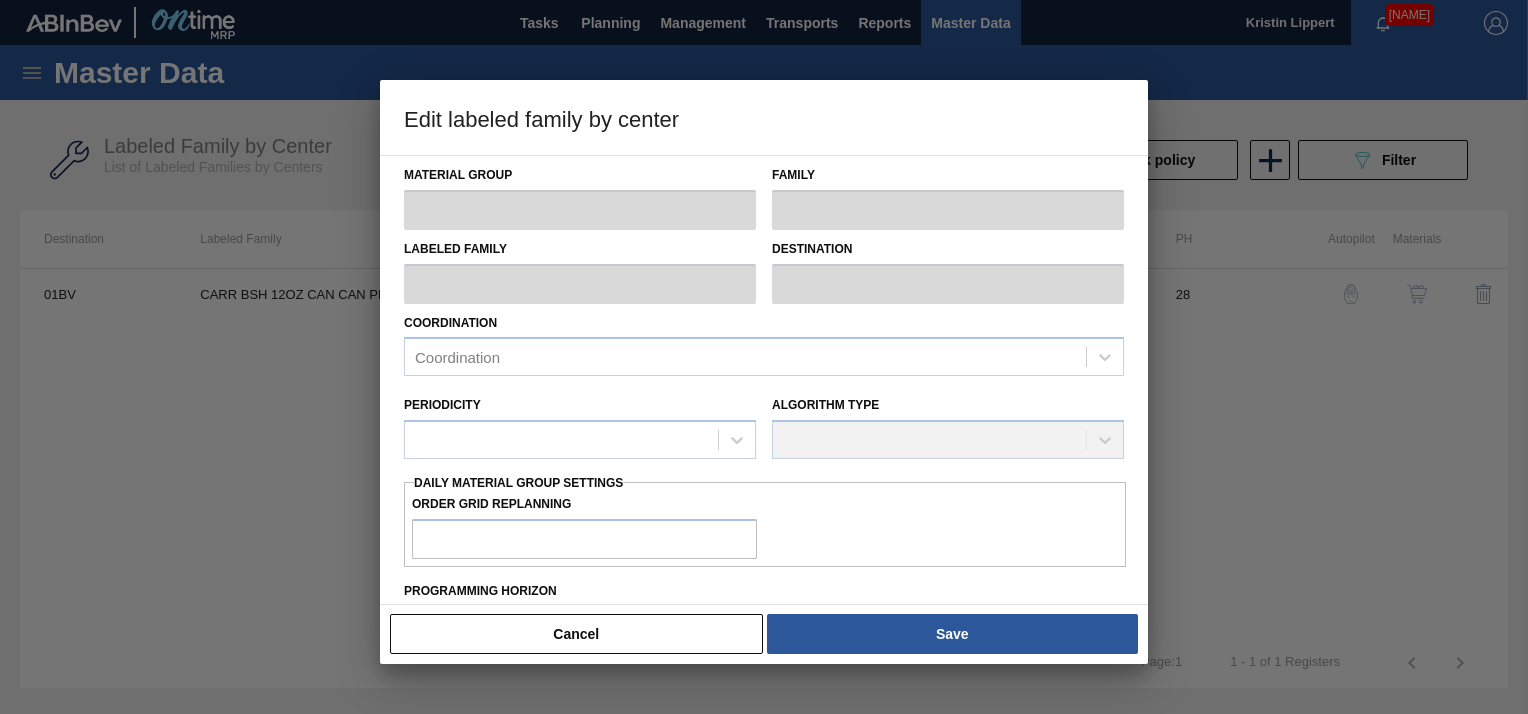 type on "Carriers" 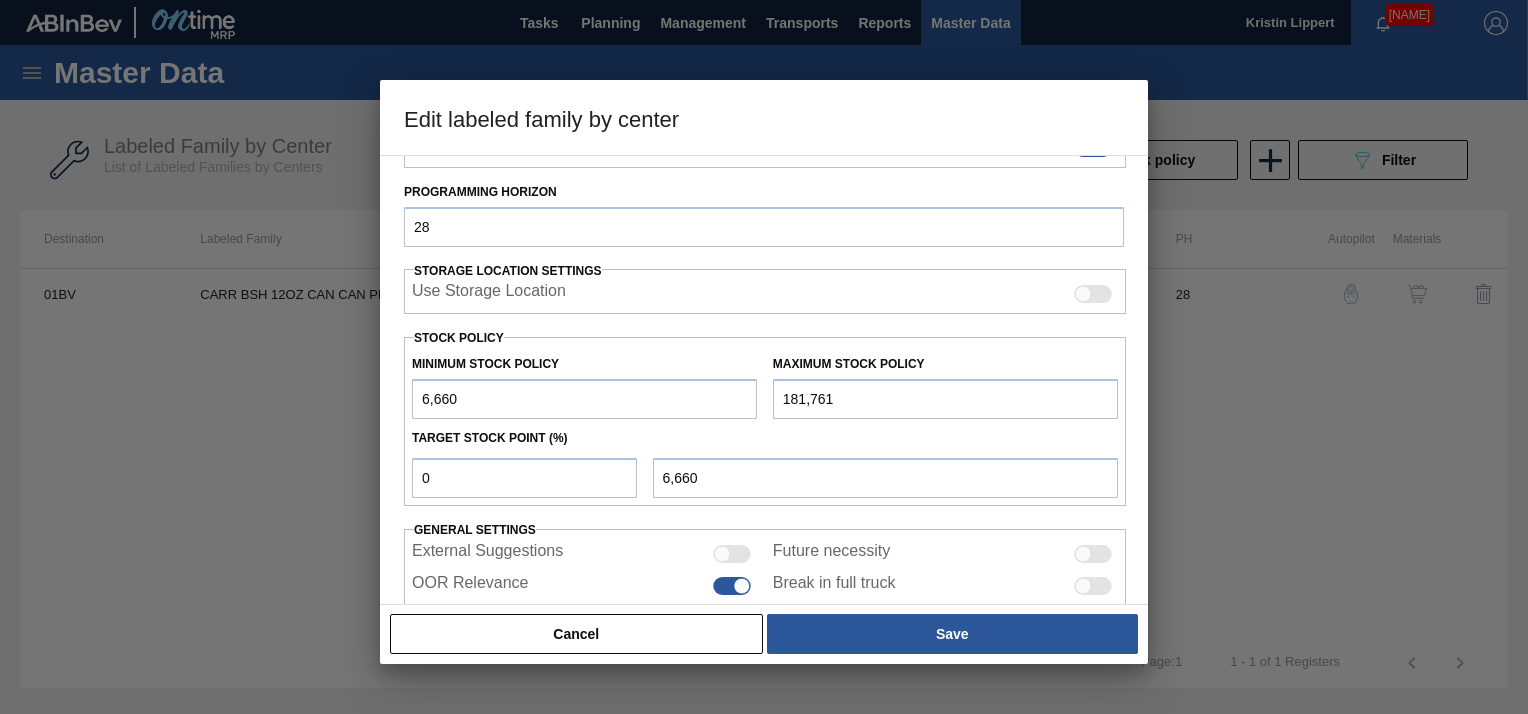 scroll, scrollTop: 408, scrollLeft: 0, axis: vertical 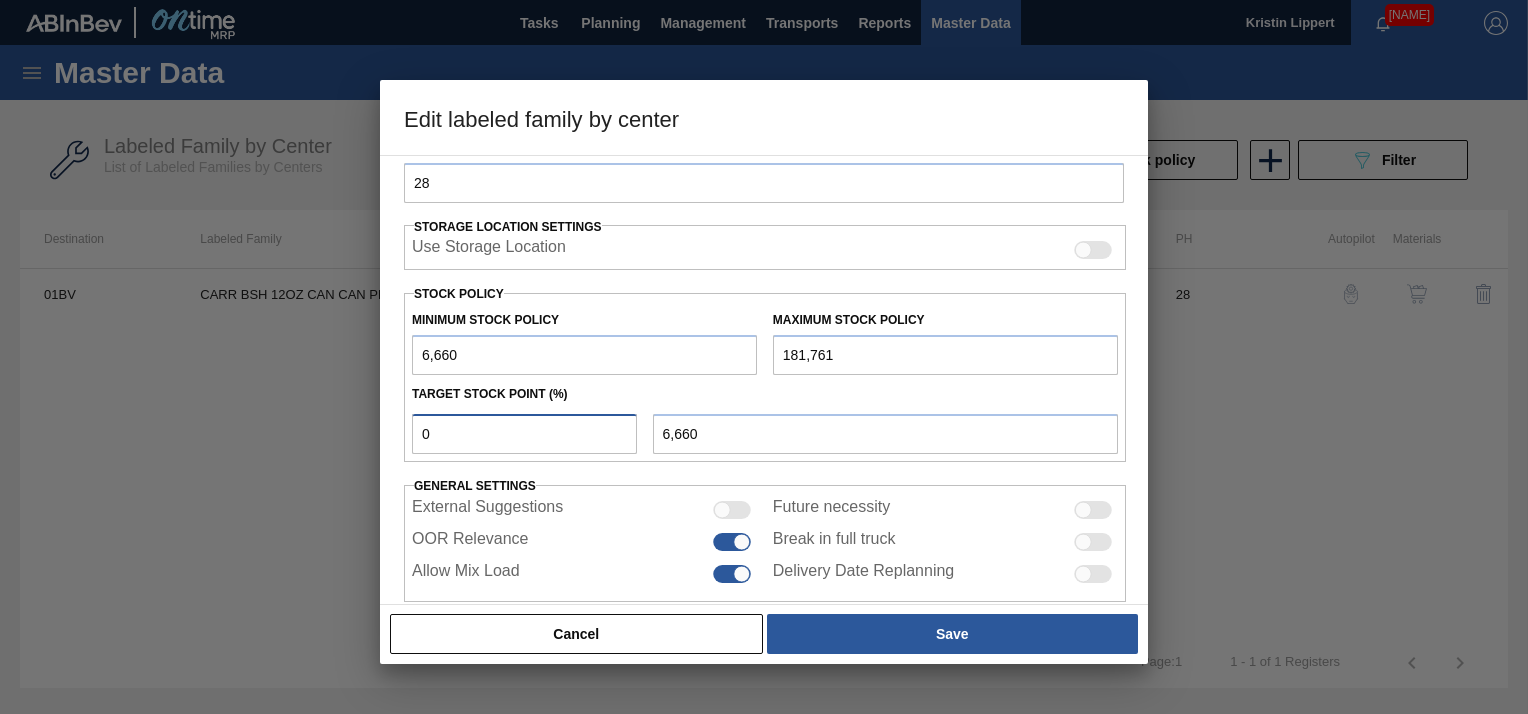 drag, startPoint x: 430, startPoint y: 439, endPoint x: 440, endPoint y: 438, distance: 10.049875 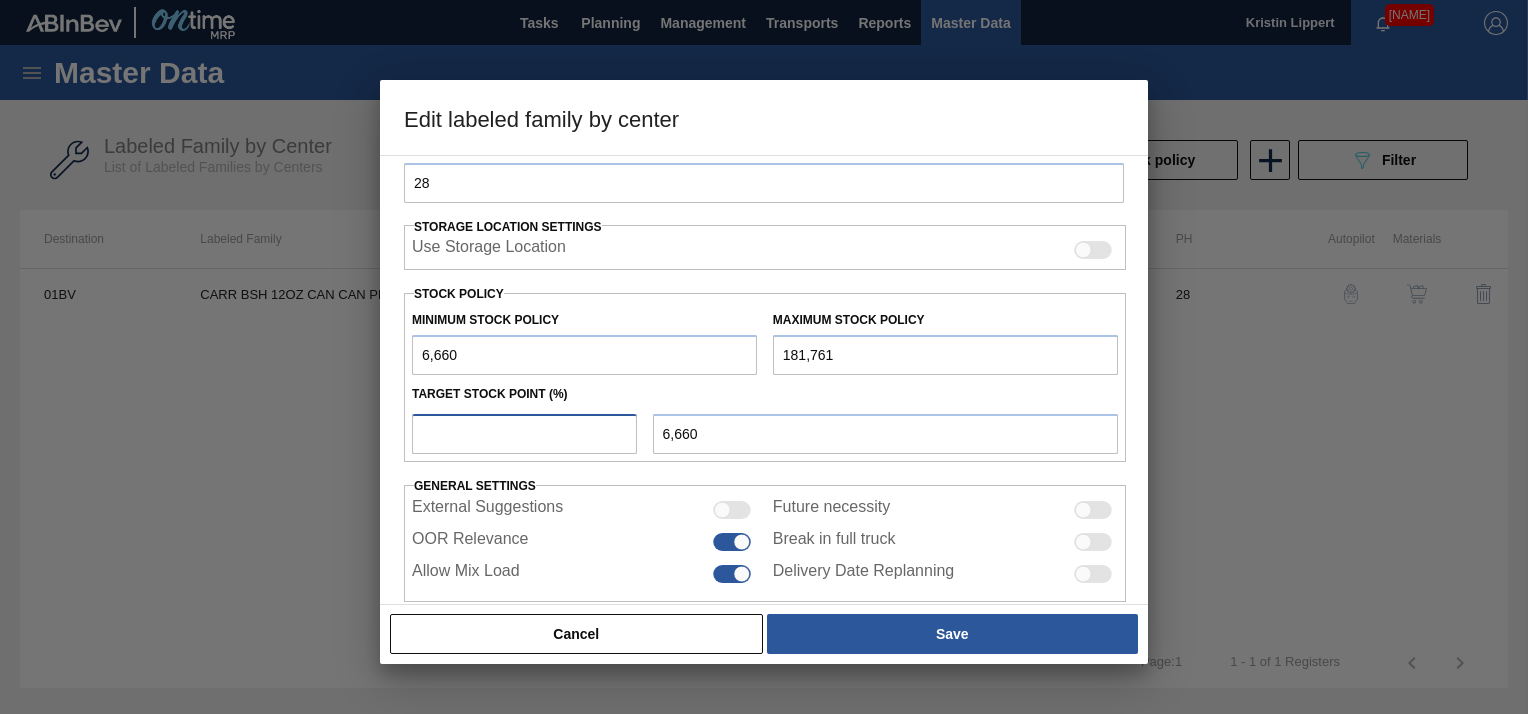 type on "3" 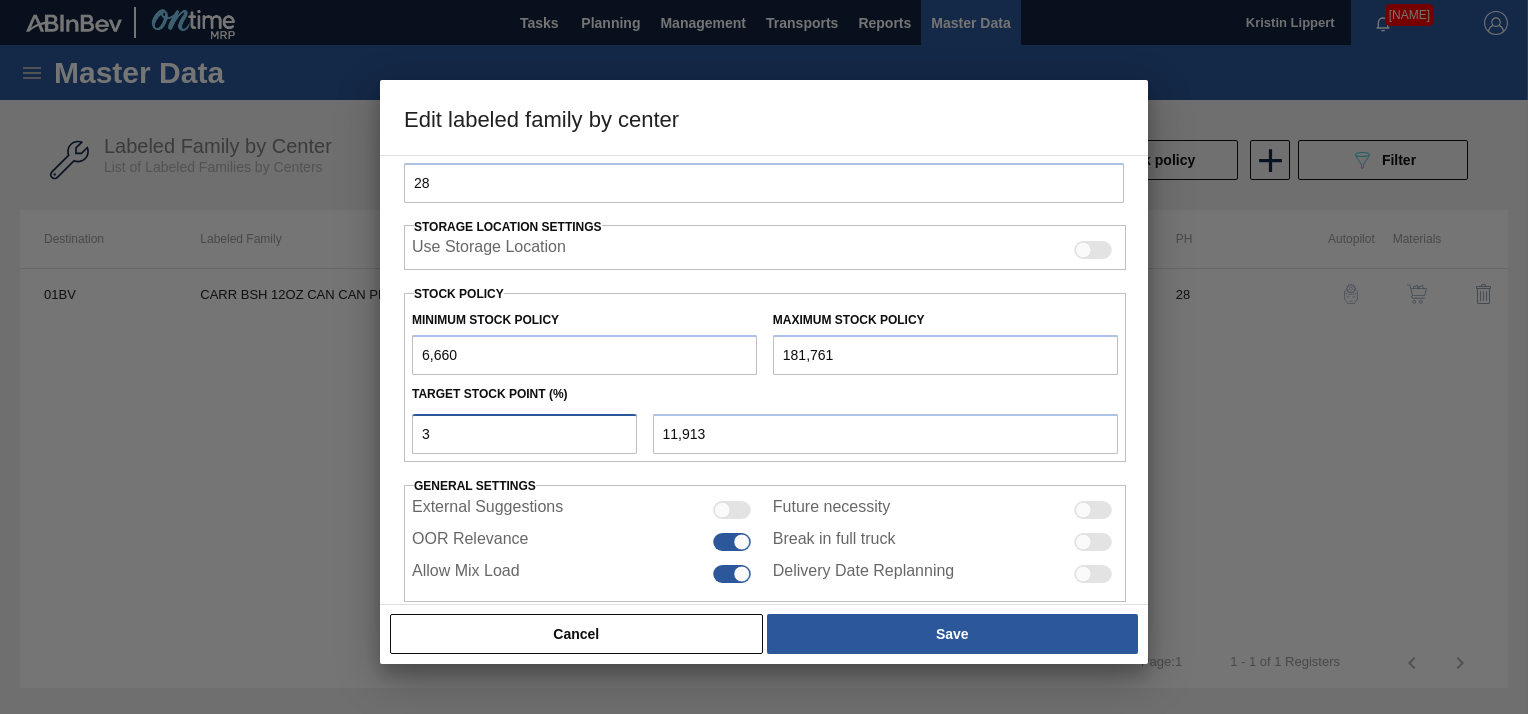 type 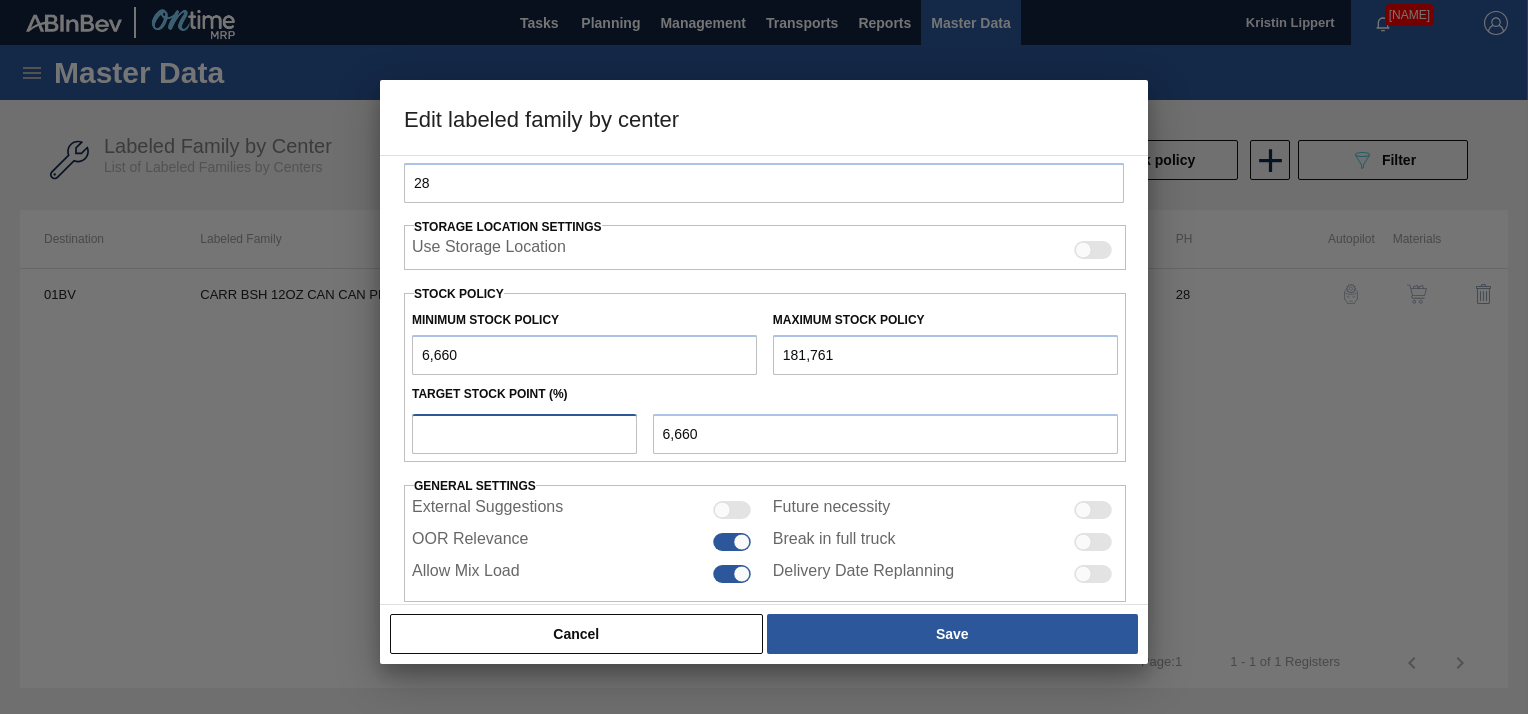type on "4" 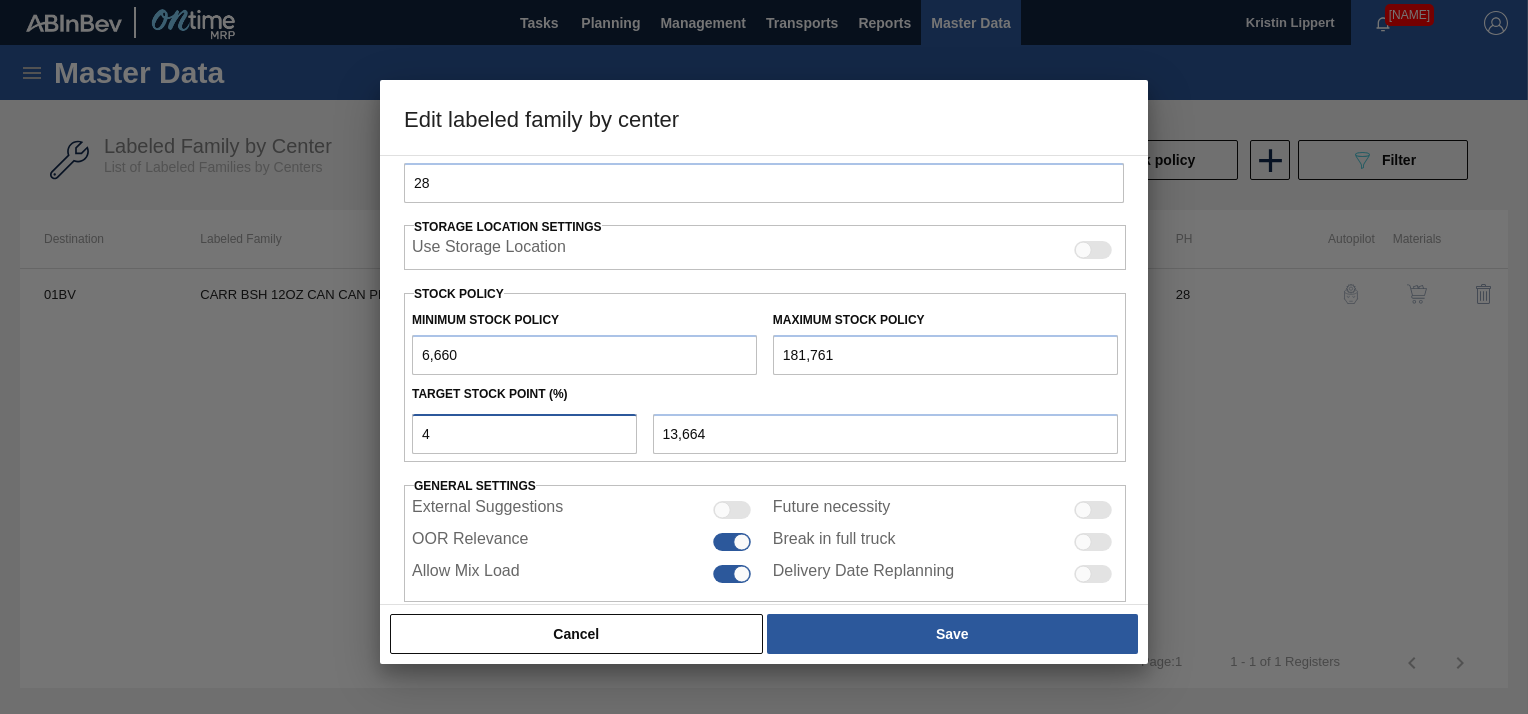 type 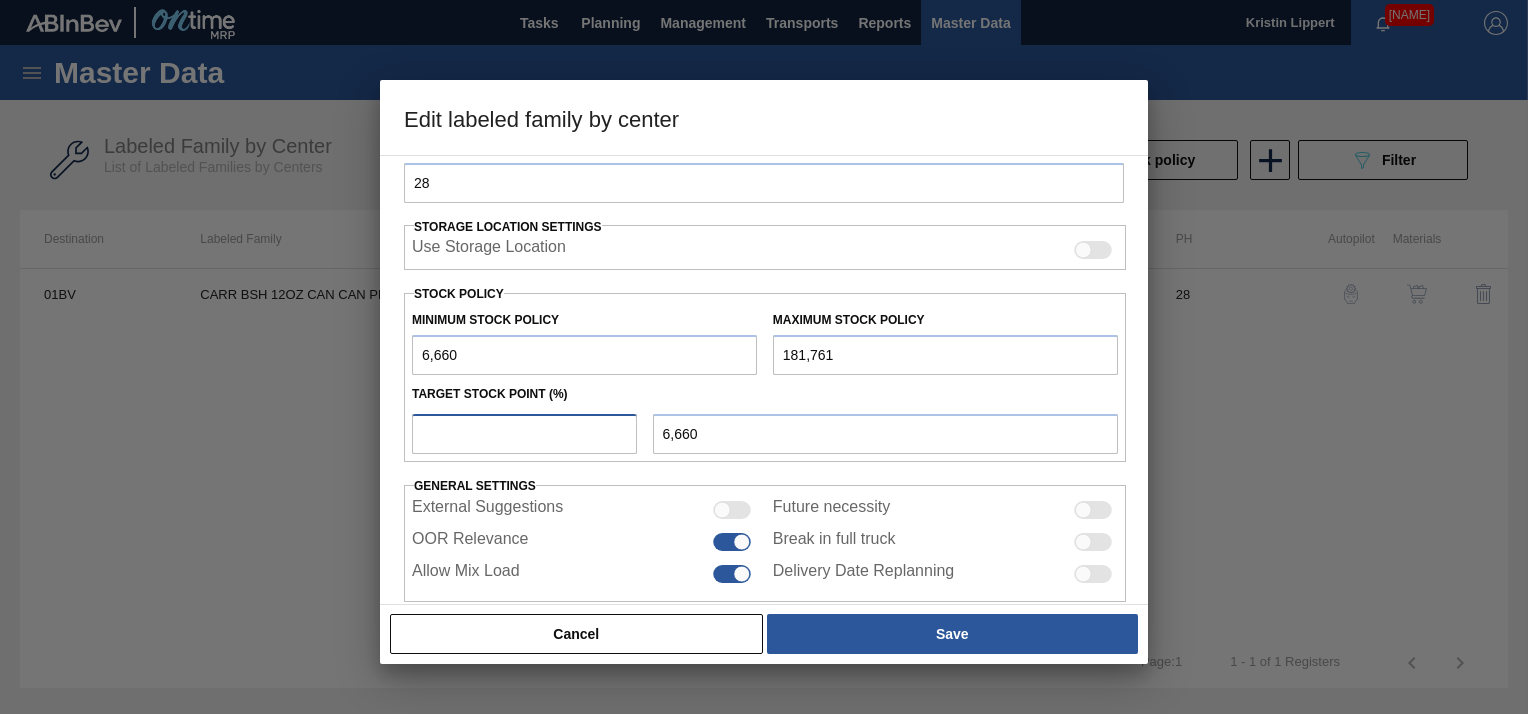 type on "4" 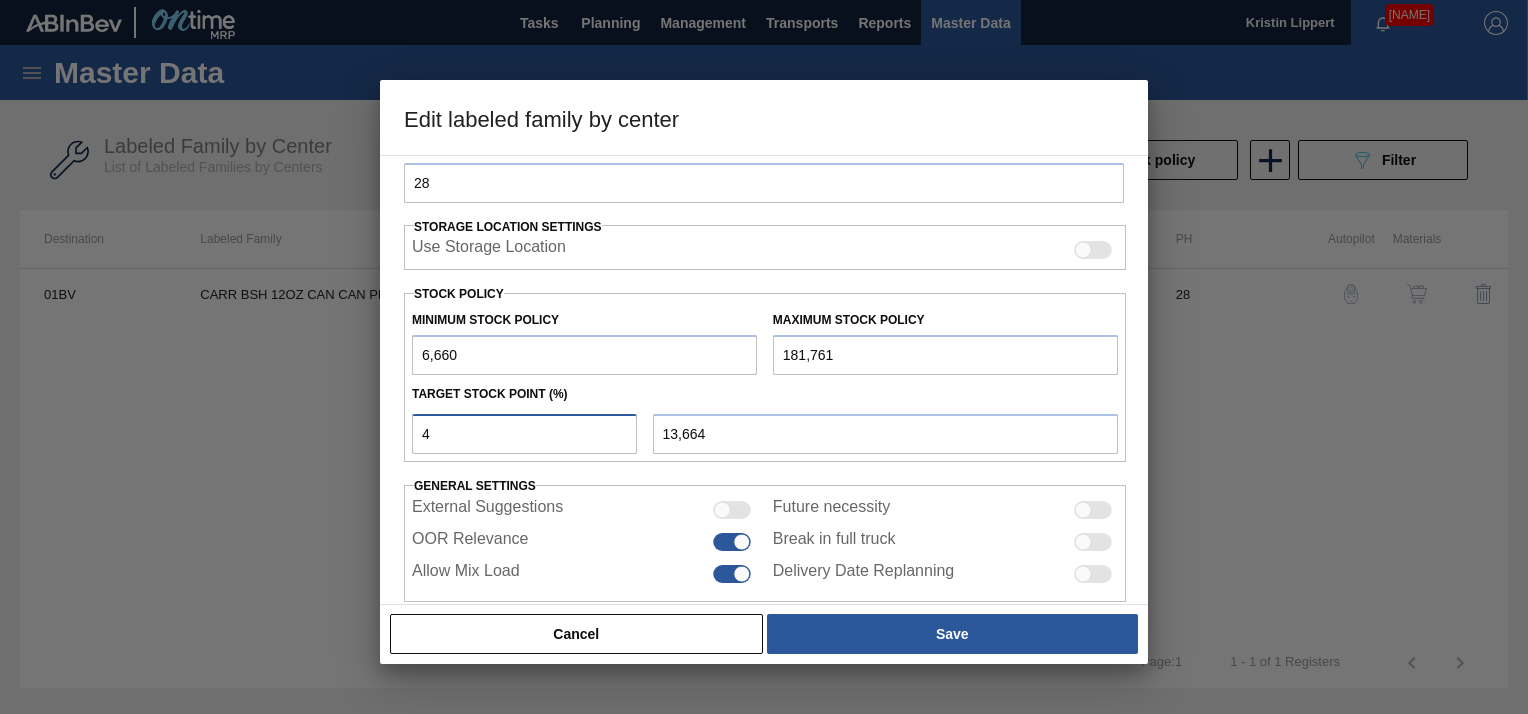 type 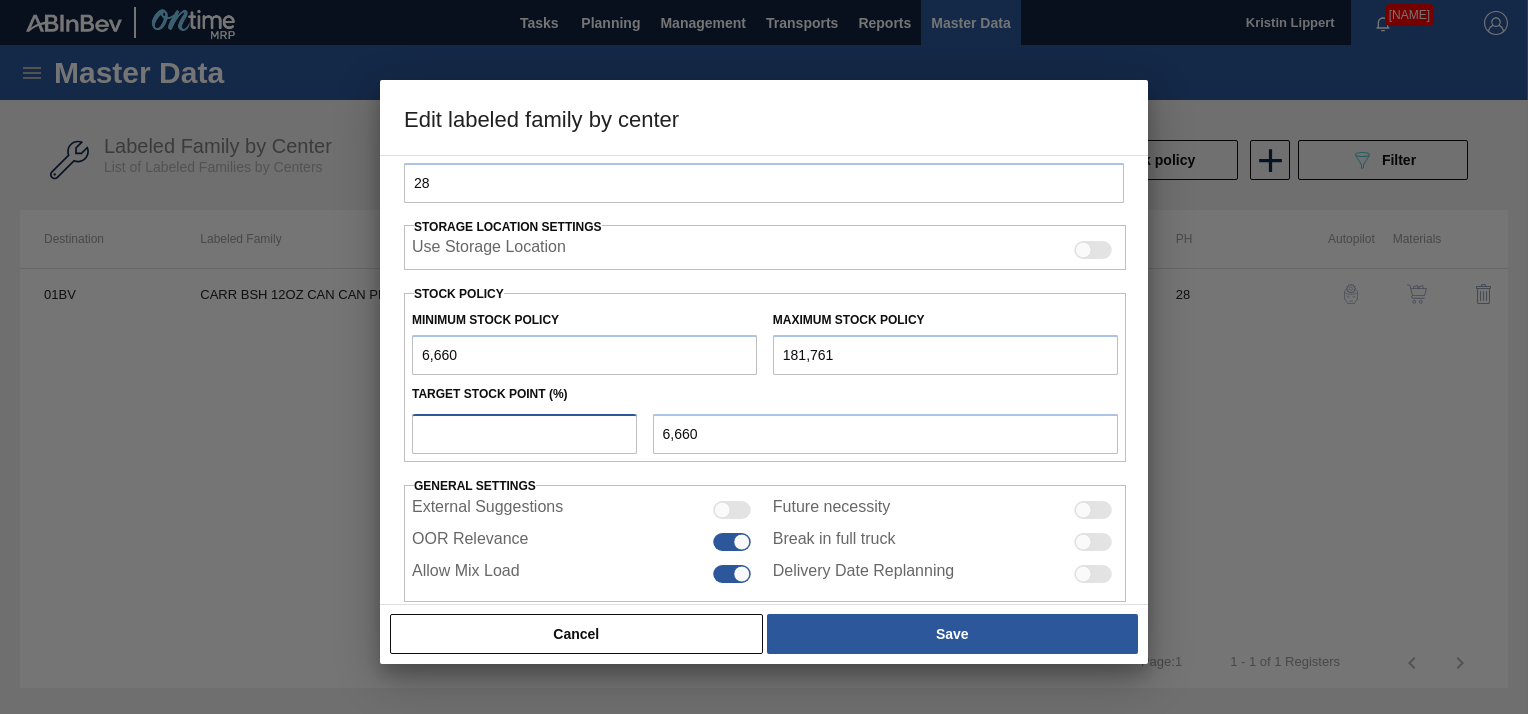 type on "5" 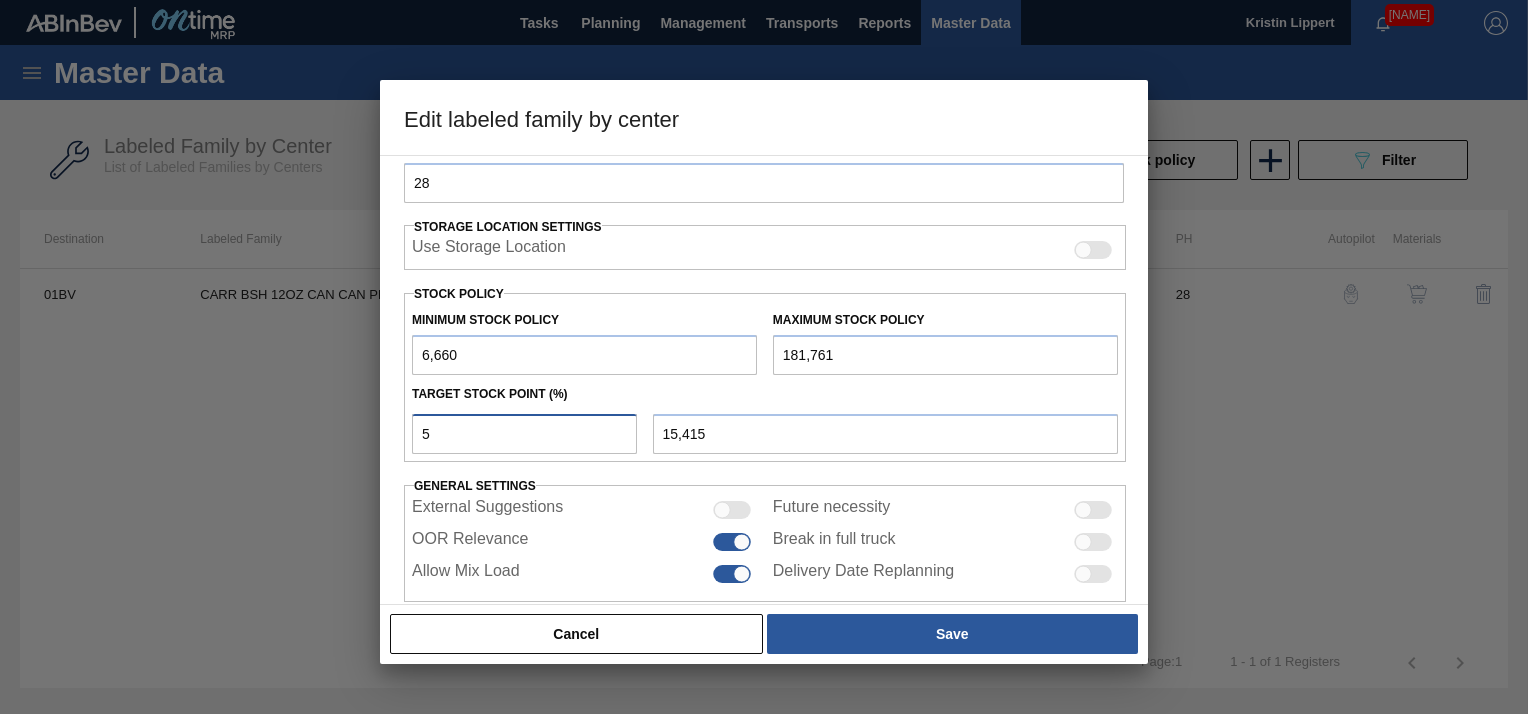 type 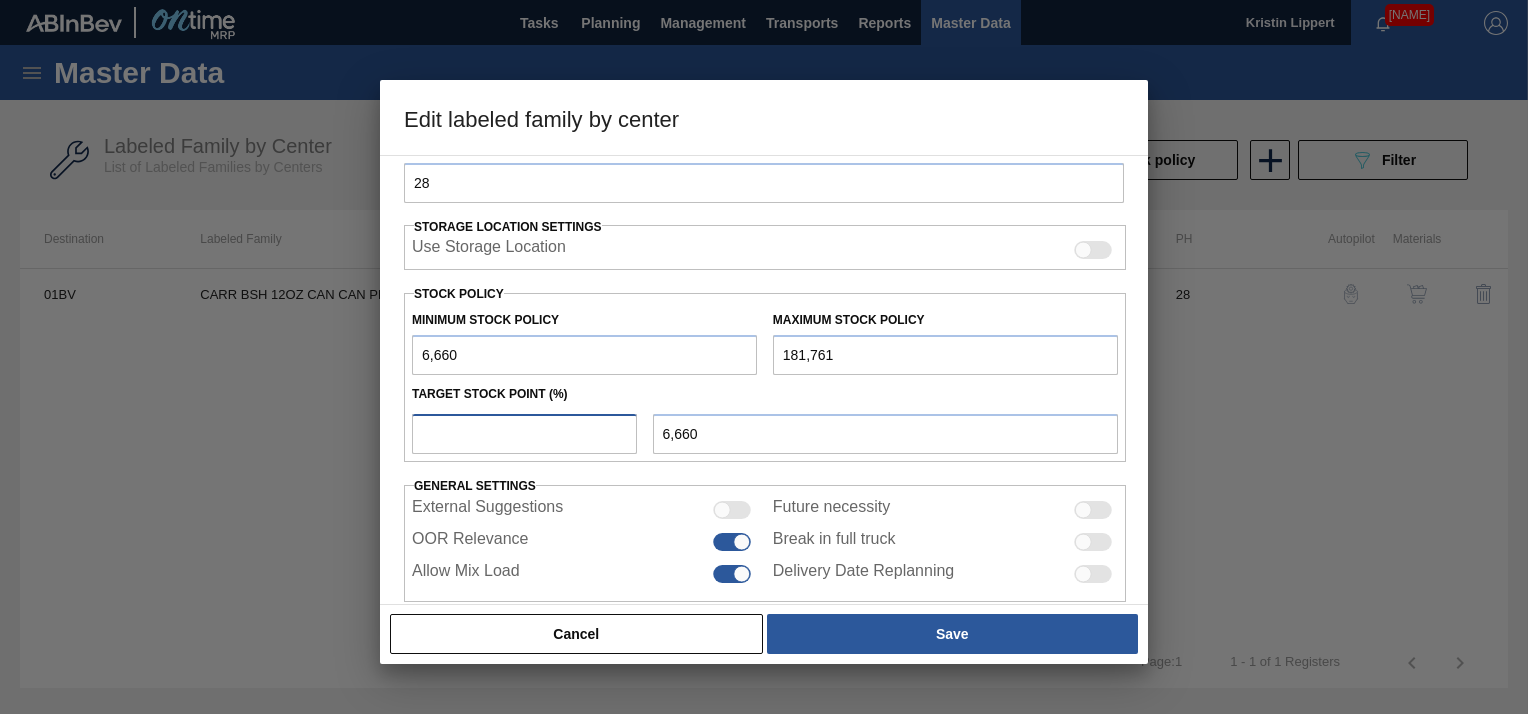type on "6" 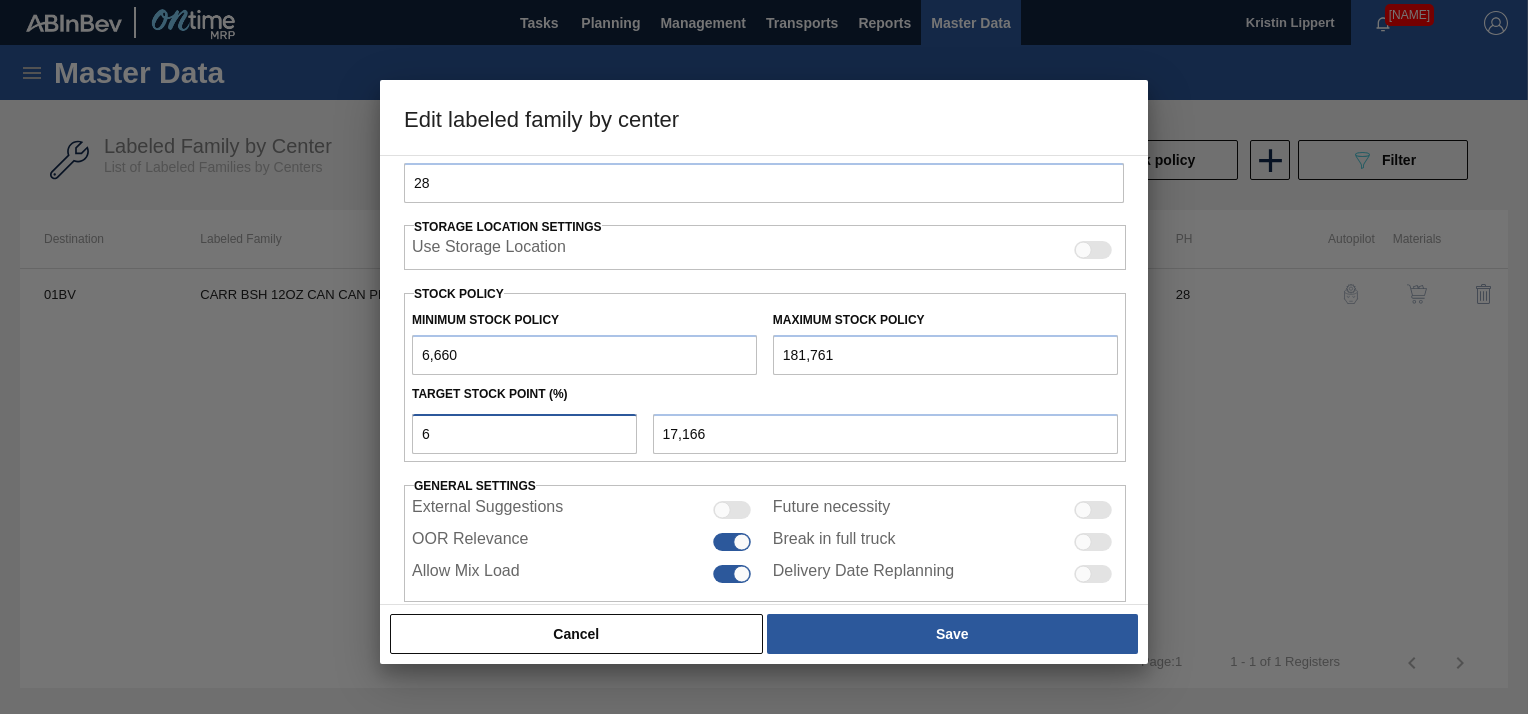 type 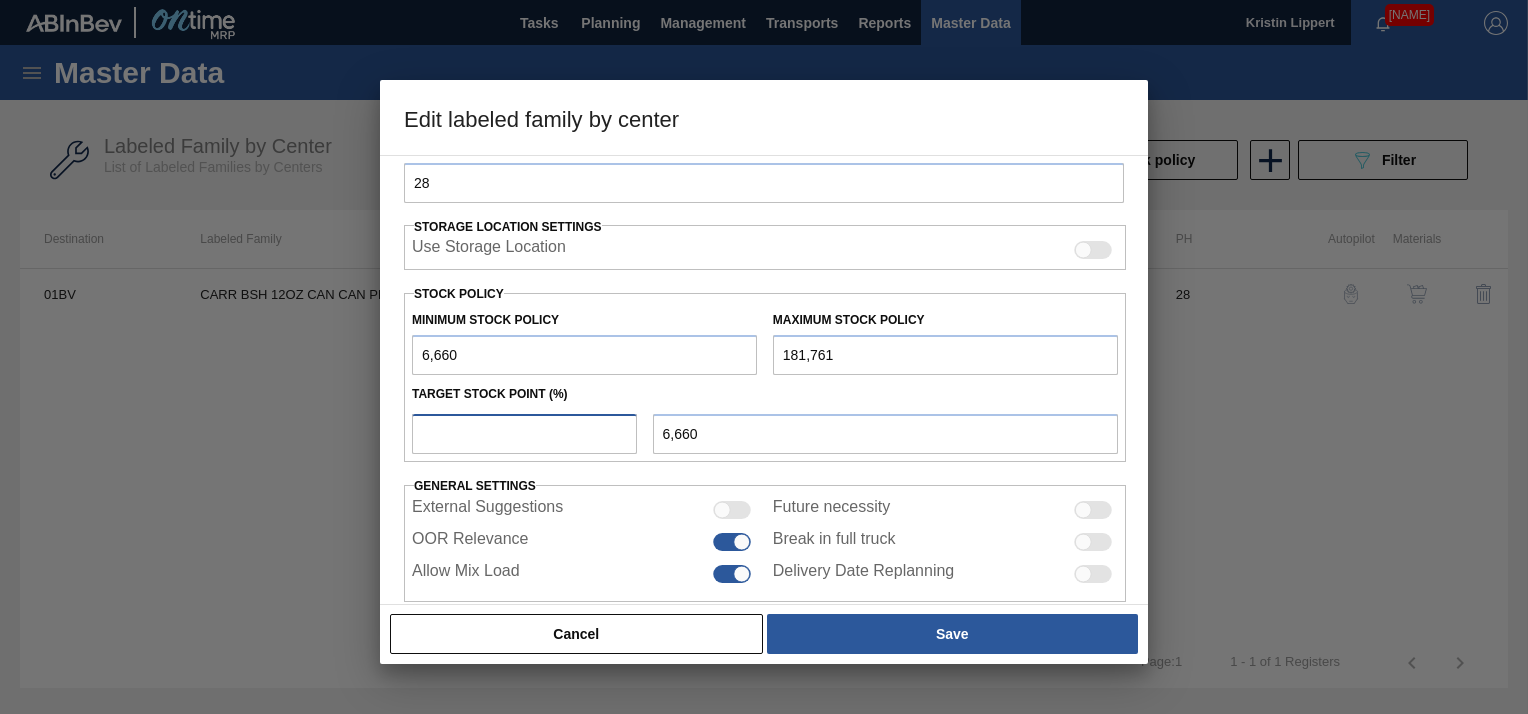 type on "7" 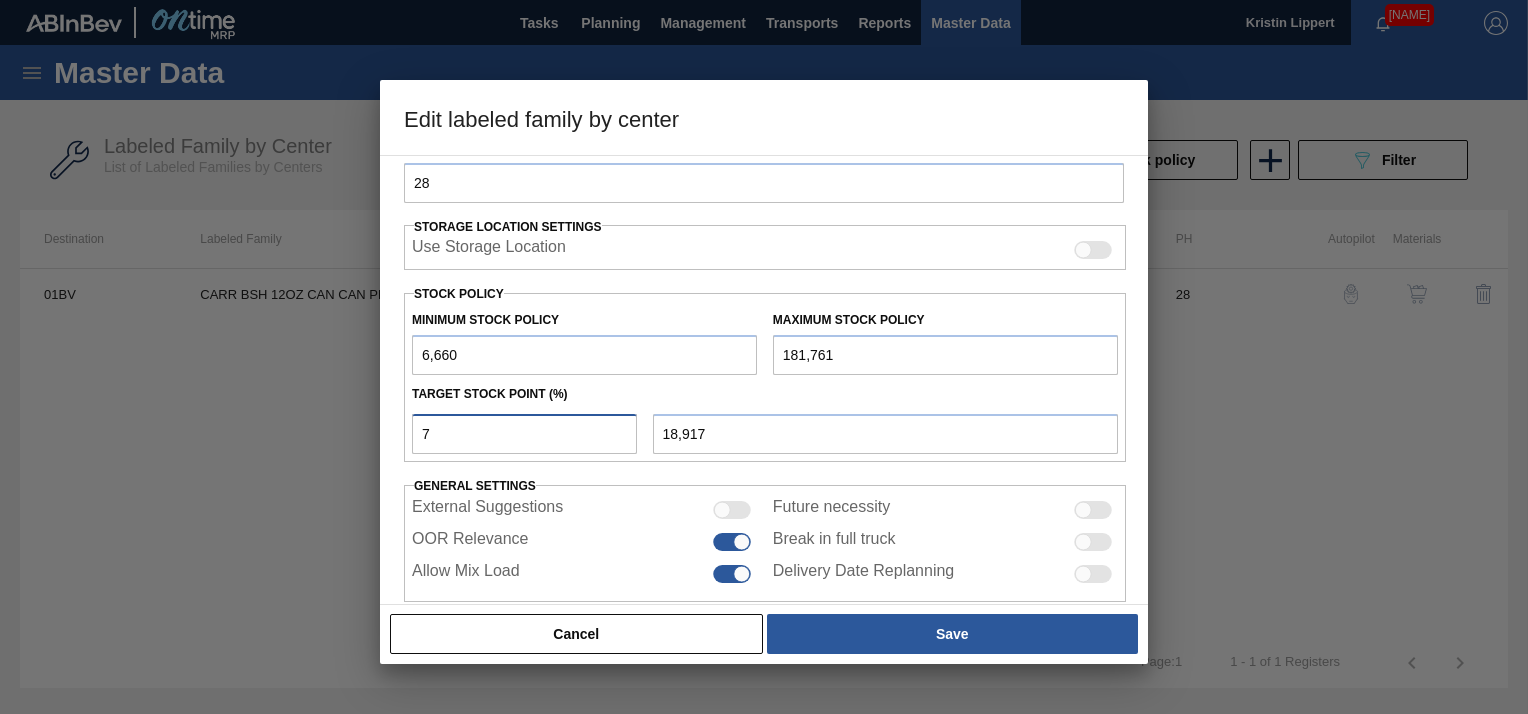 type 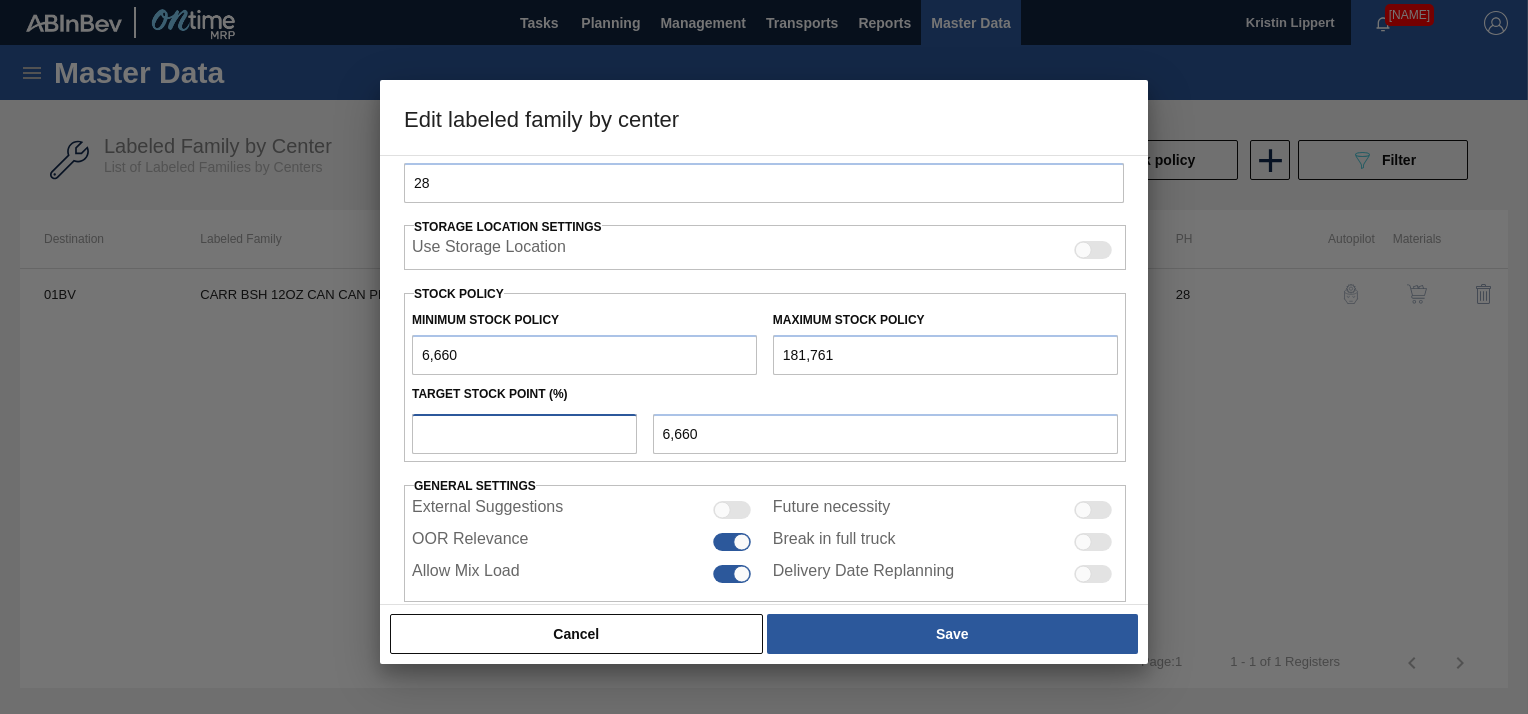 type on "8" 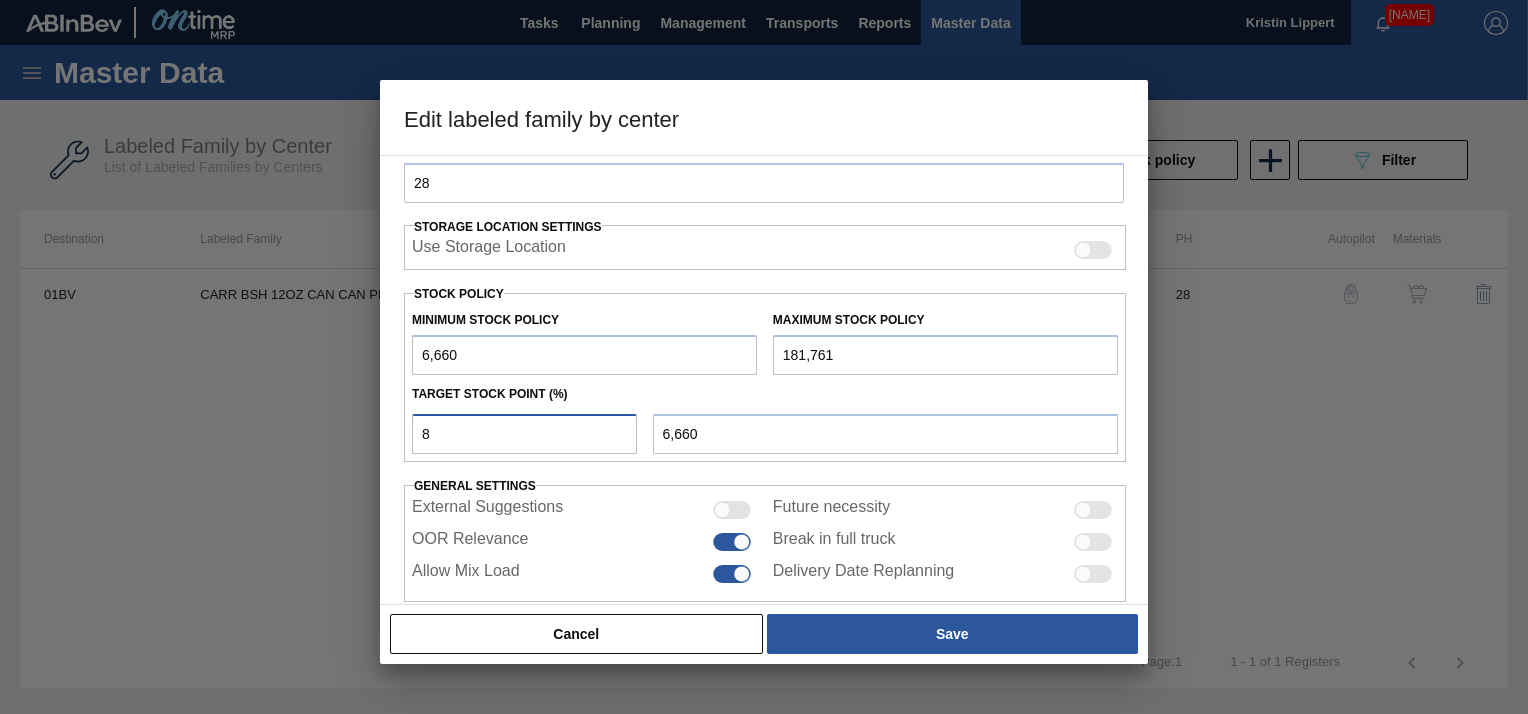 type on "20,668" 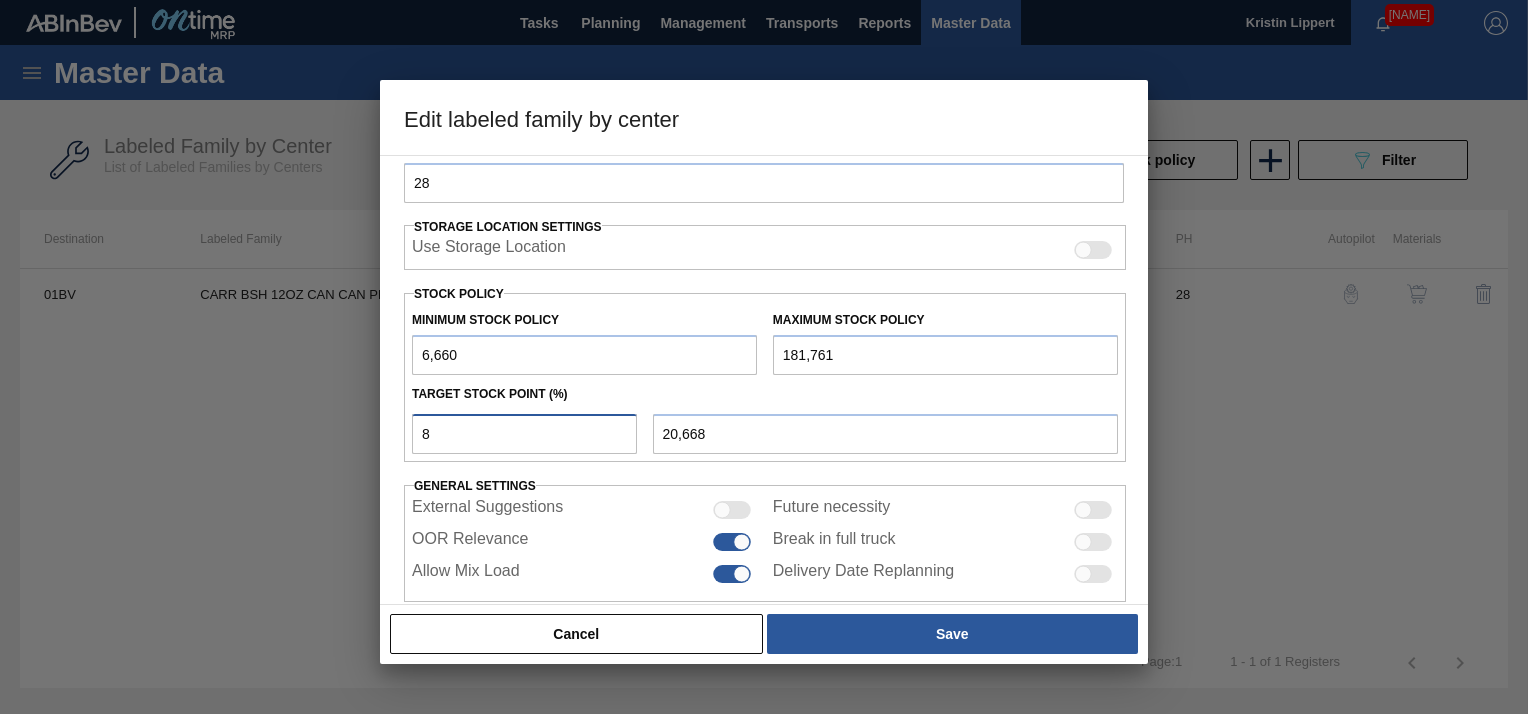 type 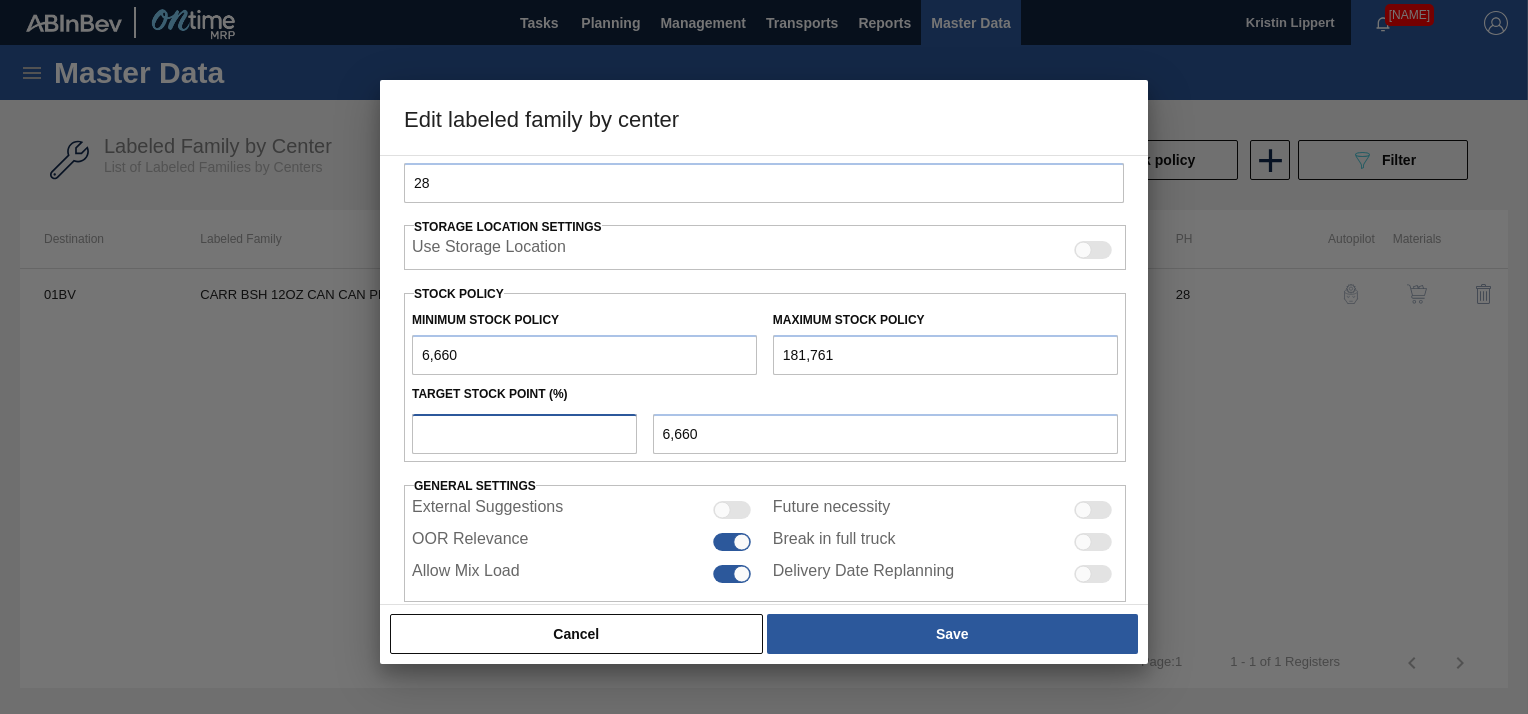 type on "7" 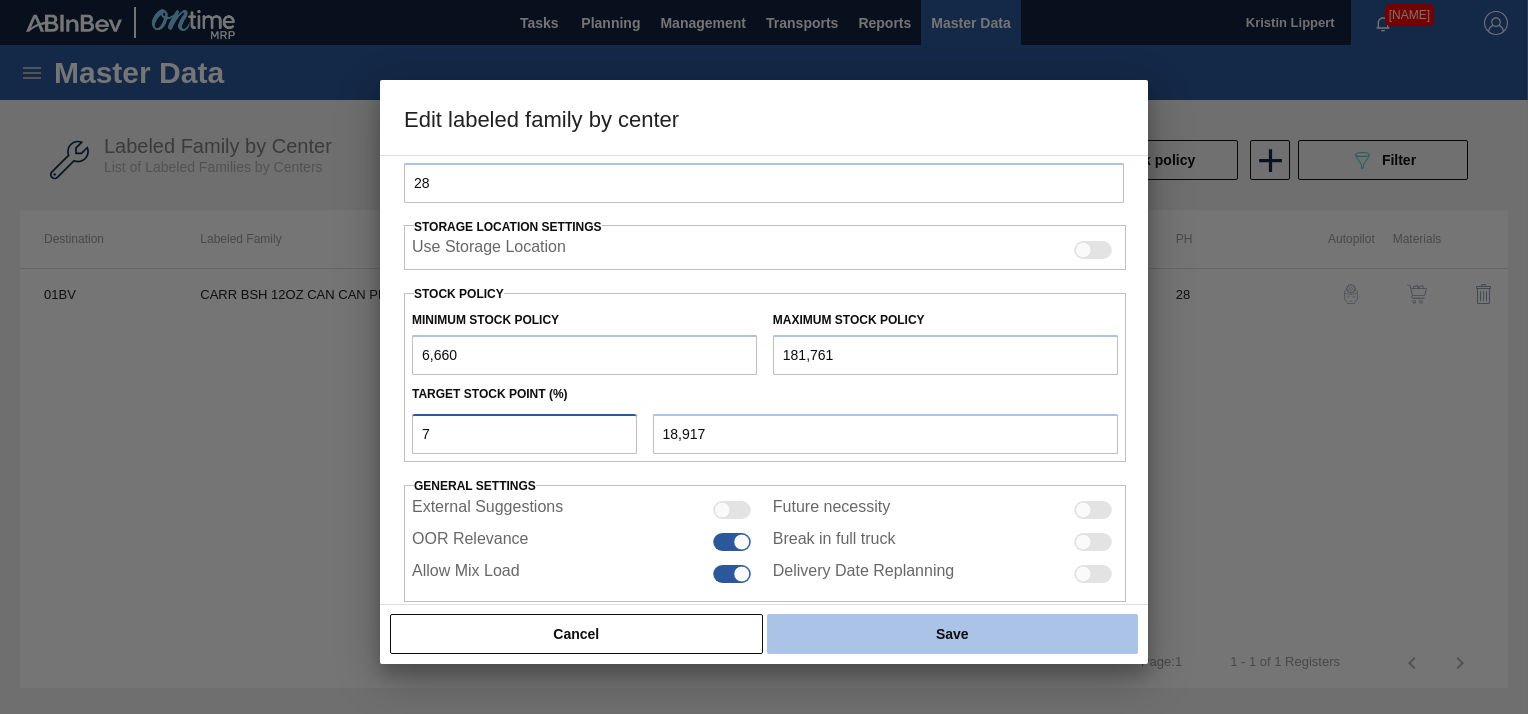 type on "7" 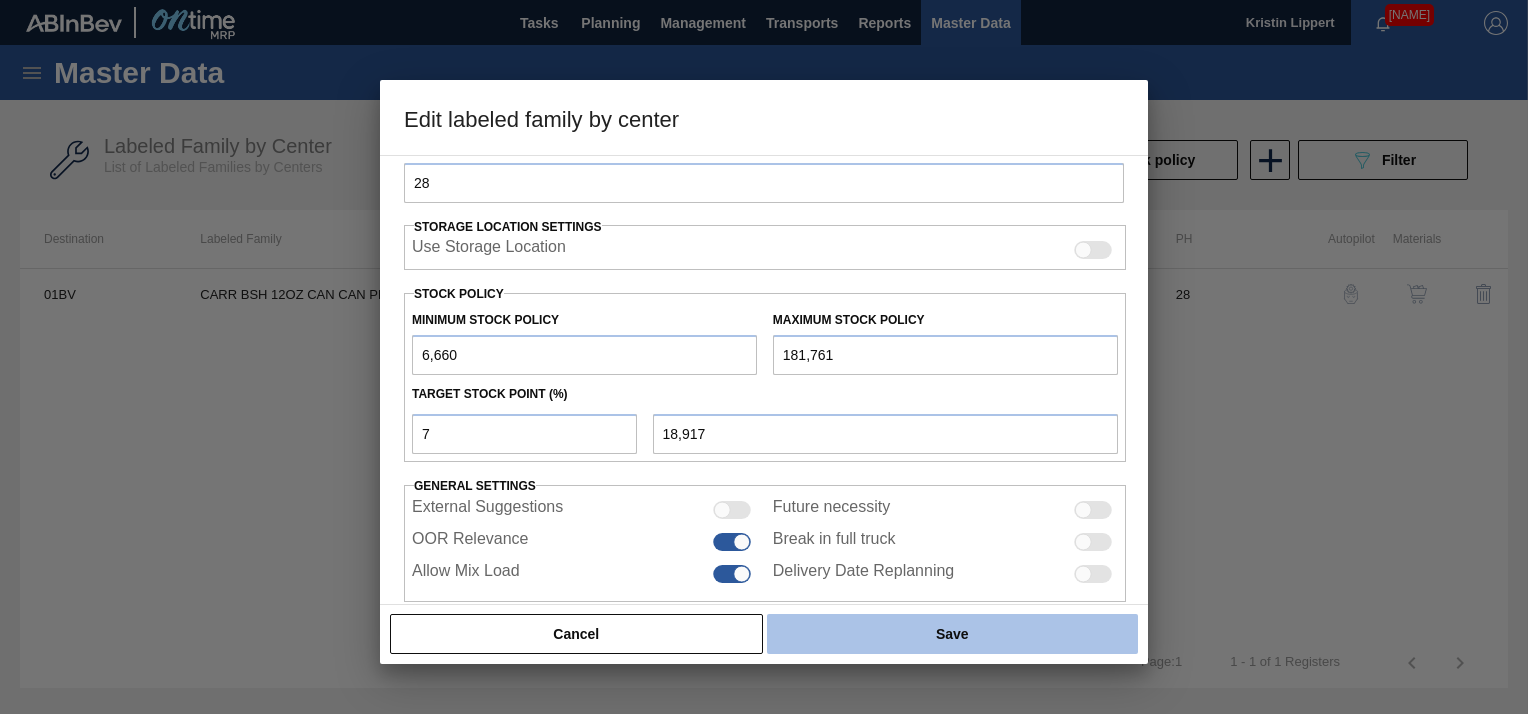 click on "Save" at bounding box center (952, 634) 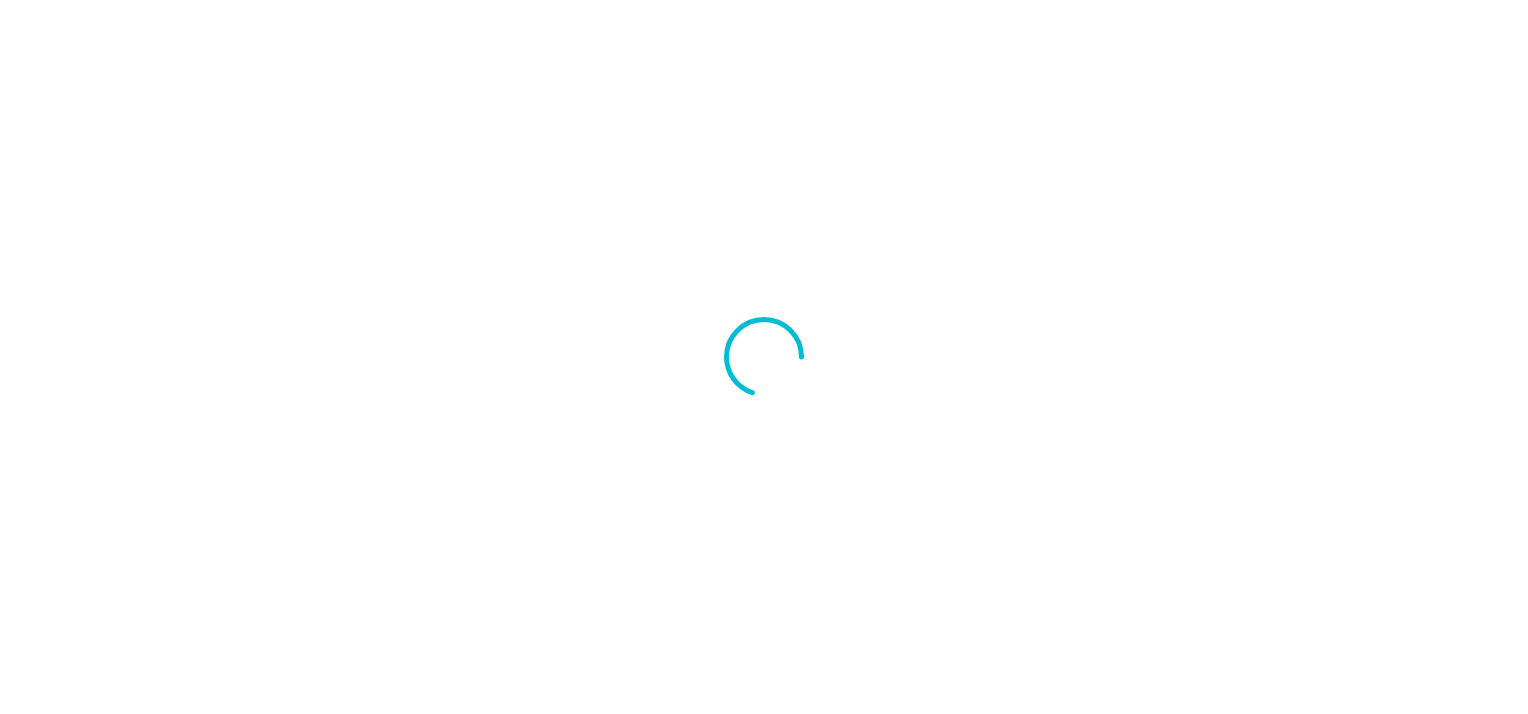scroll, scrollTop: 0, scrollLeft: 0, axis: both 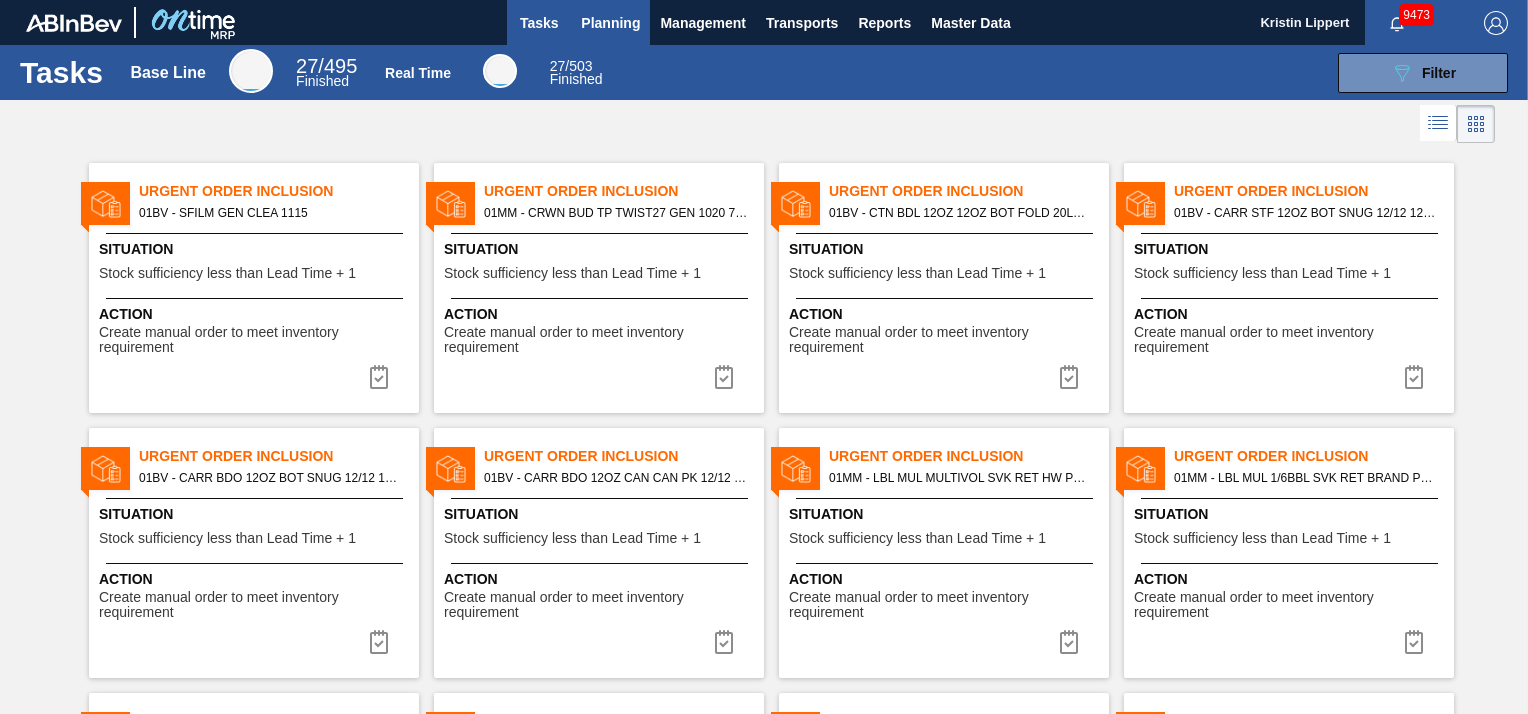 click on "Planning" at bounding box center [610, 23] 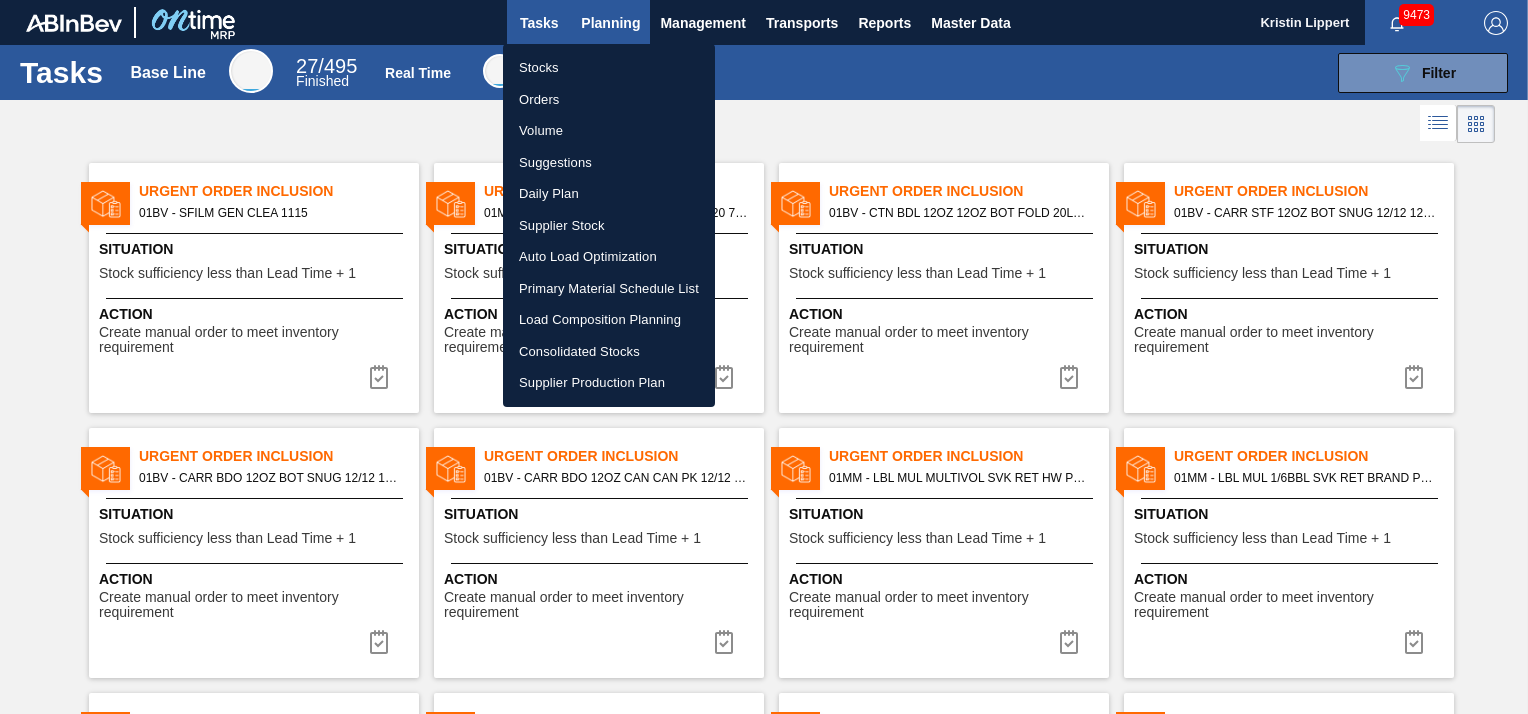 click at bounding box center [764, 357] 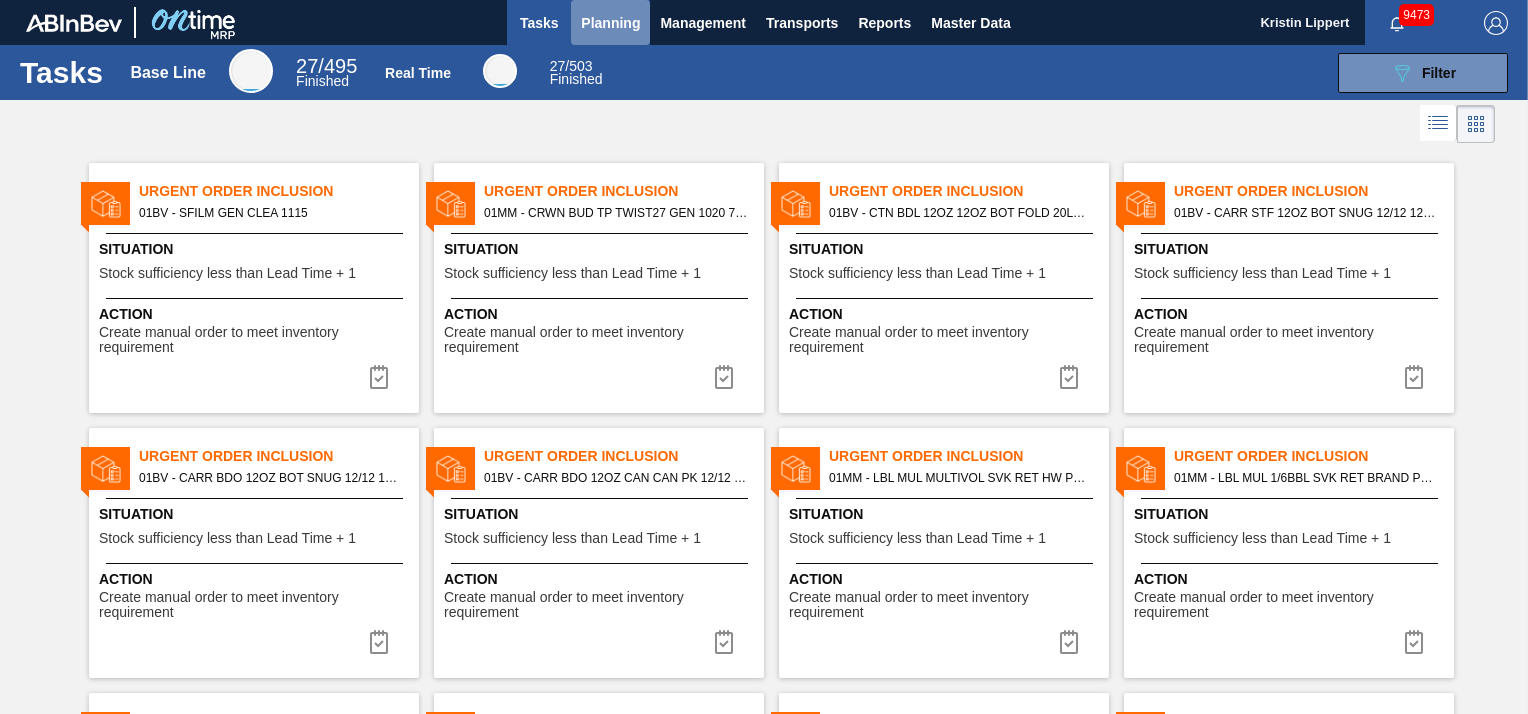 click on "Planning" at bounding box center (610, 23) 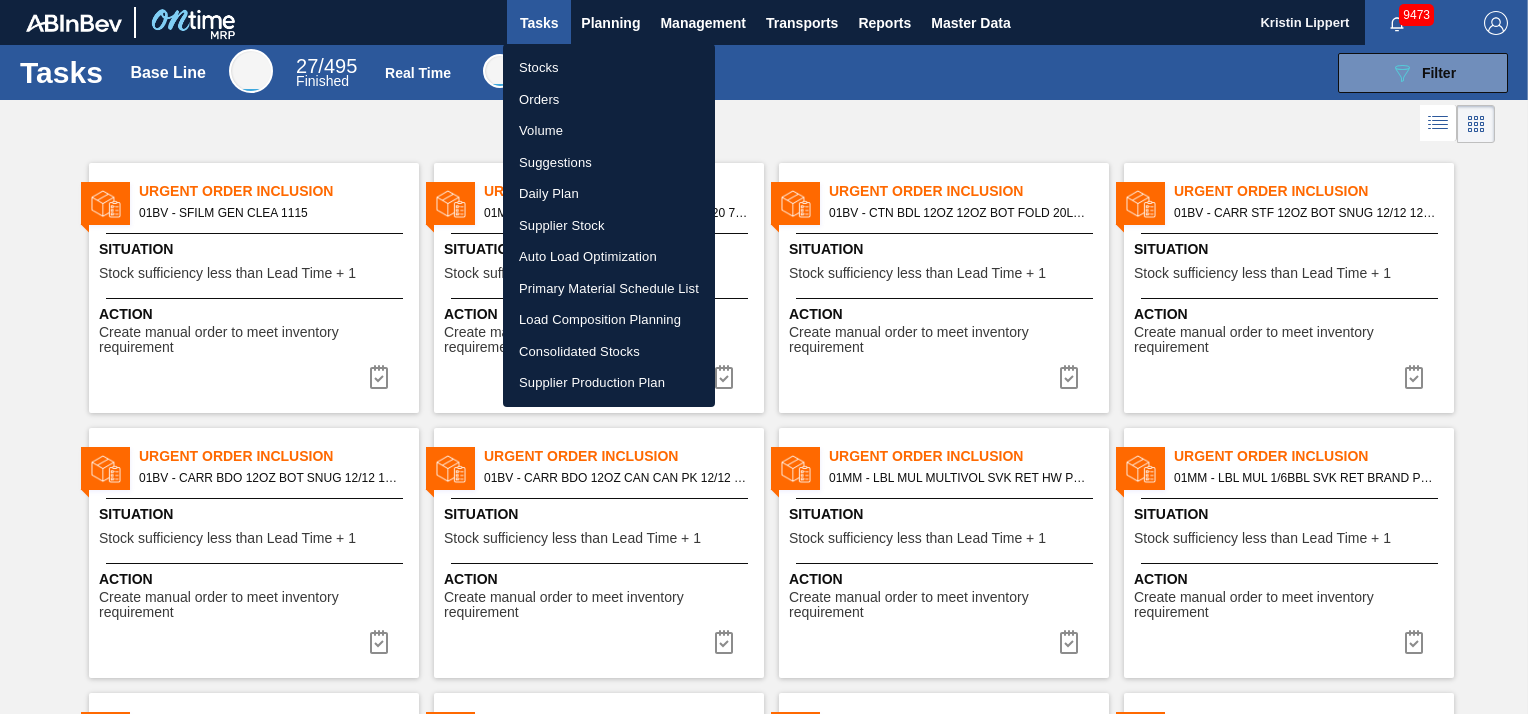 click on "Stocks" at bounding box center [609, 68] 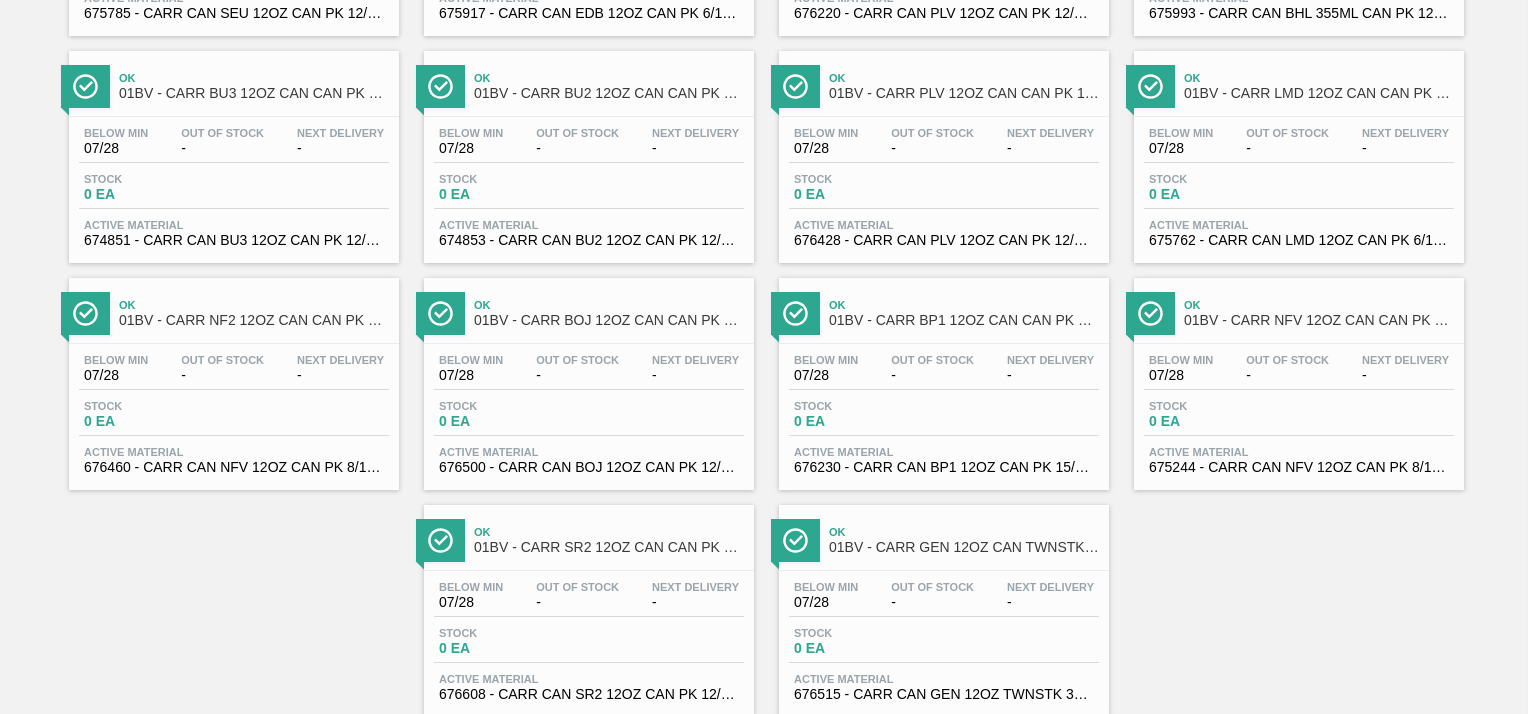 scroll, scrollTop: 2434, scrollLeft: 0, axis: vertical 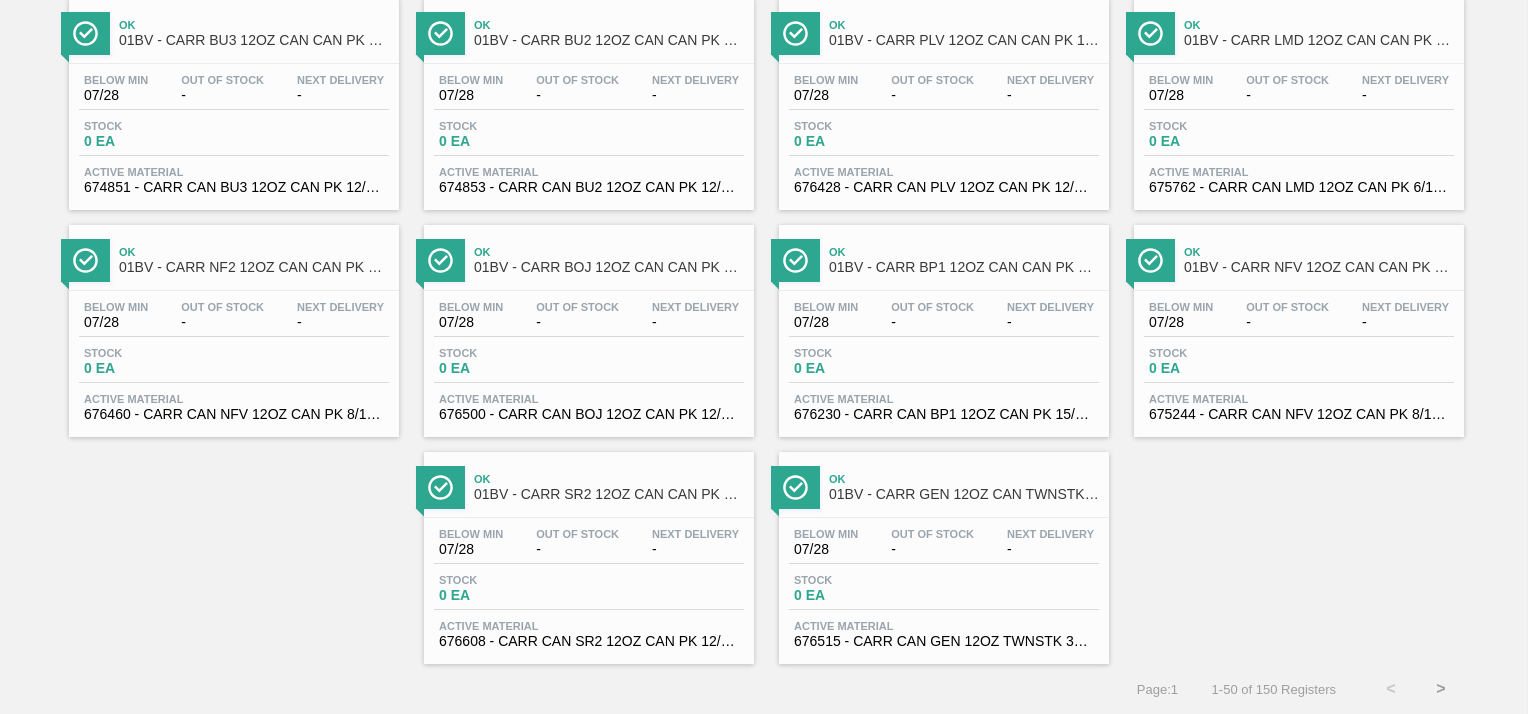 click on ">" at bounding box center [1441, 689] 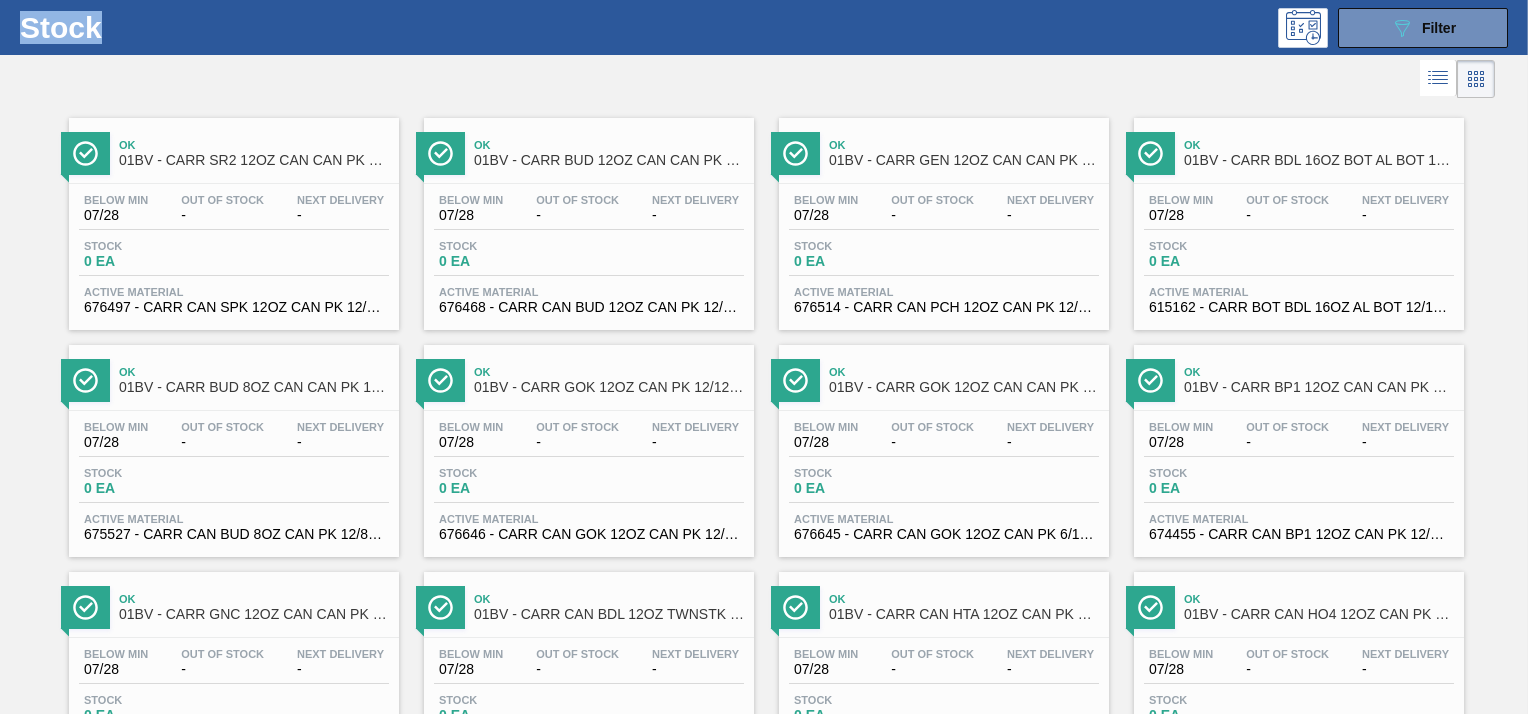 scroll, scrollTop: 0, scrollLeft: 0, axis: both 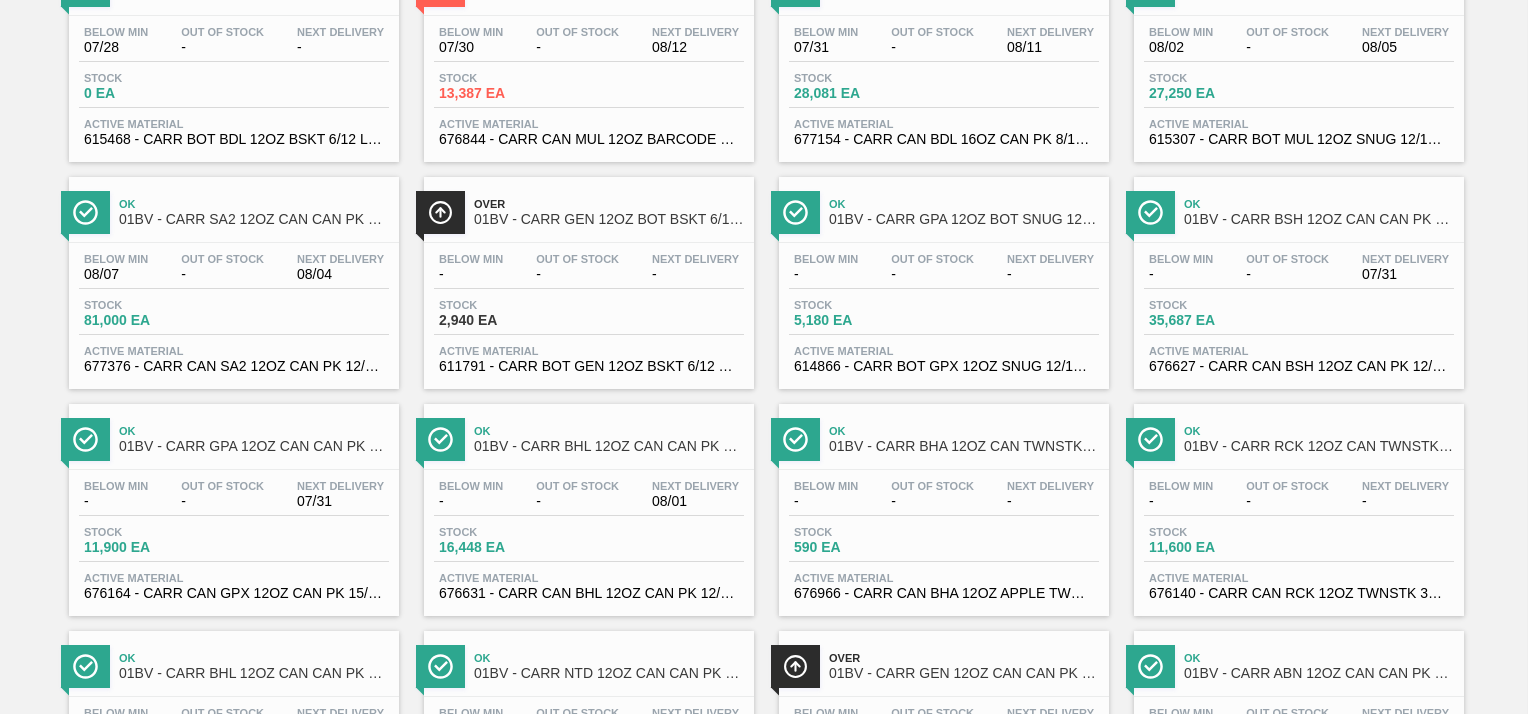 click on "01BV - CARR GPA 12OZ CAN CAN PK 15/12 CAN  SPOT UV" at bounding box center (254, 446) 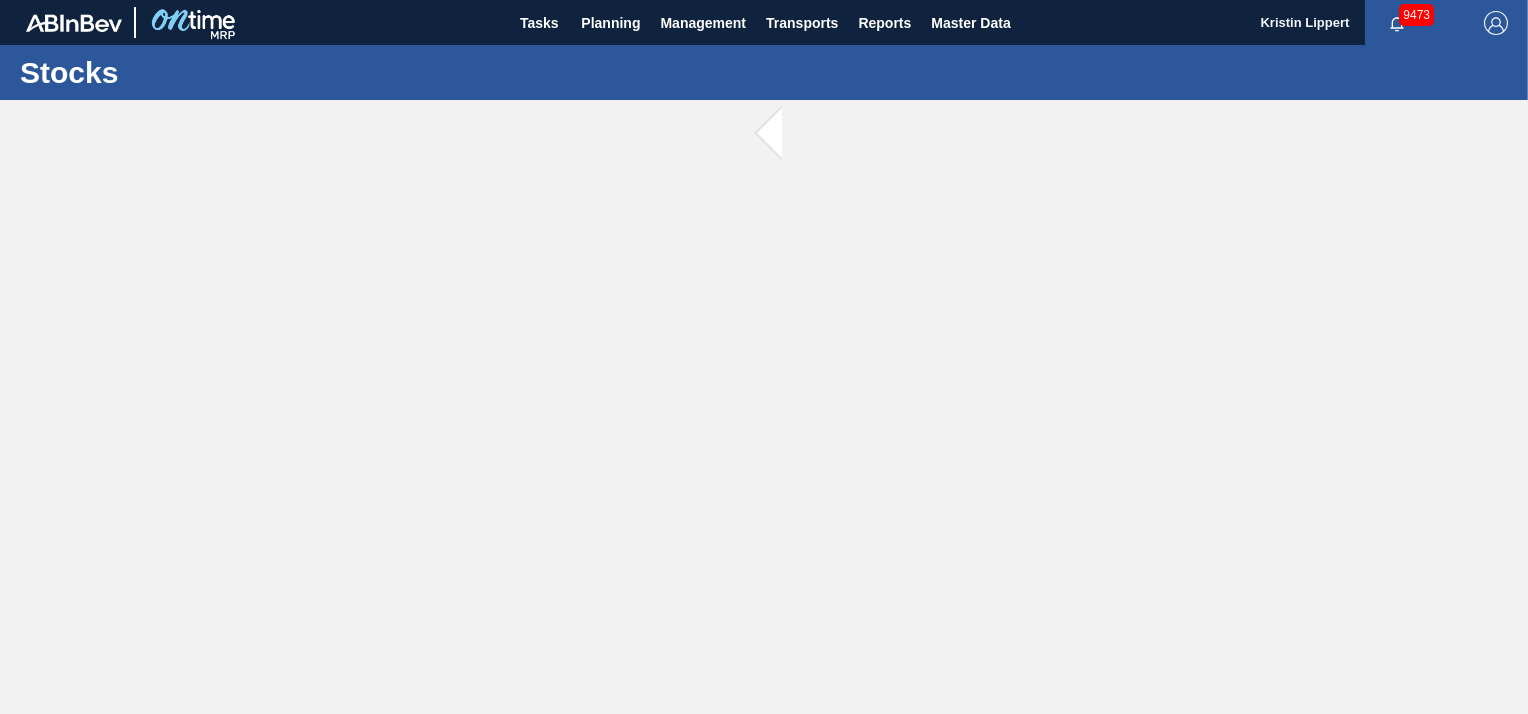 scroll, scrollTop: 0, scrollLeft: 0, axis: both 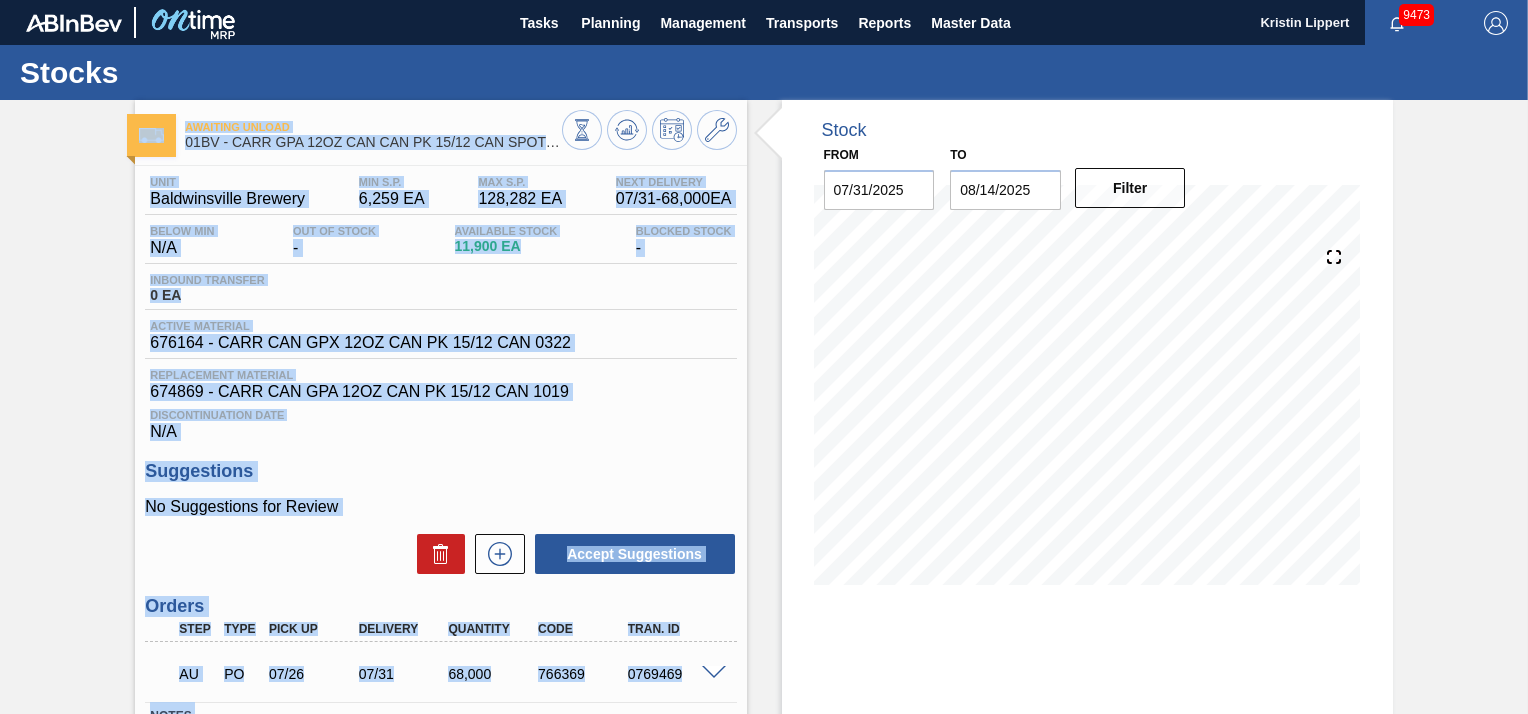 click on "Discontinuation Date N/A" at bounding box center [440, 421] 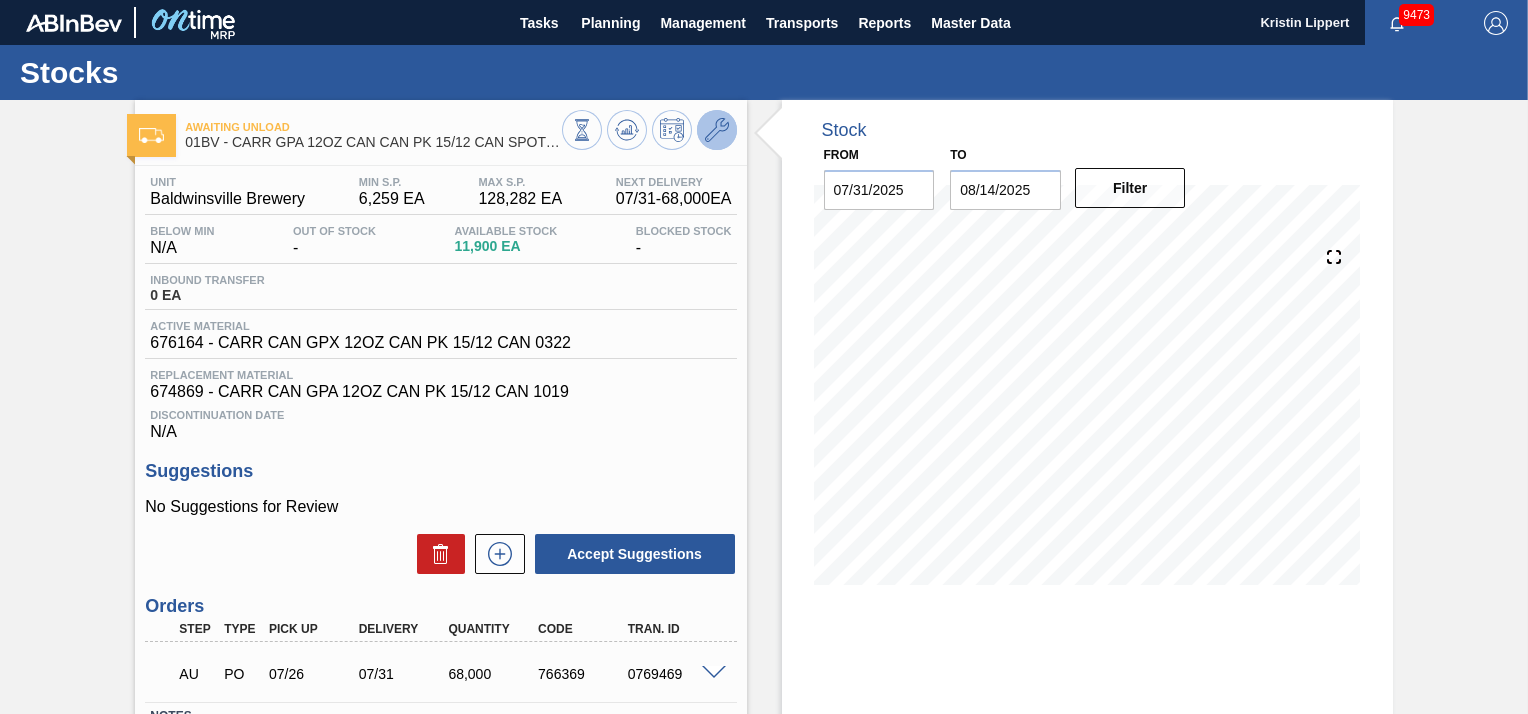click 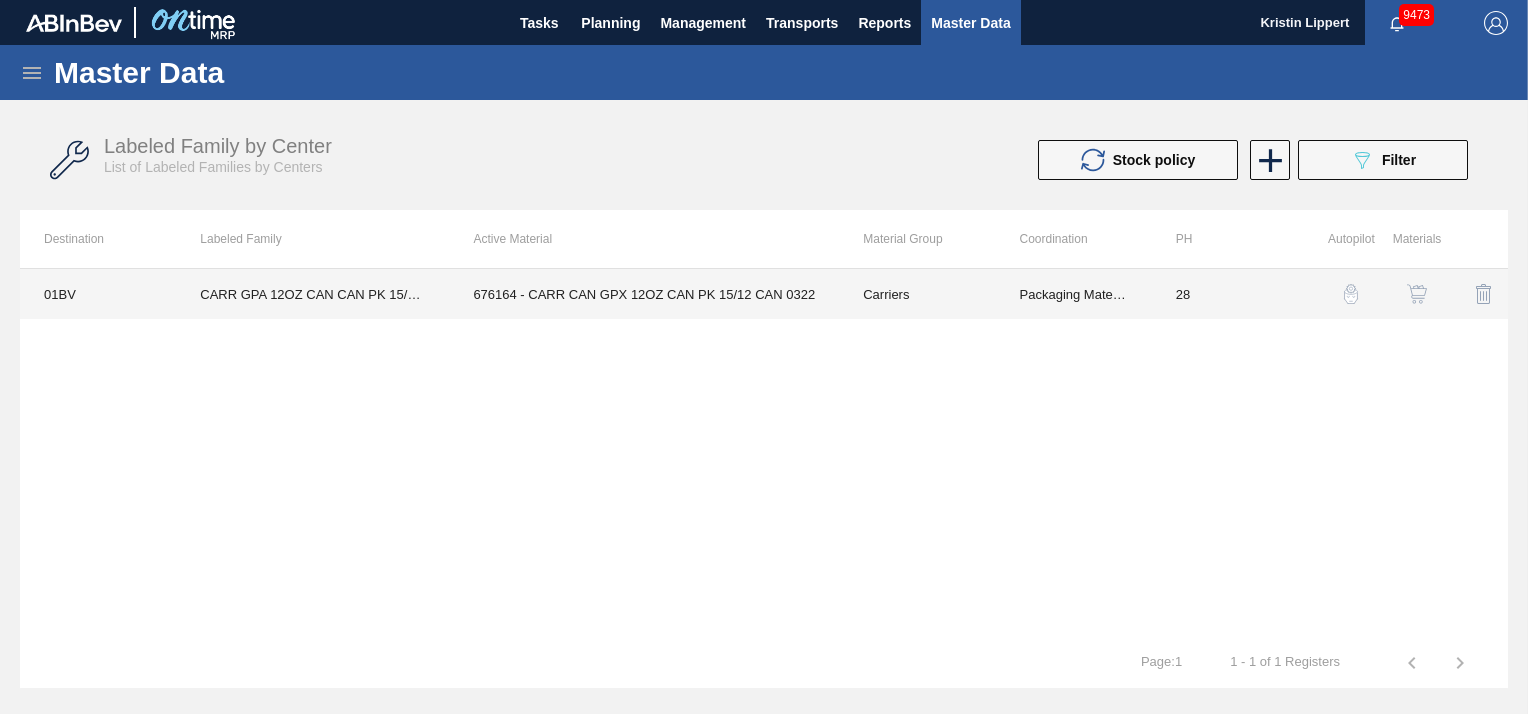 click on "676164 - CARR CAN GPX 12OZ CAN PK 15/12 CAN 0322" at bounding box center (644, 294) 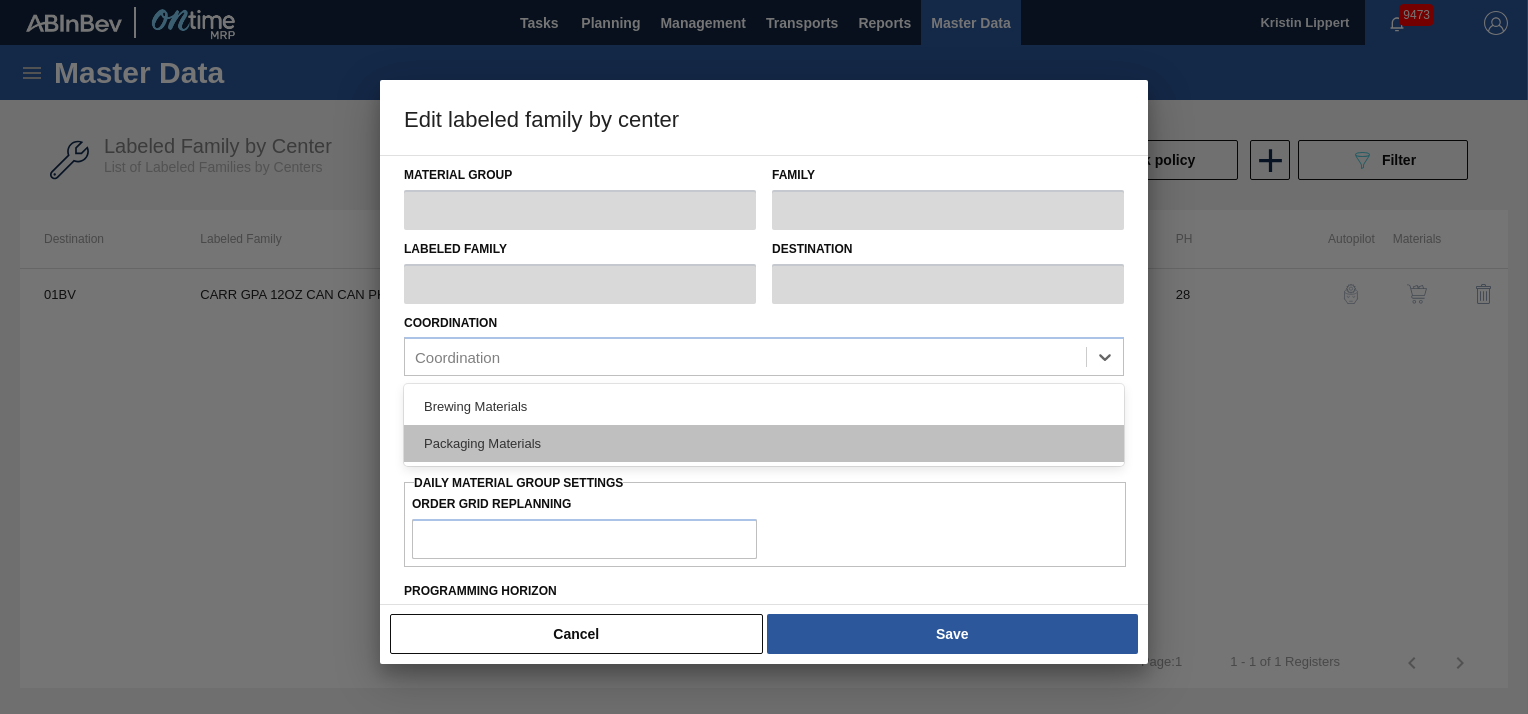 type on "Carriers" 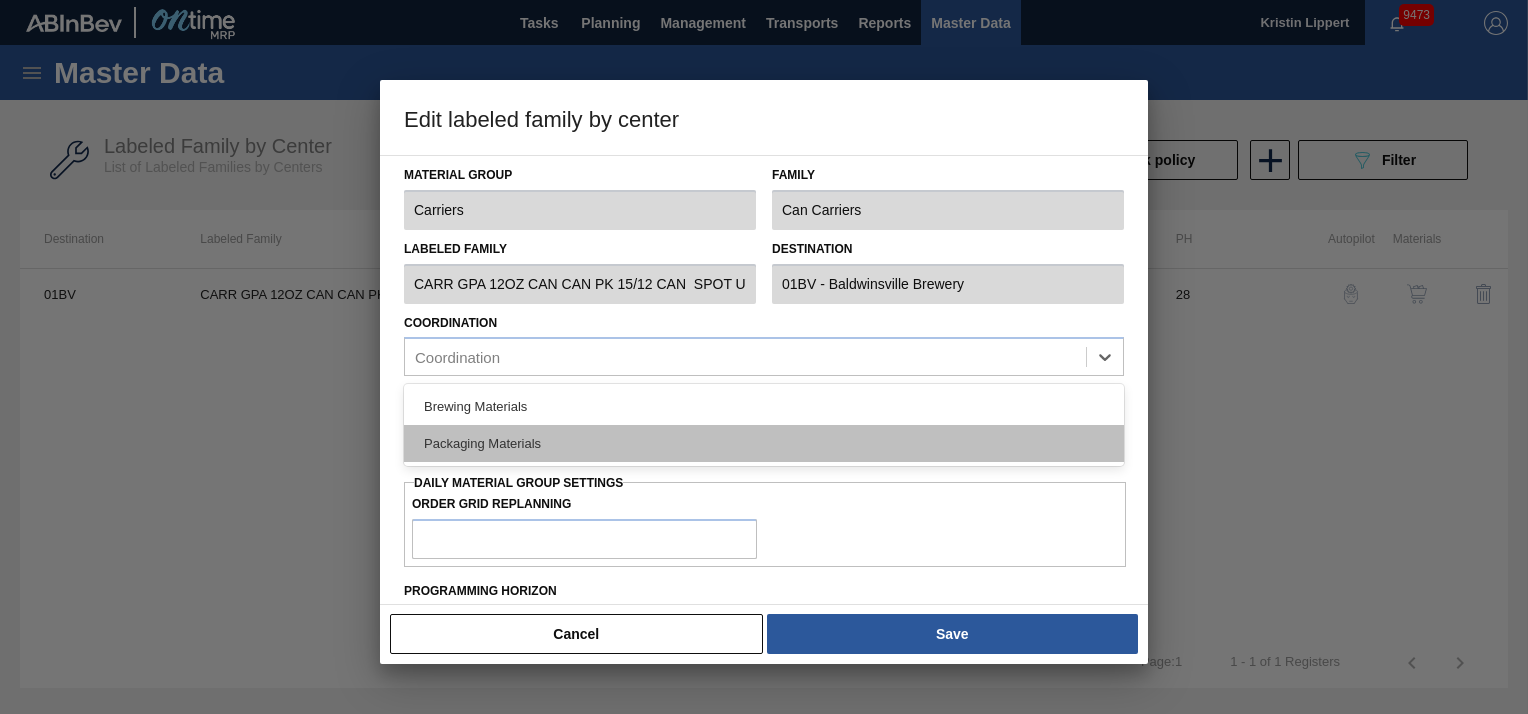 type on "128,282" 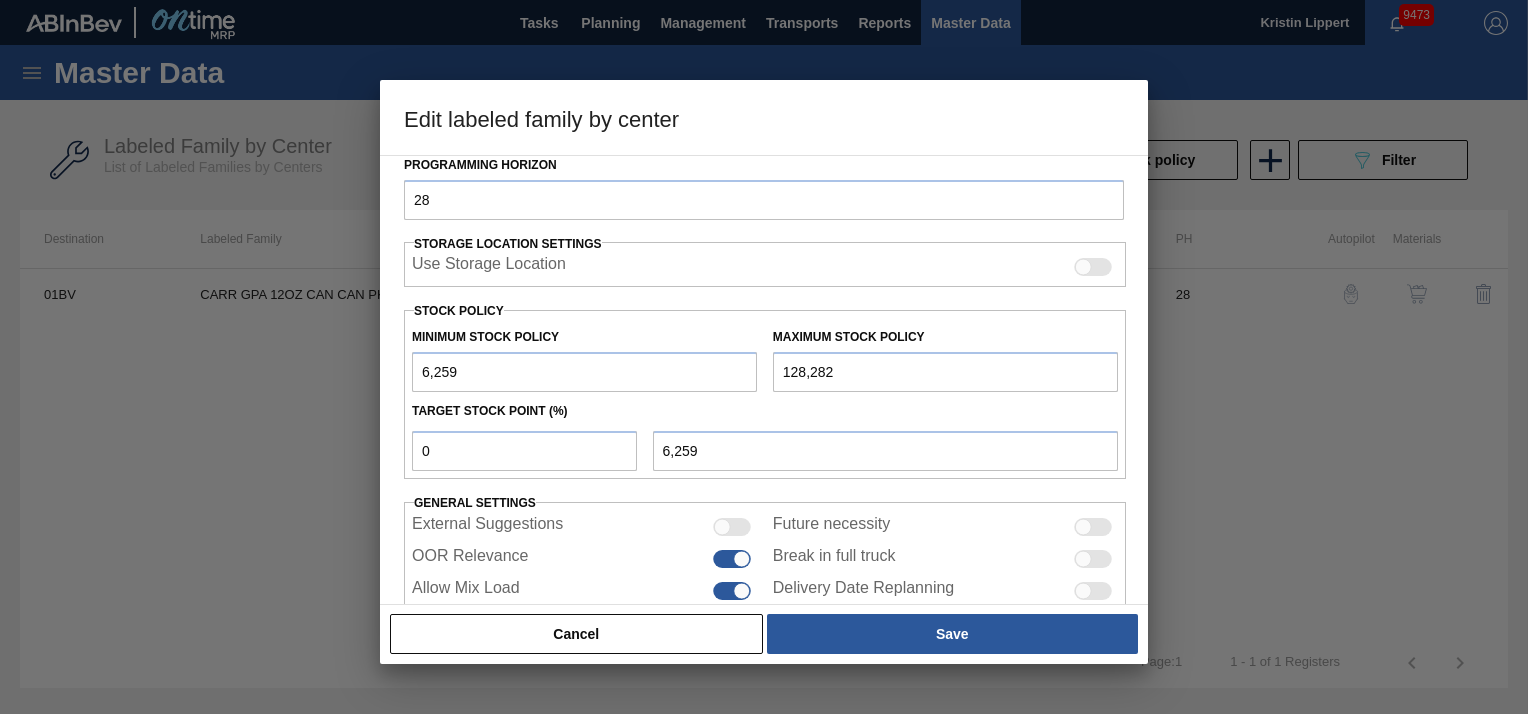 scroll, scrollTop: 440, scrollLeft: 0, axis: vertical 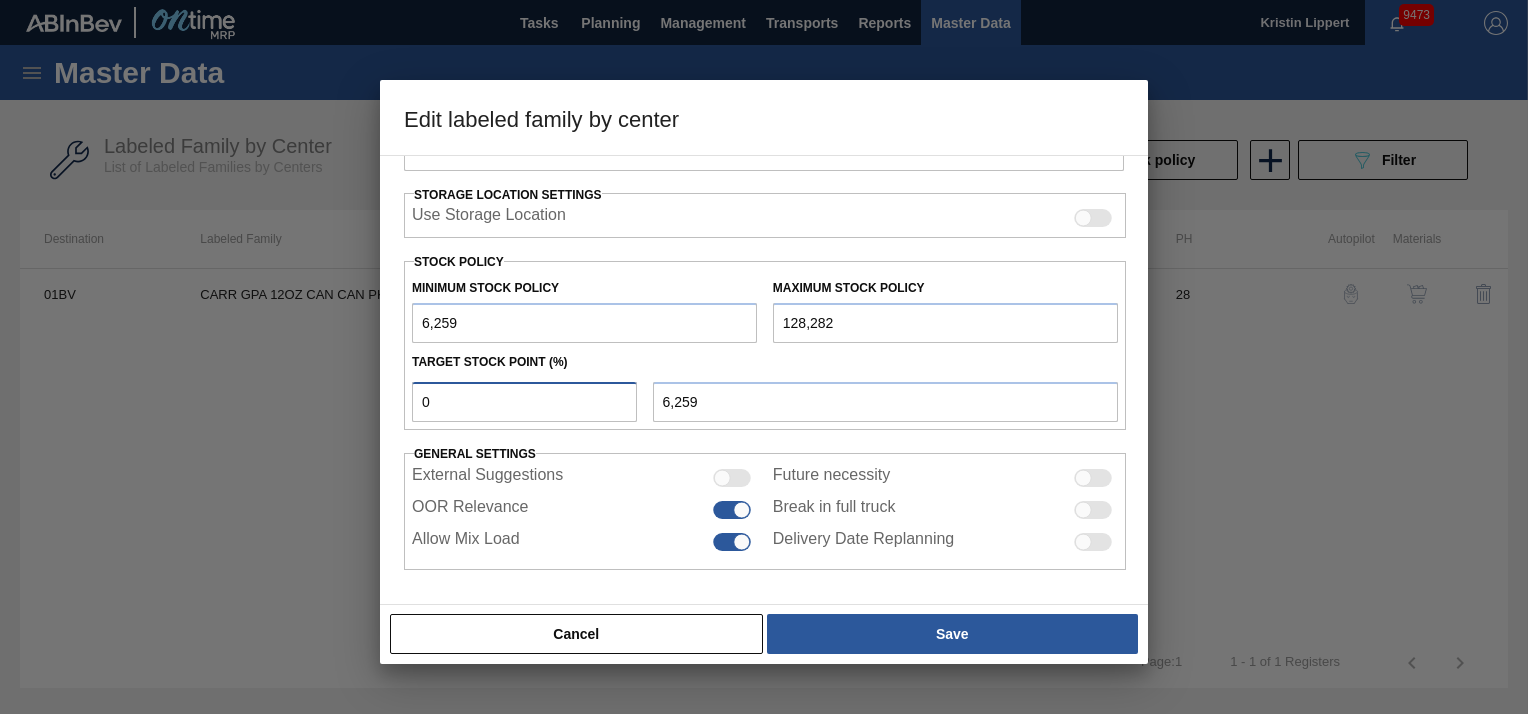 click on "0" at bounding box center (524, 402) 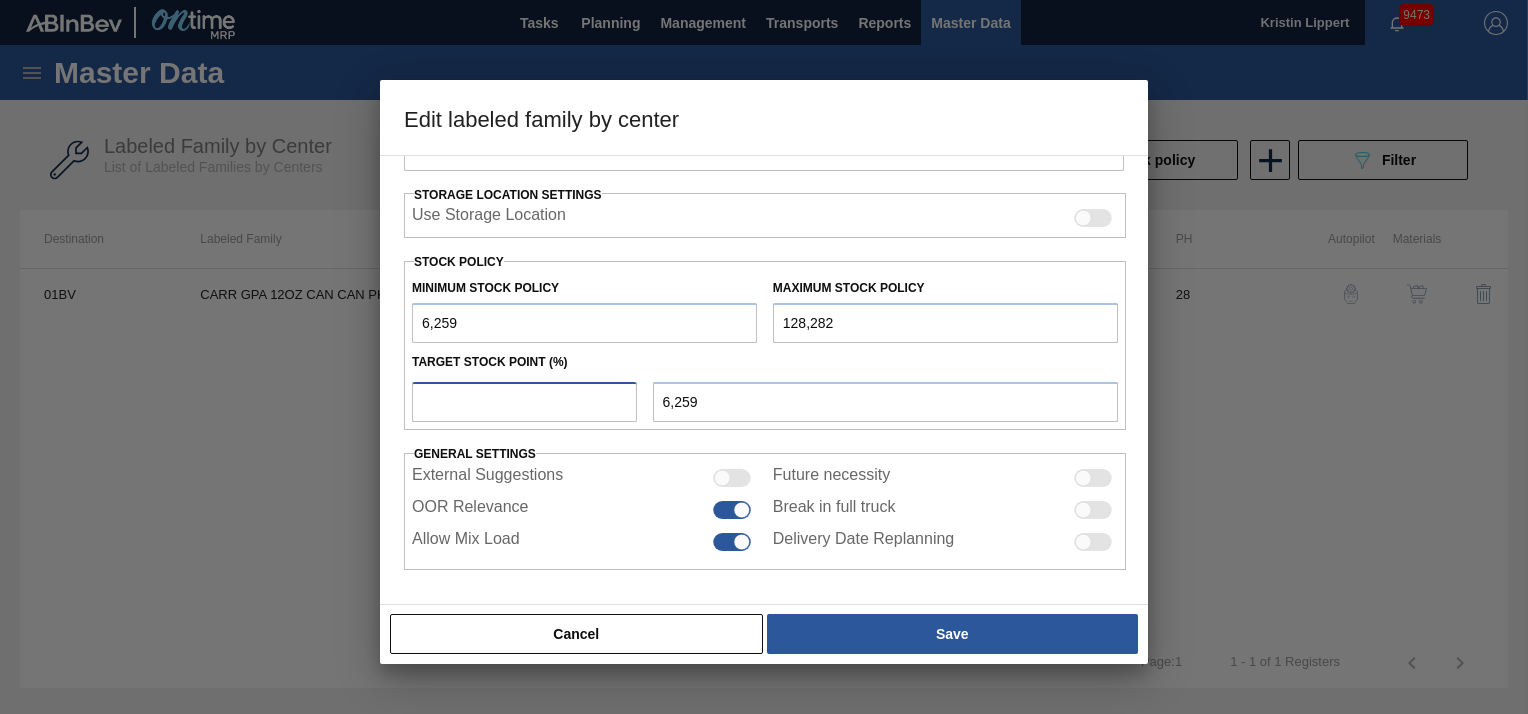 type on "3" 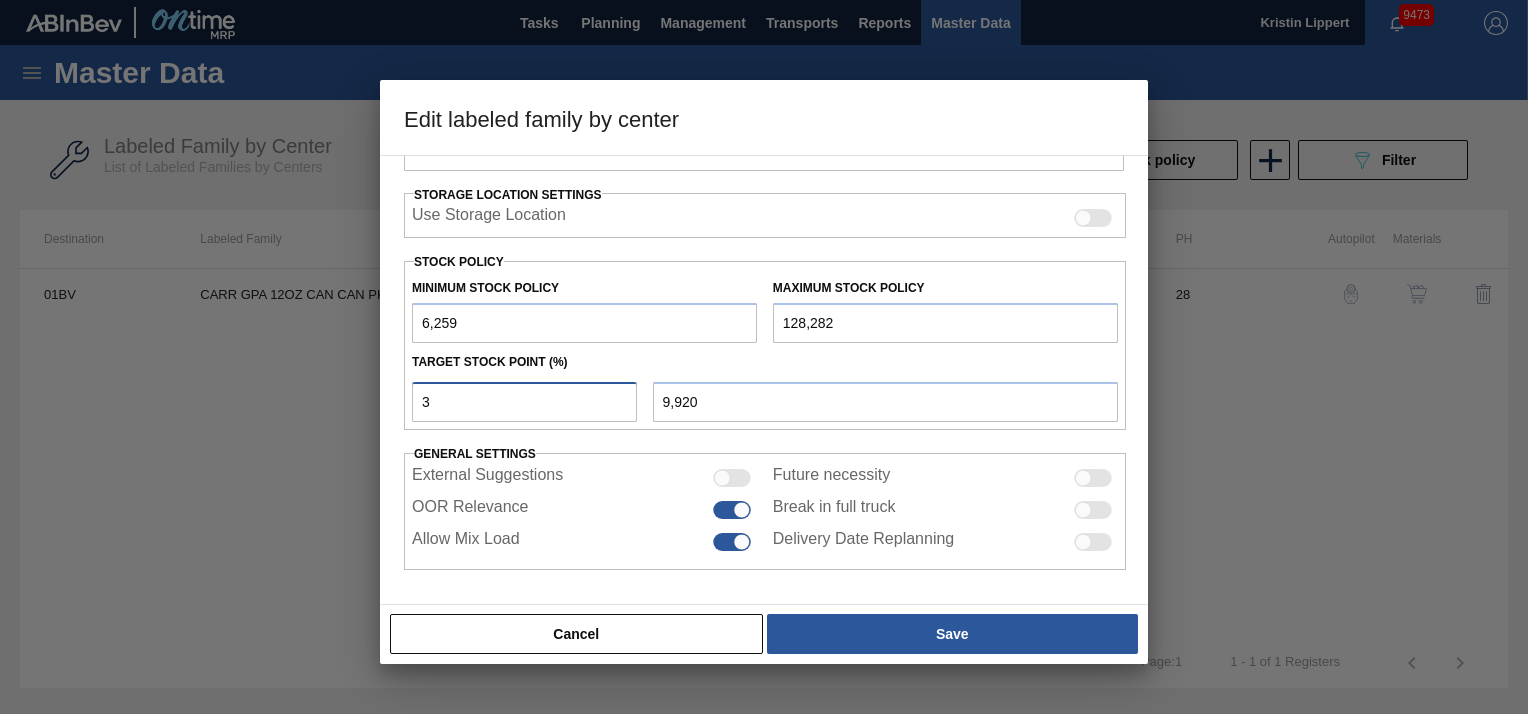 type 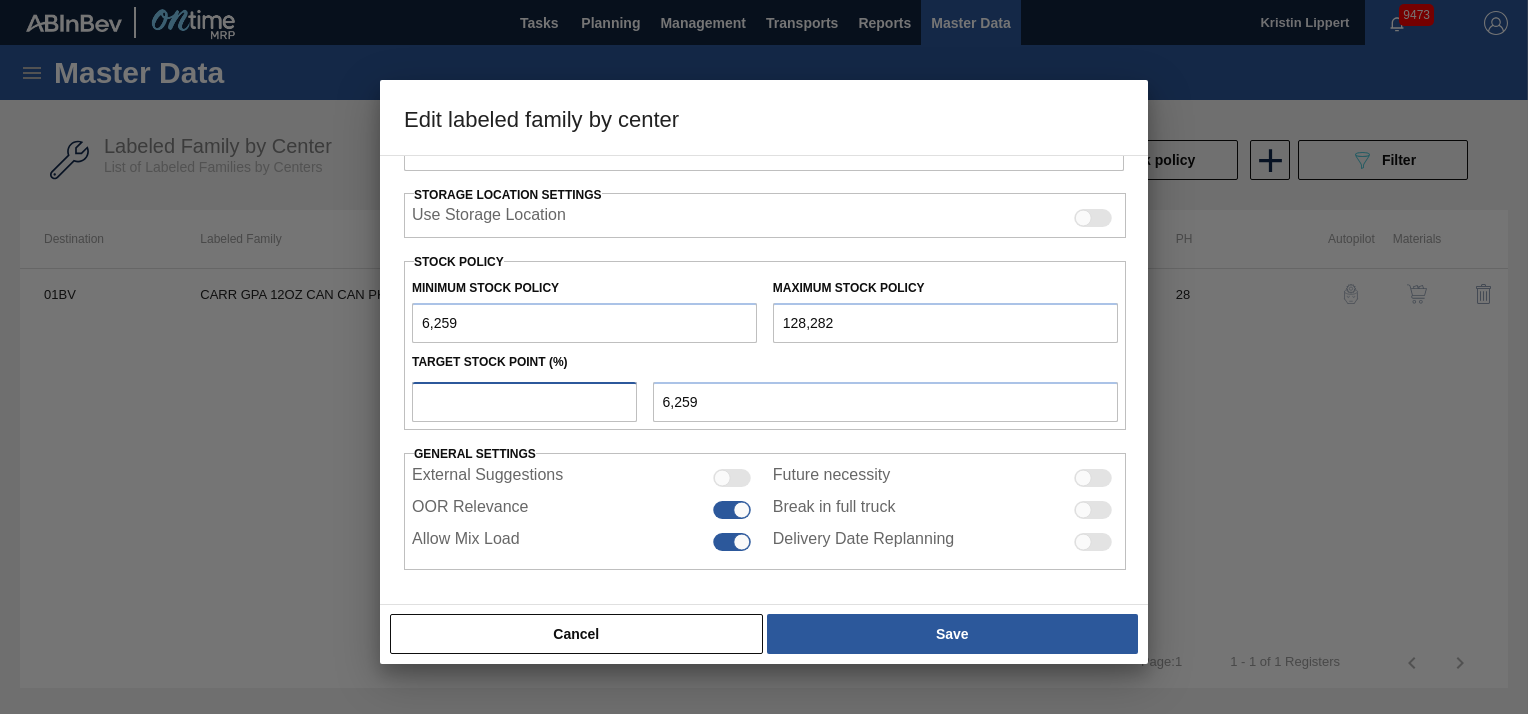 type on "2" 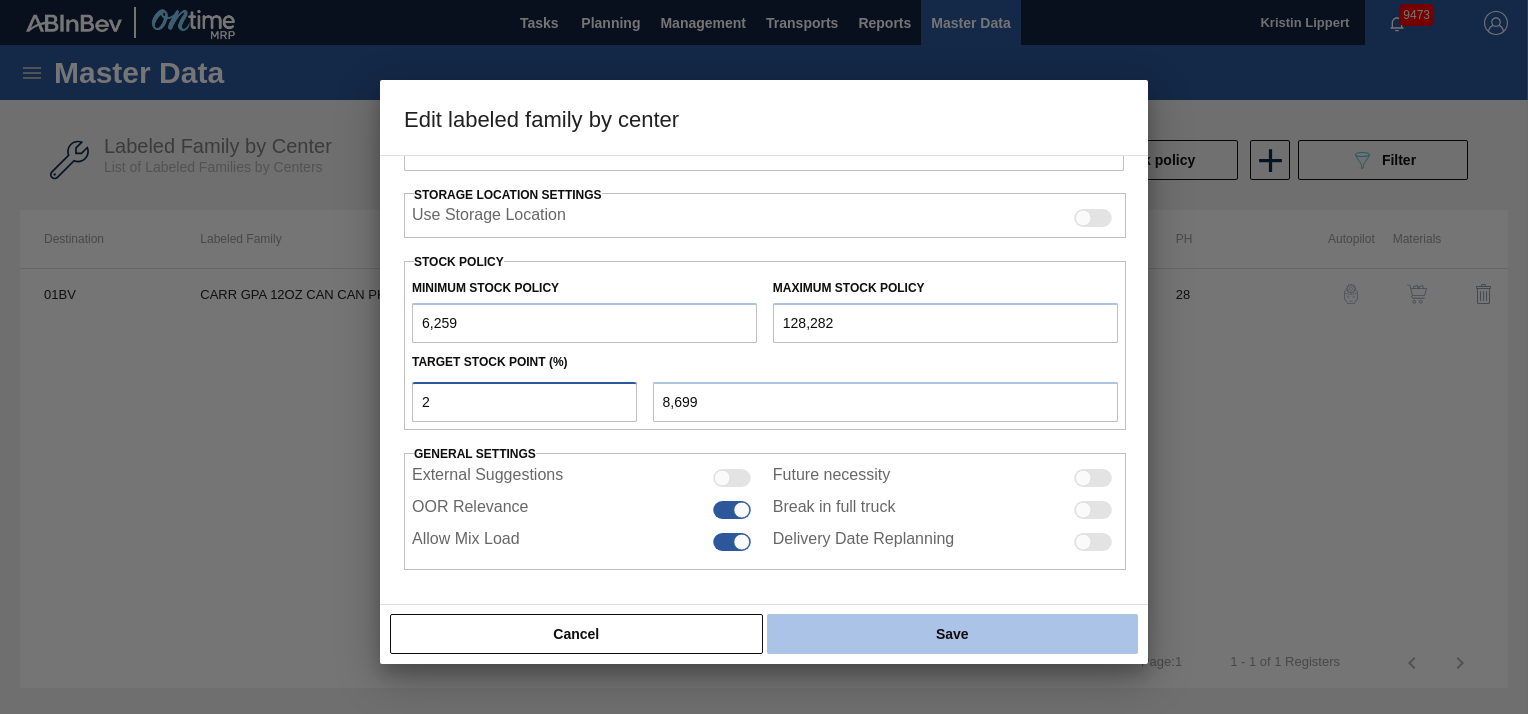 type on "2" 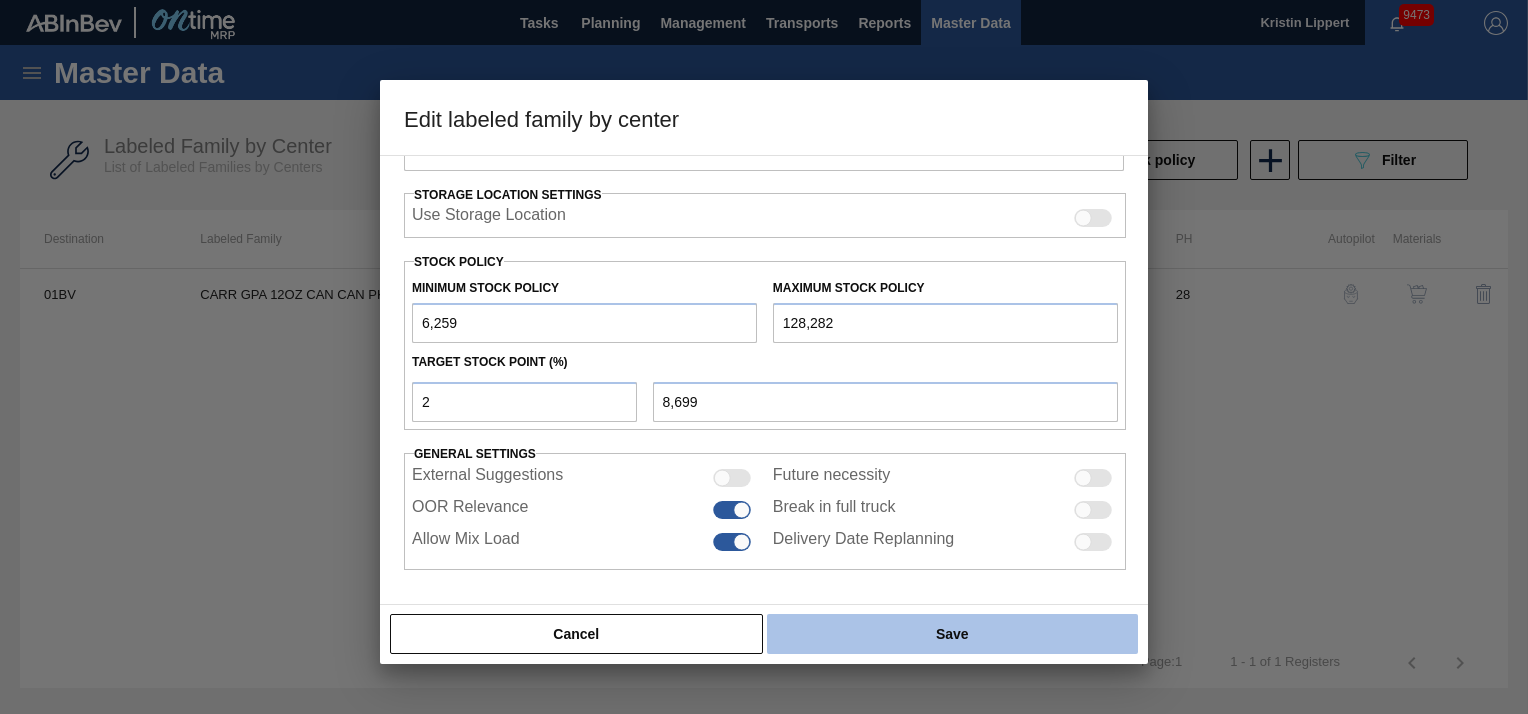 click on "Save" at bounding box center [952, 634] 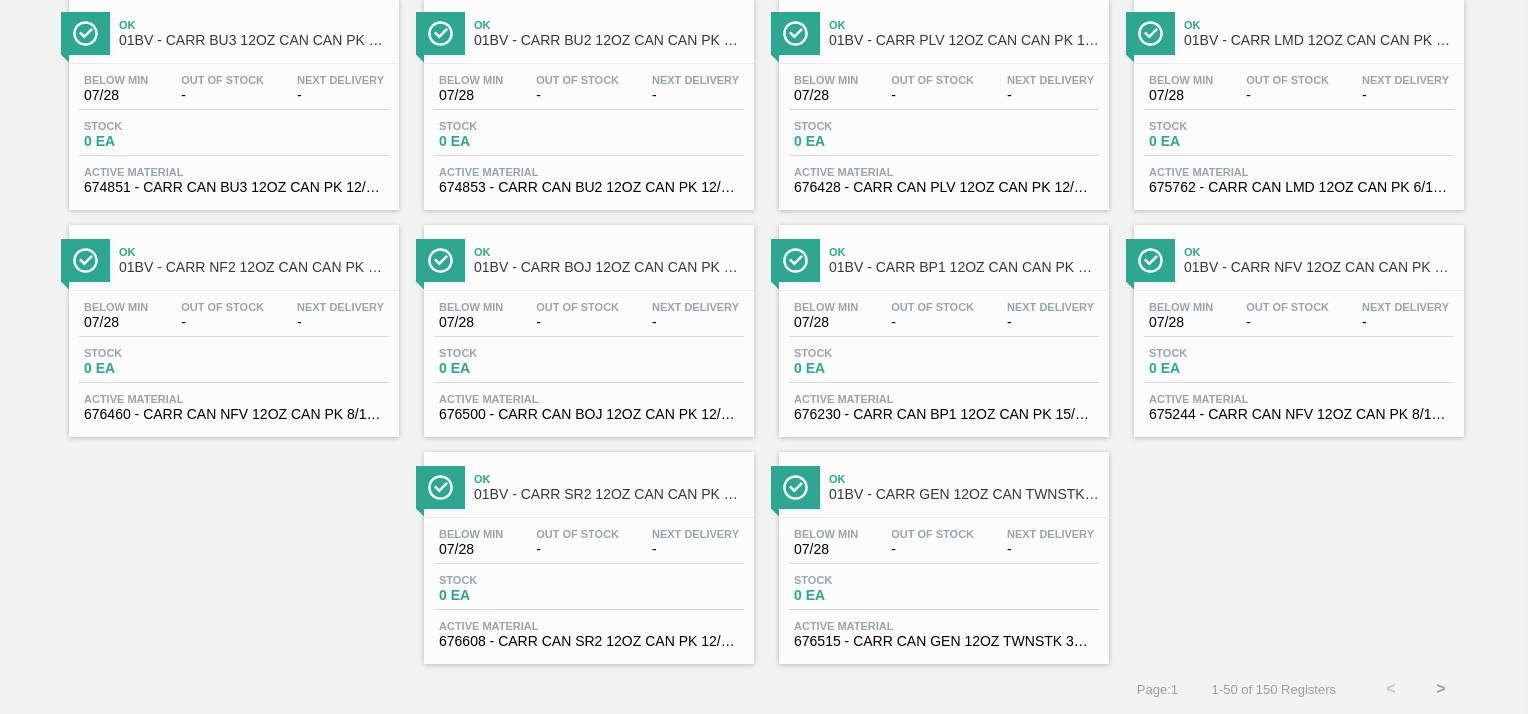 scroll, scrollTop: 2429, scrollLeft: 0, axis: vertical 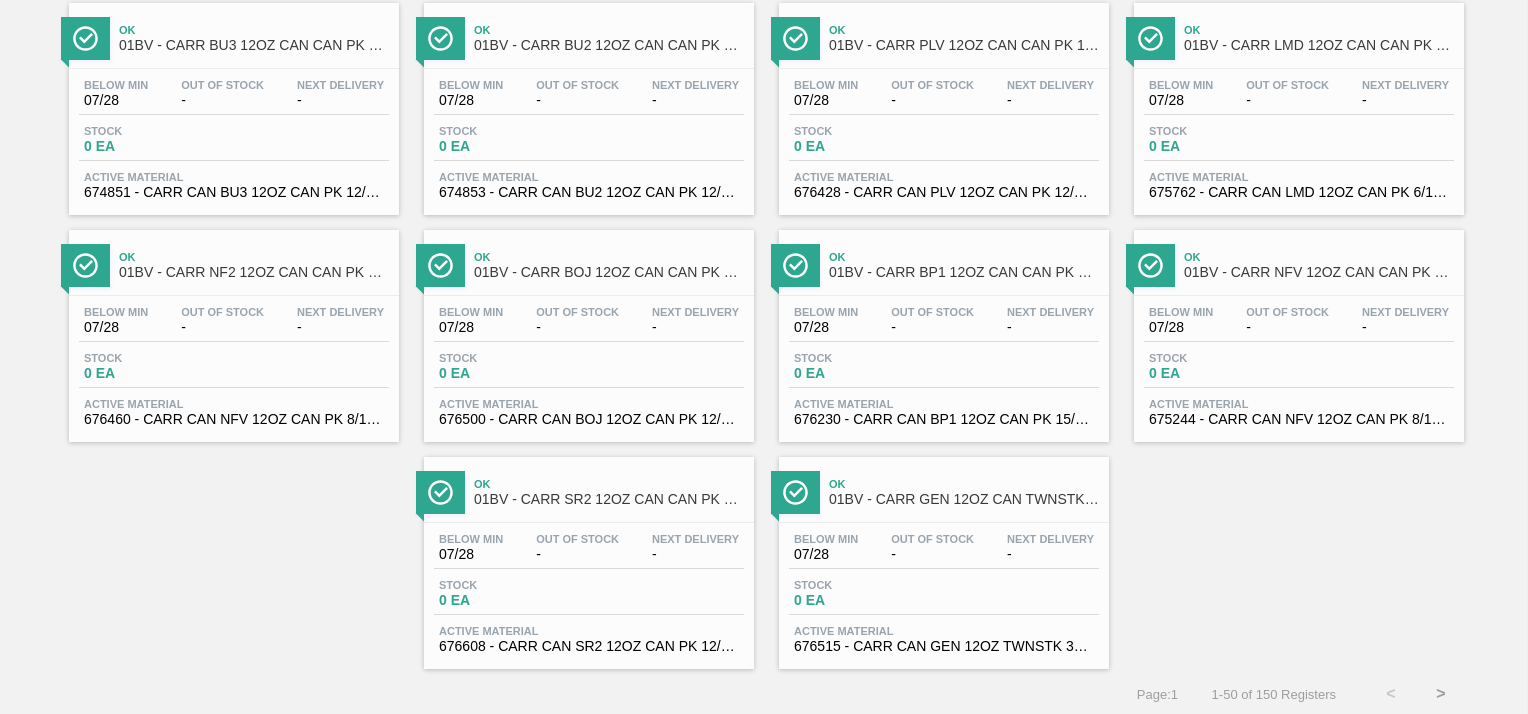 click on ">" at bounding box center [1441, 694] 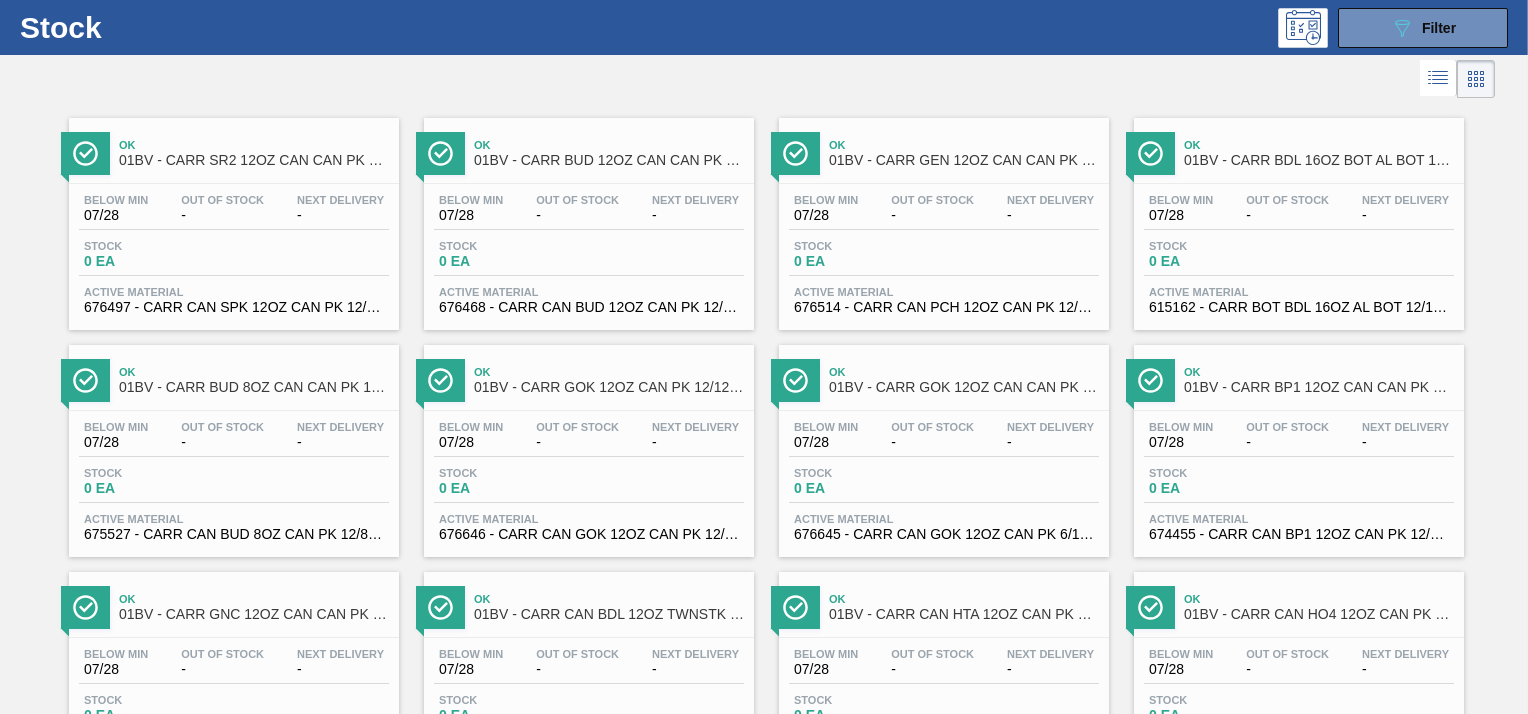 scroll, scrollTop: 0, scrollLeft: 0, axis: both 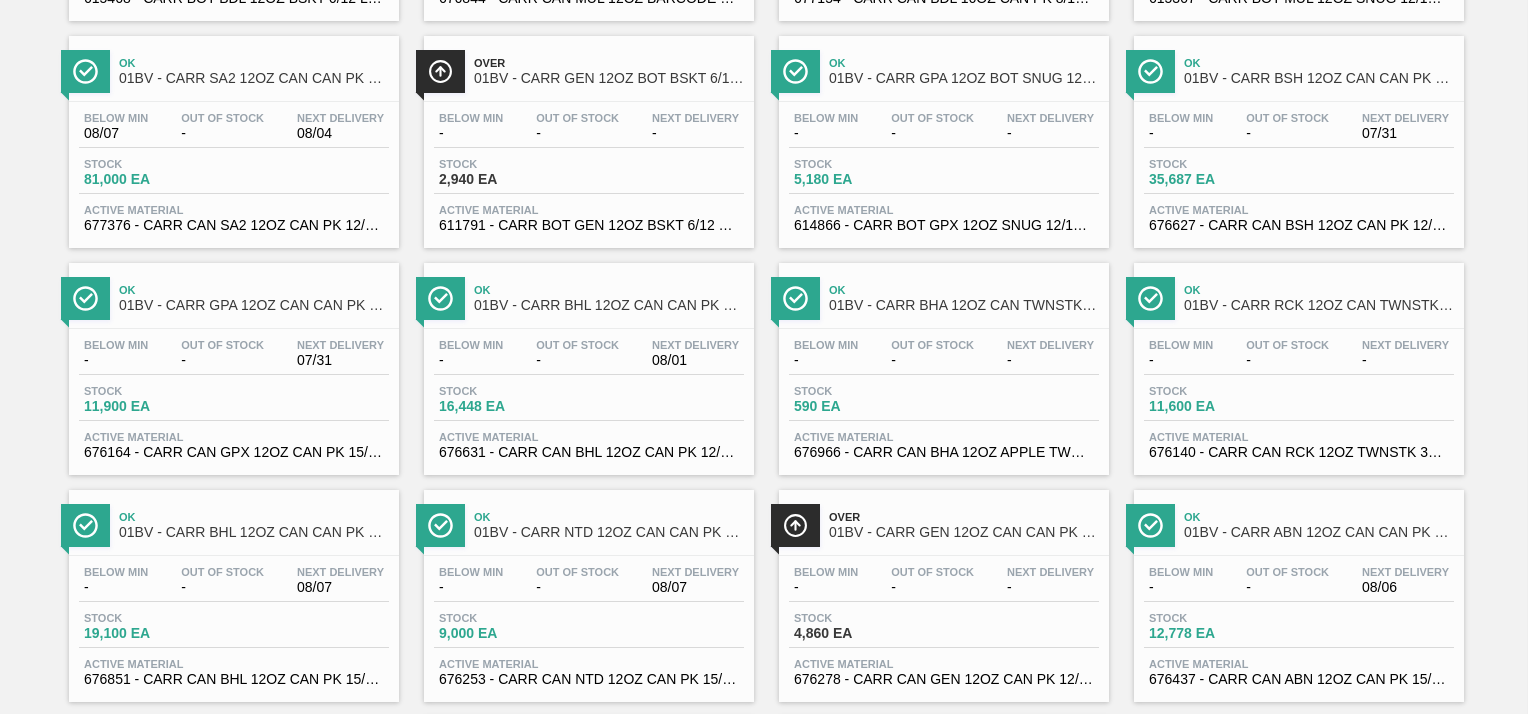 click on "01BV - CARR BHL 12OZ CAN CAN PK 12/12 CAN" at bounding box center [609, 305] 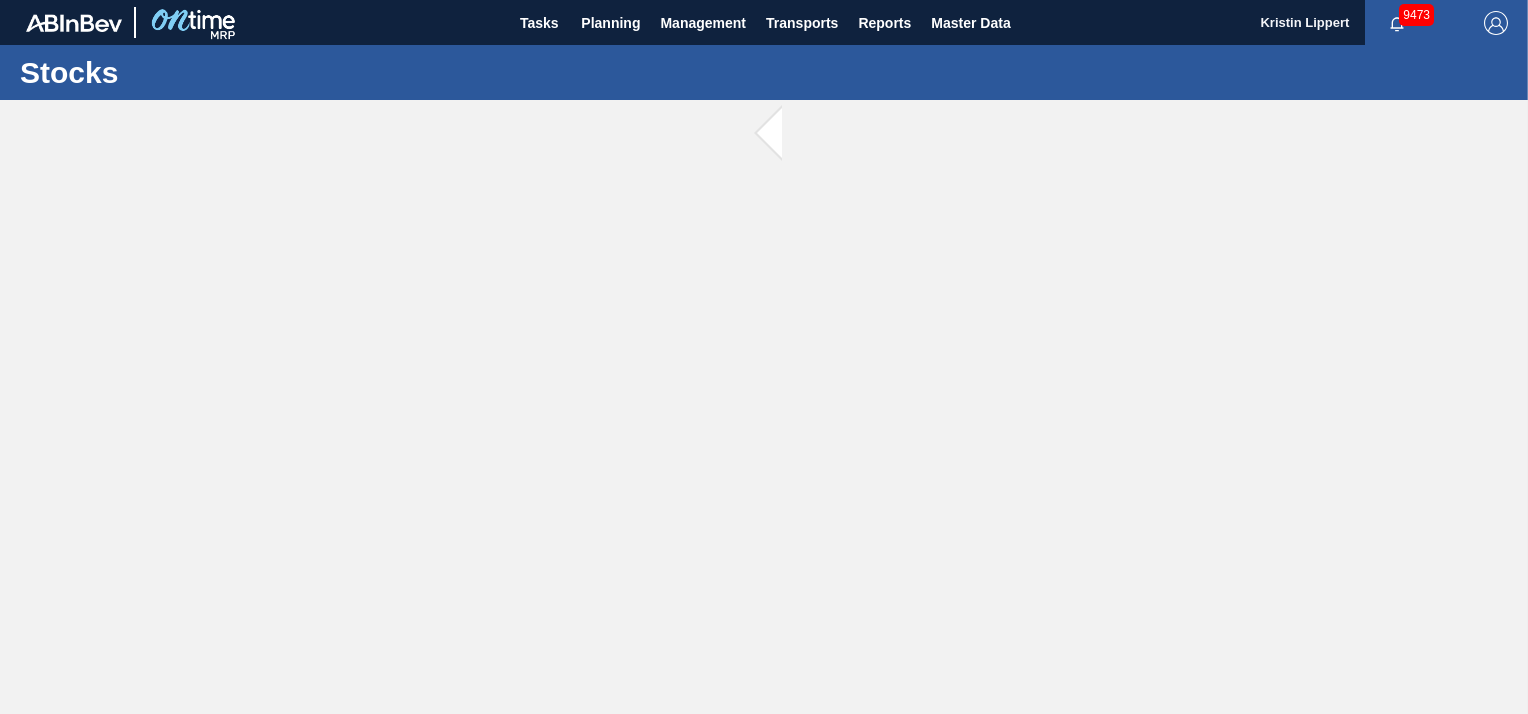 scroll, scrollTop: 0, scrollLeft: 0, axis: both 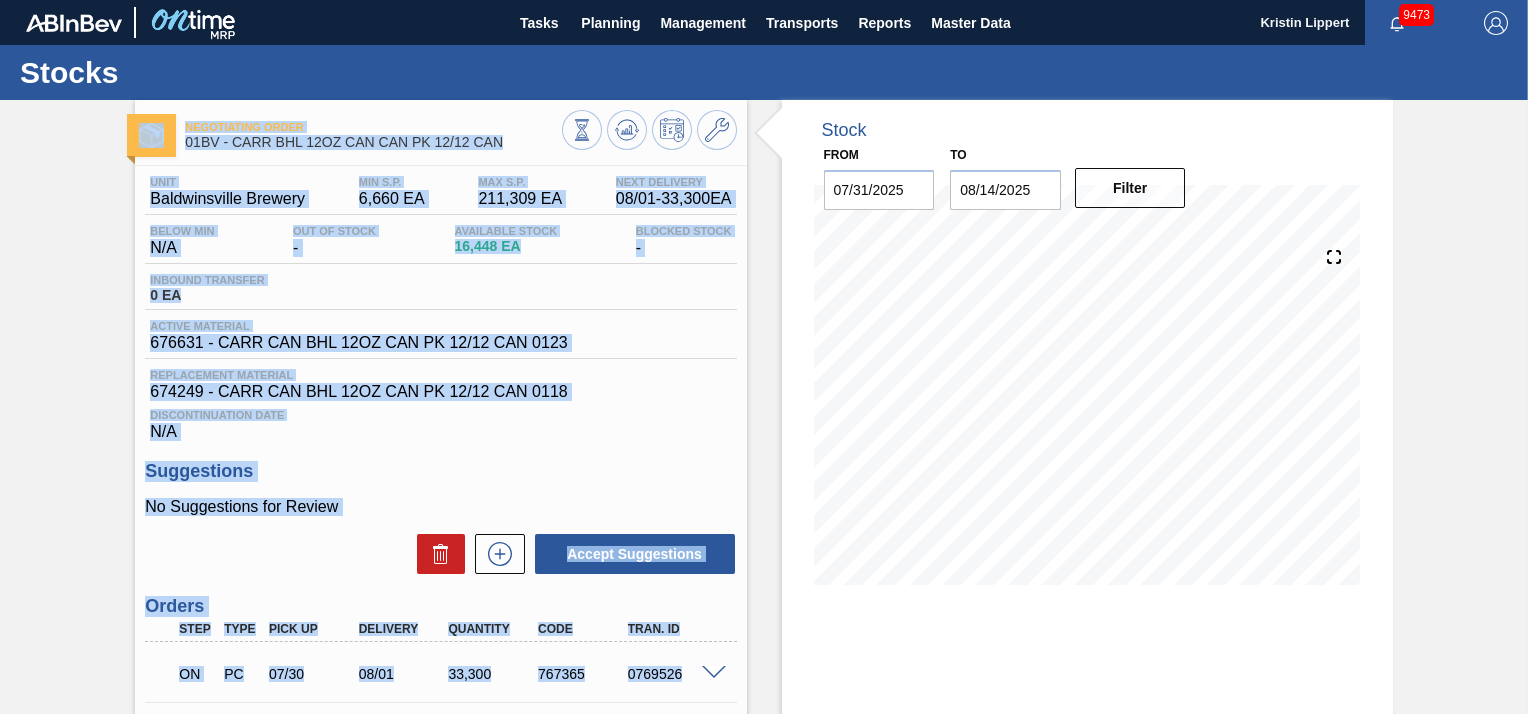 click on "Discontinuation Date" at bounding box center [440, 415] 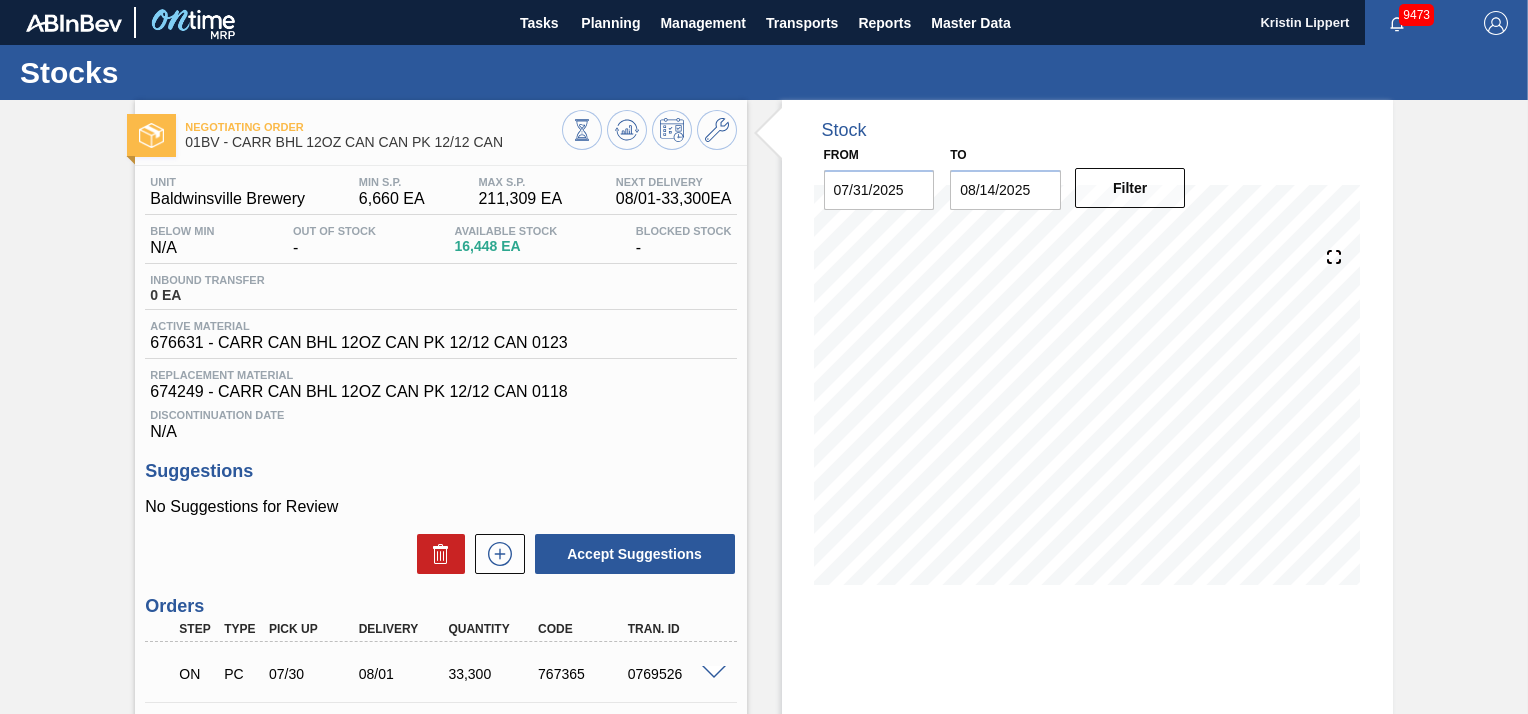 click on "Discontinuation Date" at bounding box center (440, 415) 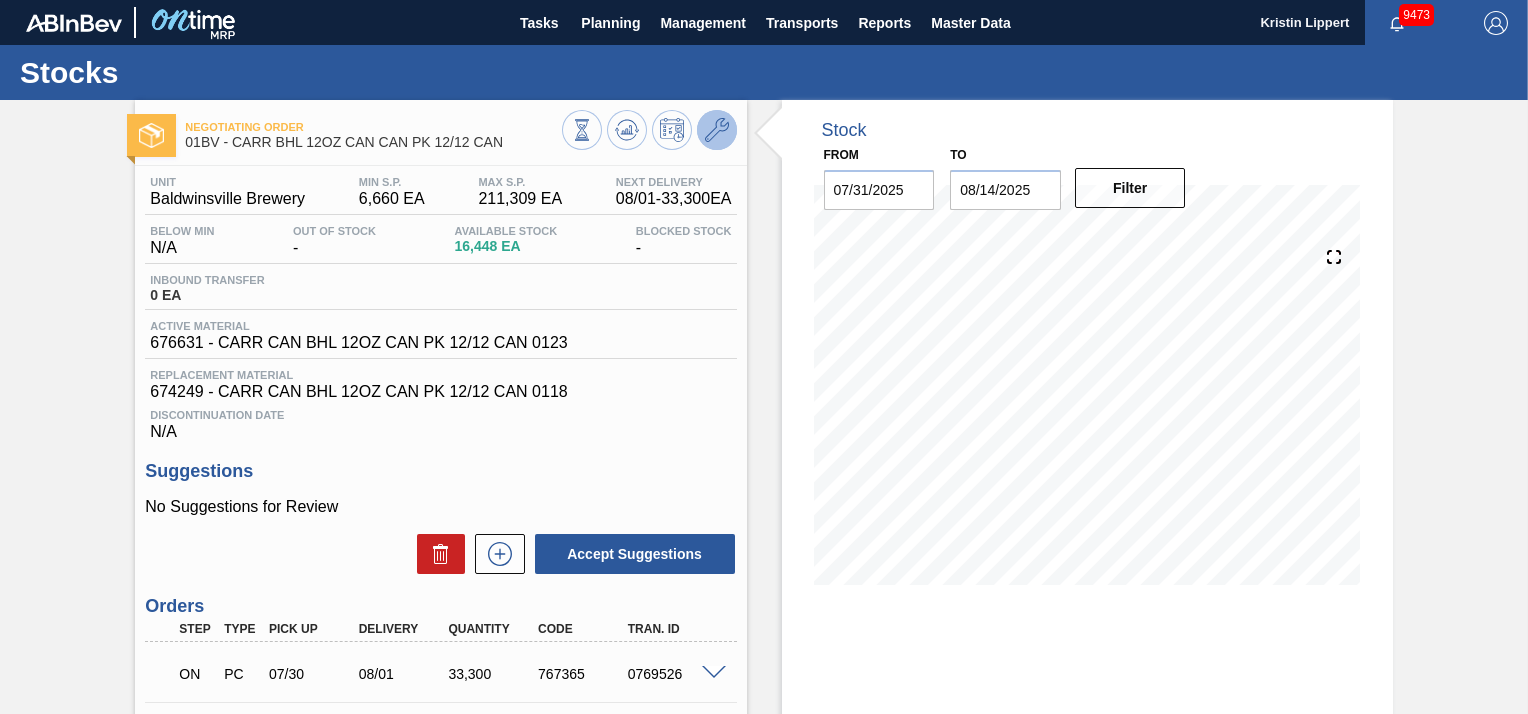 click 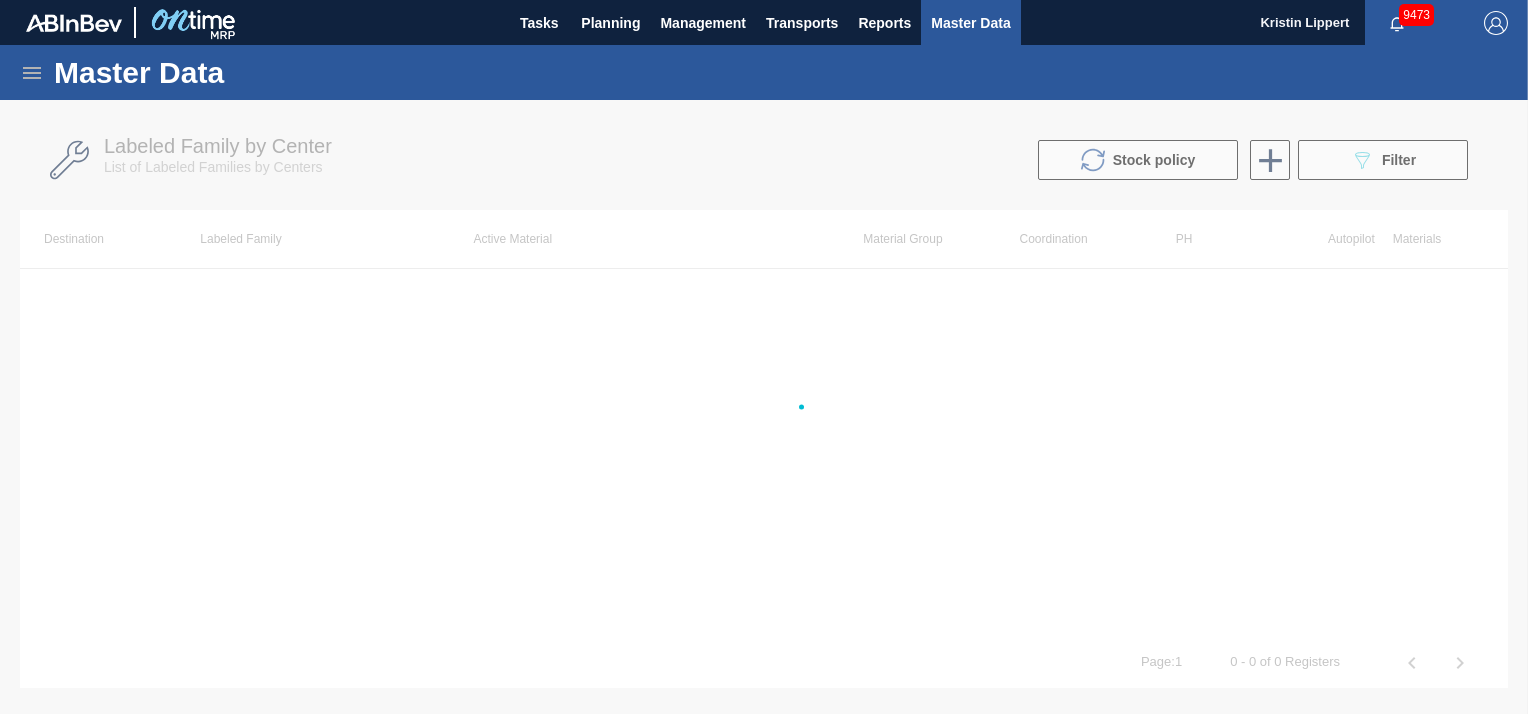 click at bounding box center [764, 407] 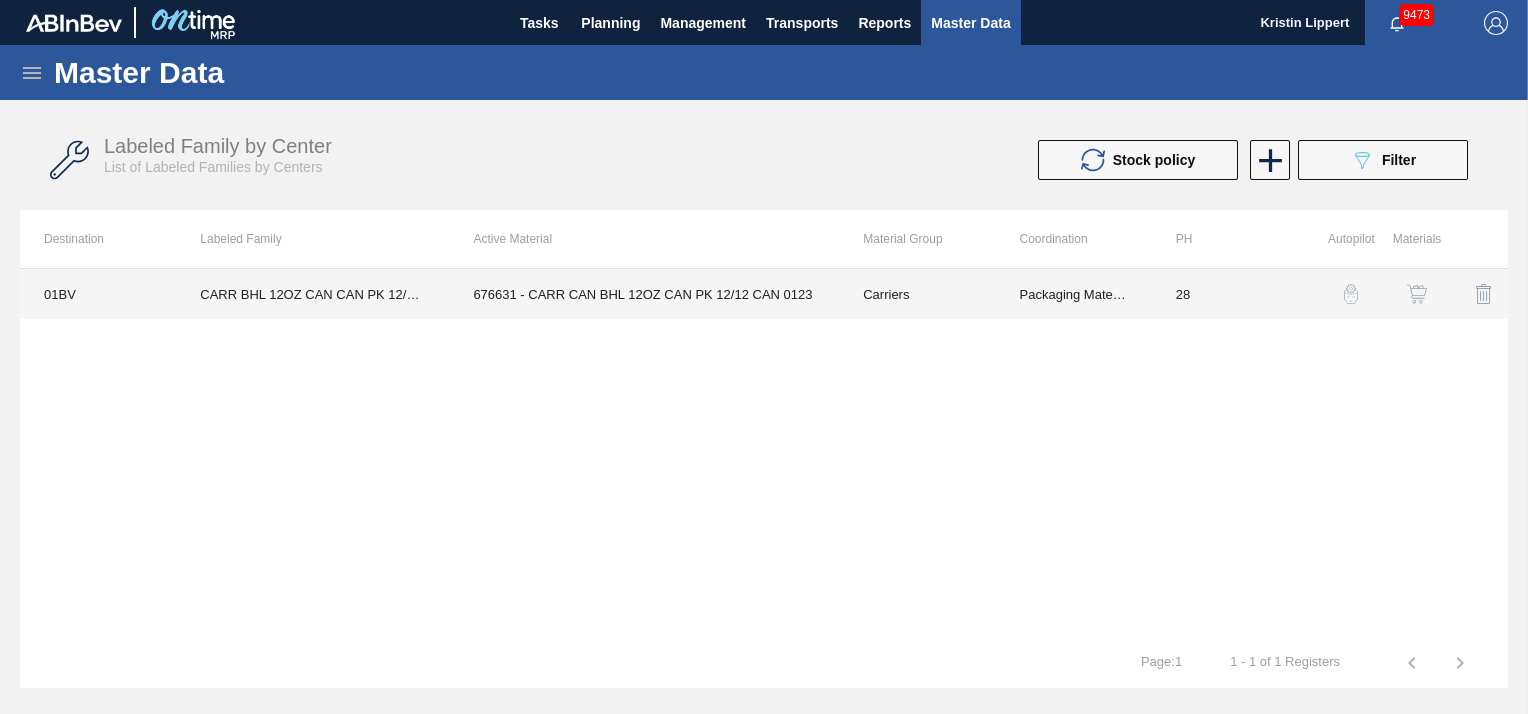 click on "676631 - CARR CAN BHL 12OZ CAN PK 12/12 CAN 0123" at bounding box center (644, 294) 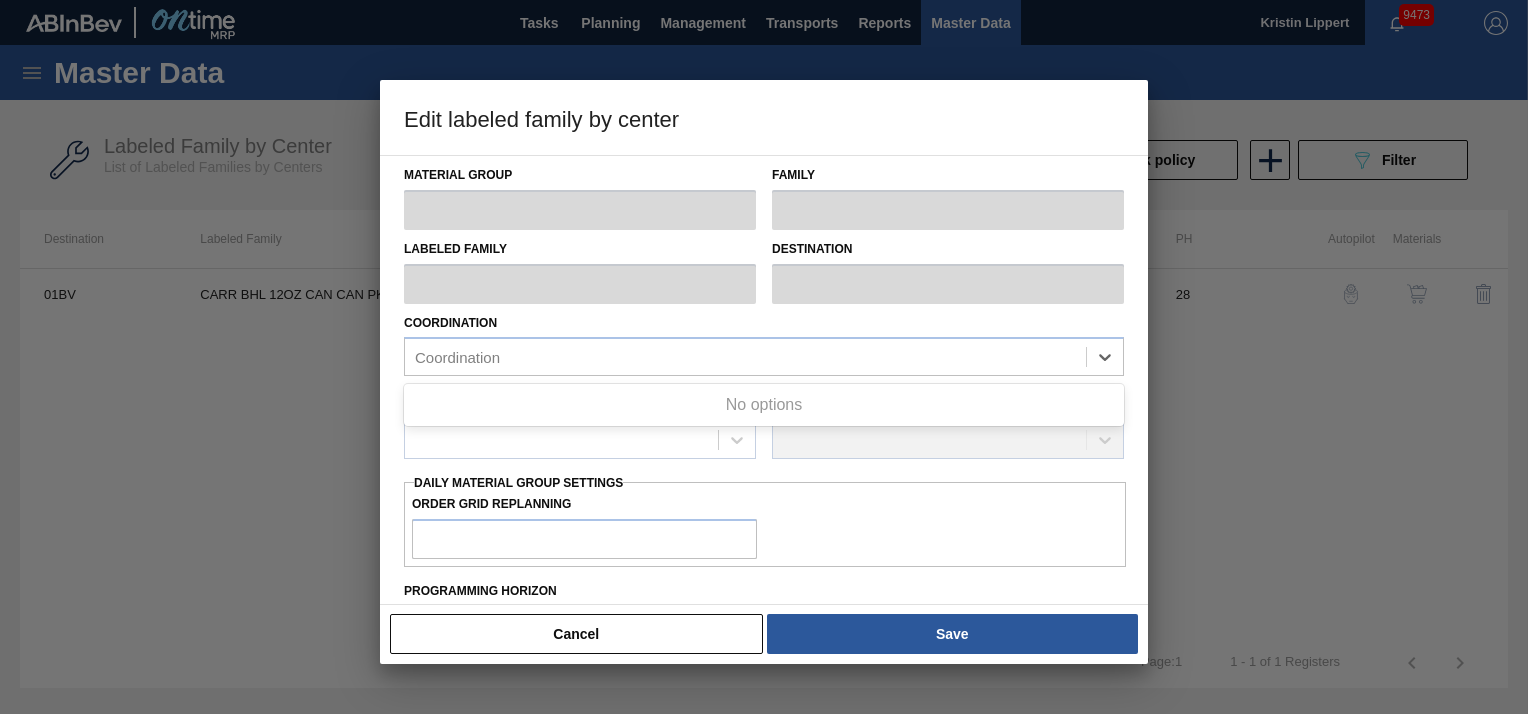 click on "Coordination   Use Up and Down to choose options, press Enter to select the currently focused option, press Escape to exit the menu, press Tab to select the option and exit the menu. Coordination No options" at bounding box center [764, 340] 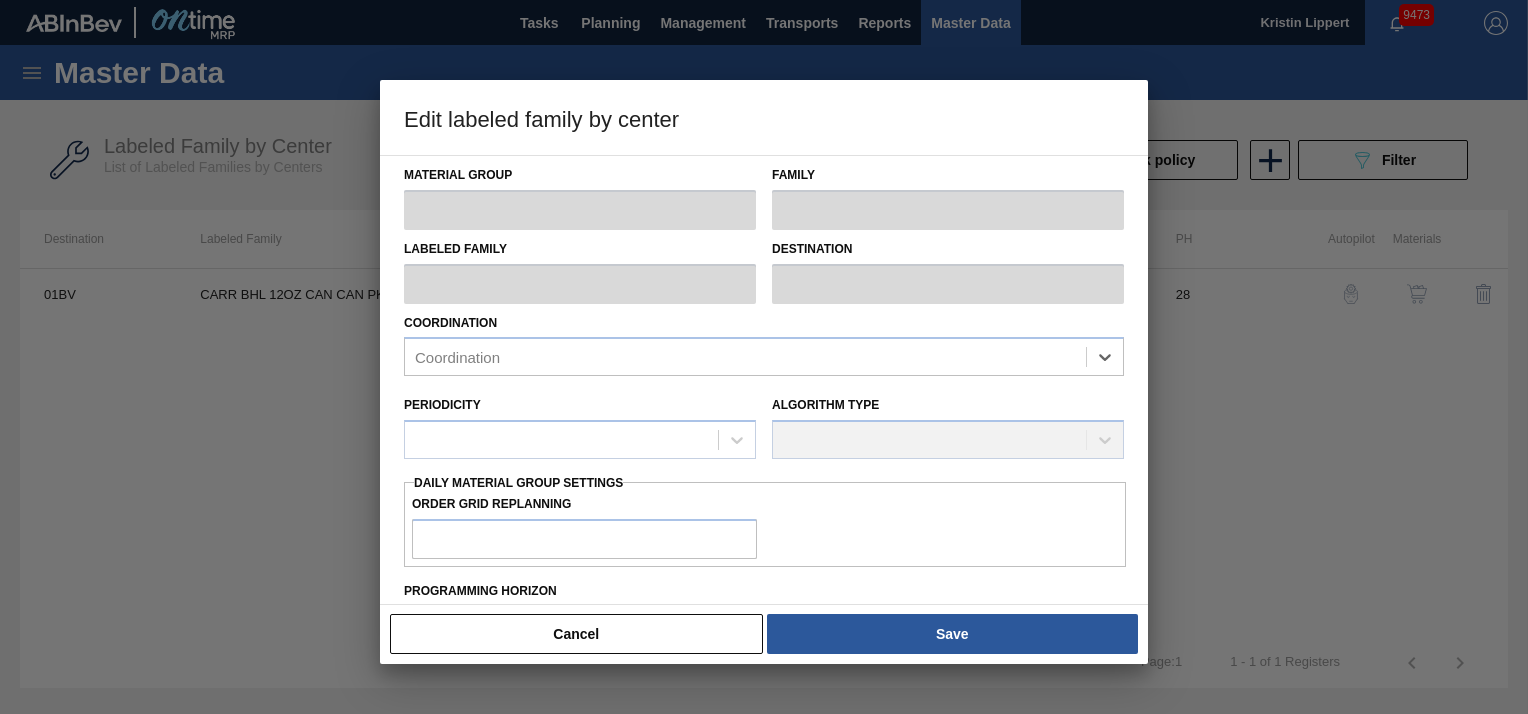 type on "Carriers" 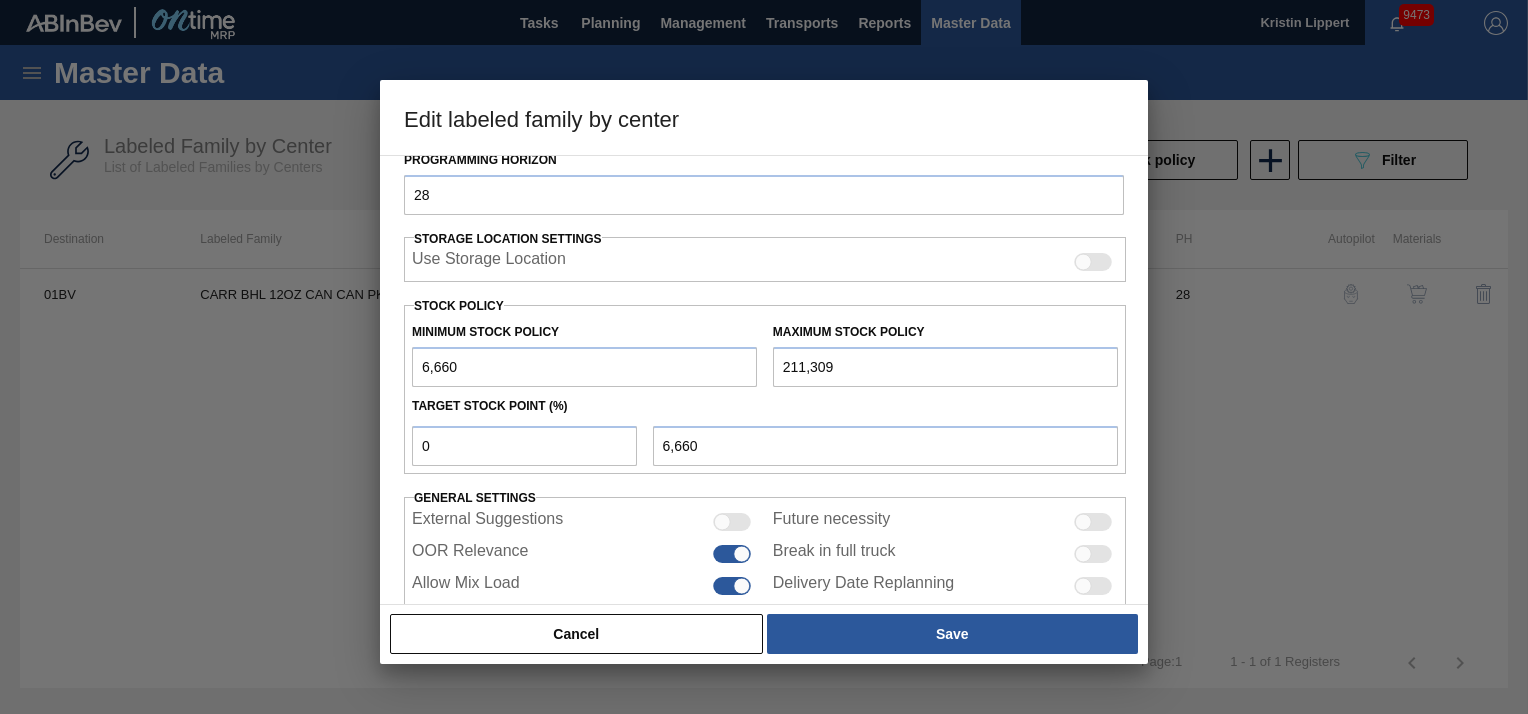 scroll, scrollTop: 440, scrollLeft: 0, axis: vertical 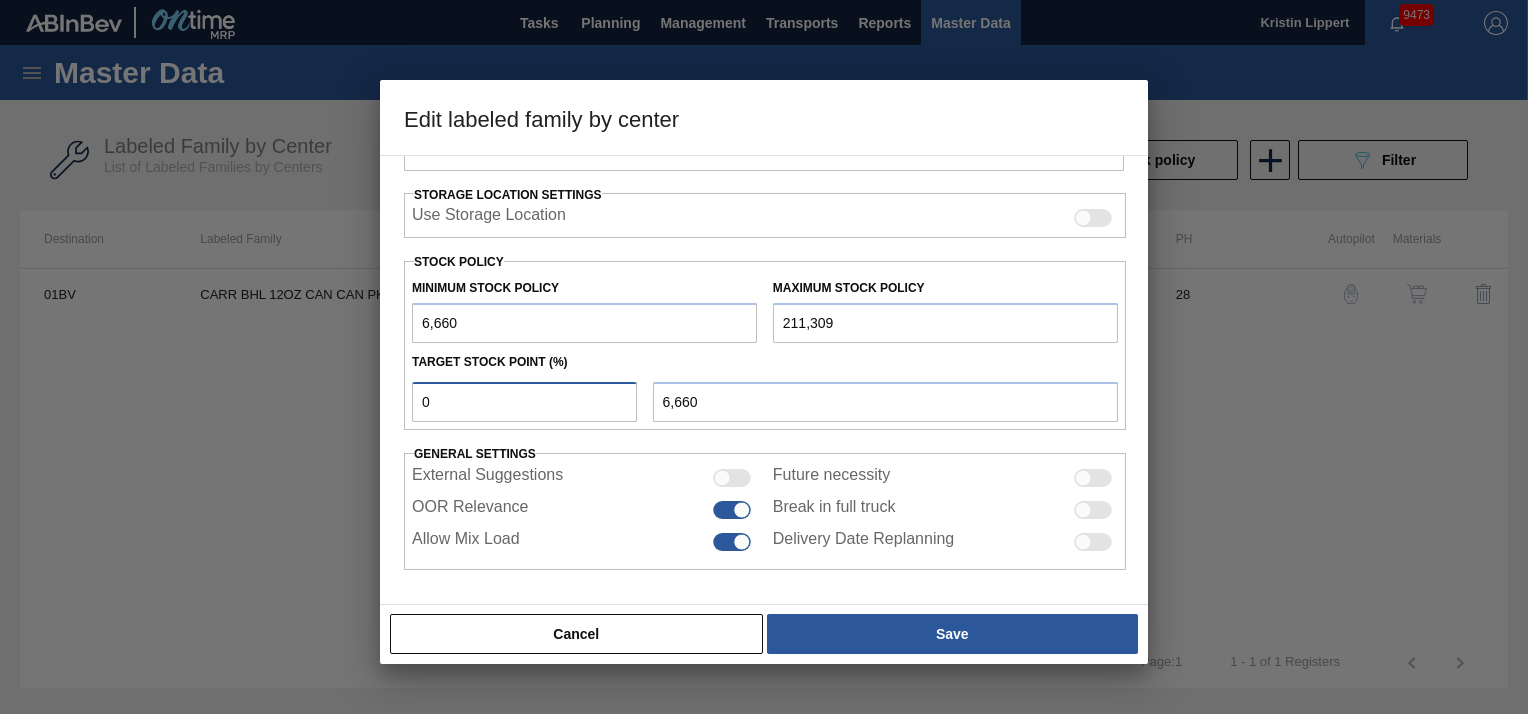 click on "0" at bounding box center [524, 402] 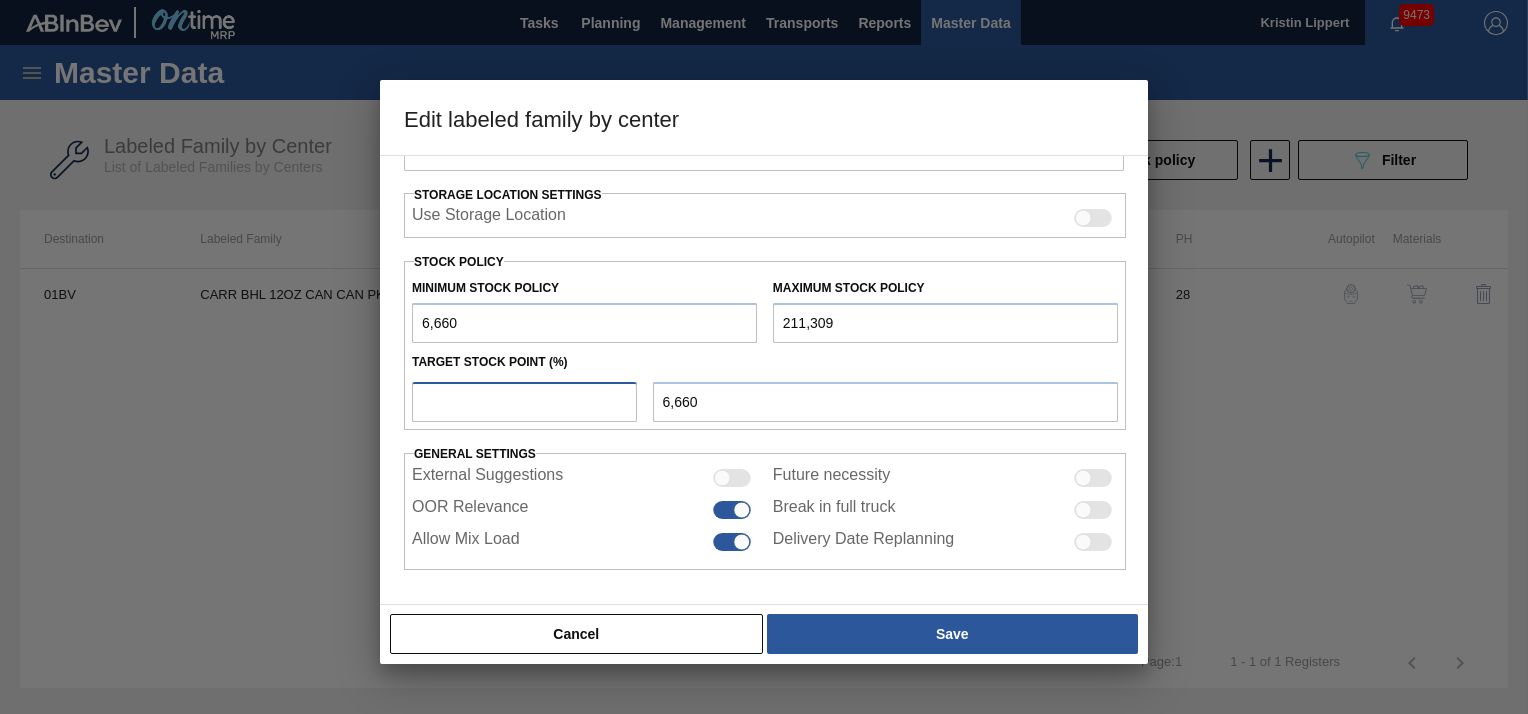 type on "2" 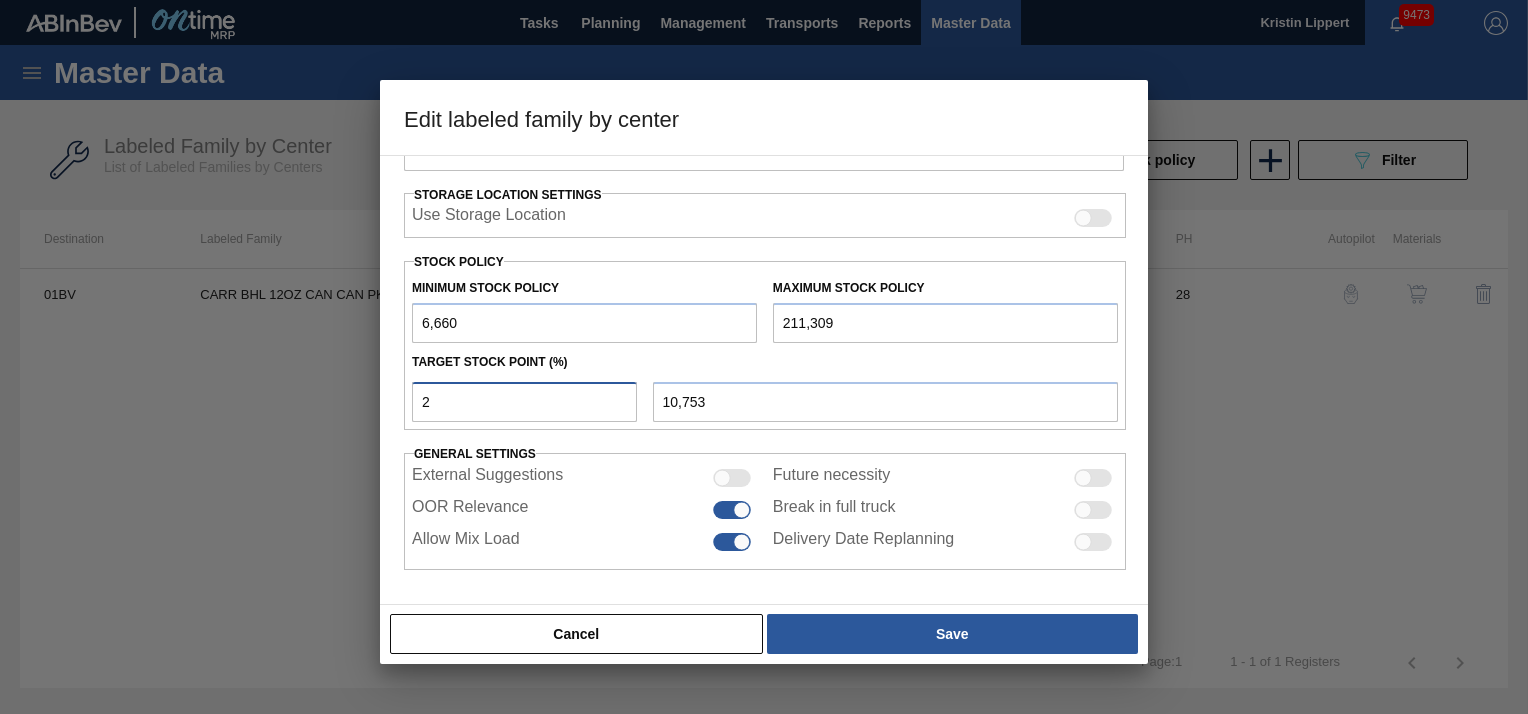 type 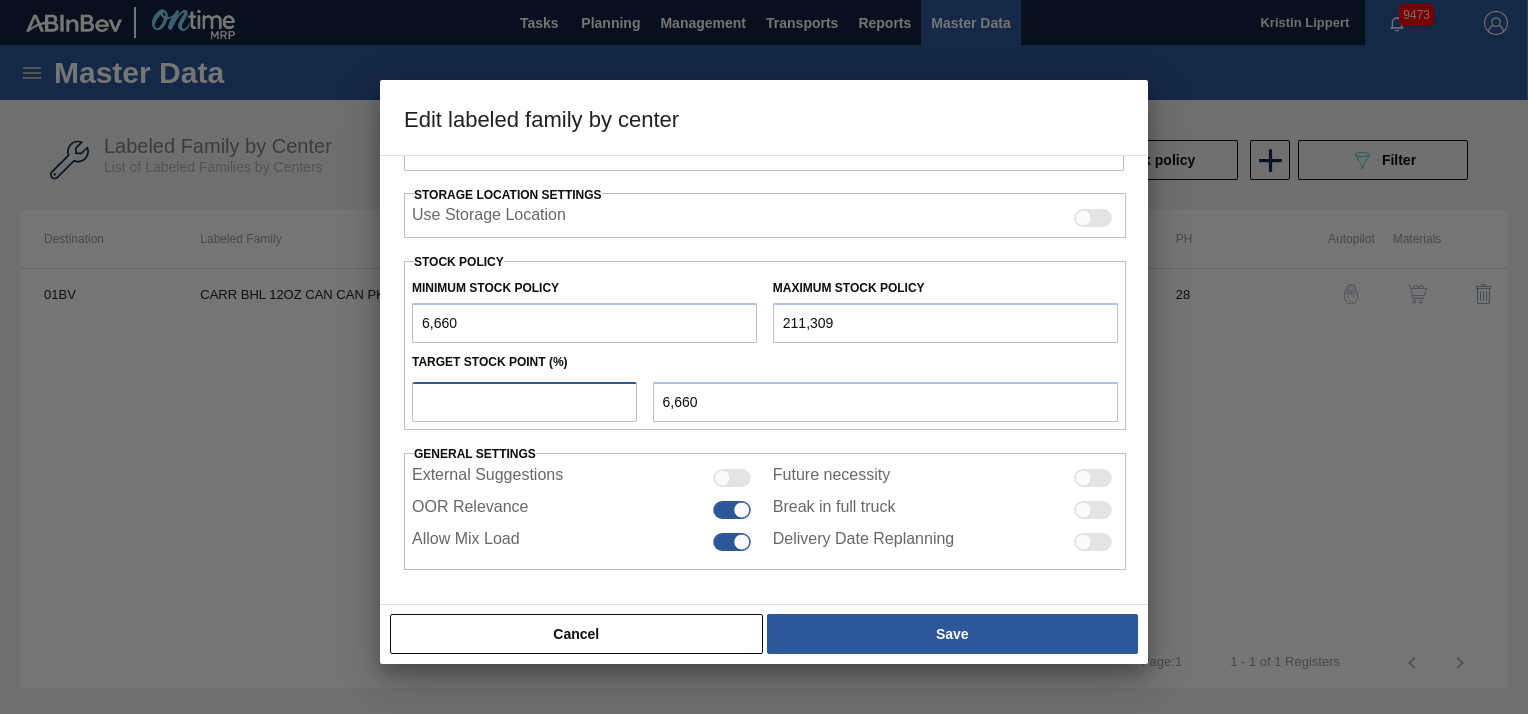 type on "3" 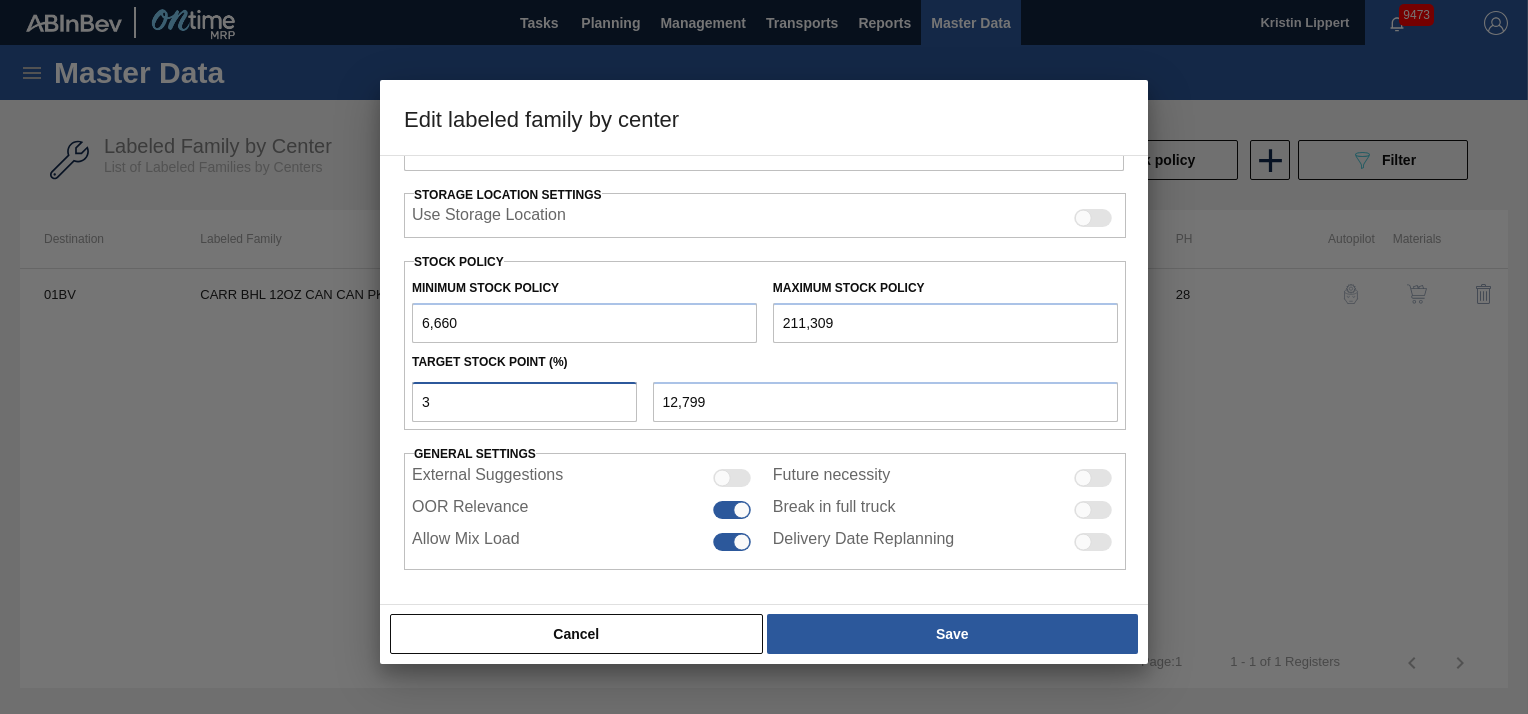 type 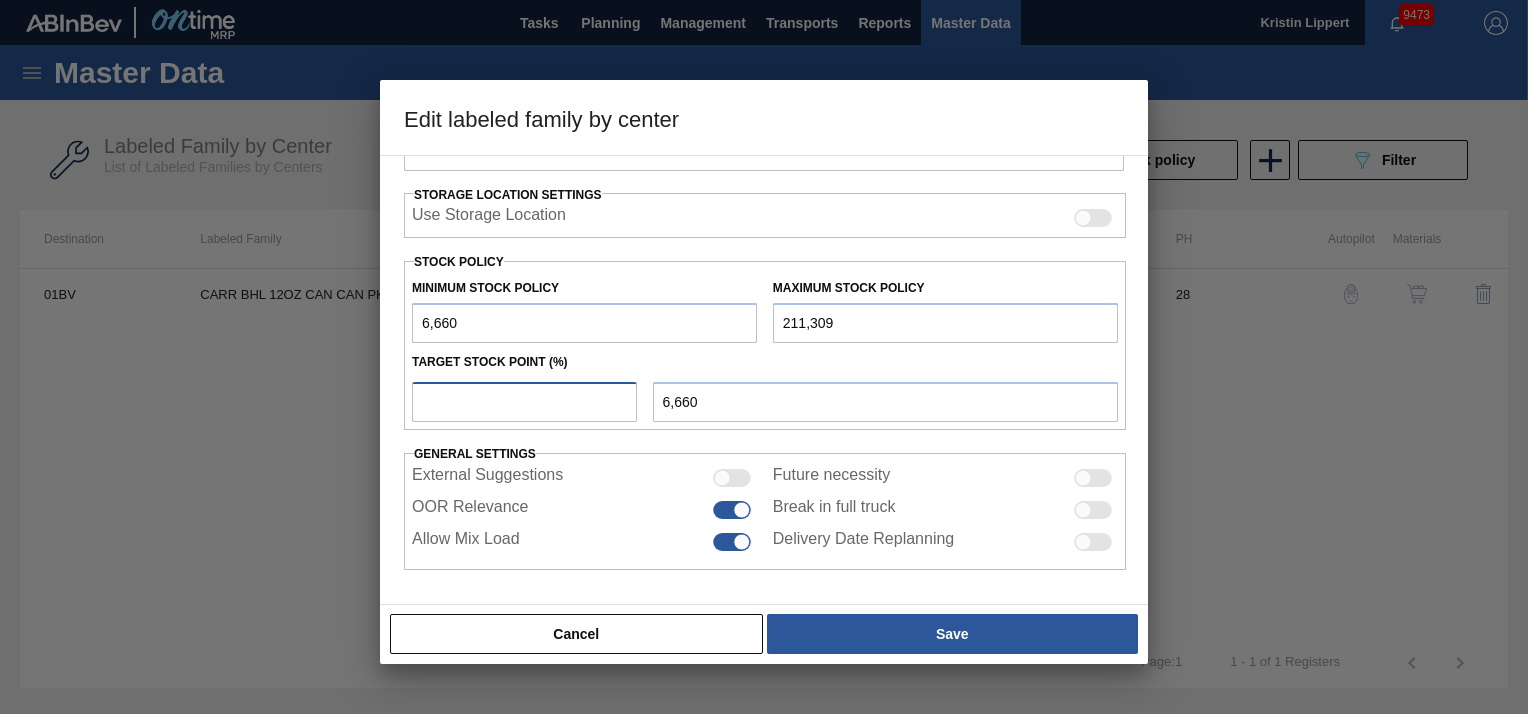 type on "4" 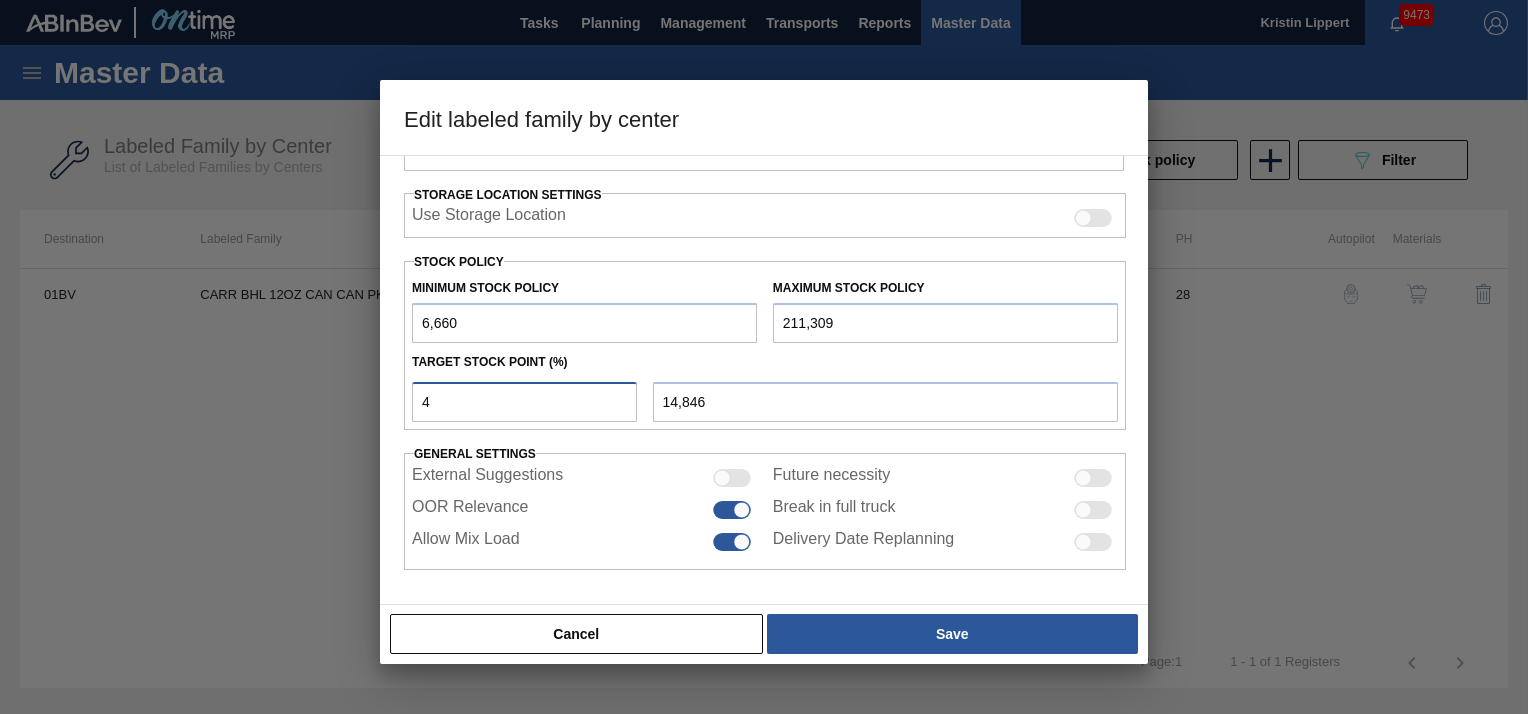 type 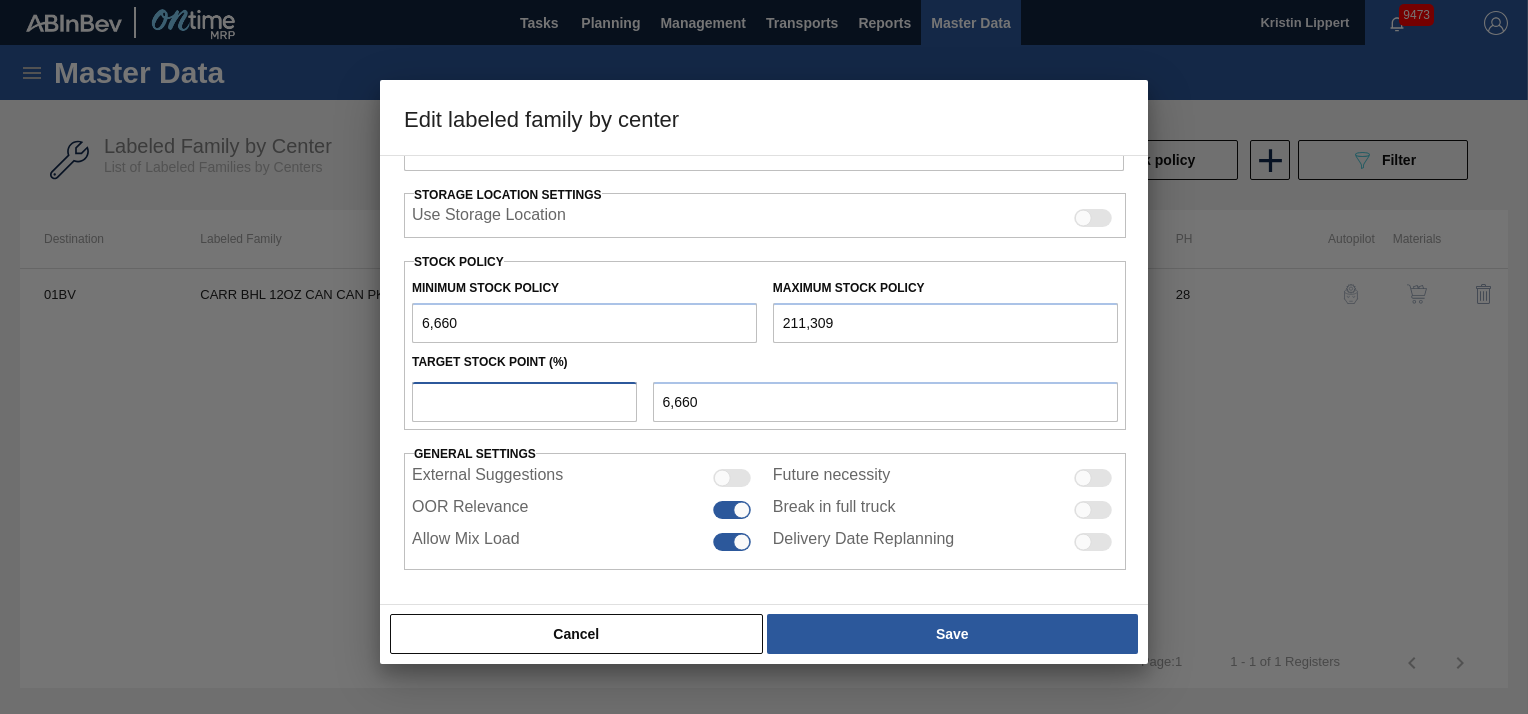type on "5" 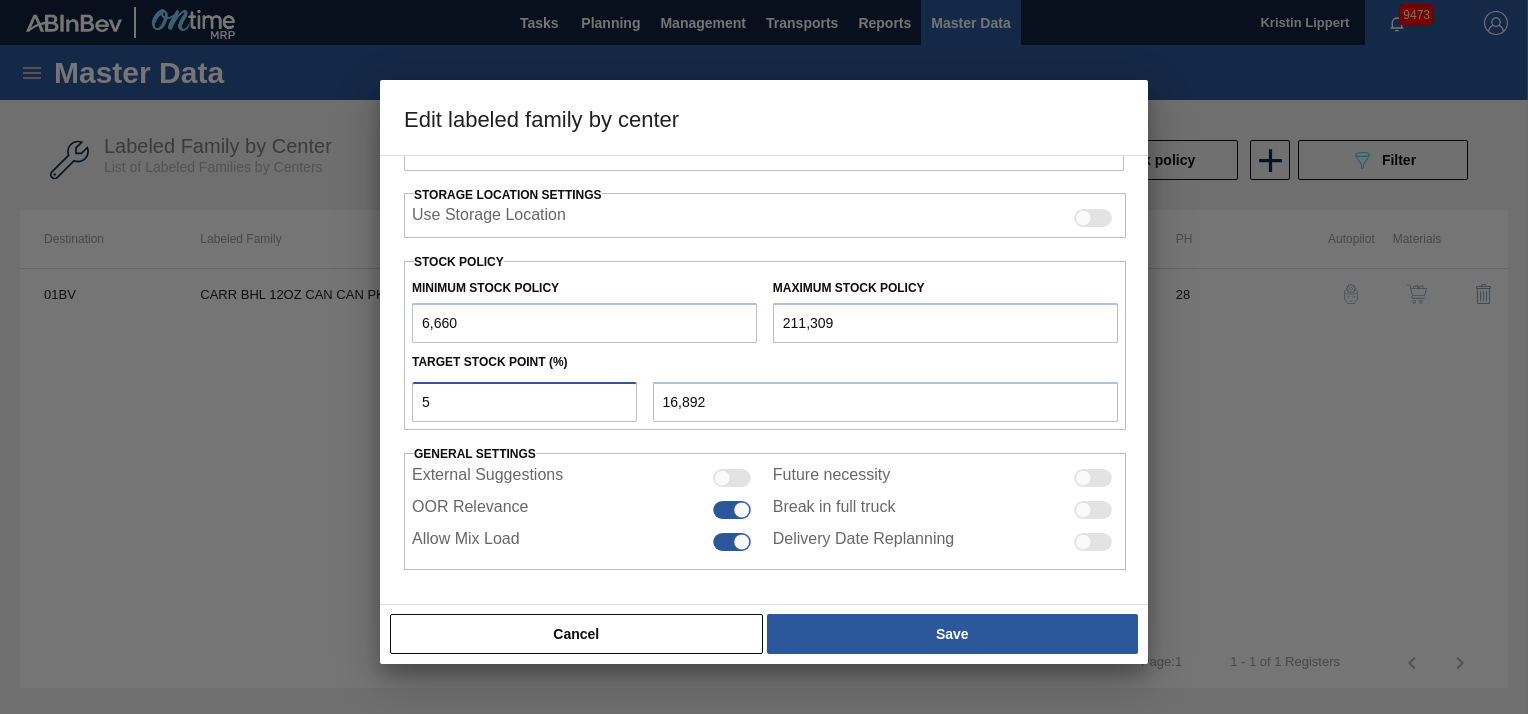 type 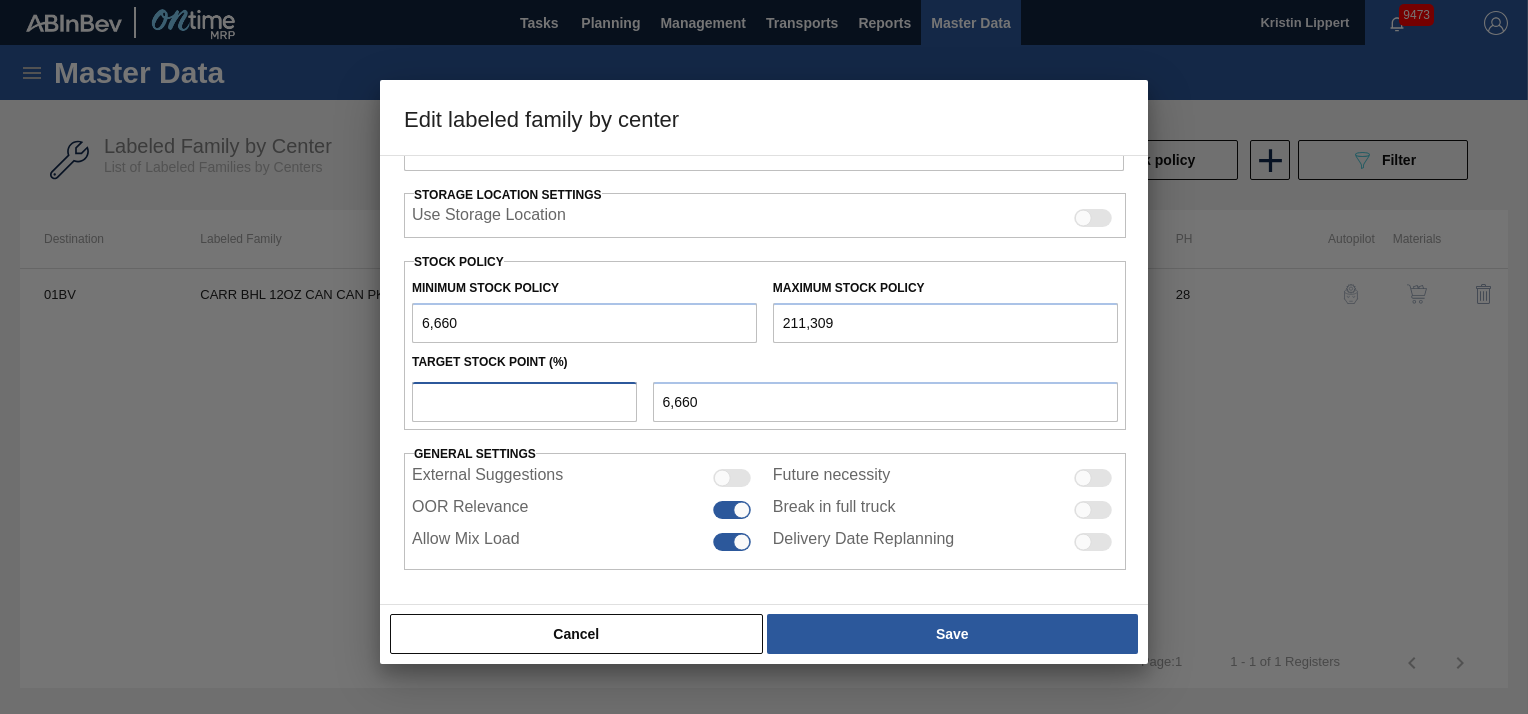 type on "6" 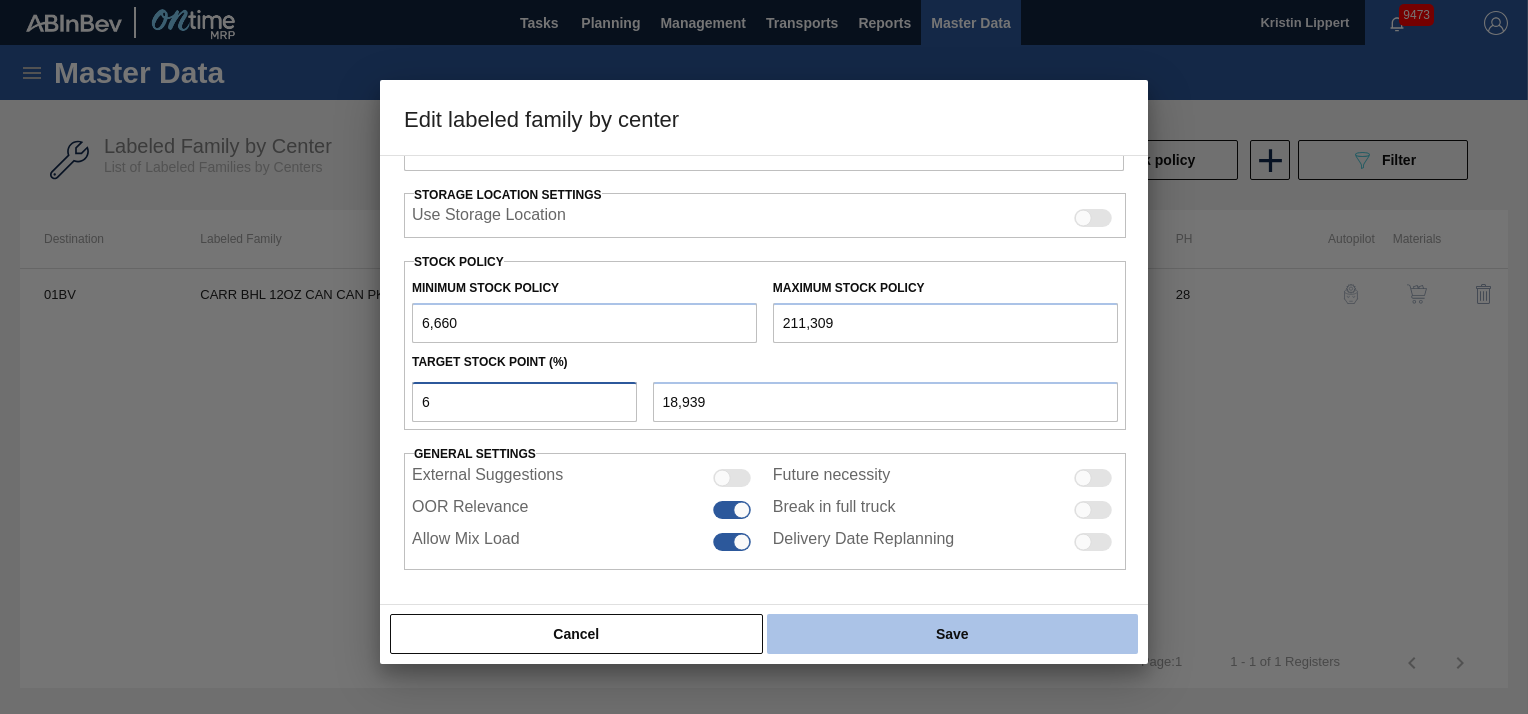 type on "6" 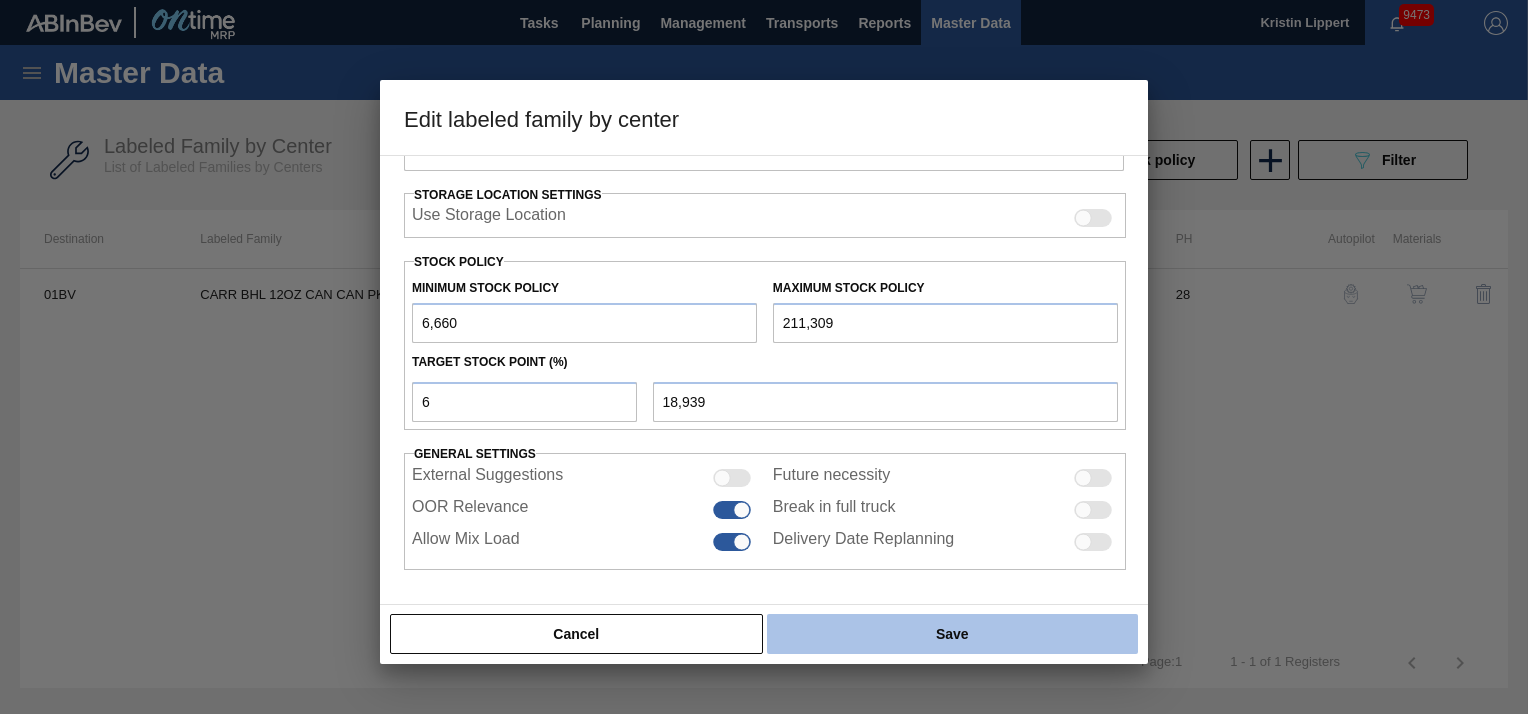 click on "Save" at bounding box center (952, 634) 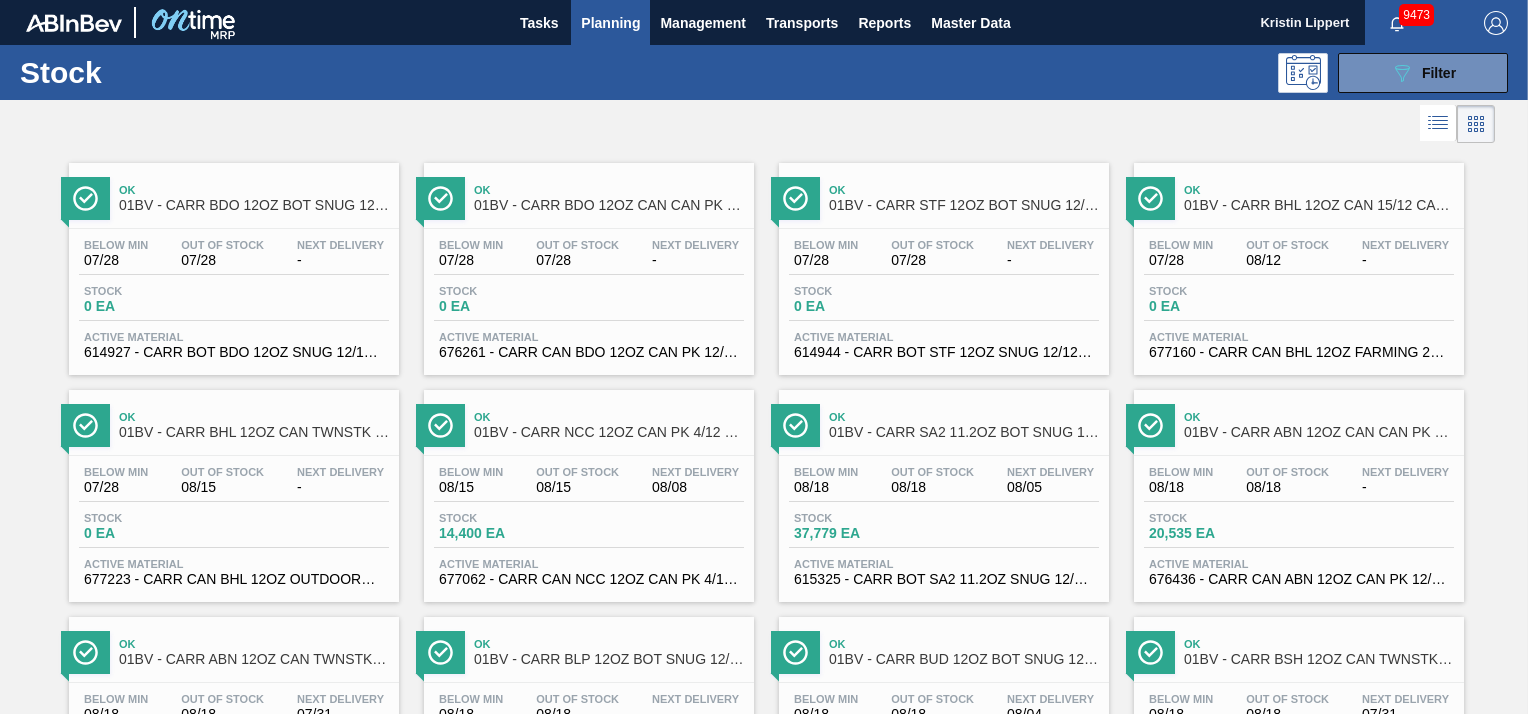 click at bounding box center (764, 124) 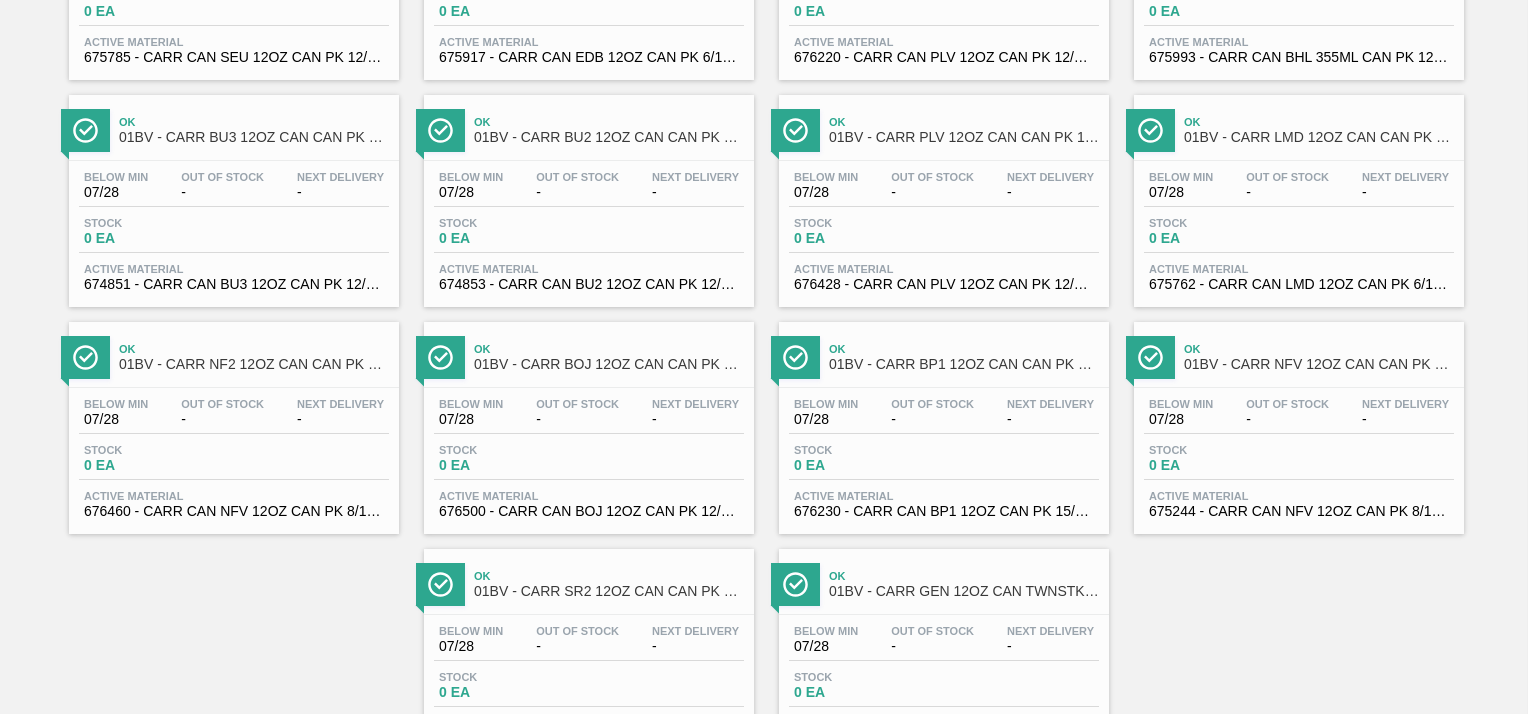 scroll, scrollTop: 2434, scrollLeft: 0, axis: vertical 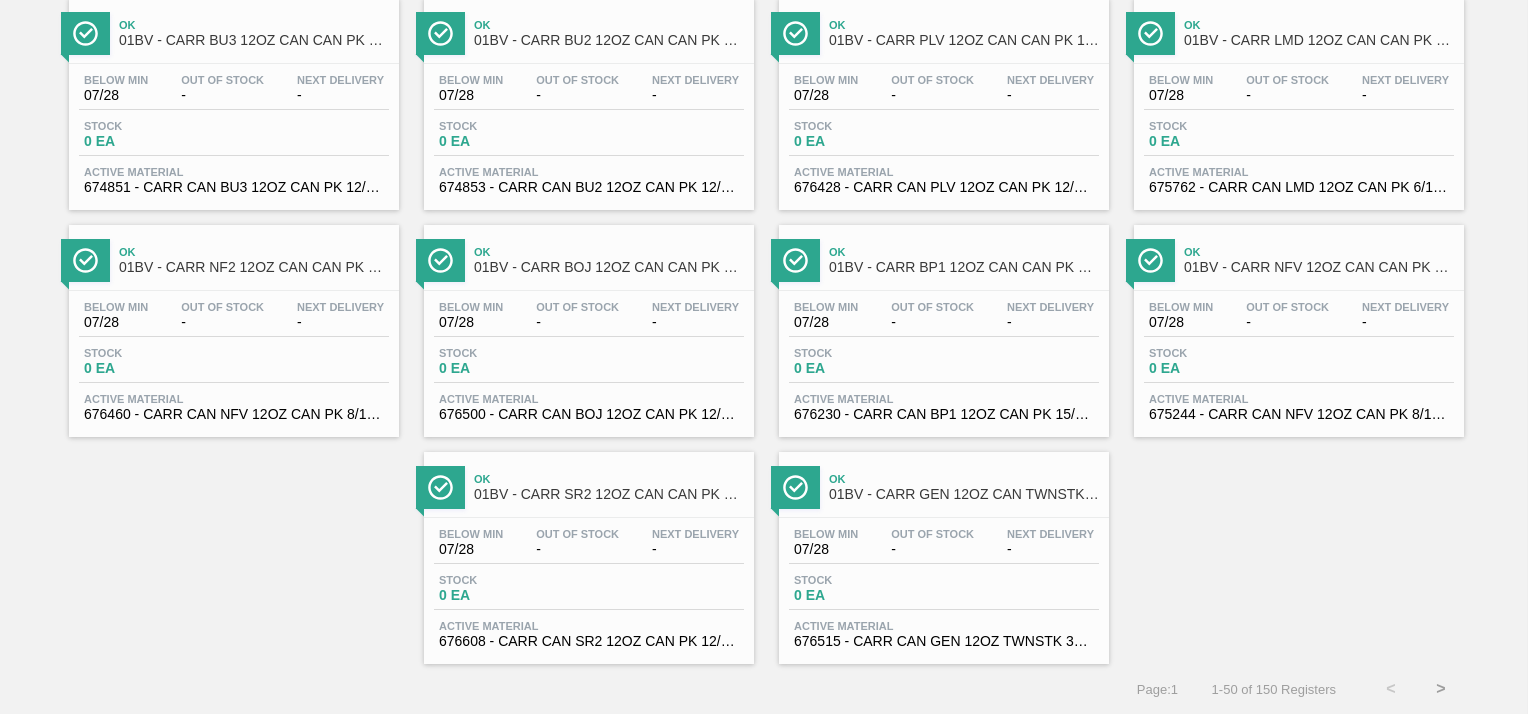 click on ">" at bounding box center [1441, 689] 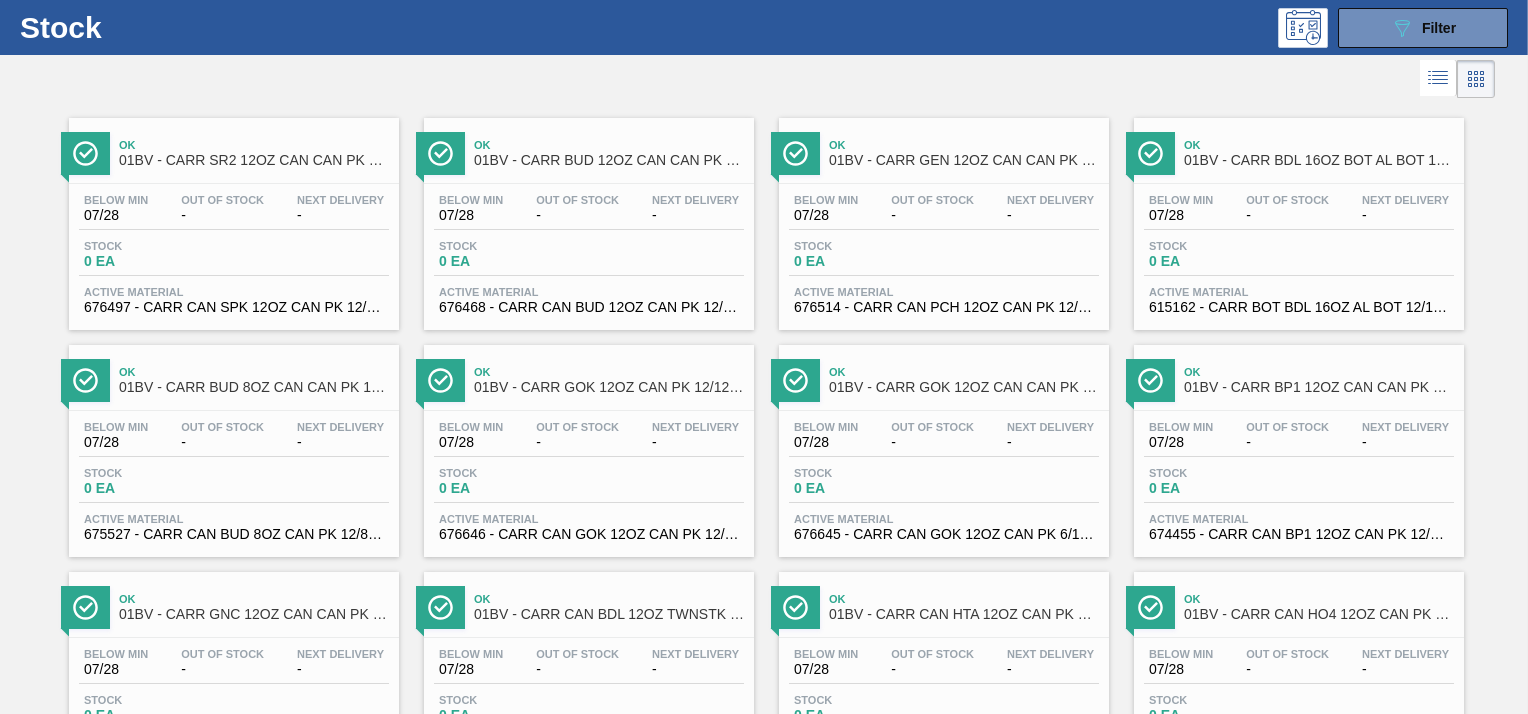 scroll, scrollTop: 0, scrollLeft: 0, axis: both 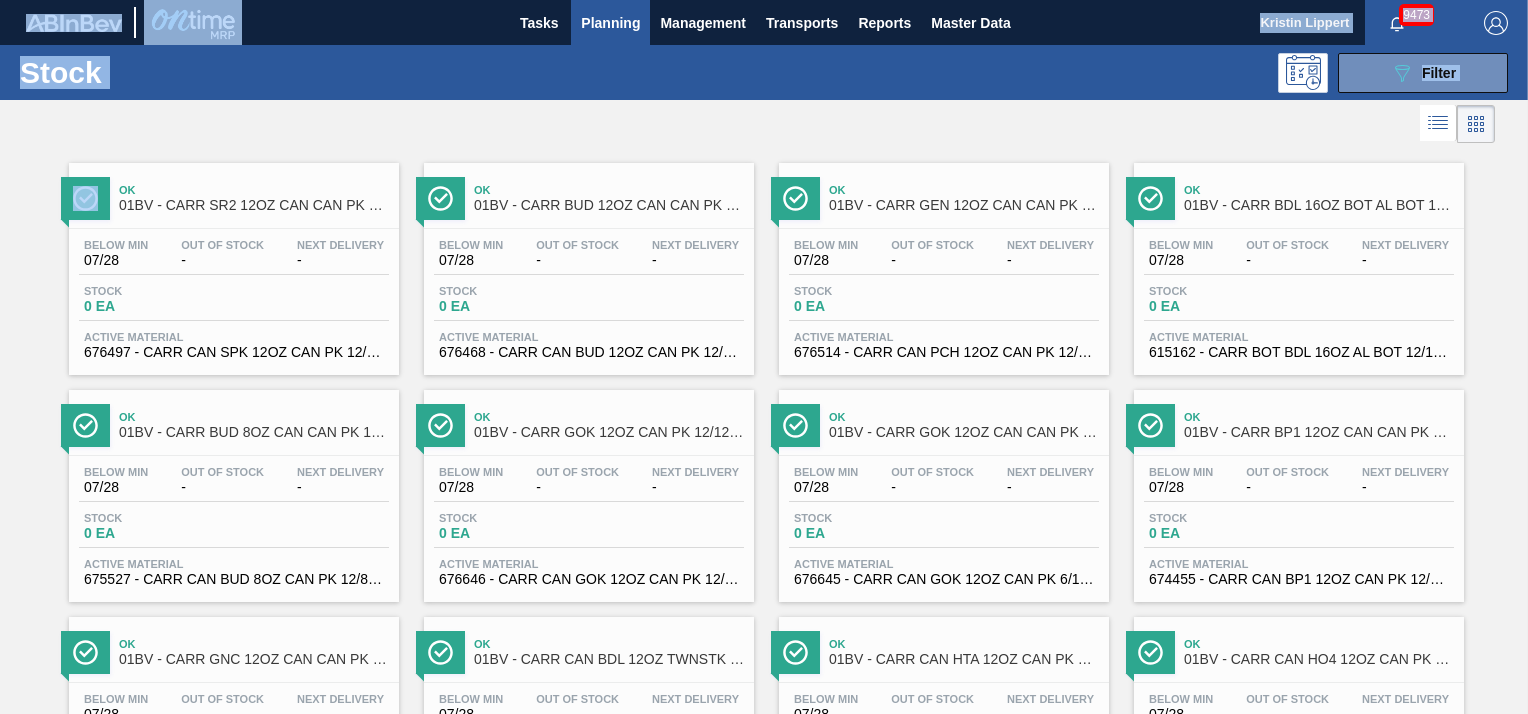 drag, startPoint x: 1524, startPoint y: 118, endPoint x: 1528, endPoint y: 149, distance: 31.257 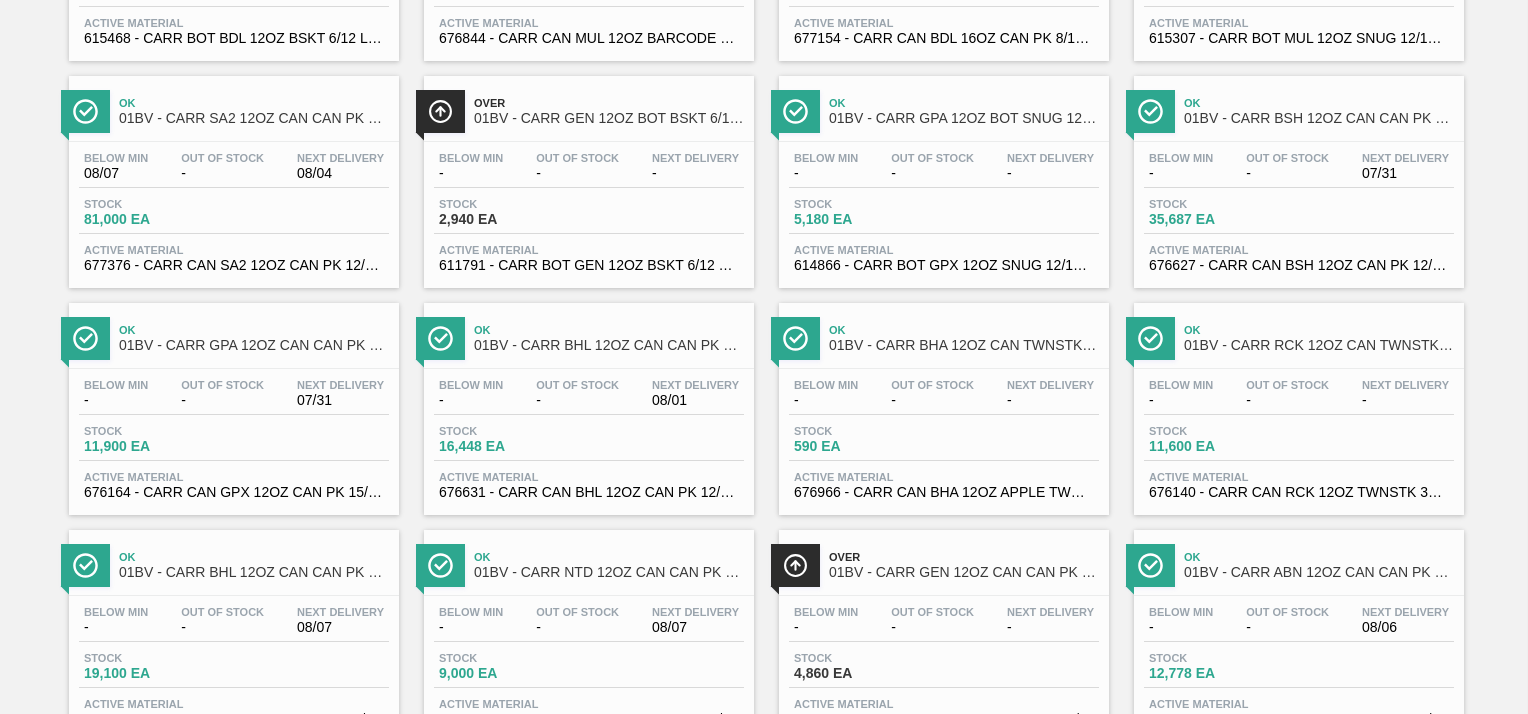 scroll, scrollTop: 2169, scrollLeft: 0, axis: vertical 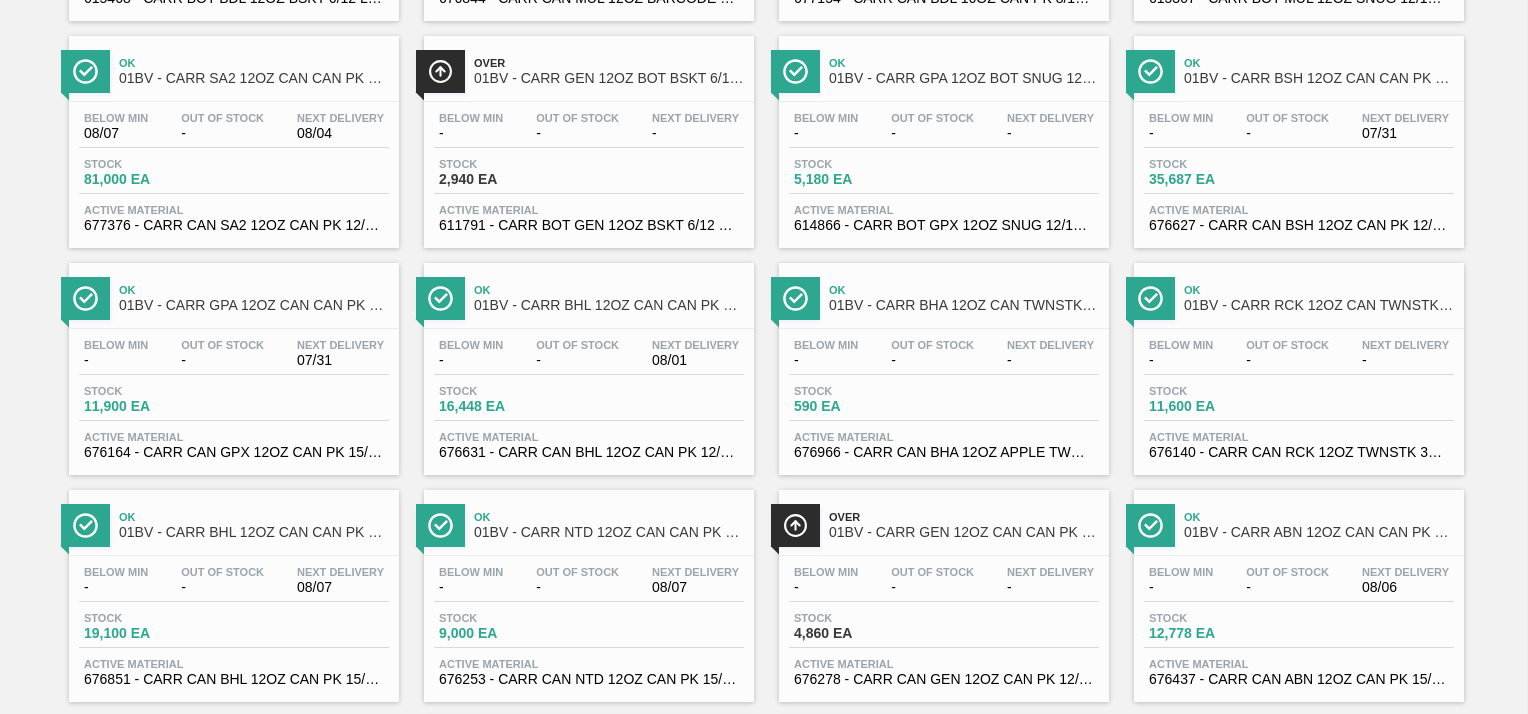 click on "Ok" at bounding box center [1319, 290] 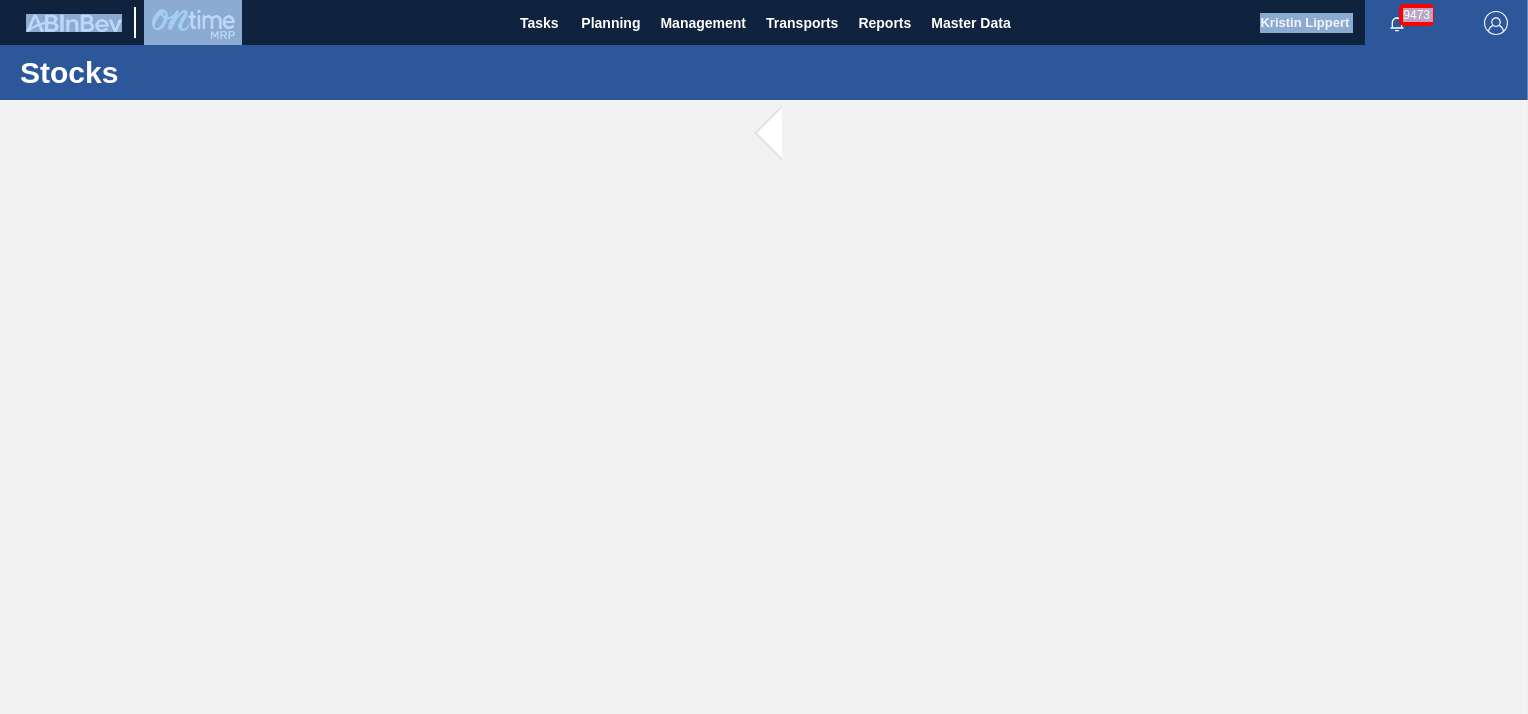 scroll, scrollTop: 0, scrollLeft: 0, axis: both 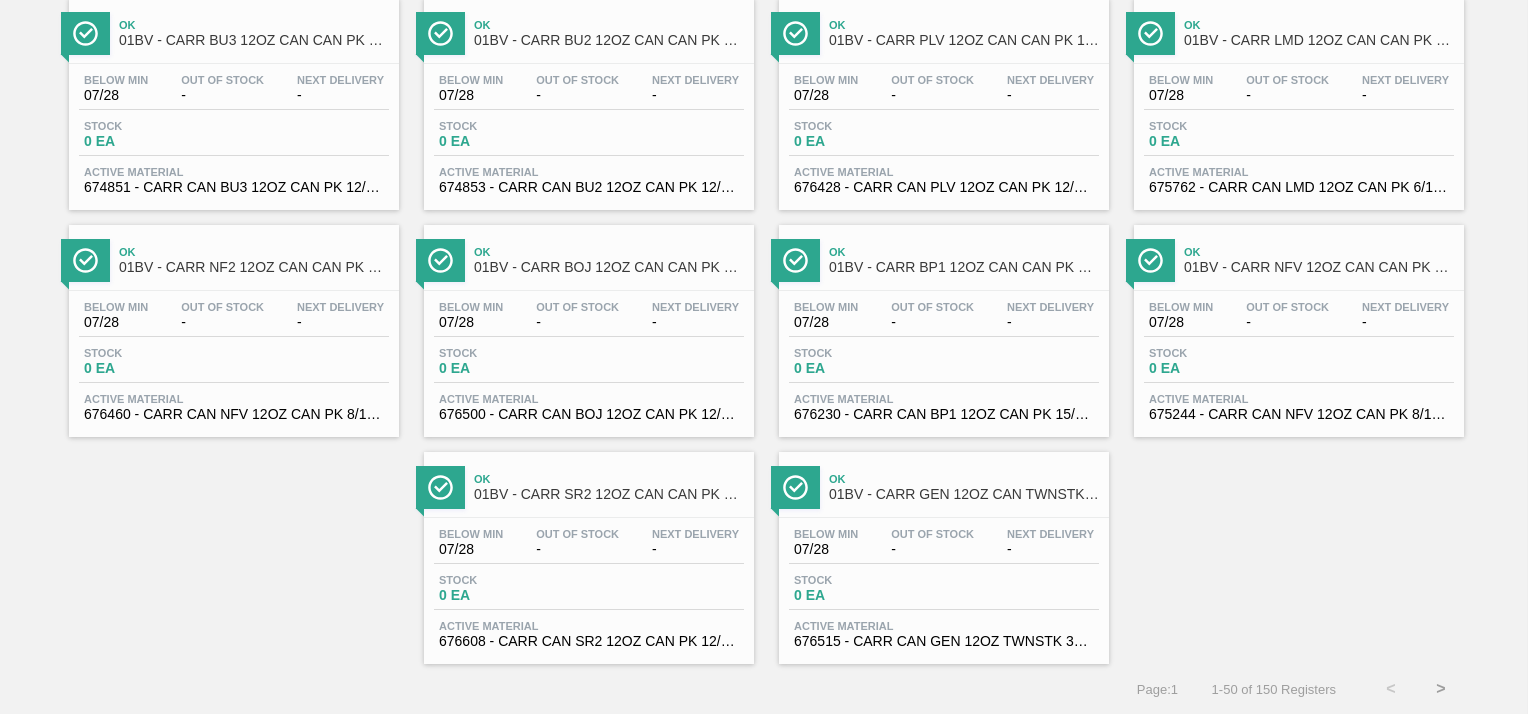click on ">" at bounding box center (1441, 689) 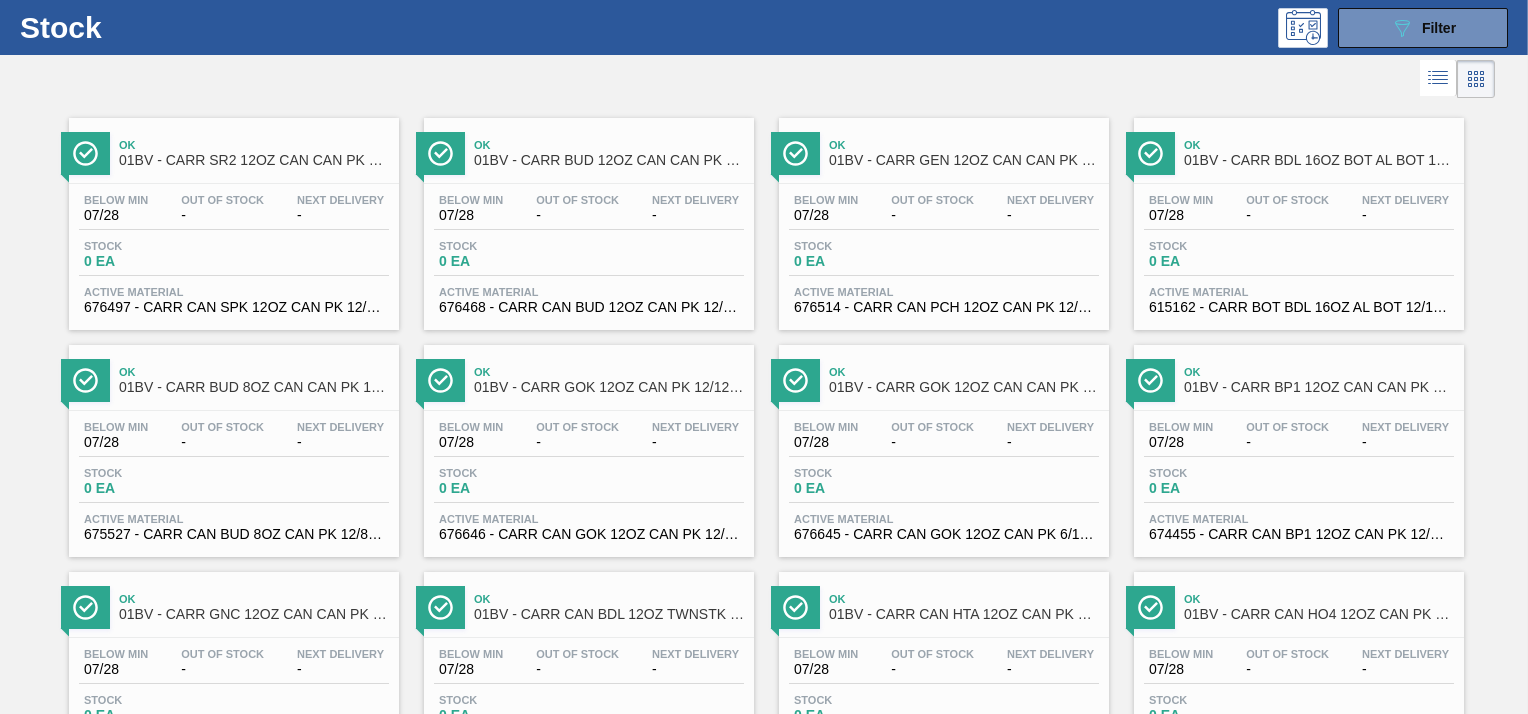 scroll, scrollTop: 0, scrollLeft: 0, axis: both 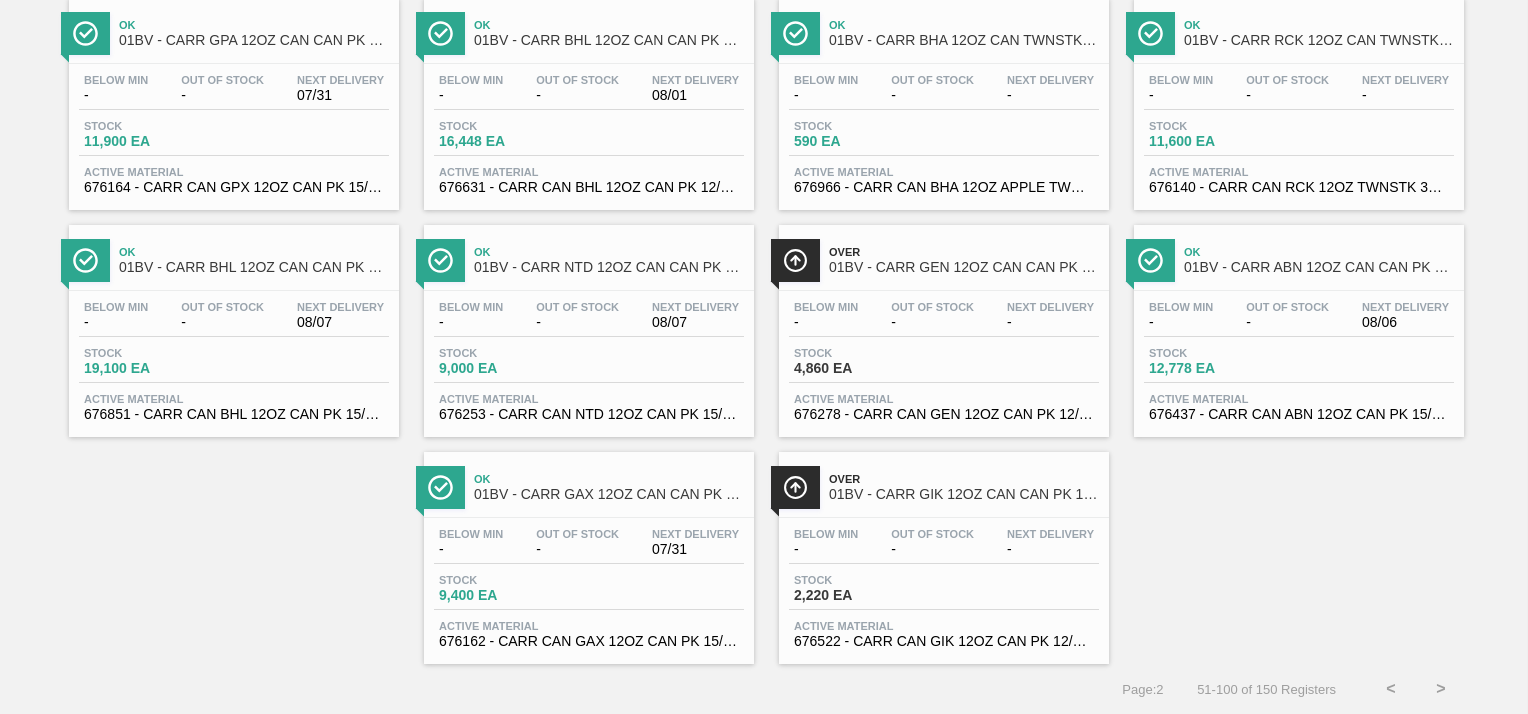 click on "01BV - CARR NTD 12OZ CAN CAN PK 15/12 CAN" at bounding box center [609, 267] 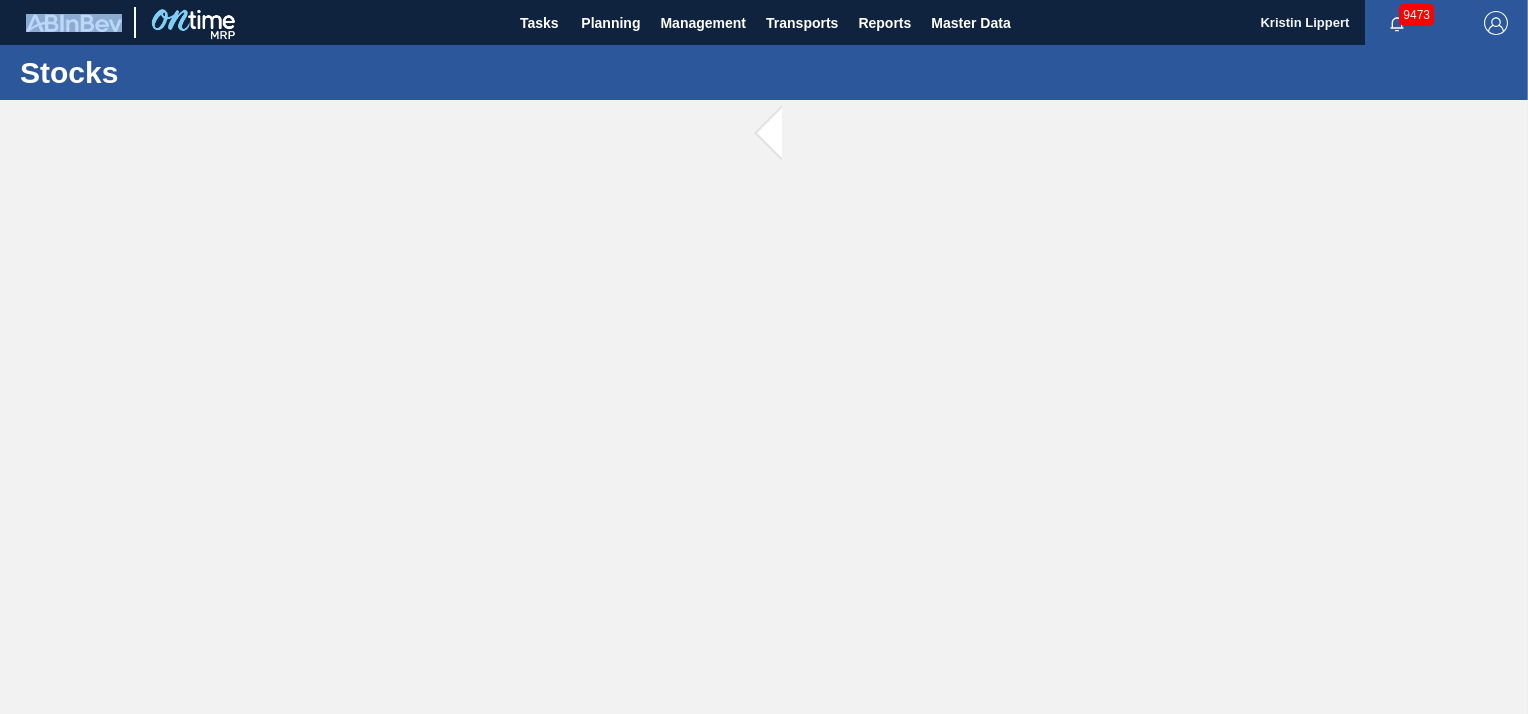 scroll, scrollTop: 0, scrollLeft: 0, axis: both 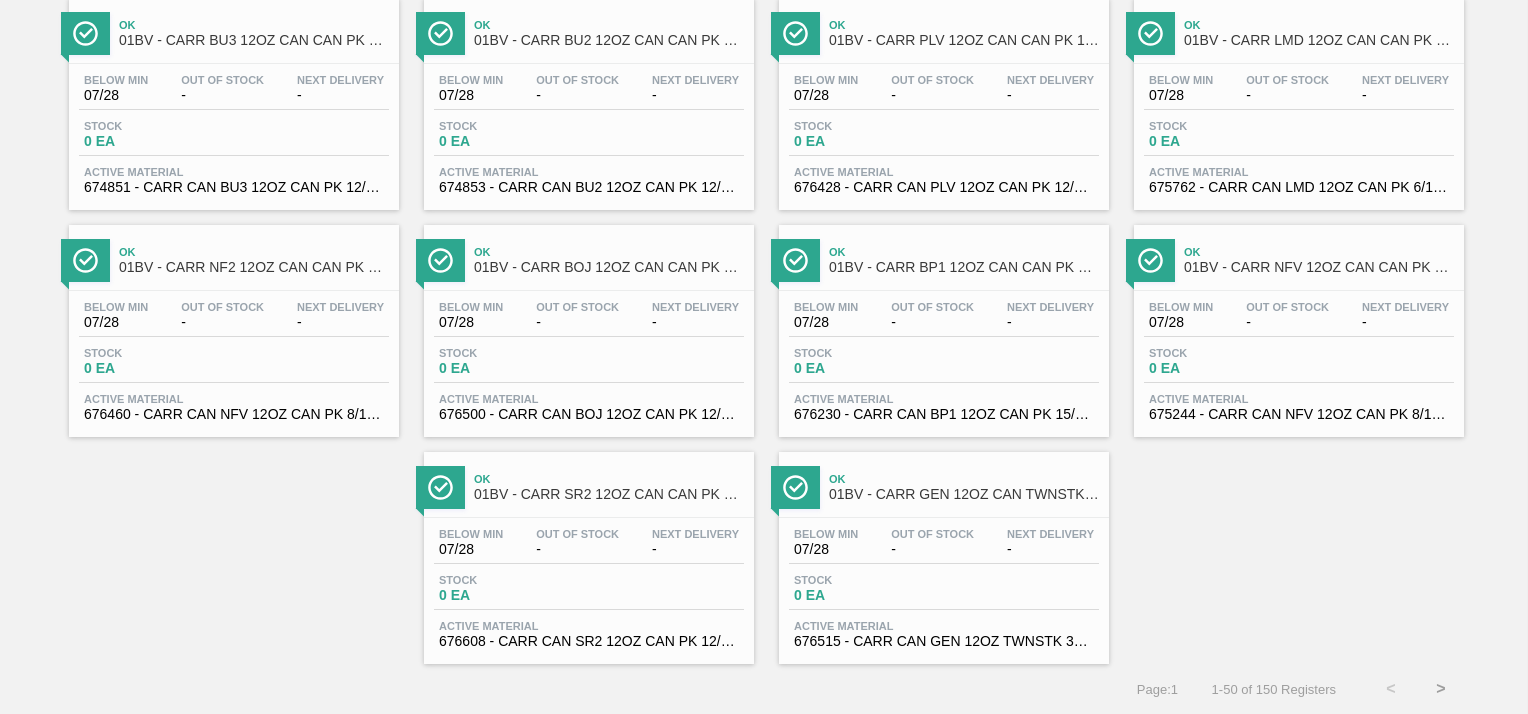 click on ">" at bounding box center [1441, 689] 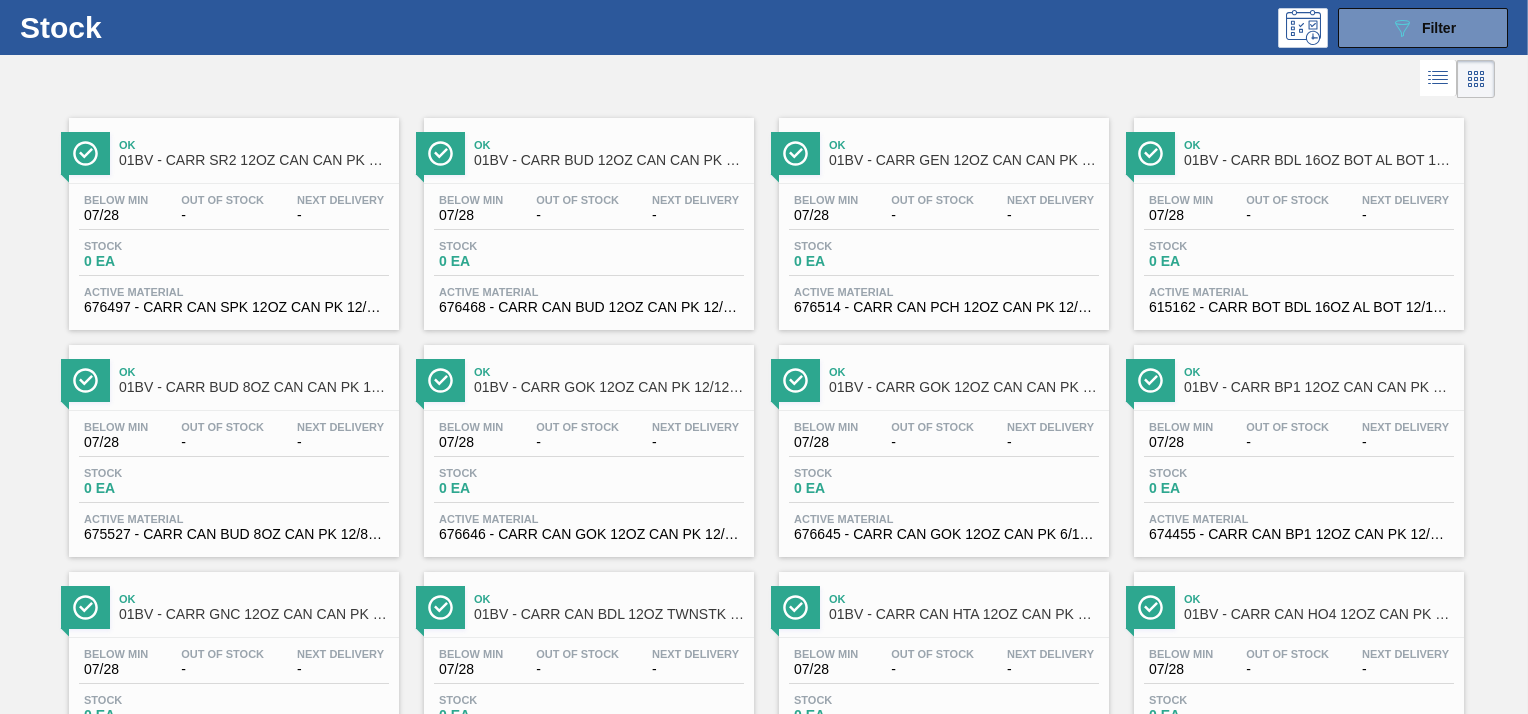 scroll, scrollTop: 0, scrollLeft: 0, axis: both 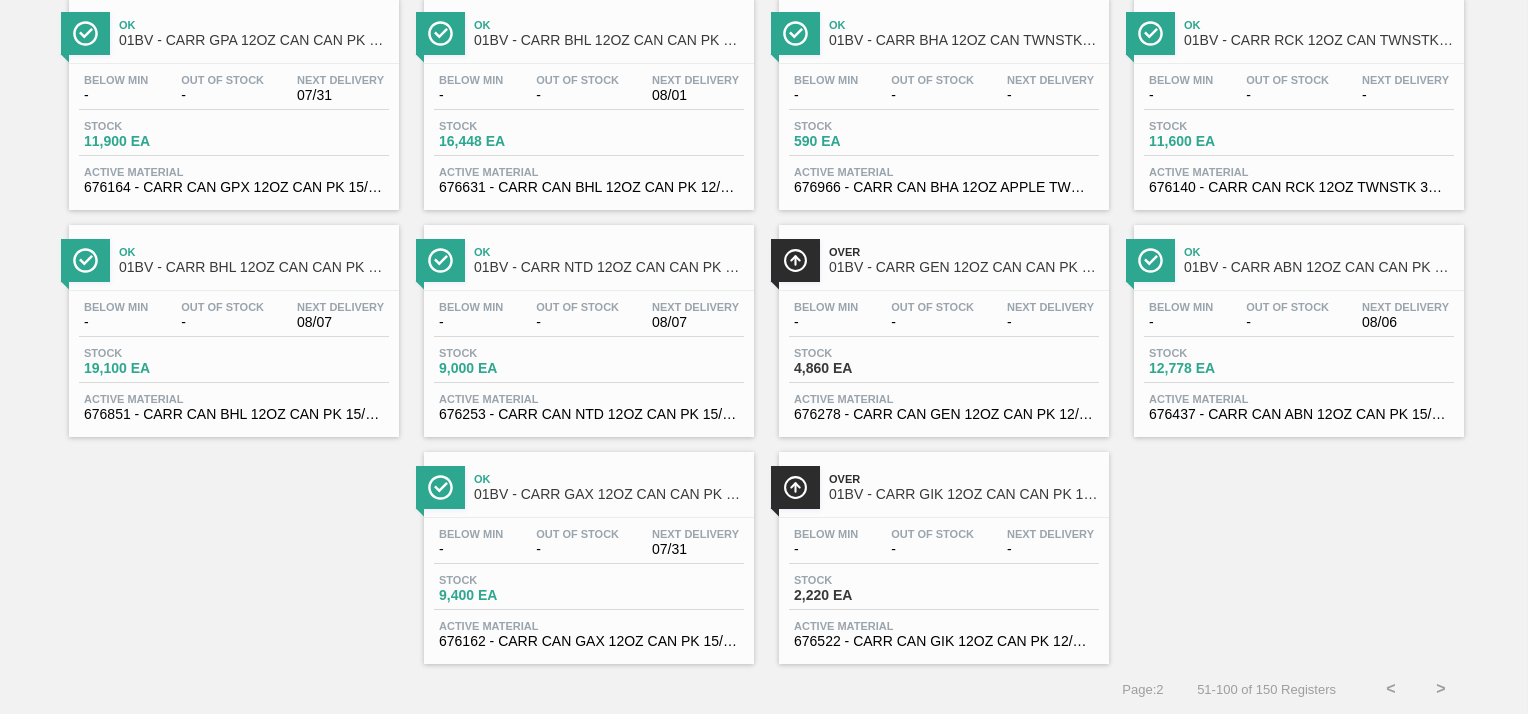 click on "01BV - CARR ABN 12OZ CAN CAN PK 15/12 CAN AQUEOUS COATING" at bounding box center (1319, 267) 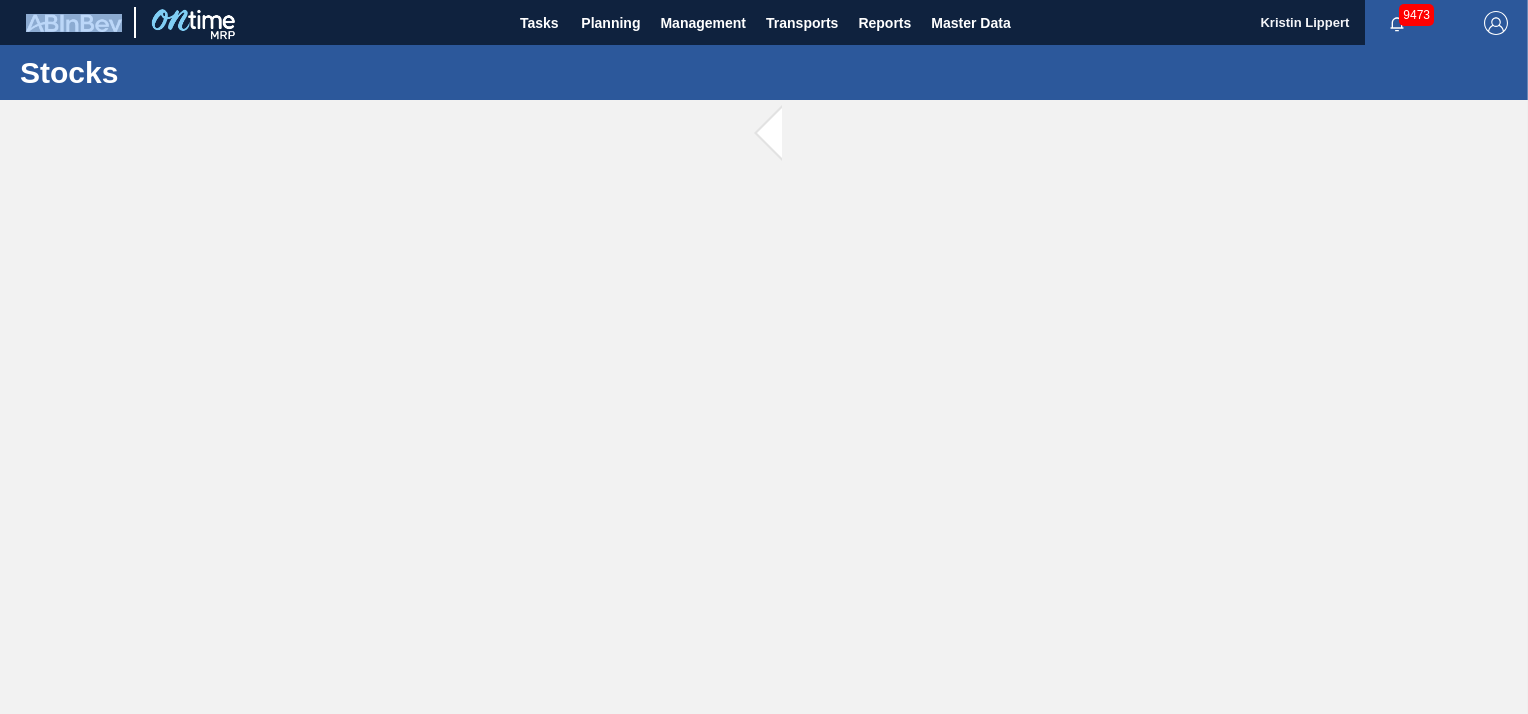 scroll, scrollTop: 0, scrollLeft: 0, axis: both 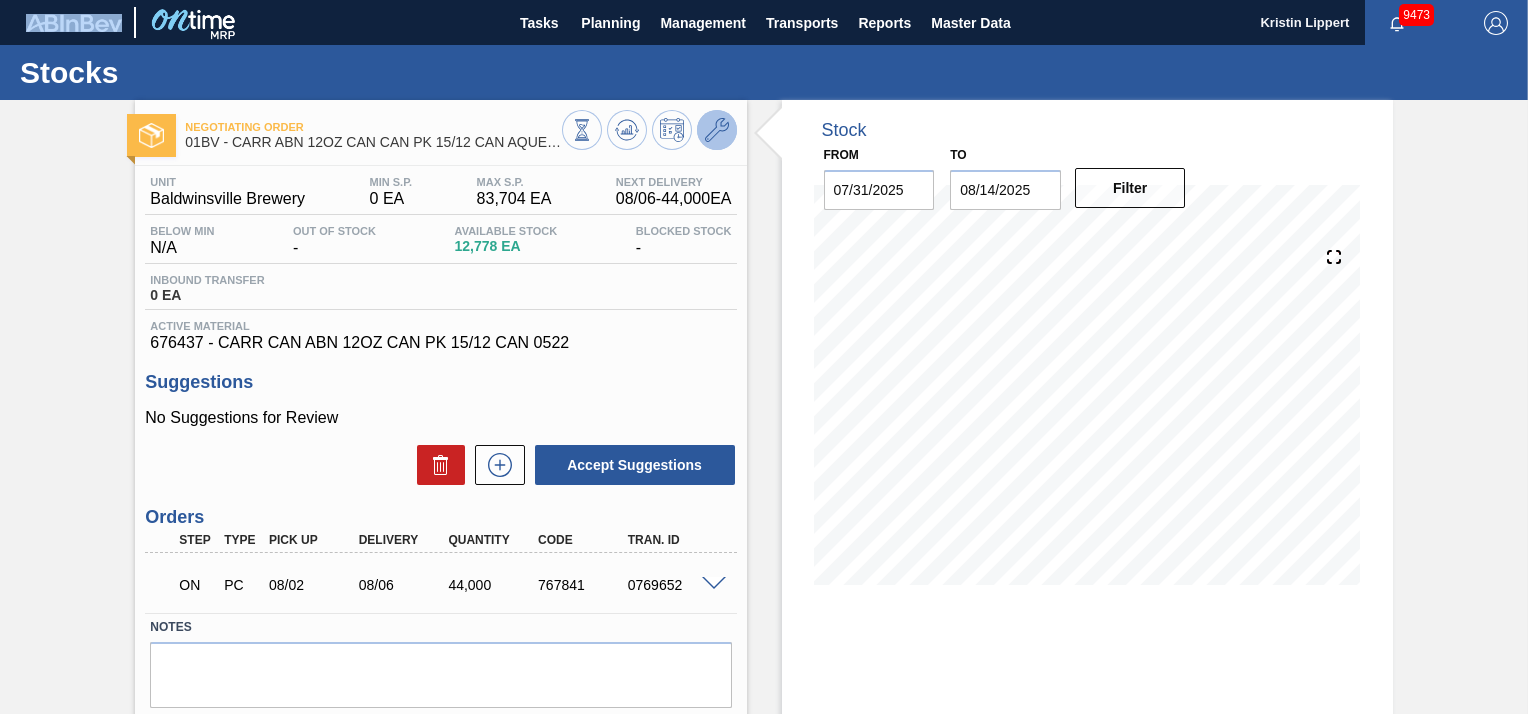 click 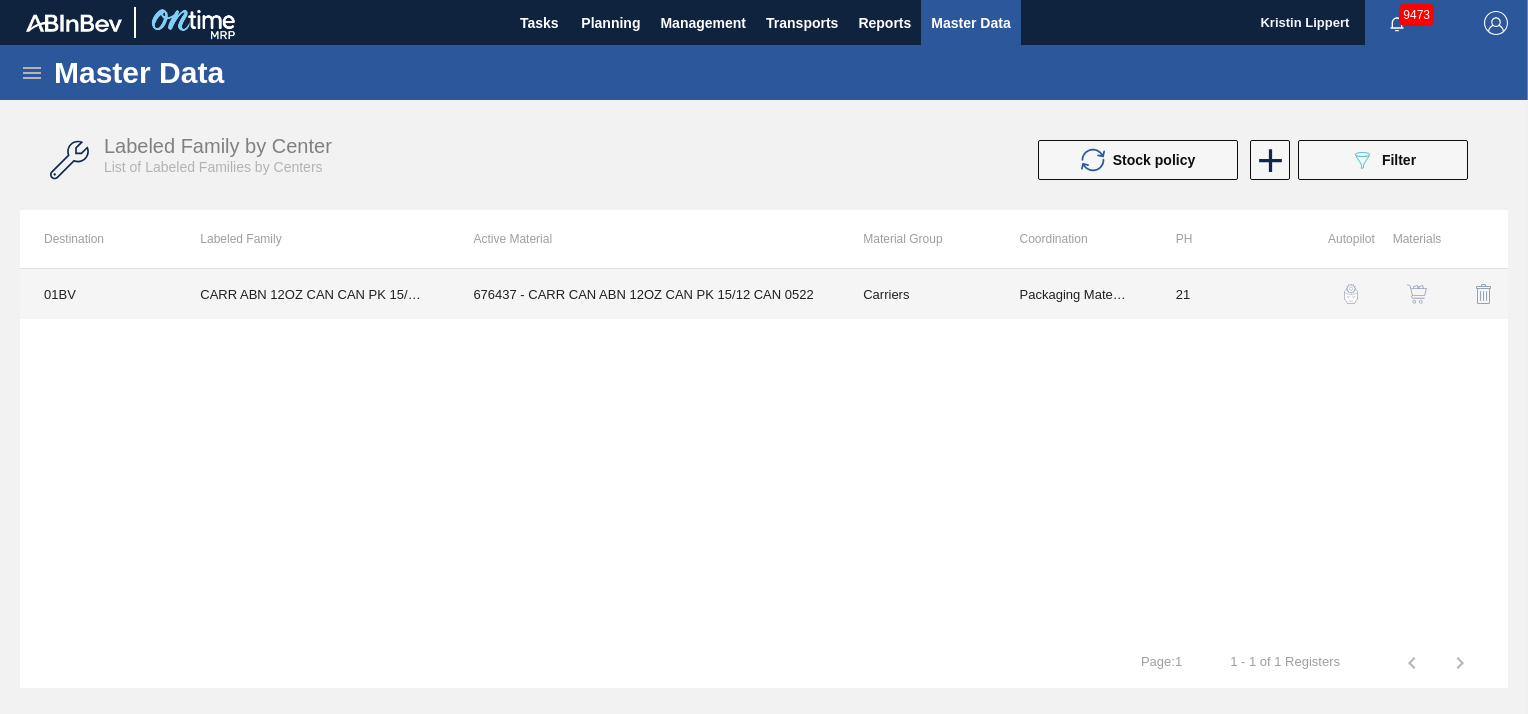 click on "676437 - CARR CAN ABN 12OZ CAN PK 15/12 CAN 0522" at bounding box center (644, 294) 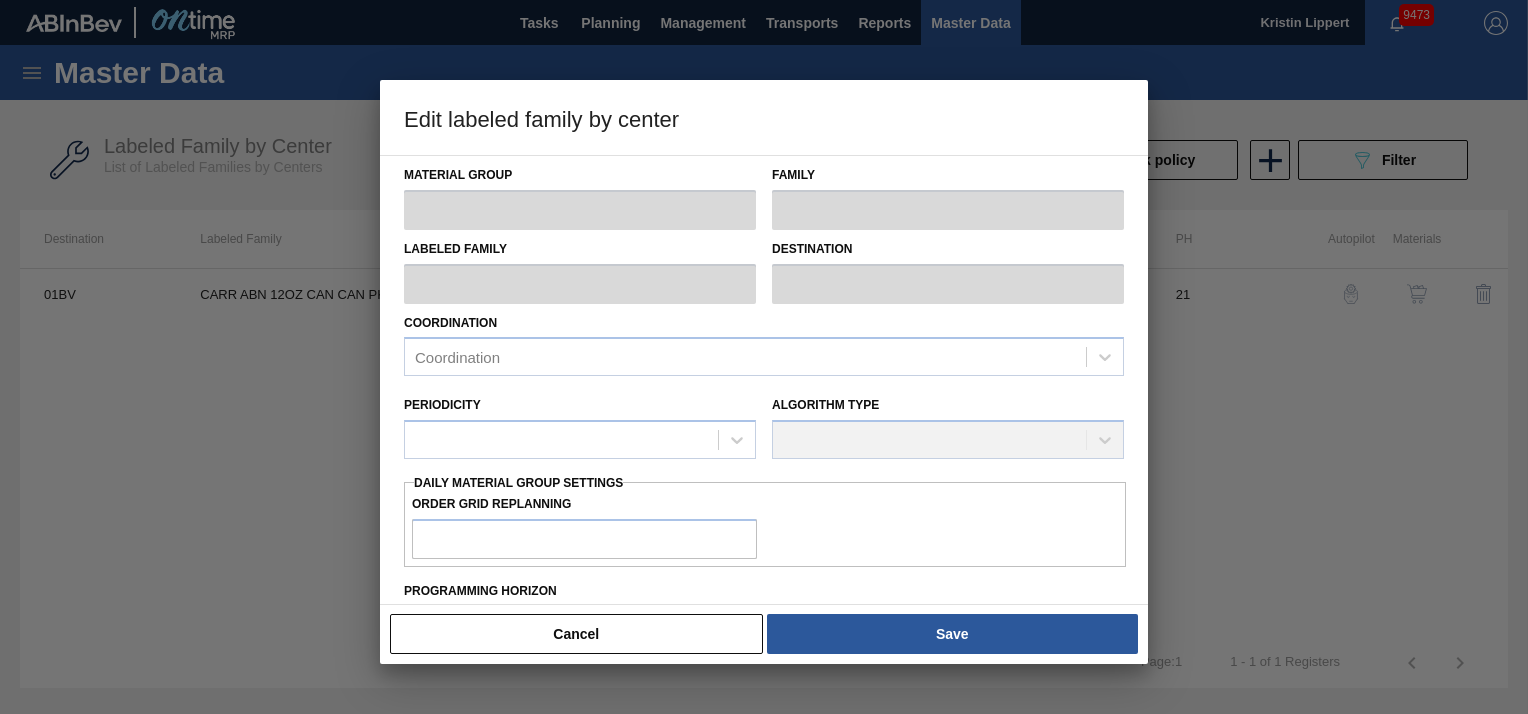 type on "Carriers" 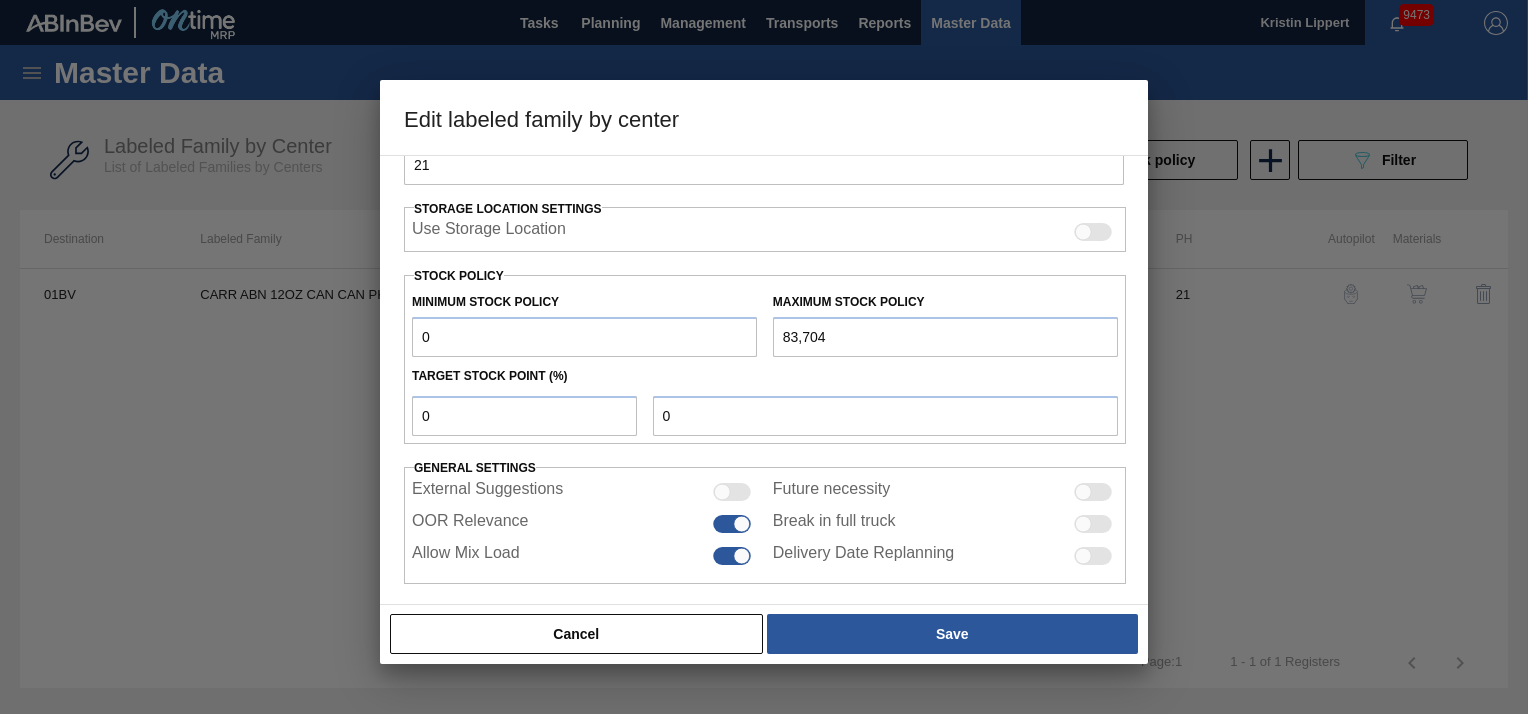 scroll, scrollTop: 440, scrollLeft: 0, axis: vertical 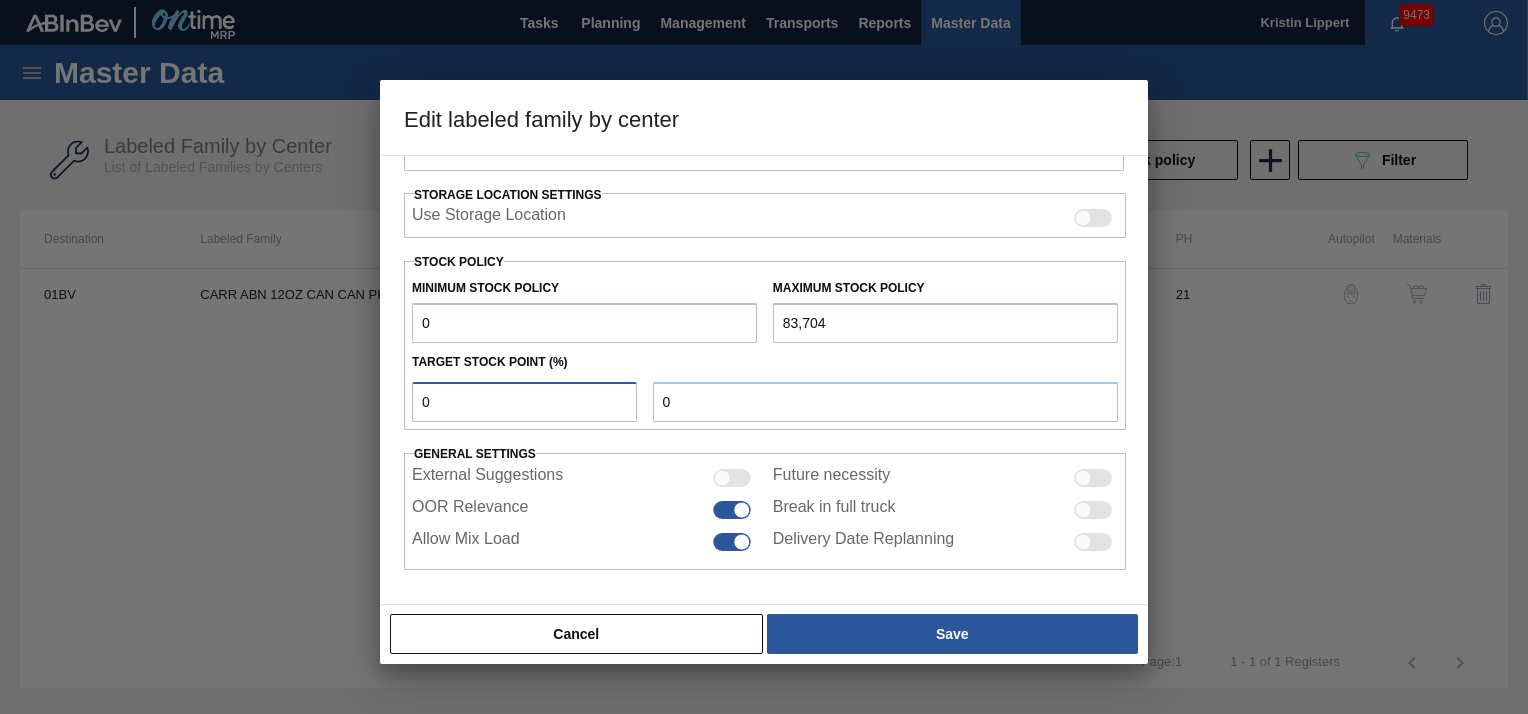 click on "0" at bounding box center (524, 402) 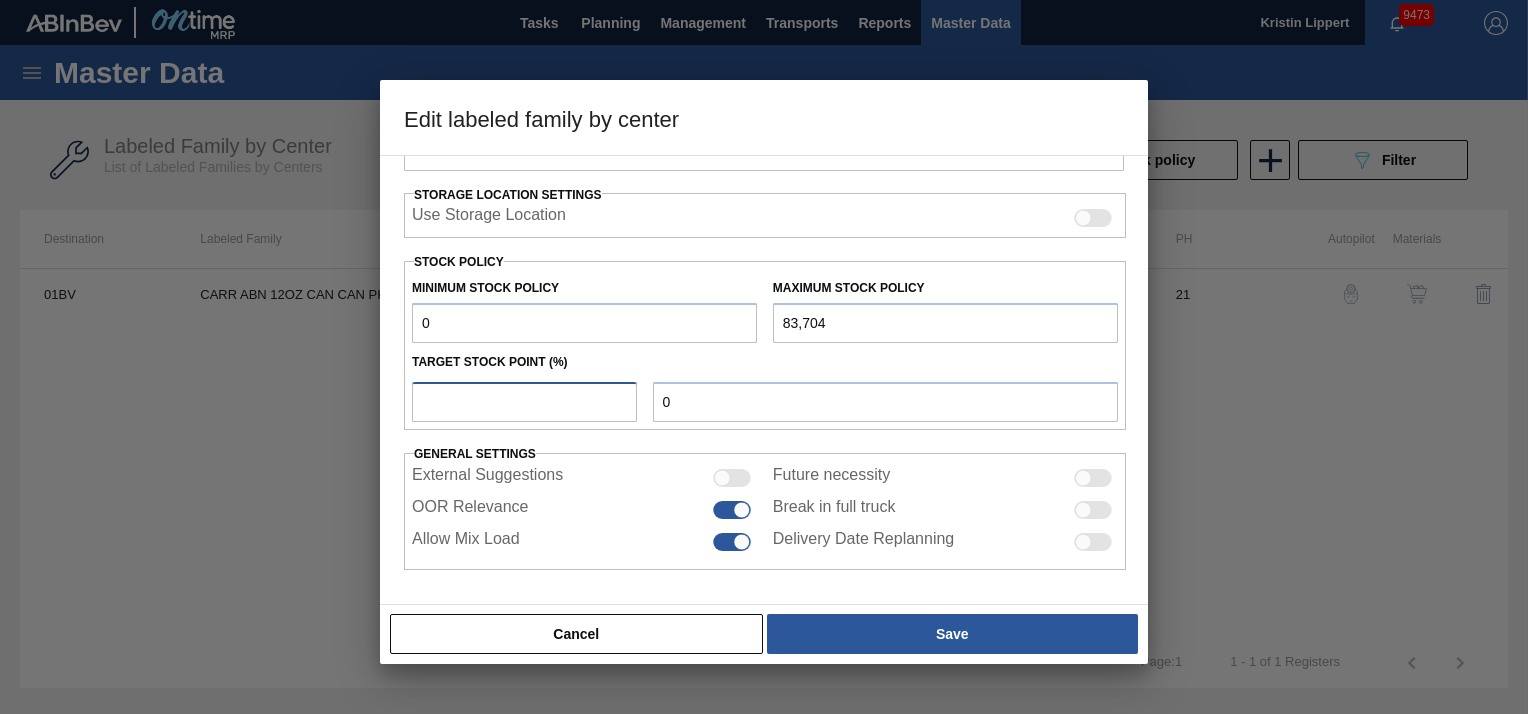 type on "3" 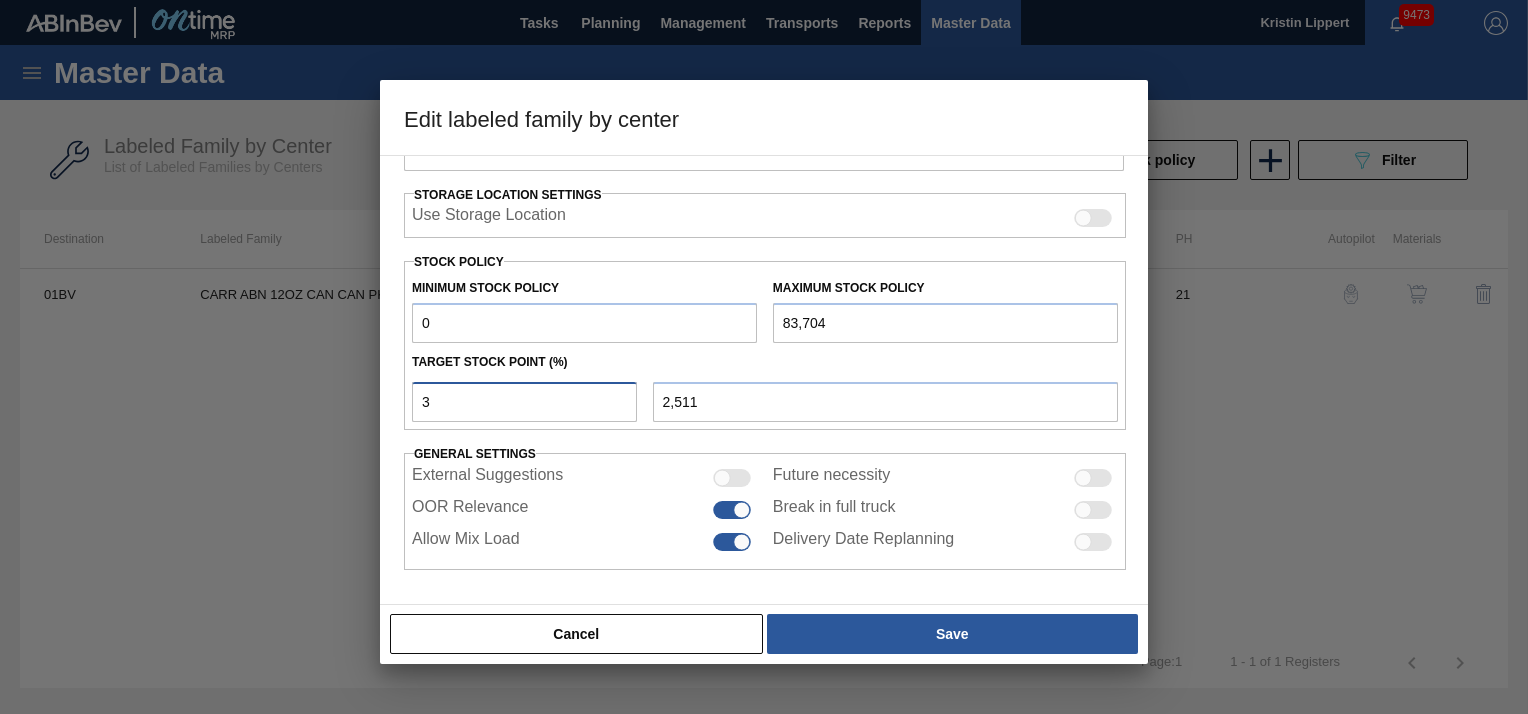 type 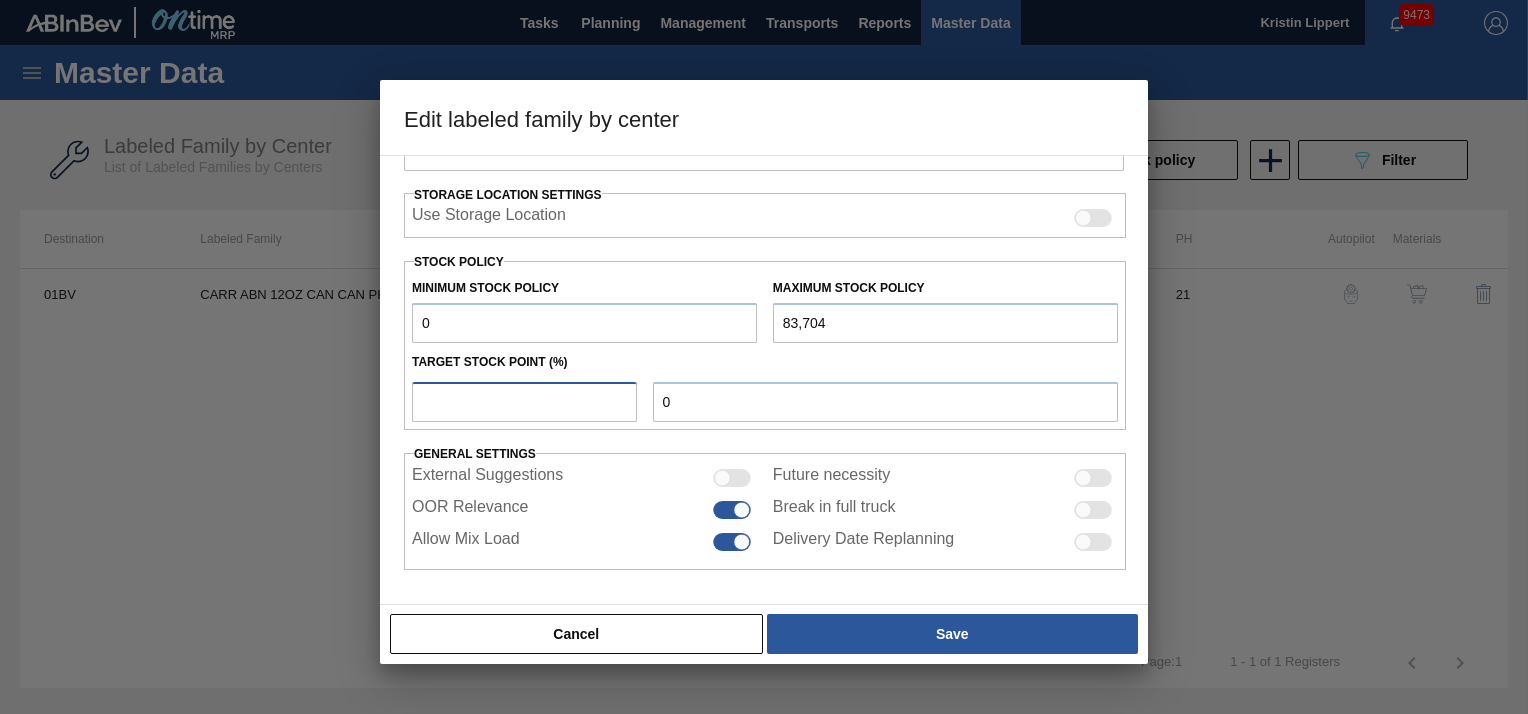 type on "5" 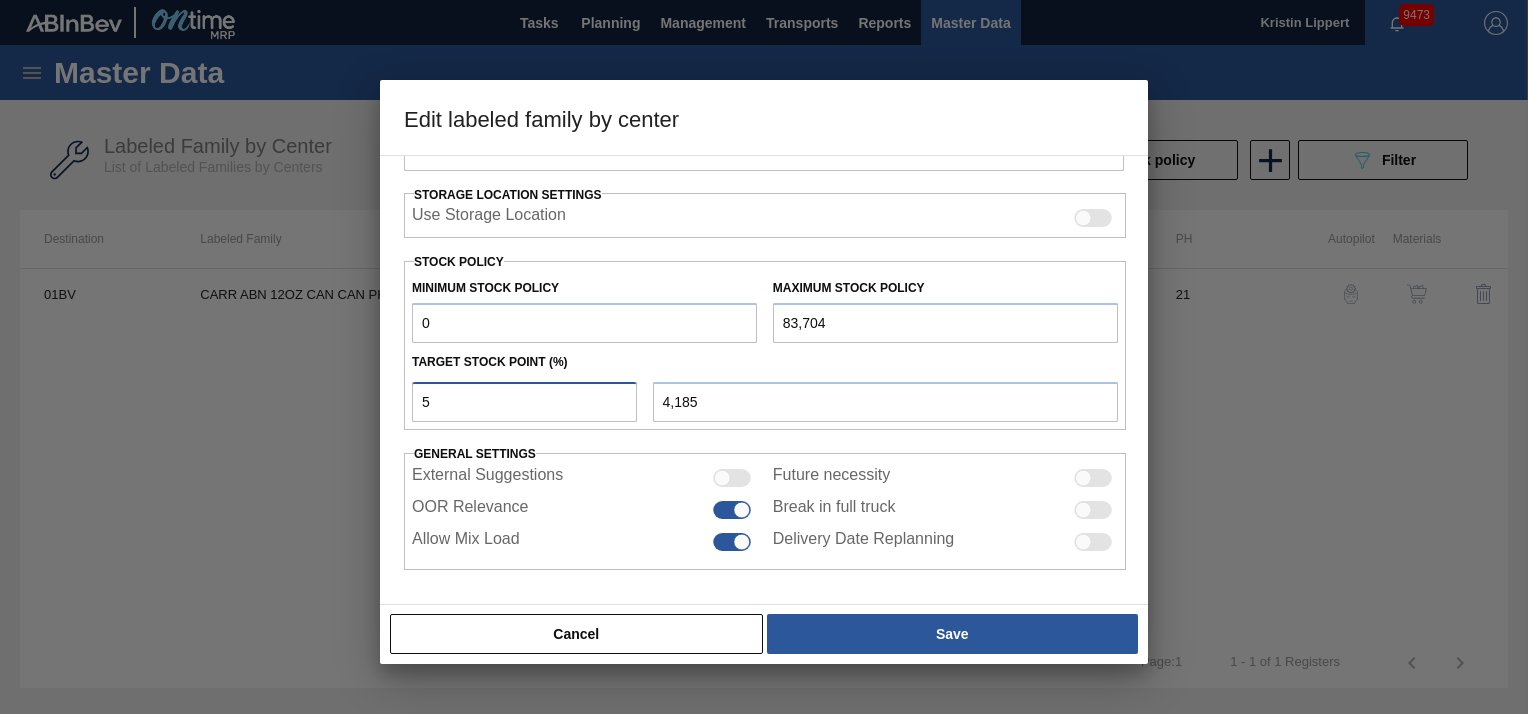 type 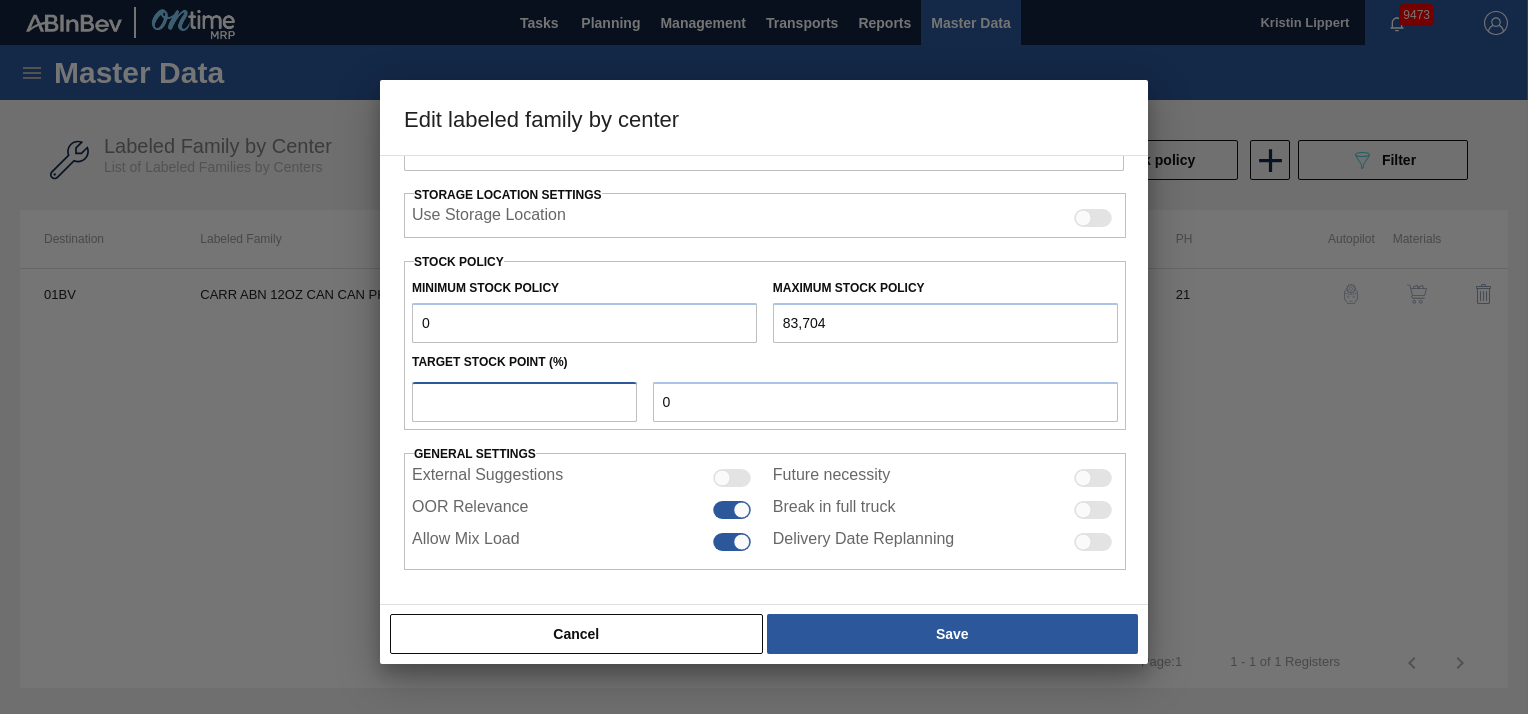 type on "6" 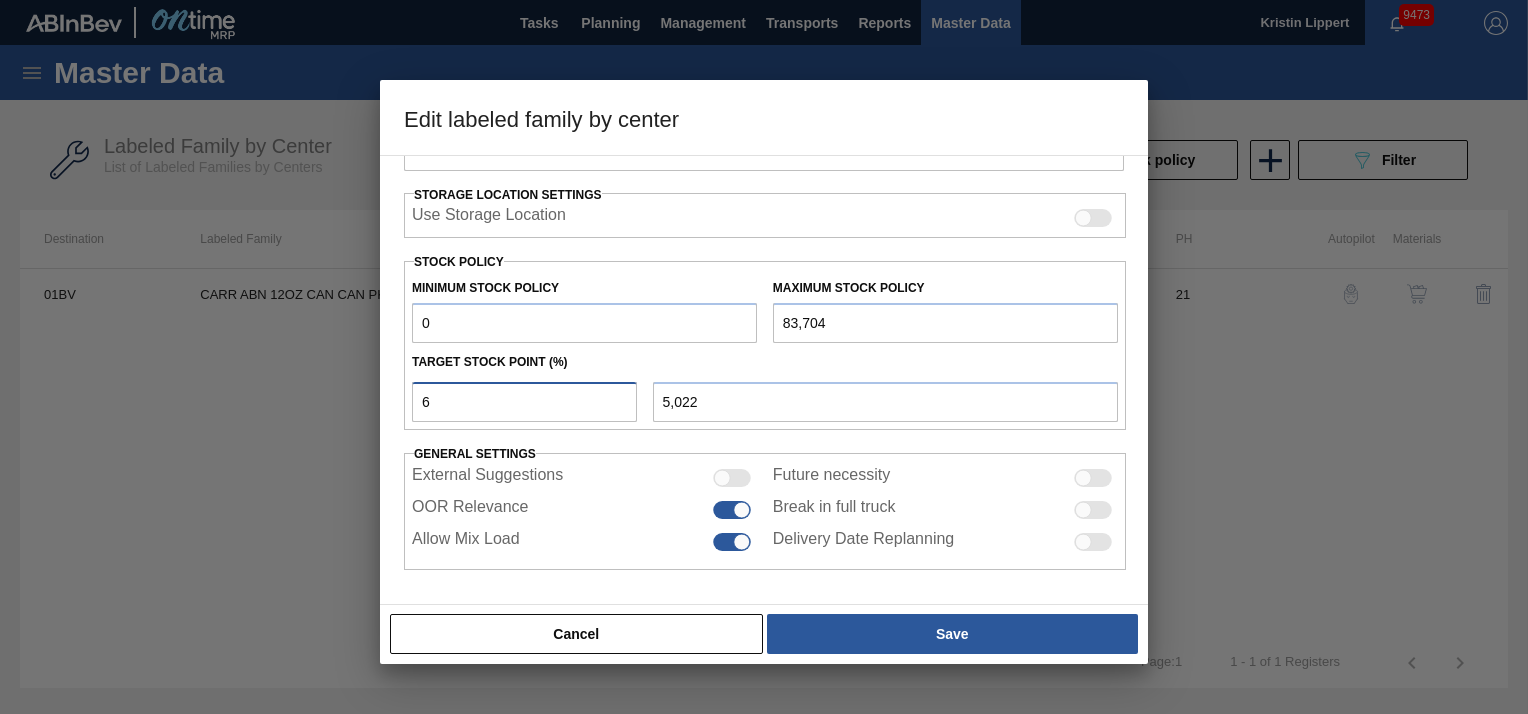 type 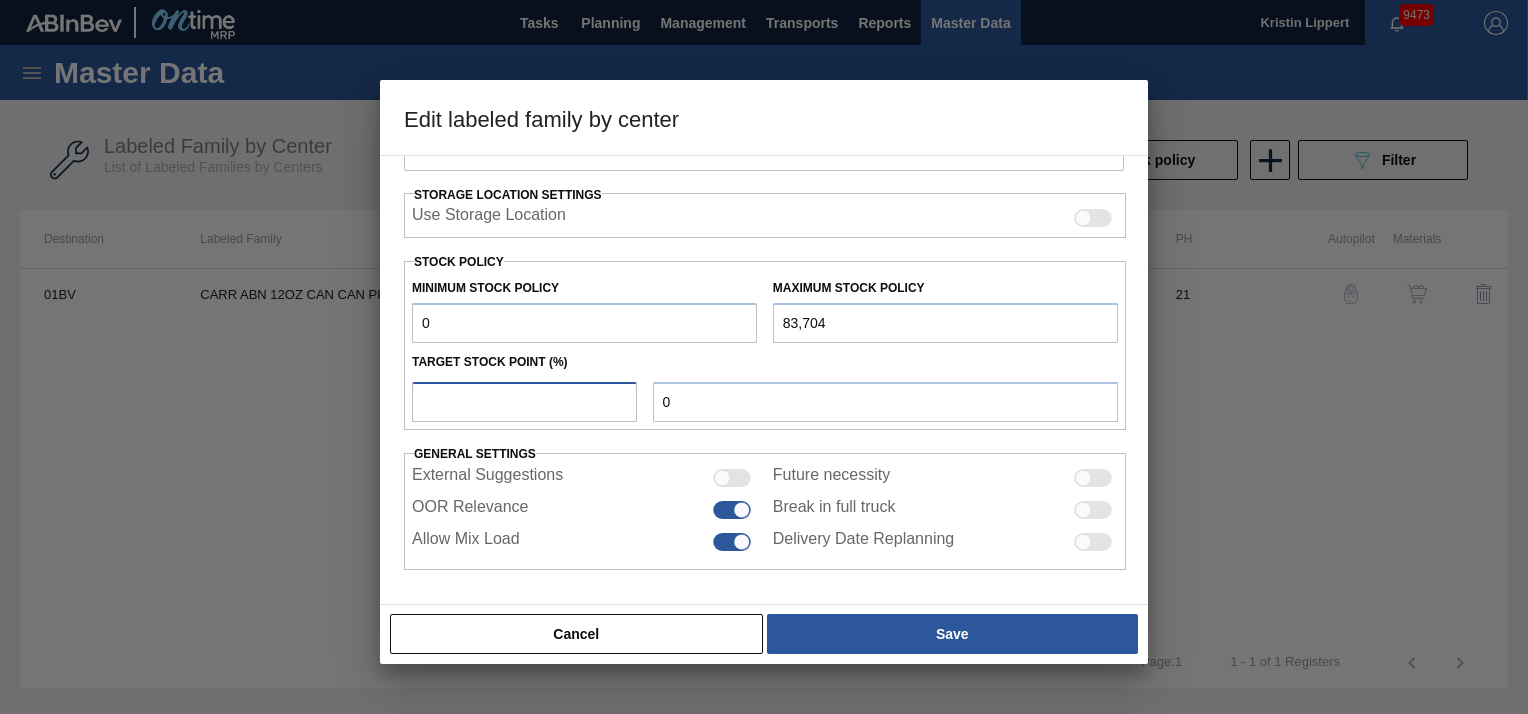 type on "7" 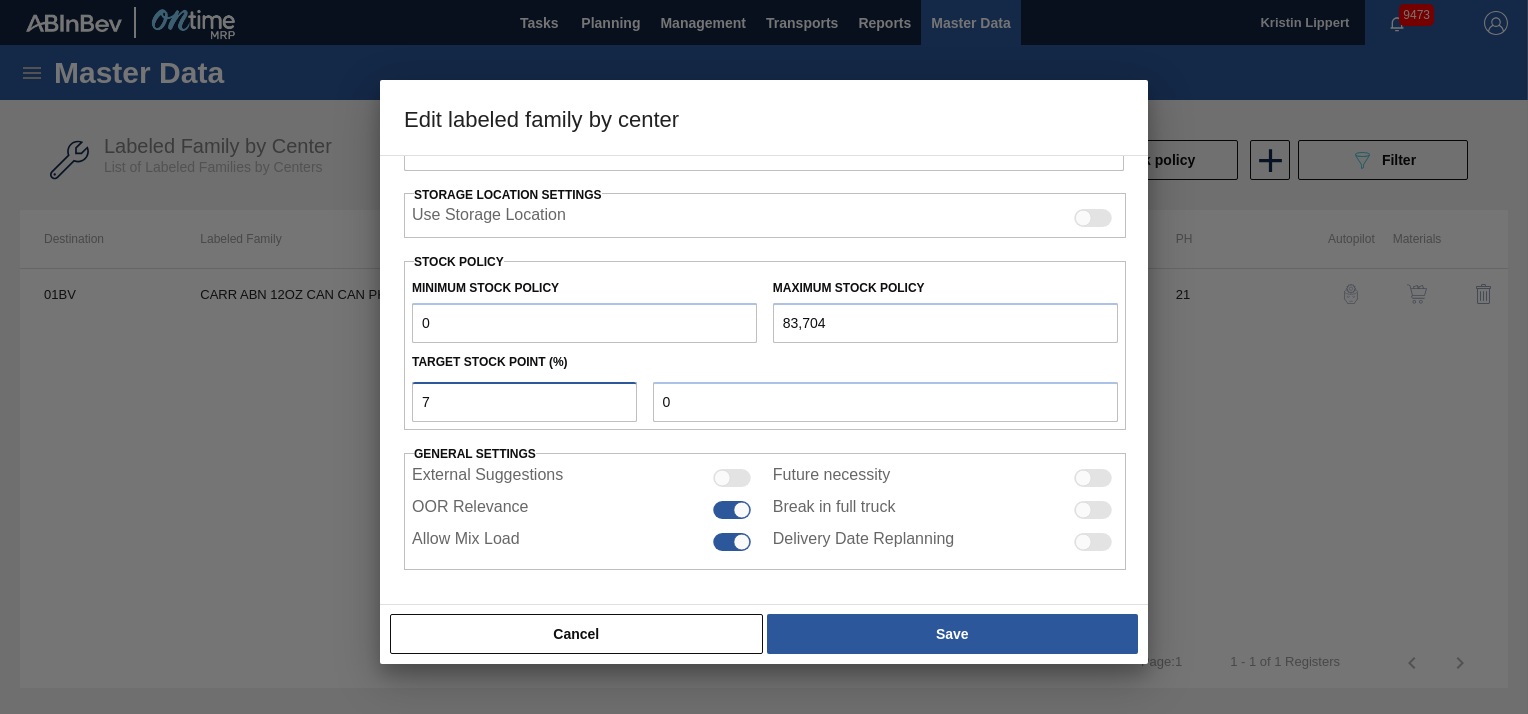 type on "5,859" 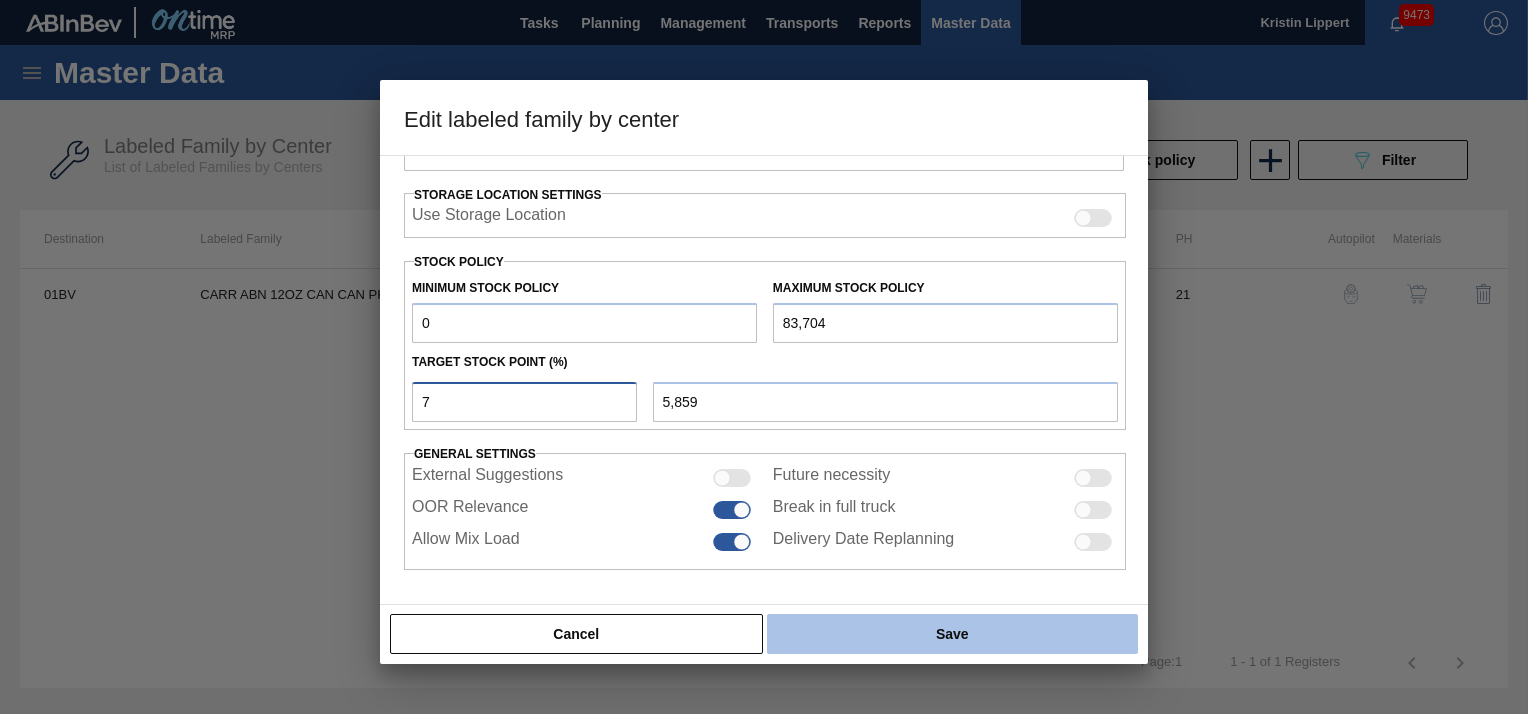 type on "7" 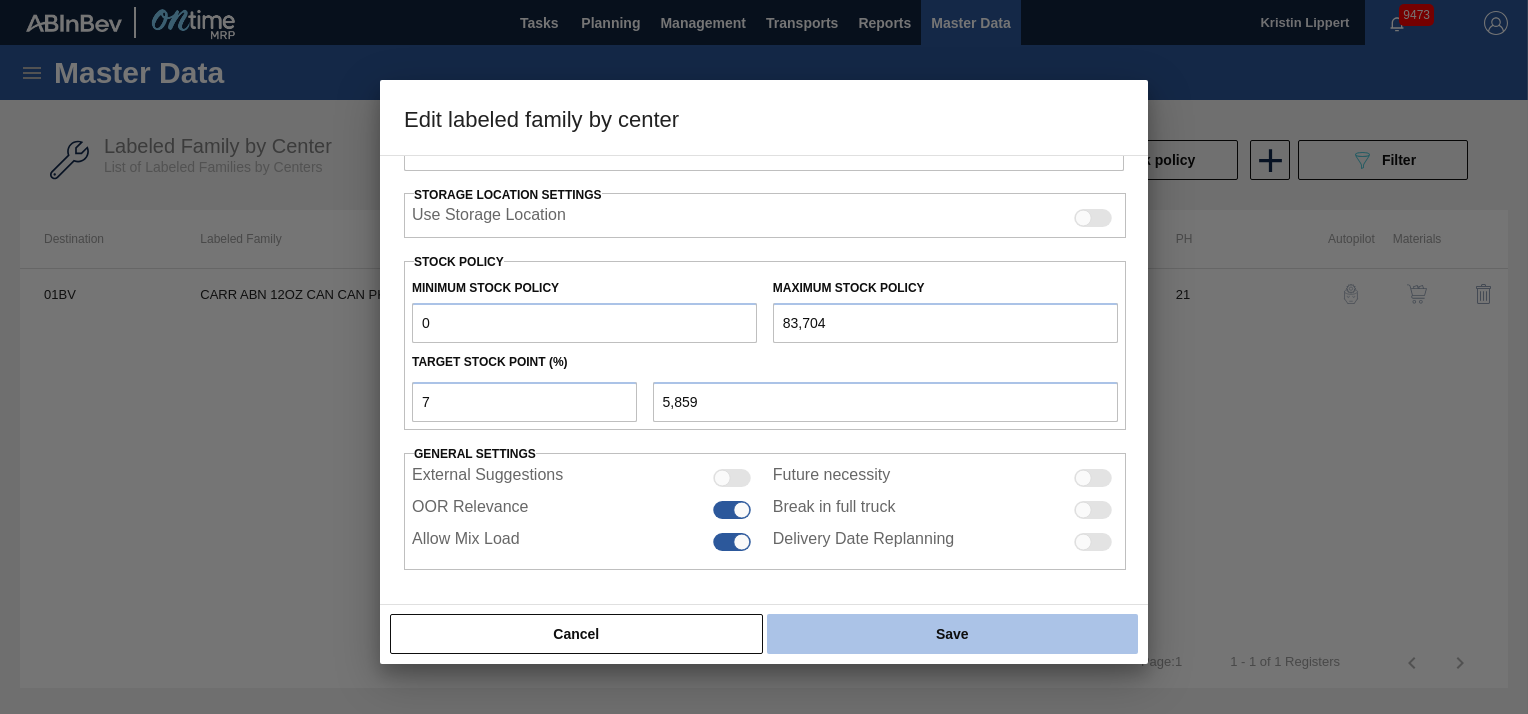 click on "Save" at bounding box center (952, 634) 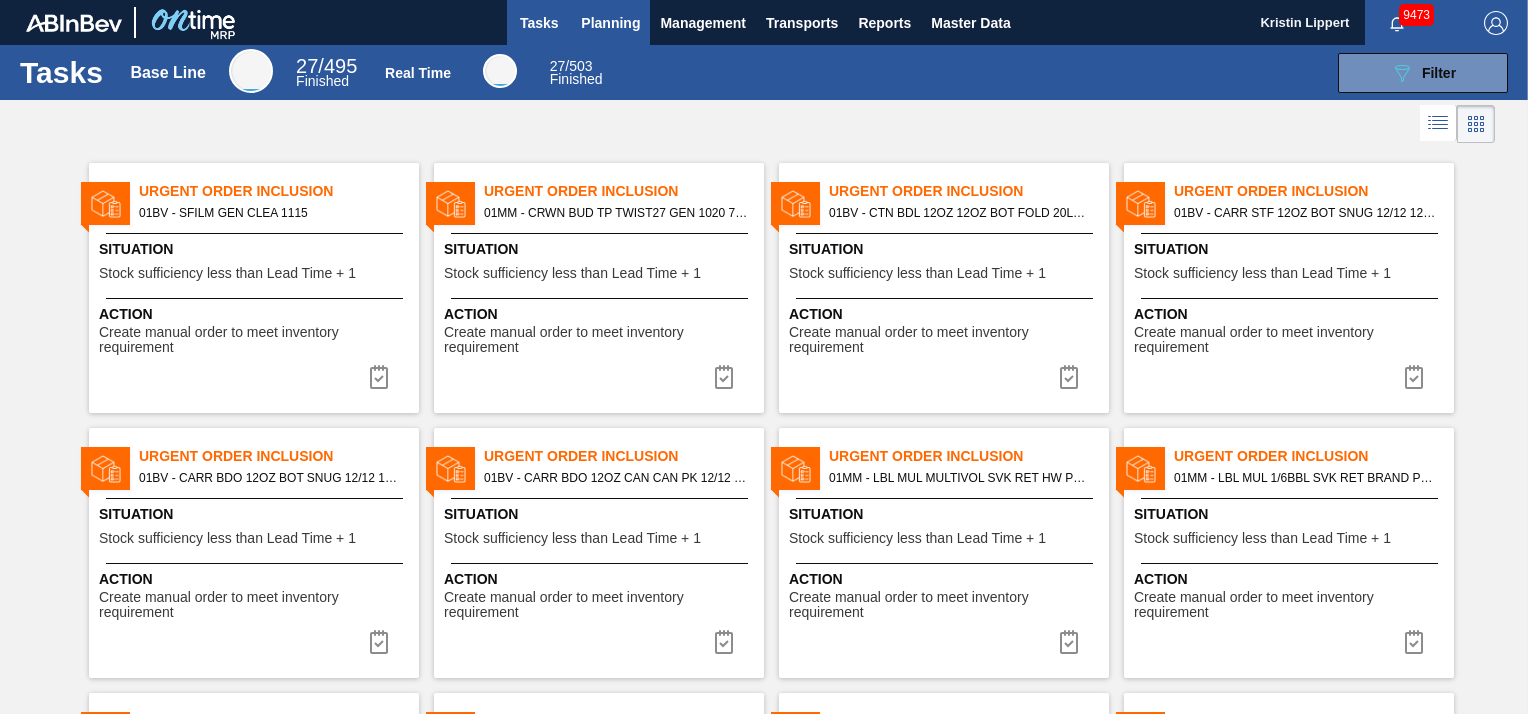 click on "Planning" at bounding box center [610, 23] 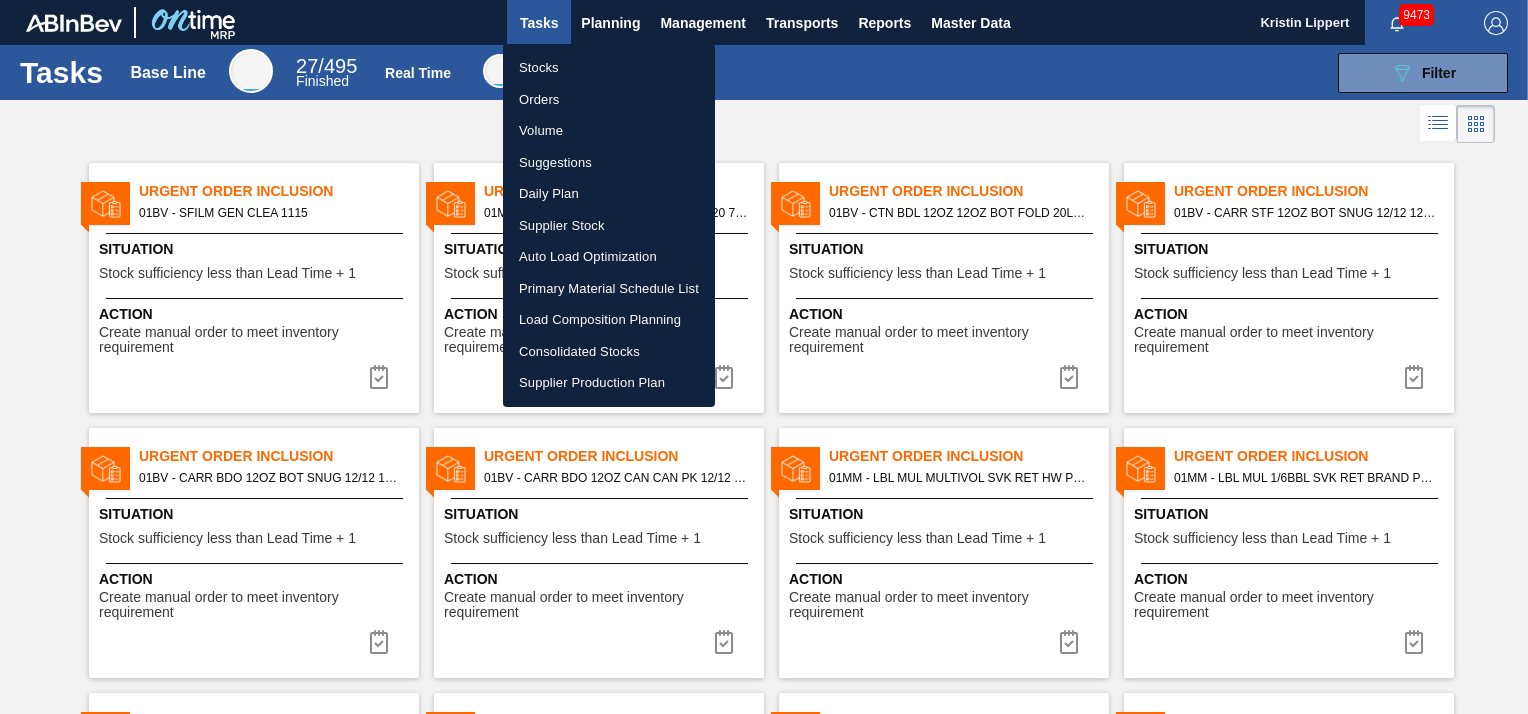 click on "Stocks" at bounding box center (609, 68) 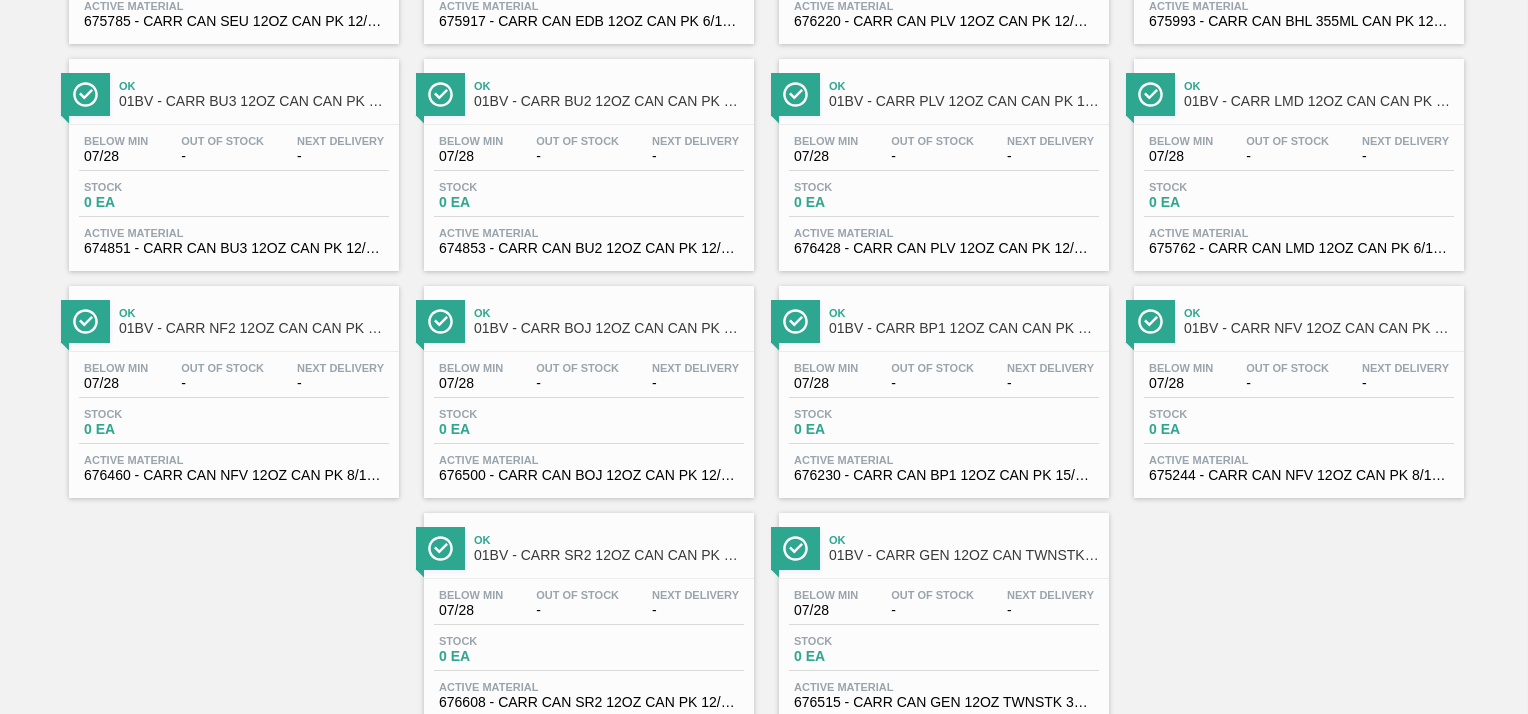 scroll, scrollTop: 2434, scrollLeft: 0, axis: vertical 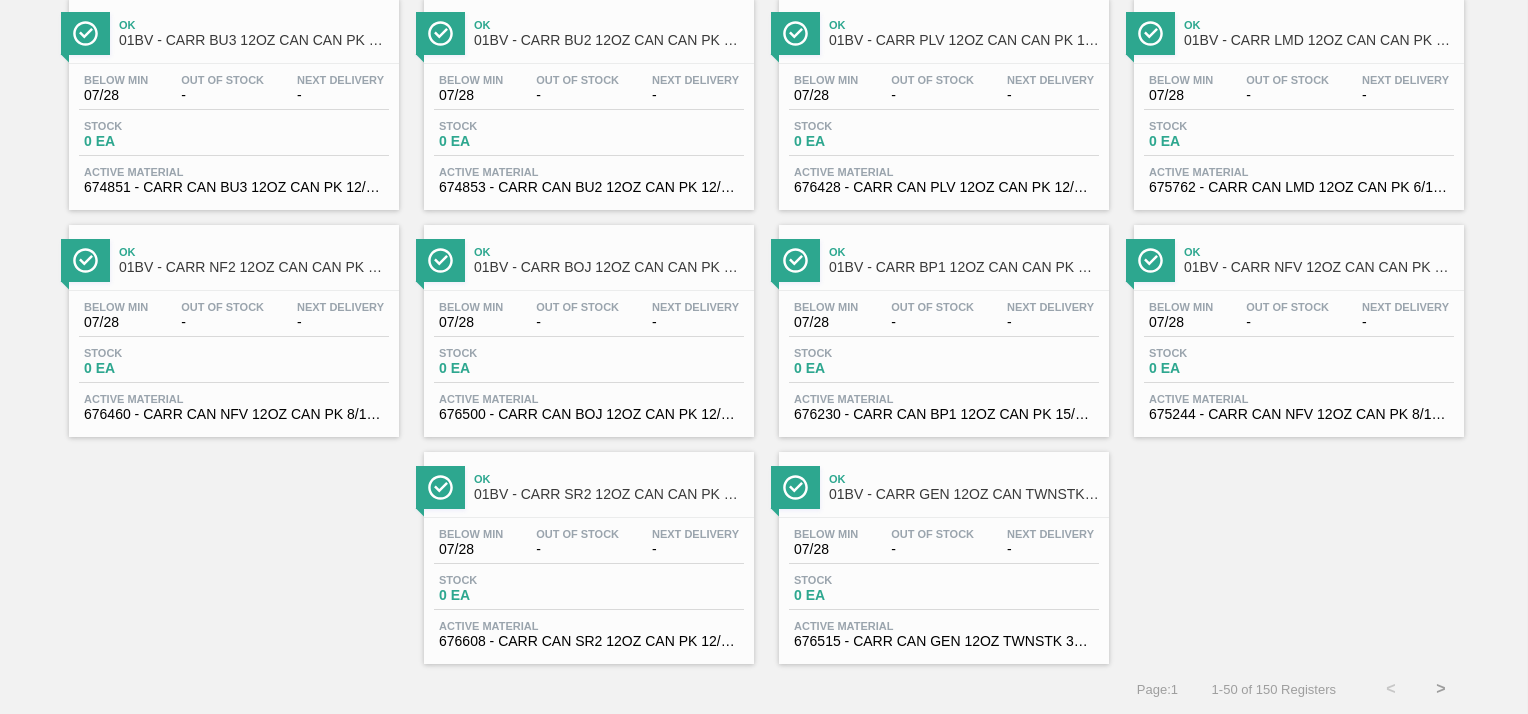 click on ">" at bounding box center [1441, 689] 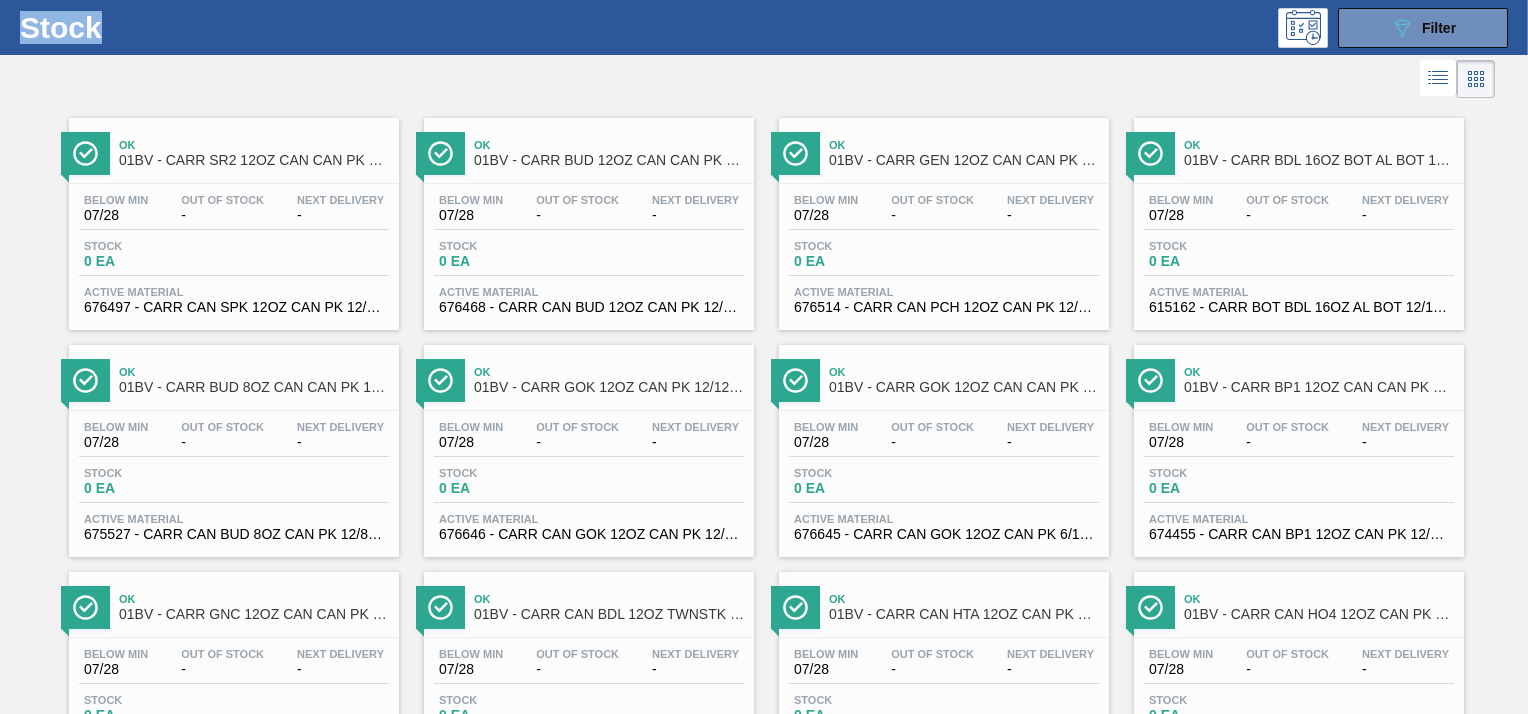 scroll, scrollTop: 0, scrollLeft: 0, axis: both 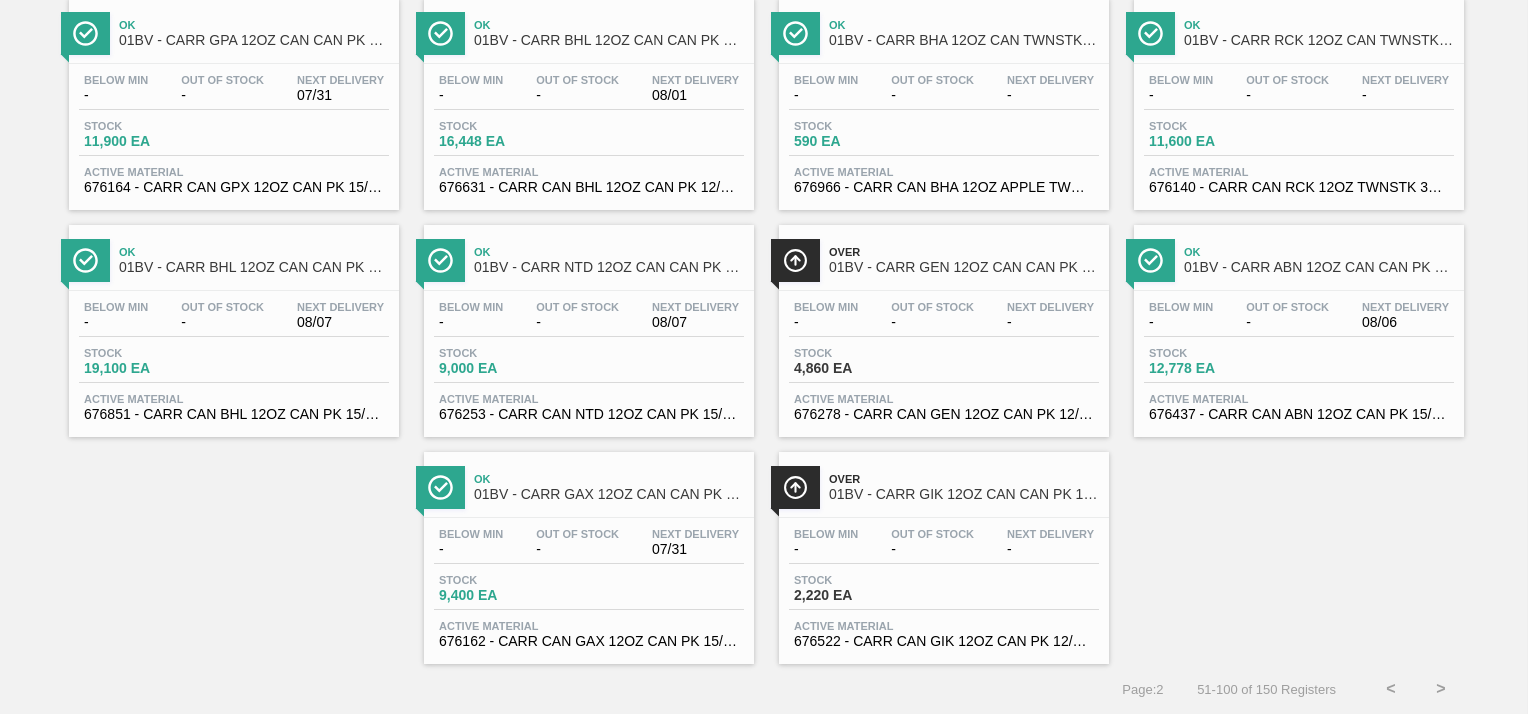 click on "01BV - CARR GAX 12OZ CAN CAN PK 15/12 CAN" at bounding box center (609, 494) 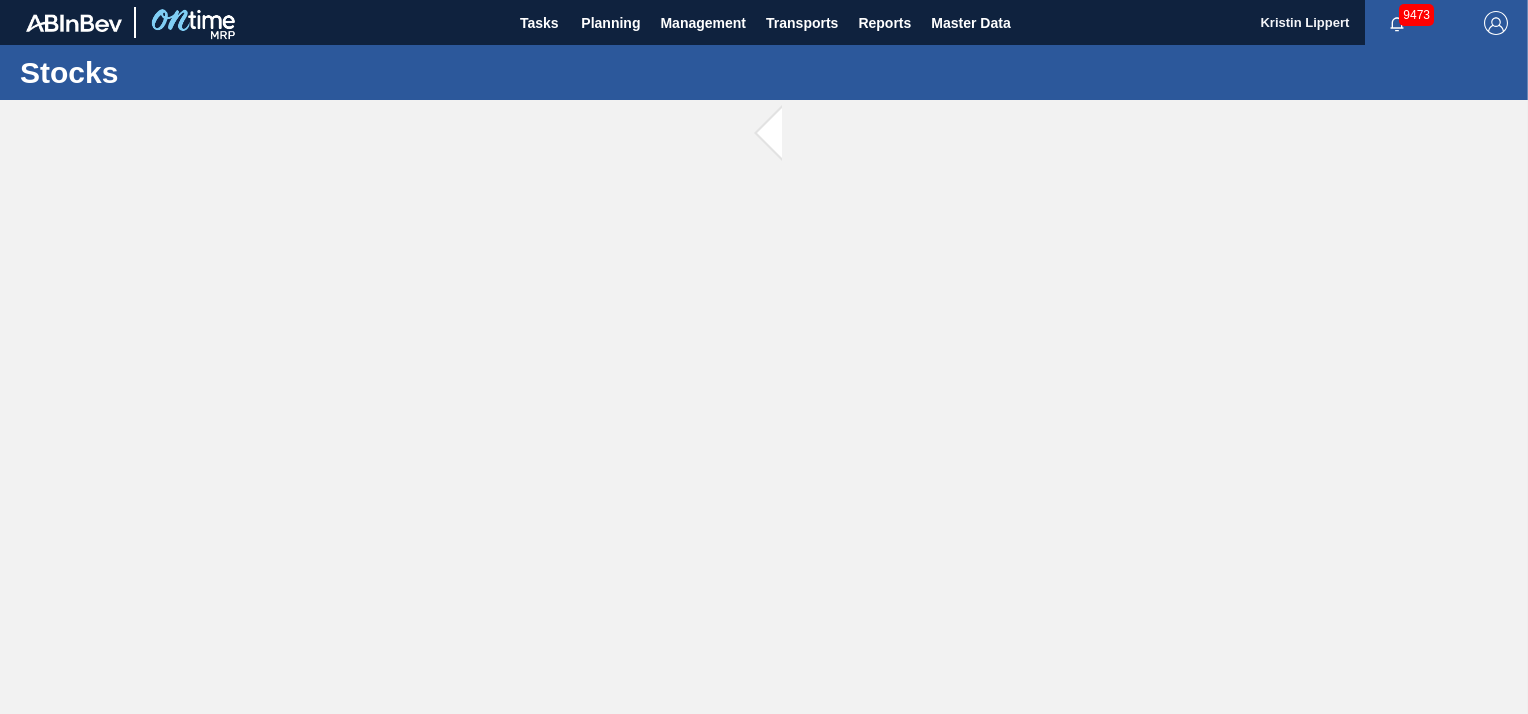 scroll, scrollTop: 0, scrollLeft: 0, axis: both 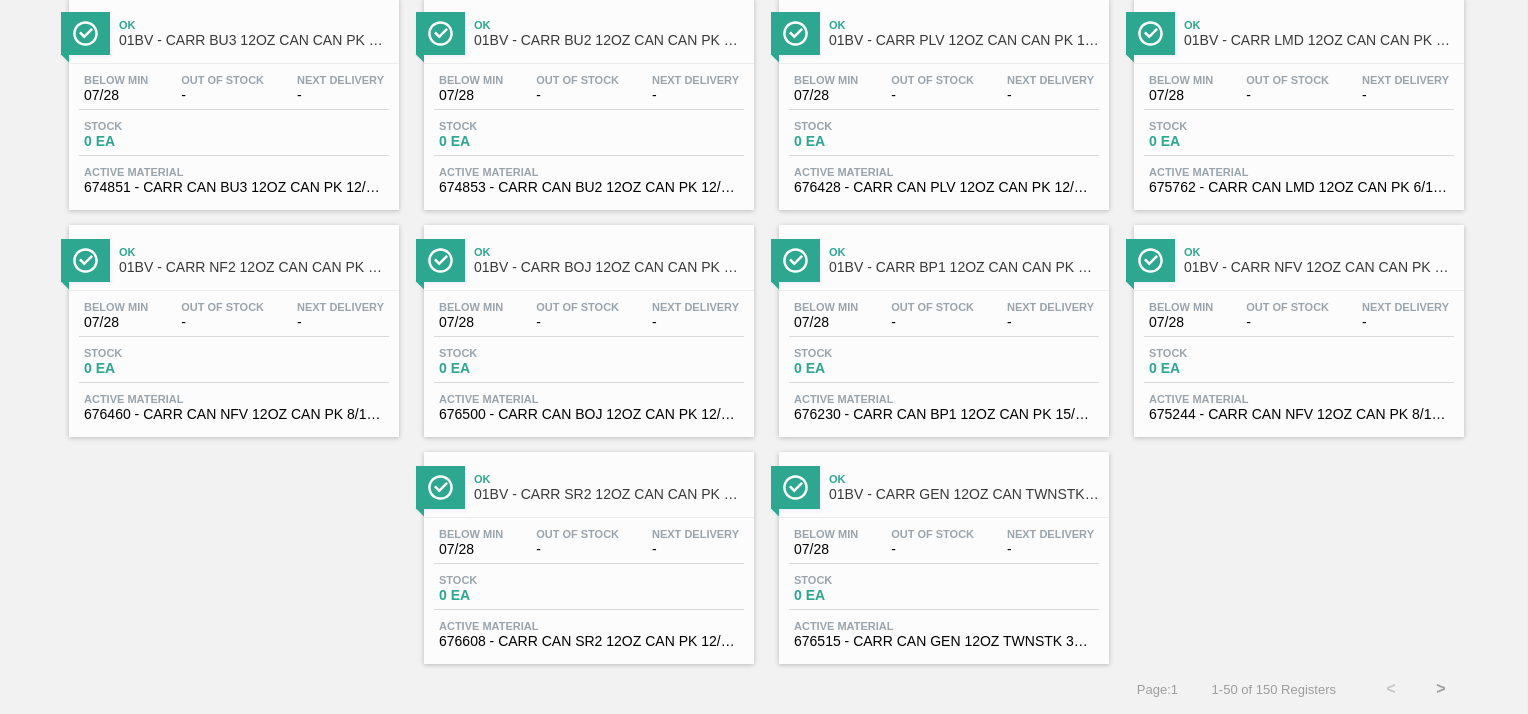 click on ">" at bounding box center [1441, 689] 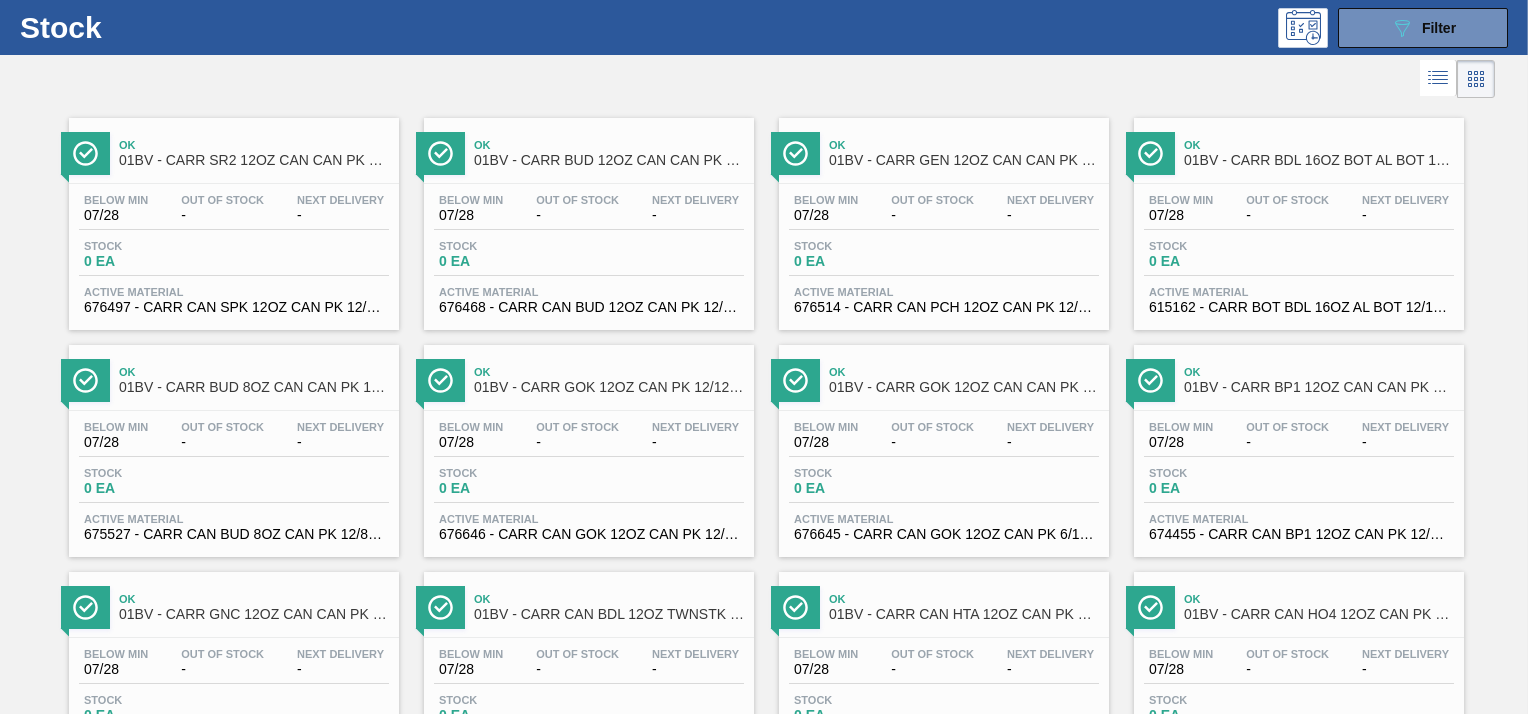 scroll, scrollTop: 0, scrollLeft: 0, axis: both 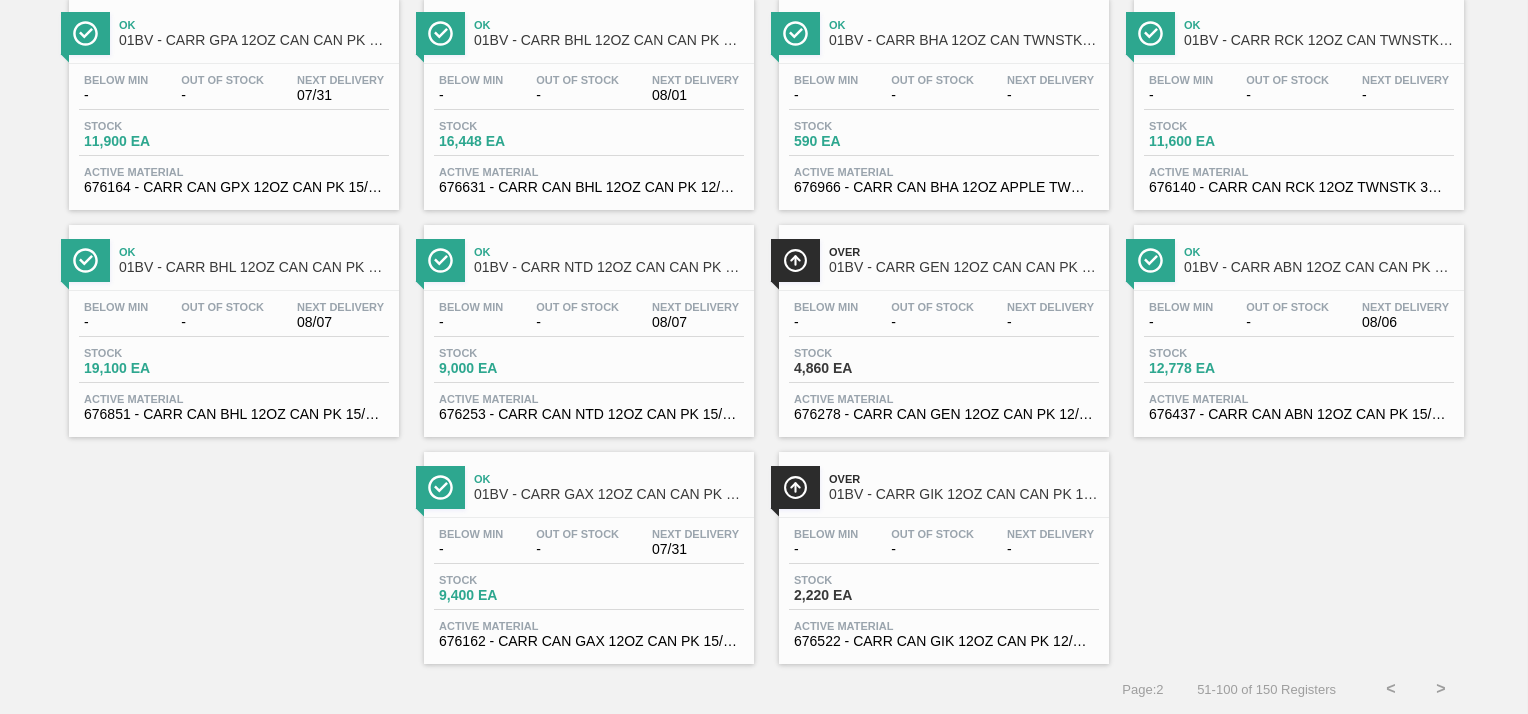 click on ">" at bounding box center [1441, 689] 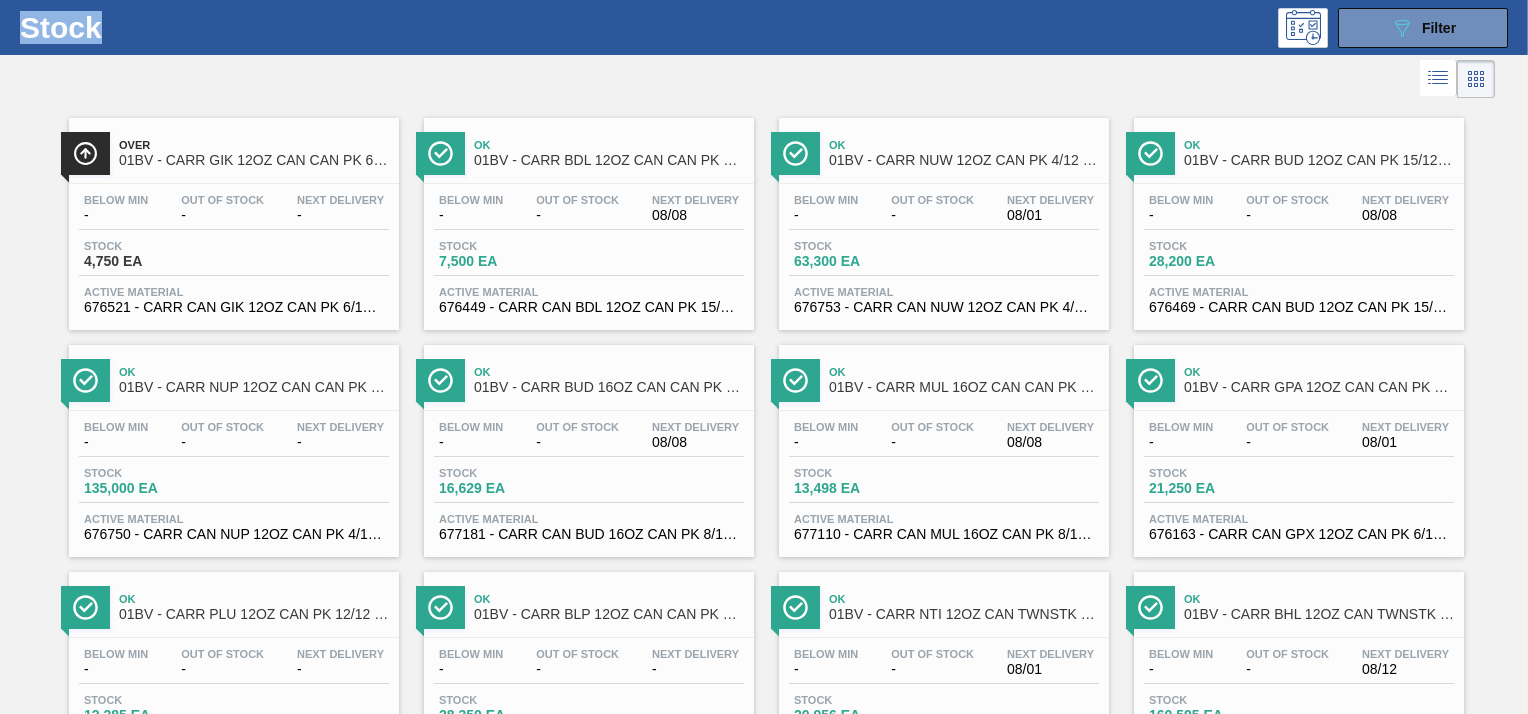scroll, scrollTop: 0, scrollLeft: 0, axis: both 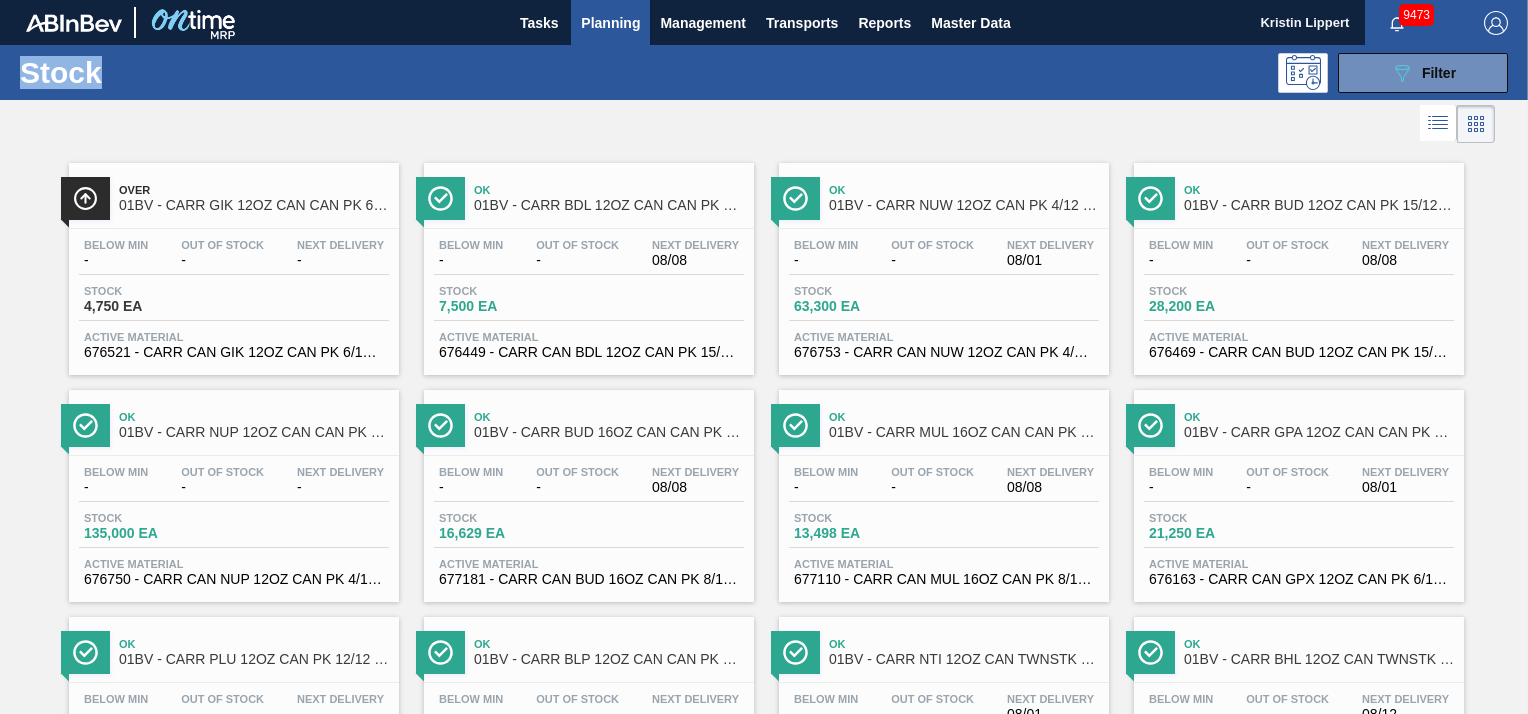 click on "01BV - CARR BDL 12OZ CAN CAN PK 15/12 CAN - VBI" at bounding box center [609, 205] 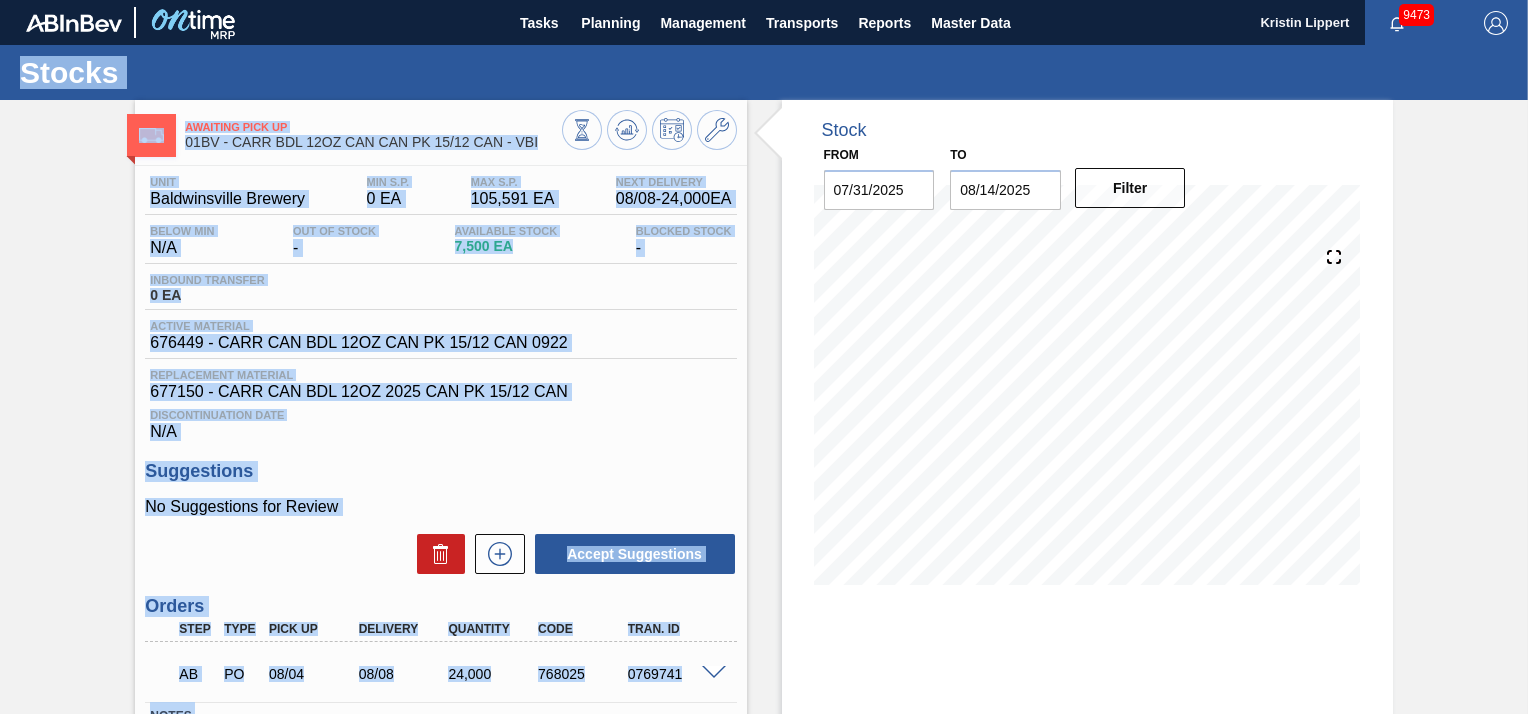 click on "Inbound Transfer 0 EA" at bounding box center (440, 292) 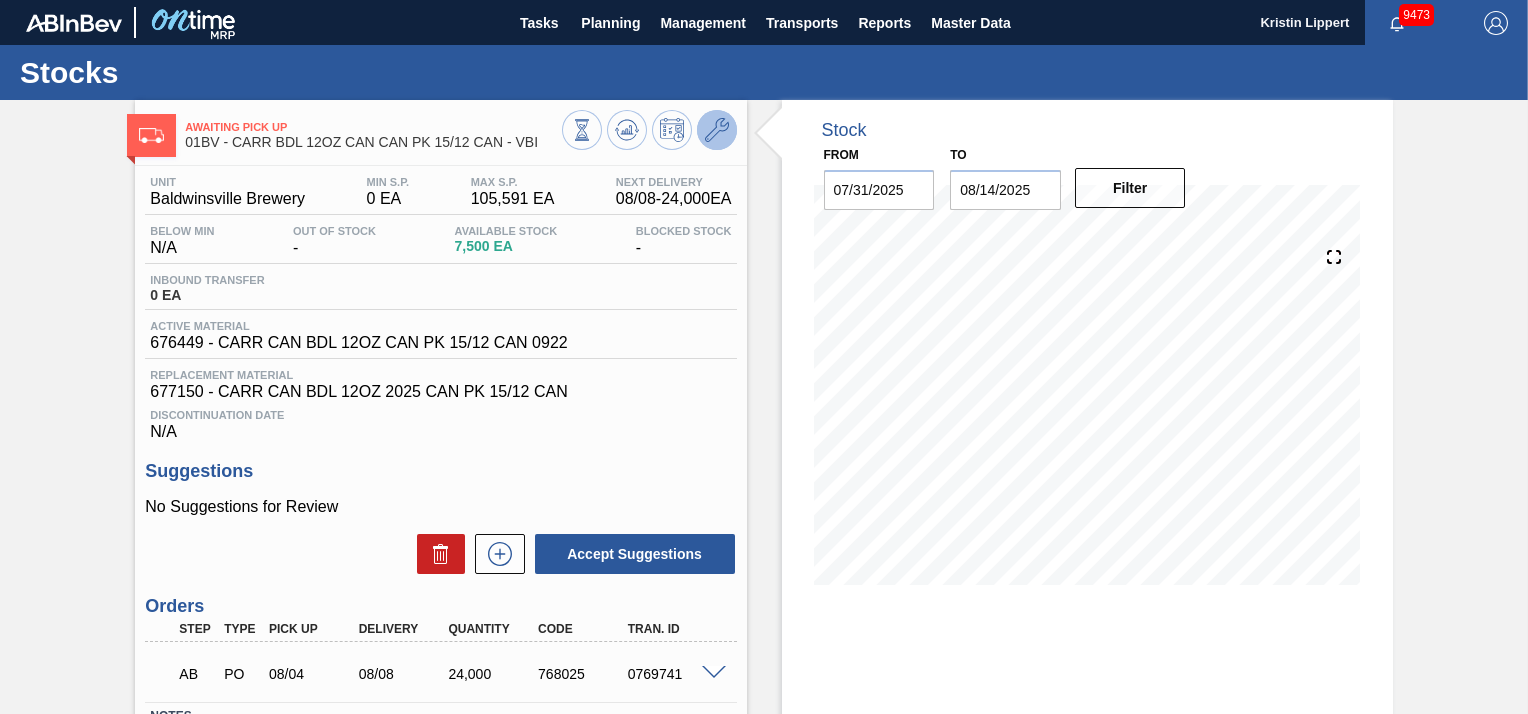 click 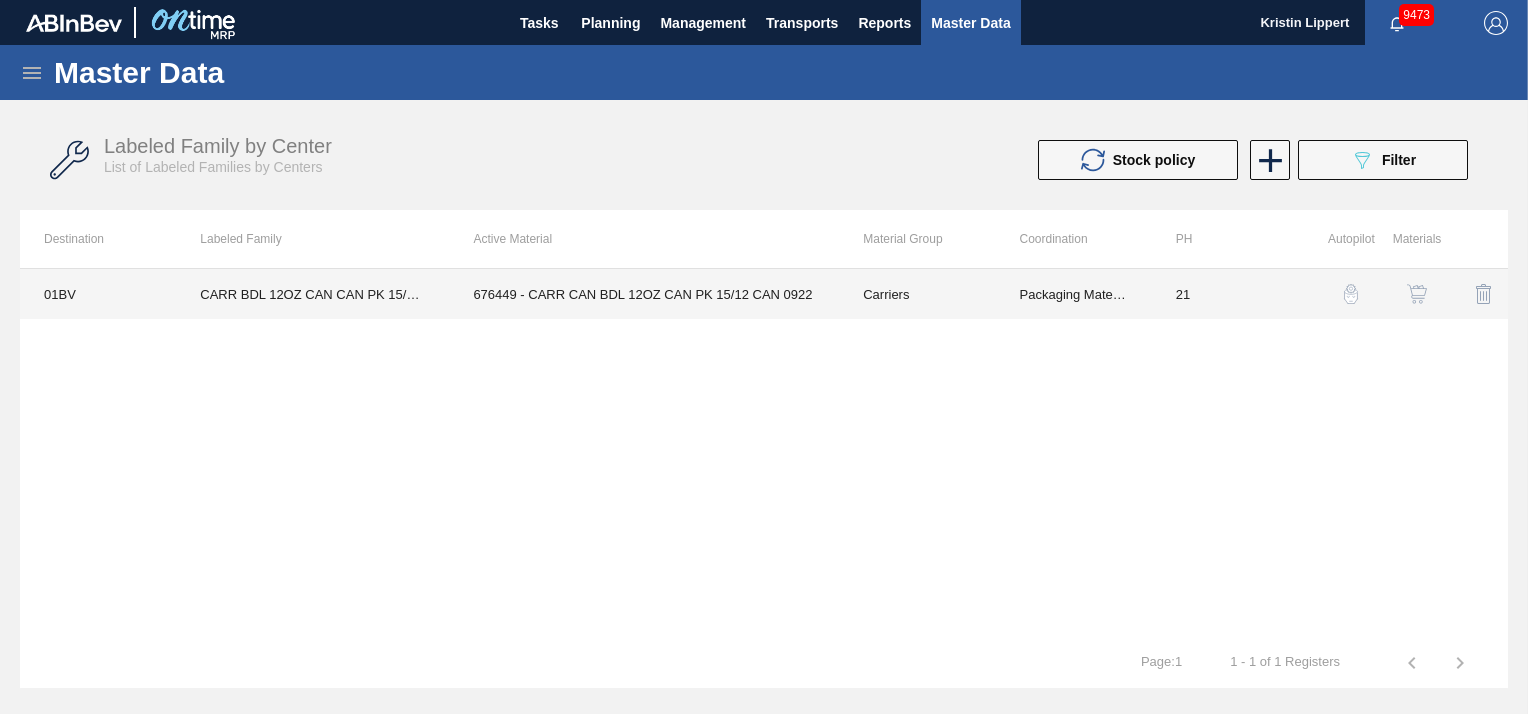 click on "676449 - CARR CAN BDL 12OZ CAN PK 15/12 CAN 0922" at bounding box center (644, 294) 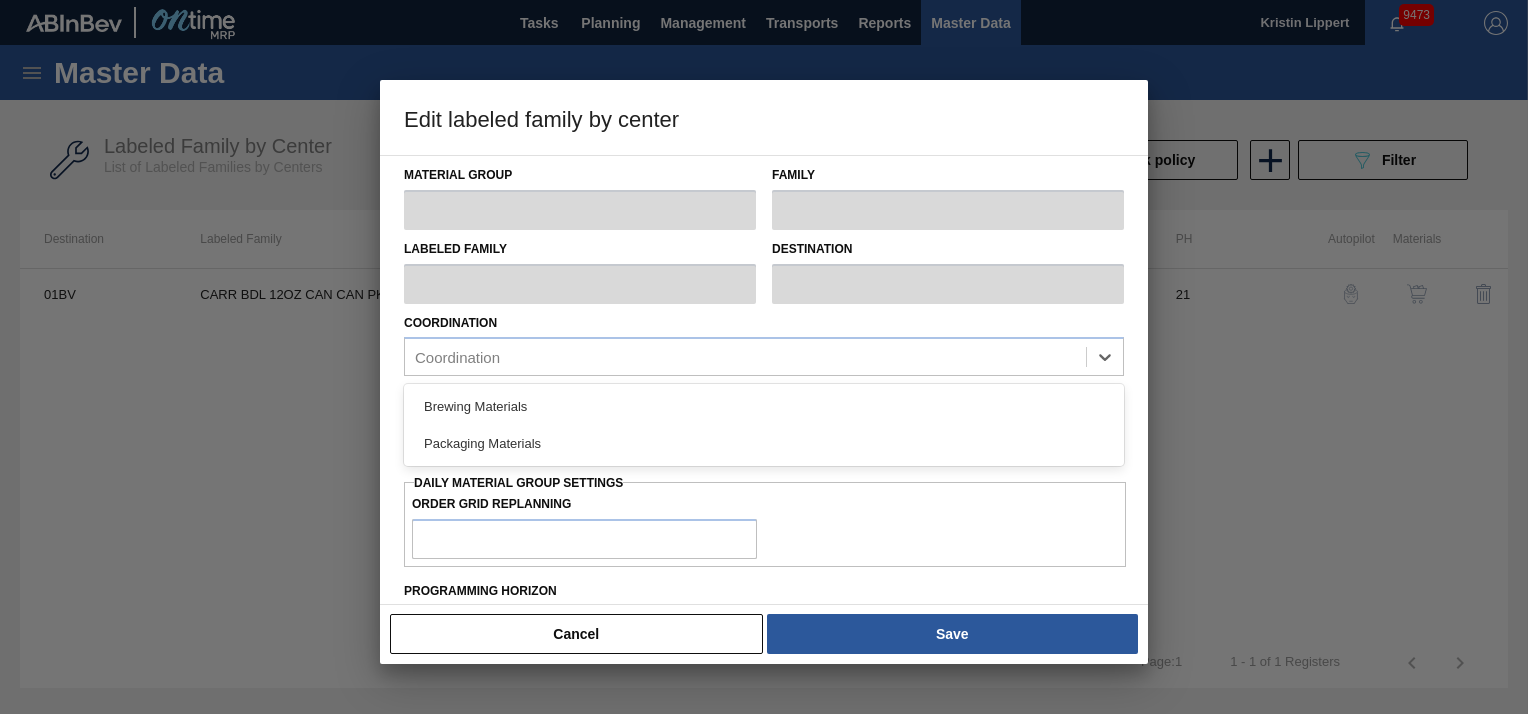 type on "Carriers" 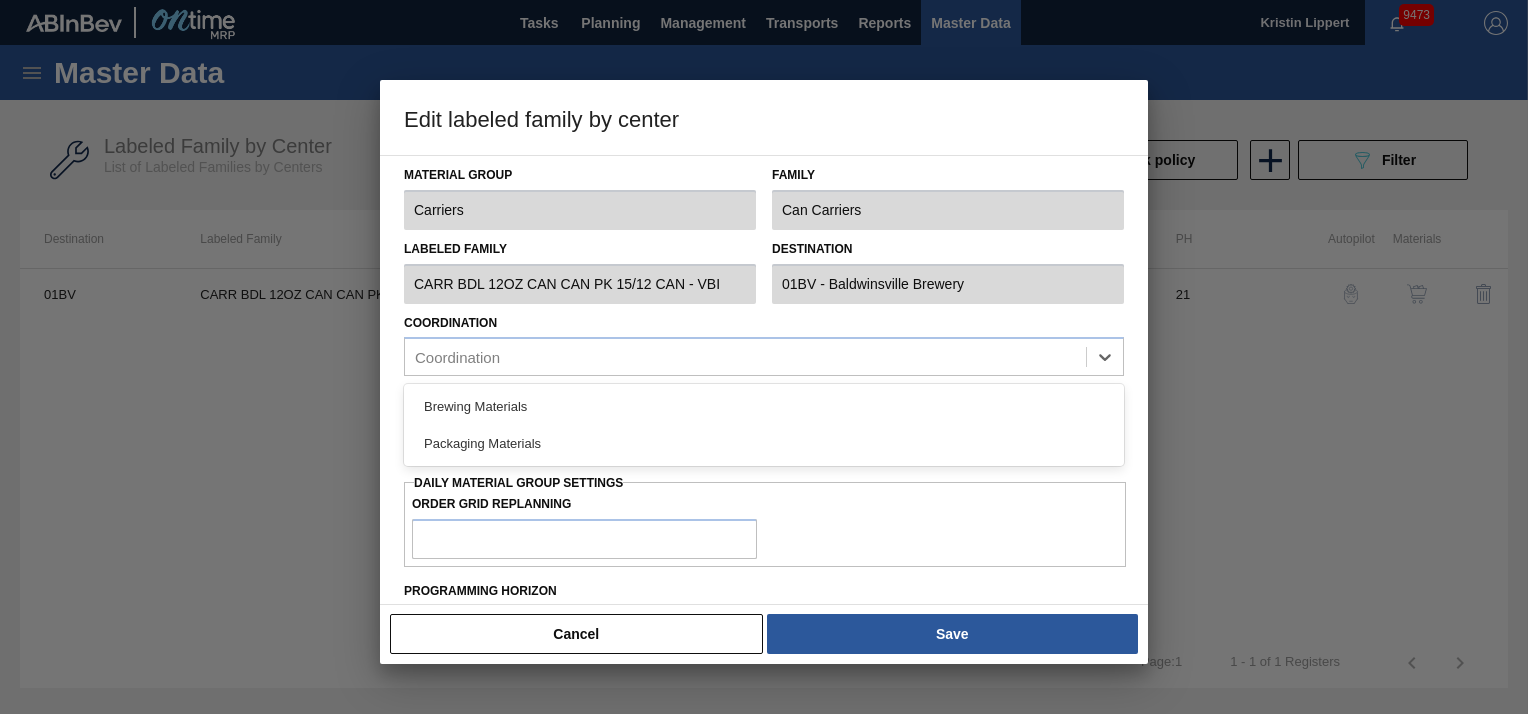 click on "Material Group Carriers Family Can Carriers Labeled Family CARR BDL 12OZ CAN CAN PK 15/12 CAN - VBI Destination 01BV - [CITY] Brewery Coordination option Brewing Materials focused, 1 of 2. 2 results available. Use Up and Down to choose options, press Enter to select the currently focused option, press Escape to exit the menu, press Tab to select the option and exit the menu. Coordination Brewing Materials Packaging Materials Periodicity Algorithm Type Daily Material Group Settings Order Grid Replanning Programming Horizon 21 Storage Location Settings Use Storage Location   Stock Policy   Minimum Stock Policy 0 Maximum Stock Policy 105,591 Target Stock Point (%) 0 0 General settings External Suggestions Future necessity OOR Relevance Reschedule Order By Capacity Break in full truck Allow Mix Load Negotiate load compositions Delivery Date Replanning" at bounding box center [764, 380] 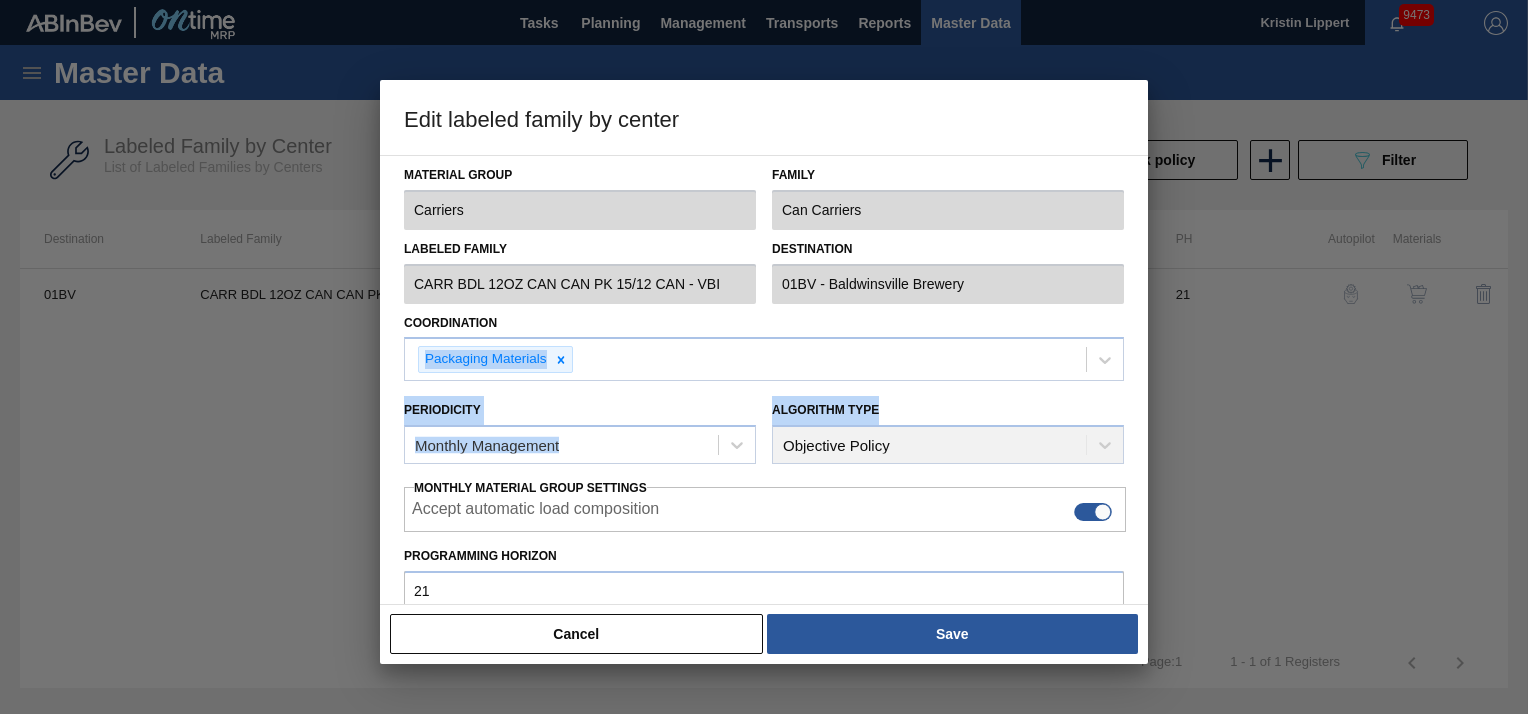 drag, startPoint x: 1144, startPoint y: 325, endPoint x: 1144, endPoint y: 410, distance: 85 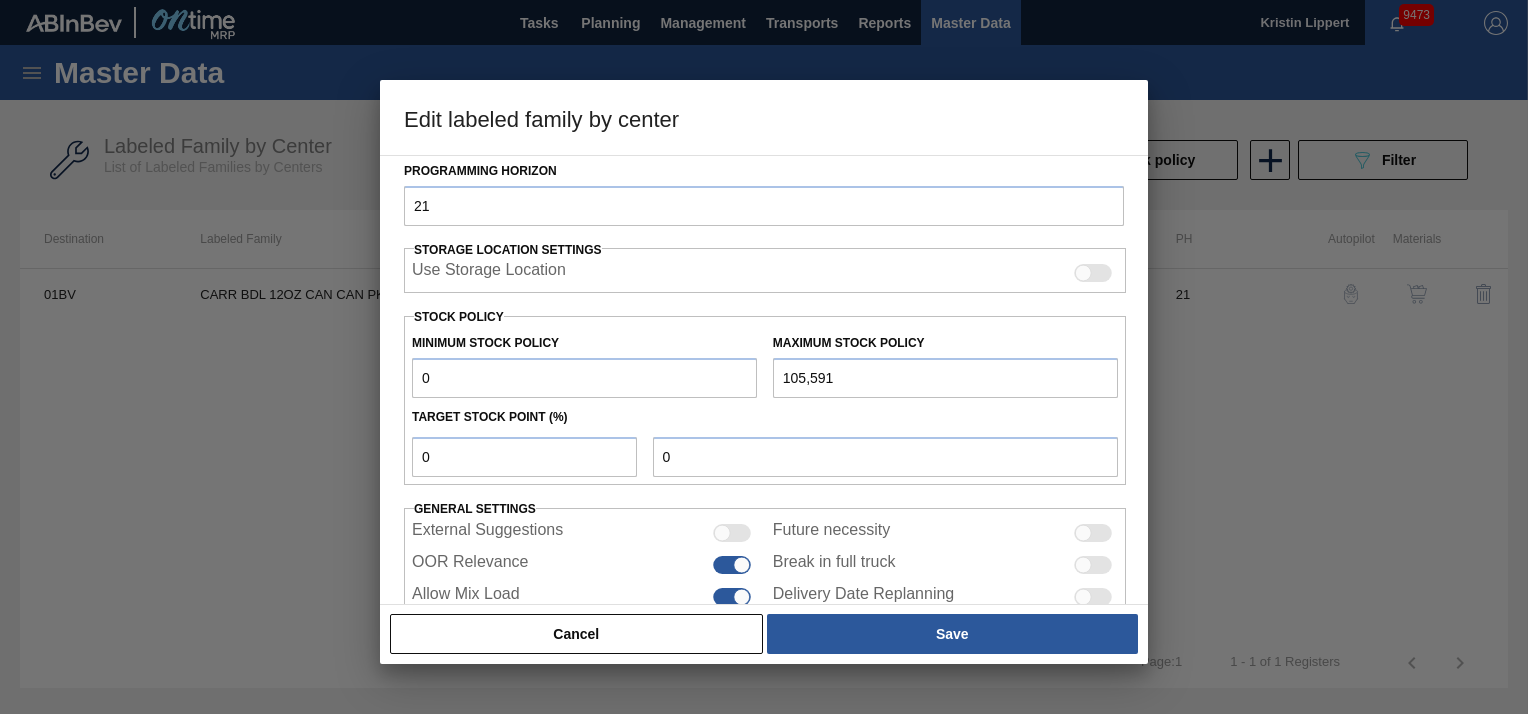 scroll, scrollTop: 440, scrollLeft: 0, axis: vertical 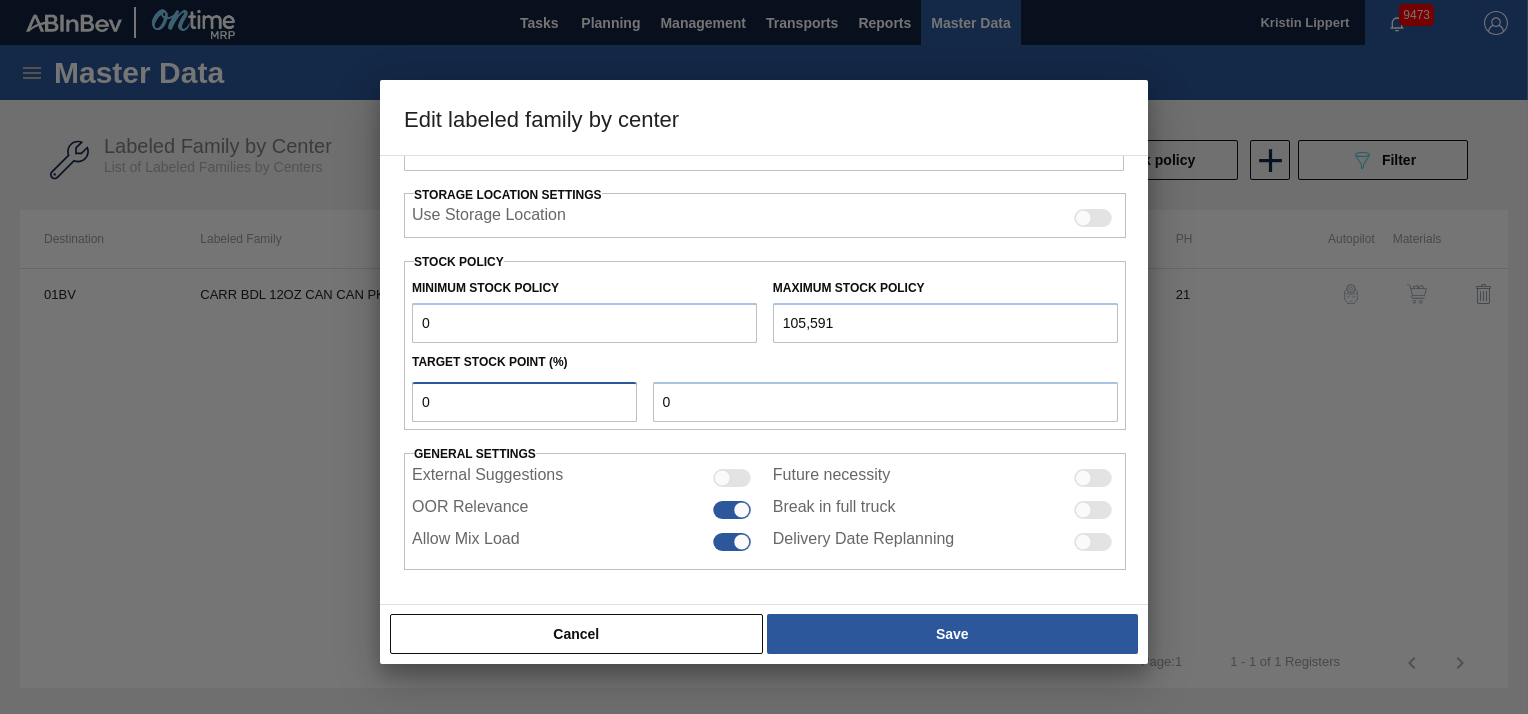 click on "0" at bounding box center (524, 402) 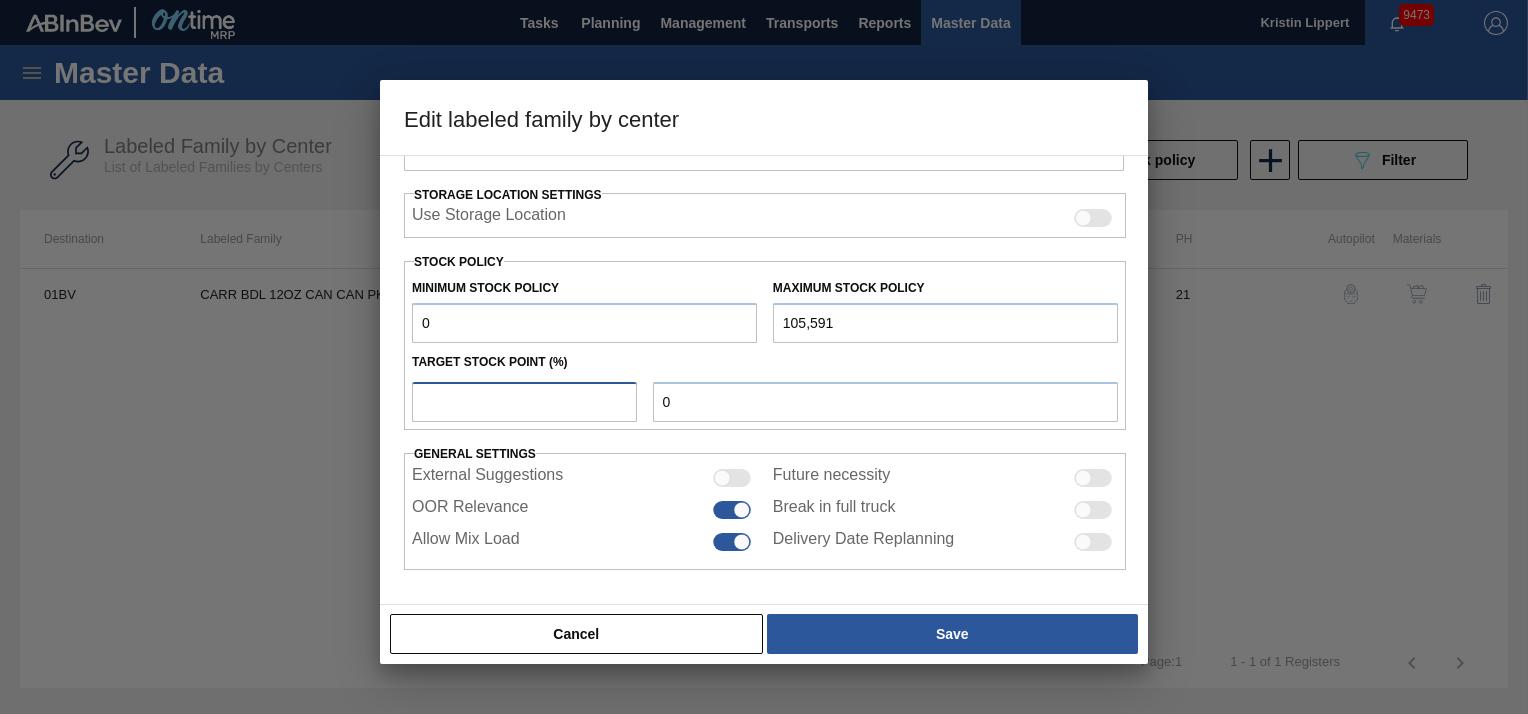 type on "5" 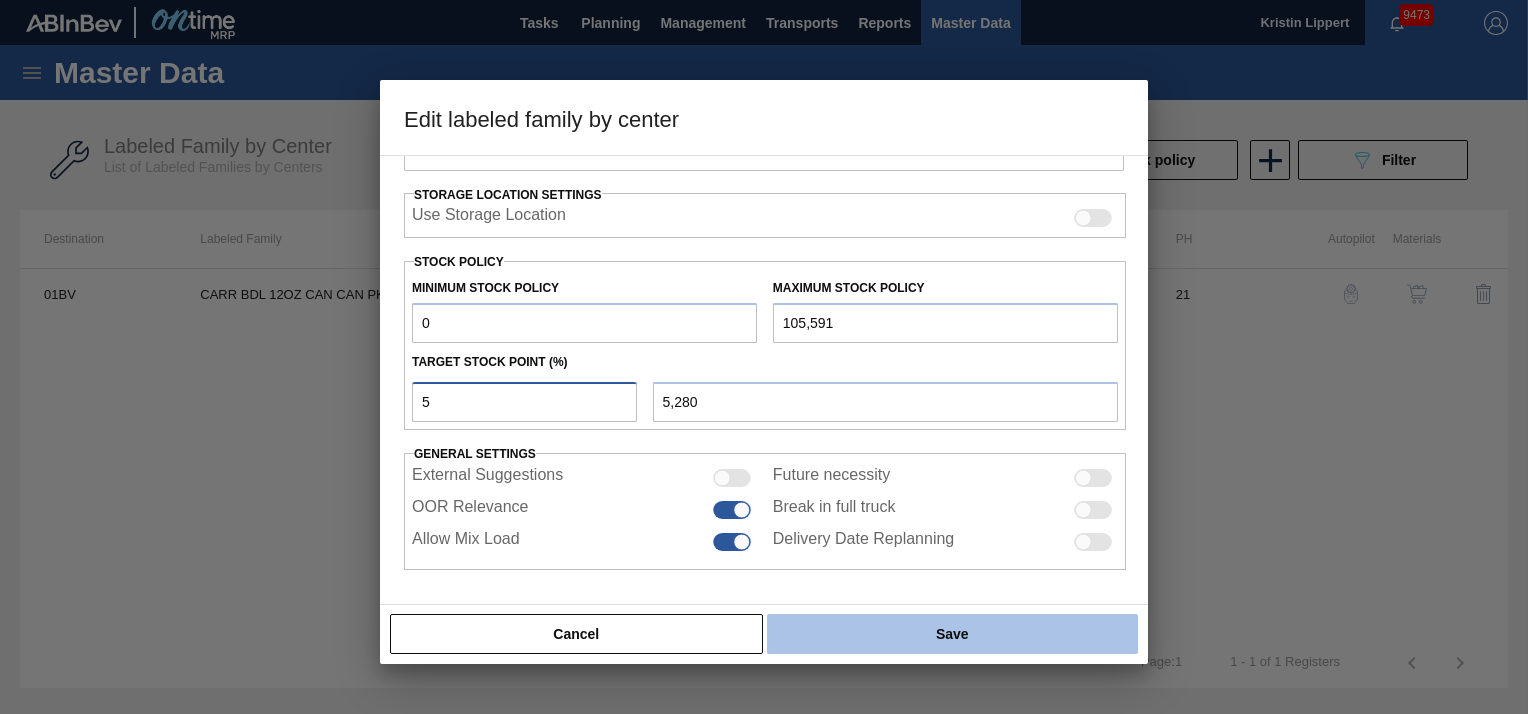 type on "5" 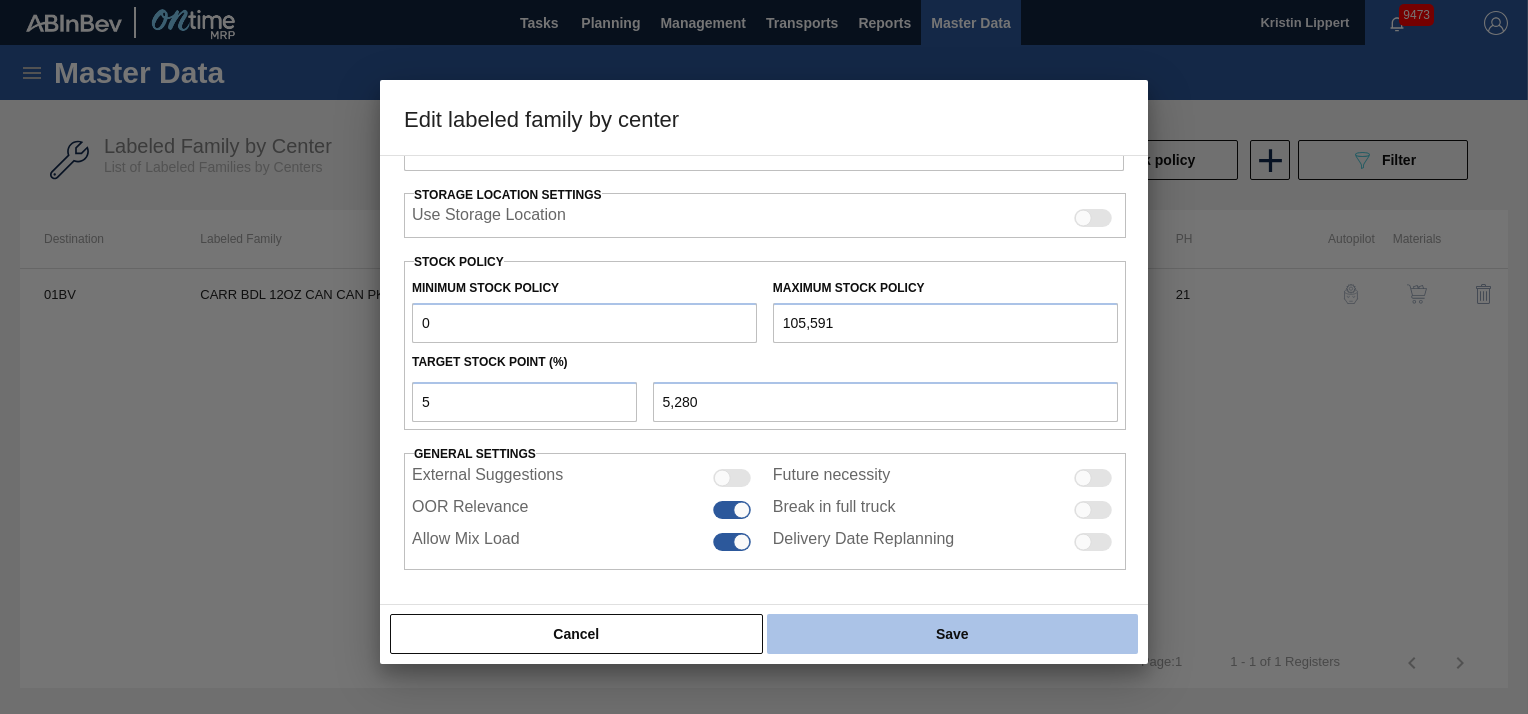 click on "Save" at bounding box center [952, 634] 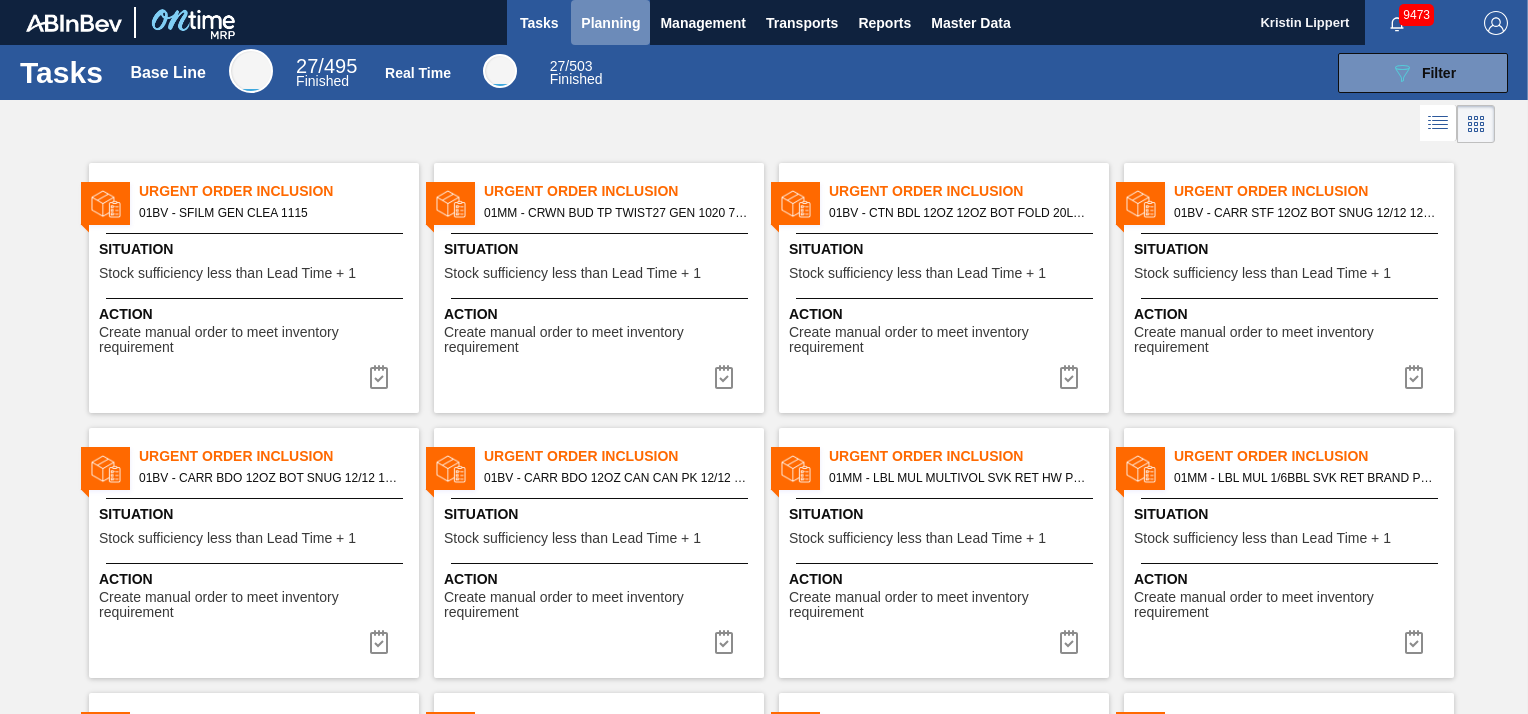 click on "Planning" at bounding box center [610, 23] 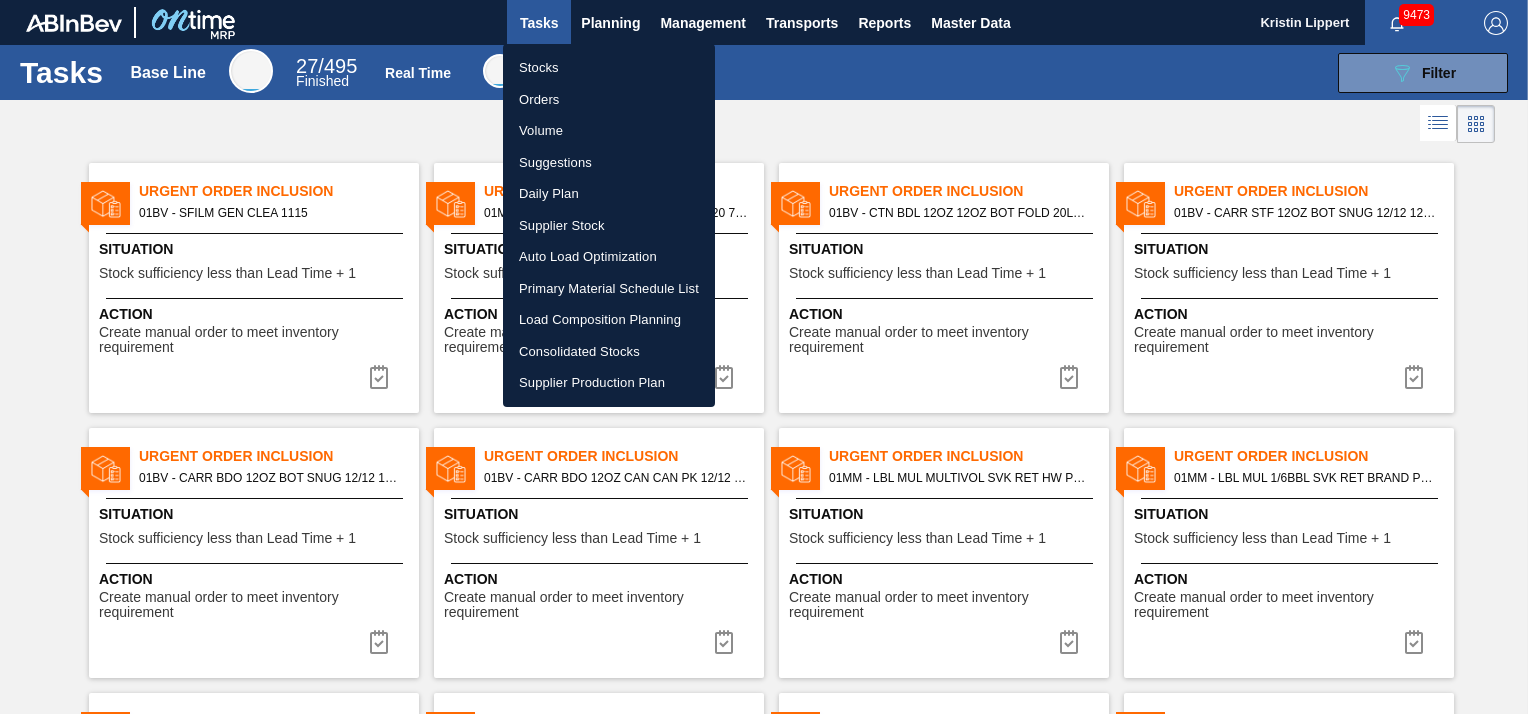 click on "Stocks" at bounding box center [609, 68] 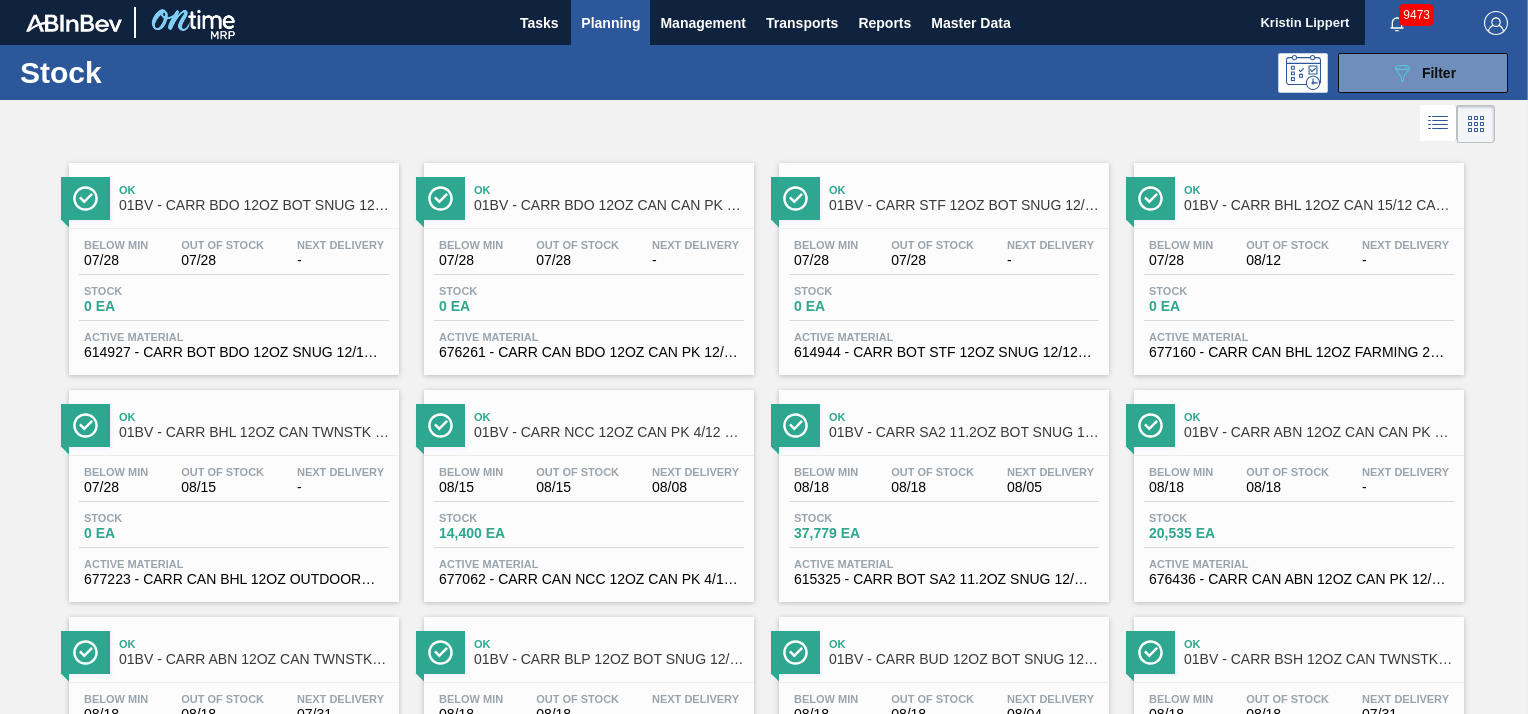scroll, scrollTop: 625, scrollLeft: 0, axis: vertical 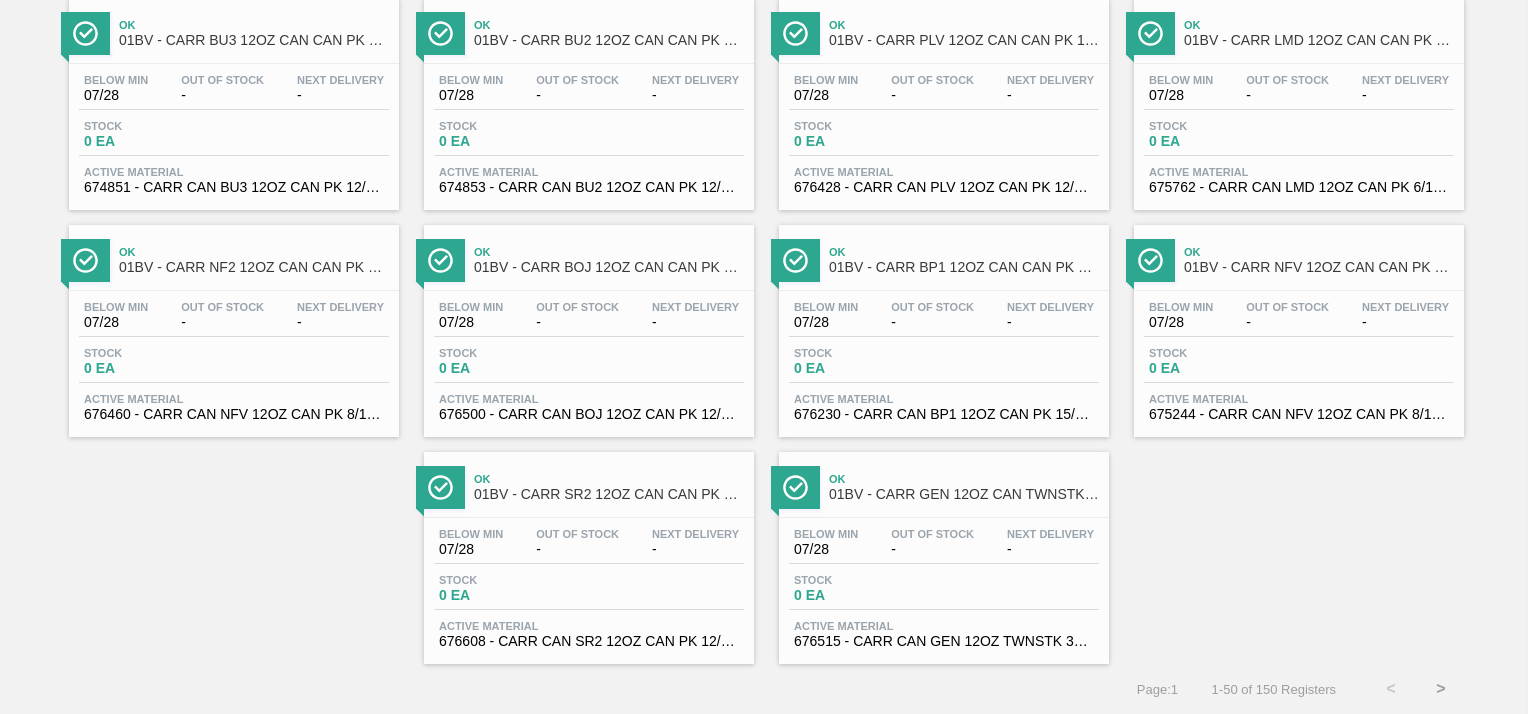 click on ">" at bounding box center [1441, 689] 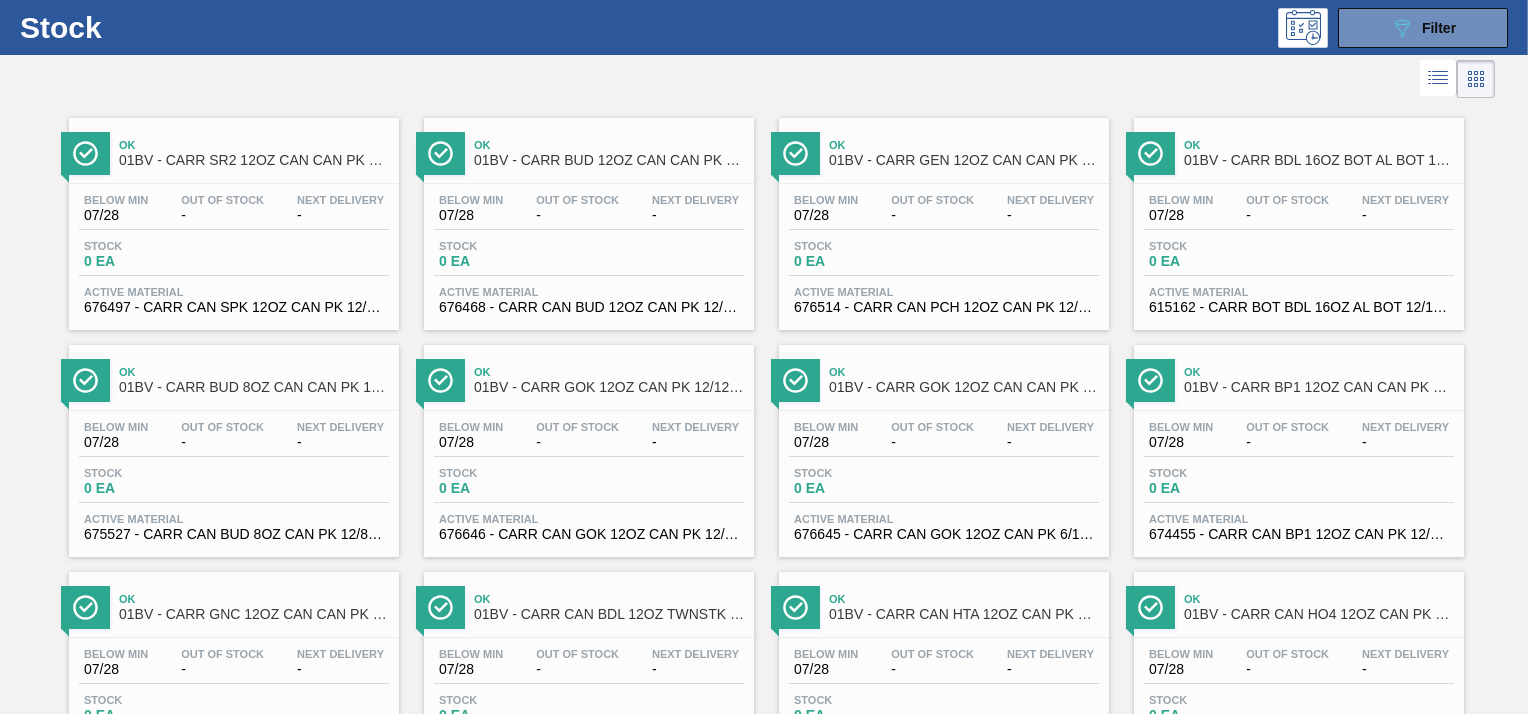 scroll, scrollTop: 0, scrollLeft: 0, axis: both 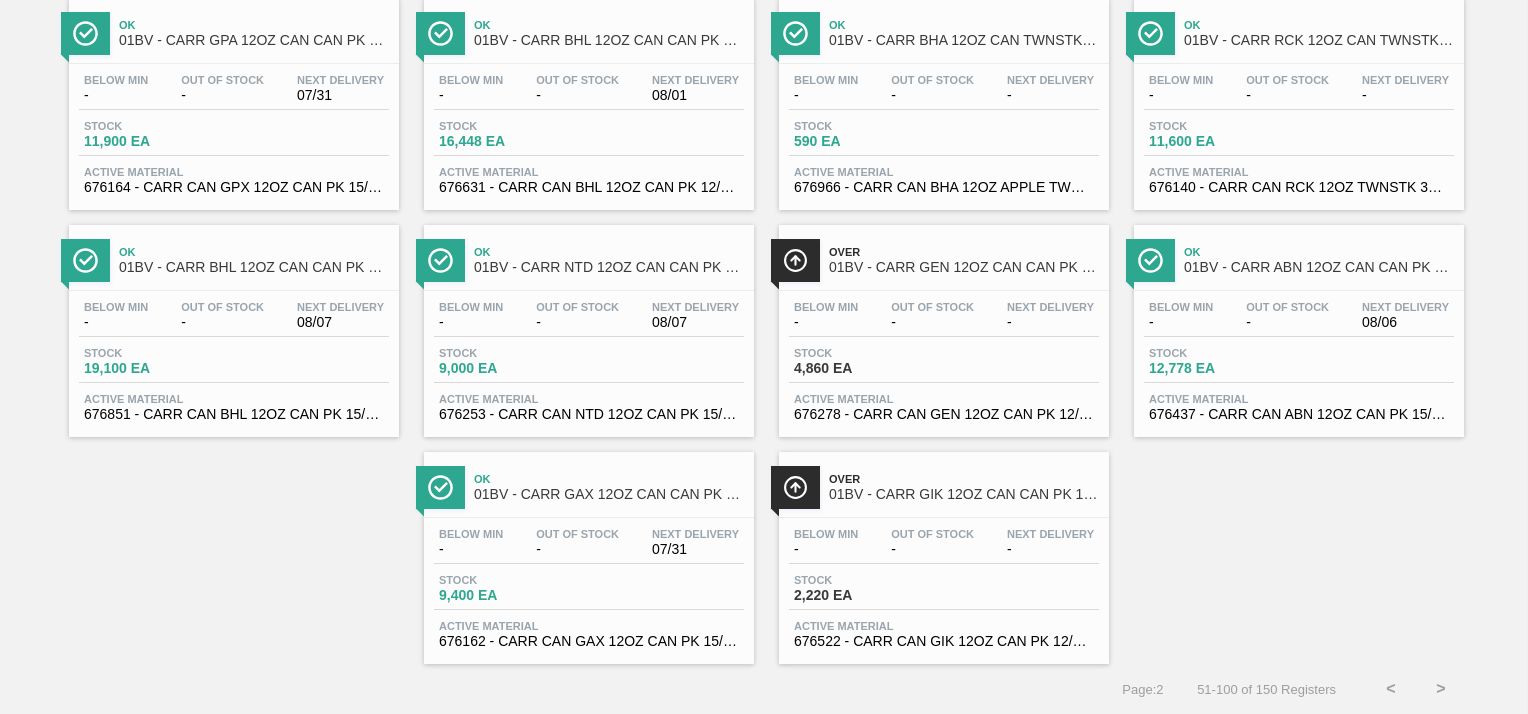 click on ">" at bounding box center (1441, 689) 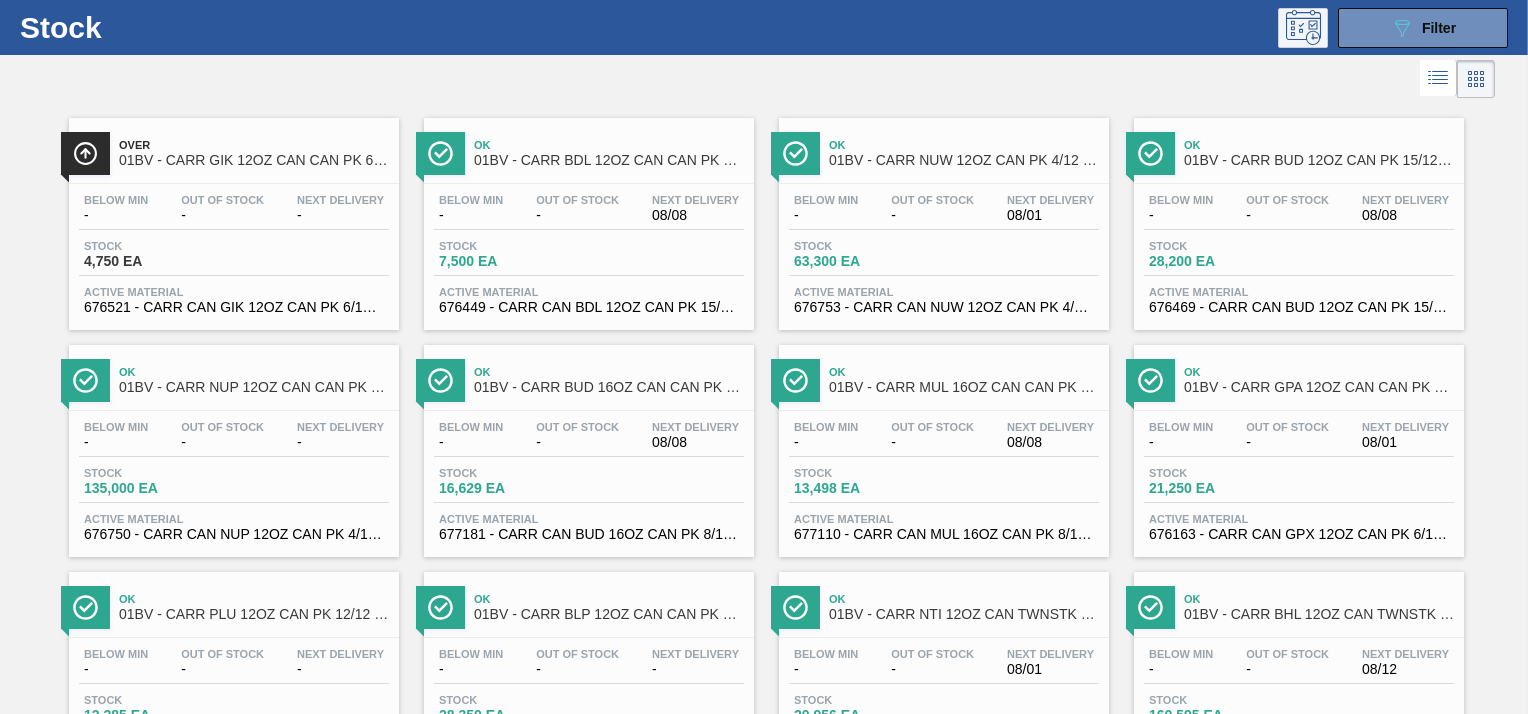 scroll, scrollTop: 0, scrollLeft: 0, axis: both 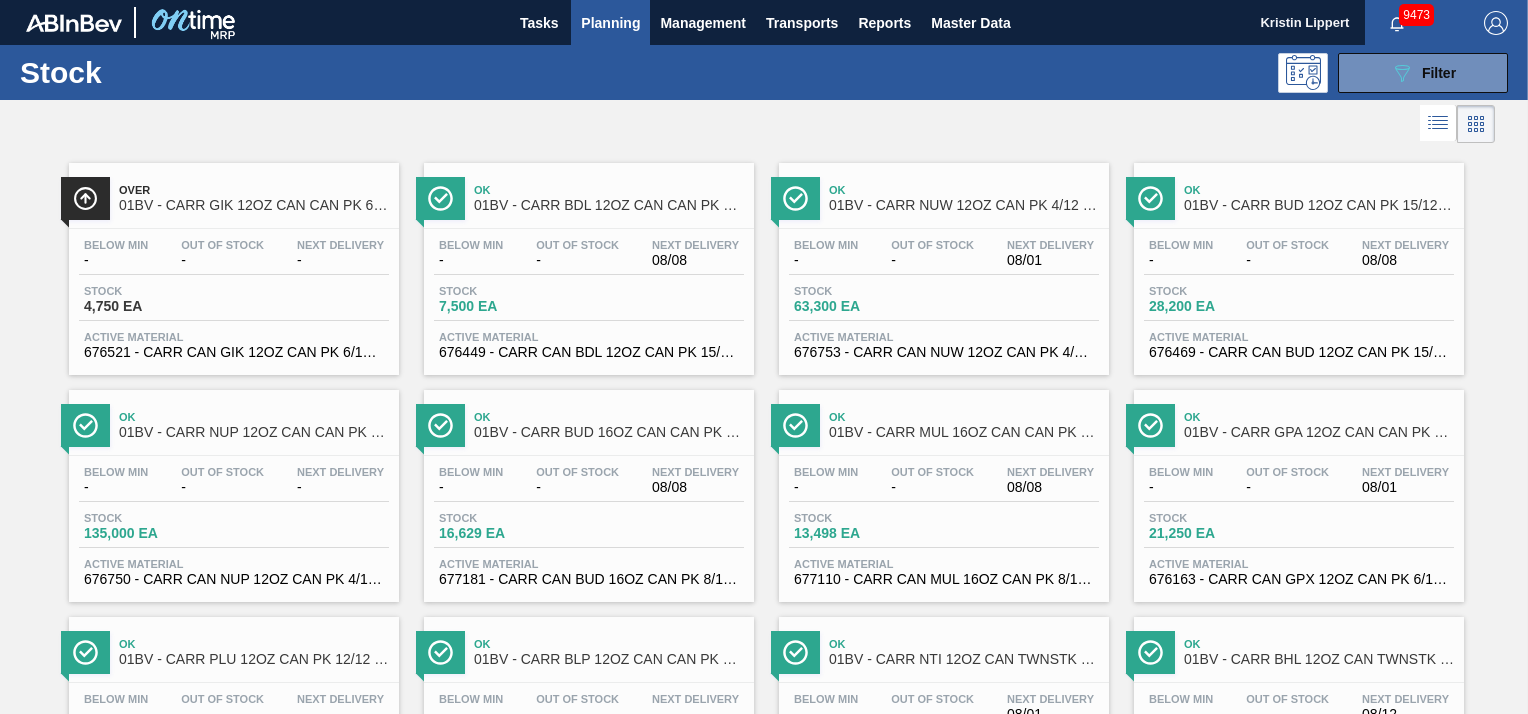 click on "01BV - CARR NUW 12OZ CAN PK 4/12 SLEEK" at bounding box center (964, 205) 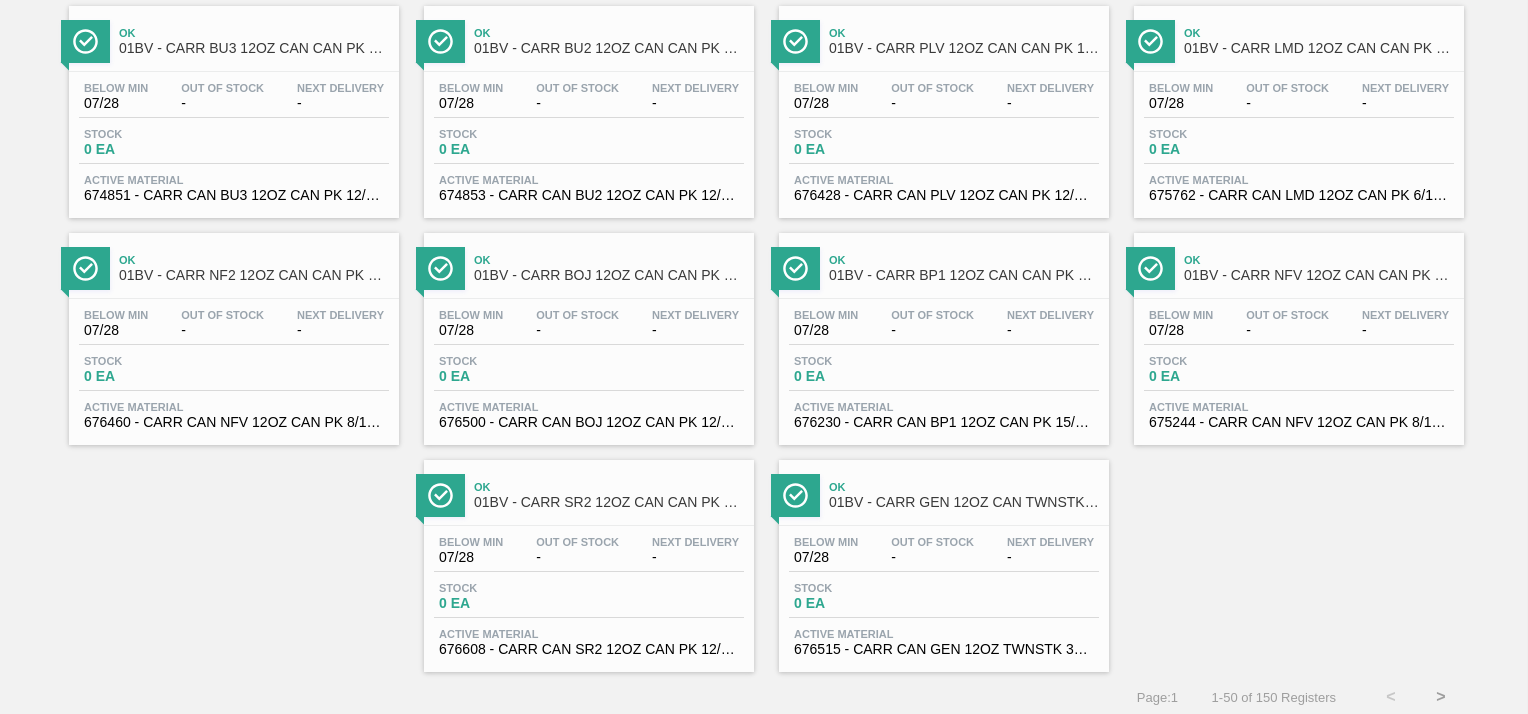 scroll, scrollTop: 2434, scrollLeft: 0, axis: vertical 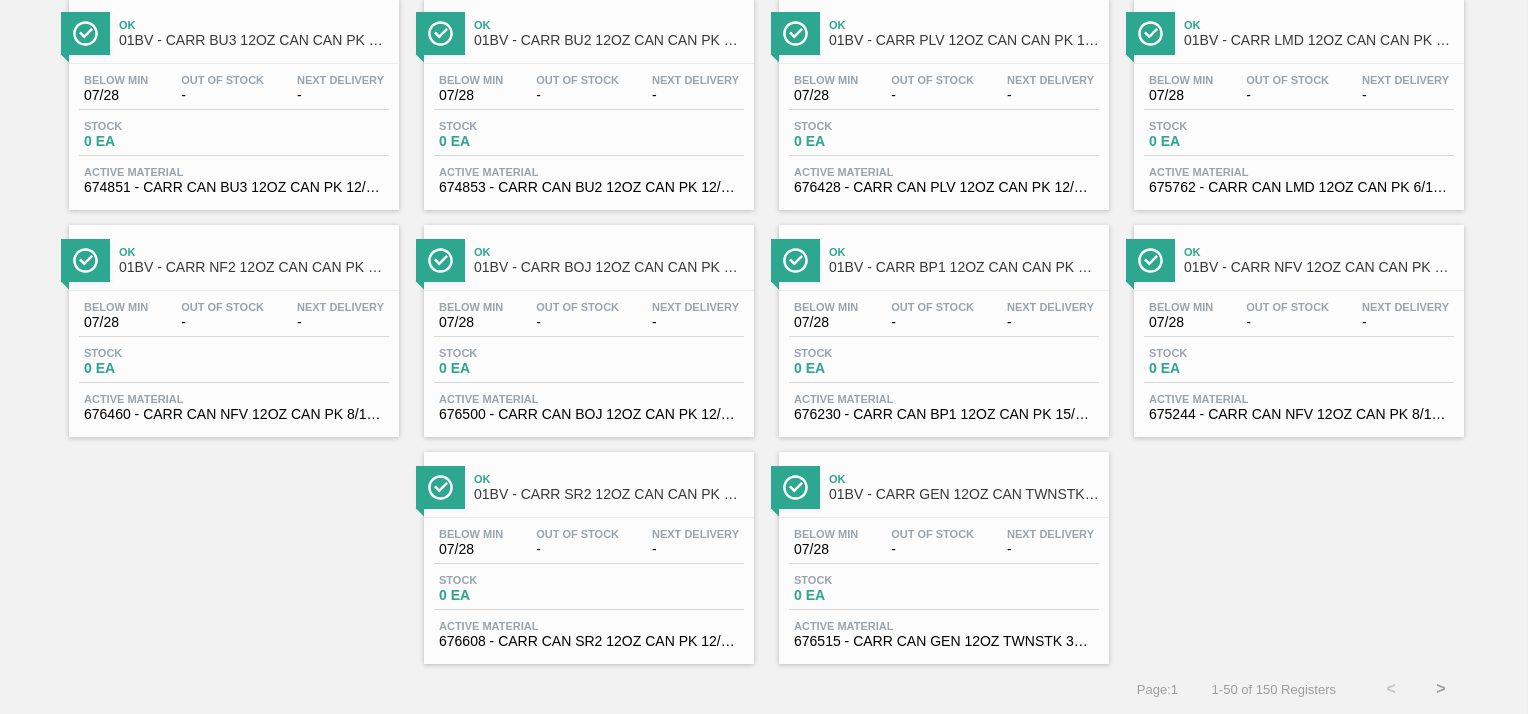 click on ">" at bounding box center [1441, 689] 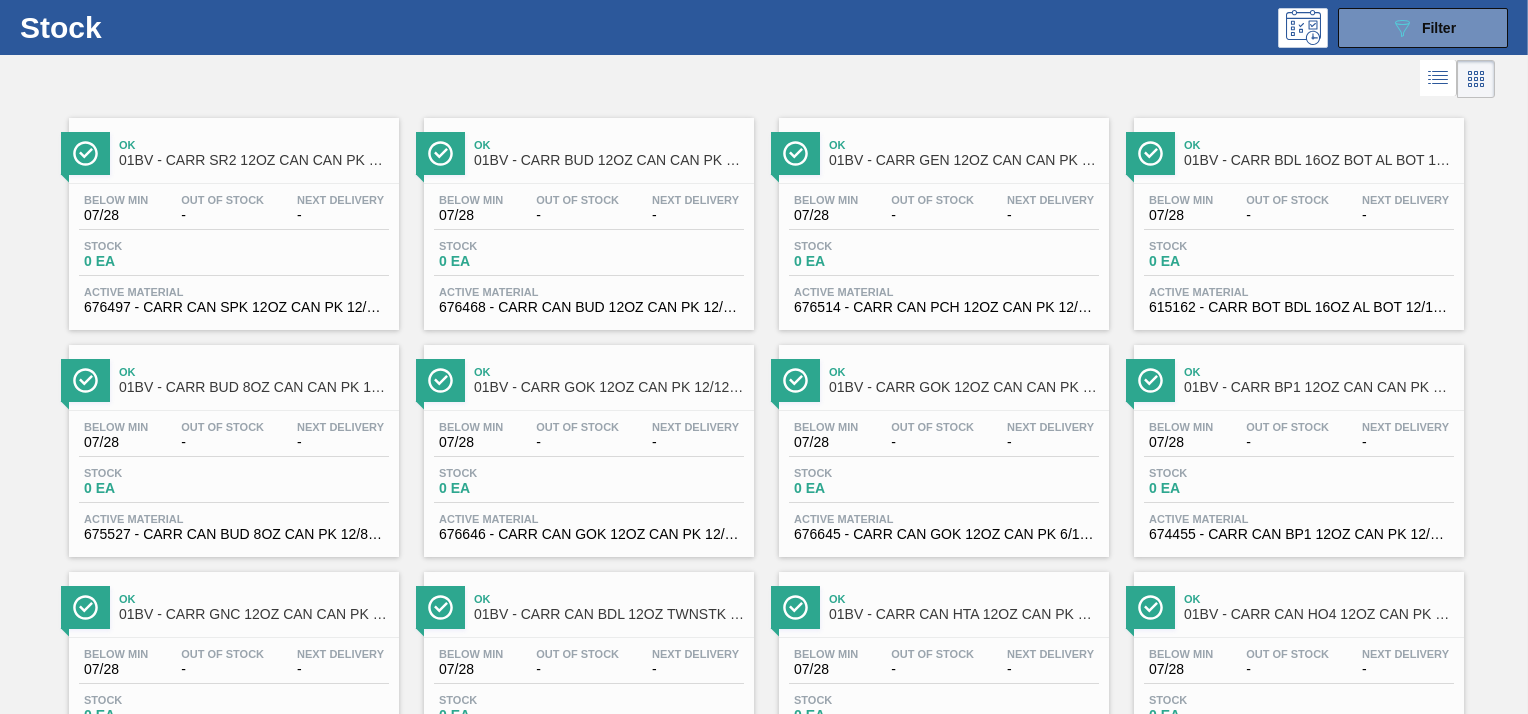 scroll, scrollTop: 0, scrollLeft: 0, axis: both 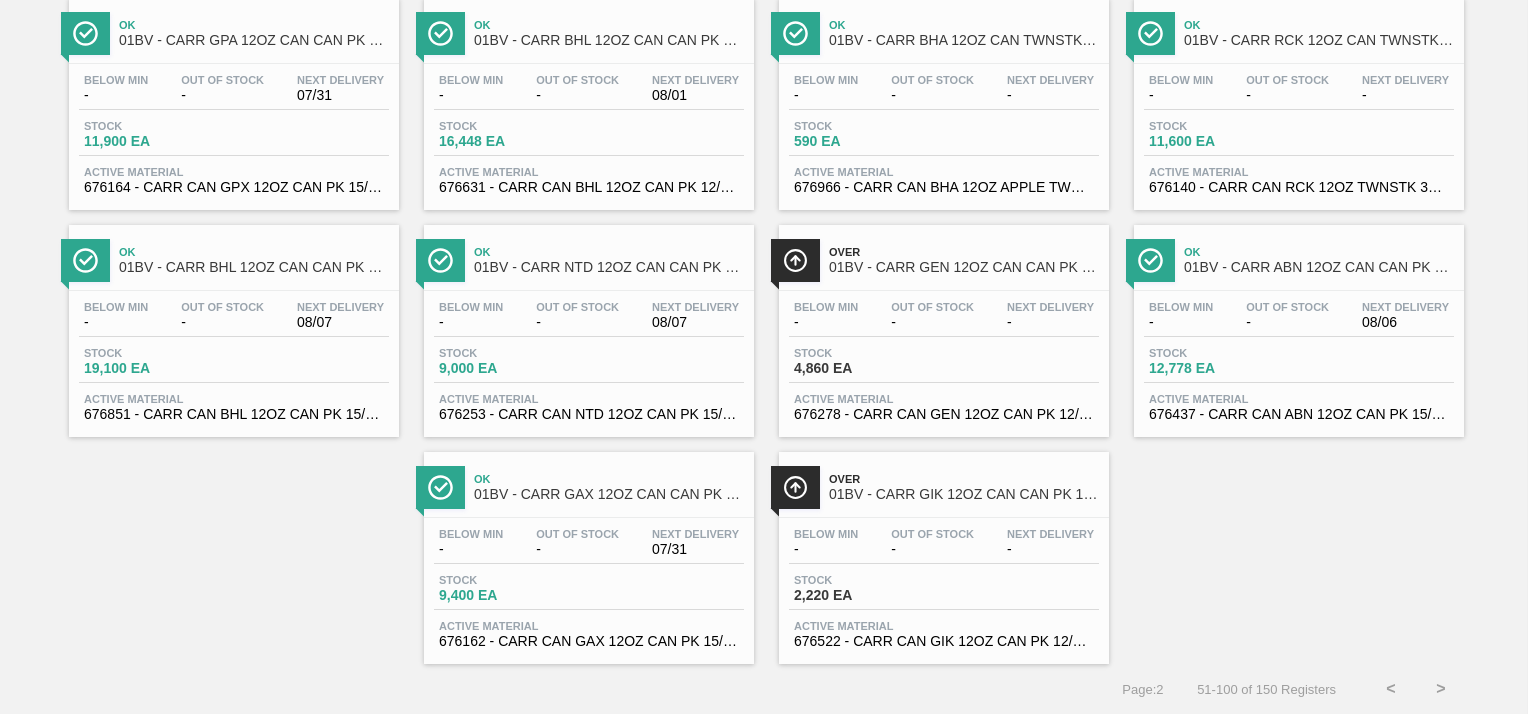 click on ">" at bounding box center [1441, 689] 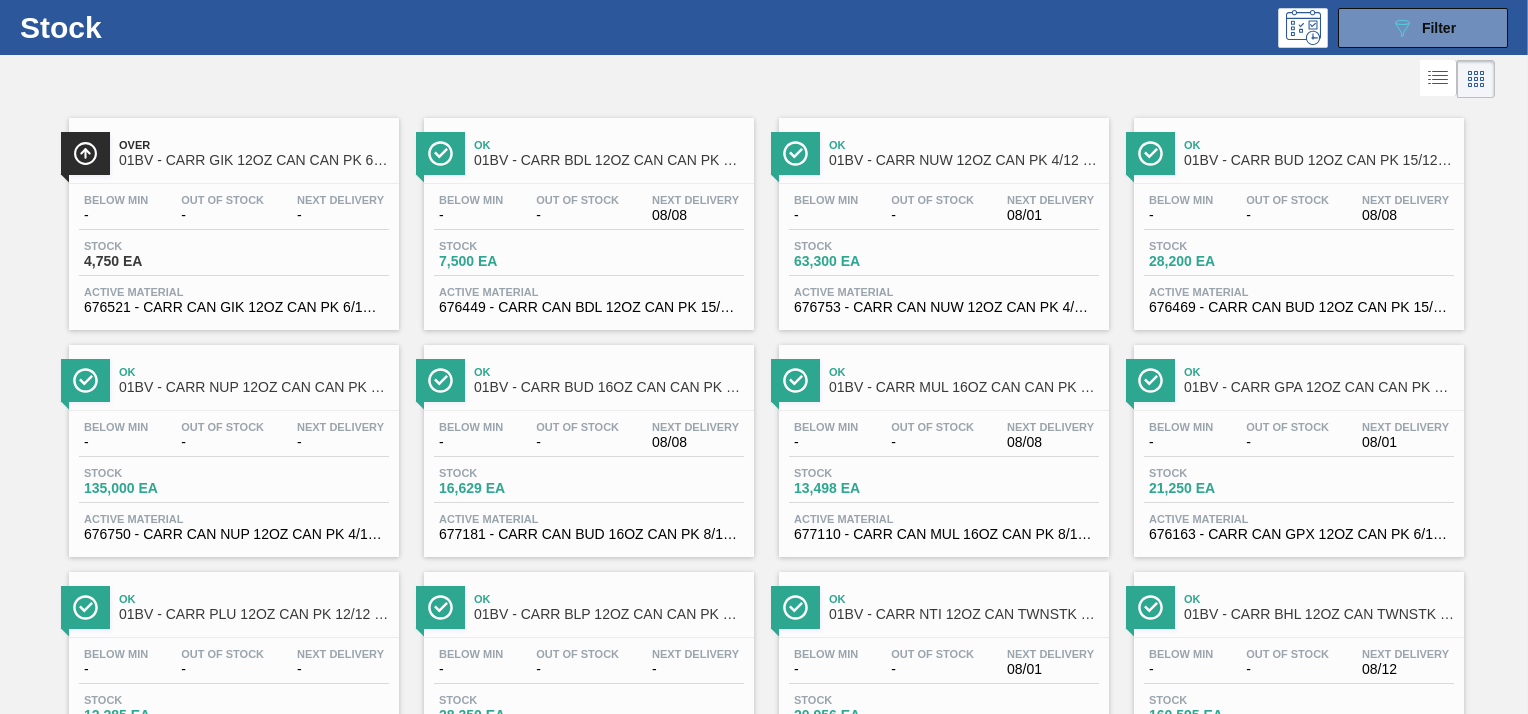 scroll, scrollTop: 0, scrollLeft: 0, axis: both 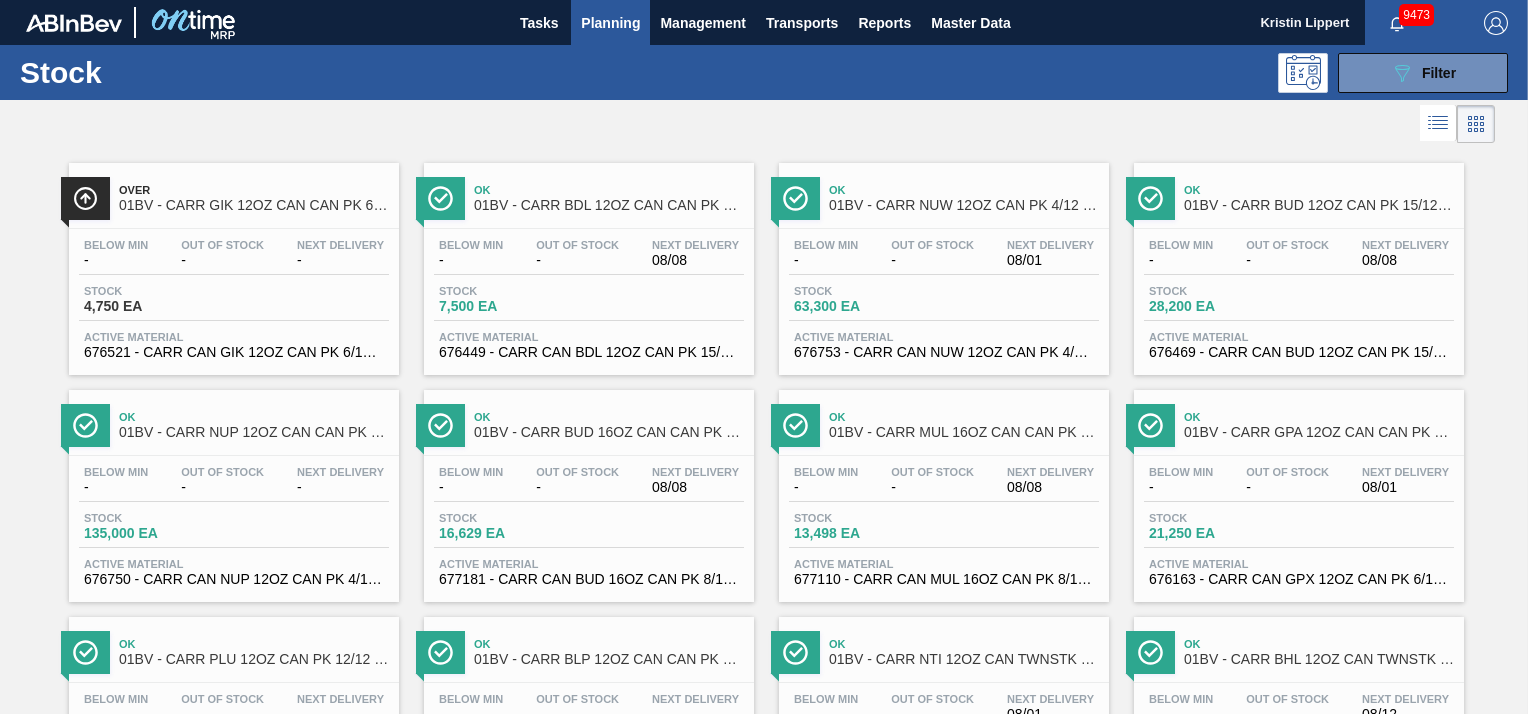 click on "01BV - CARR BUD 12OZ CAN PK 15/12 - VBI" at bounding box center [1319, 205] 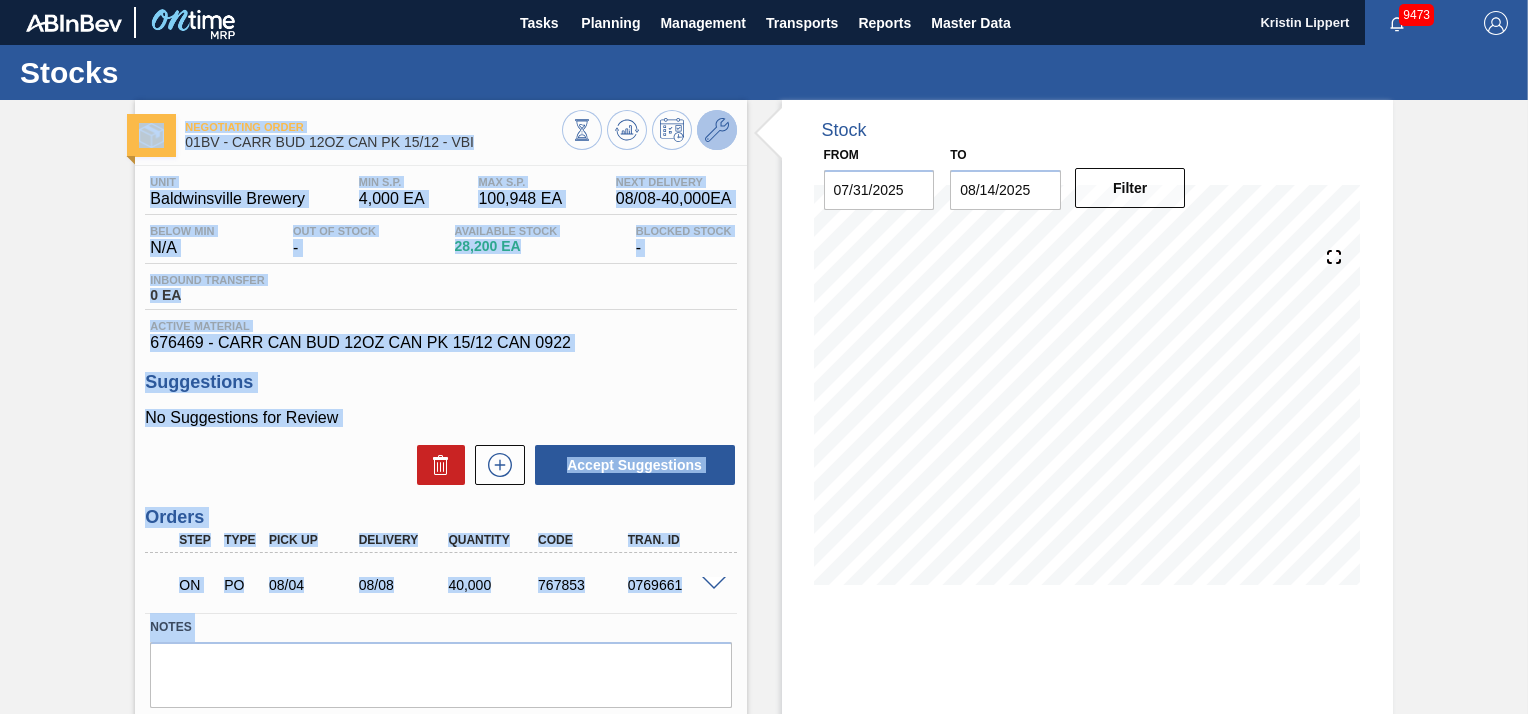 click 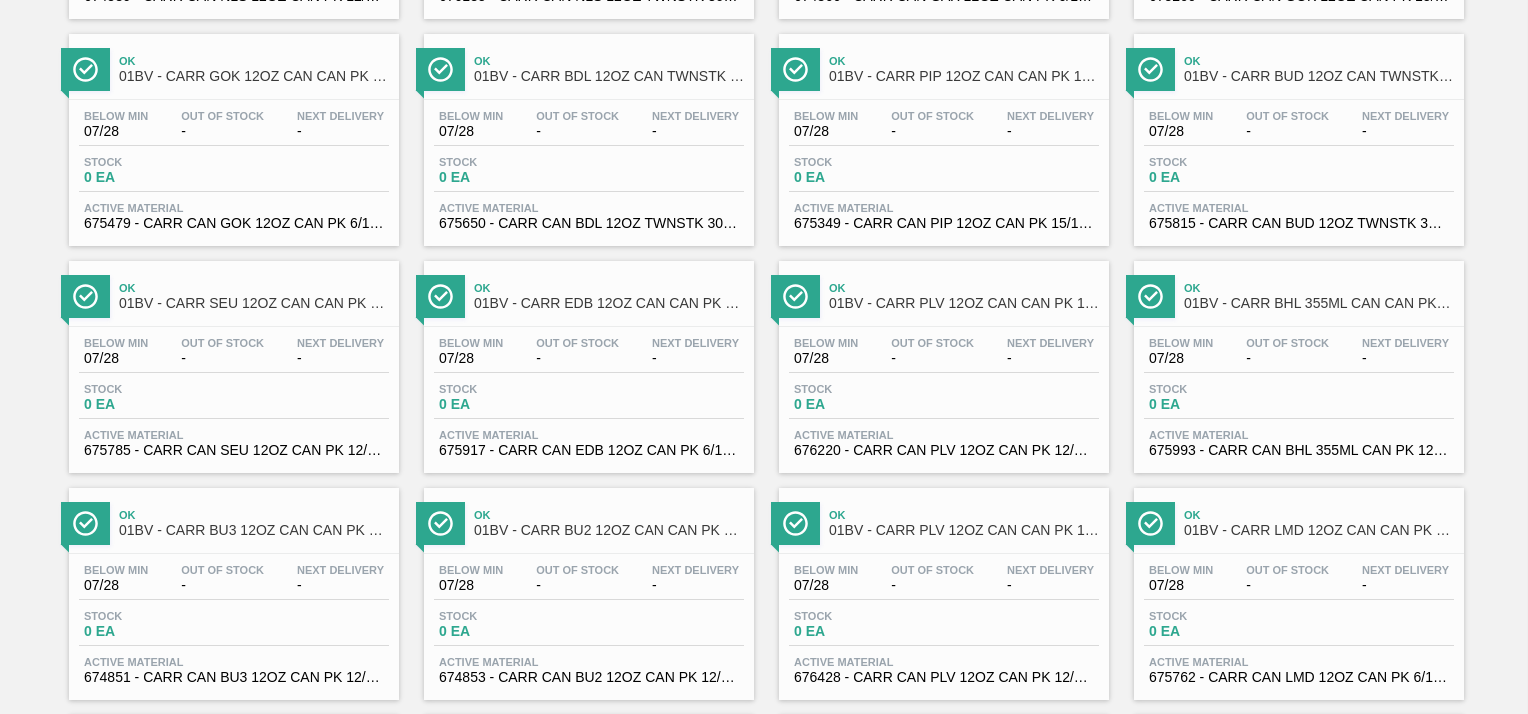 scroll, scrollTop: 2434, scrollLeft: 0, axis: vertical 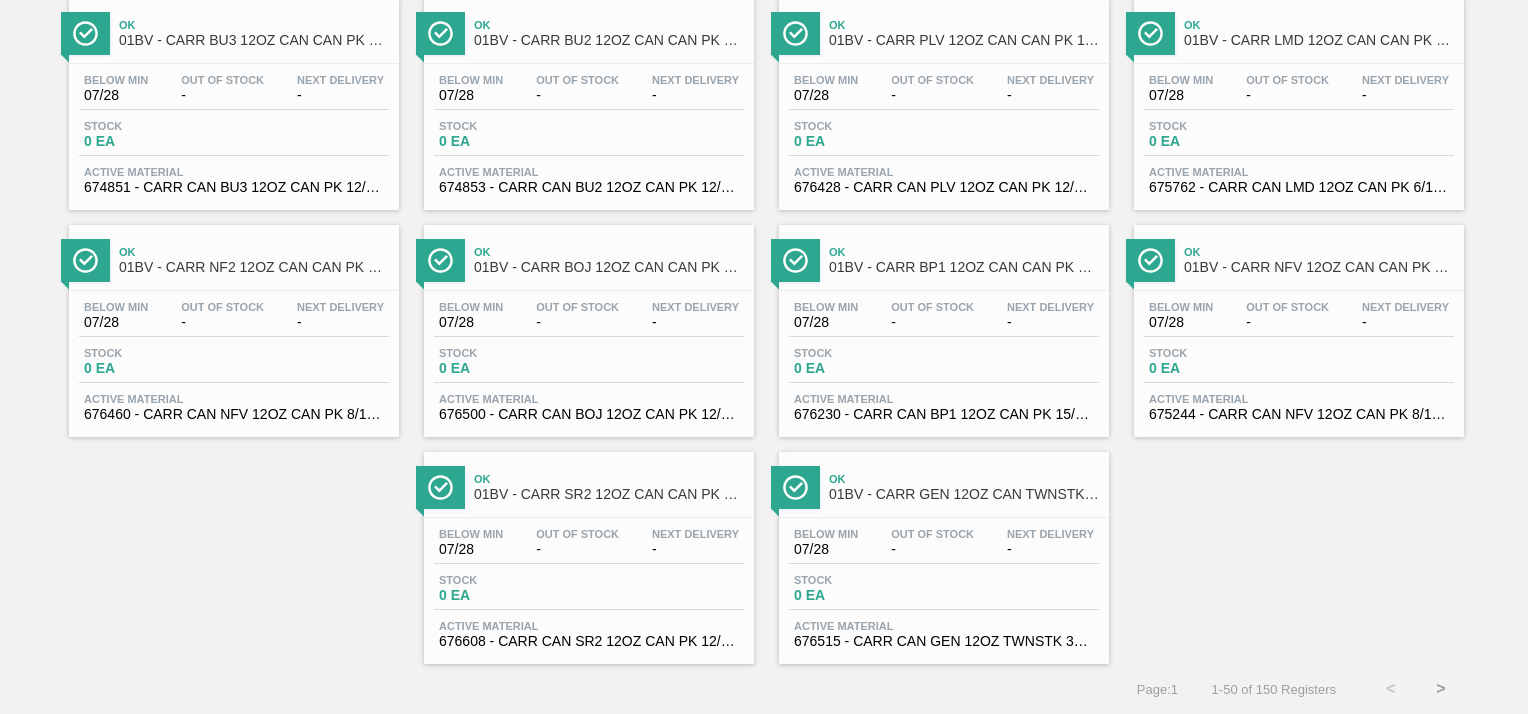 click on ">" at bounding box center [1441, 689] 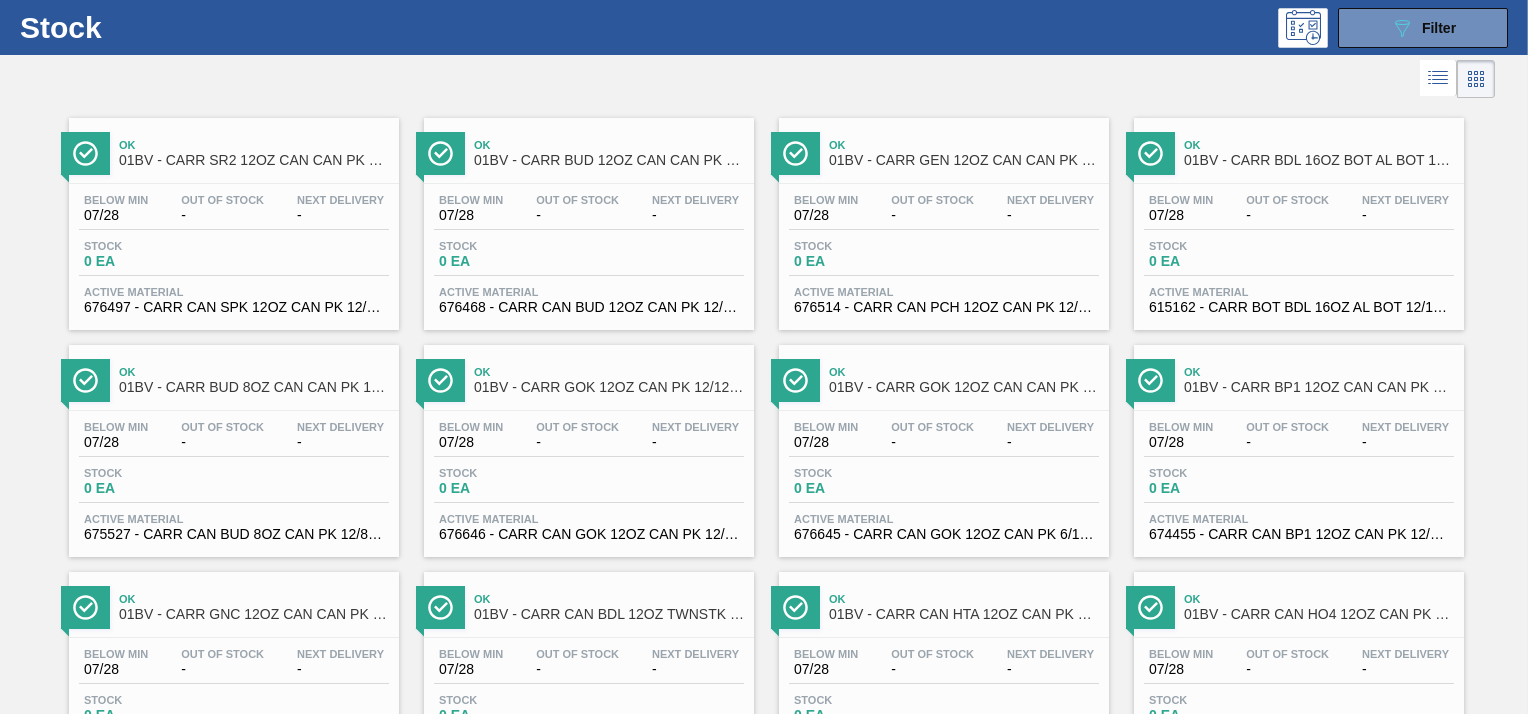 scroll, scrollTop: 0, scrollLeft: 0, axis: both 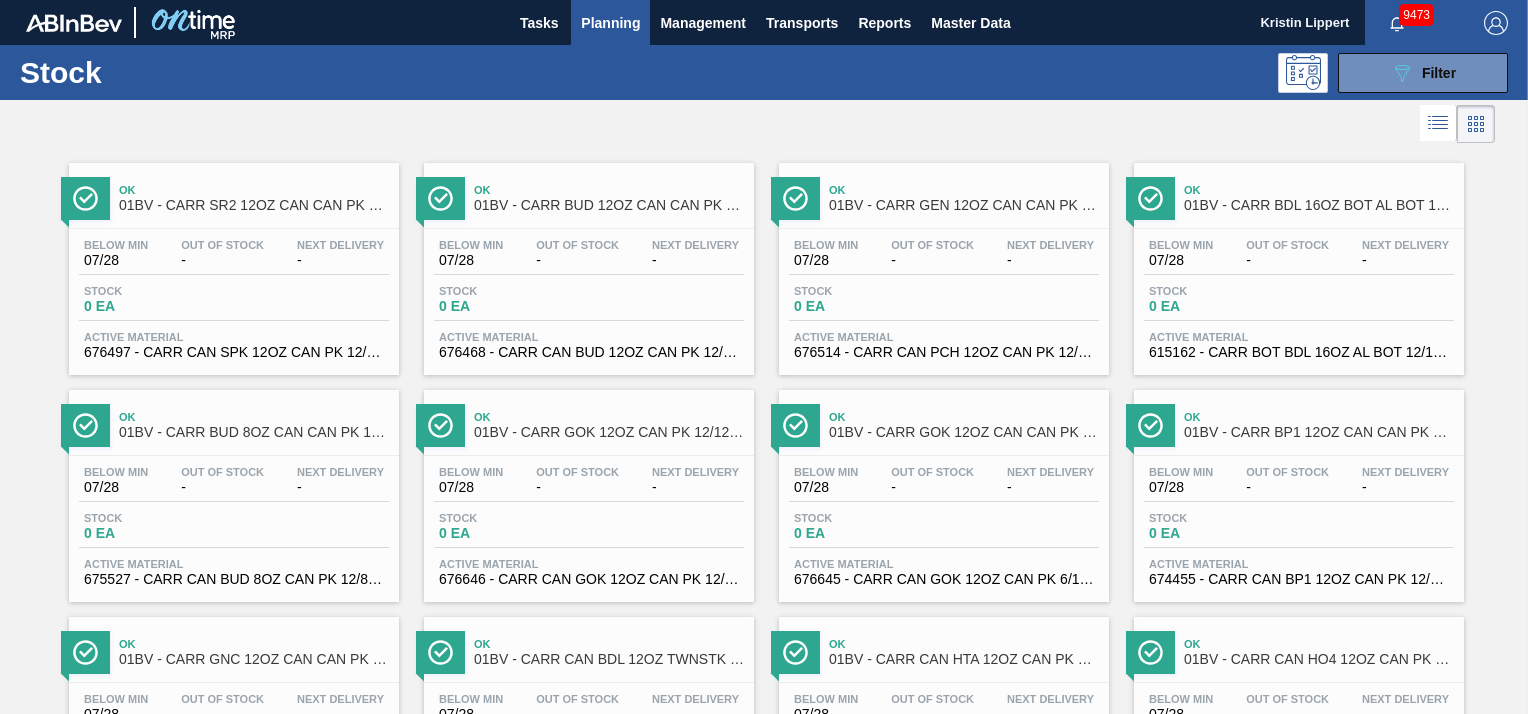click on "Ok 01BV - CARR SR2 12OZ CAN CAN PK 12/12 SLEEK CHERRY LIMEADE, BLUE RASPBERR Below Min 07/28 Out Of Stock - Next Delivery - Stock 0 EA Active Material 676497 - CARR CAN SPK 12OZ CAN PK 12/12 SLEEK 102 Ok 01BV - CARR BUD 12OZ CAN CAN PK 12/12 CAN Below Min 07/28 Out Of Stock - Next Delivery - Stock 0 EA Active Material 676468 - CARR CAN BUD 12OZ CAN PK 12/12 CAN 0922 Ok 01BV - CARR GEN 12OZ CAN CAN PK 12/12 CAN Below Min 07/28 Out Of Stock - Next Delivery - Stock 0 EA Active Material 676514 - CARR CAN PCH 12OZ CAN PK 12/12 CAN 1022 Ok 01BV - CARR BDL 16OZ BOT AL BOT 12/16 Below Min 07/28 Out Of Stock - Next Delivery - Stock 0 EA Active Material 615162 - CARR BOT BDL 16OZ AL BOT 12/16 AB 0922 B Ok 01BV - CARR BUD 8OZ CAN CAN PK 12/8 SLIM  SLEEK Below Min 07/28 Out Of Stock - Next Delivery - Stock 0 EA Active Material 675527 - CARR CAN BUD 8OZ CAN PK 12/8 SLIM 1220 B Ok 01BV - CARR GOK 12OZ CAN PK 12/12 CAN Below Min 07/28 Out Of Stock - Next Delivery - Stock 0 EA Active Material Ok Below Min 07/28 Out Of Stock" at bounding box center (764, 1623) 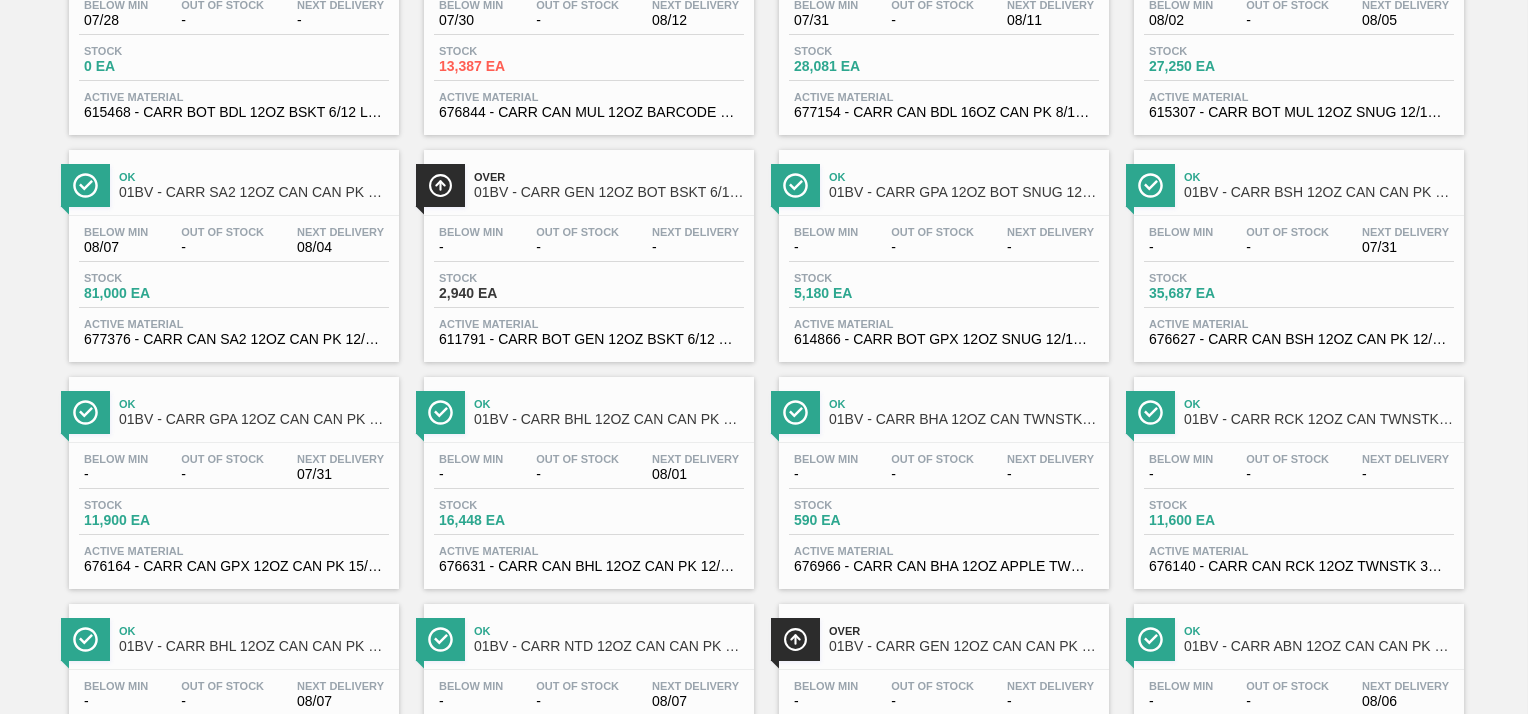 scroll, scrollTop: 2434, scrollLeft: 0, axis: vertical 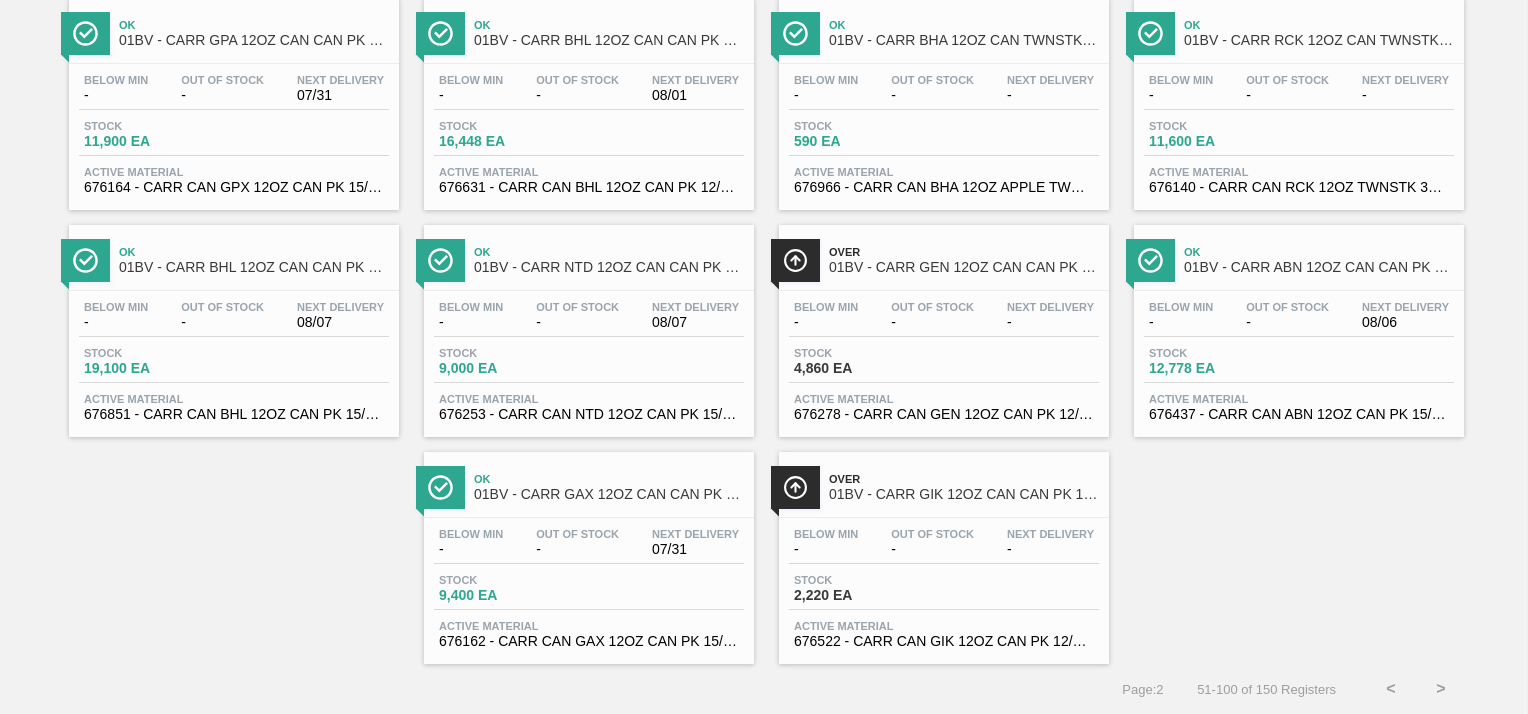 click on ">" at bounding box center [1441, 689] 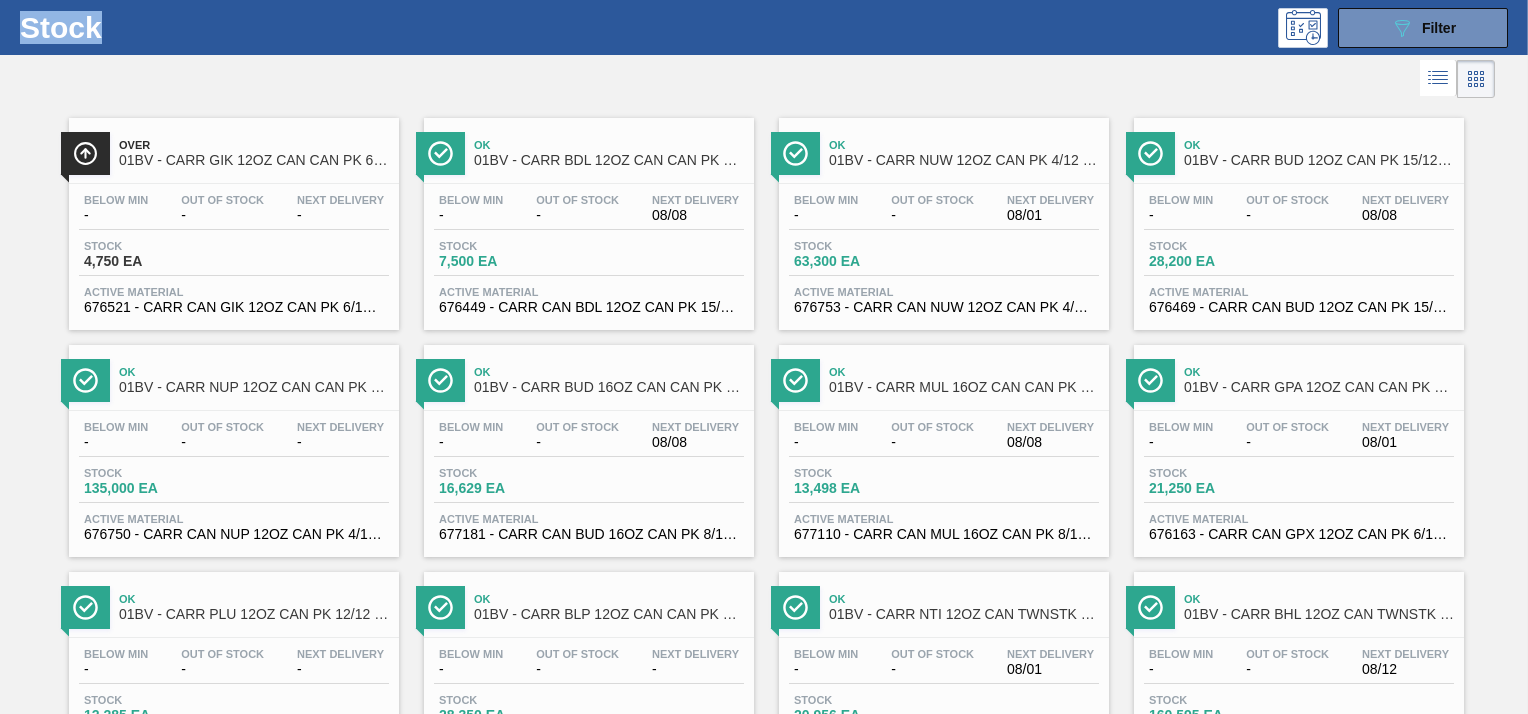 scroll, scrollTop: 0, scrollLeft: 0, axis: both 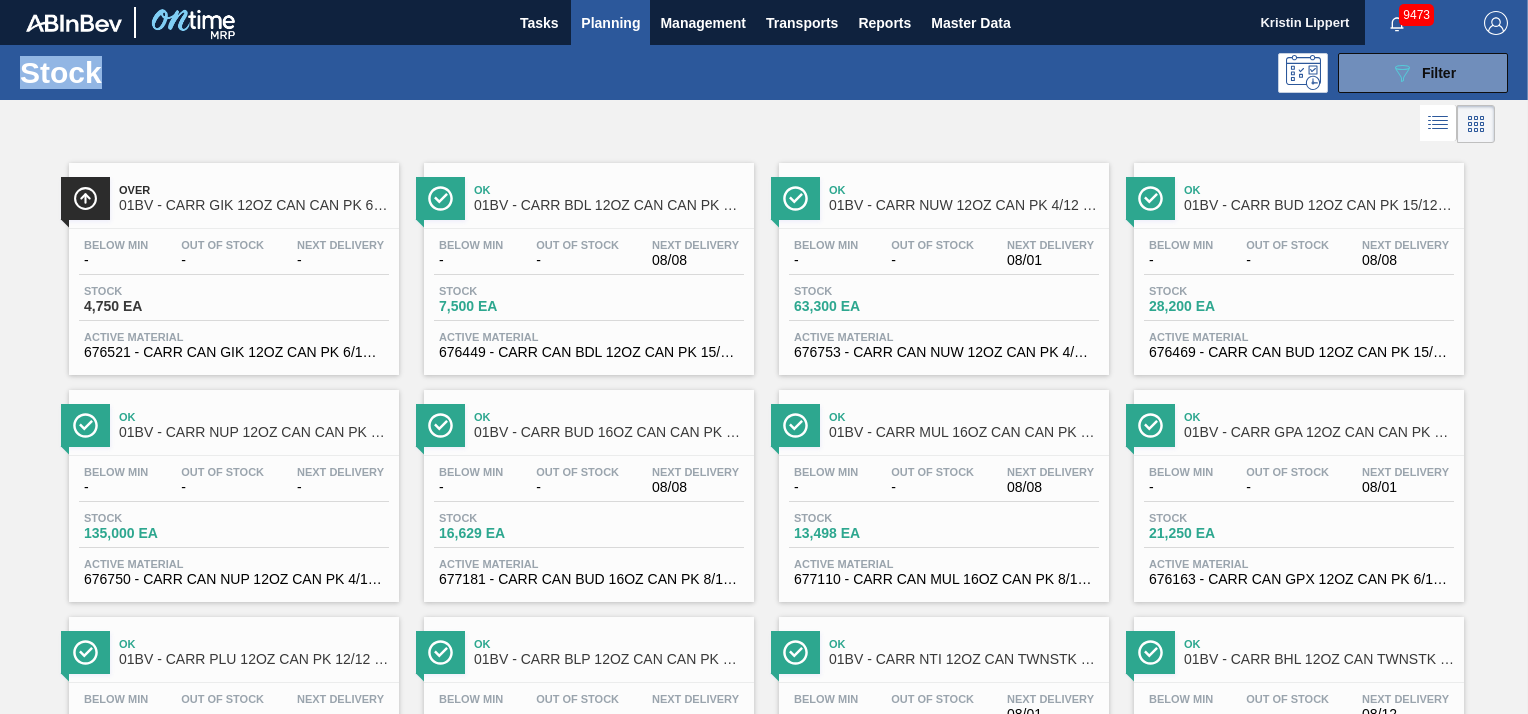click on "01BV - CARR BUD 16OZ CAN CAN PK 8/16 CAN" at bounding box center (609, 432) 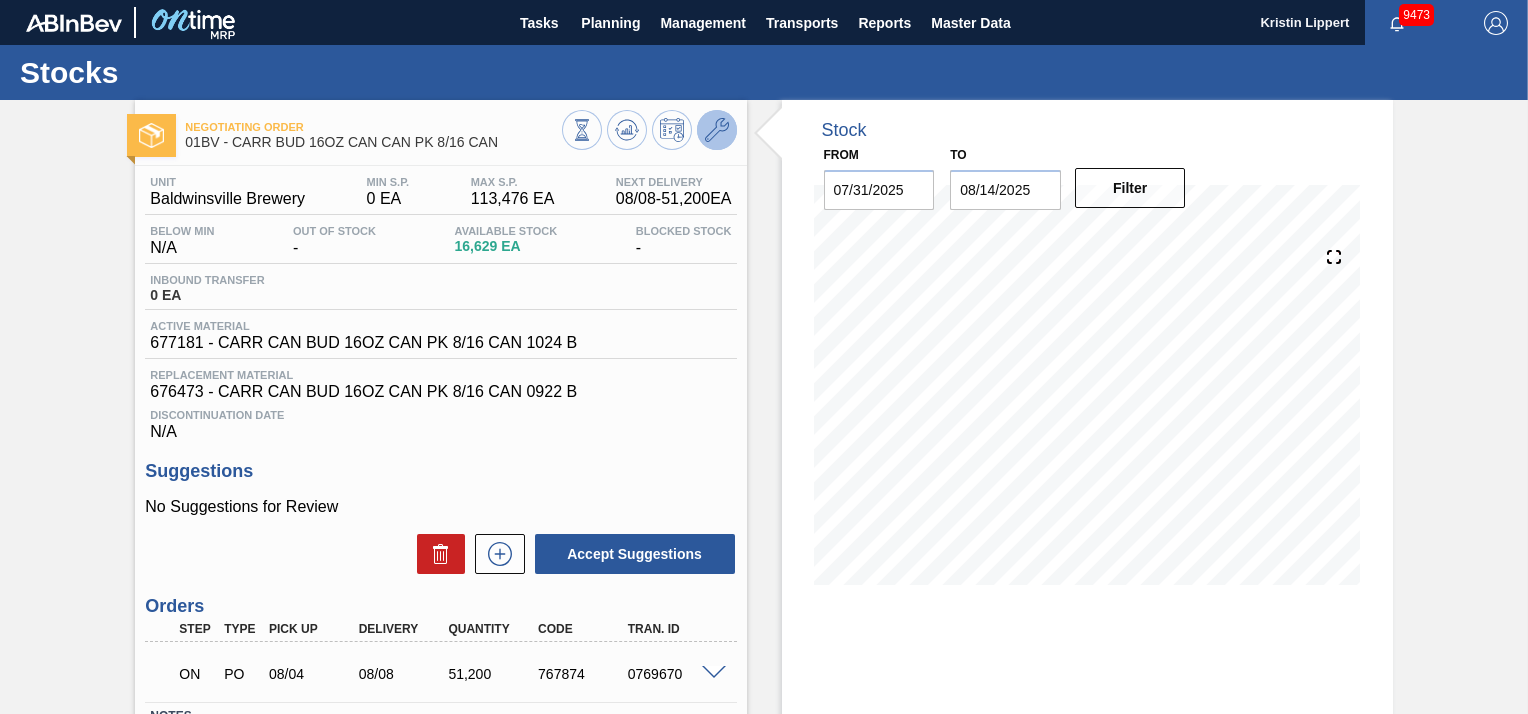 click 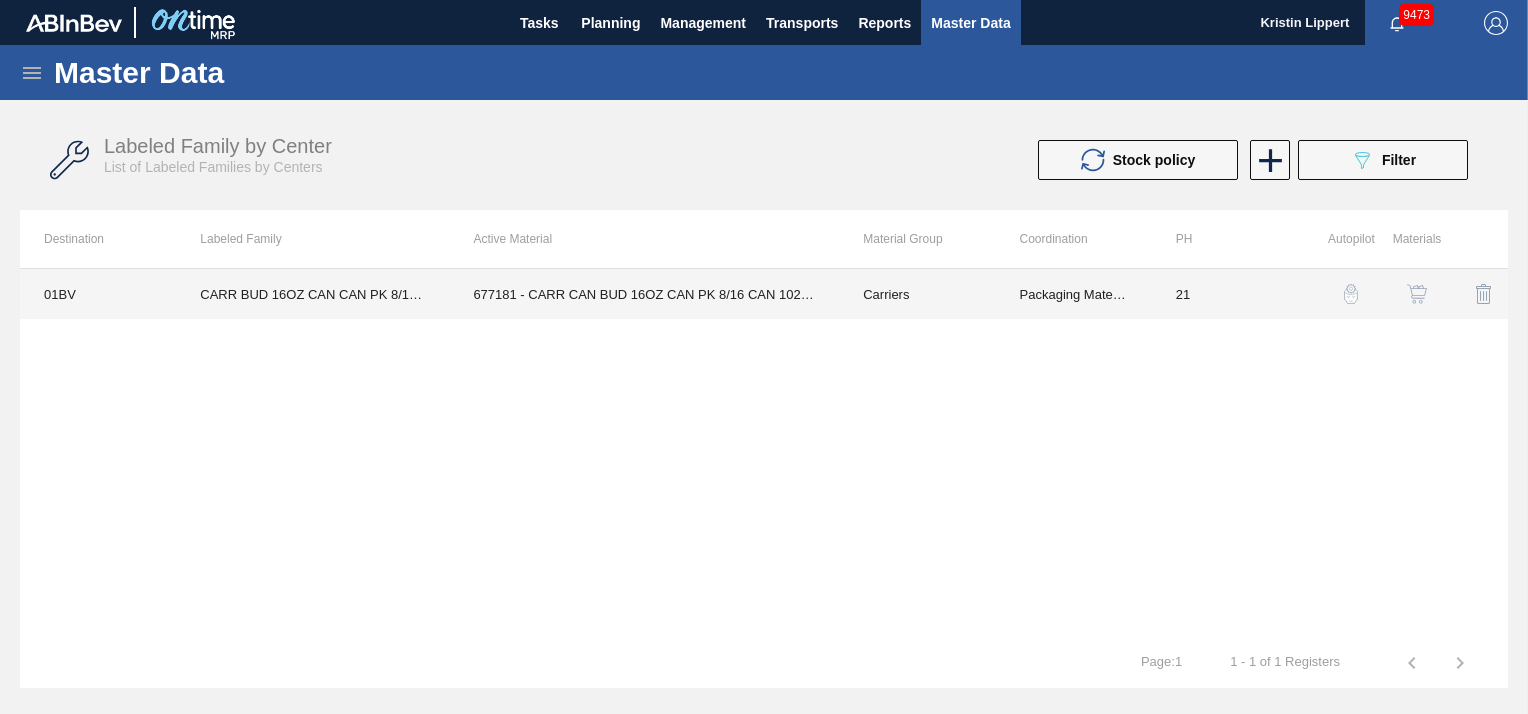 click on "677181 - CARR CAN BUD 16OZ CAN PK 8/16 CAN 1024 B" at bounding box center (644, 294) 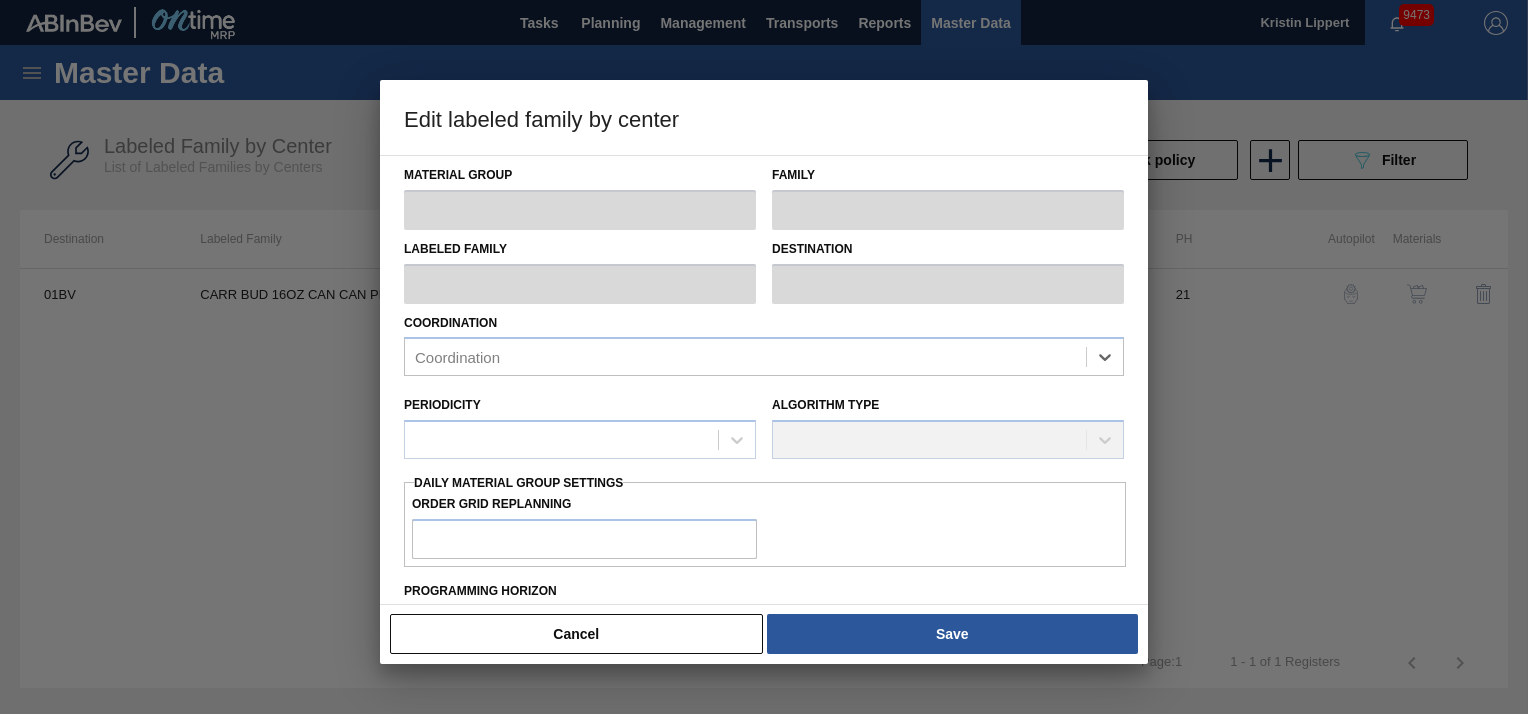 type on "Carriers" 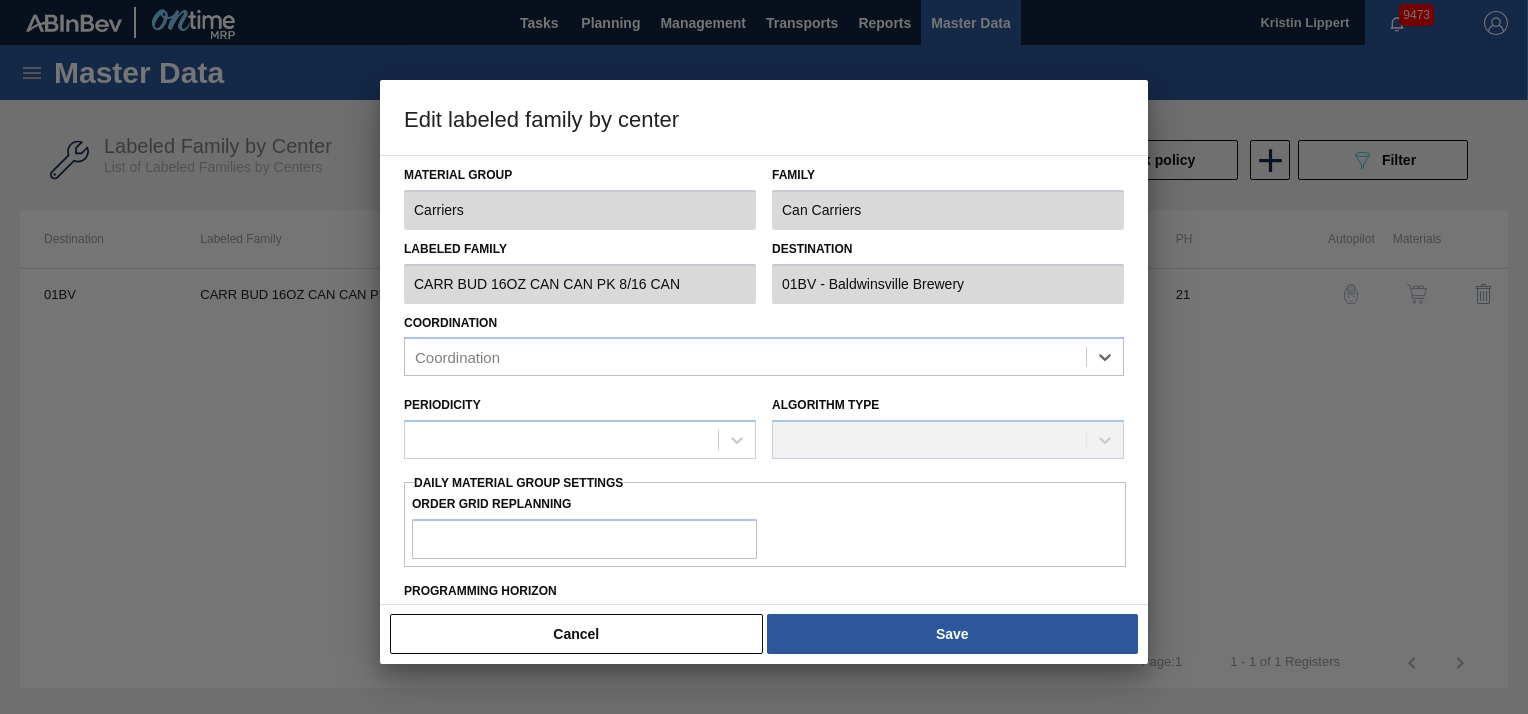 checkbox on "true" 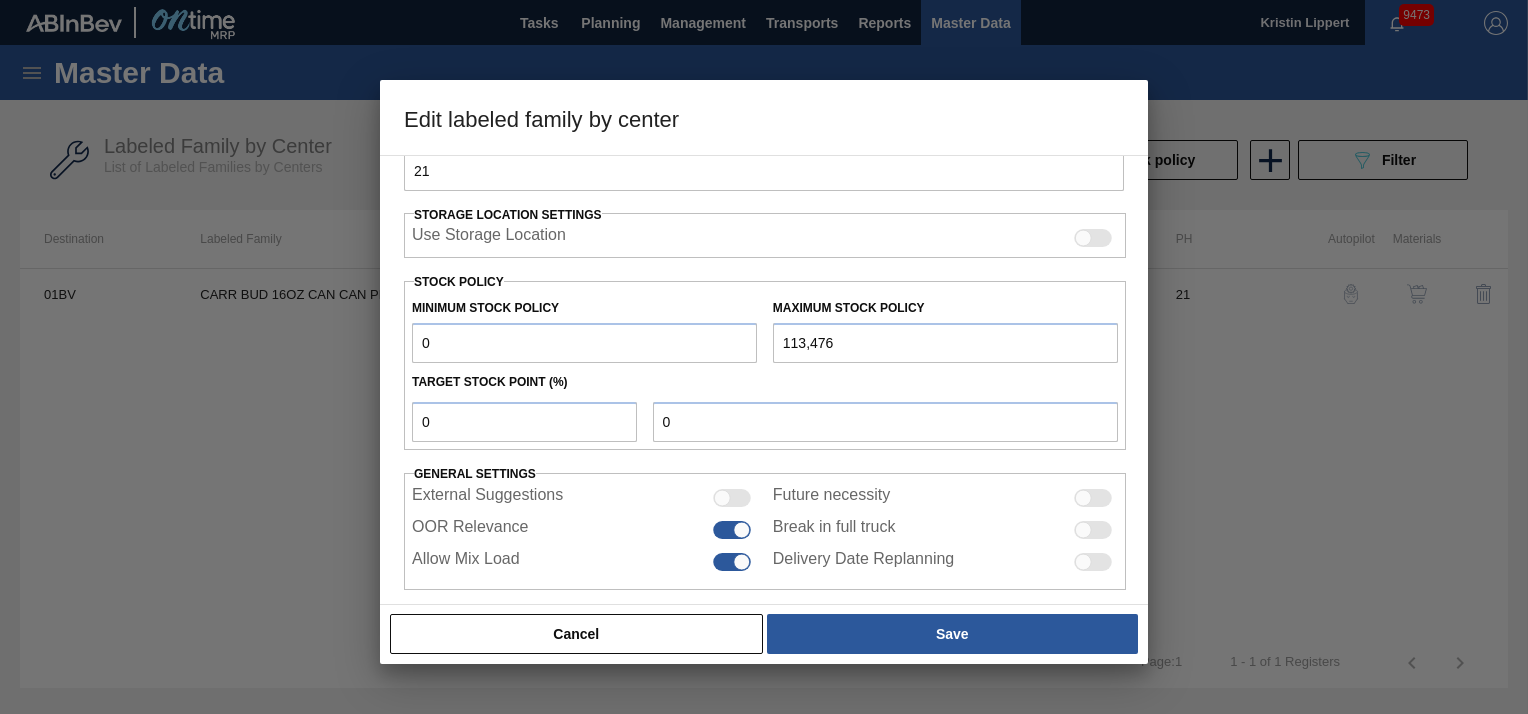 scroll, scrollTop: 440, scrollLeft: 0, axis: vertical 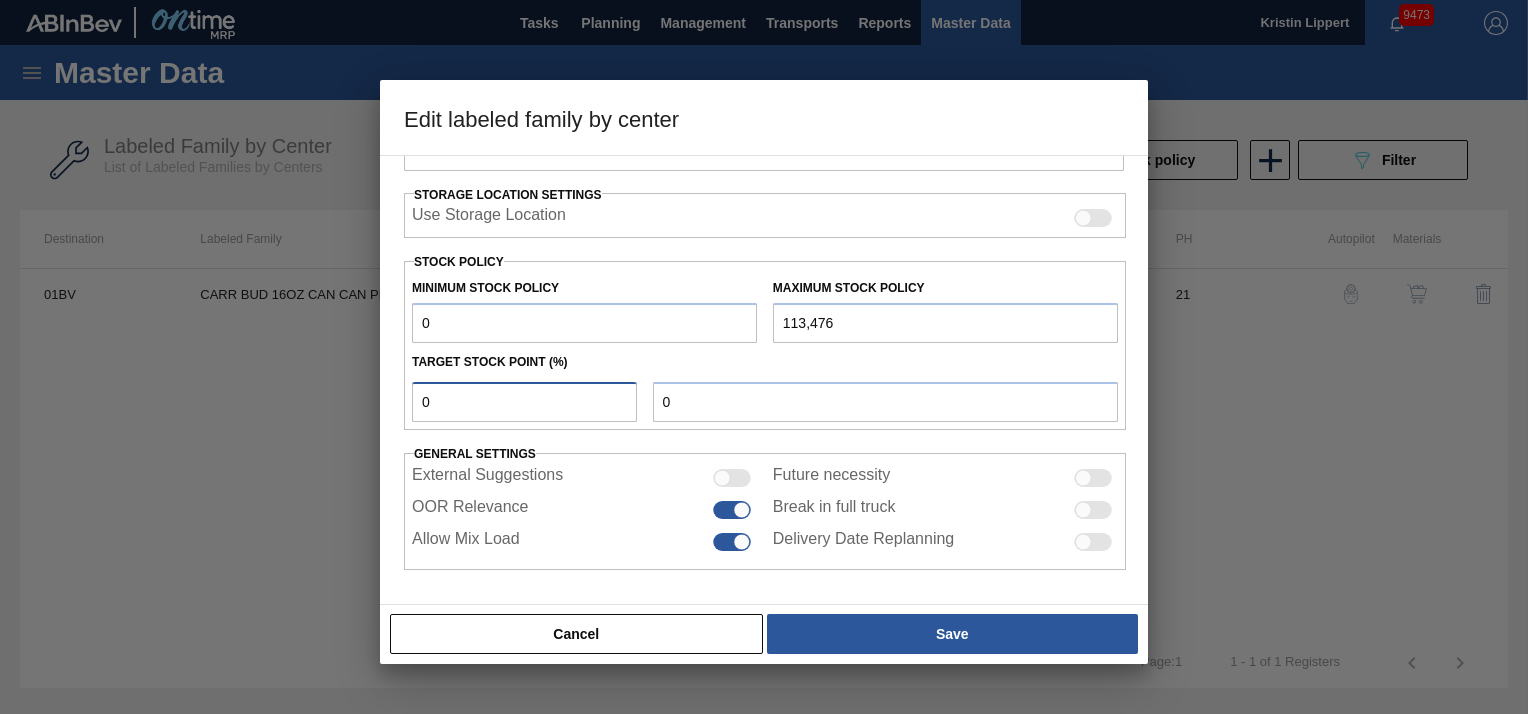 click on "0" at bounding box center (524, 402) 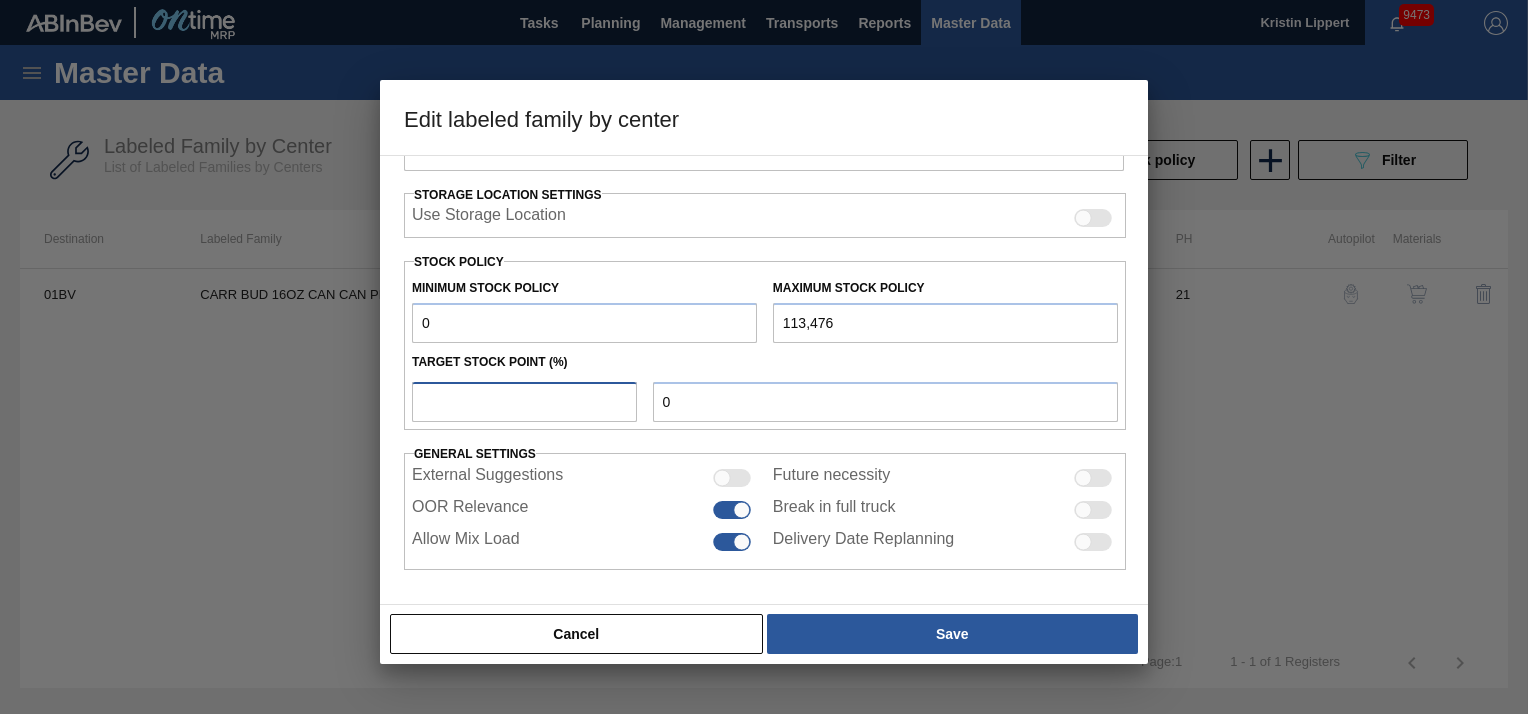 type on "3" 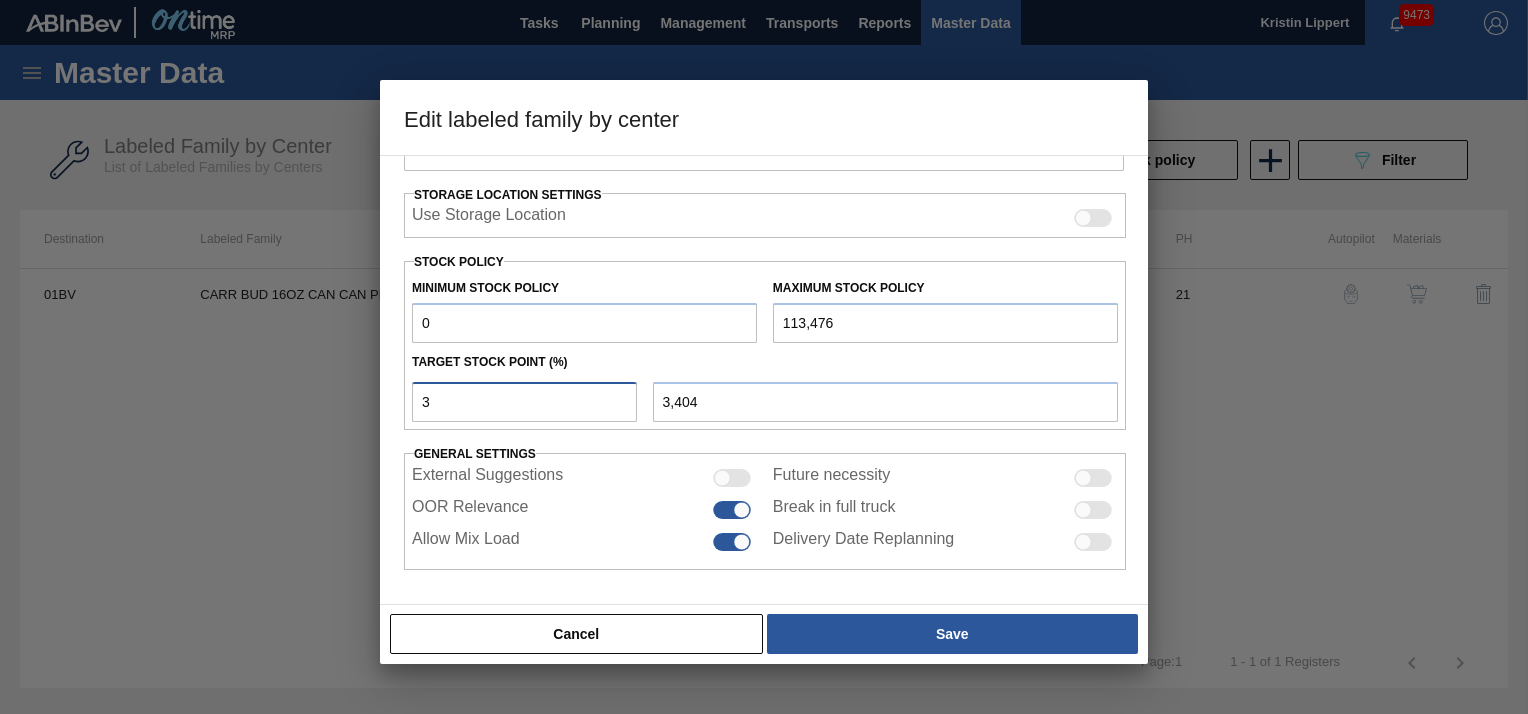type 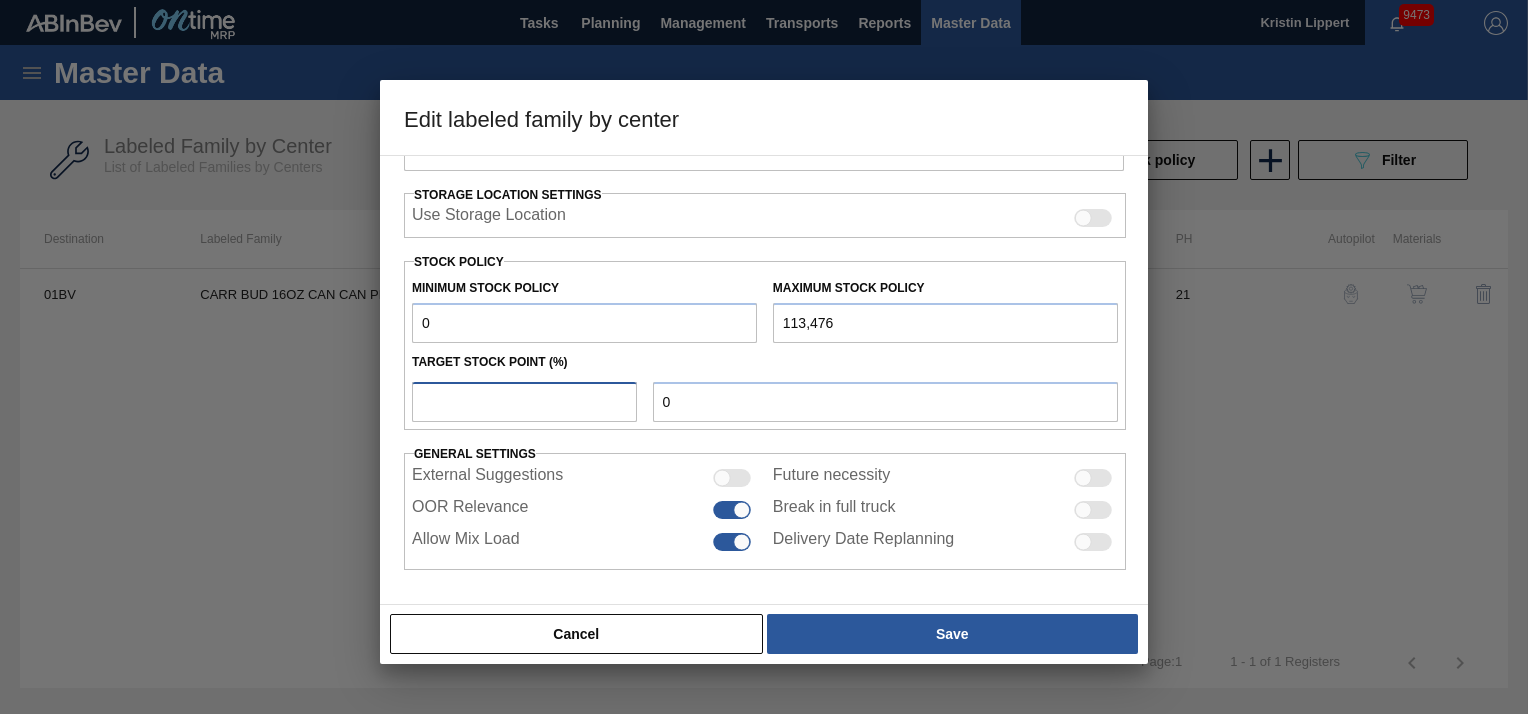 type on "6" 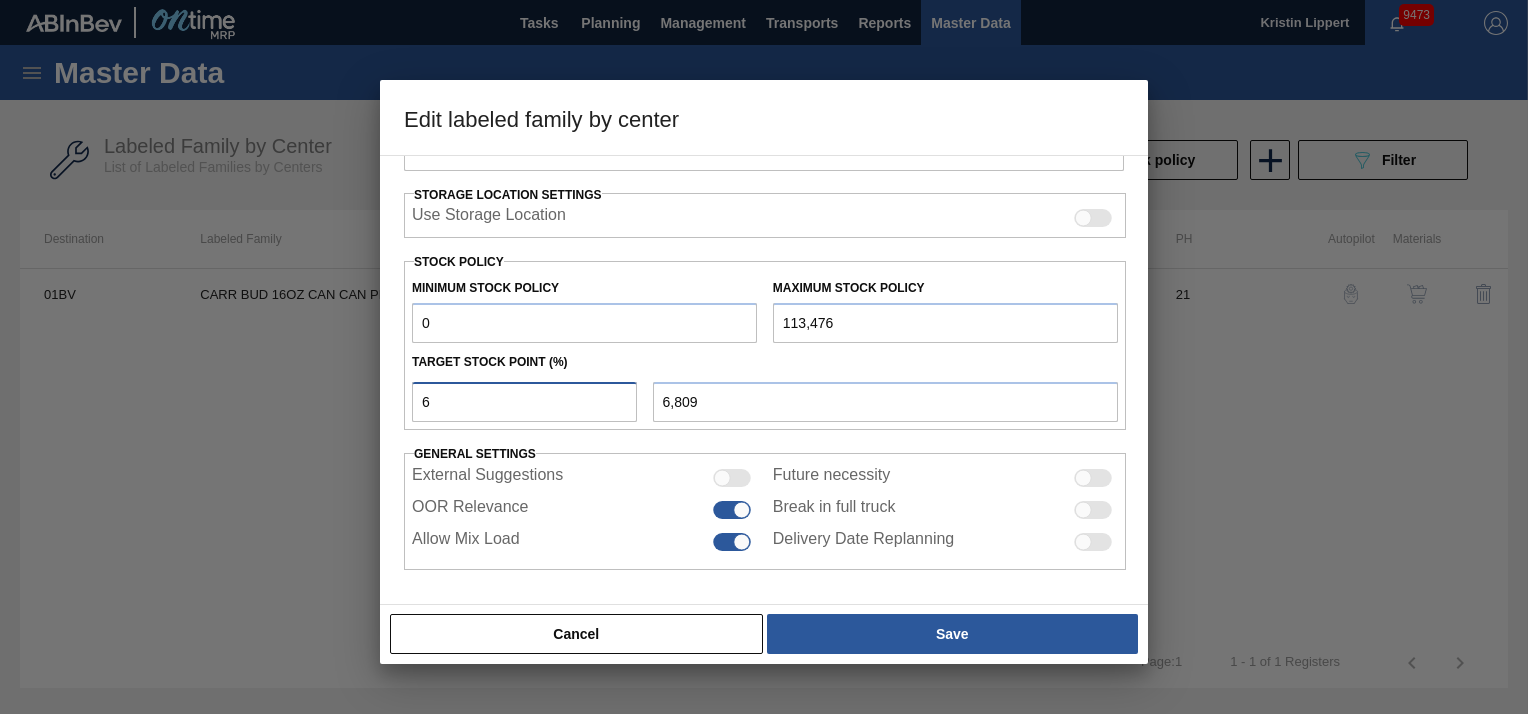 type 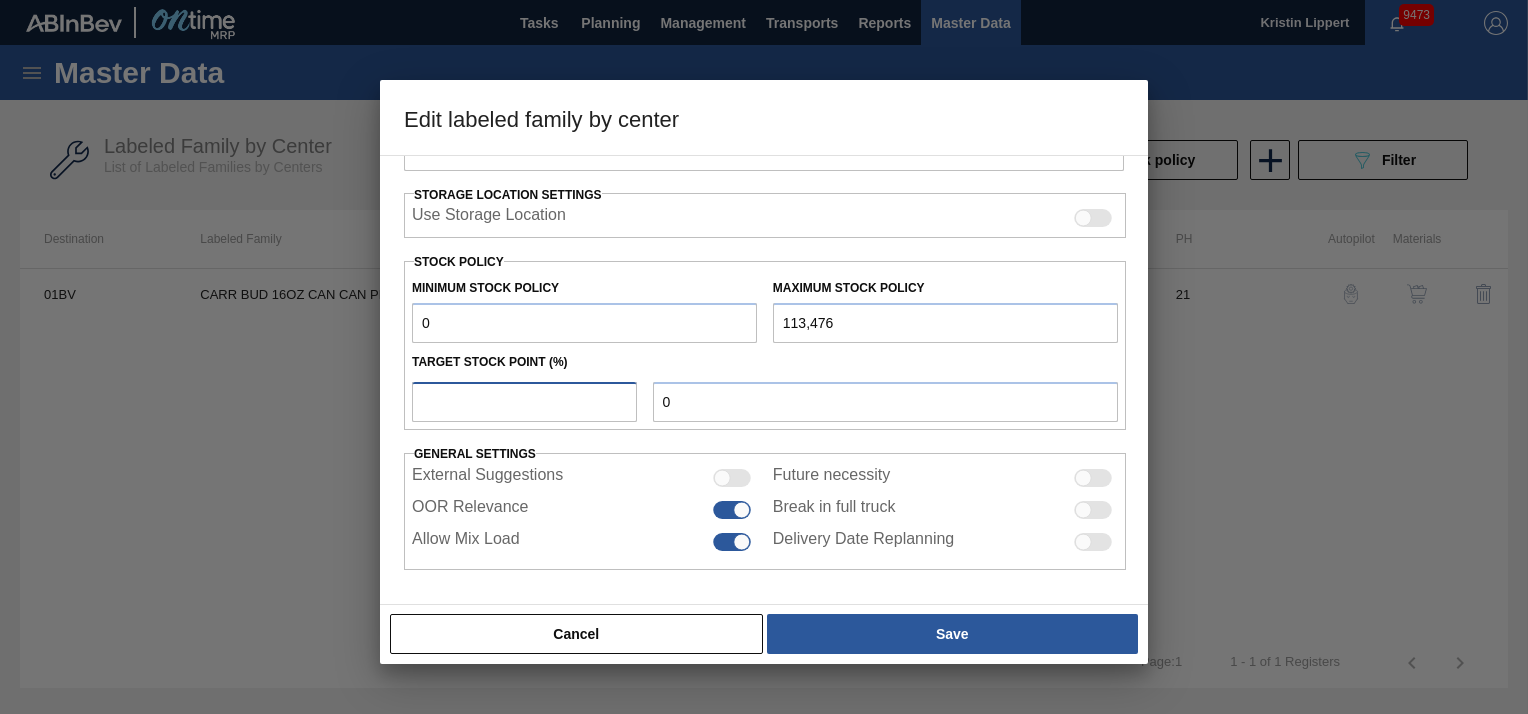 type on "6" 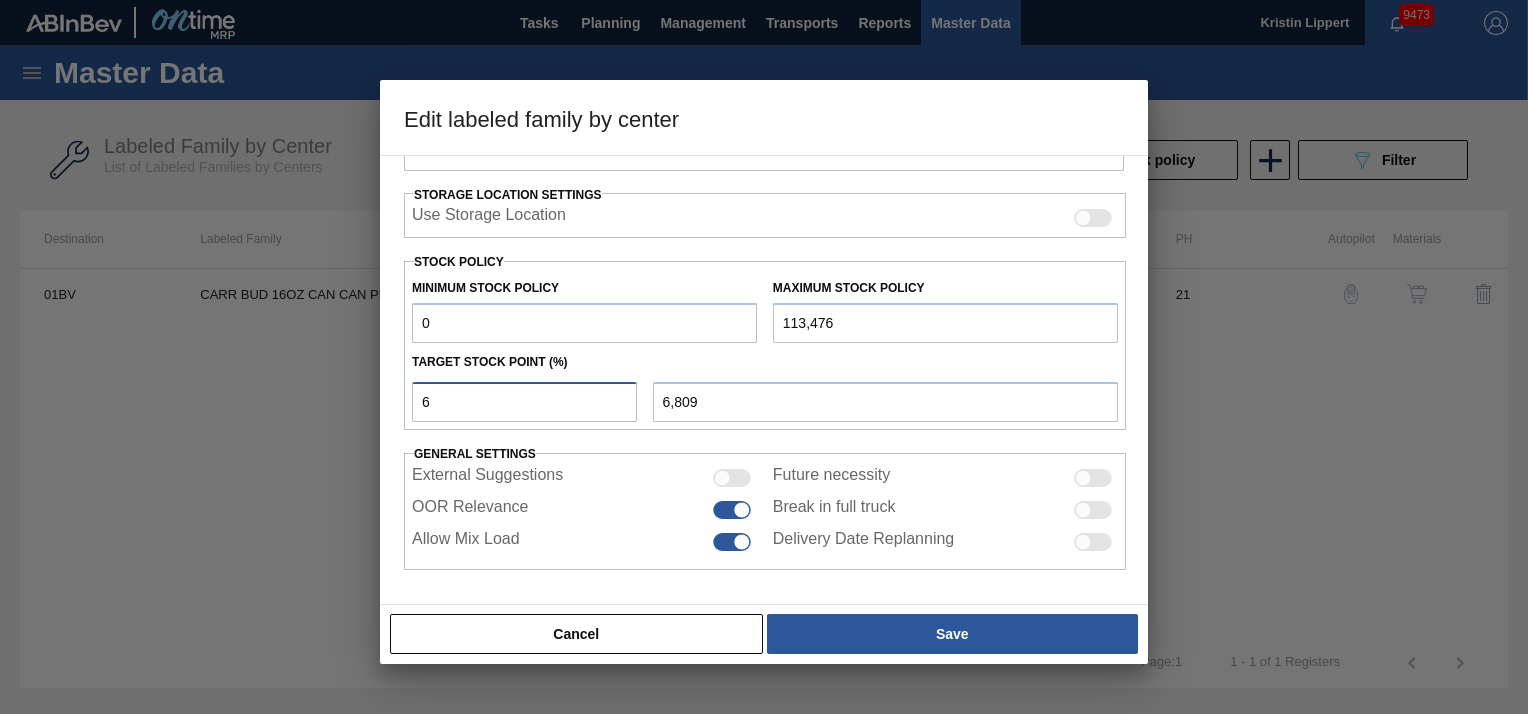 type 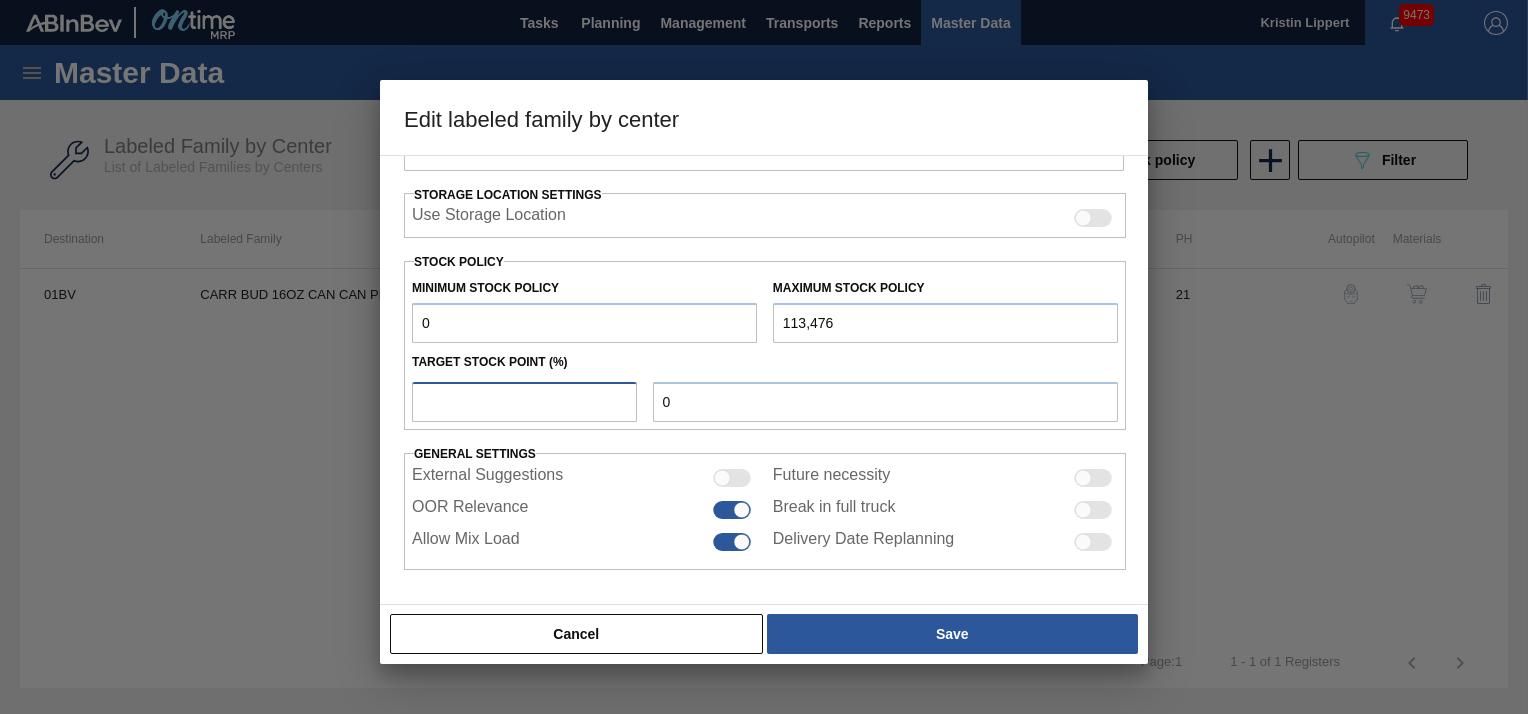 type on "1" 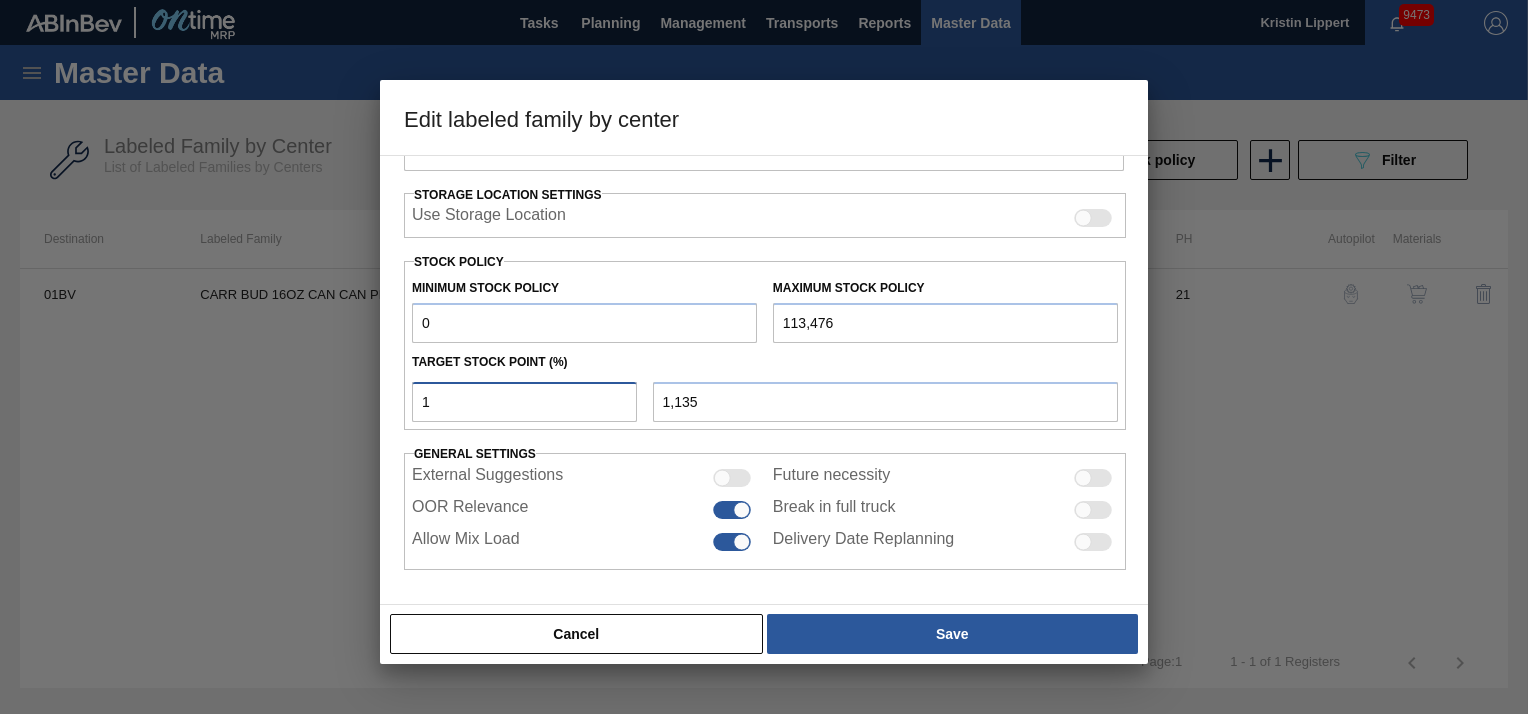 type on "10" 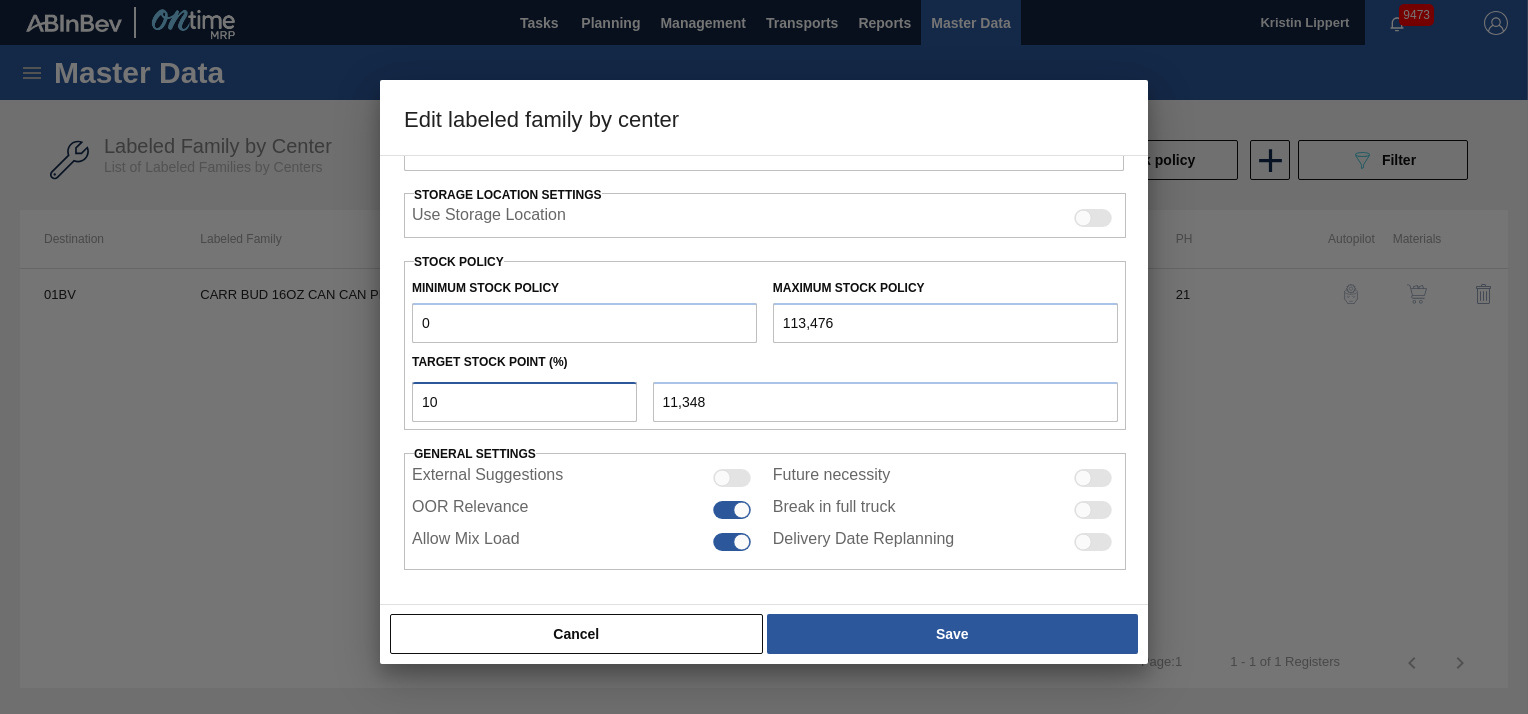 type on "1" 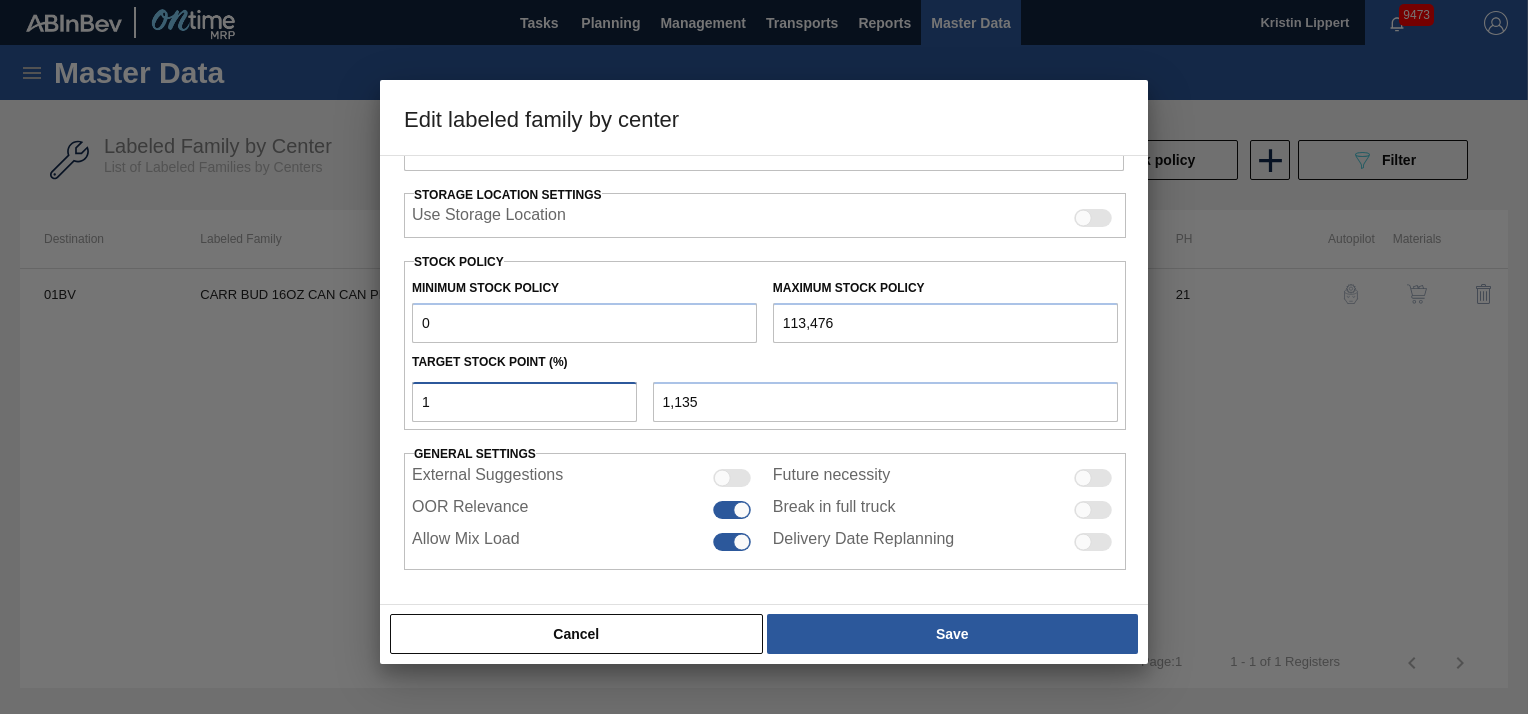 type on "11" 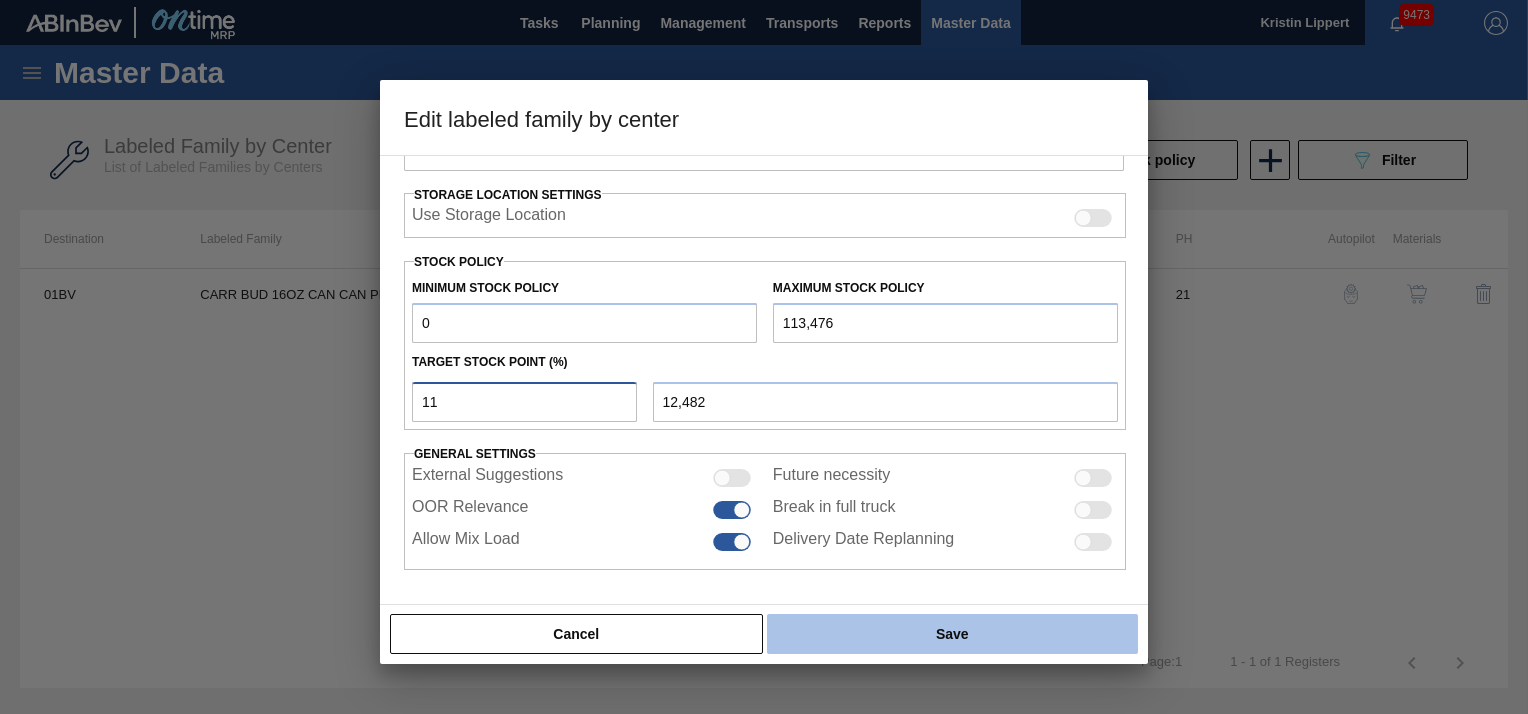 type on "11" 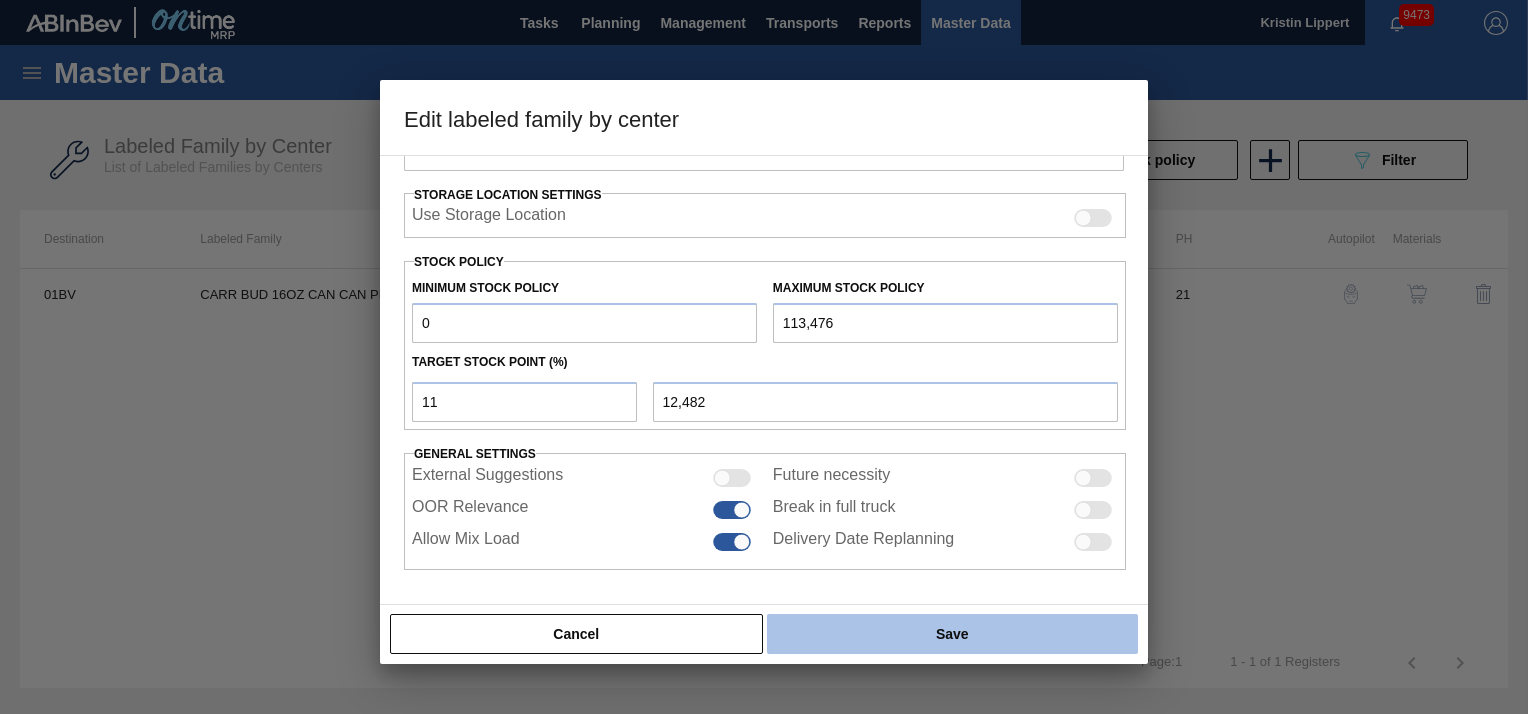 click on "Save" at bounding box center [952, 634] 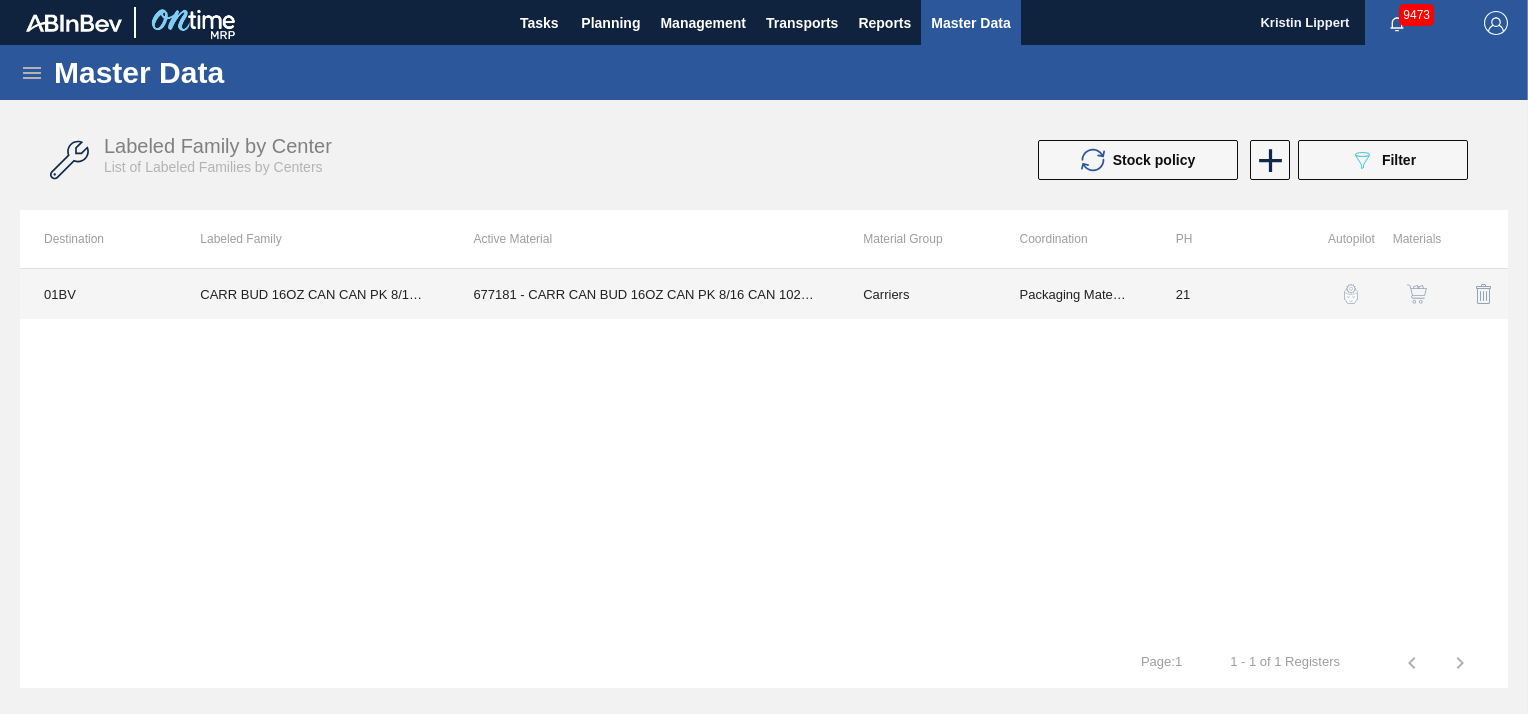 click on "677181 - CARR CAN BUD 16OZ CAN PK 8/16 CAN 1024 B" at bounding box center (644, 294) 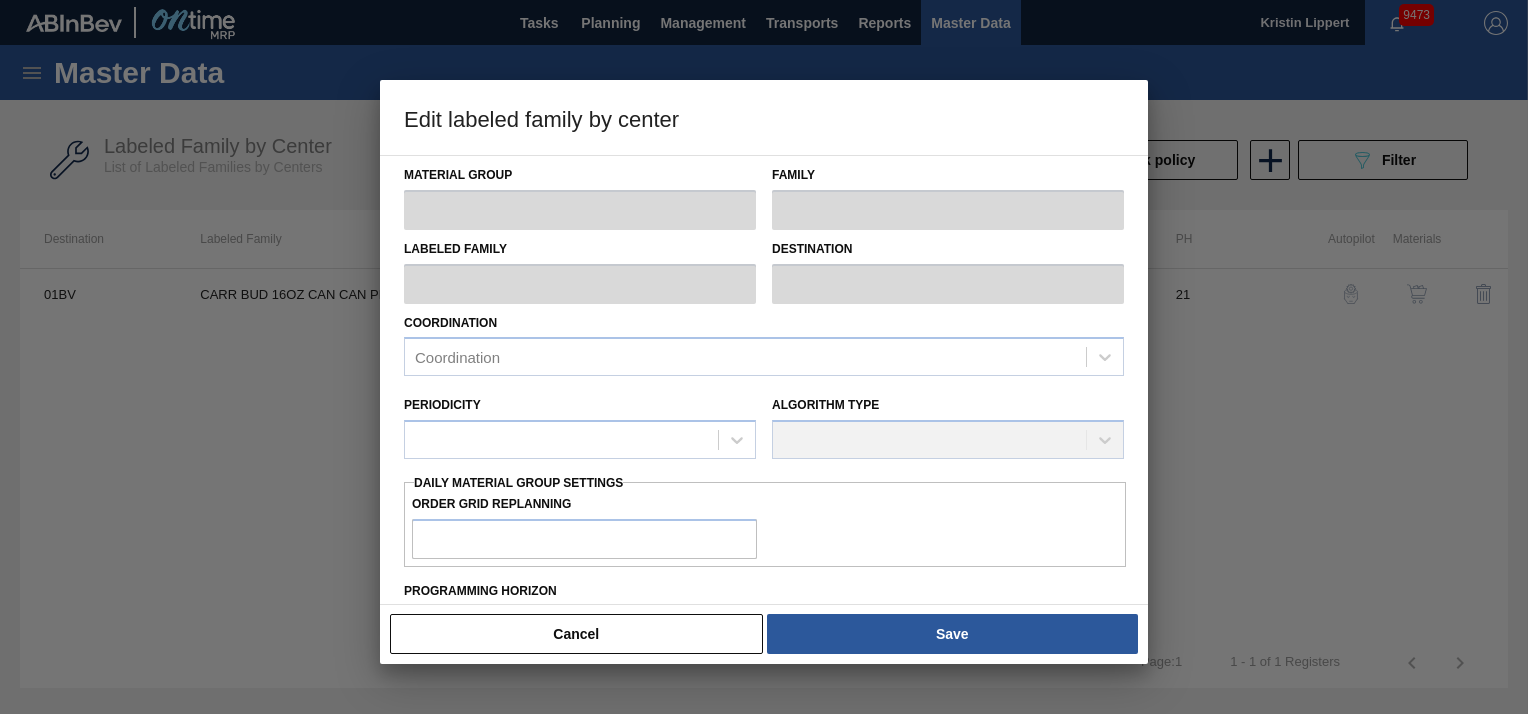 type on "Carriers" 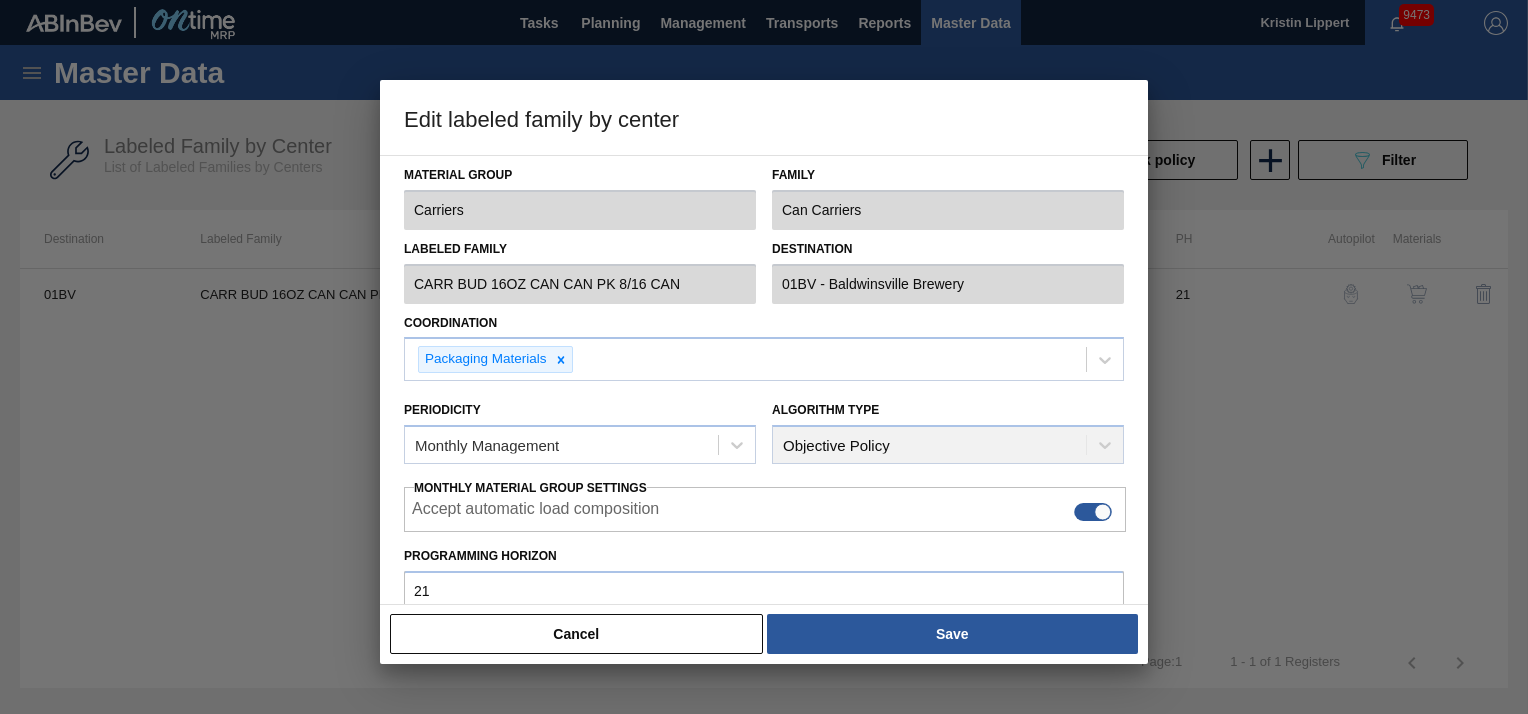 scroll, scrollTop: 40, scrollLeft: 0, axis: vertical 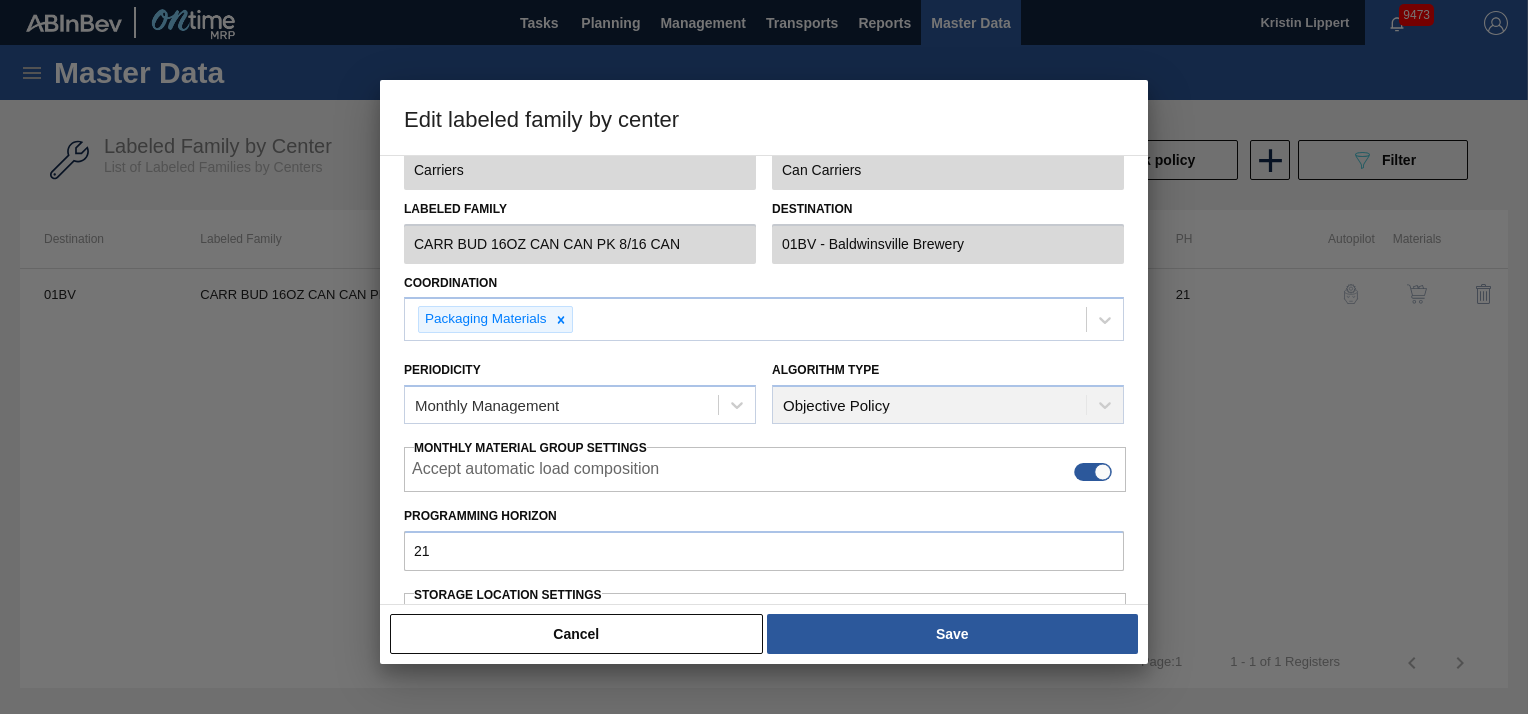drag, startPoint x: 1152, startPoint y: 373, endPoint x: 1160, endPoint y: 446, distance: 73.43705 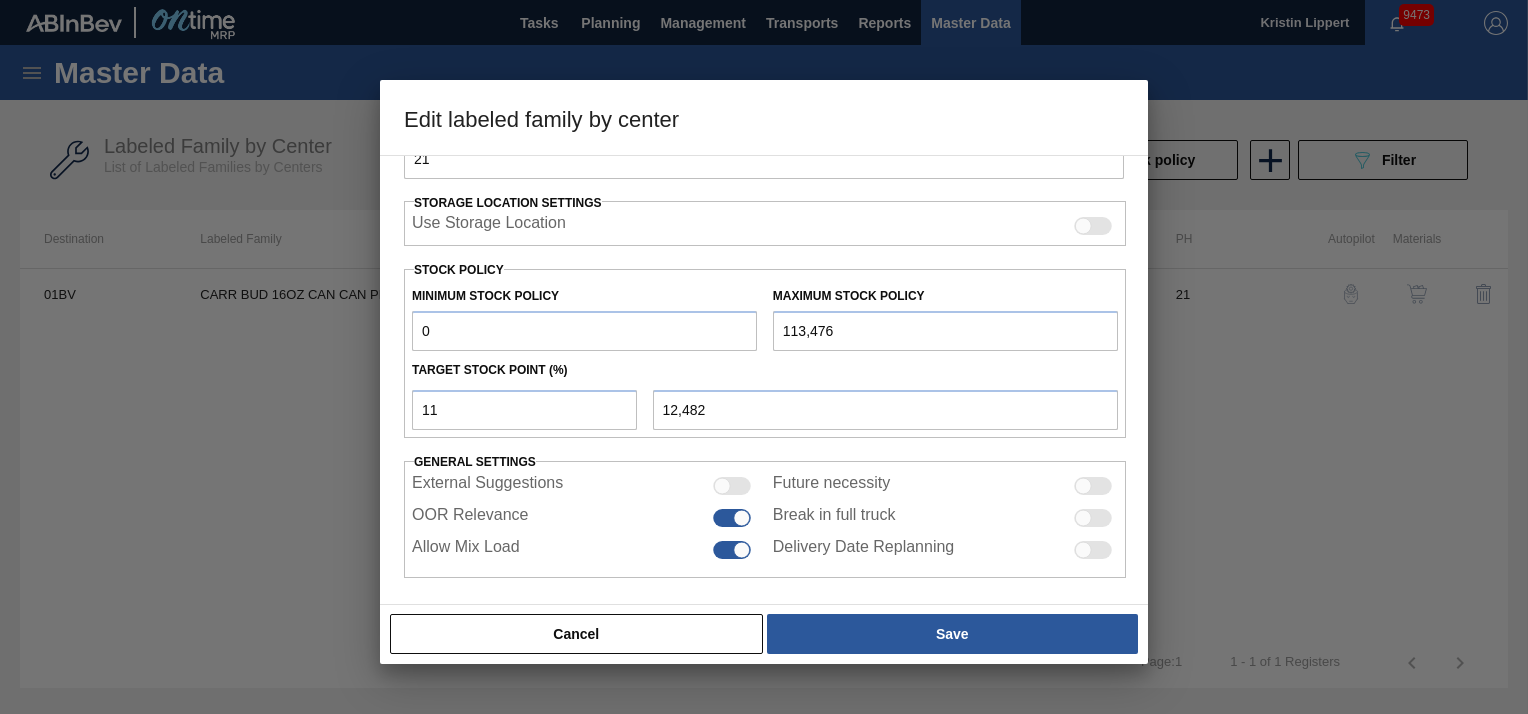 scroll, scrollTop: 440, scrollLeft: 0, axis: vertical 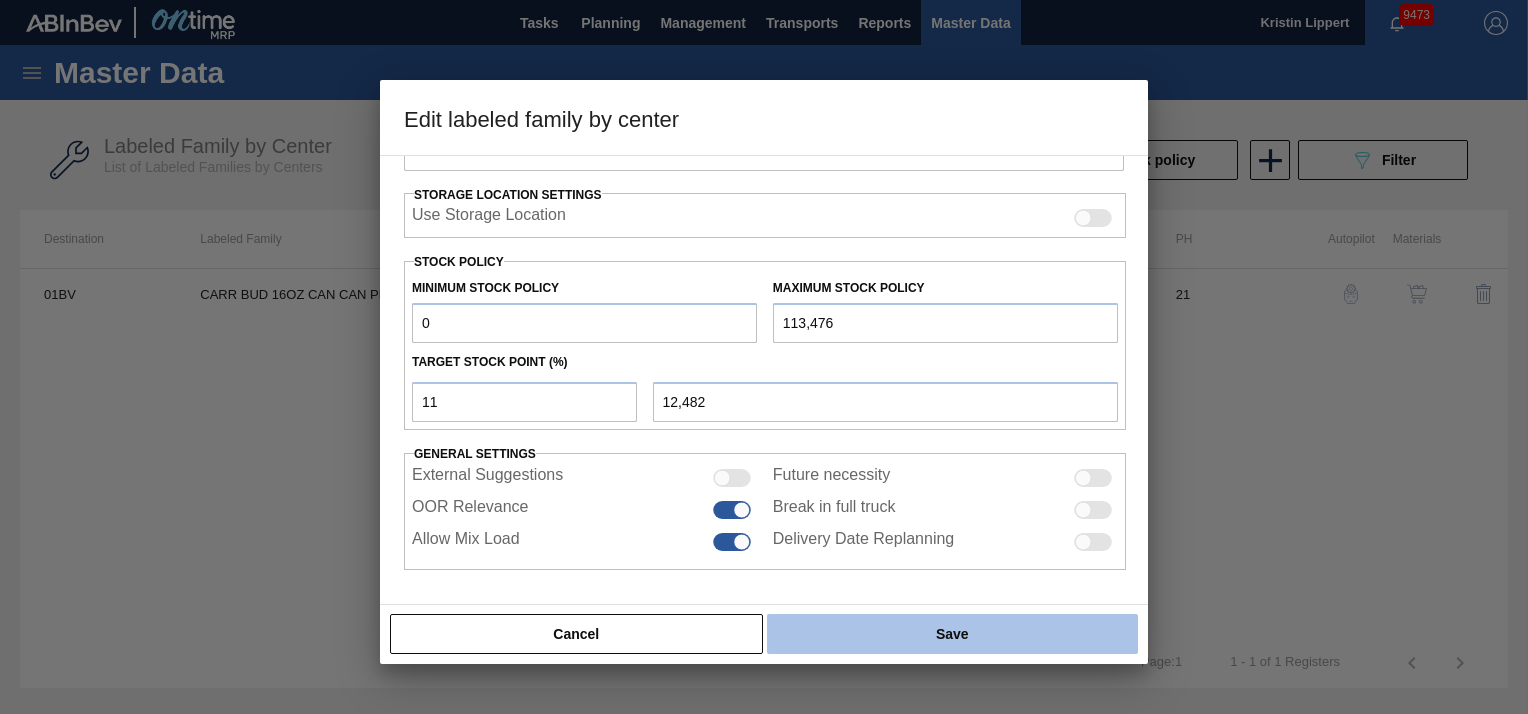 click on "Save" at bounding box center (952, 634) 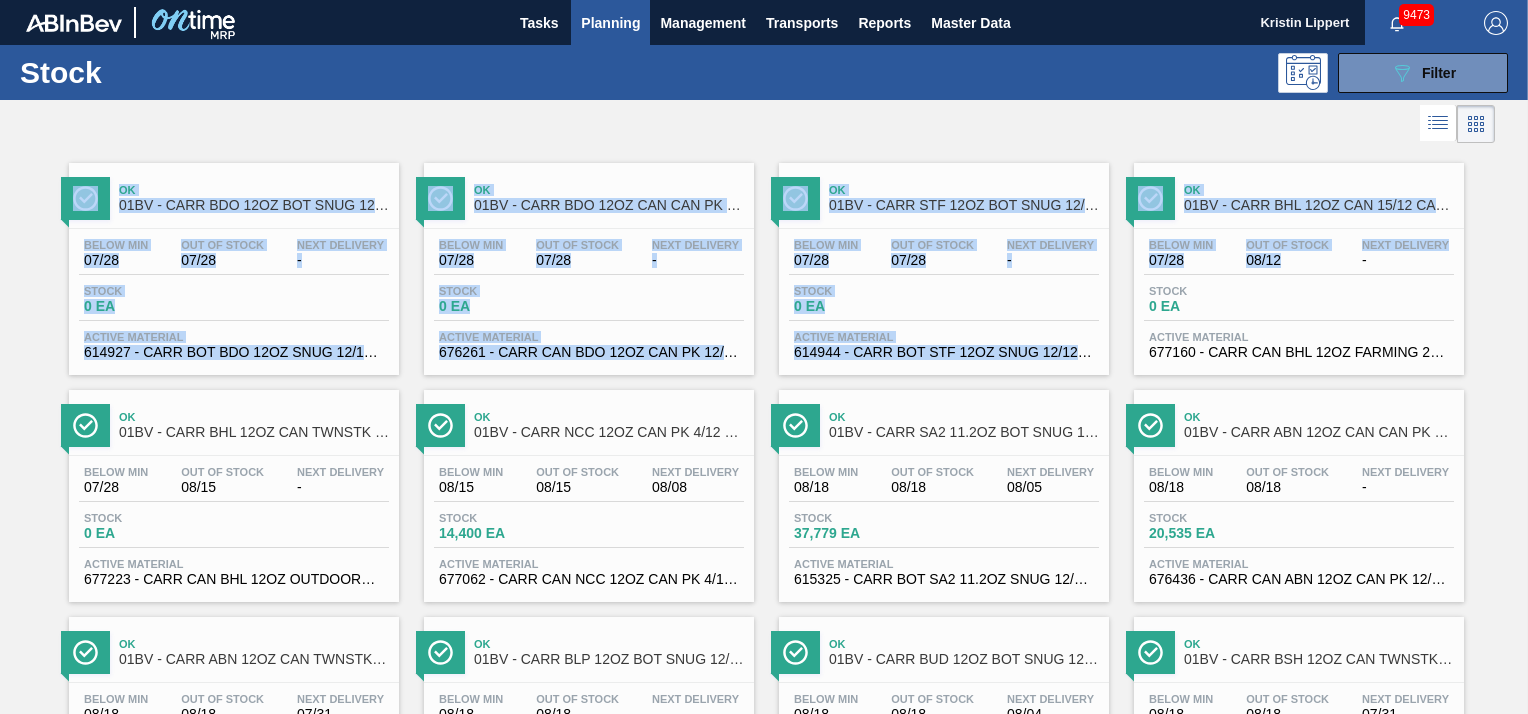 drag, startPoint x: 1524, startPoint y: 123, endPoint x: 1527, endPoint y: 238, distance: 115.03912 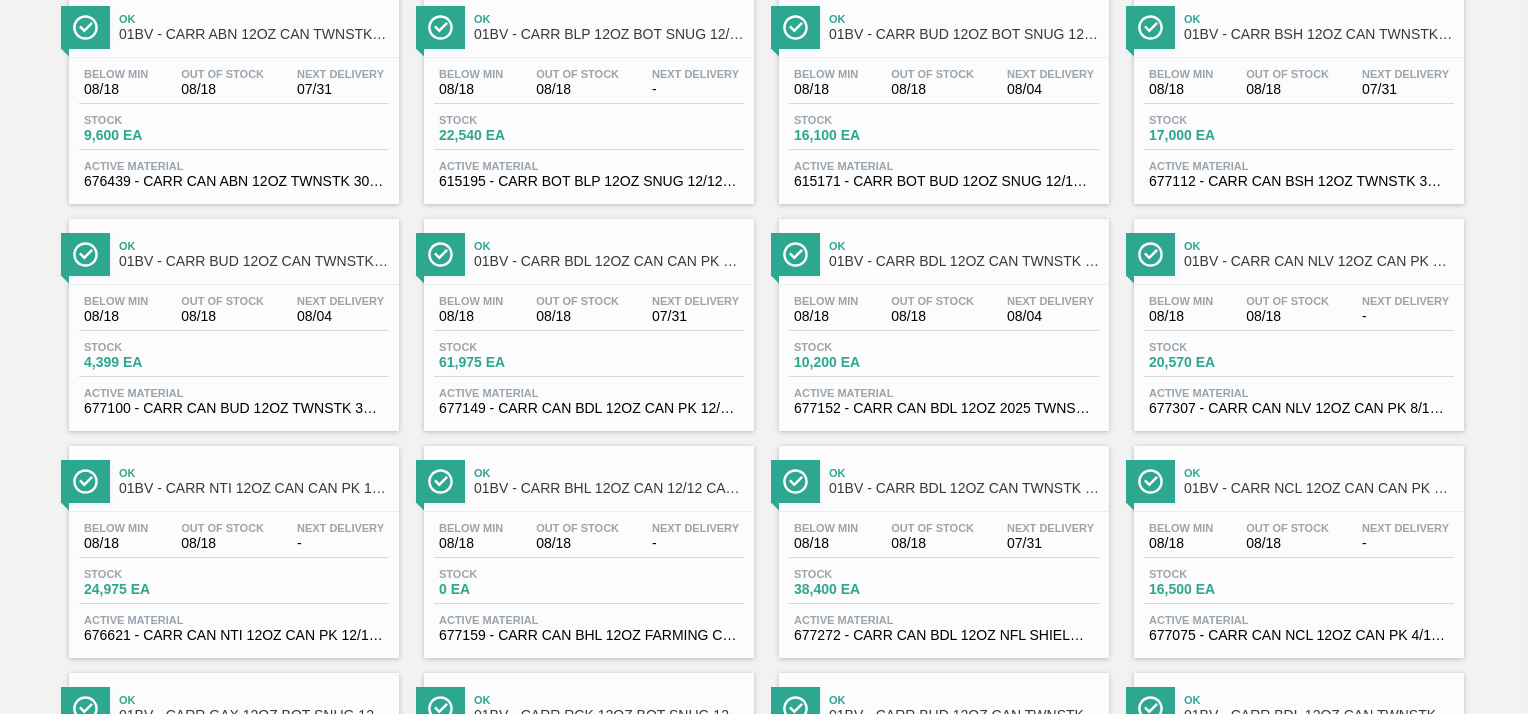 click on "Ok 01BV - CARR BDO 12OZ BOT SNUG 12/12 12OZ BOT  4_2ABV Below Min 07/28 Out Of Stock 07/28 Next Delivery - Stock 0 EA Active Material 614927 - CARR BOT BDO 12OZ SNUG 12/12 12OZ BOT 05 Ok 01BV - CARR BDO 12OZ CAN CAN PK 12/12 CAN  CAN SLEEK Below Min 07/28 Out Of Stock 07/28 Next Delivery - Stock 0 EA Active Material 676261 - CARR CAN BDO 12OZ CAN PK 12/12 SLEEK 052 Ok 01BV - CARR STF 12OZ BOT SNUG 12/12 12OZ BOT Below Min 07/28 Out Of Stock 07/28 Next Delivery - Stock 0 EA Active Material 614944 - CARR BOT STF 12OZ SNUG 12/12 12OZ BOT 05 Ok 01BV - CARR BHL 12OZ CAN 15/12 CAN PK FARMING PROMO Below Min 07/28 Out Of Stock 08/12 Next Delivery - Stock 0 EA Active Material 677160 - CARR CAN BHL 12OZ FARMING 2025 CAN PK 15 Ok 01BV - CARR BHL 12OZ CAN TWNSTK 30/12 CAN  CAN  OUTDOOR PROMO Below Min 07/28 Out Of Stock 08/15 Next Delivery - Stock 0 EA Active Material 677223 - CARR CAN BHL 12OZ OUTDOORS TWNSTK 30/12 Ok 01BV - CARR NCC 12OZ CAN PK 4/12 SLEEK Below Min 08/15 Out Of Stock 08/15 Next Delivery 08/08 Stock Ok" at bounding box center (764, 998) 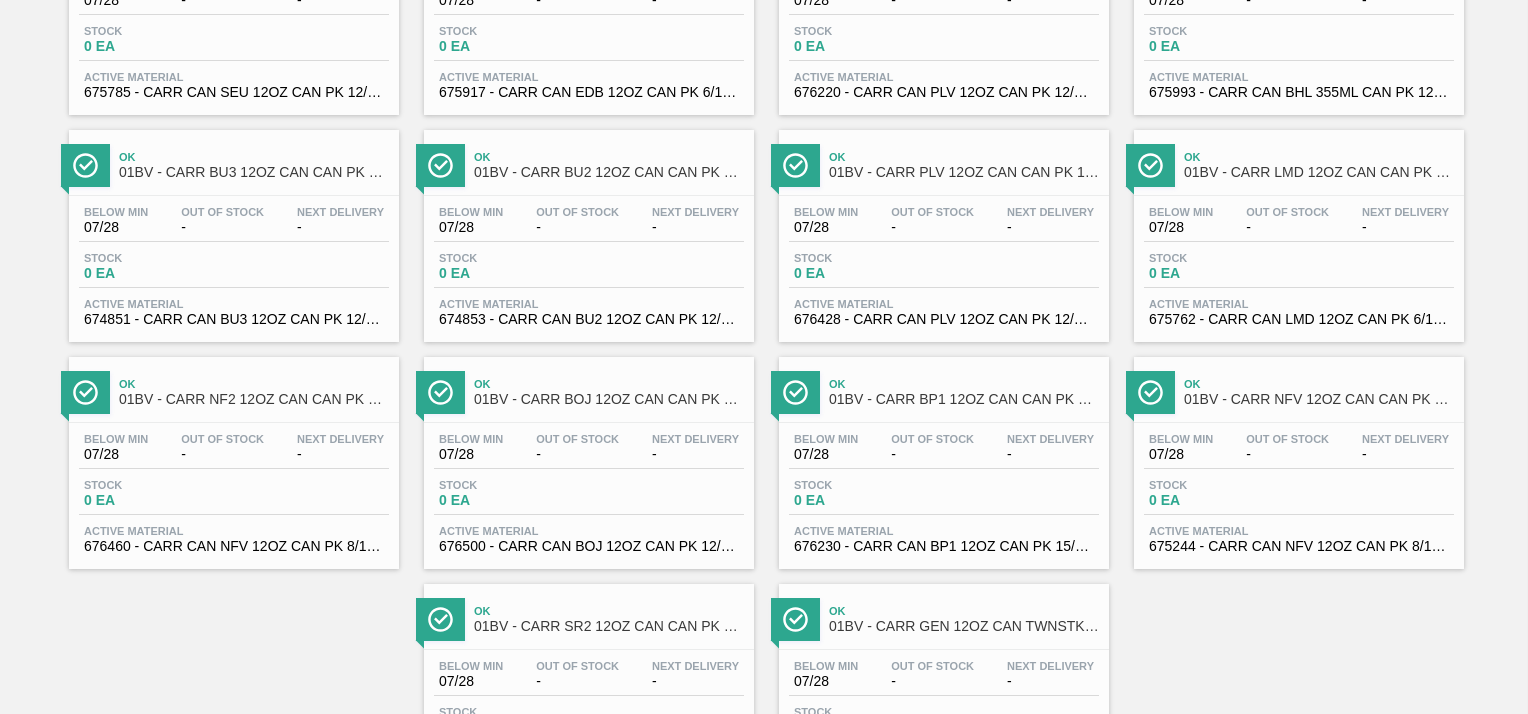 scroll, scrollTop: 2434, scrollLeft: 0, axis: vertical 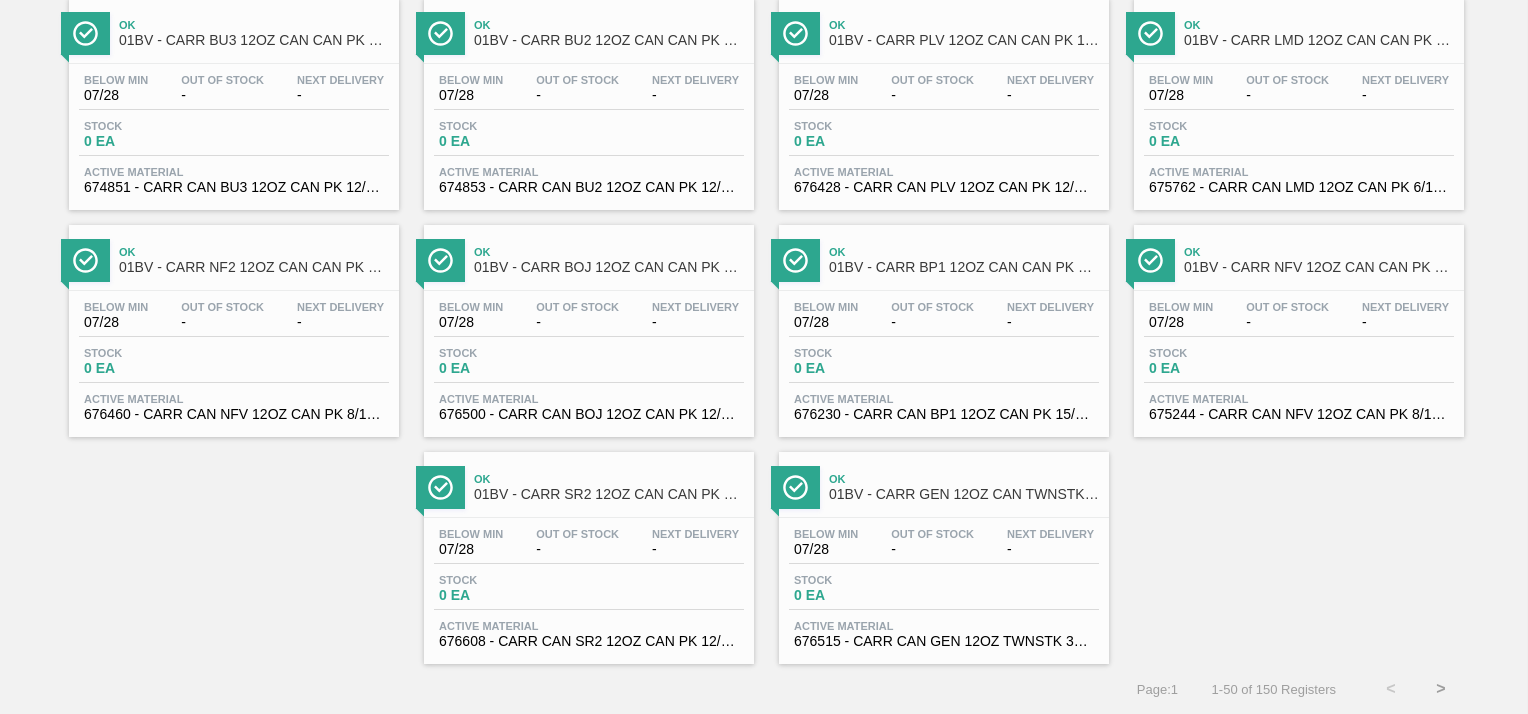 click on ">" at bounding box center (1441, 689) 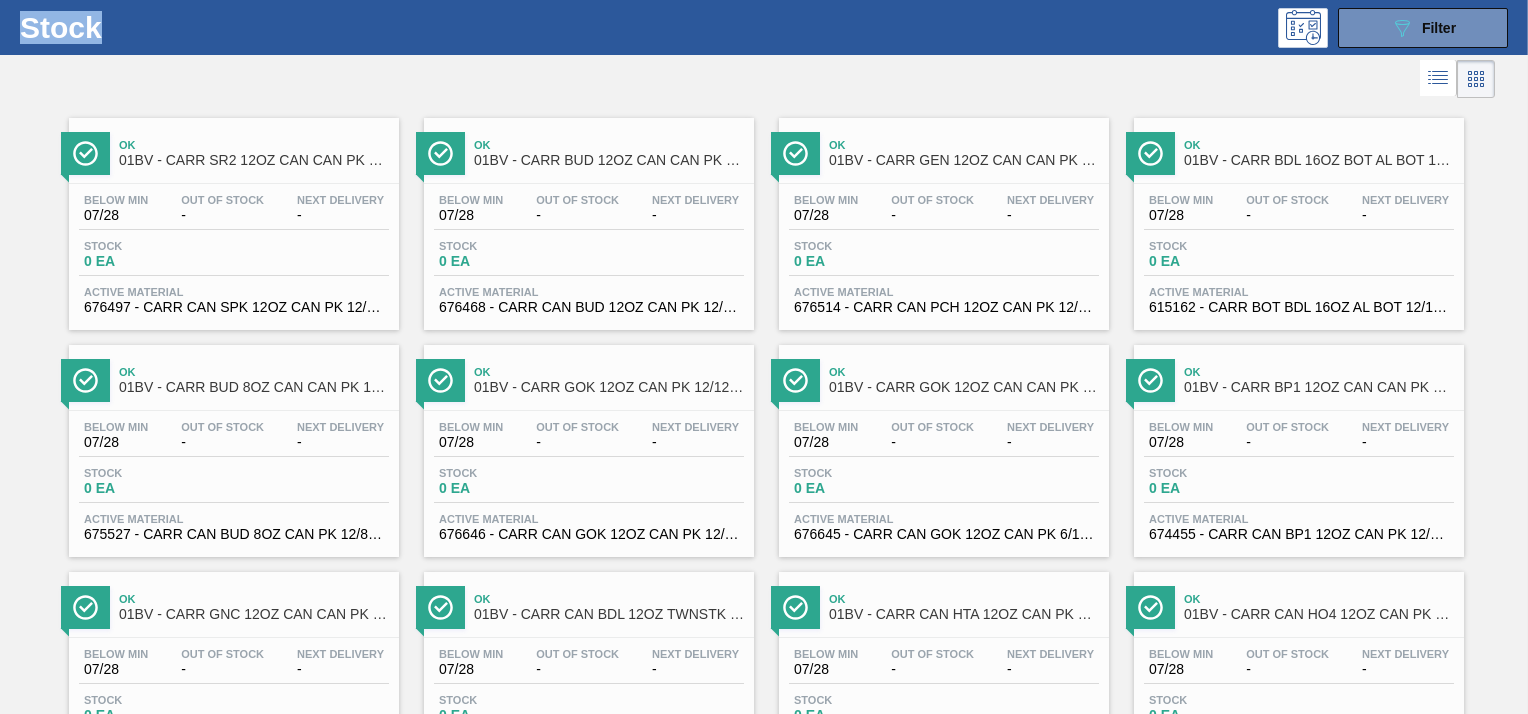 scroll, scrollTop: 0, scrollLeft: 0, axis: both 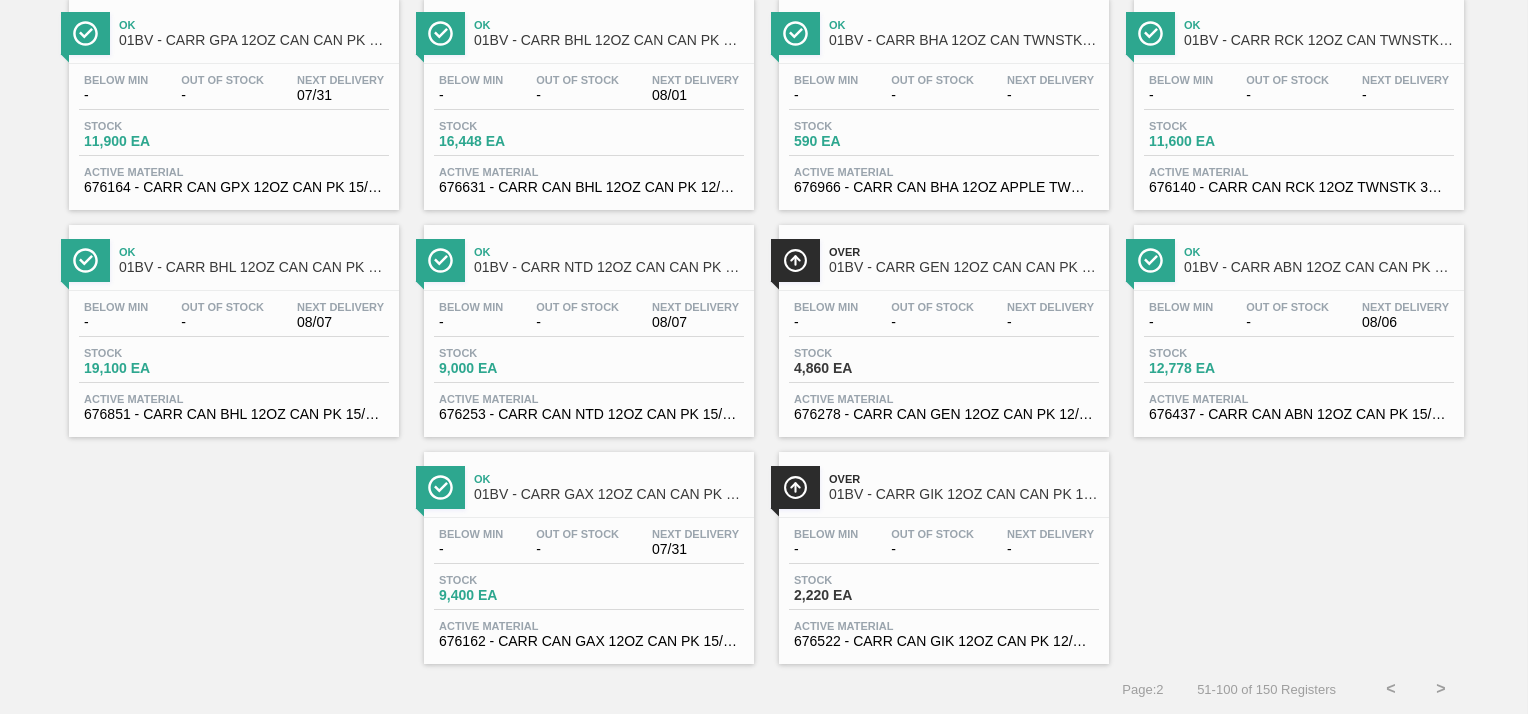 click on ">" at bounding box center [1441, 689] 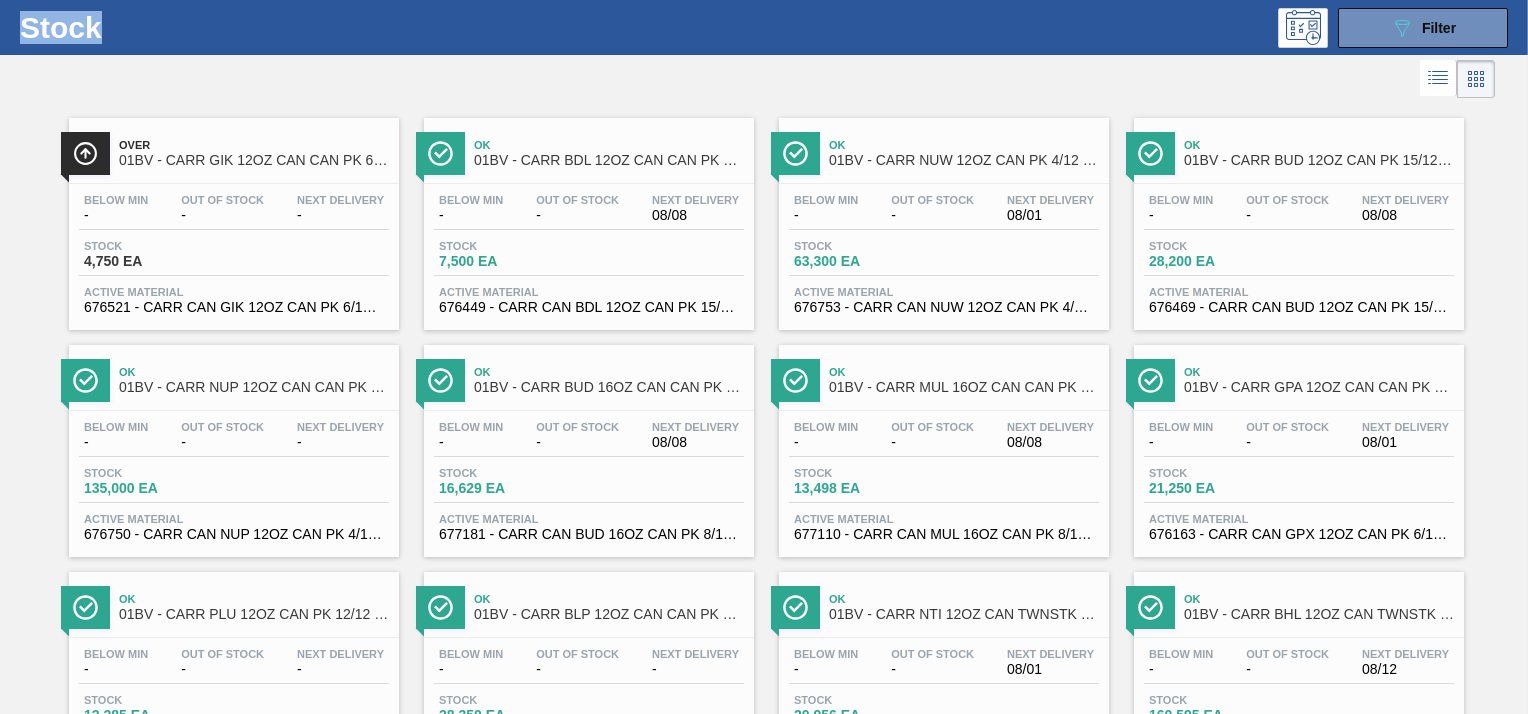 scroll, scrollTop: 0, scrollLeft: 0, axis: both 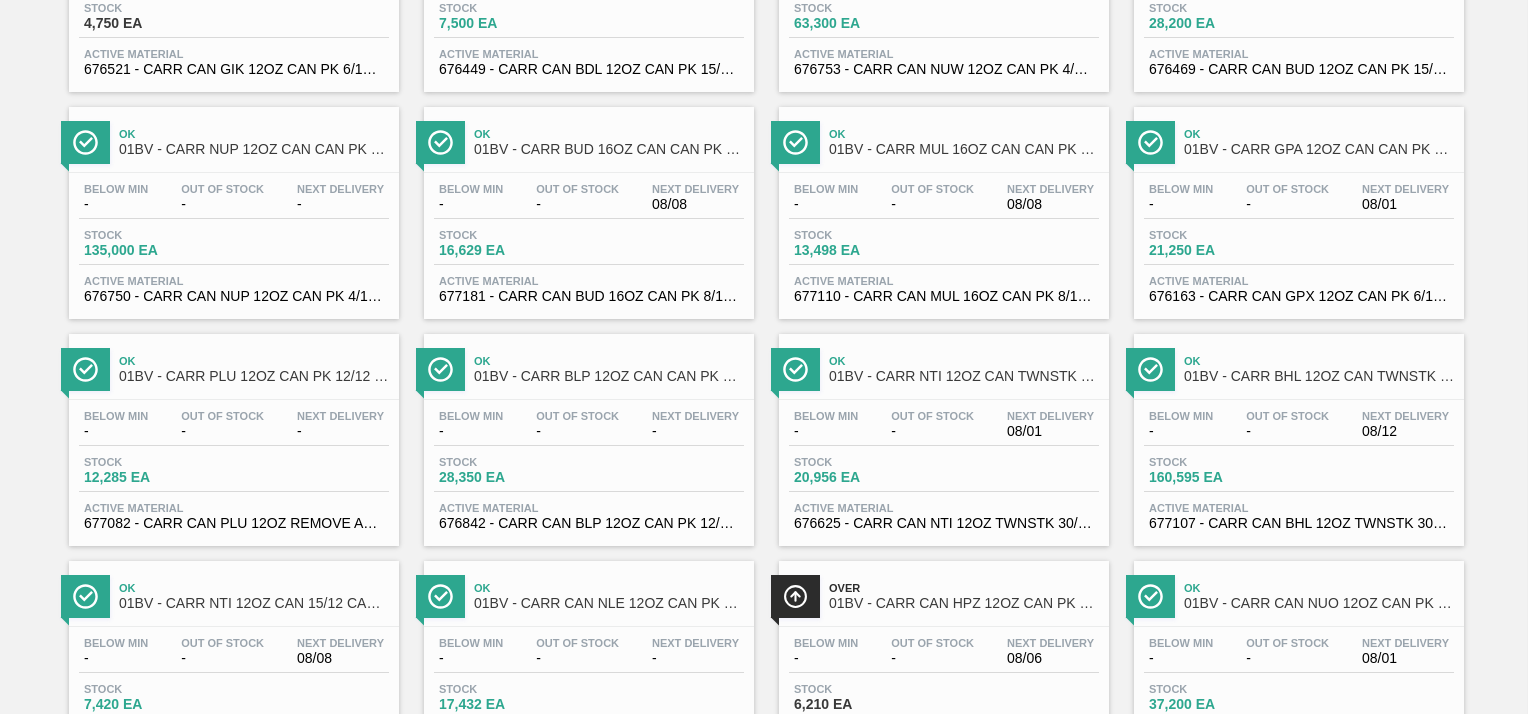 click on "01BV - CARR MUL 16OZ CAN CAN PK 8/16 CAN" at bounding box center (964, 149) 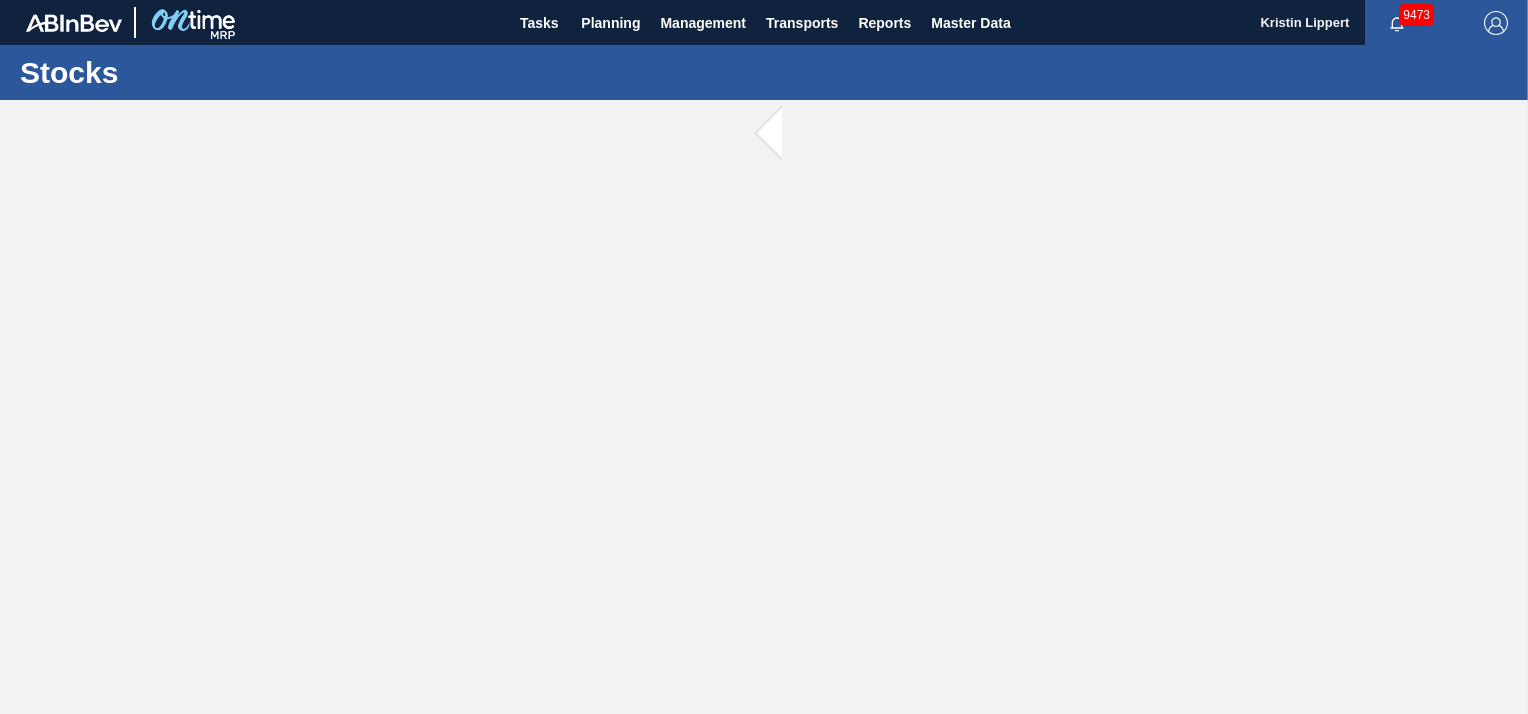 scroll, scrollTop: 0, scrollLeft: 0, axis: both 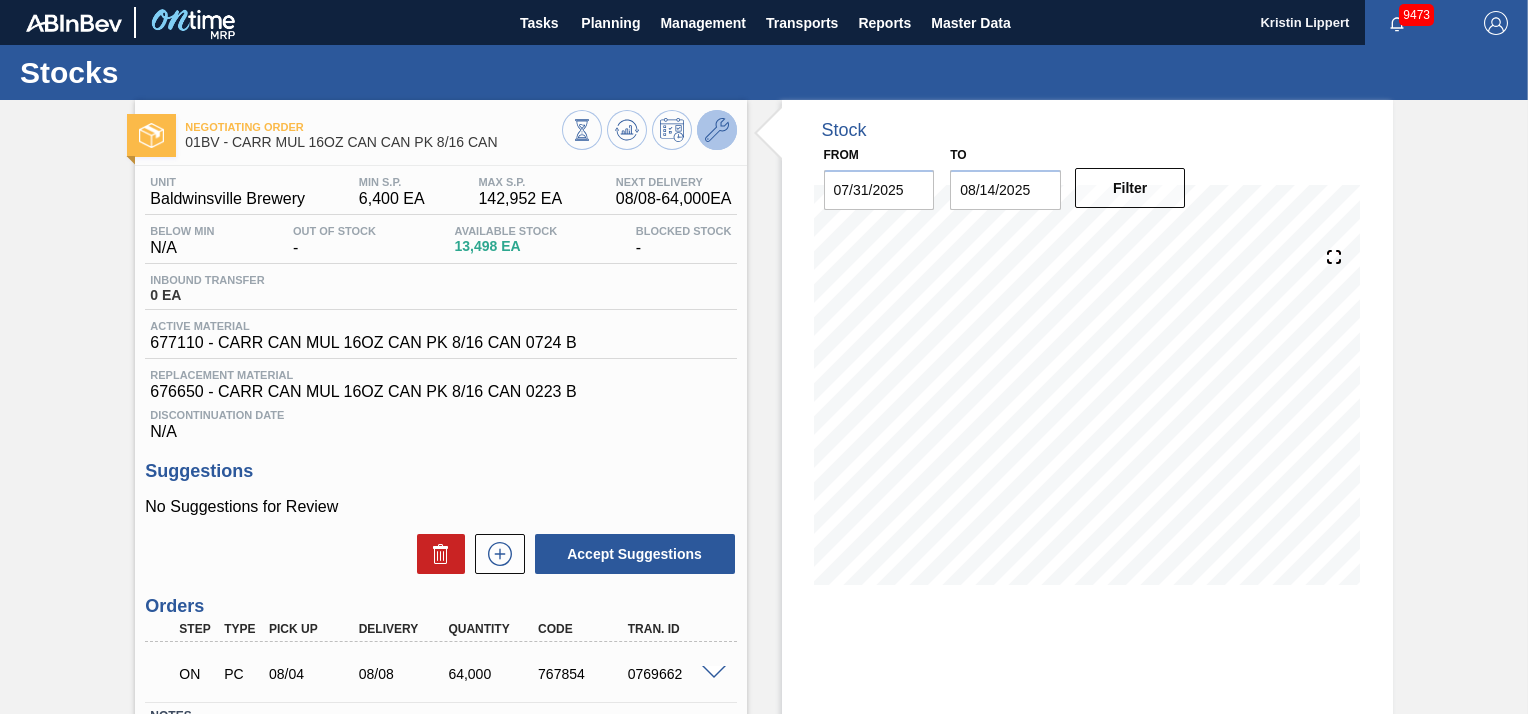 click 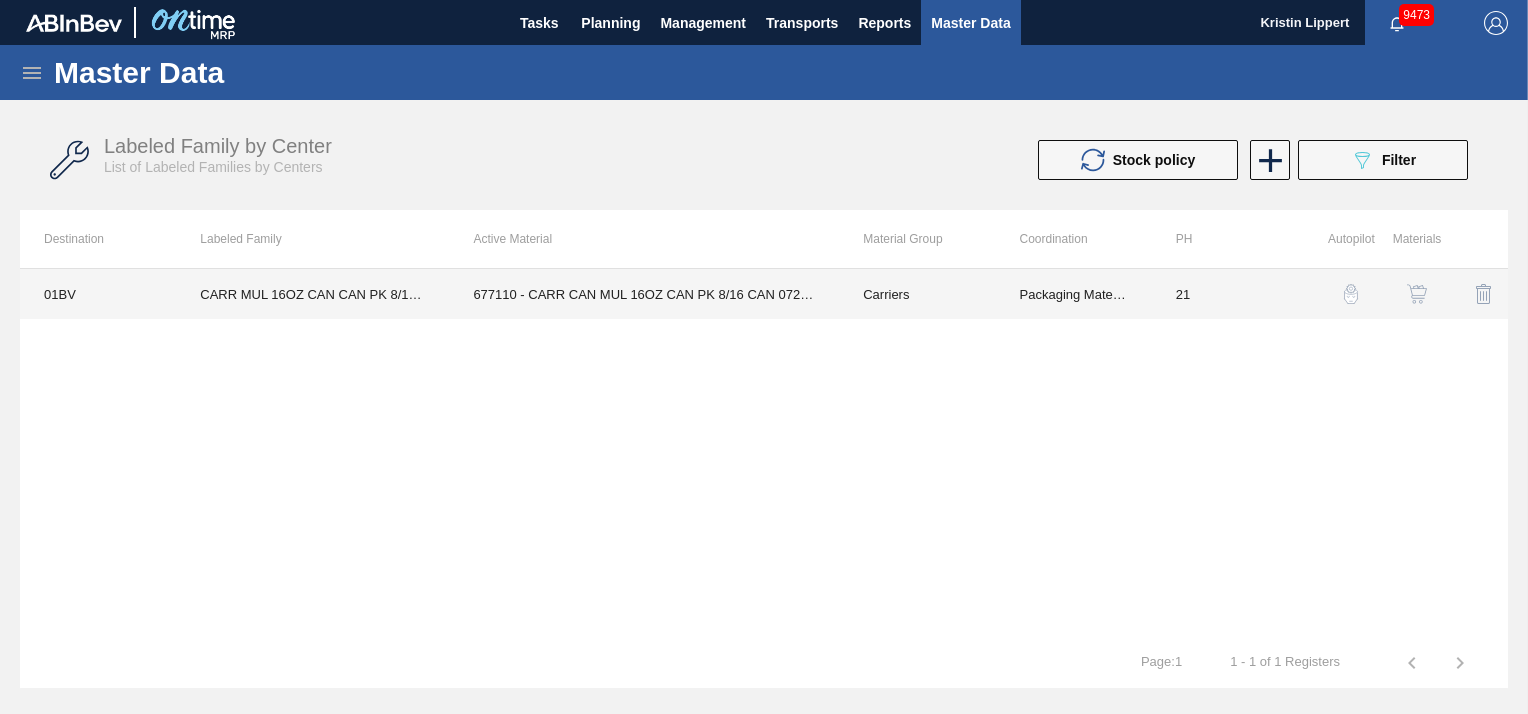 click on "677110 - CARR CAN MUL 16OZ CAN PK 8/16 CAN 0724 B" at bounding box center (644, 294) 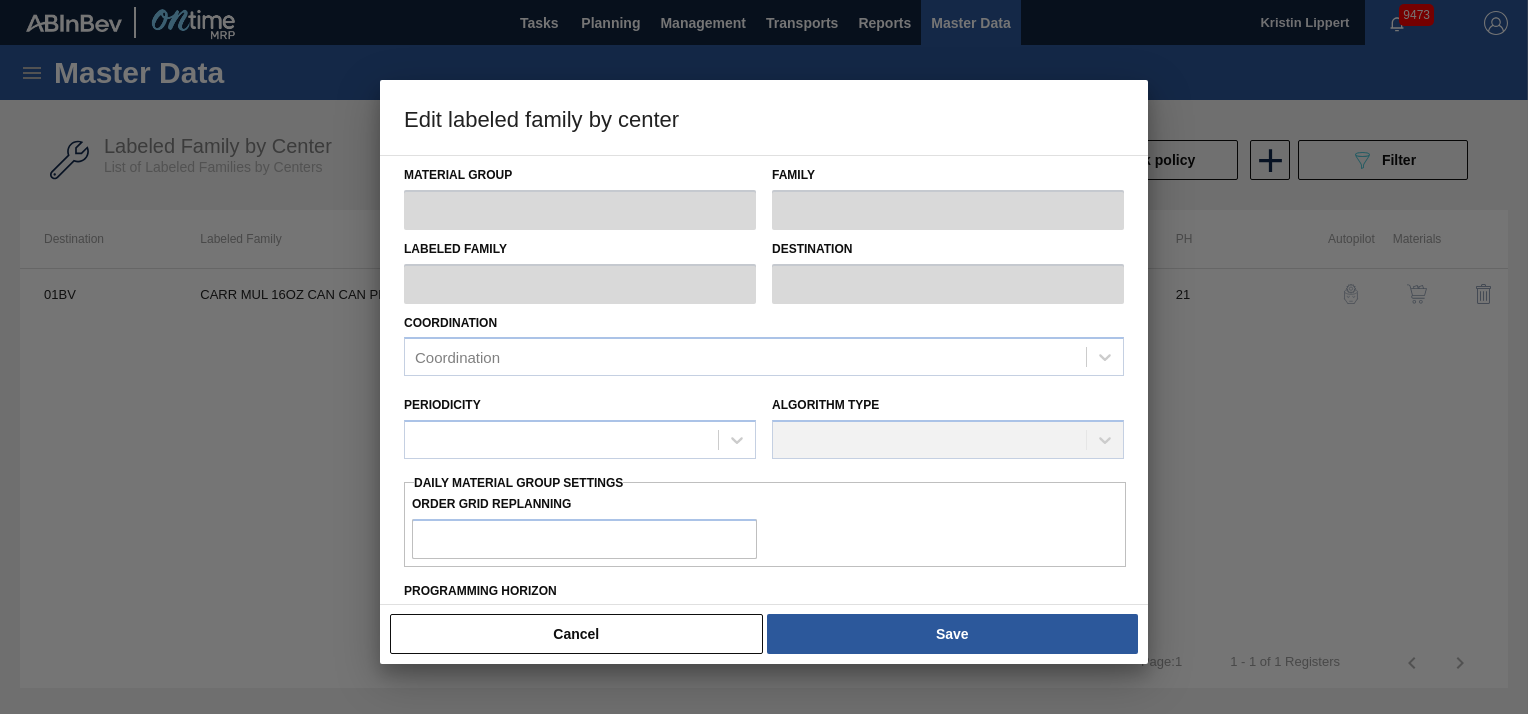 type on "Carriers" 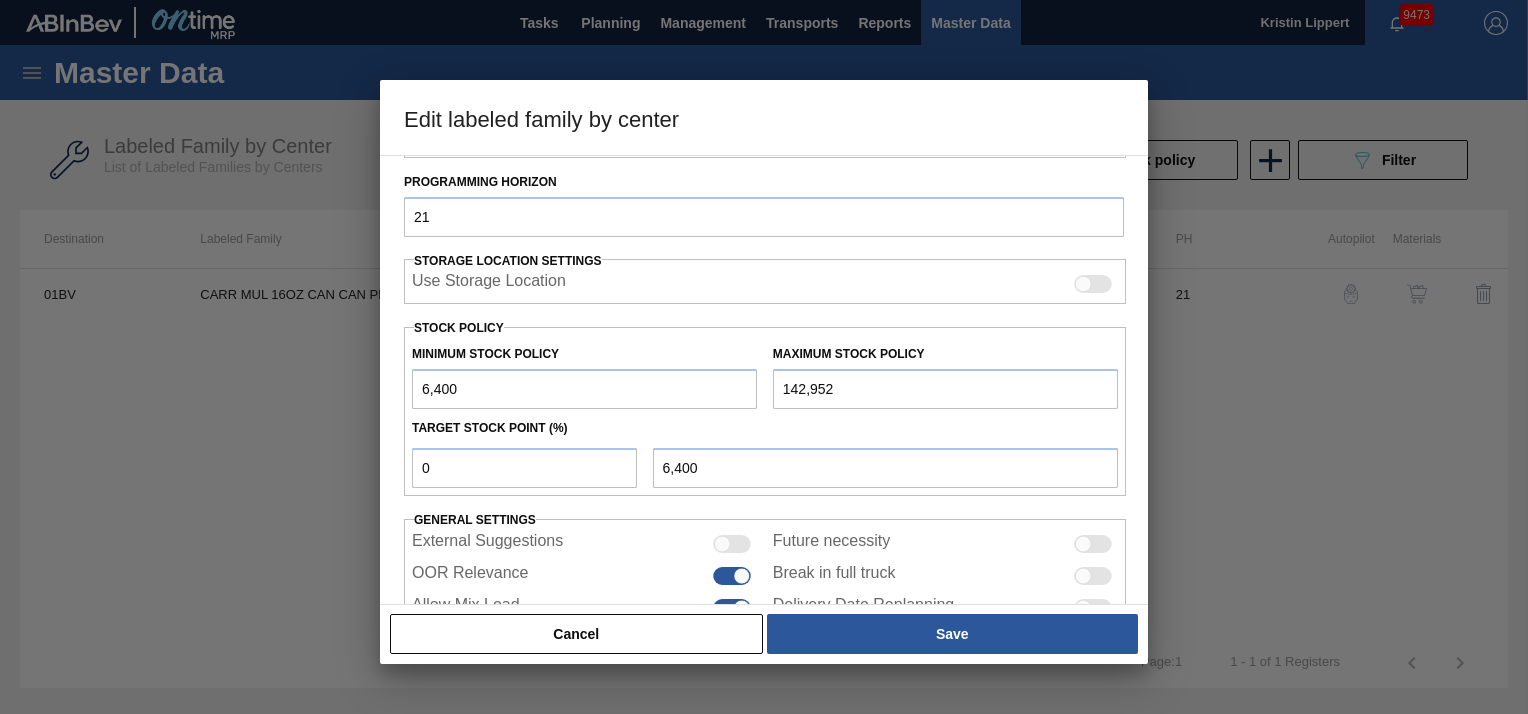 scroll, scrollTop: 440, scrollLeft: 0, axis: vertical 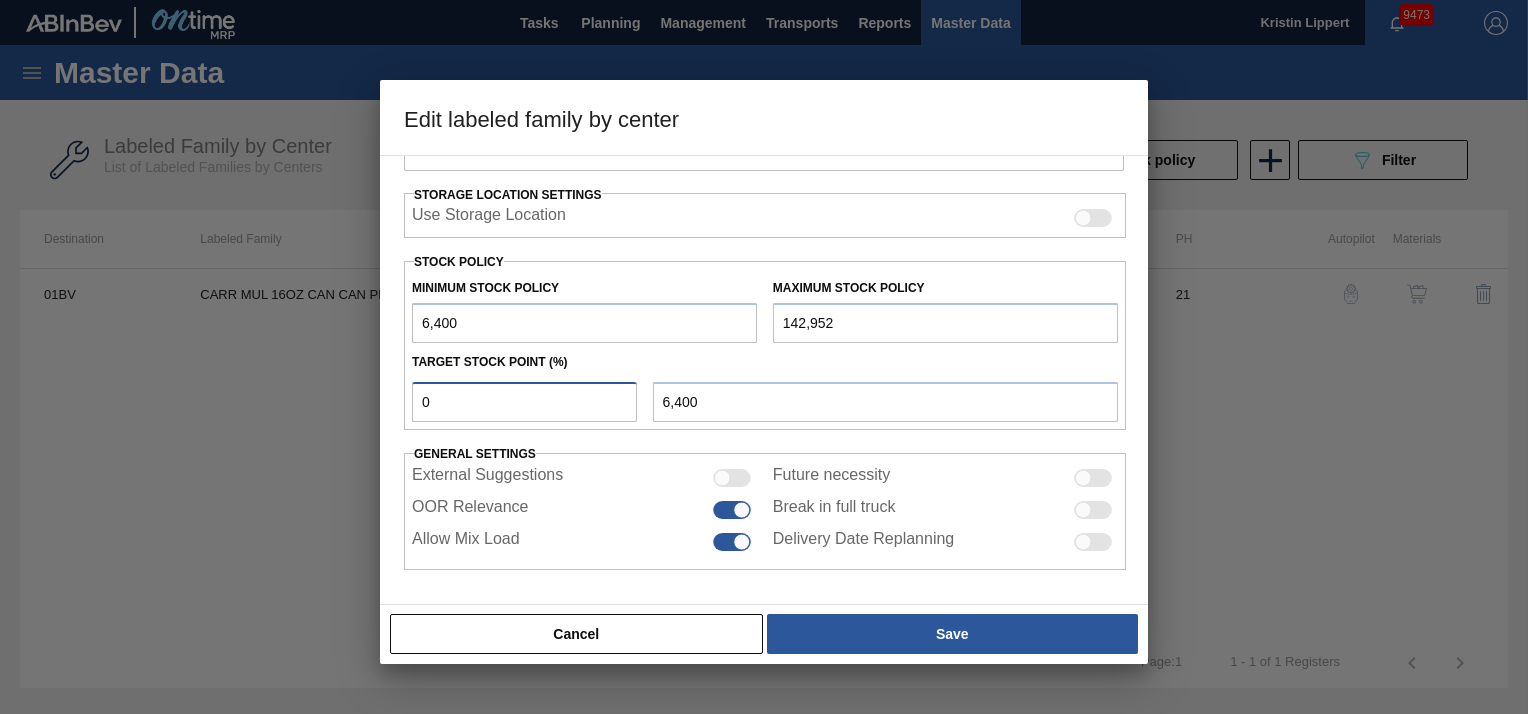 click on "0" at bounding box center [524, 402] 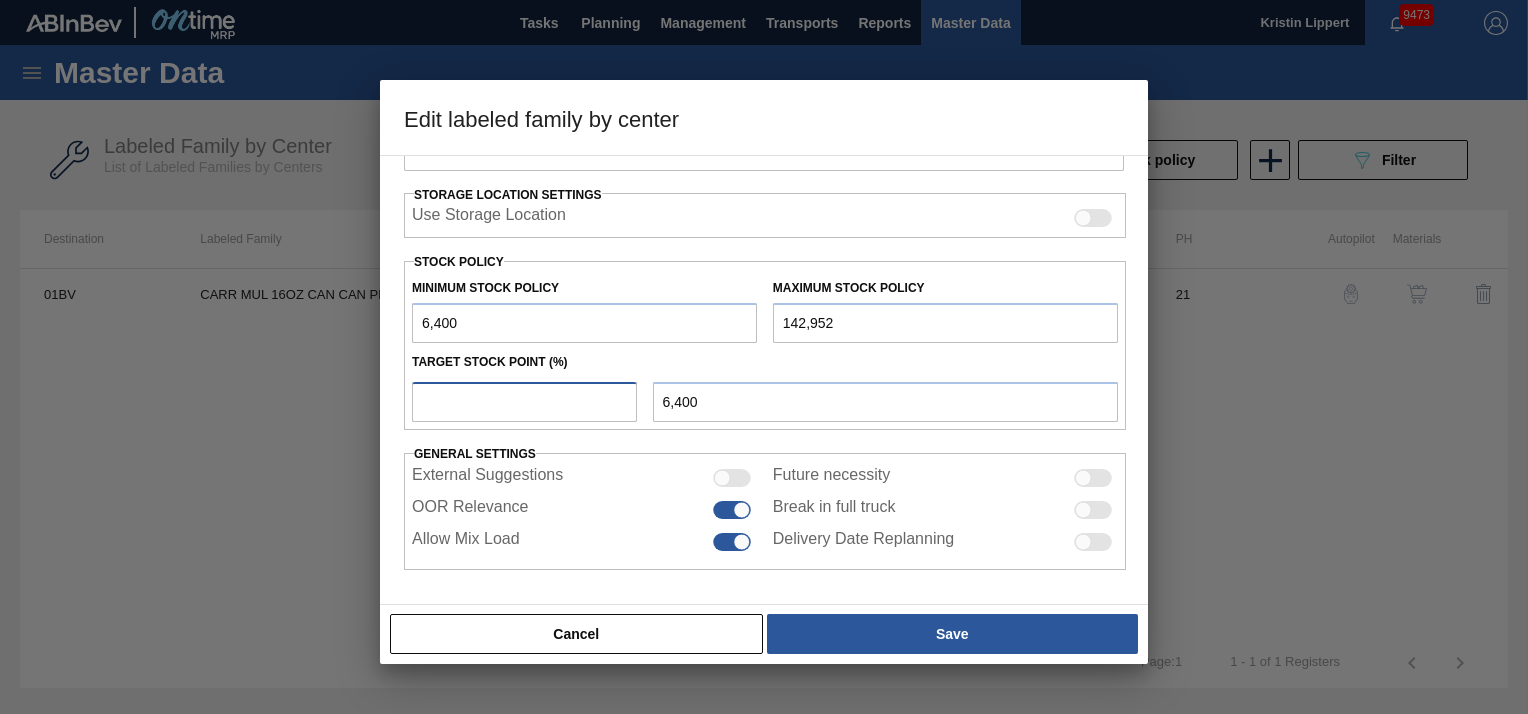 type on "3" 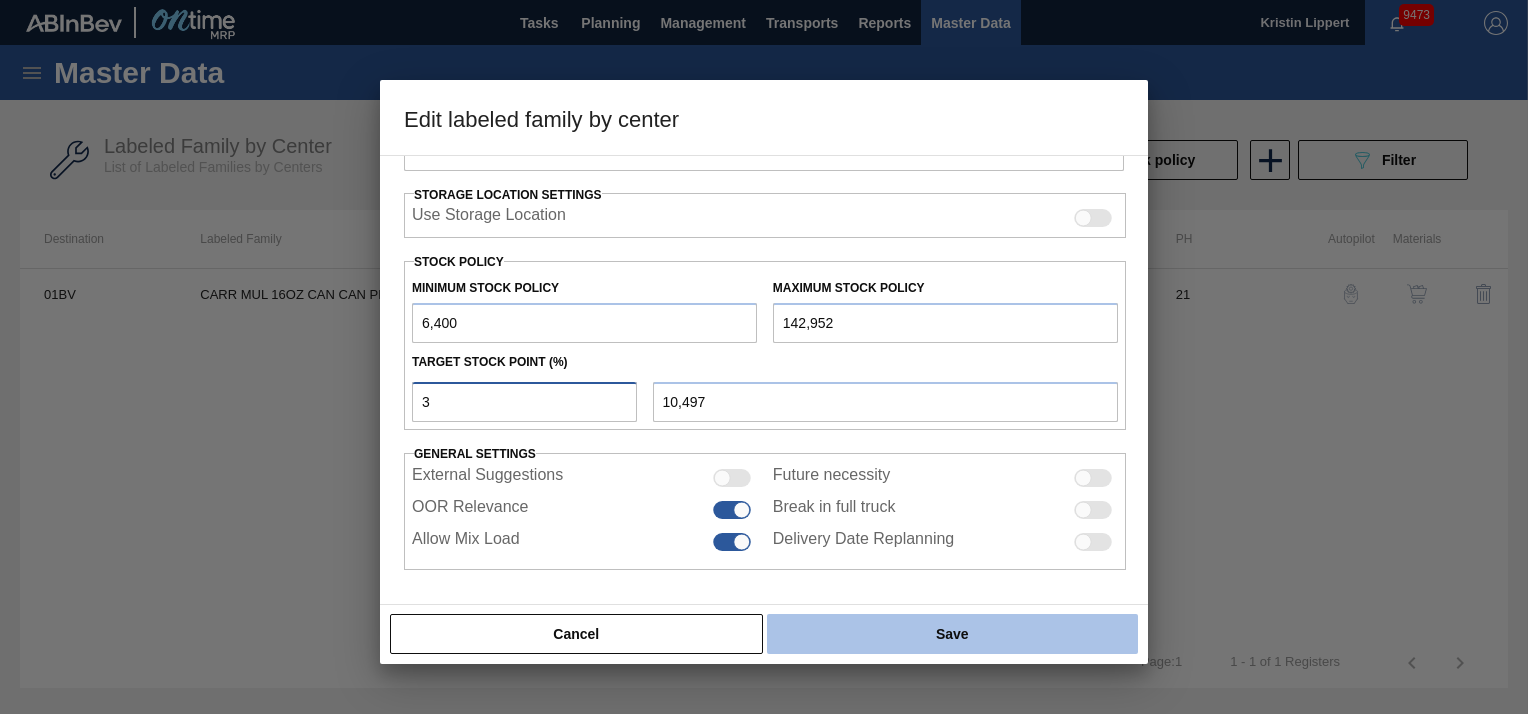 type on "3" 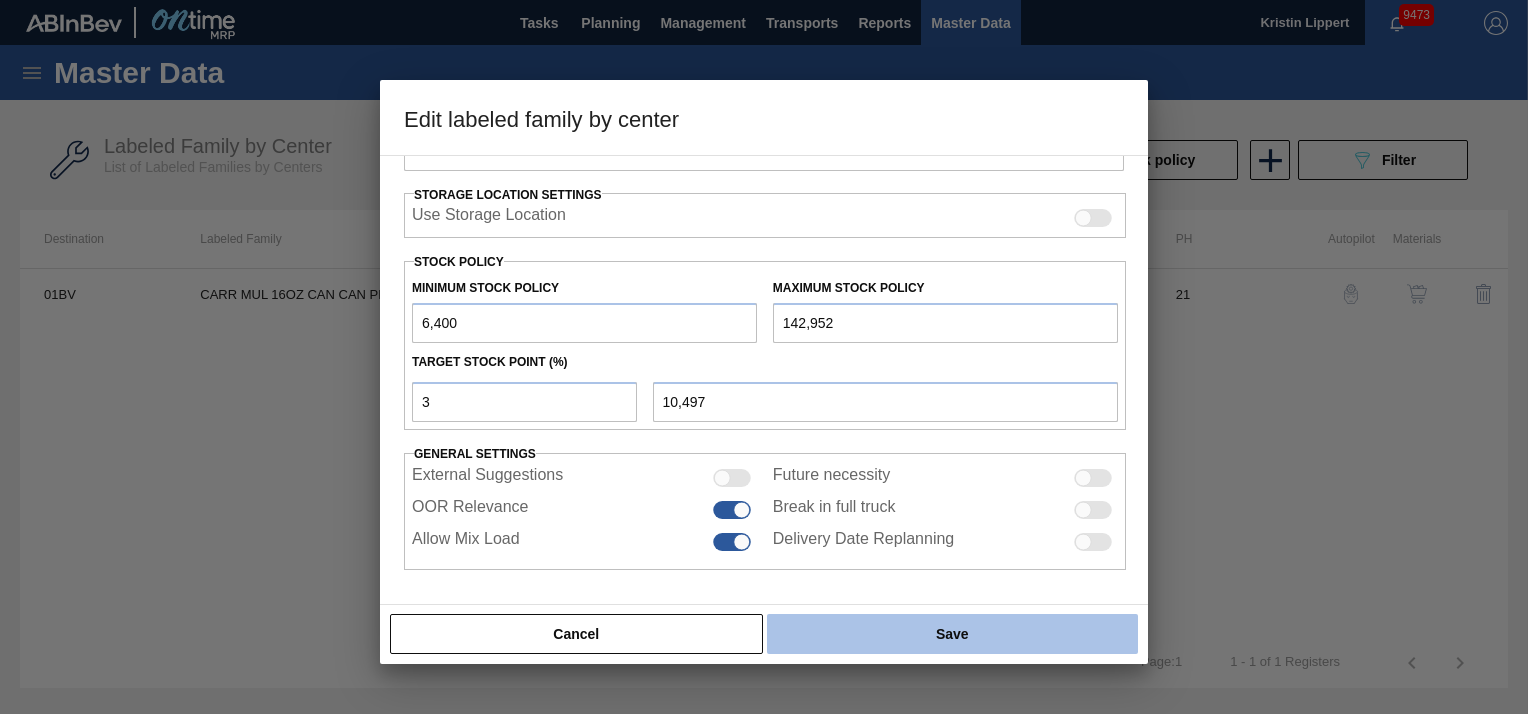 click on "Save" at bounding box center [952, 634] 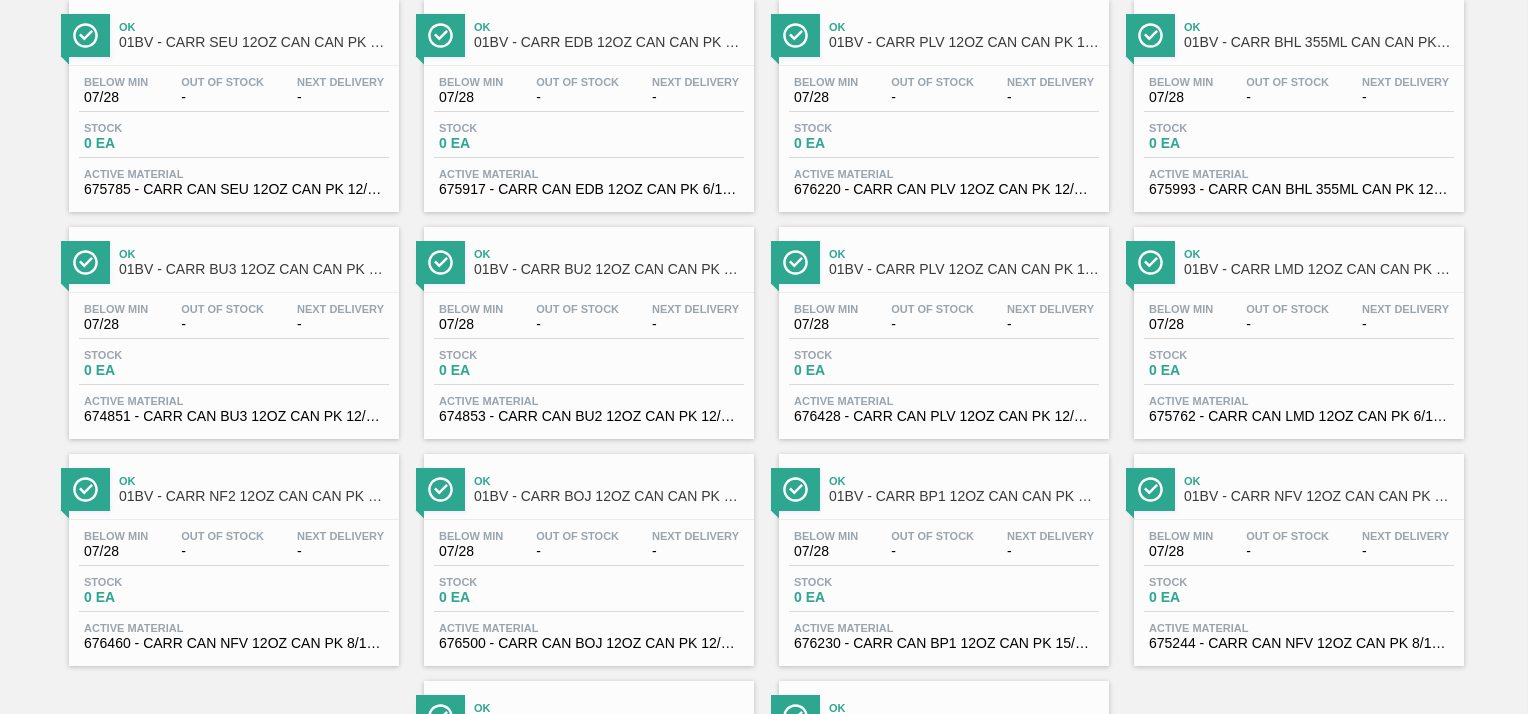scroll, scrollTop: 2434, scrollLeft: 0, axis: vertical 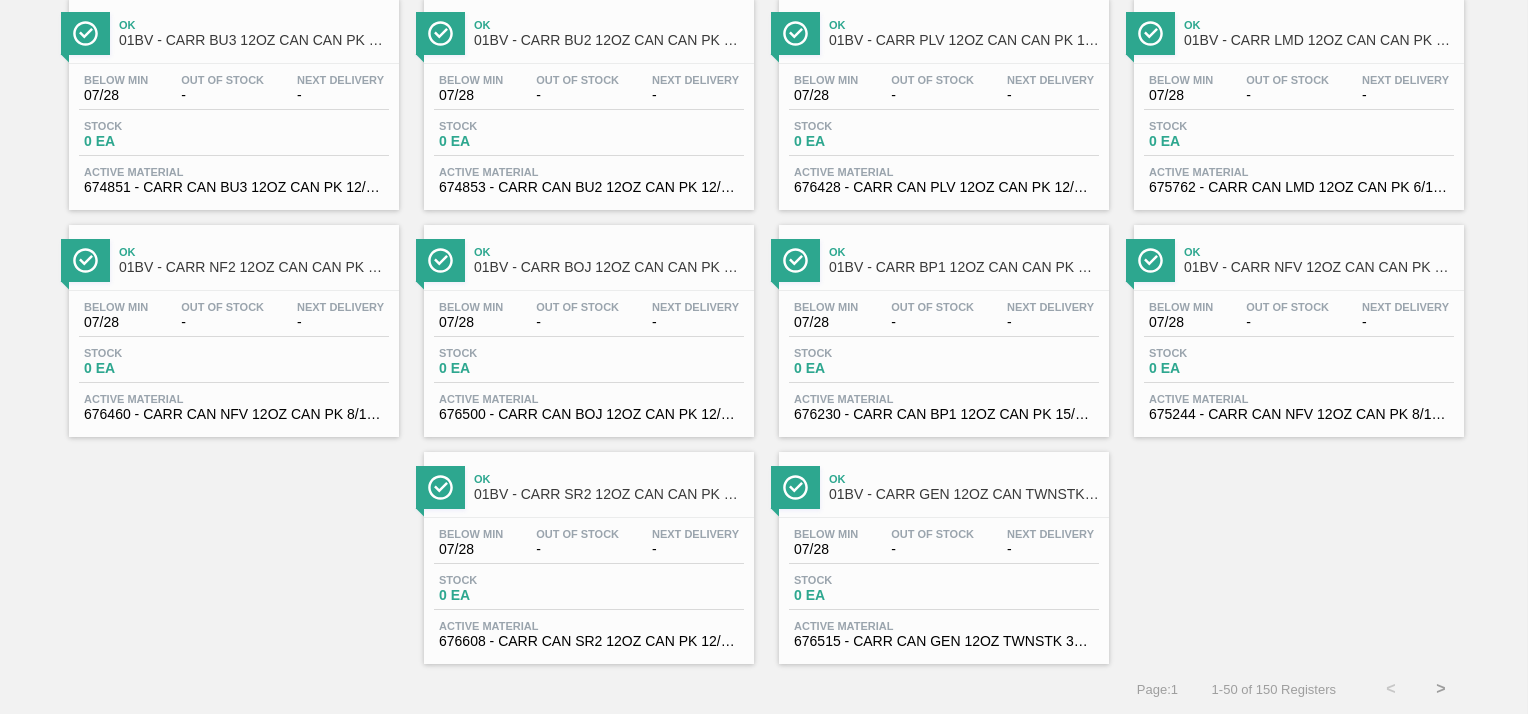 click on ">" at bounding box center [1441, 689] 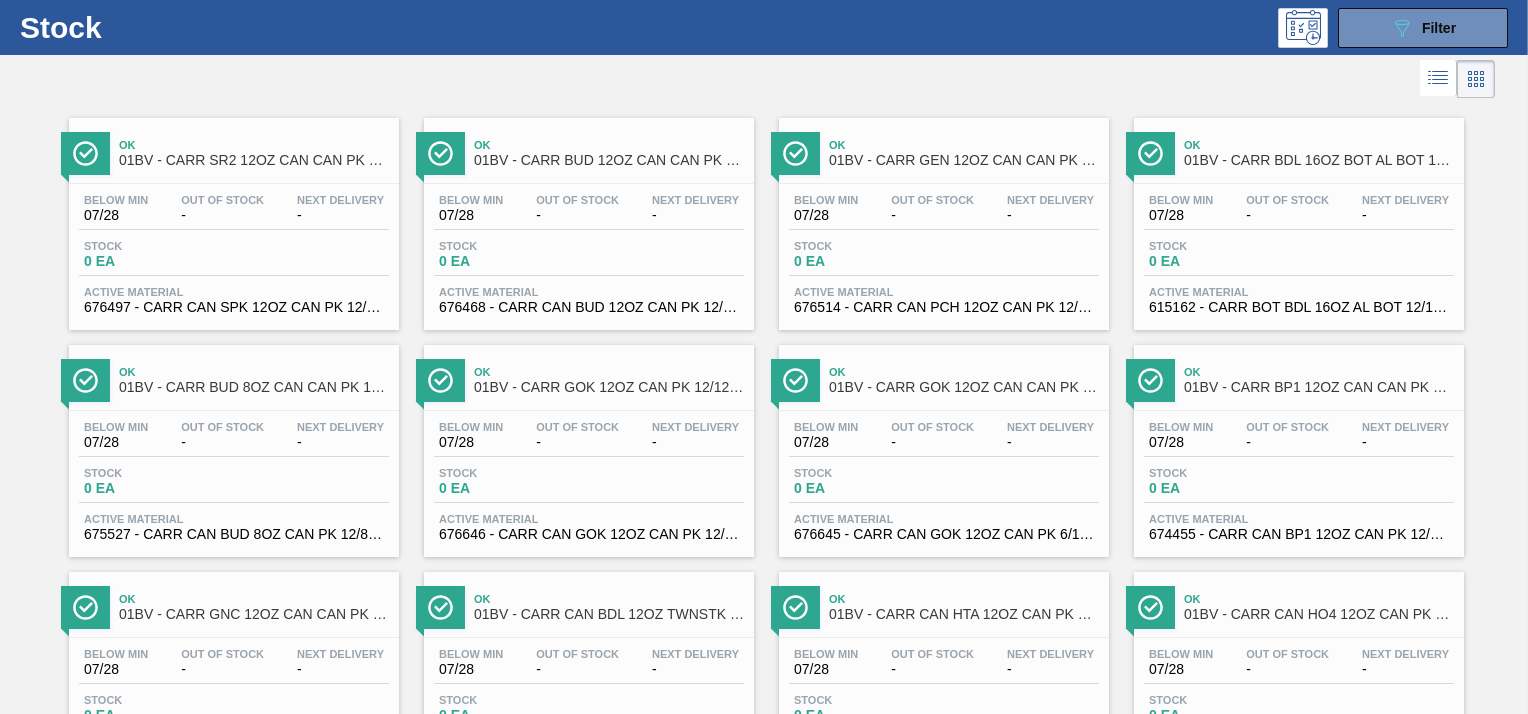scroll, scrollTop: 0, scrollLeft: 0, axis: both 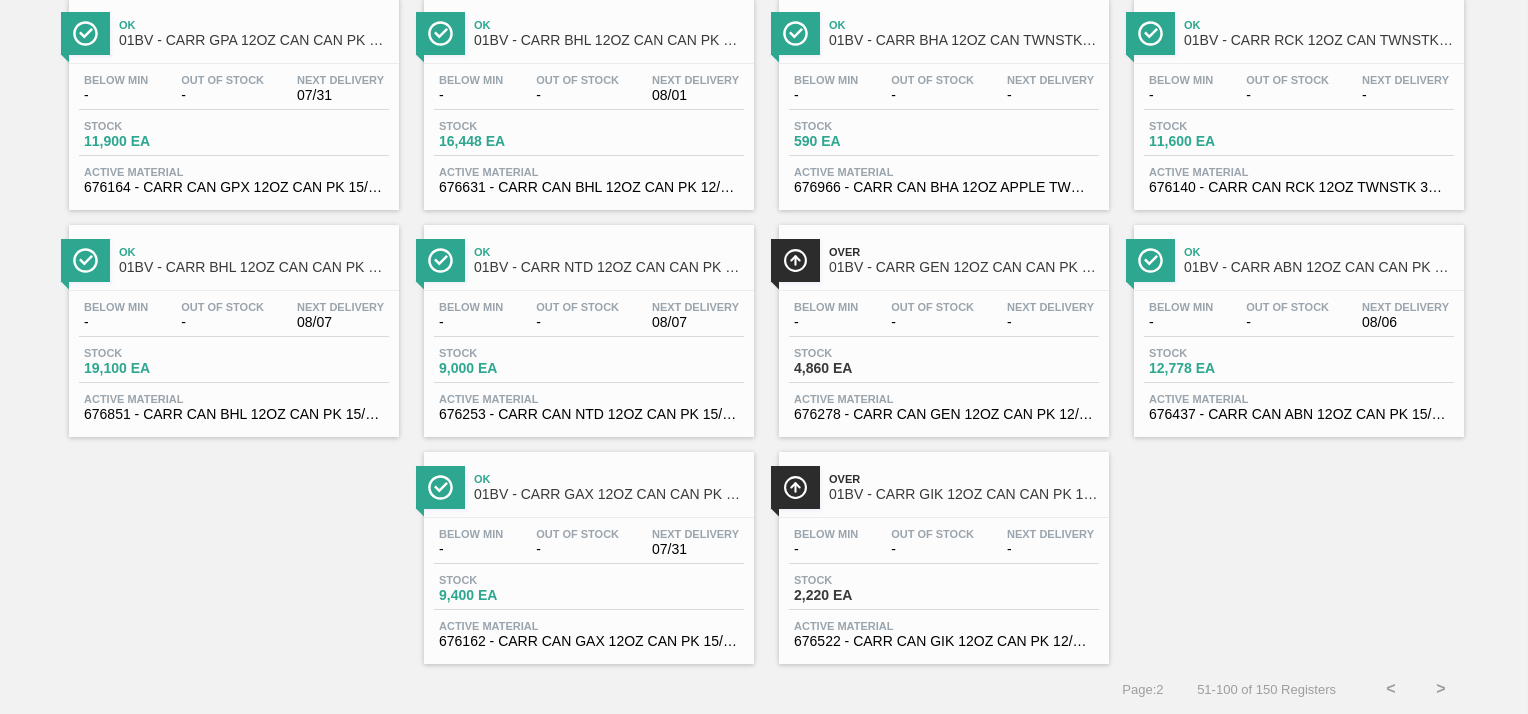 click on ">" at bounding box center [1441, 689] 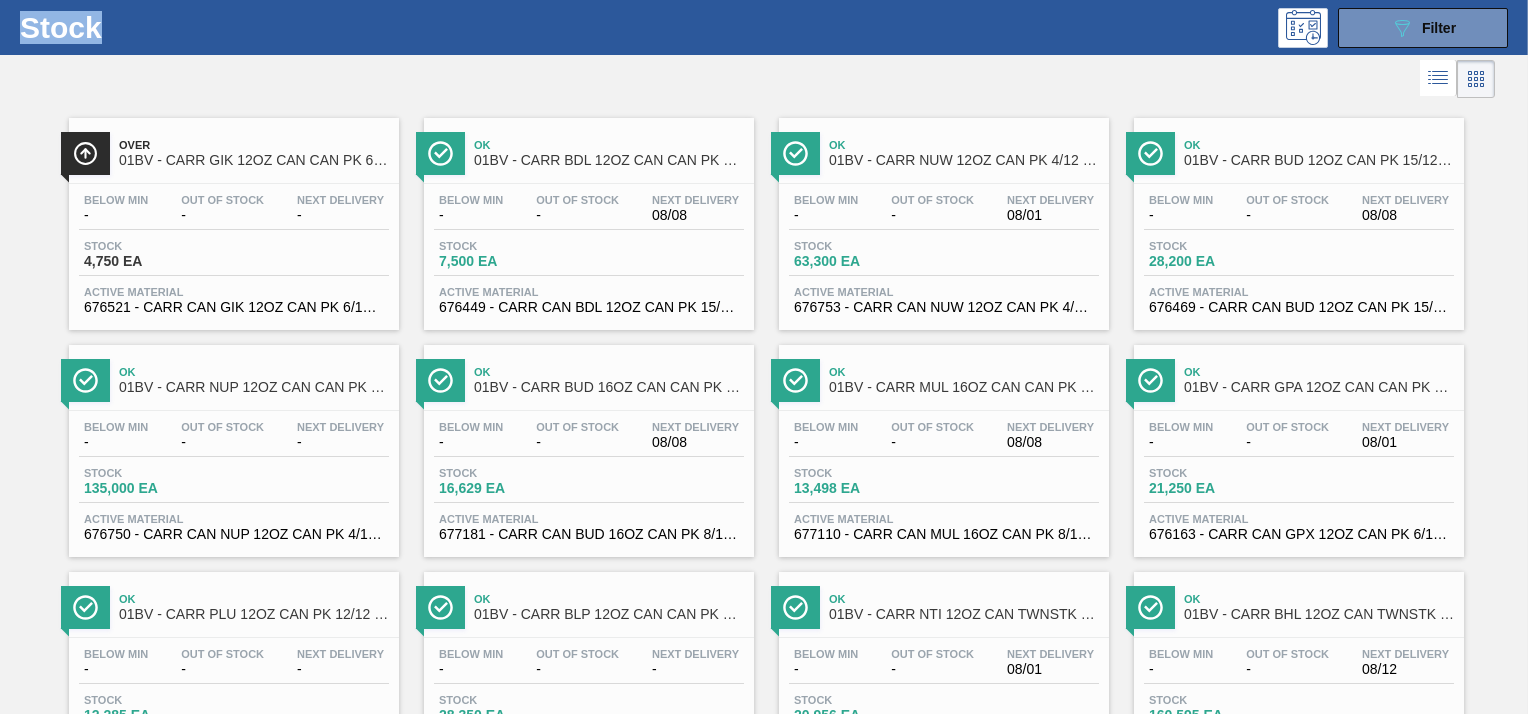 scroll, scrollTop: 0, scrollLeft: 0, axis: both 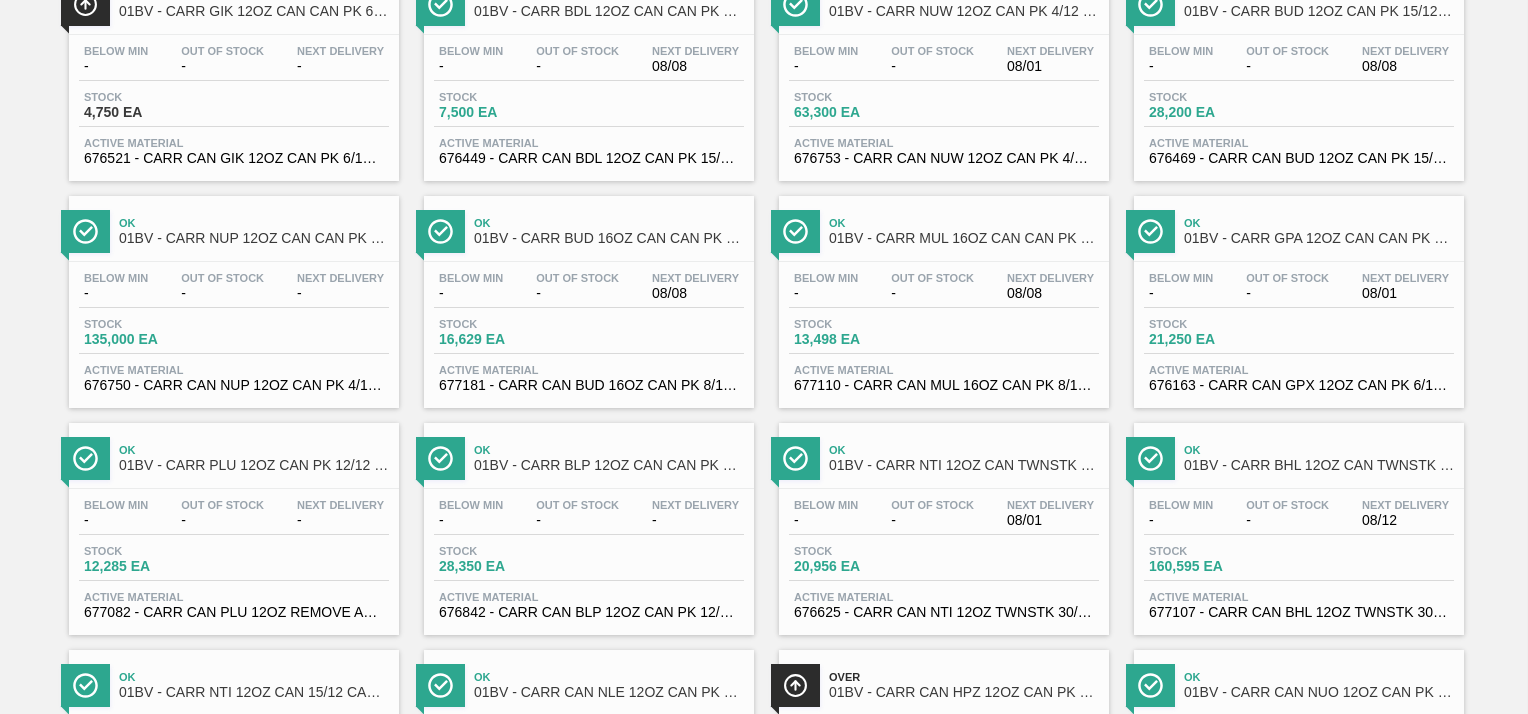 click on "01BV - CARR GPA 12OZ CAN CAN PK 6/12 CAN" at bounding box center [1319, 238] 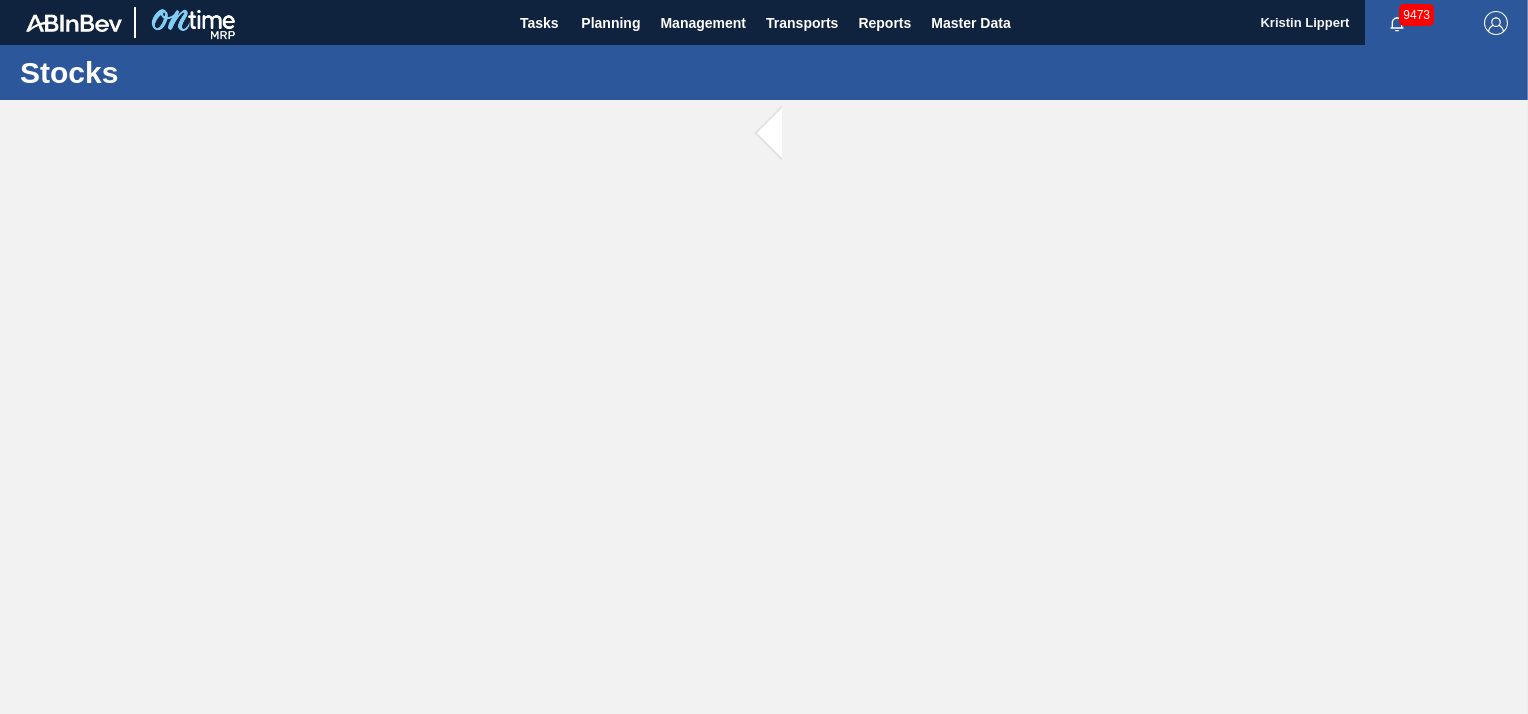 scroll, scrollTop: 0, scrollLeft: 0, axis: both 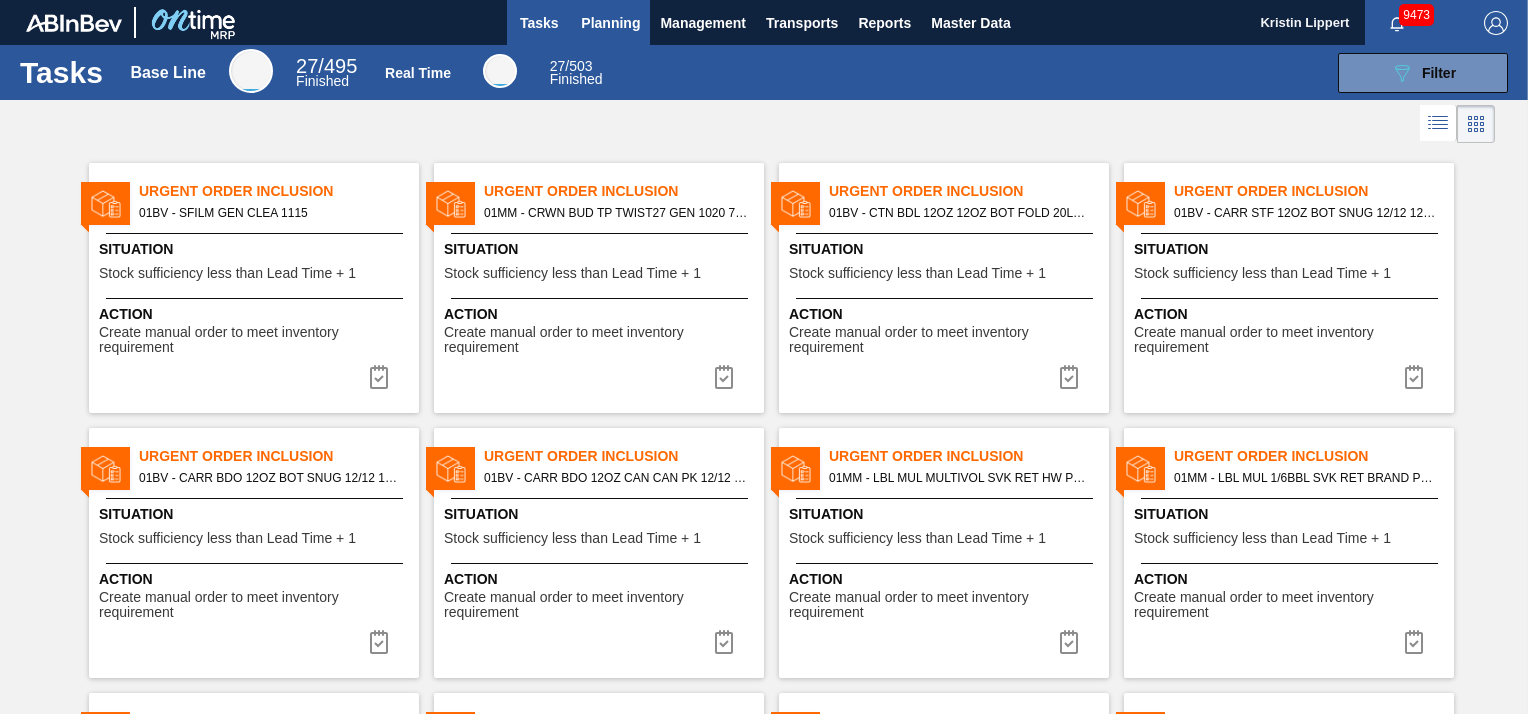 click on "Planning" at bounding box center [610, 23] 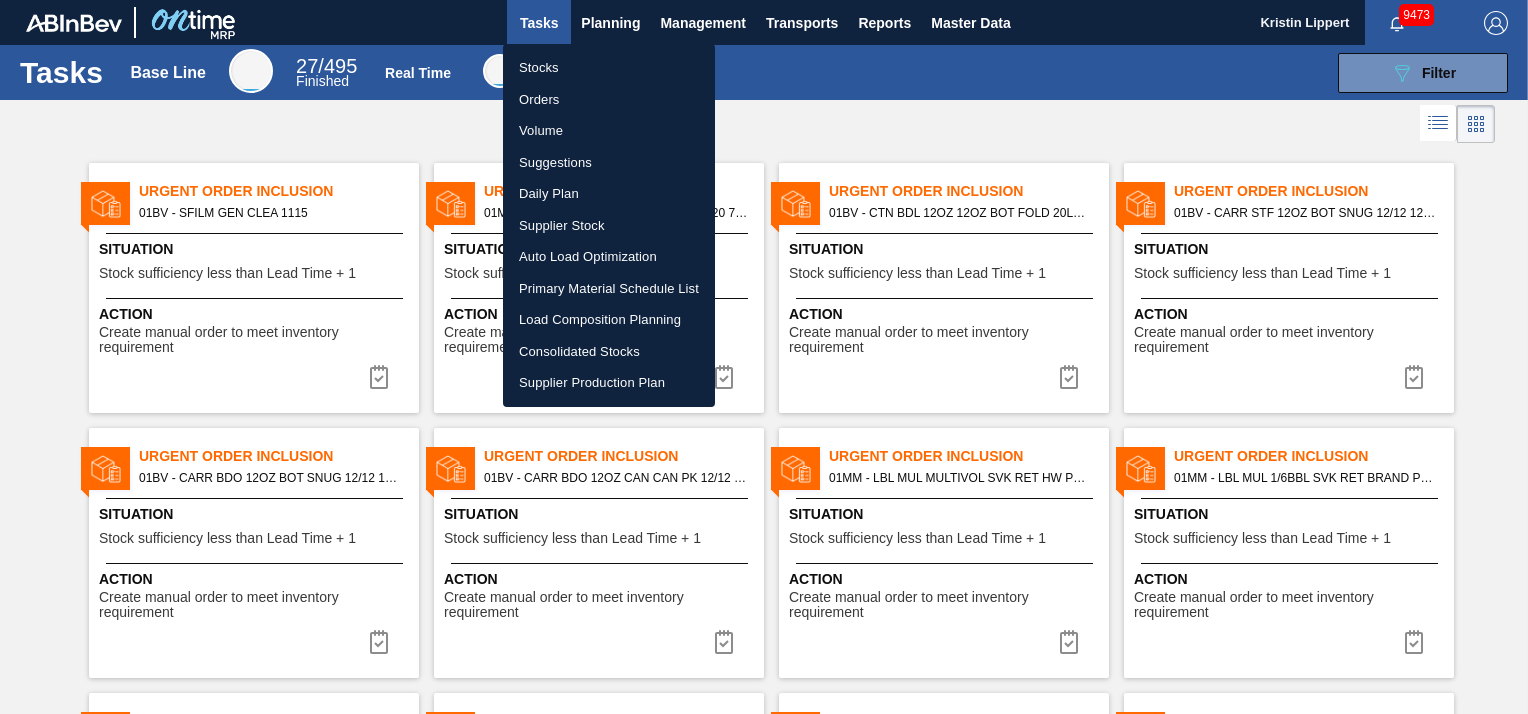 click on "Stocks" at bounding box center (609, 68) 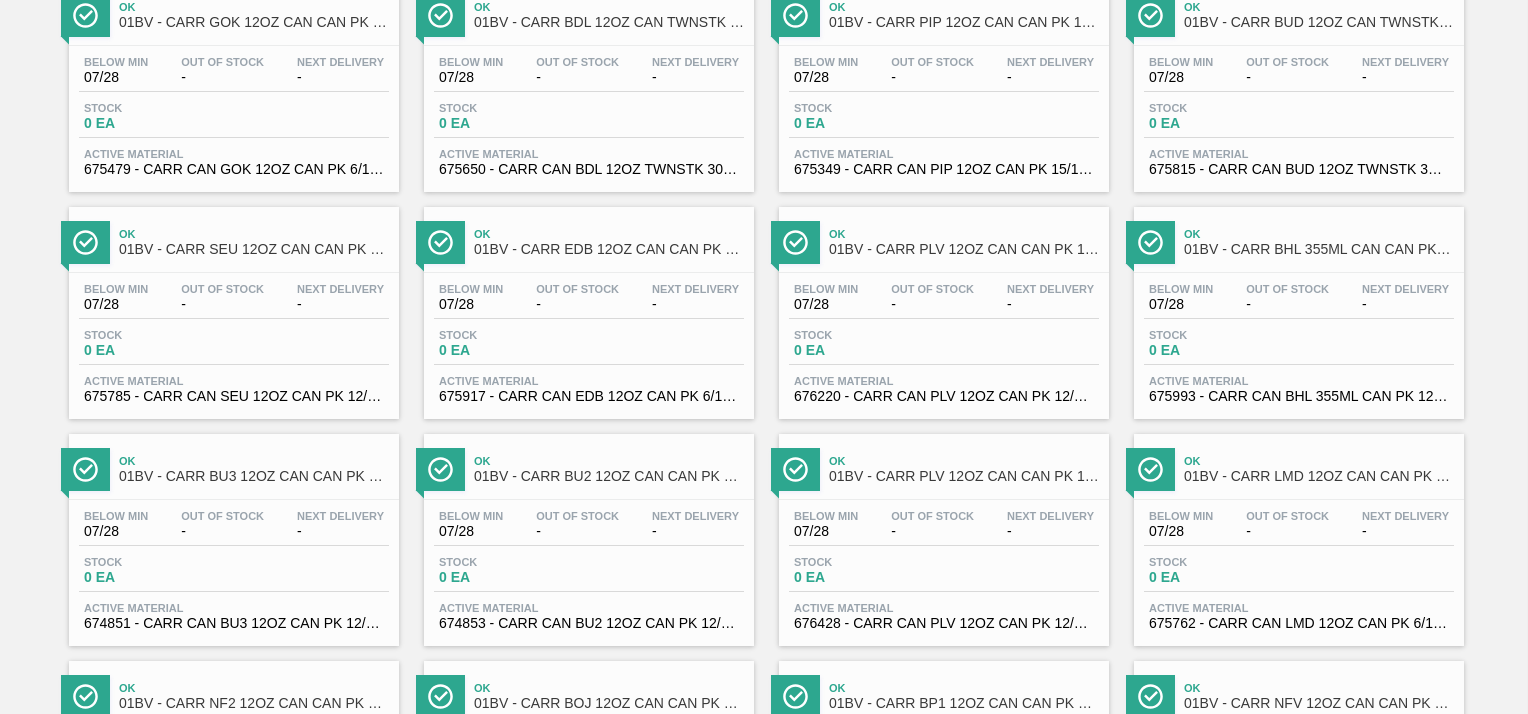 scroll, scrollTop: 2434, scrollLeft: 0, axis: vertical 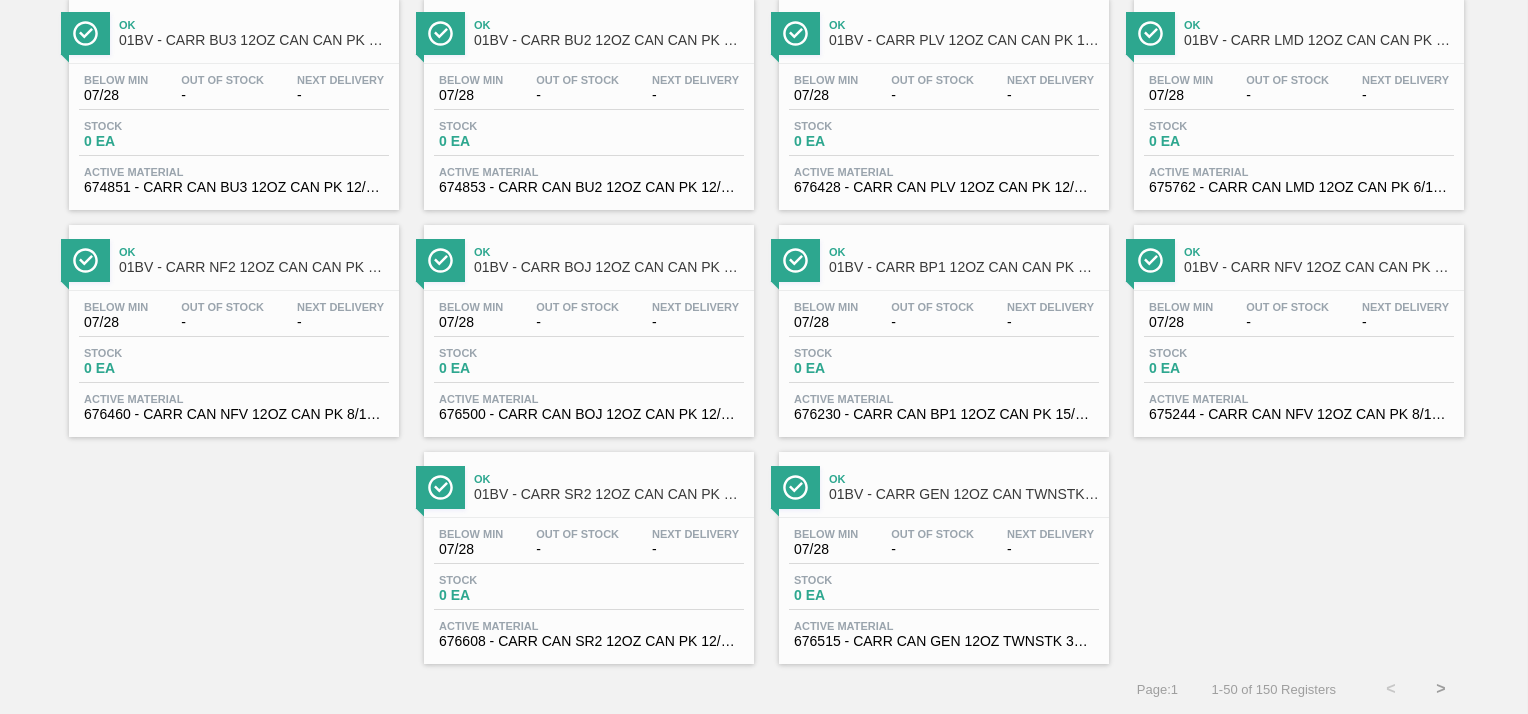 click on ">" at bounding box center (1441, 689) 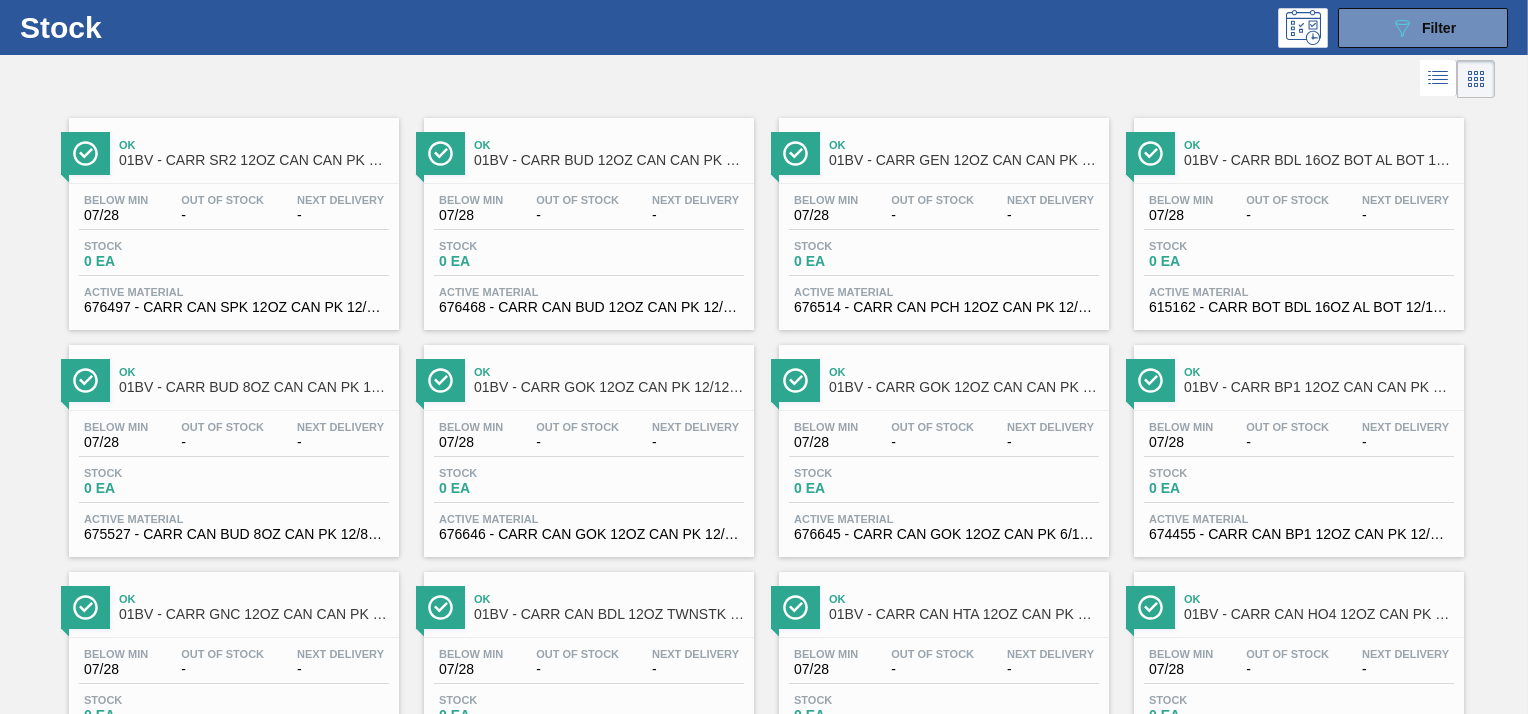 scroll, scrollTop: 0, scrollLeft: 0, axis: both 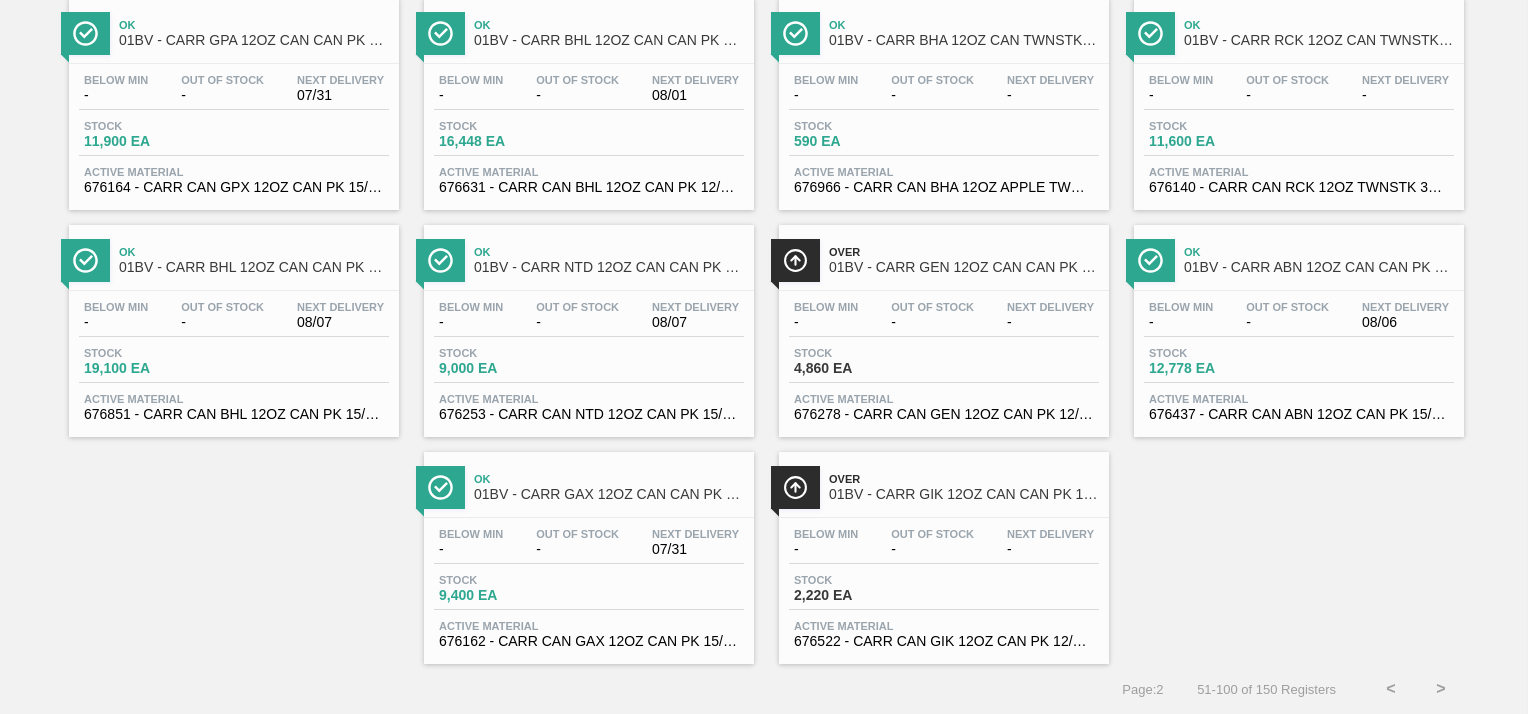 click on ">" at bounding box center [1441, 689] 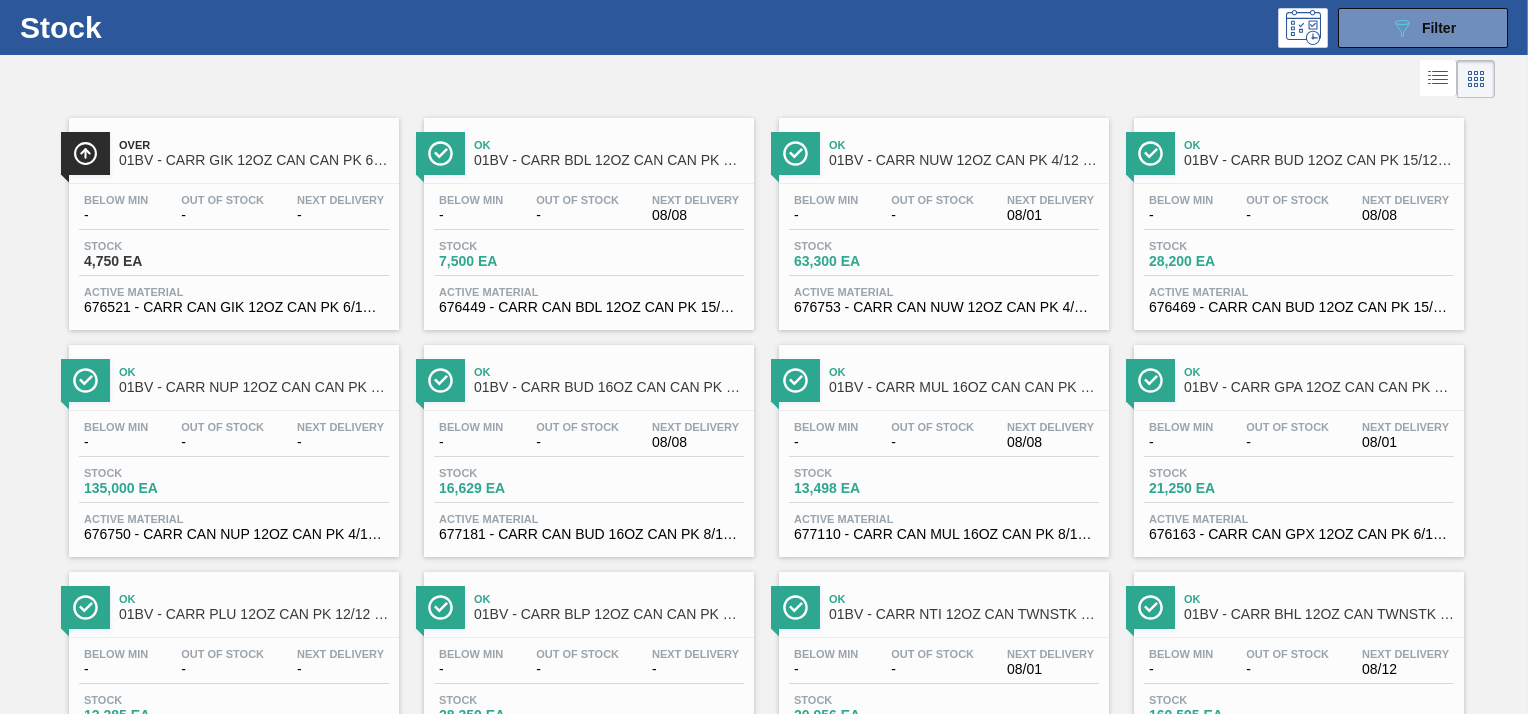 scroll, scrollTop: 0, scrollLeft: 0, axis: both 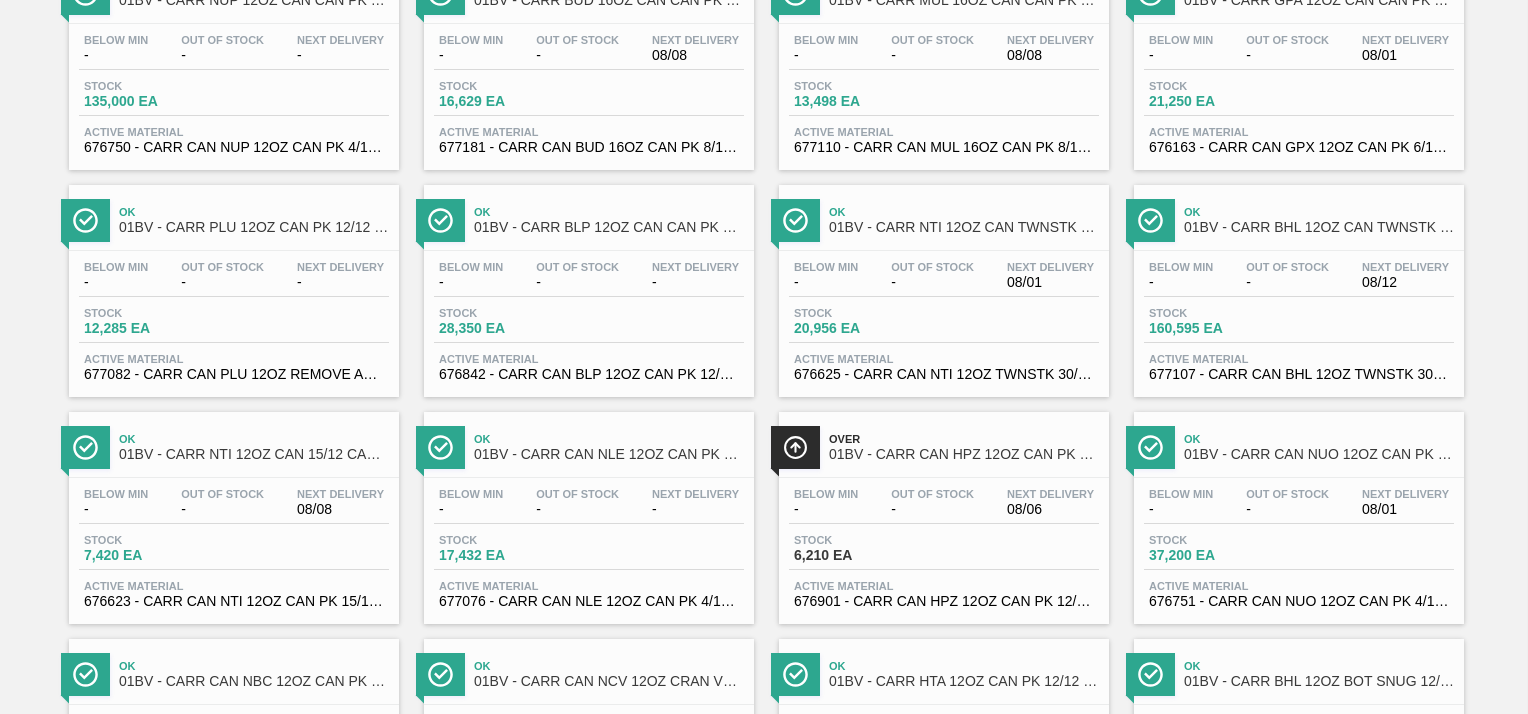 click on "01BV - CARR PLU 12OZ CAN PK 12/12 SLEEK AQUEOUS COATING WITH SPOT UV" at bounding box center [254, 227] 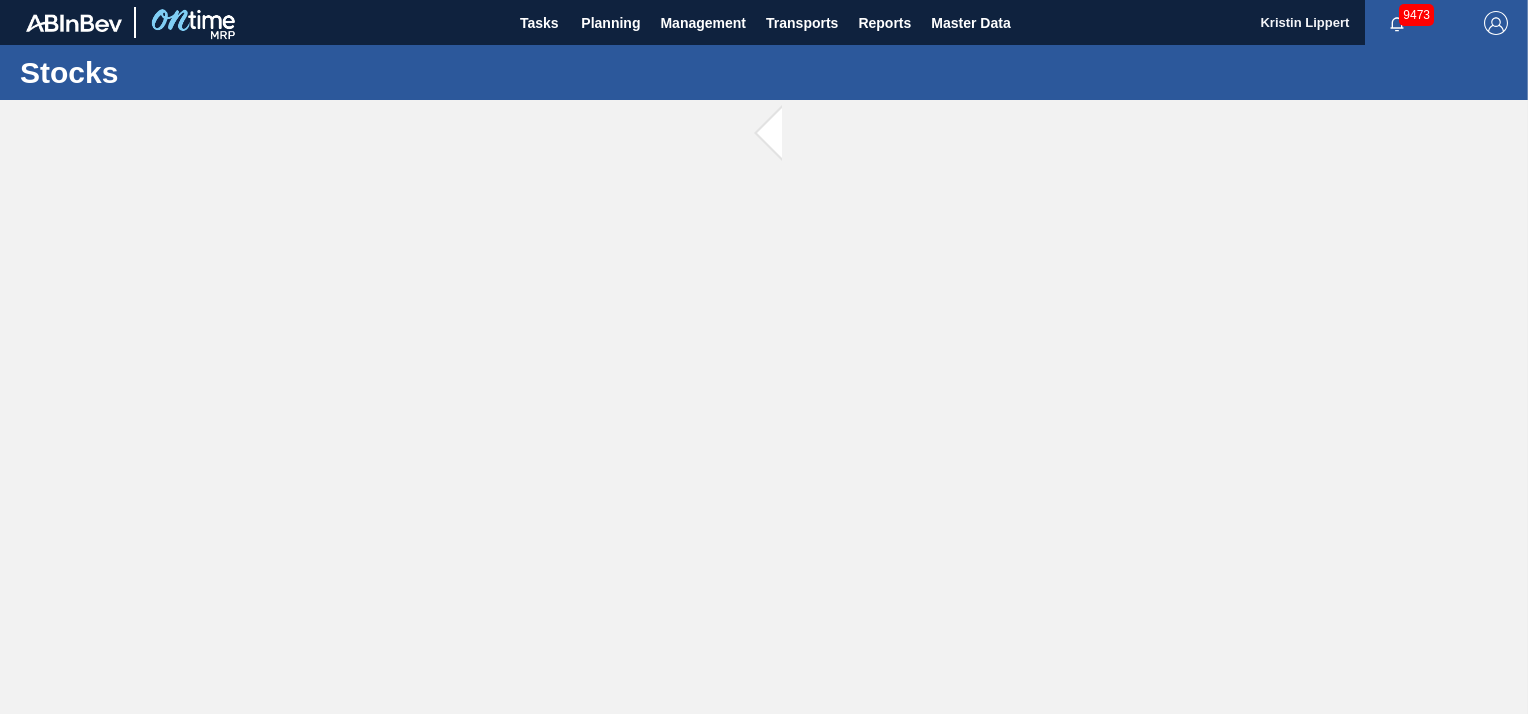 scroll, scrollTop: 0, scrollLeft: 0, axis: both 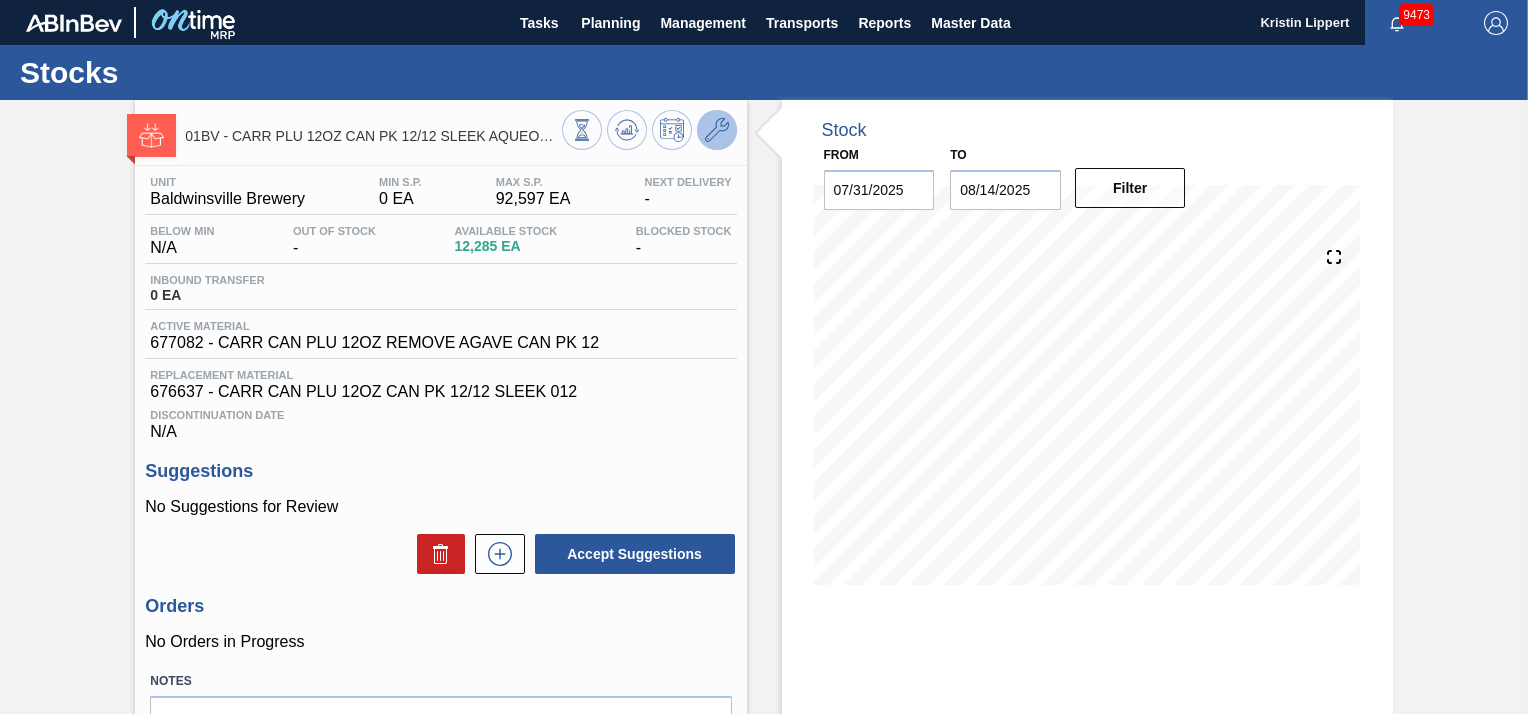 click 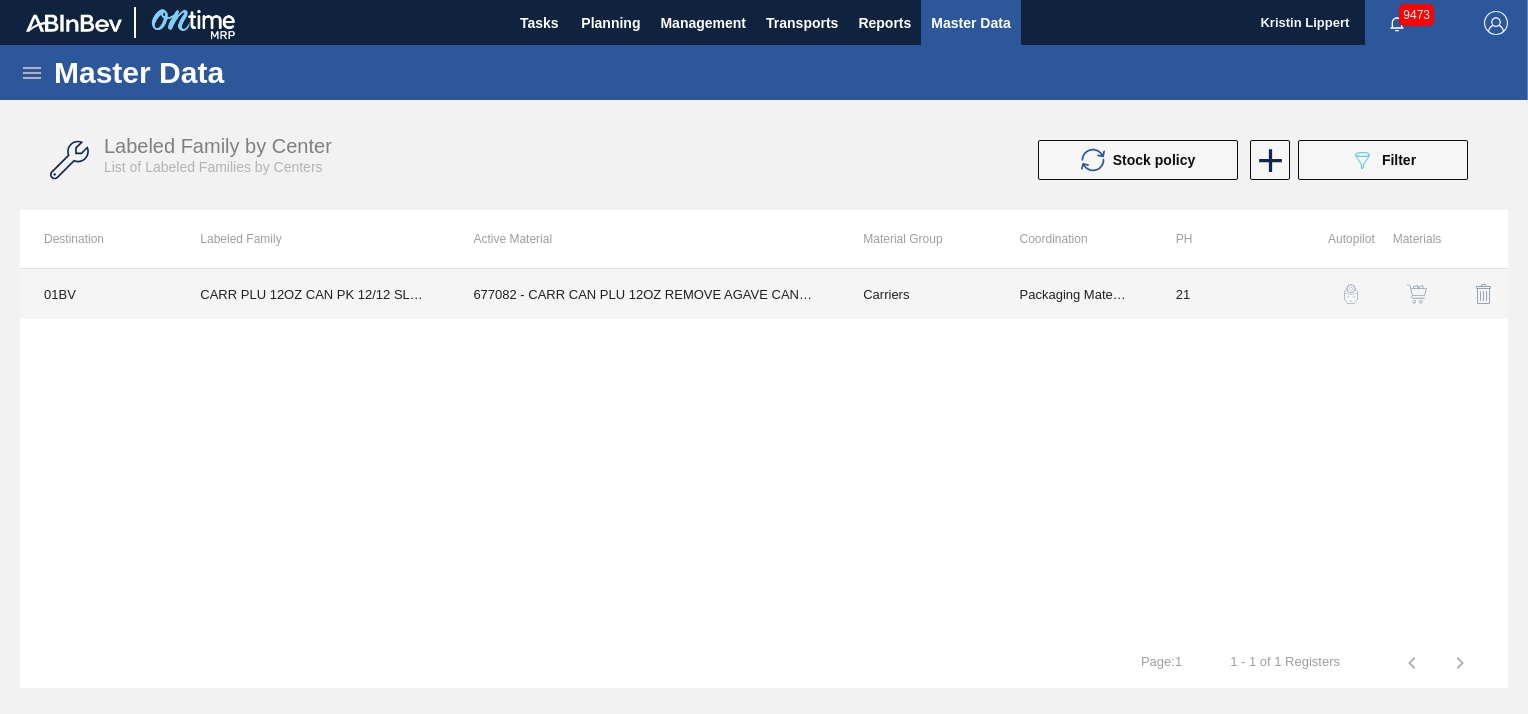 click on "677082 - CARR CAN PLU 12OZ REMOVE AGAVE CAN PK 12" at bounding box center (644, 294) 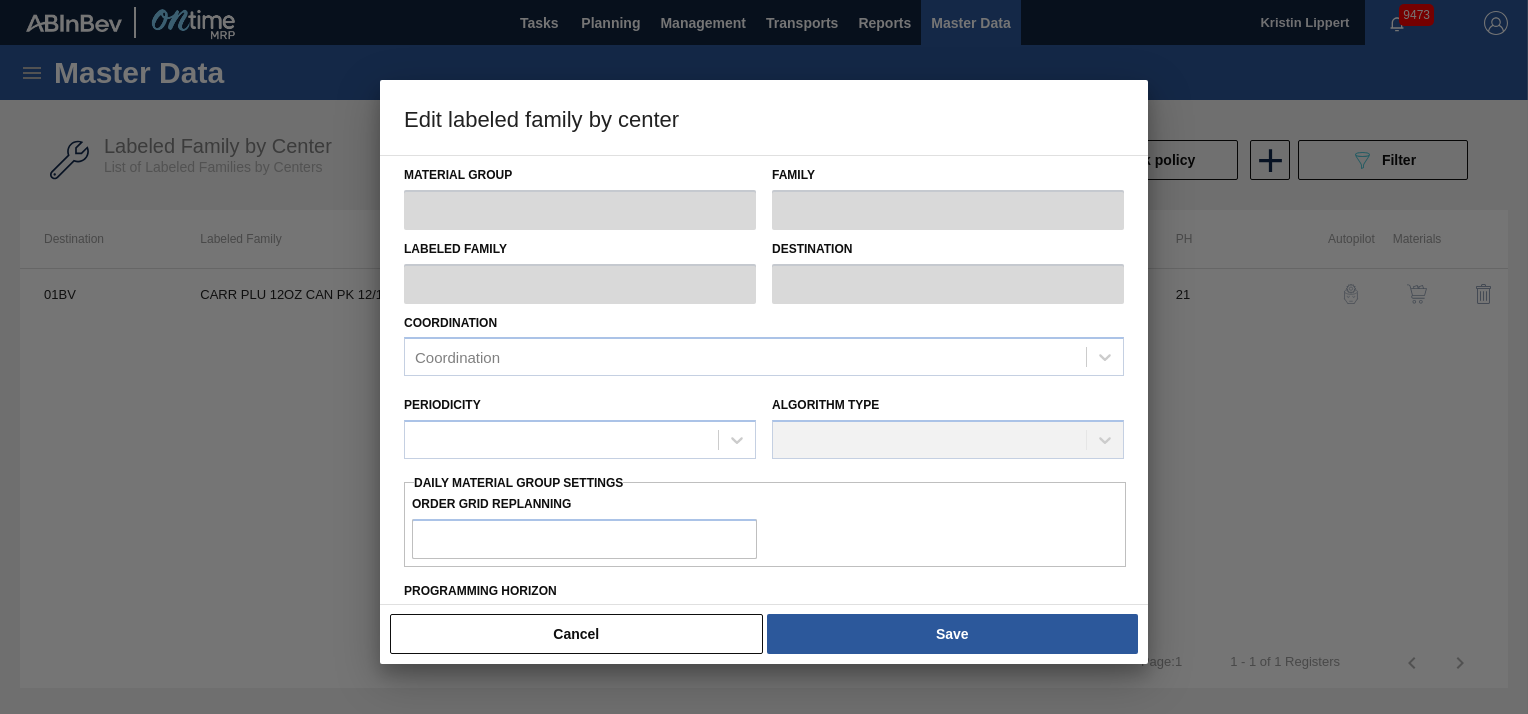type on "Carriers" 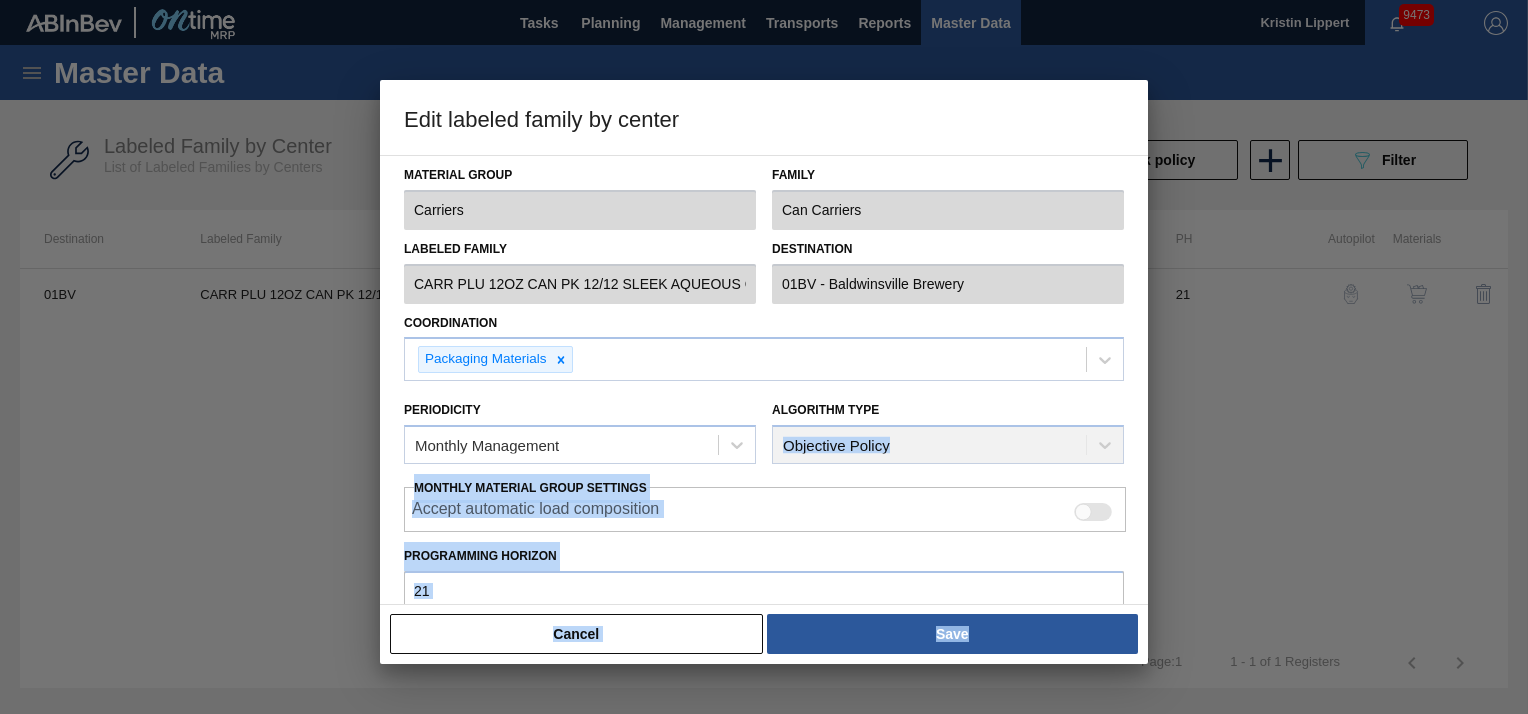 drag, startPoint x: 1148, startPoint y: 308, endPoint x: 1143, endPoint y: 389, distance: 81.154175 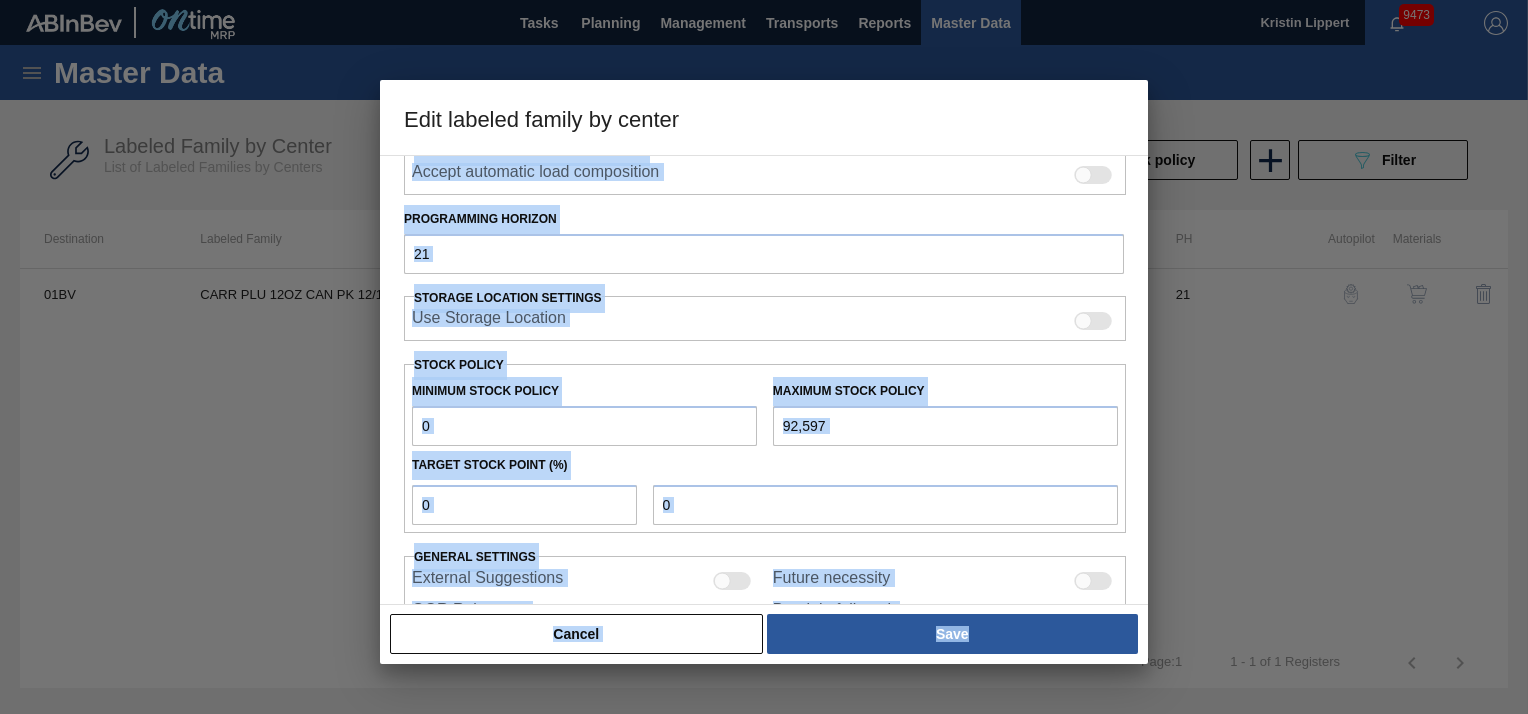 scroll, scrollTop: 440, scrollLeft: 0, axis: vertical 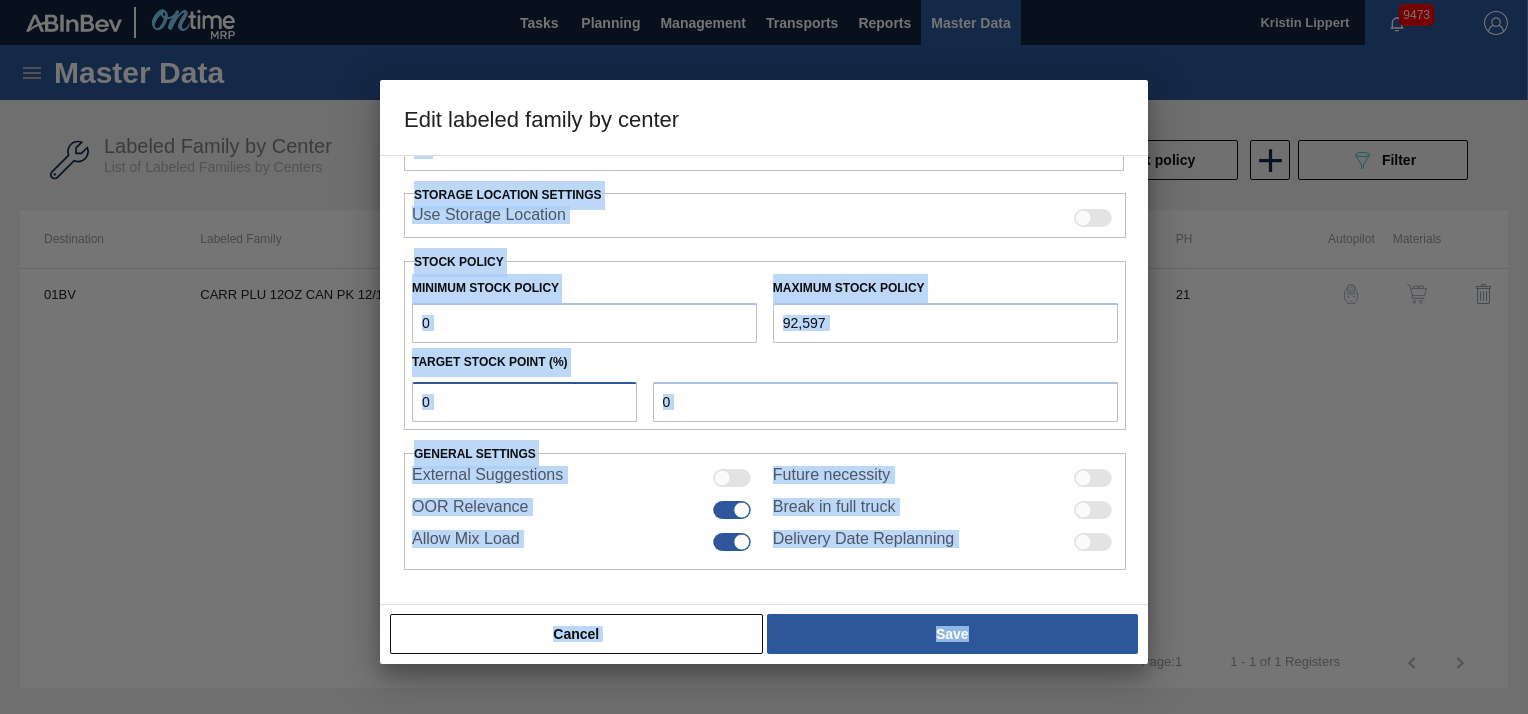 click on "0" at bounding box center (524, 402) 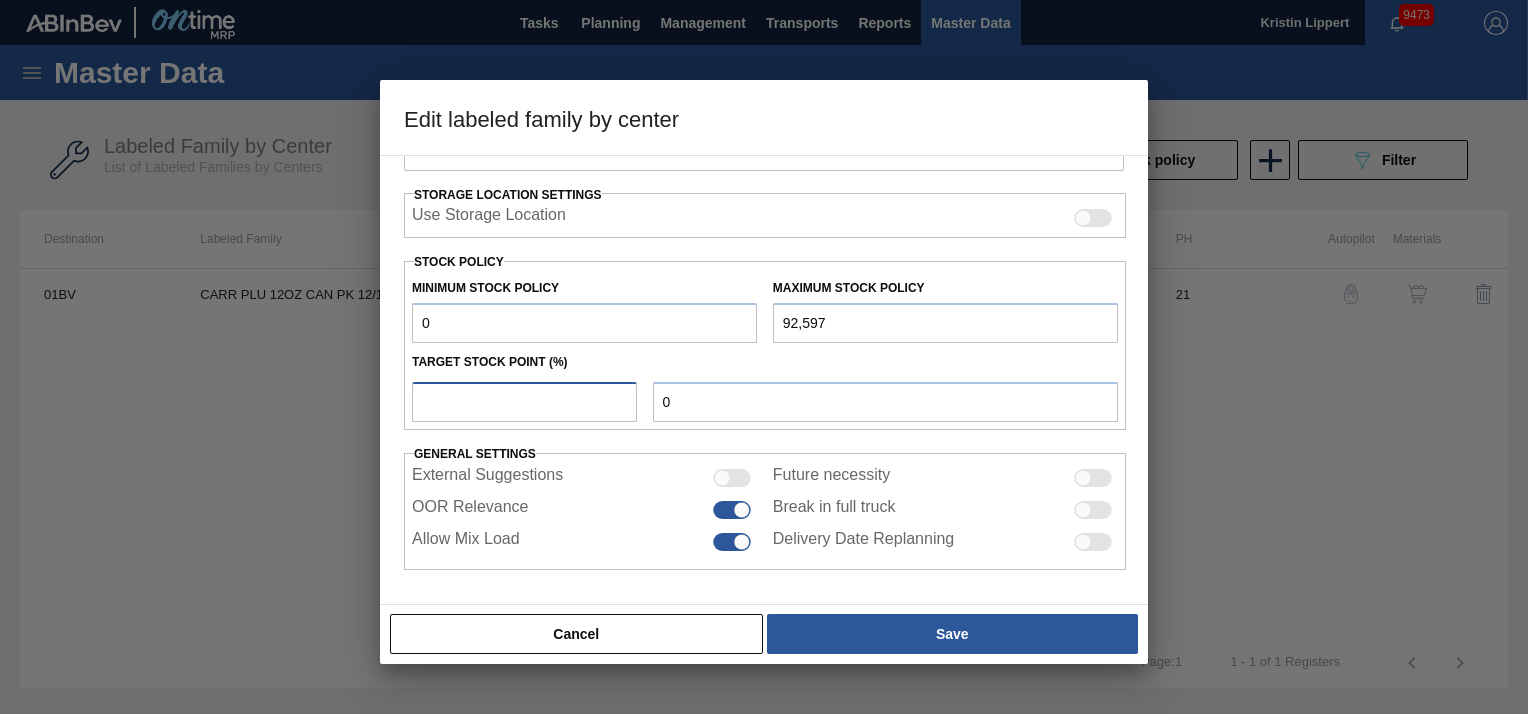 type on "3" 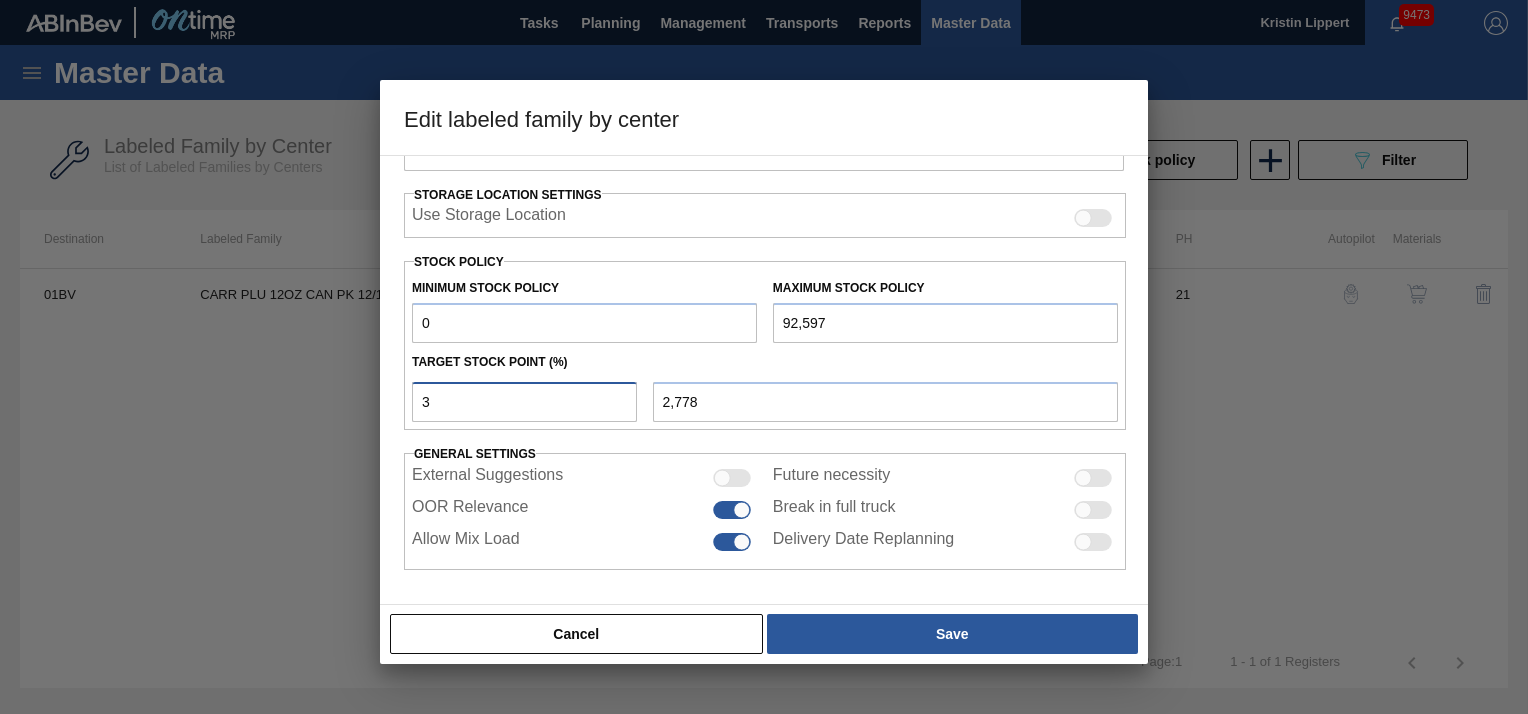 type 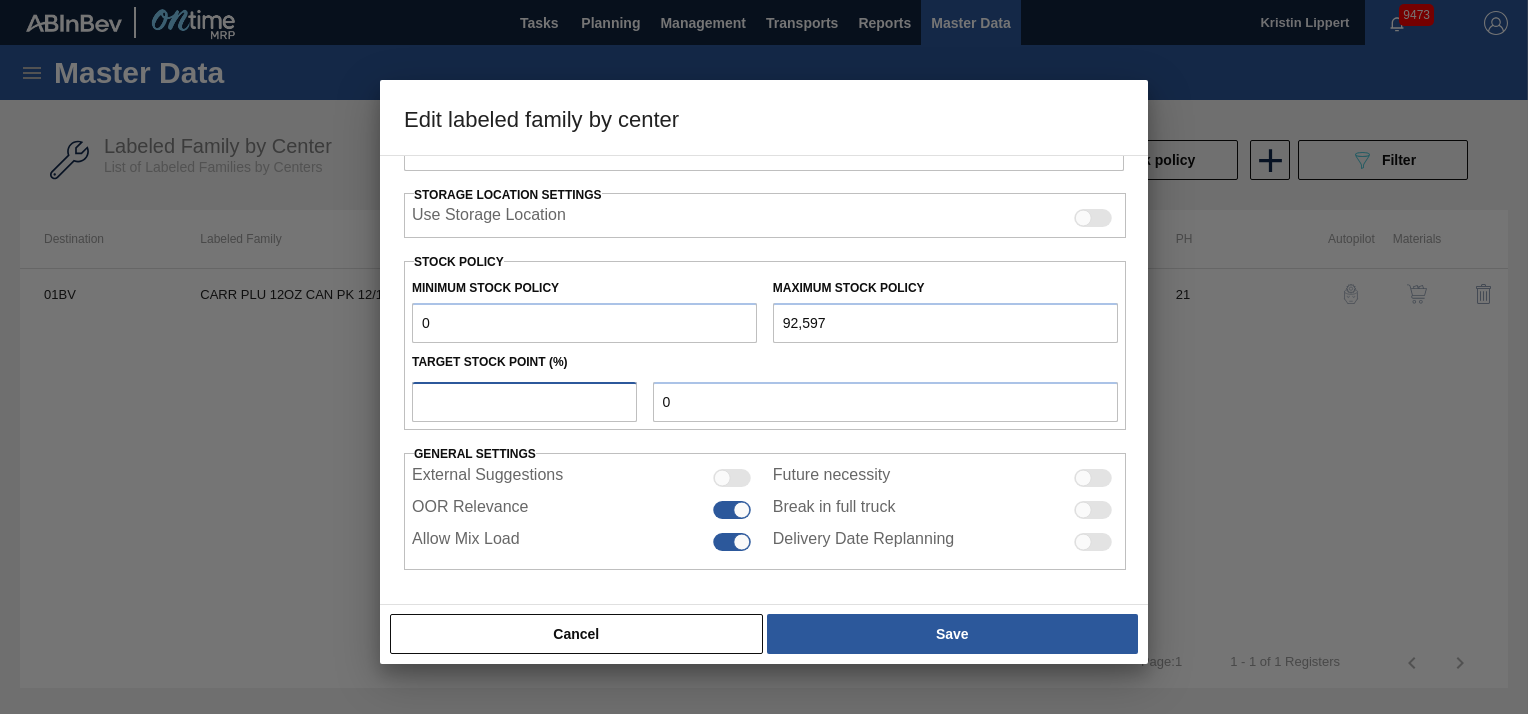type on "5" 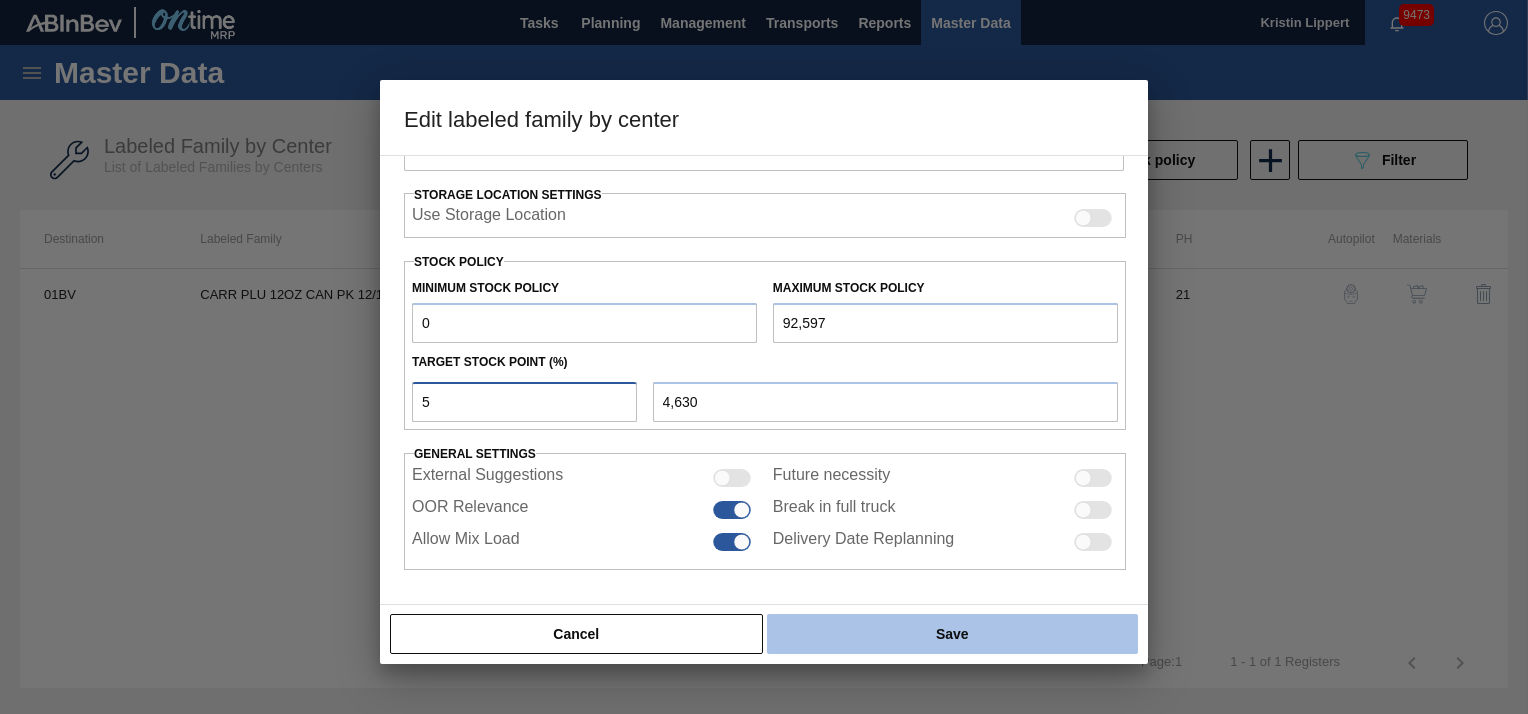 type on "5" 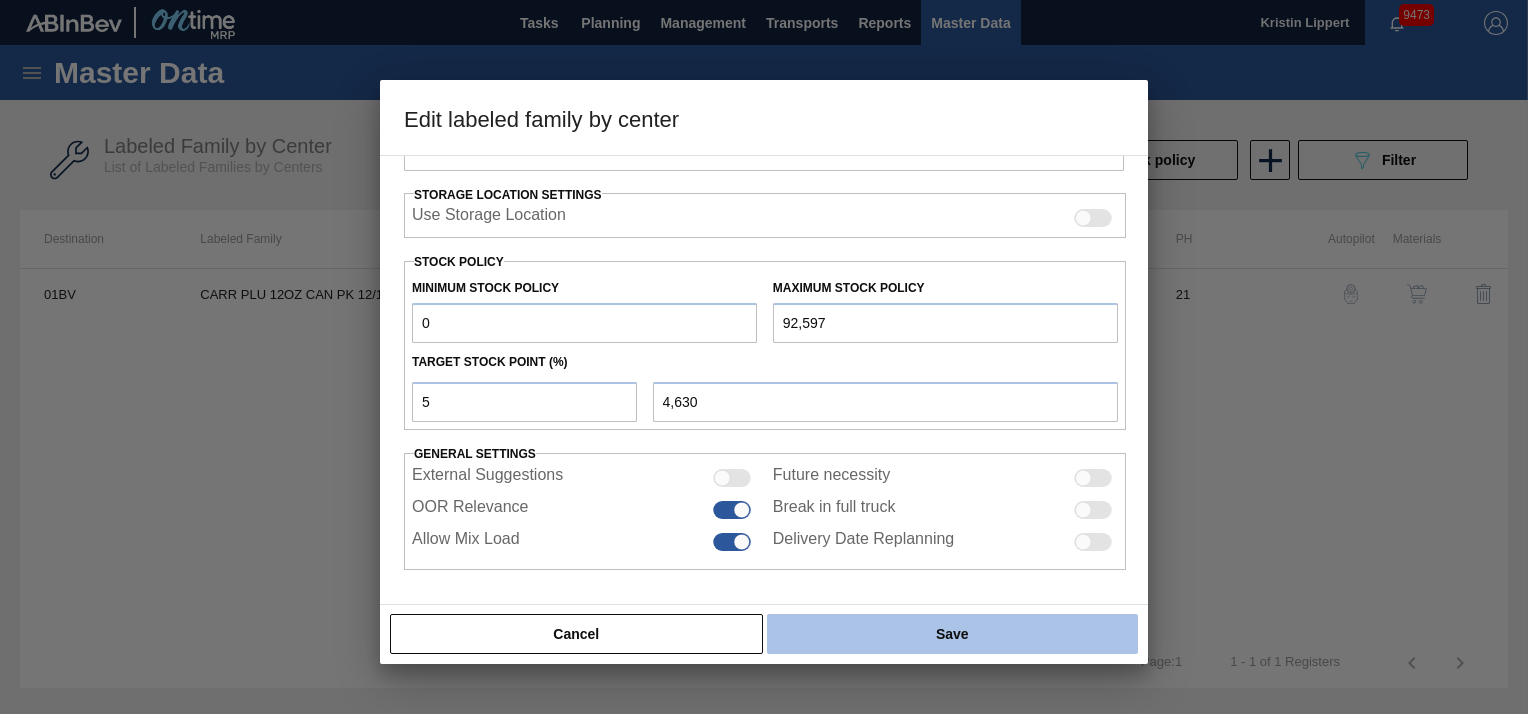 click on "Save" at bounding box center [952, 634] 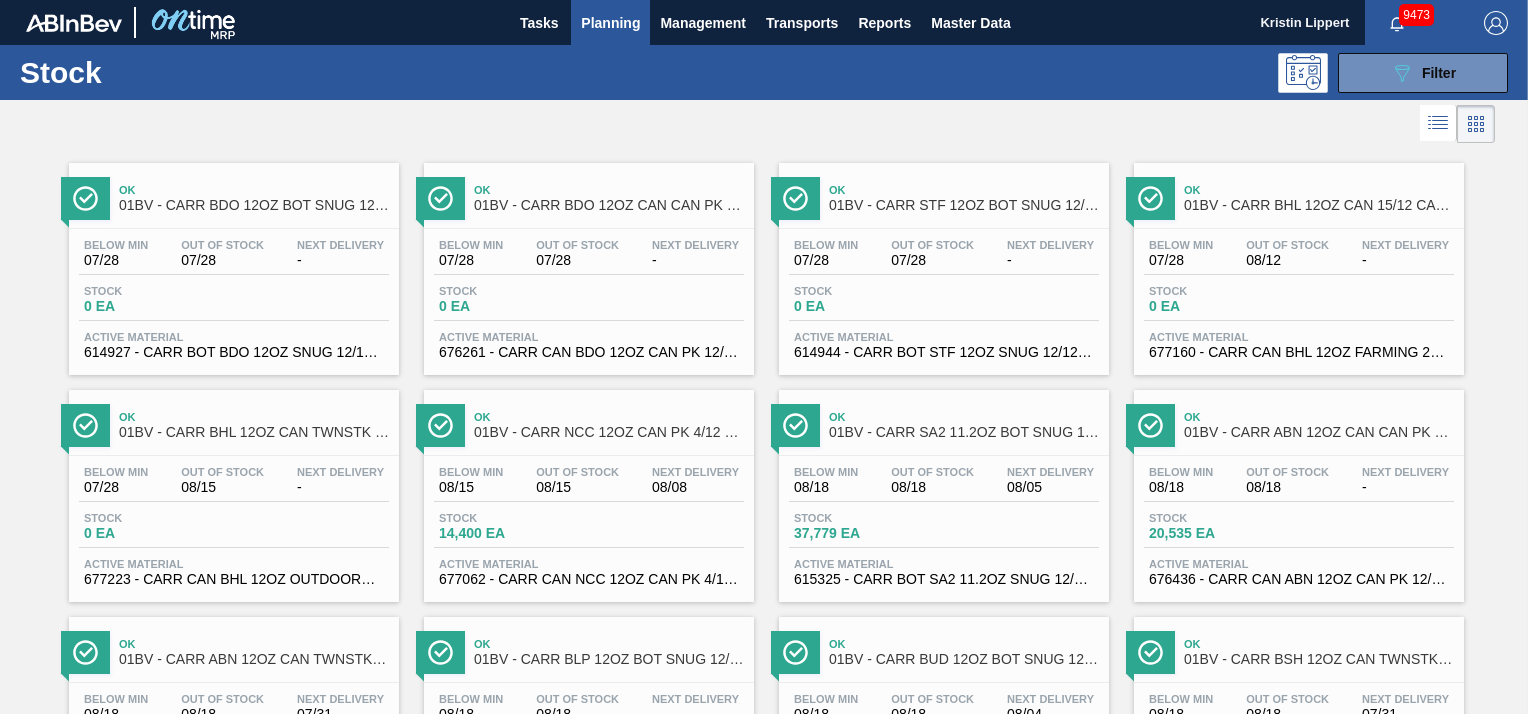 click on "Tasks Planning Management Transports Reports Master Data Kristin Lippert 9473 Mark all as read Stock 089F7B8B-B2A5-4AFE-B5C0-19BA573D28AC Filter Stock Status Stock Status Source Source Destination 01BV - [CITY] Brewery Coordination Coordination Material Group Carriers Family Family Labeled Family Labeled Family Active Material Active Material Delivery Date from Delivery Date to Out of Stock from Out of Stock to Below Min from Below Min to Search Clear Search No Scheduling Started User  no user selected Date of Last Schedule No Scheduling Started Programmed Not Scheduled Search Clear Search Ok 01BV - CARR BDO 12OZ BOT SNUG 12/12 12OZ BOT  4_2ABV Below Min 07/28 Out Of Stock 07/28 Next Delivery - Stock 0 EA Active Material 614927 - CARR BOT BDO 12OZ SNUG 12/12 12OZ BOT 05 Ok 01BV - CARR BDO 12OZ CAN CAN PK 12/12 CAN  CAN SLEEK Below Min 07/28 Out Of Stock 07/28 Next Delivery - Stock 0 EA Active Material 676261 - CARR CAN BDO 12OZ CAN PK 12/12 SLEEK 052 Ok 01BV - CARR STF 12OZ BOT SNUG 12/12 12OZ BOT - Ok" at bounding box center (764, 357) 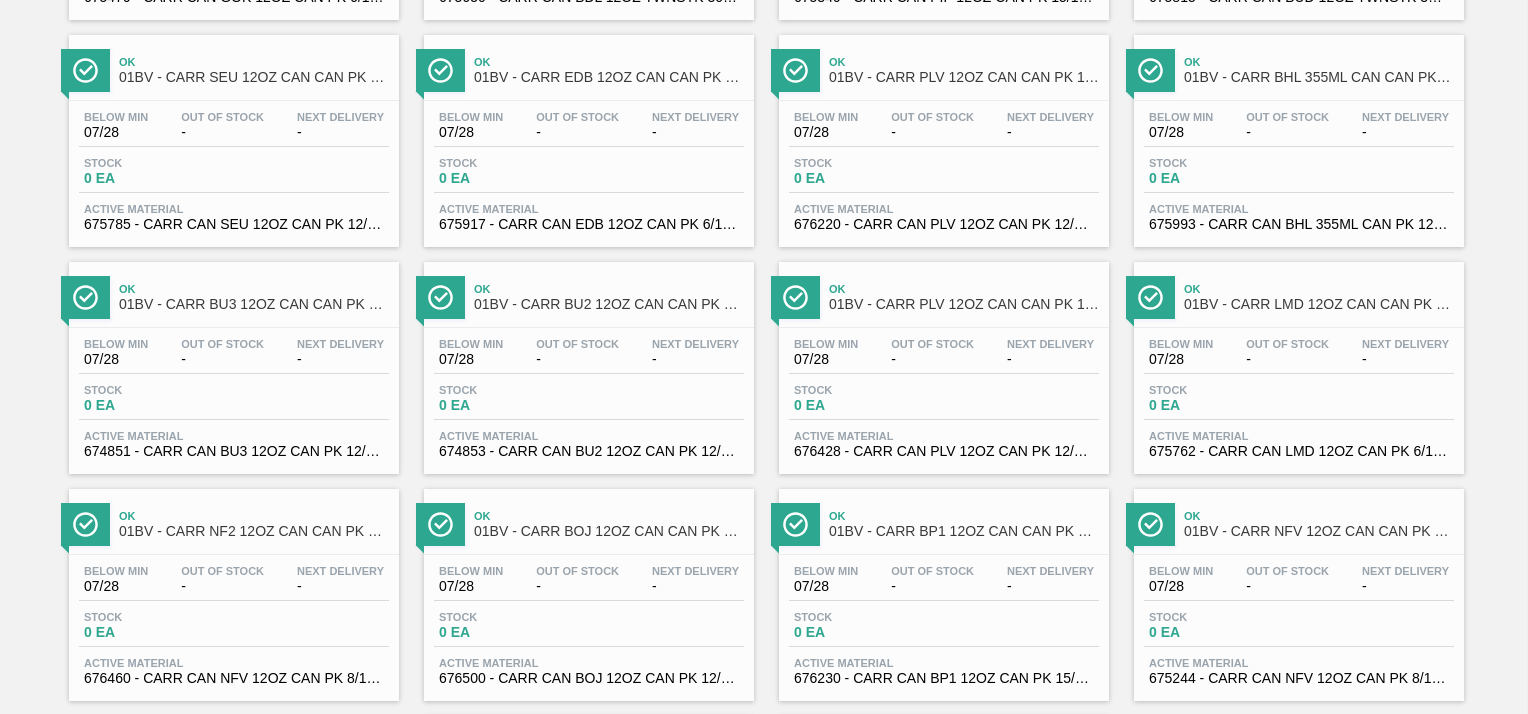 scroll, scrollTop: 2434, scrollLeft: 0, axis: vertical 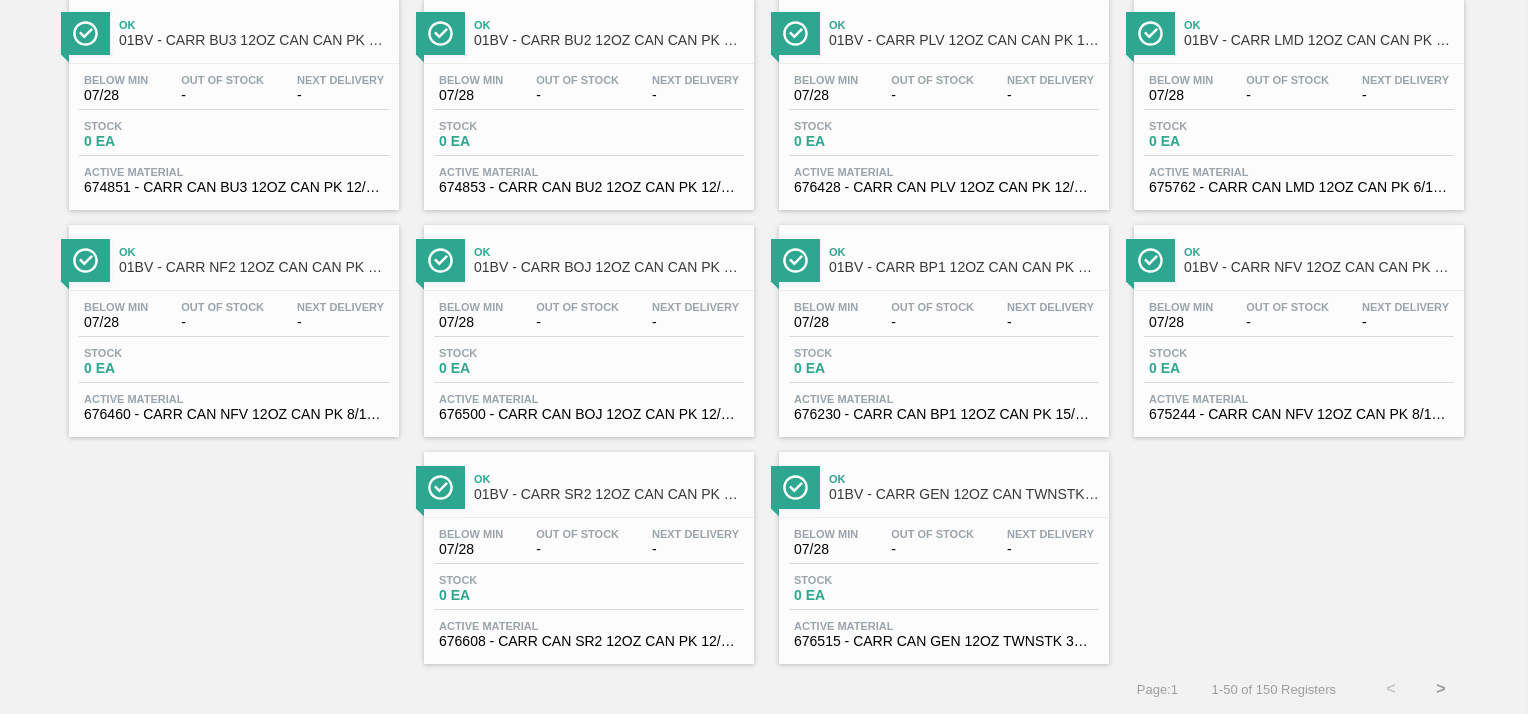 click on ">" at bounding box center (1441, 689) 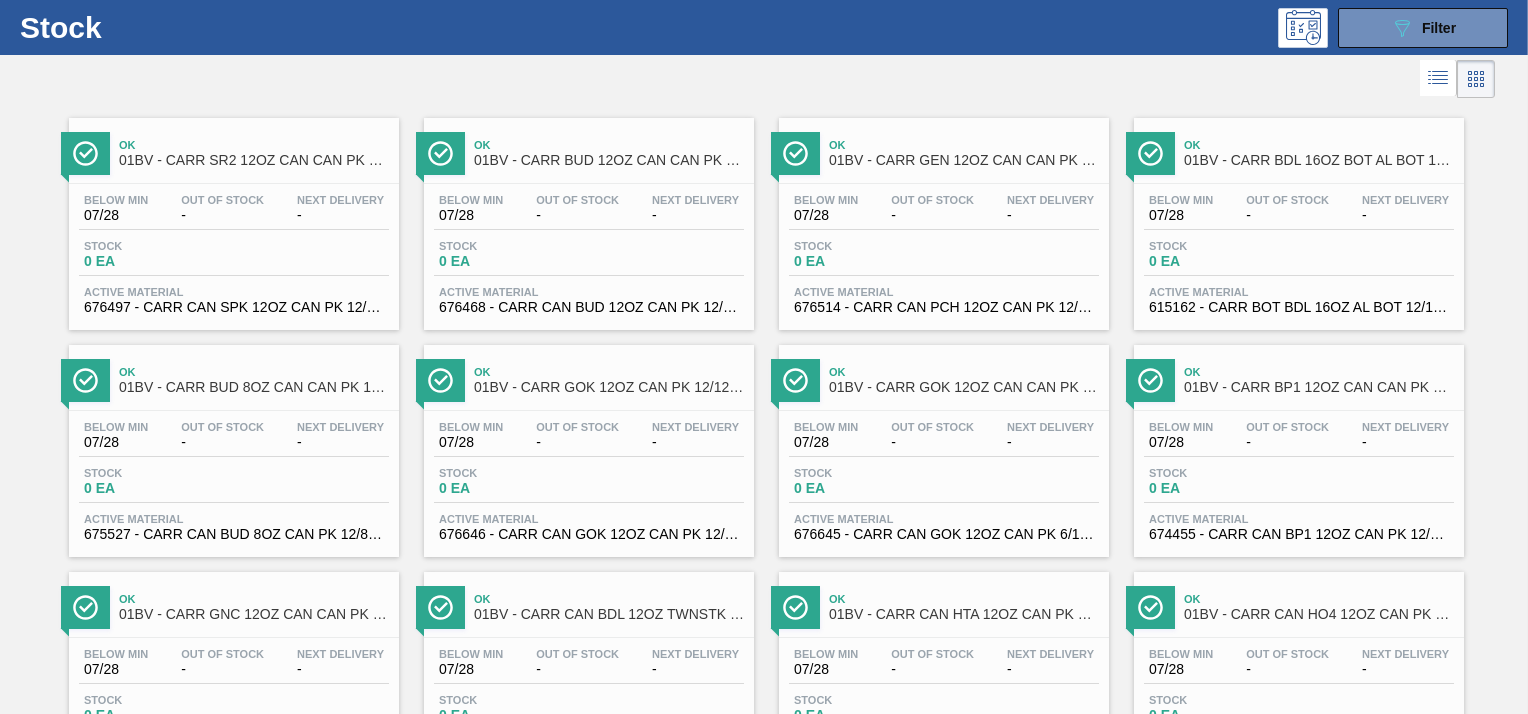 scroll, scrollTop: 0, scrollLeft: 0, axis: both 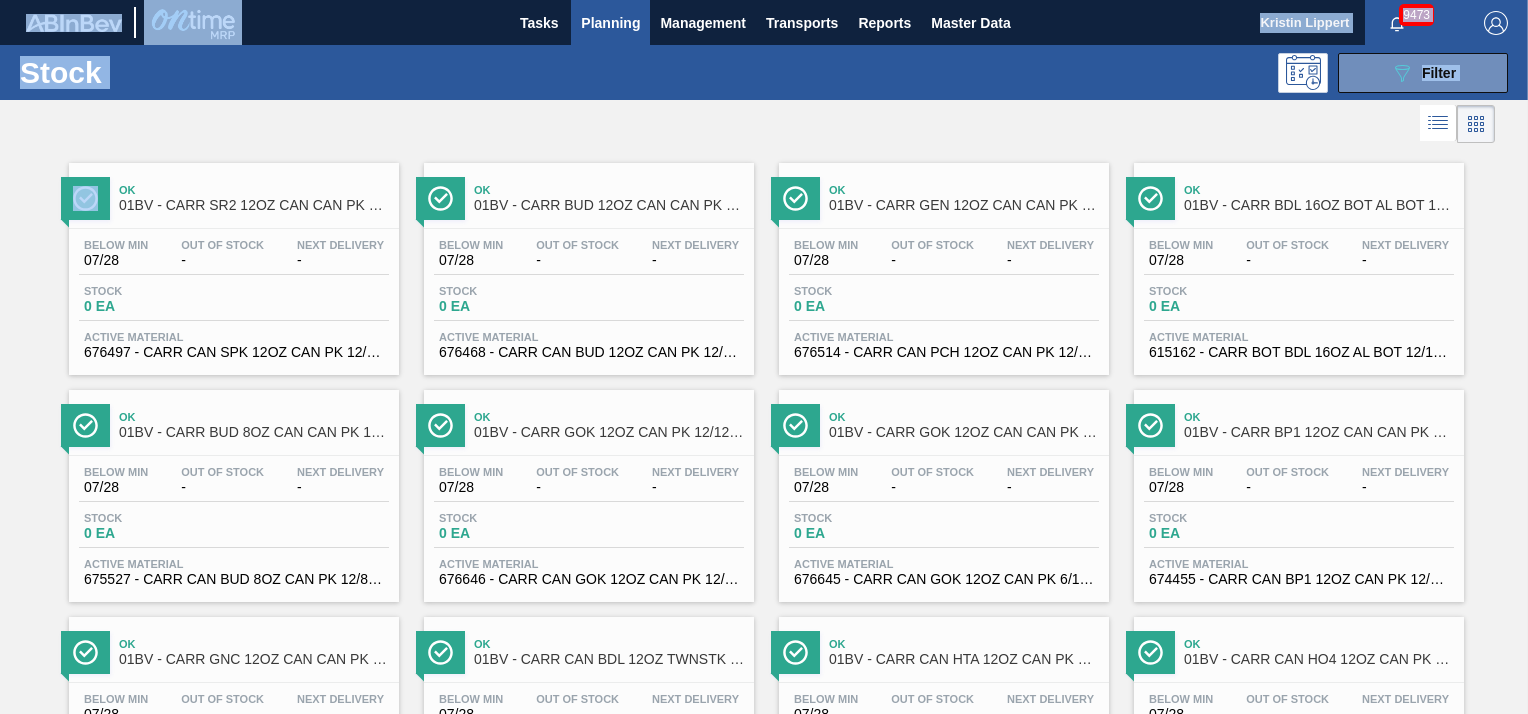 drag, startPoint x: 1524, startPoint y: 113, endPoint x: 1533, endPoint y: 147, distance: 35.17101 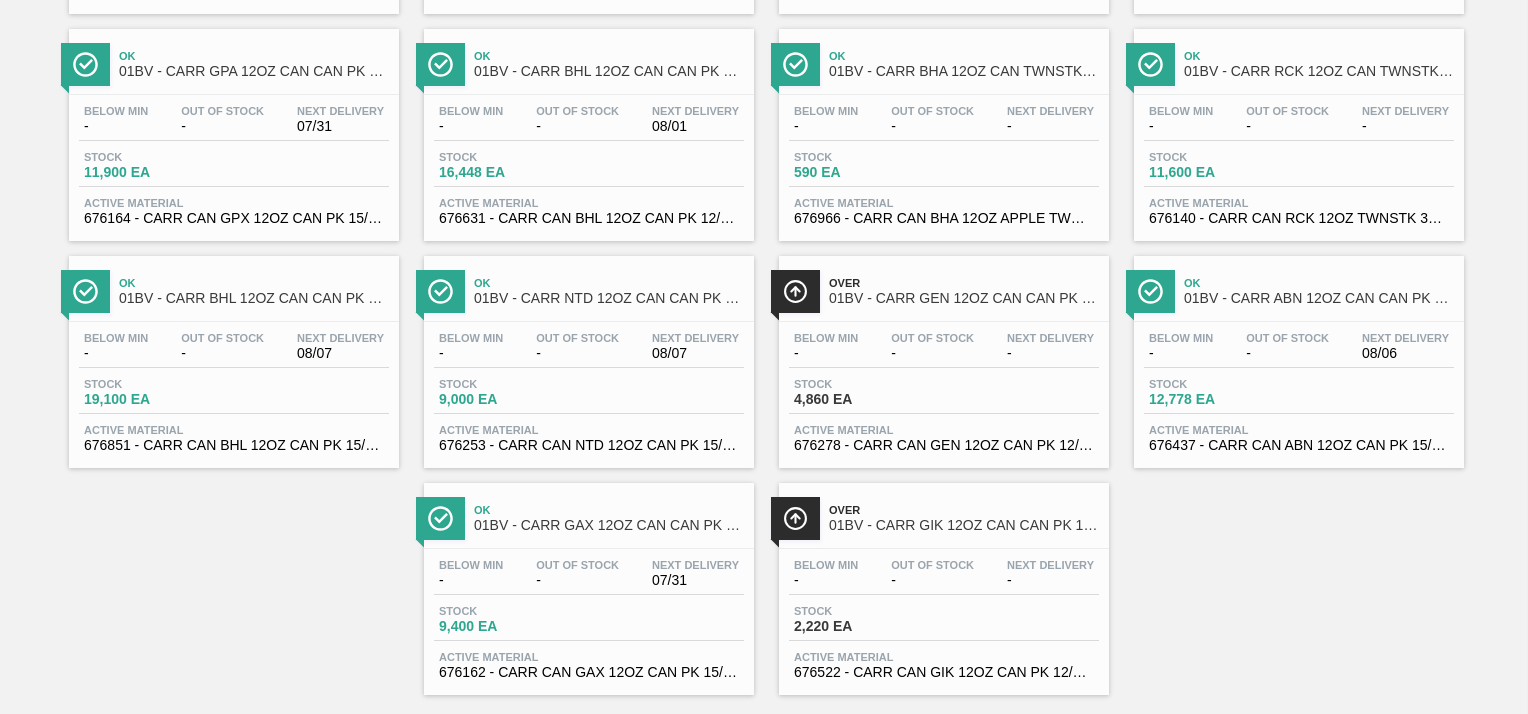 scroll, scrollTop: 2434, scrollLeft: 0, axis: vertical 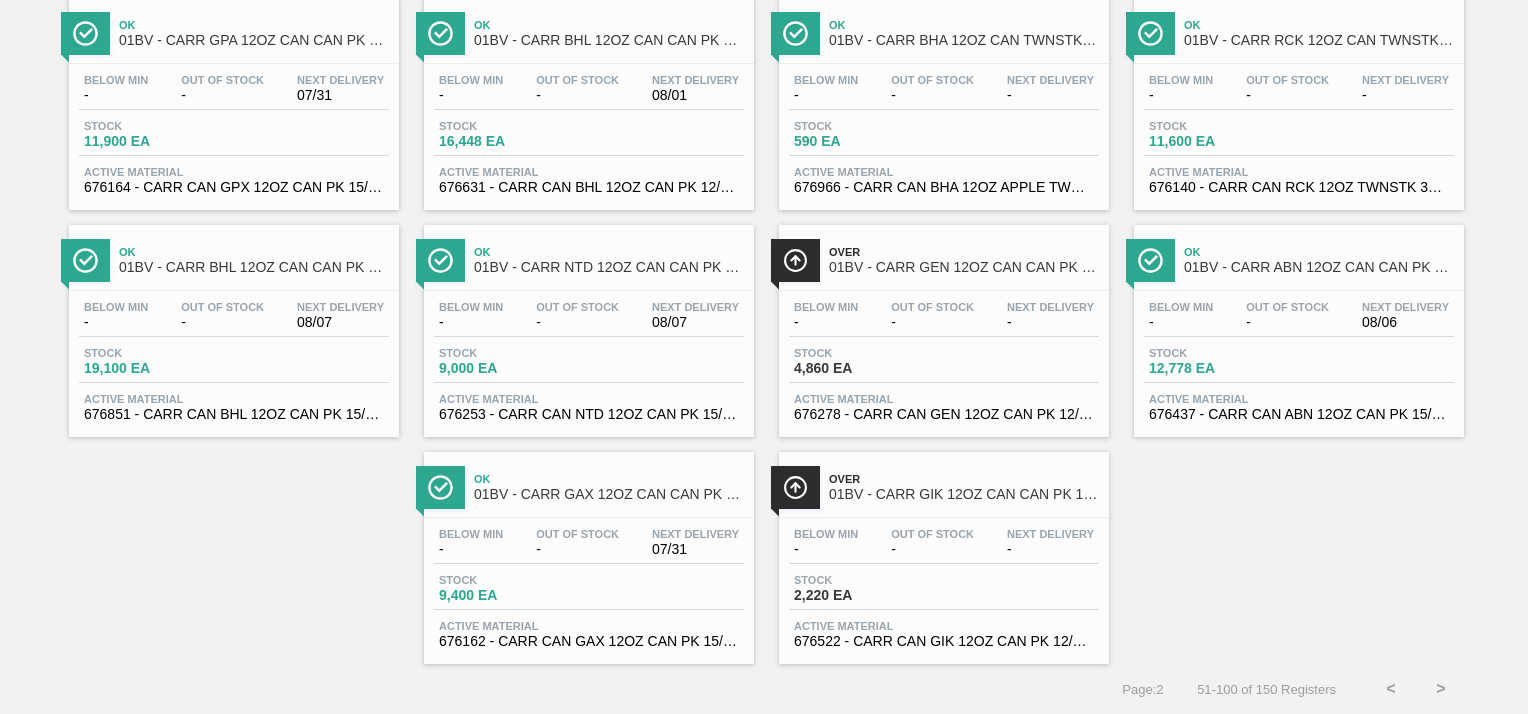click on ">" at bounding box center (1441, 689) 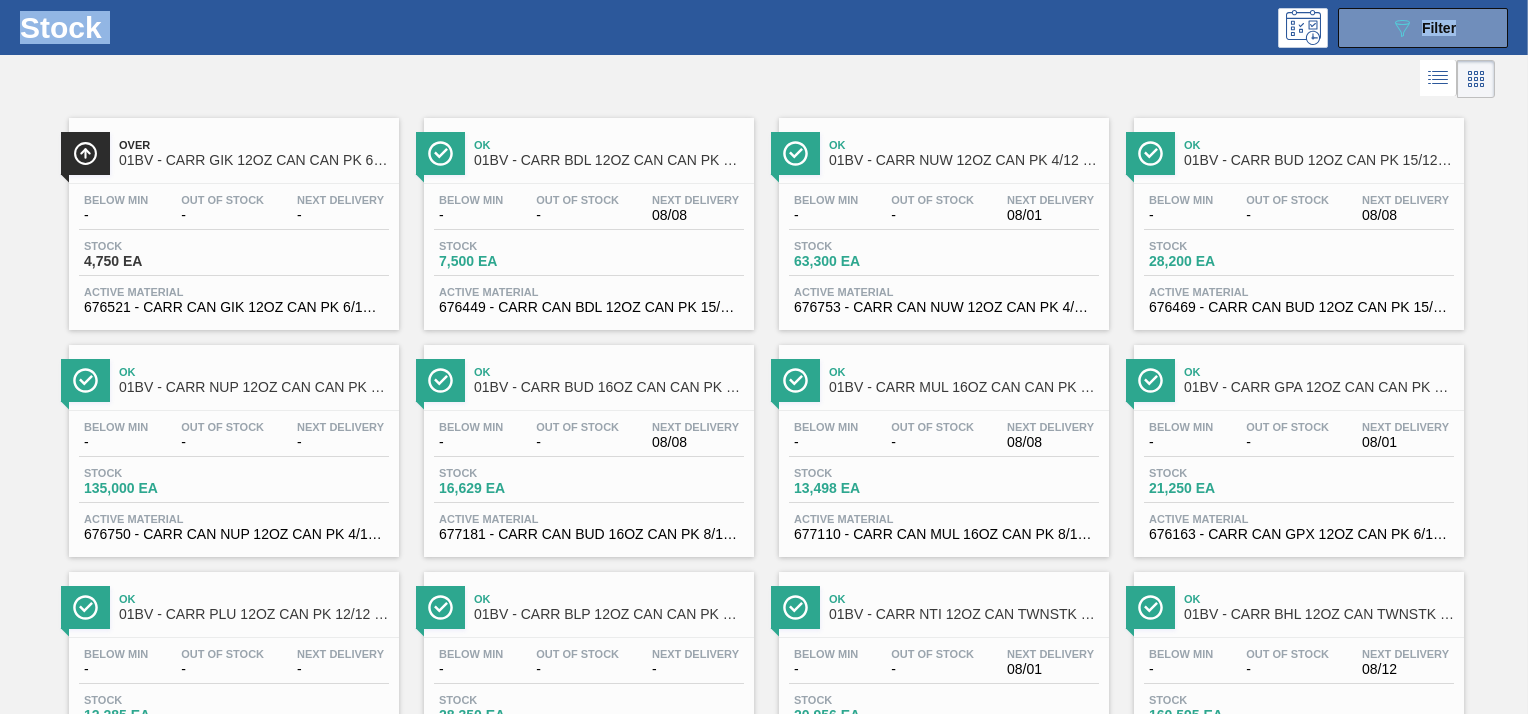 scroll, scrollTop: 0, scrollLeft: 0, axis: both 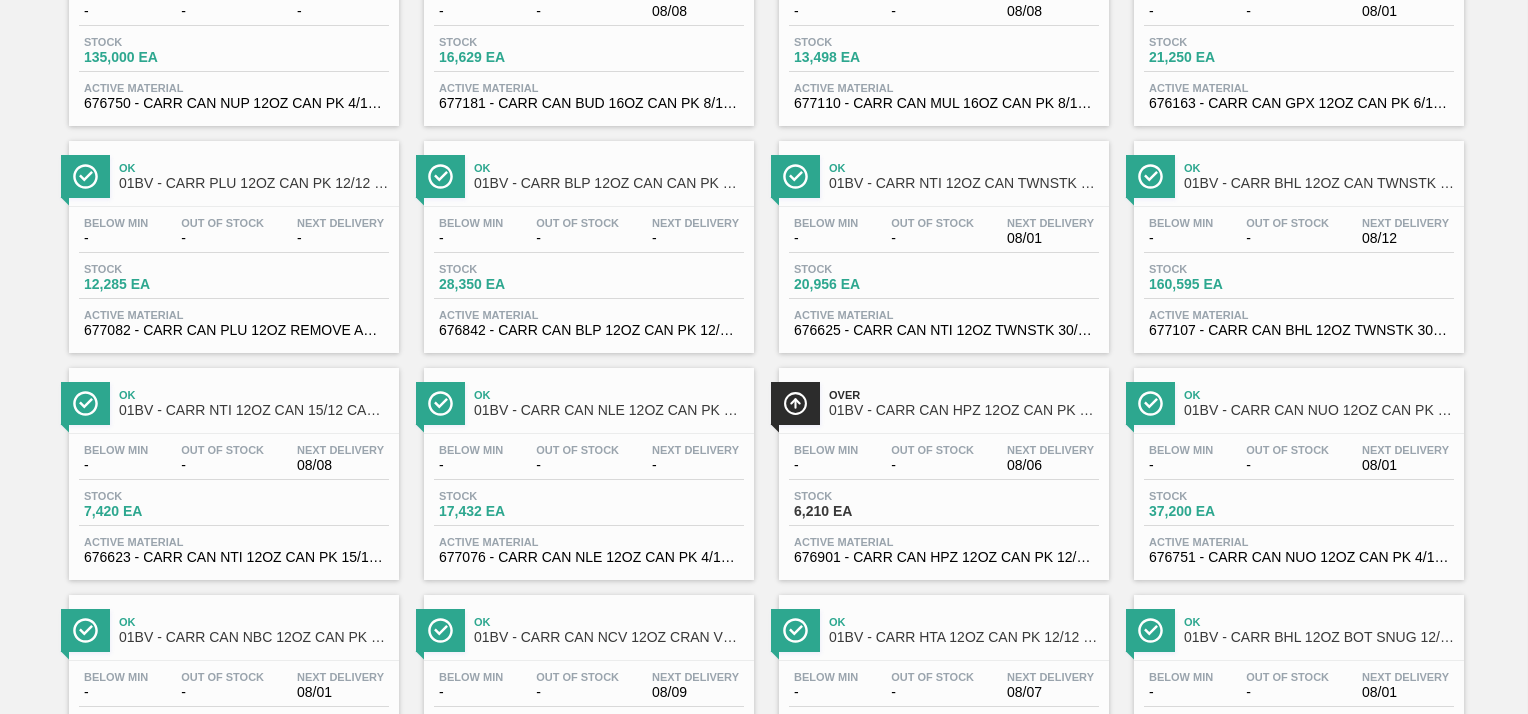 click on "01BV - CARR BLP 12OZ CAN CAN PK 12/12 SLIM" at bounding box center (609, 183) 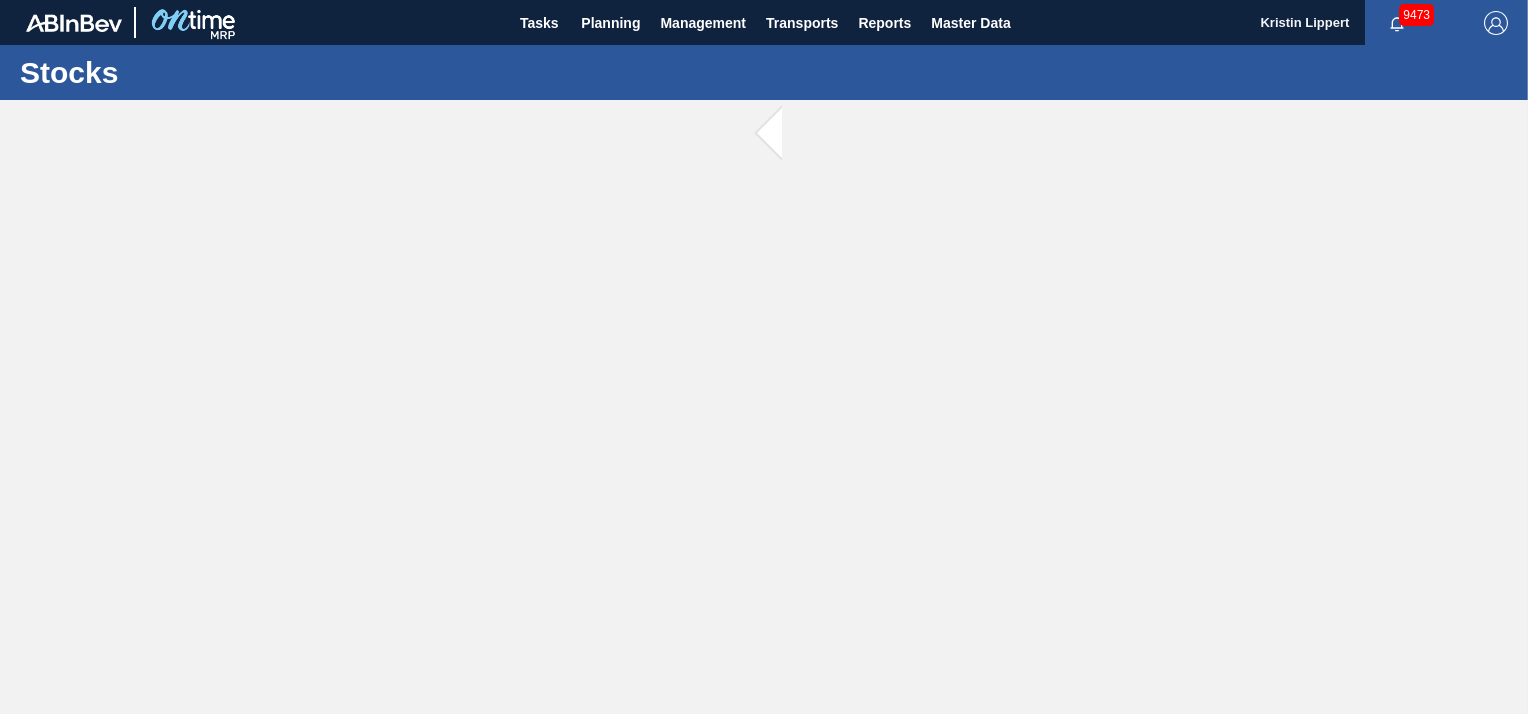 scroll, scrollTop: 0, scrollLeft: 0, axis: both 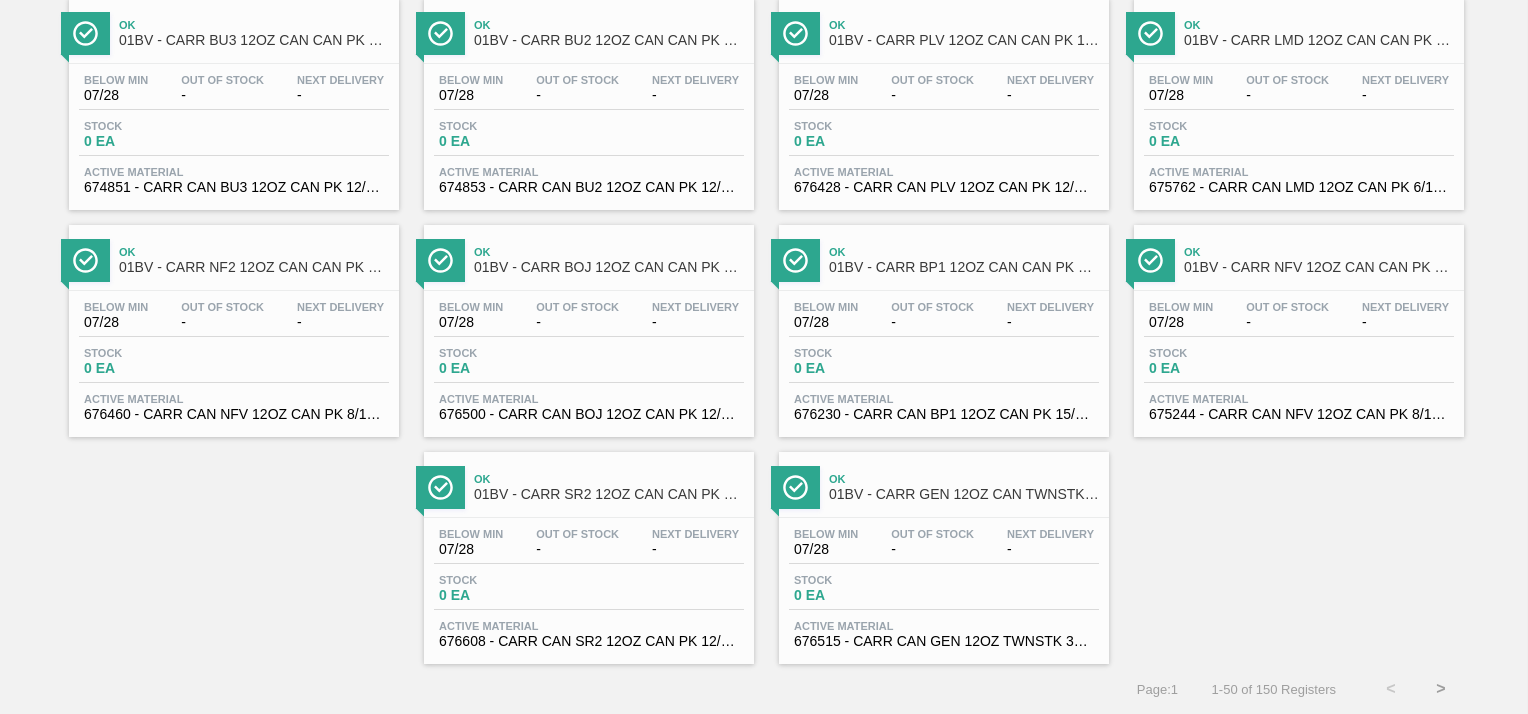 click on ">" at bounding box center (1441, 689) 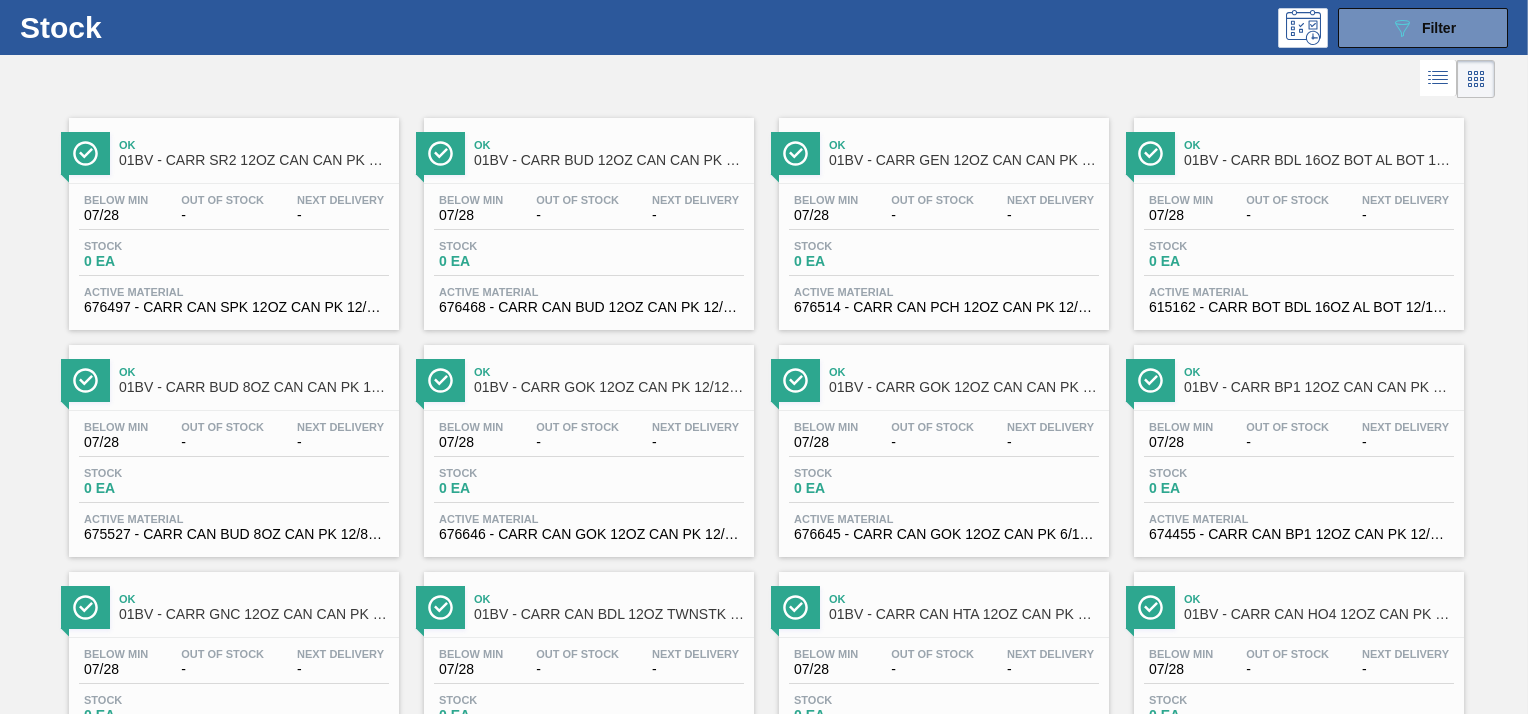 scroll, scrollTop: 0, scrollLeft: 0, axis: both 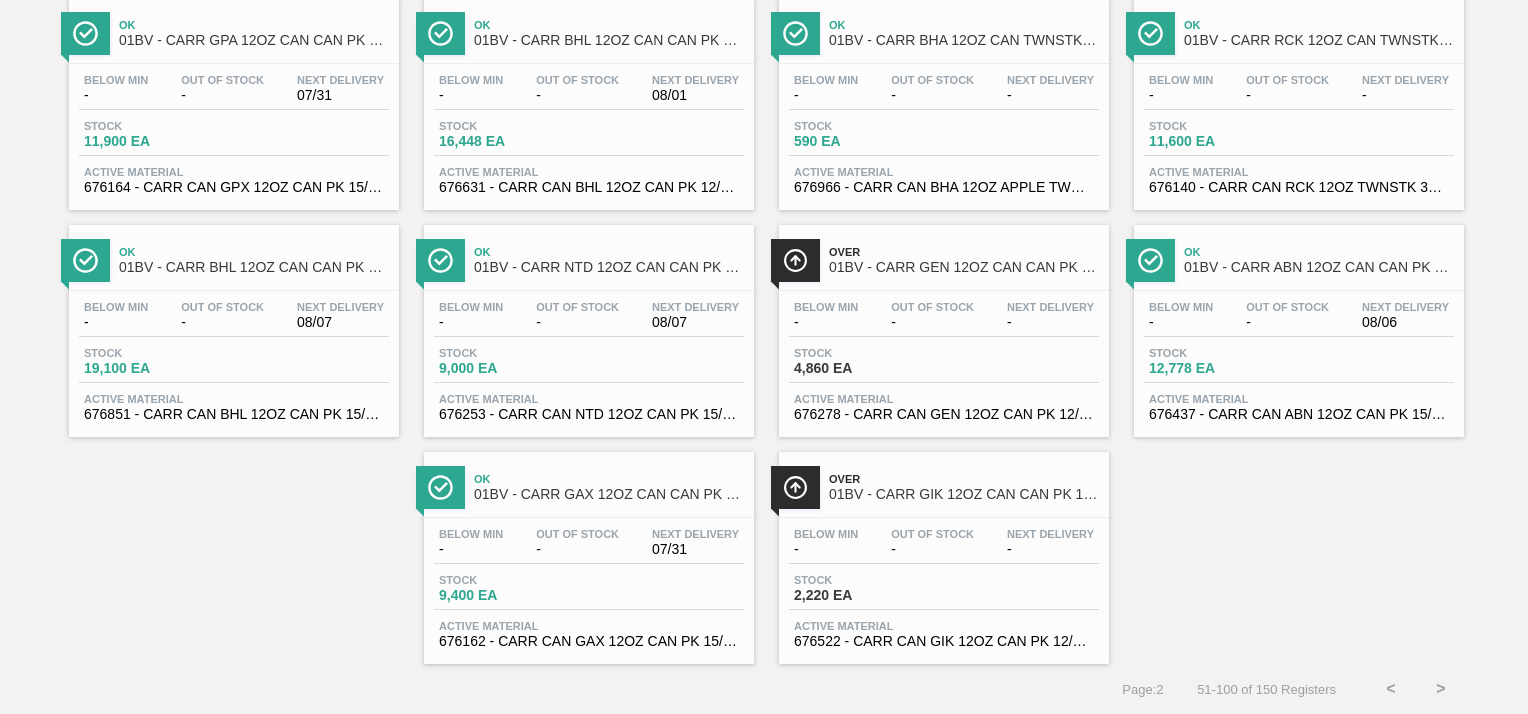 click on ">" at bounding box center (1441, 689) 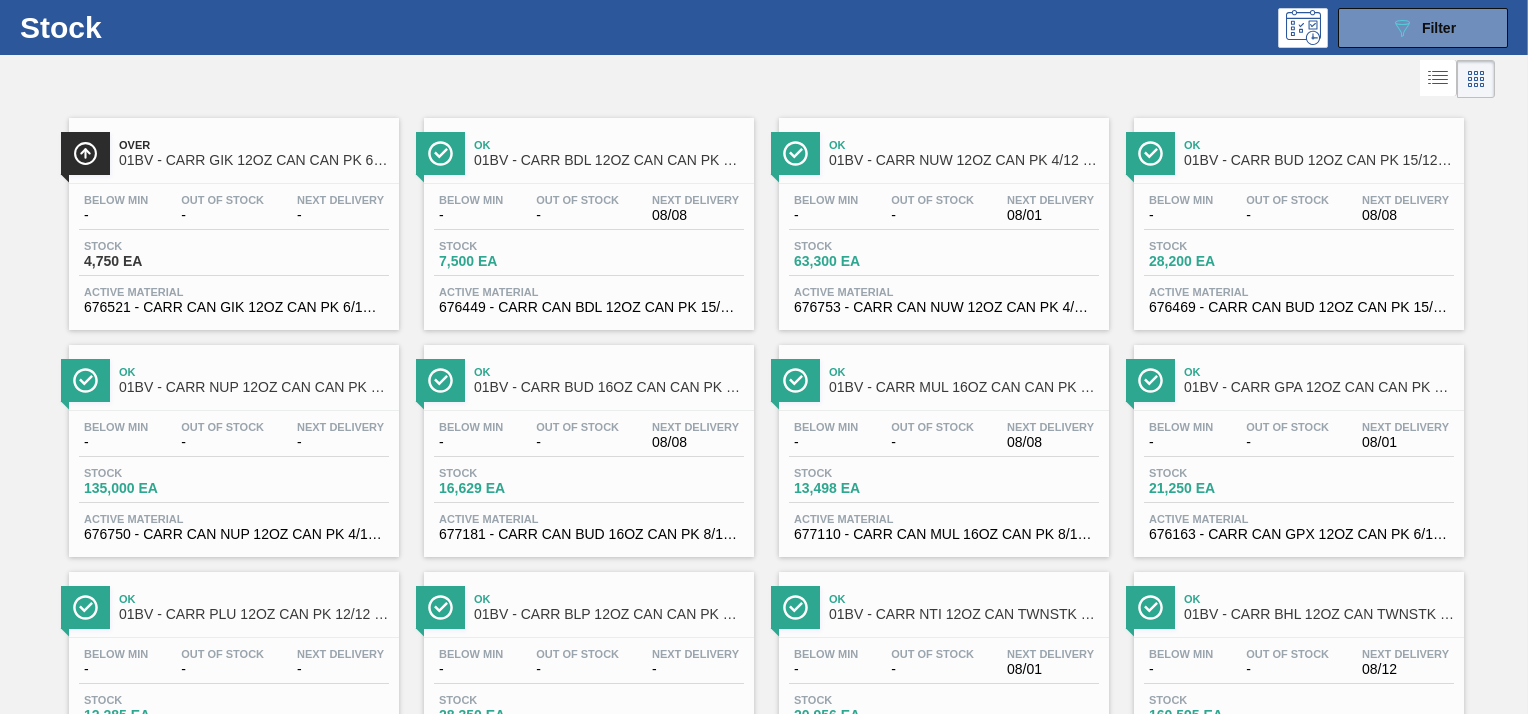 scroll, scrollTop: 0, scrollLeft: 0, axis: both 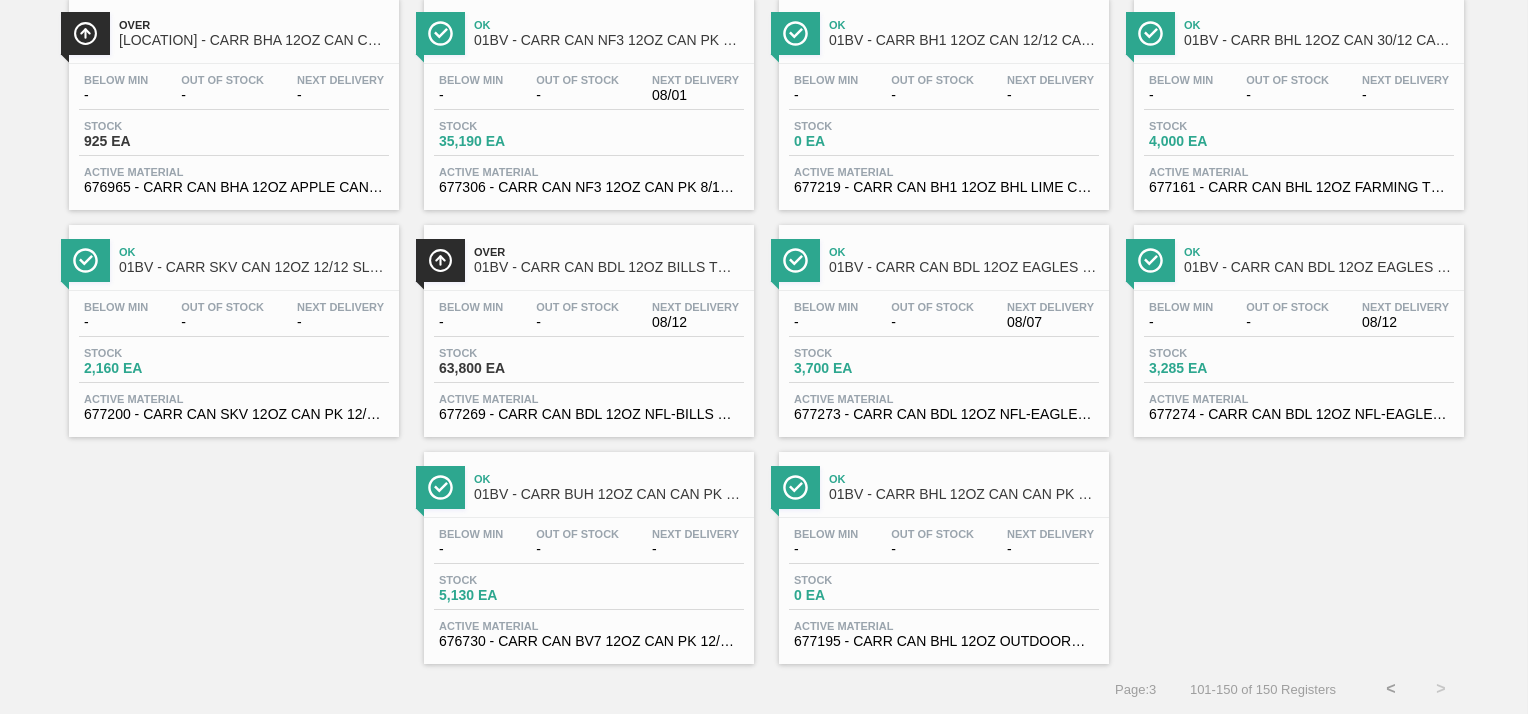 drag, startPoint x: 1524, startPoint y: 581, endPoint x: 1526, endPoint y: 546, distance: 35.057095 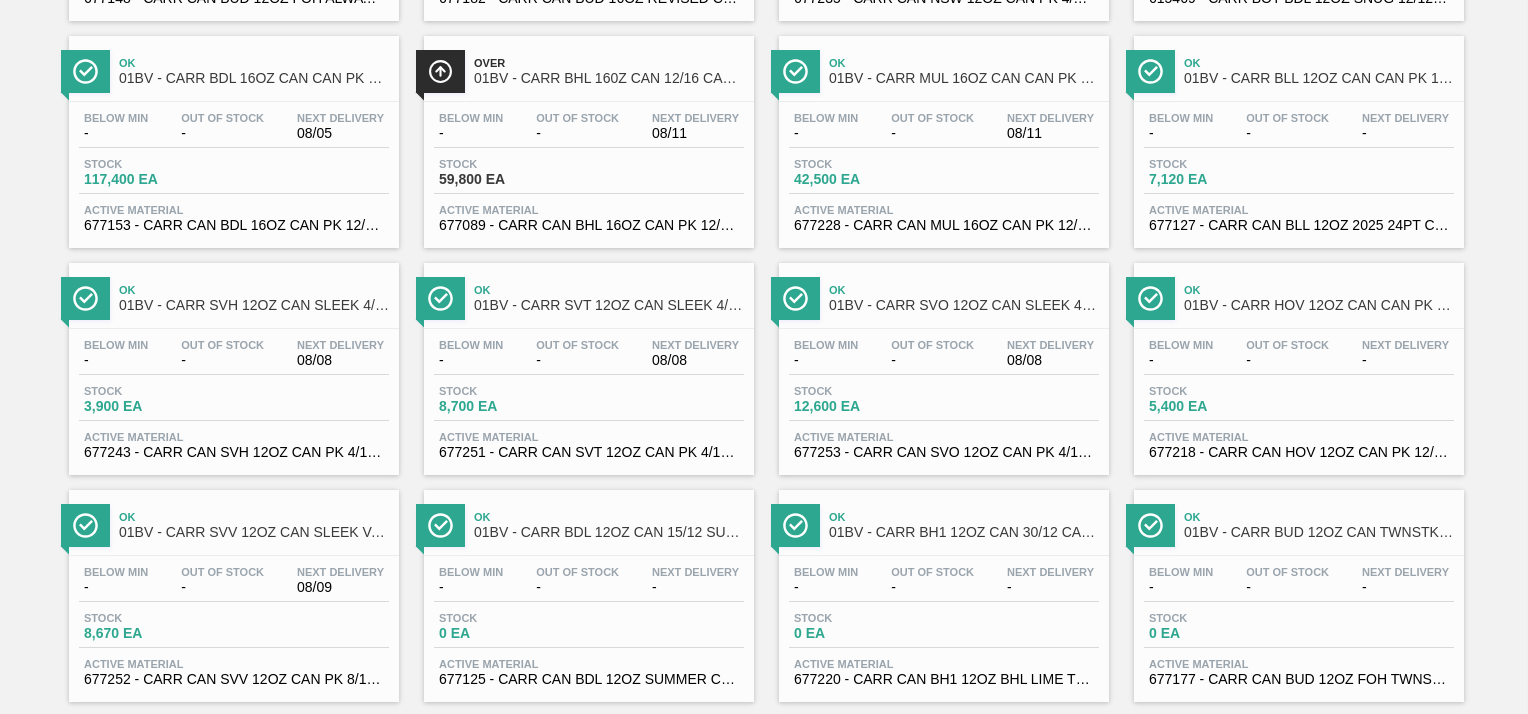 scroll, scrollTop: 1618, scrollLeft: 0, axis: vertical 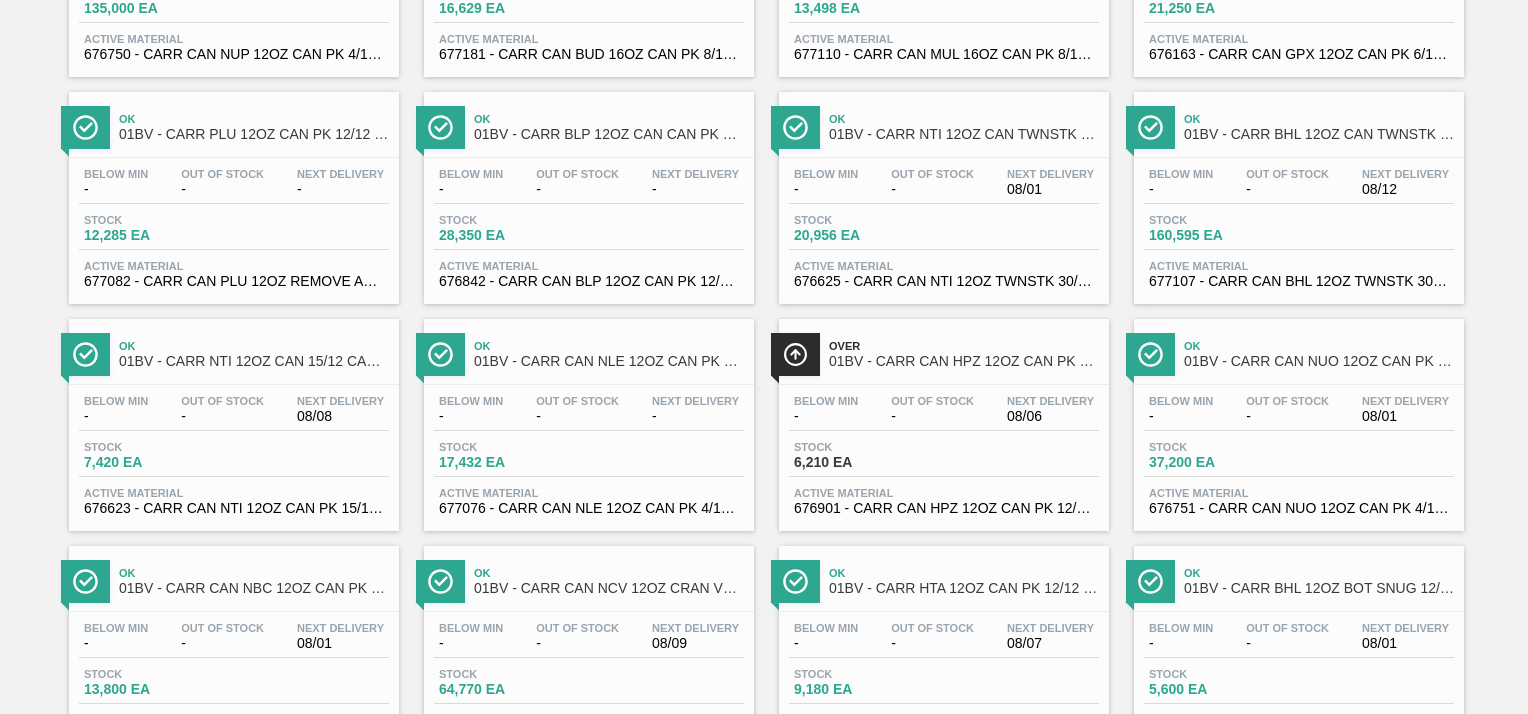 click on "01BV - CARR NTI 12OZ CAN TWNSTK 30/12 CAN" at bounding box center (964, 134) 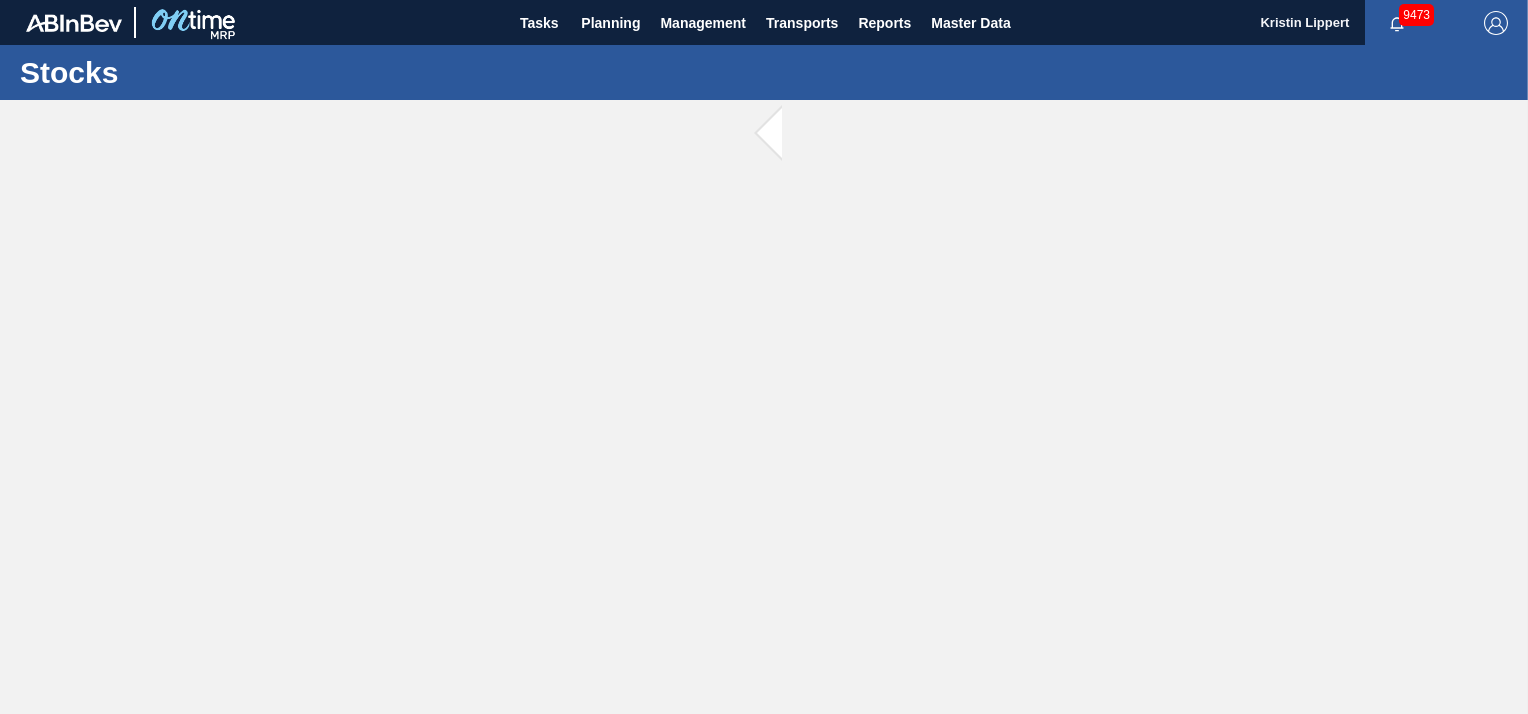 scroll, scrollTop: 0, scrollLeft: 0, axis: both 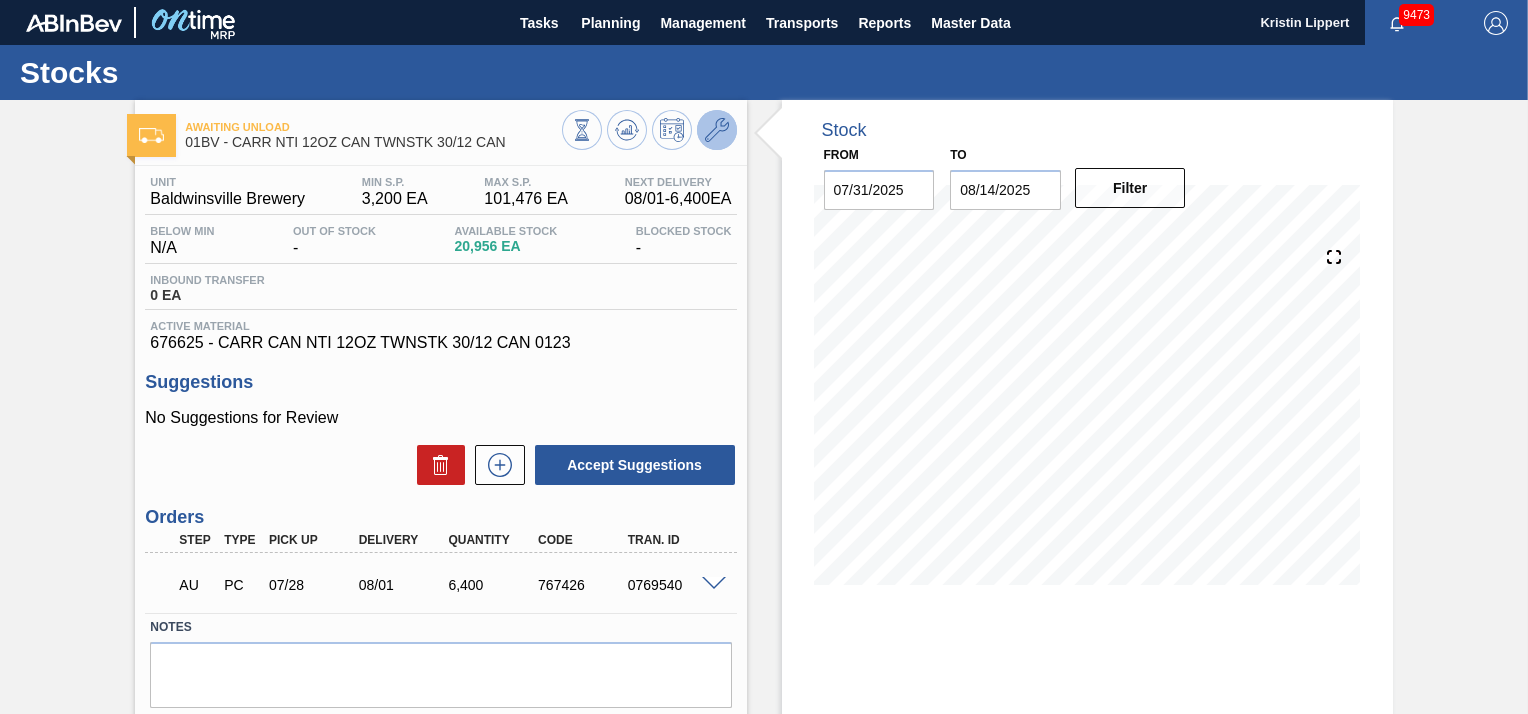 click 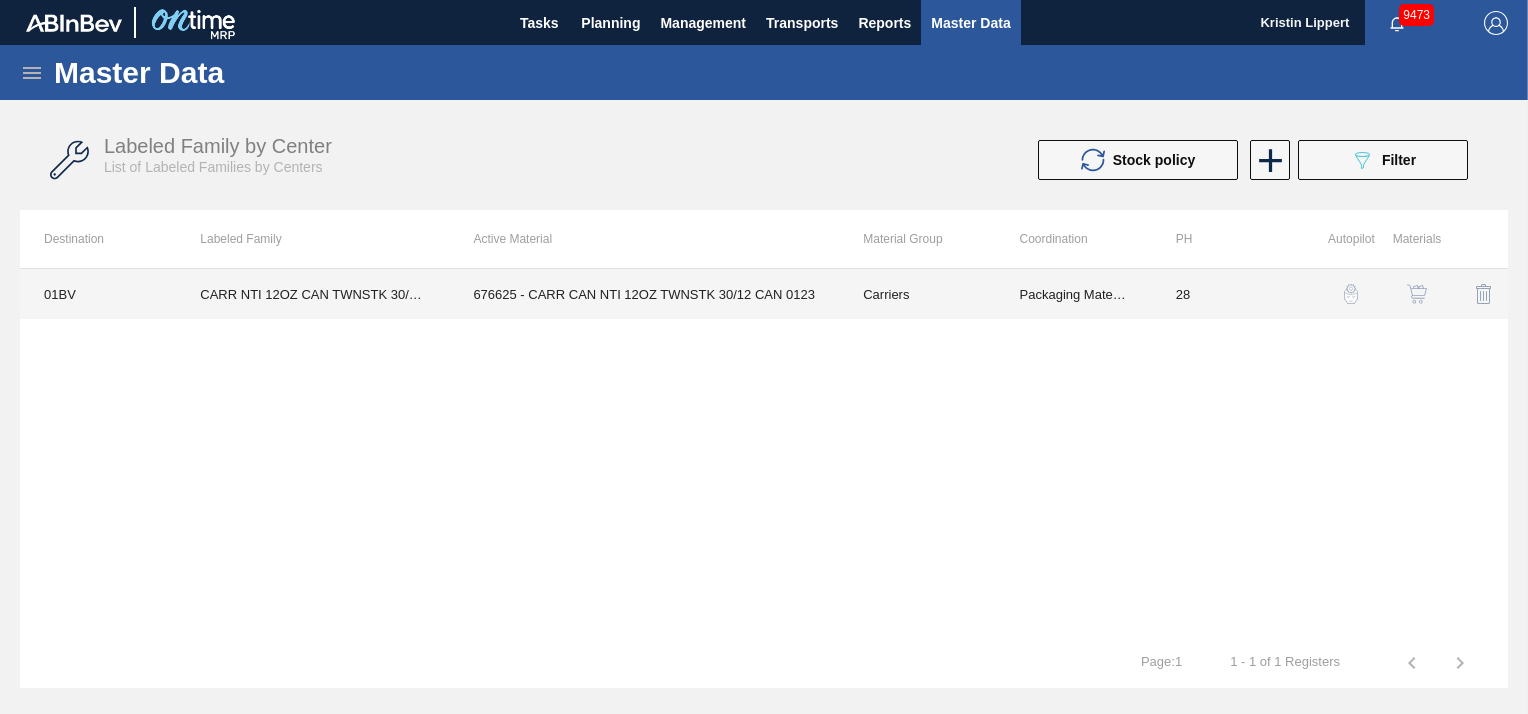 click on "676625 - CARR CAN NTI 12OZ TWNSTK 30/12 CAN 0123" at bounding box center (644, 294) 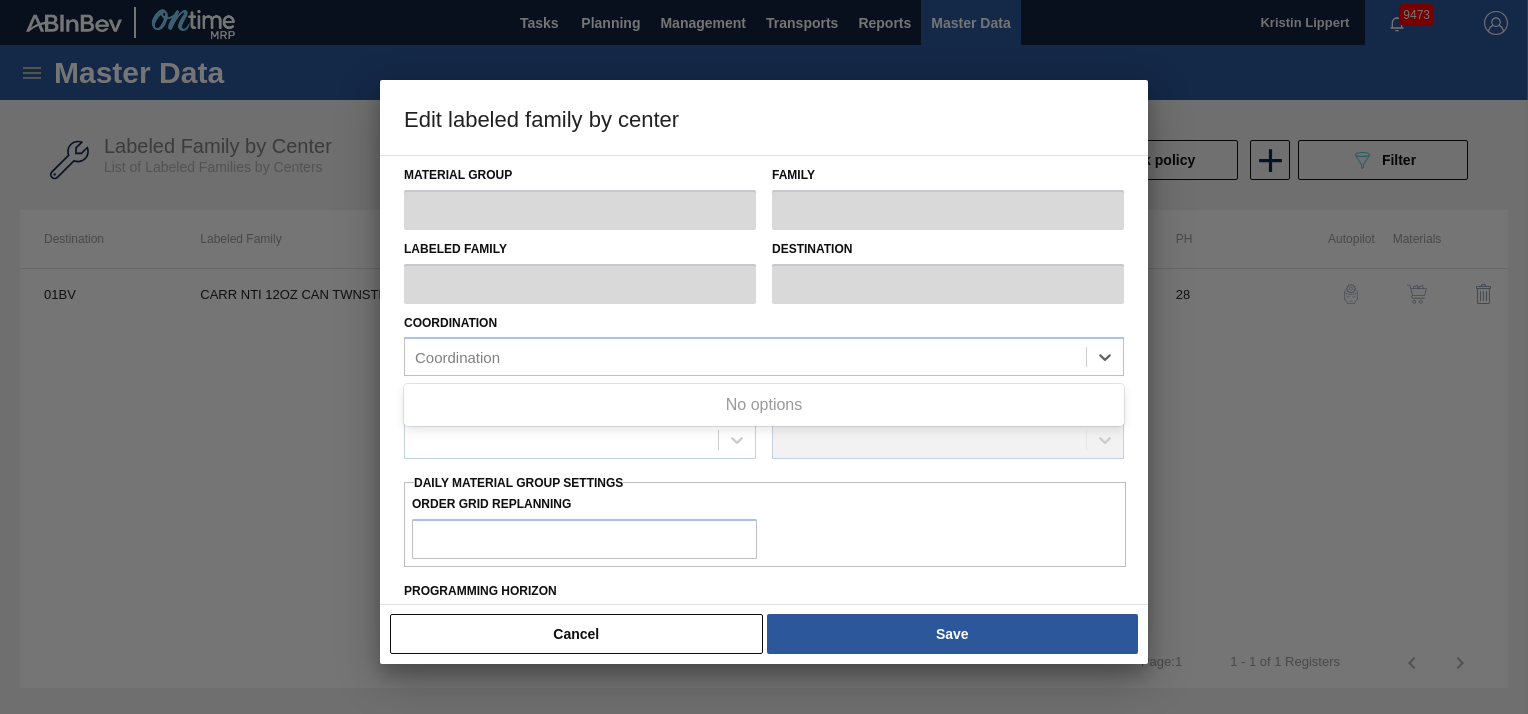 click on "Coordination   Use Up and Down to choose options, press Enter to select the currently focused option, press Escape to exit the menu, press Tab to select the option and exit the menu. Coordination No options" at bounding box center (764, 343) 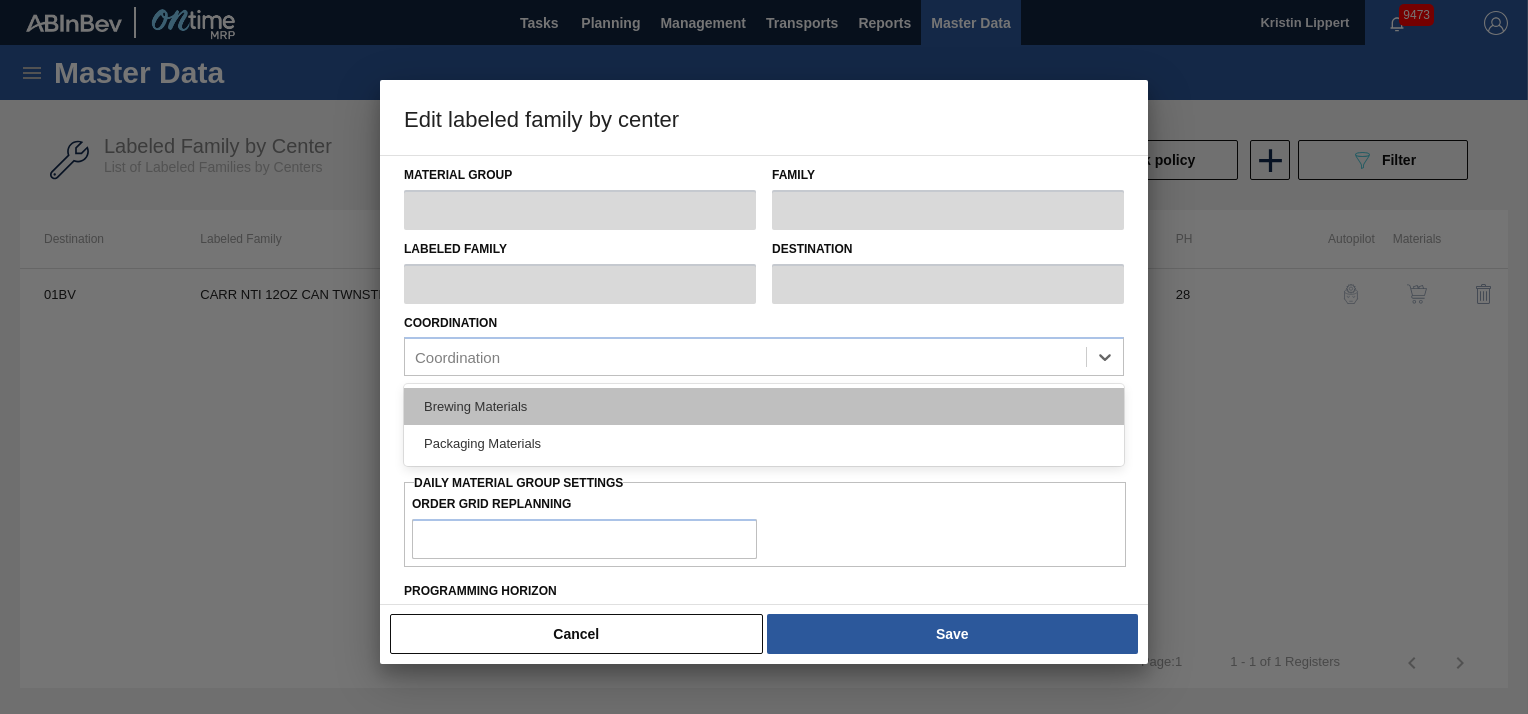 type on "Carriers" 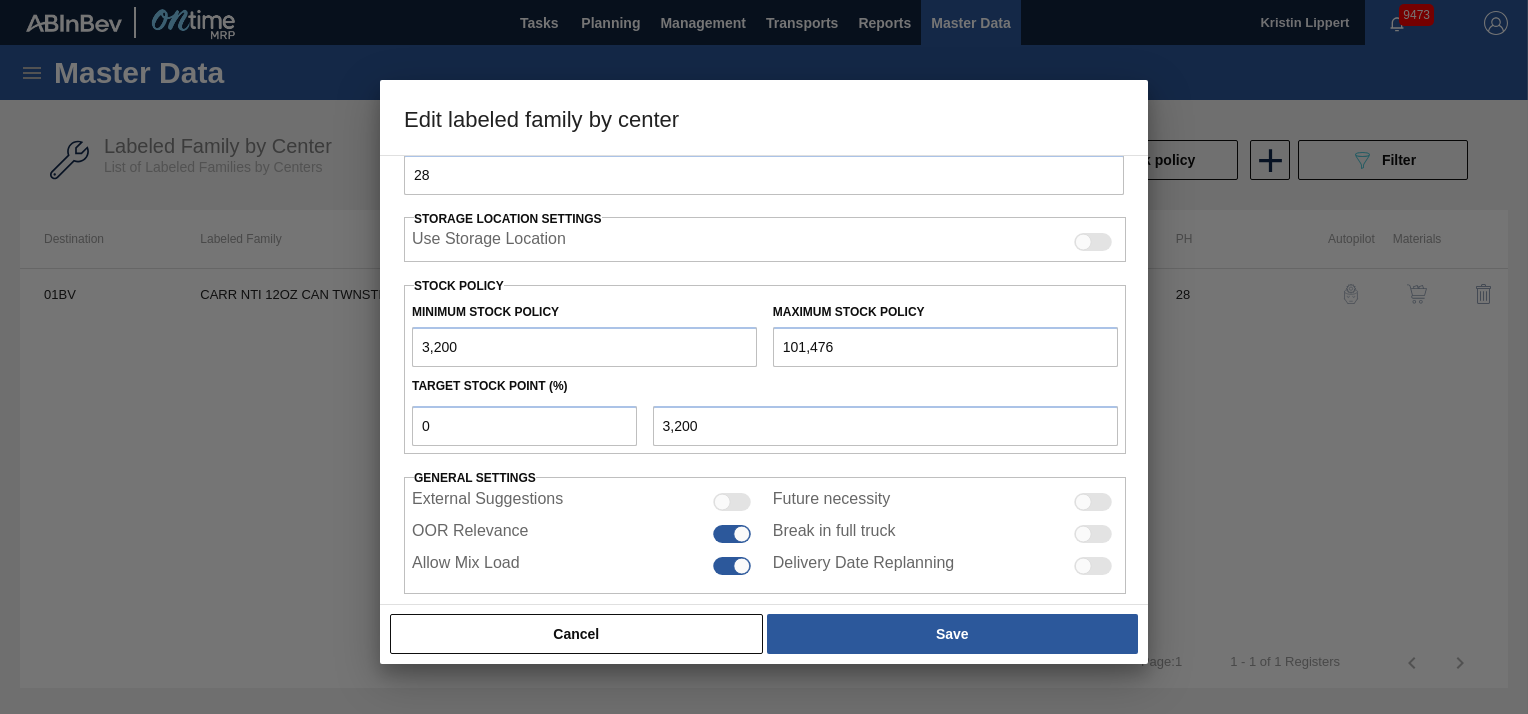 scroll, scrollTop: 440, scrollLeft: 0, axis: vertical 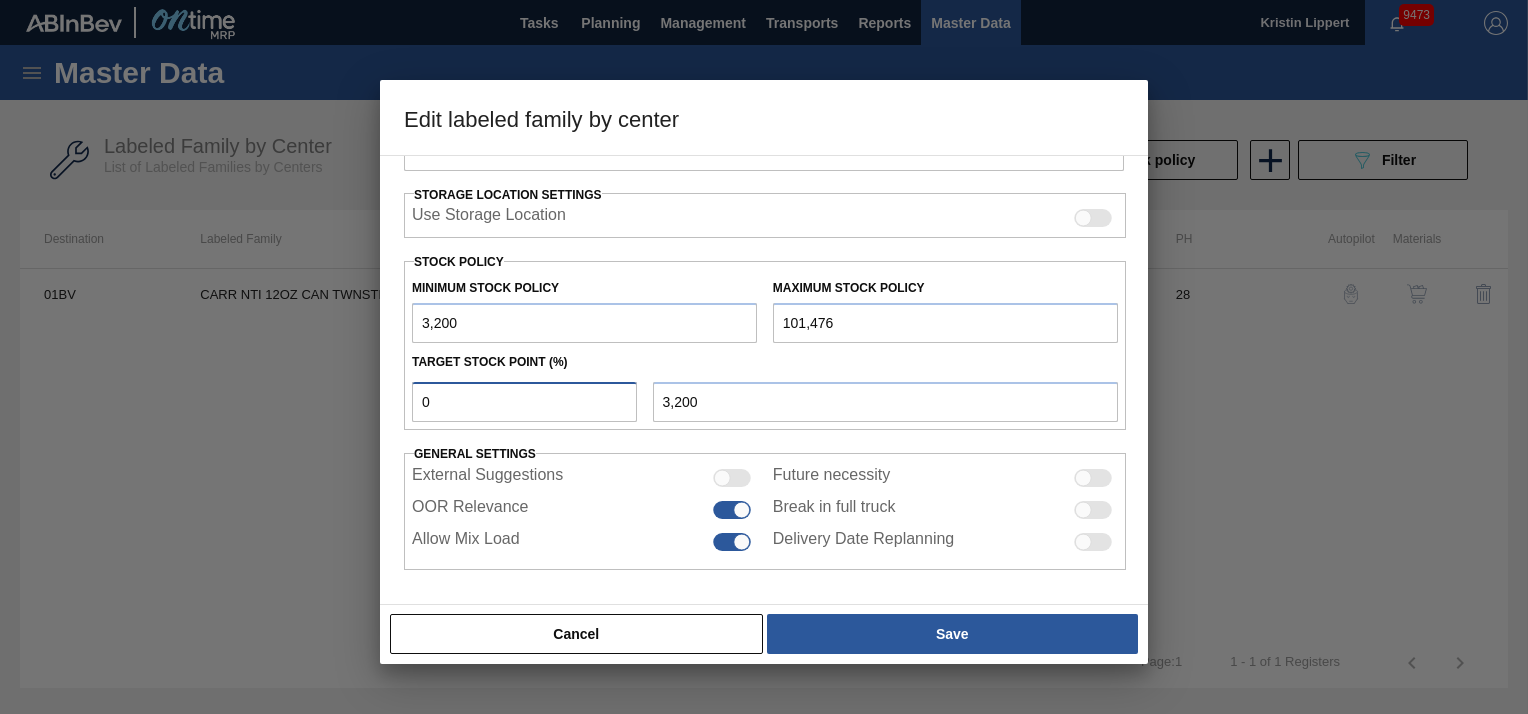 drag, startPoint x: 425, startPoint y: 400, endPoint x: 393, endPoint y: 402, distance: 32.06244 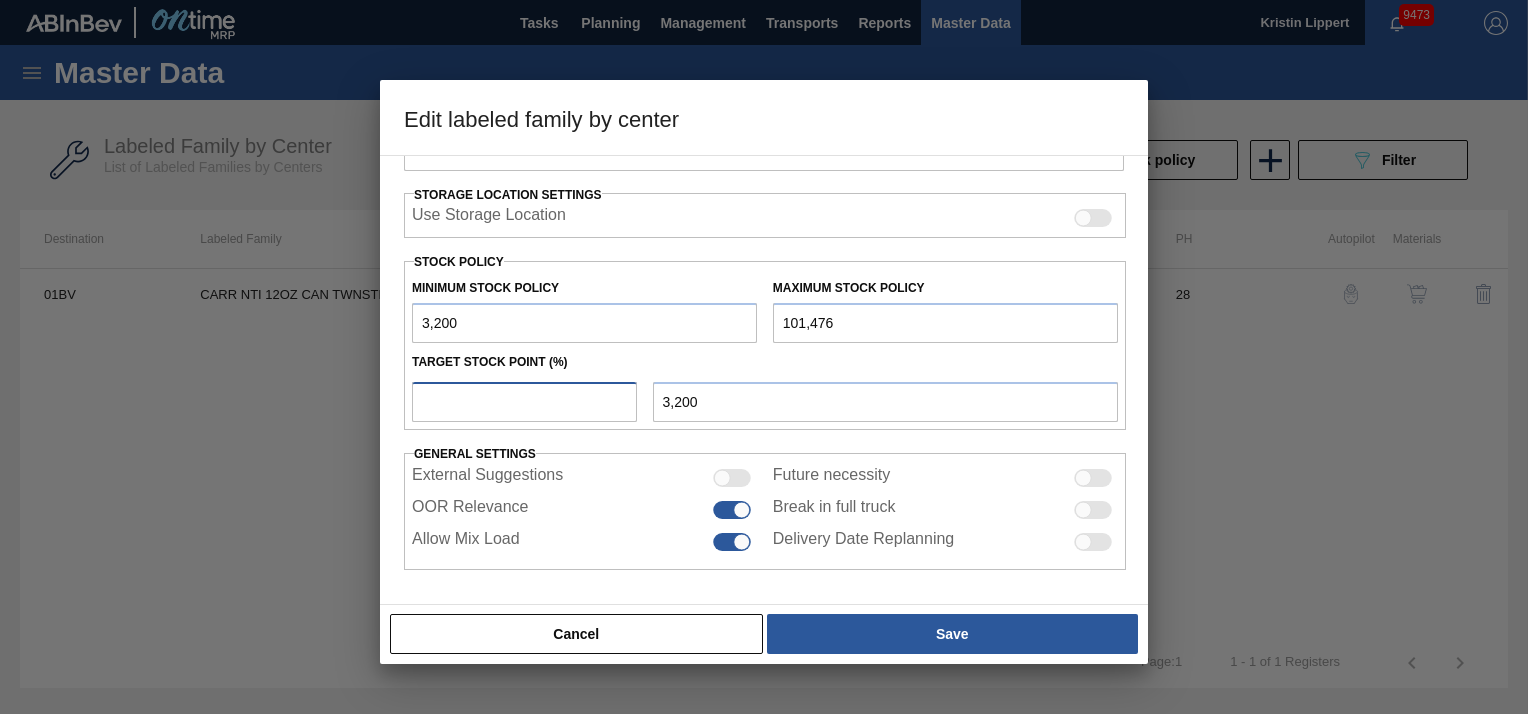 type on "6" 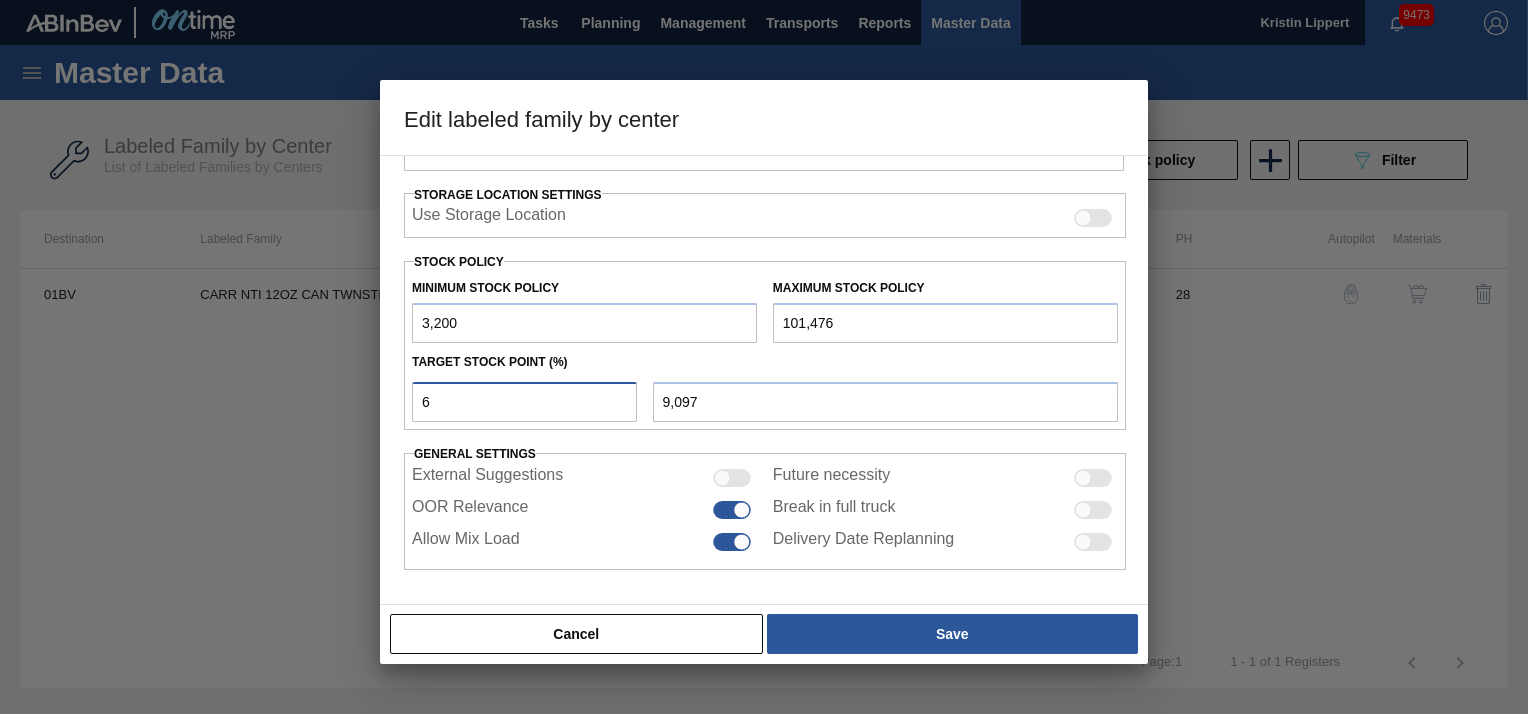 type 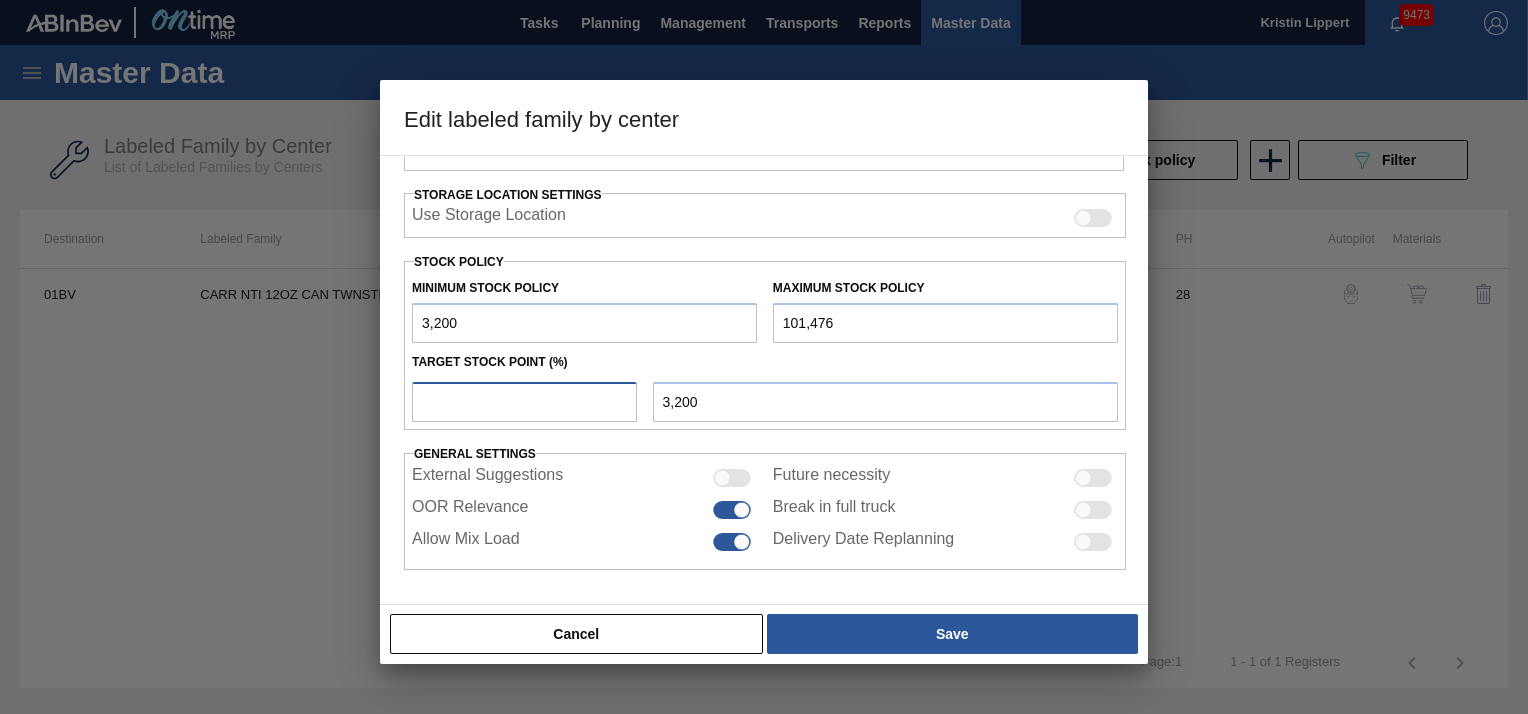 type on "3" 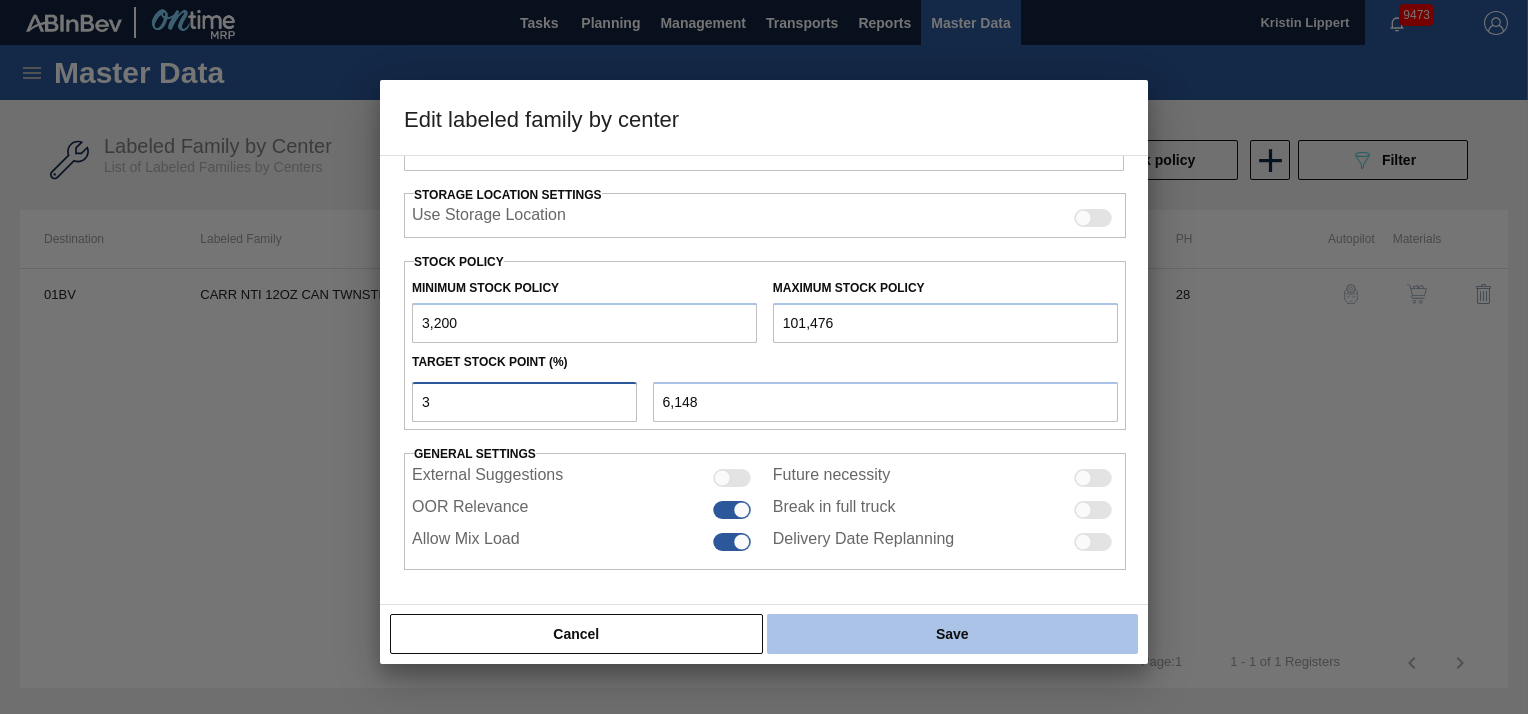 type on "3" 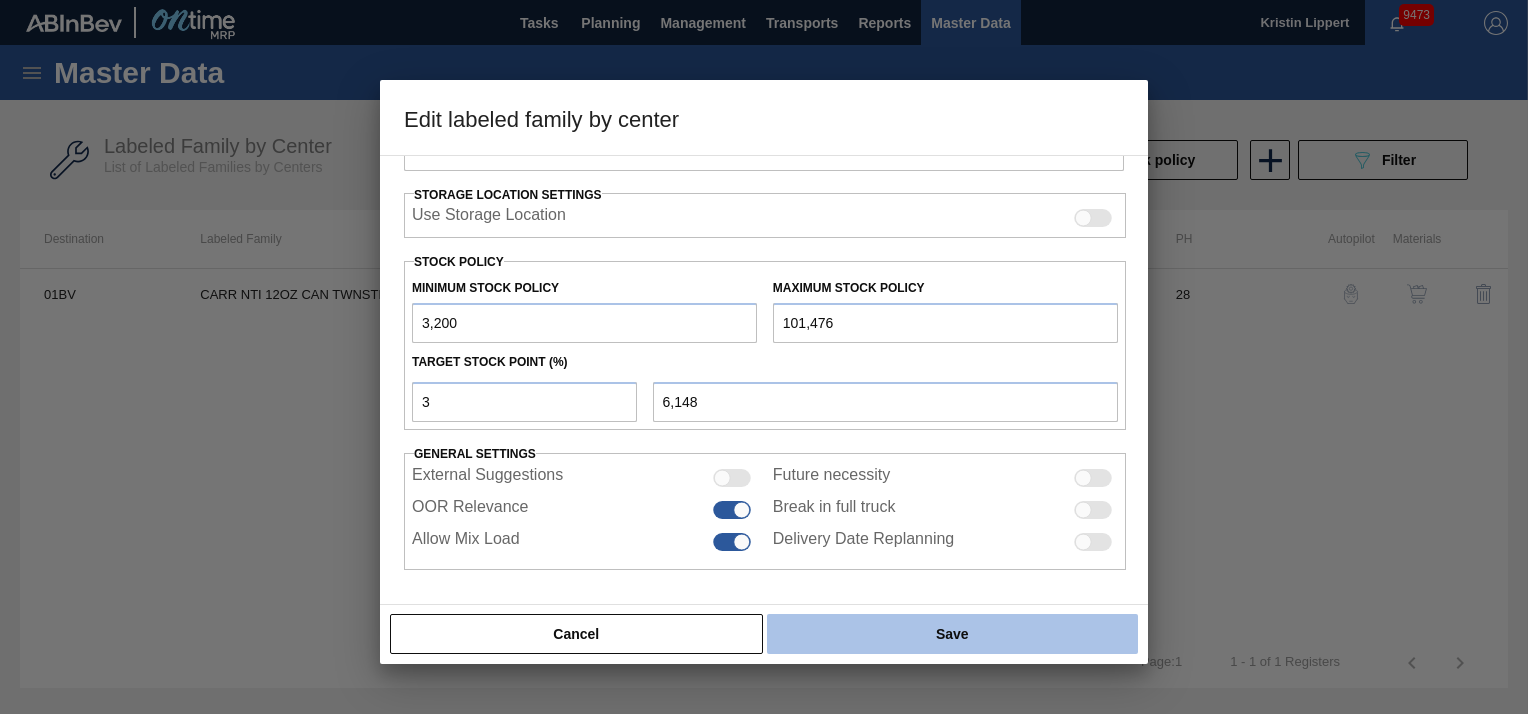 click on "Save" at bounding box center [952, 634] 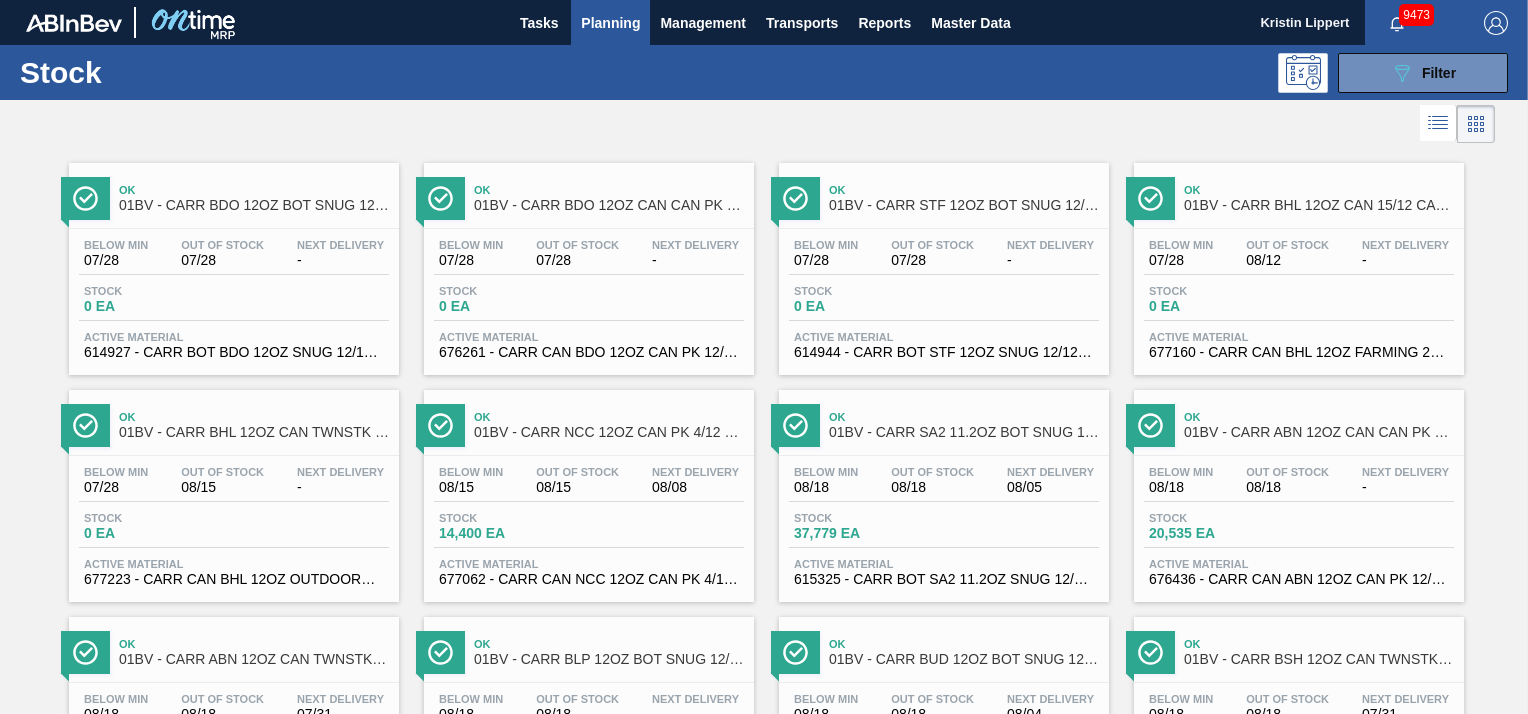 click at bounding box center [764, 124] 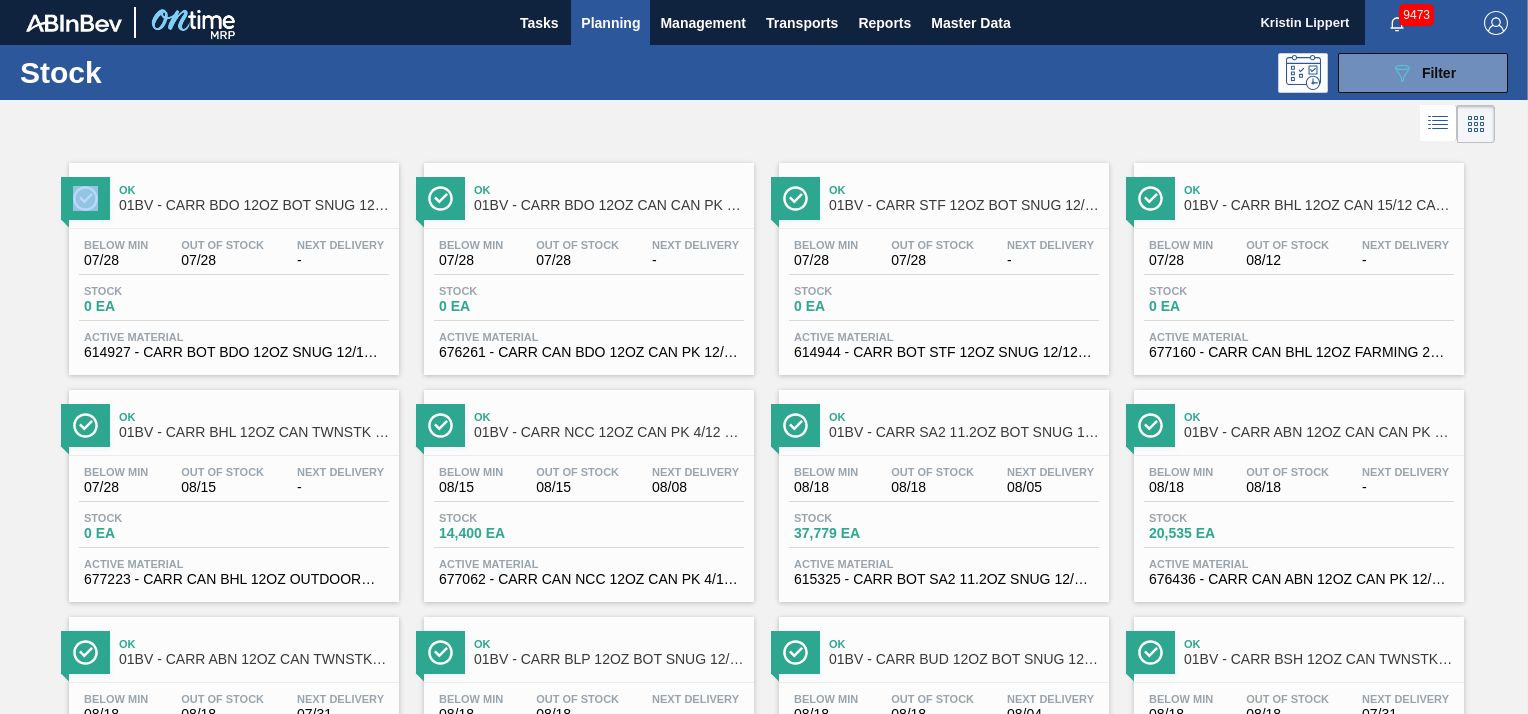 click at bounding box center [764, 124] 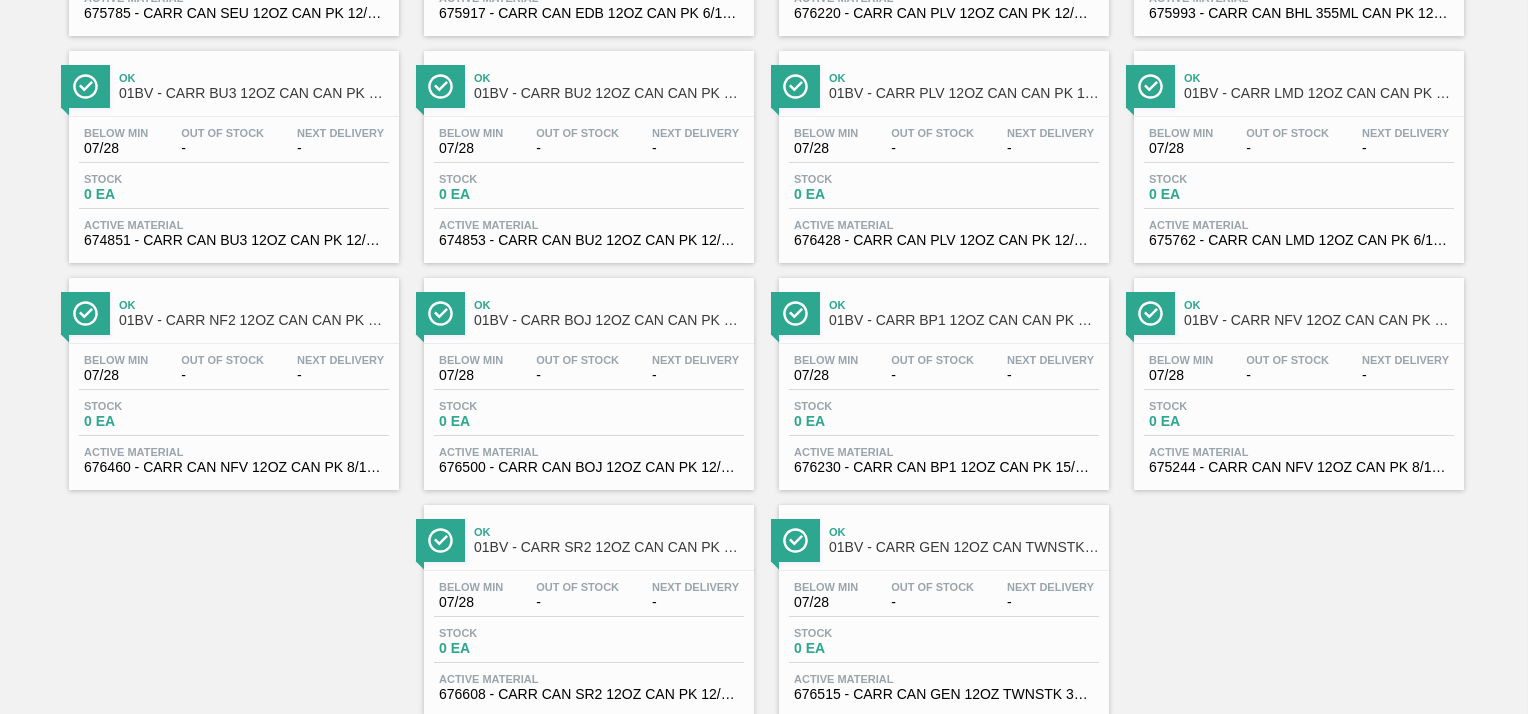 scroll, scrollTop: 2434, scrollLeft: 0, axis: vertical 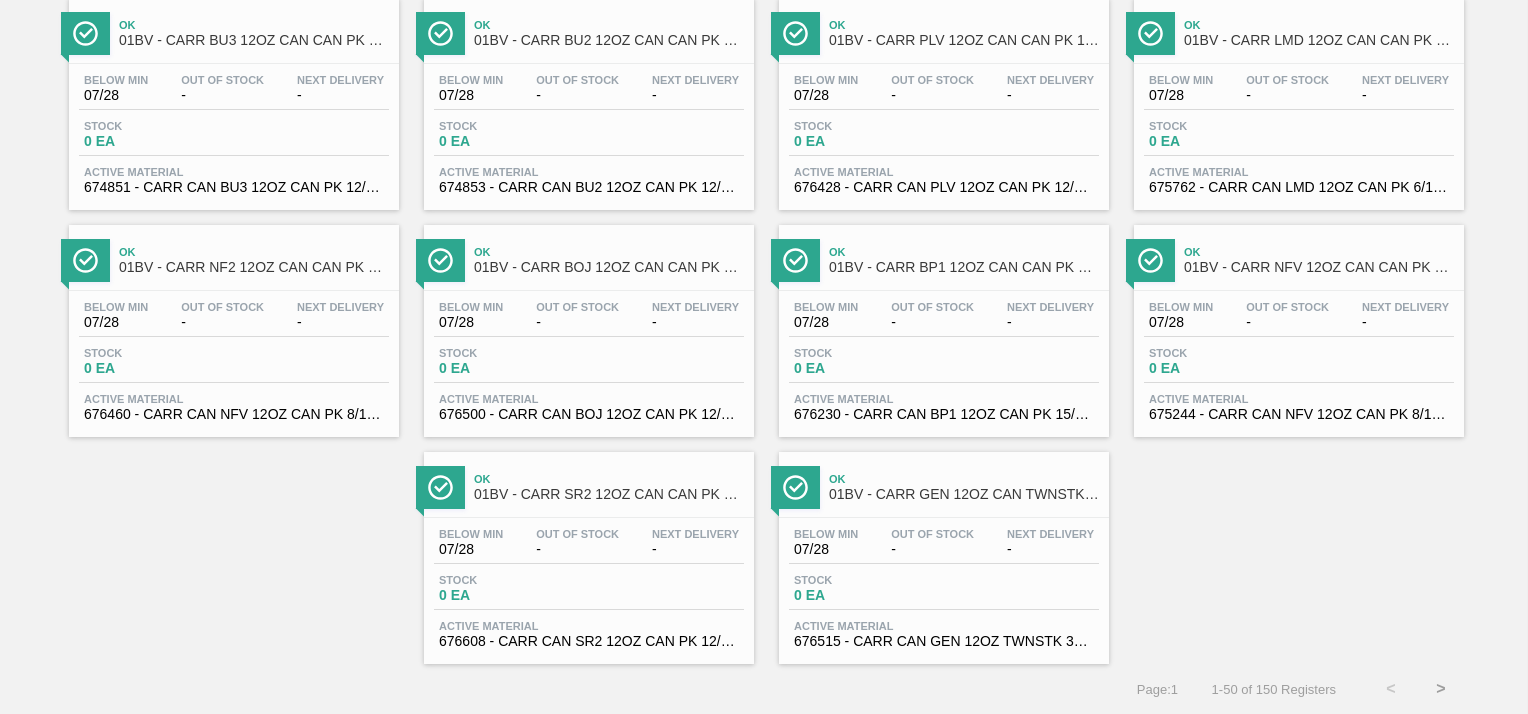click on ">" at bounding box center (1441, 689) 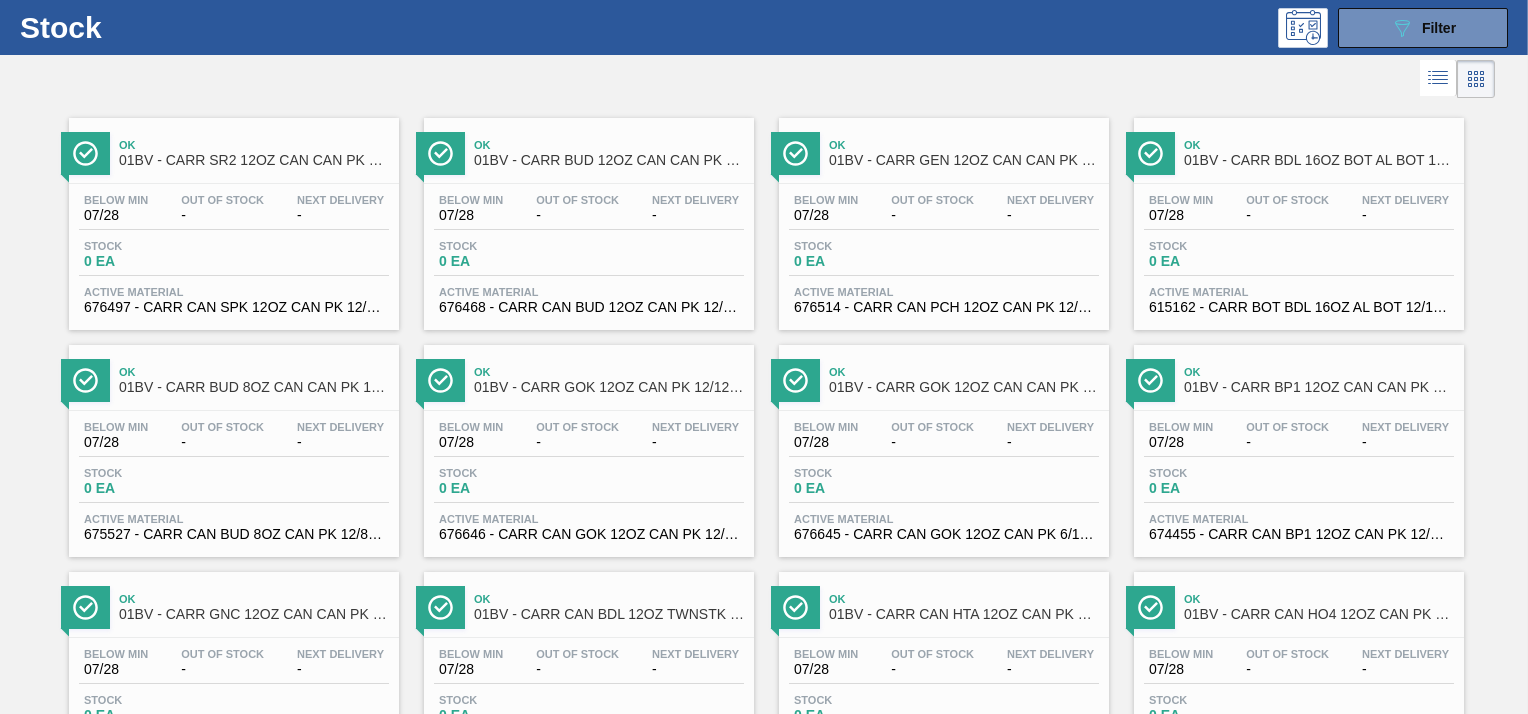 scroll, scrollTop: 0, scrollLeft: 0, axis: both 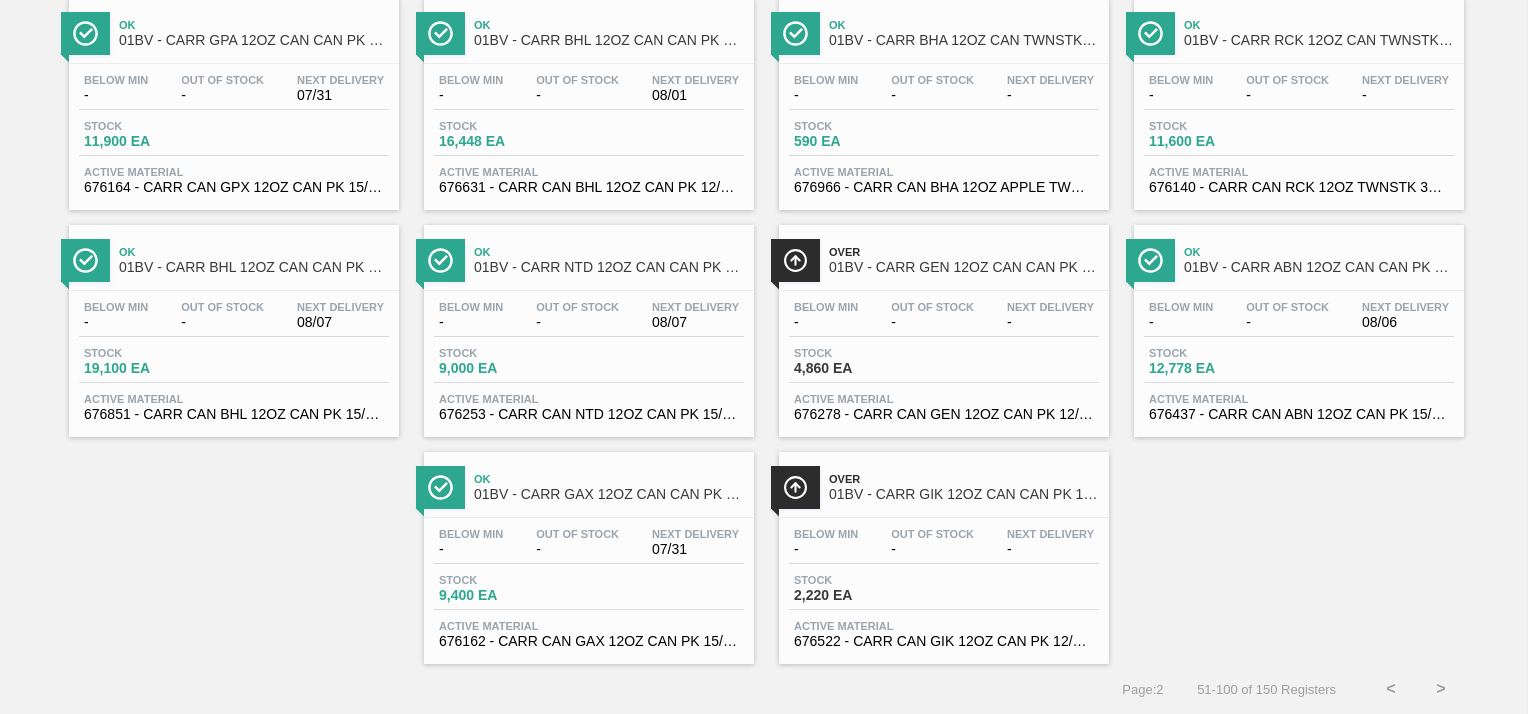 click on ">" at bounding box center (1441, 689) 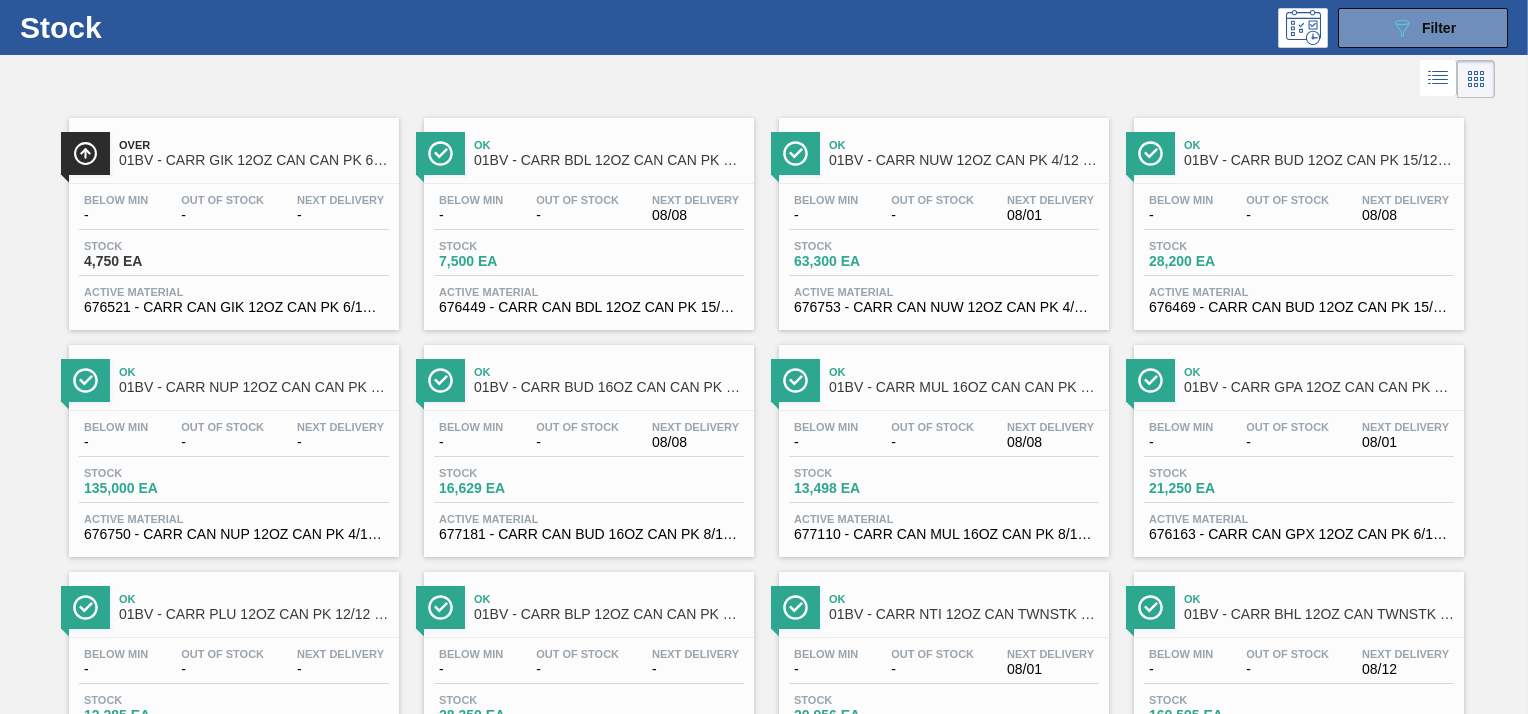 scroll, scrollTop: 0, scrollLeft: 0, axis: both 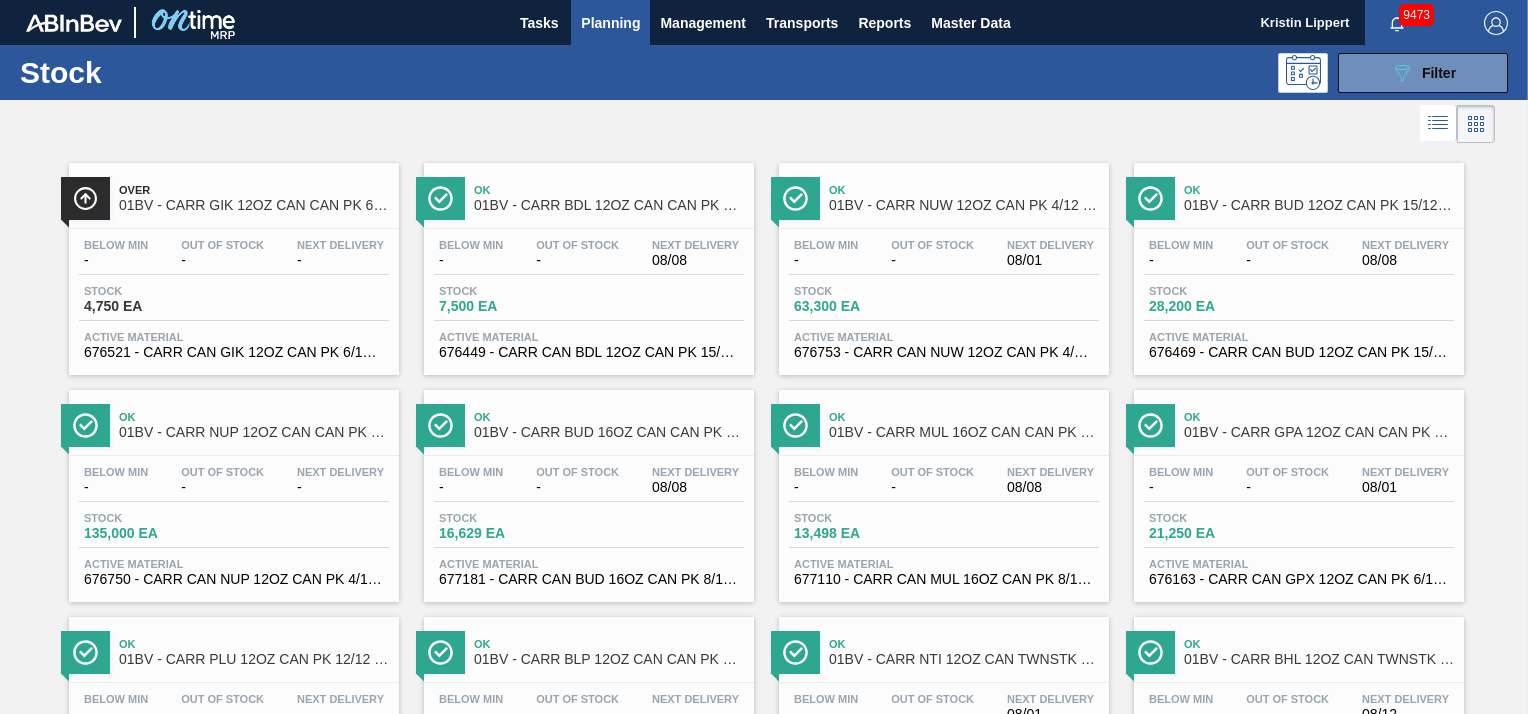 click at bounding box center [747, 124] 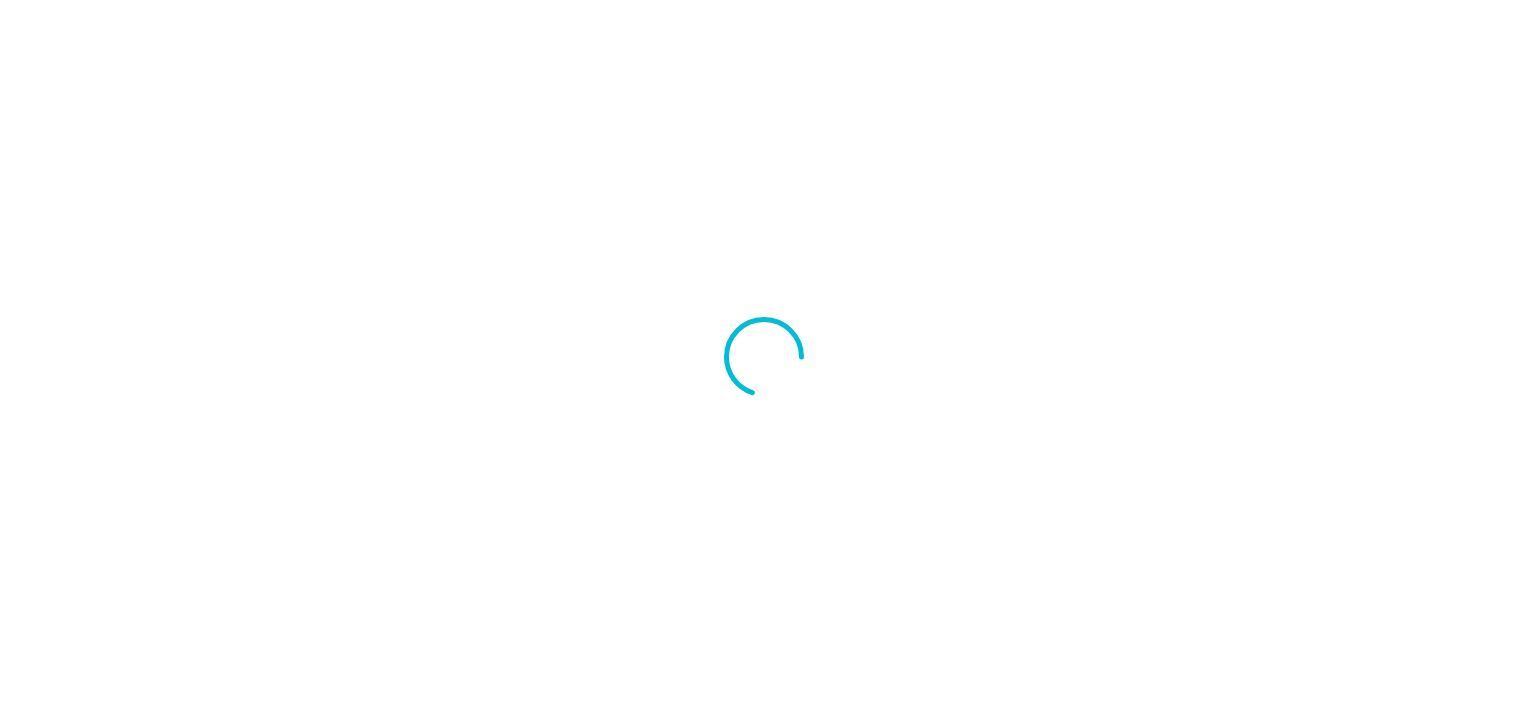 scroll, scrollTop: 0, scrollLeft: 0, axis: both 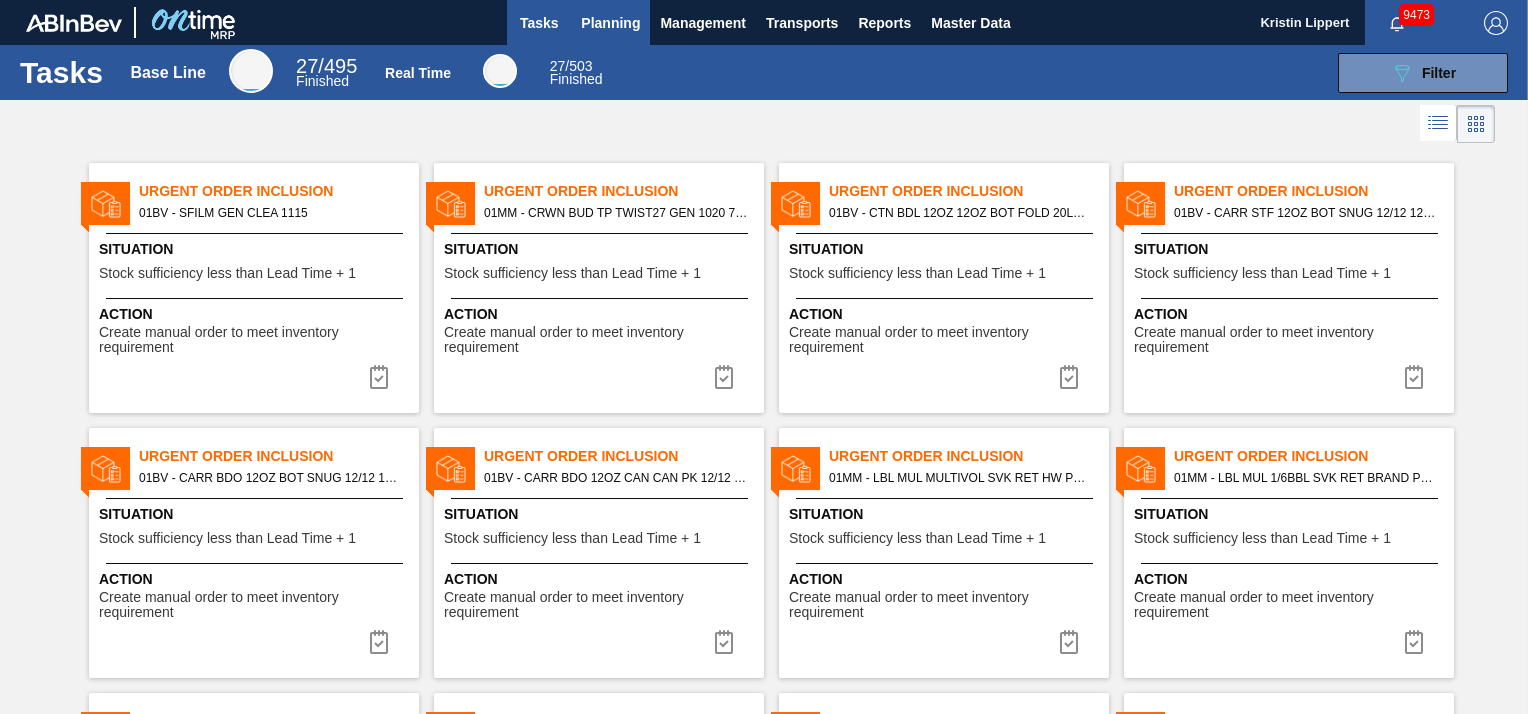 click on "Planning" at bounding box center [610, 23] 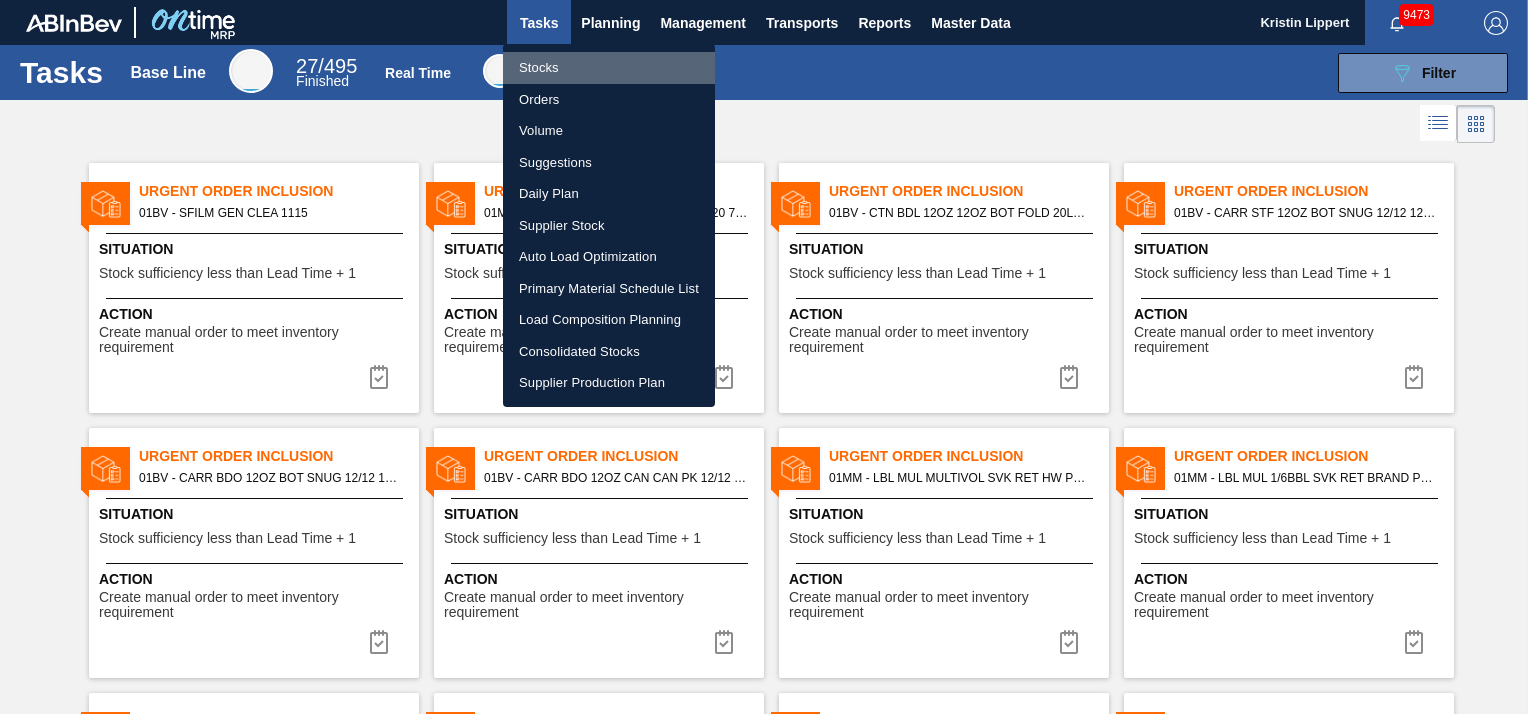 click on "Stocks" at bounding box center [609, 68] 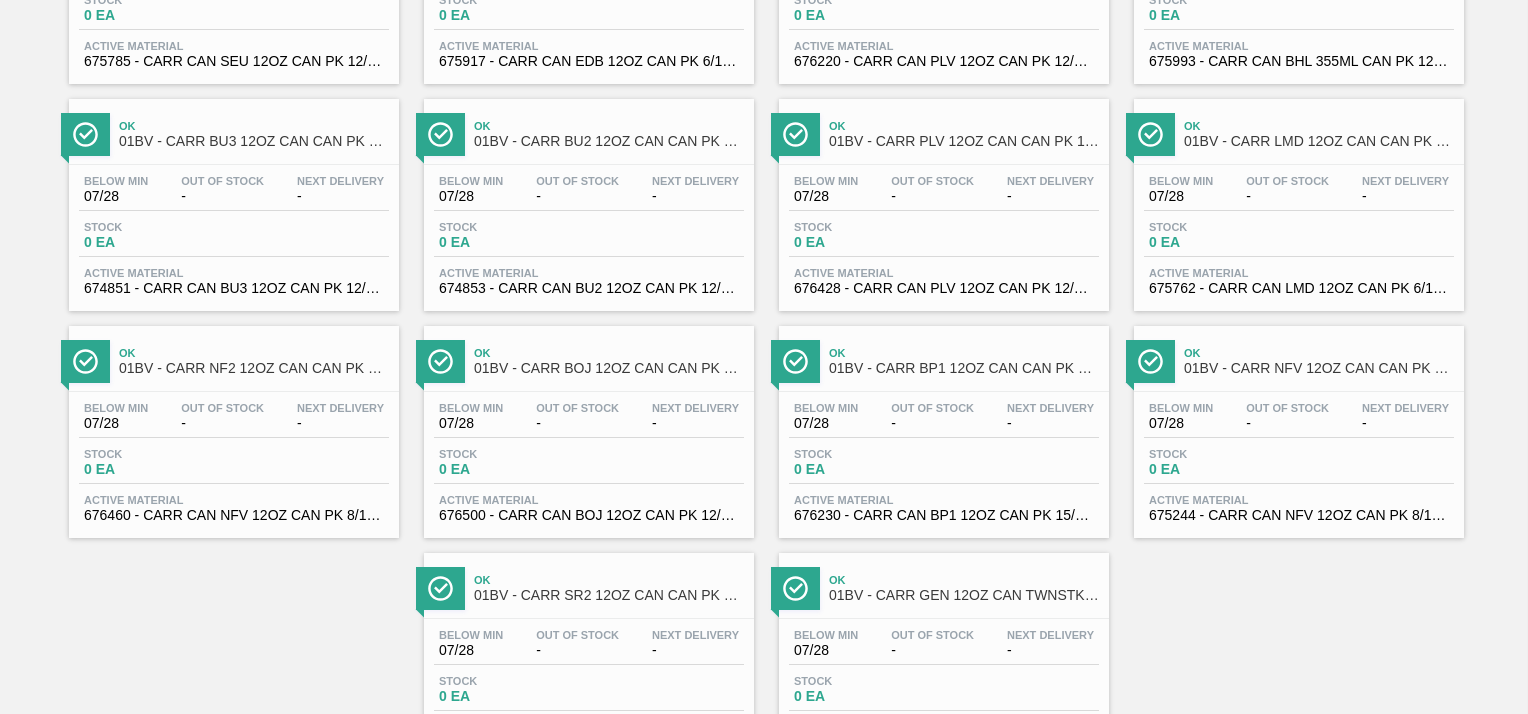scroll, scrollTop: 2434, scrollLeft: 0, axis: vertical 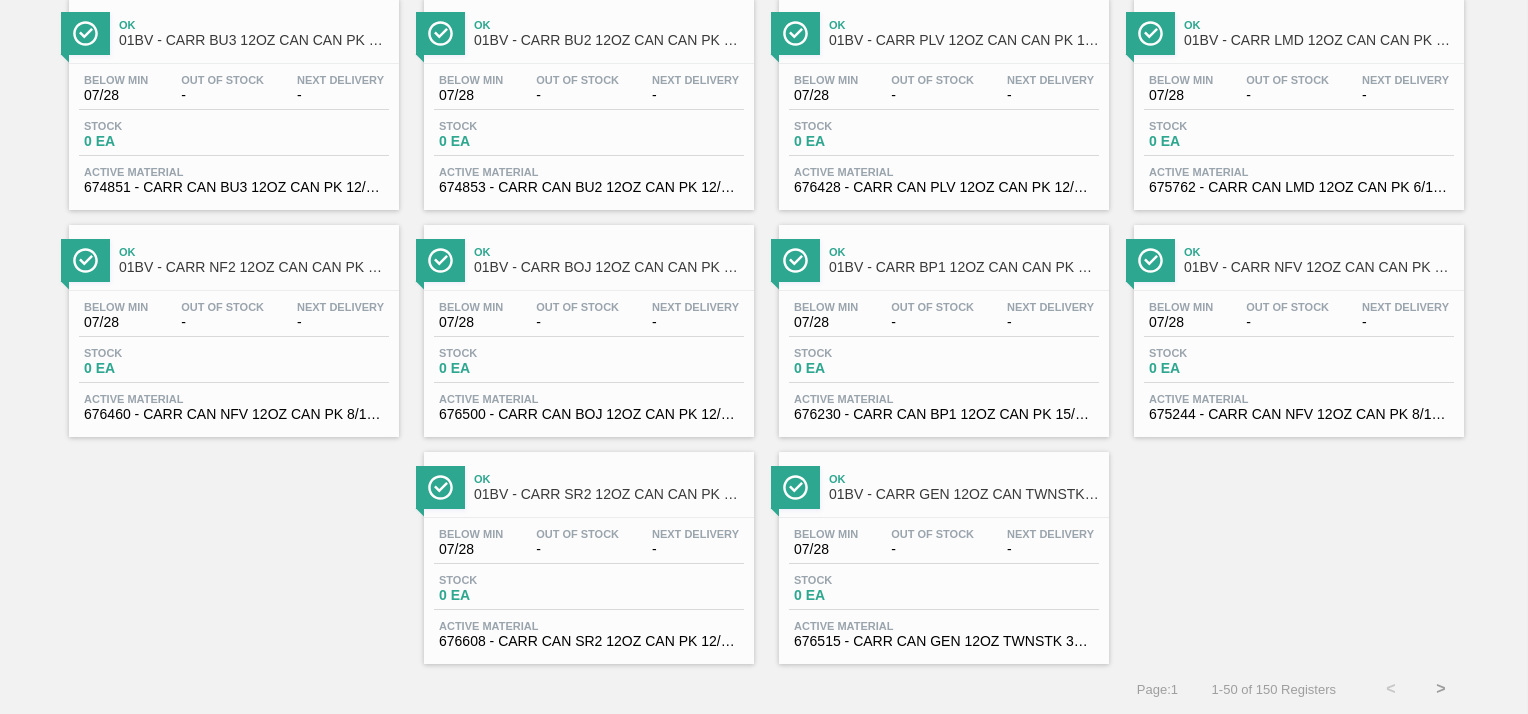 click on ">" at bounding box center (1441, 689) 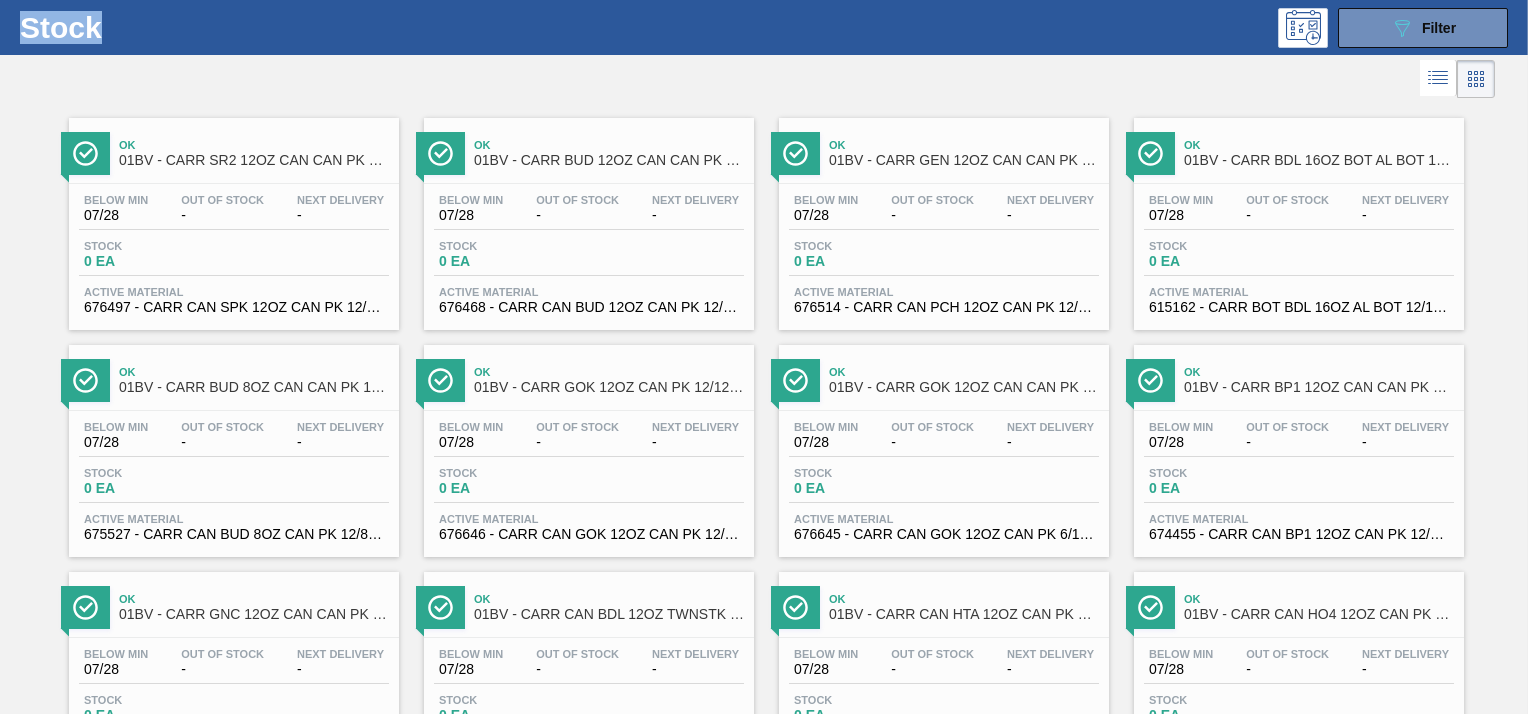 scroll, scrollTop: 0, scrollLeft: 0, axis: both 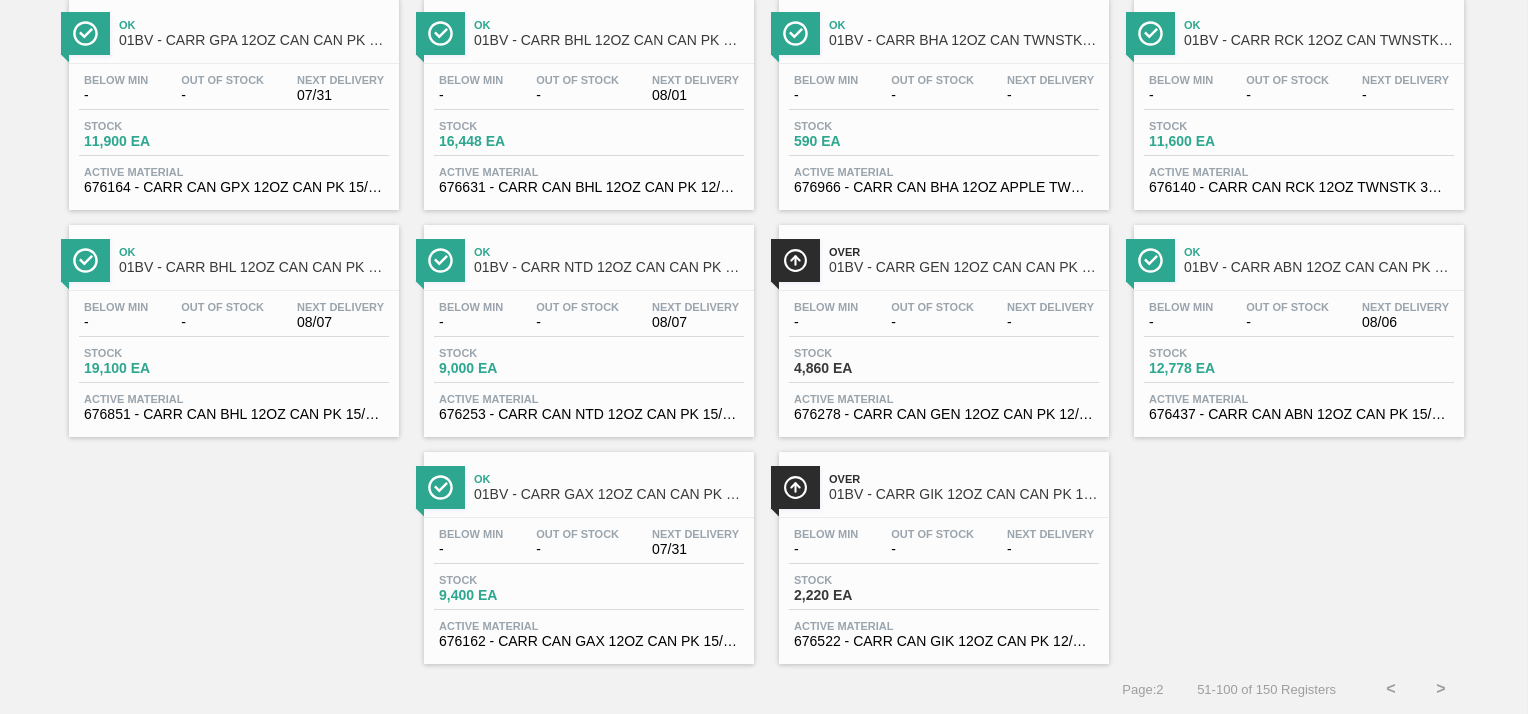 click on ">" at bounding box center [1441, 689] 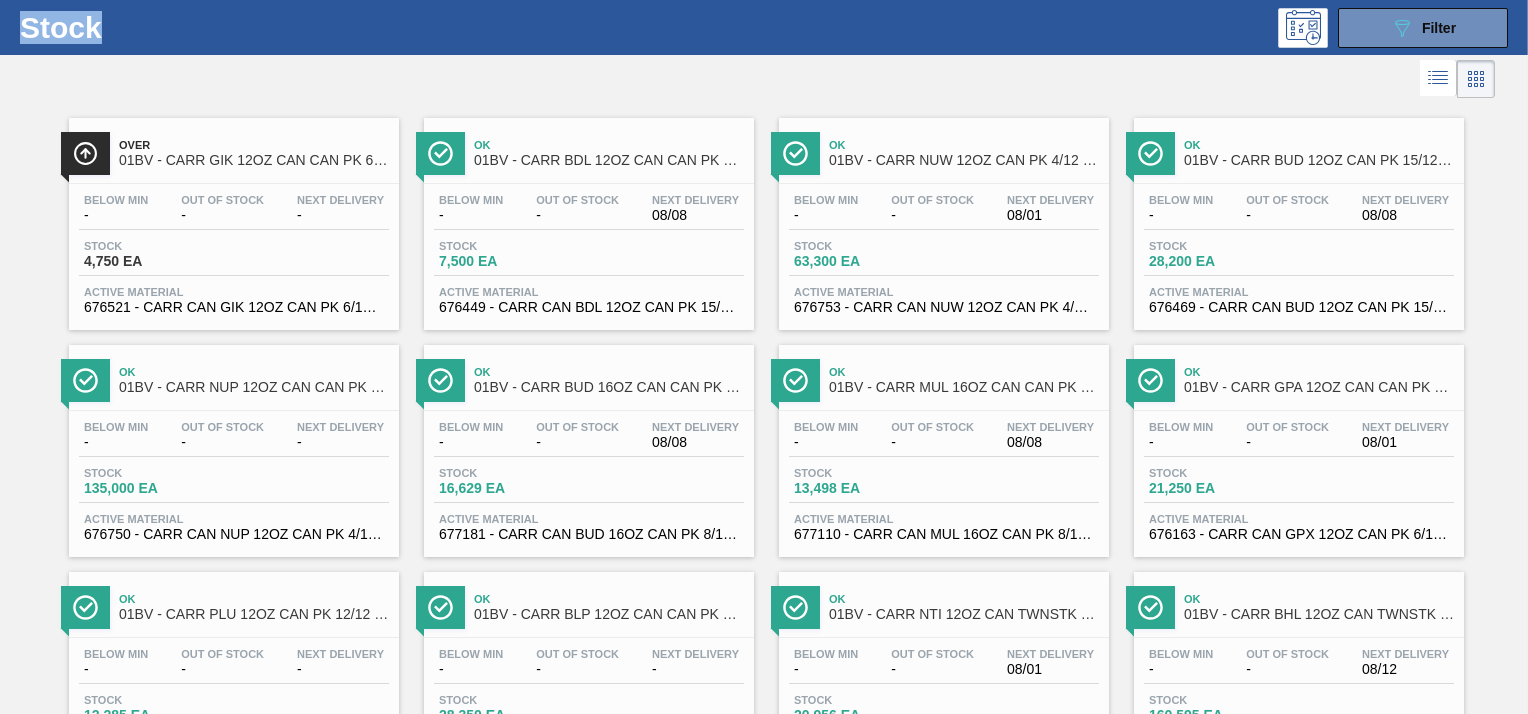 scroll, scrollTop: 0, scrollLeft: 0, axis: both 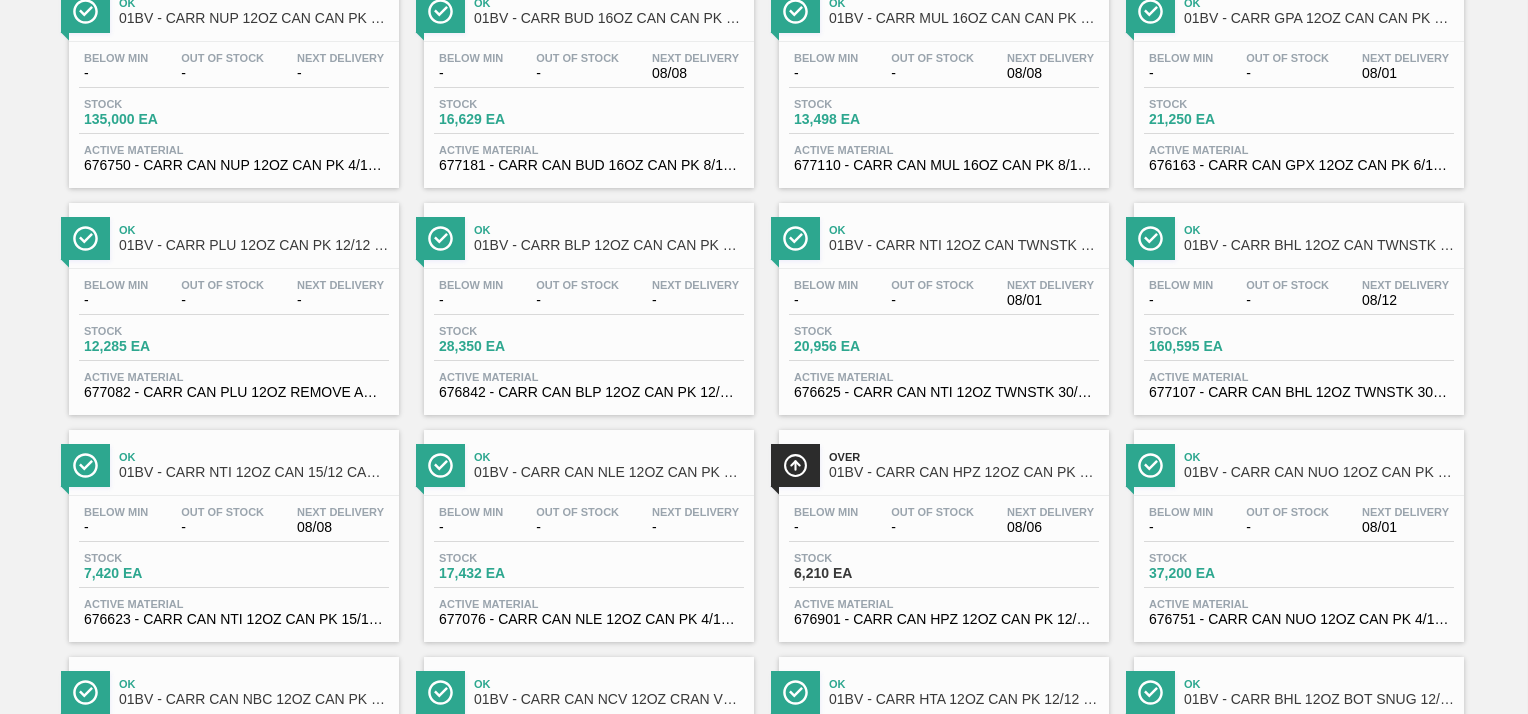 click on "01BV - CARR BHL 12OZ CAN TWNSTK 30/12 CAN AQUEOUS" at bounding box center [1319, 245] 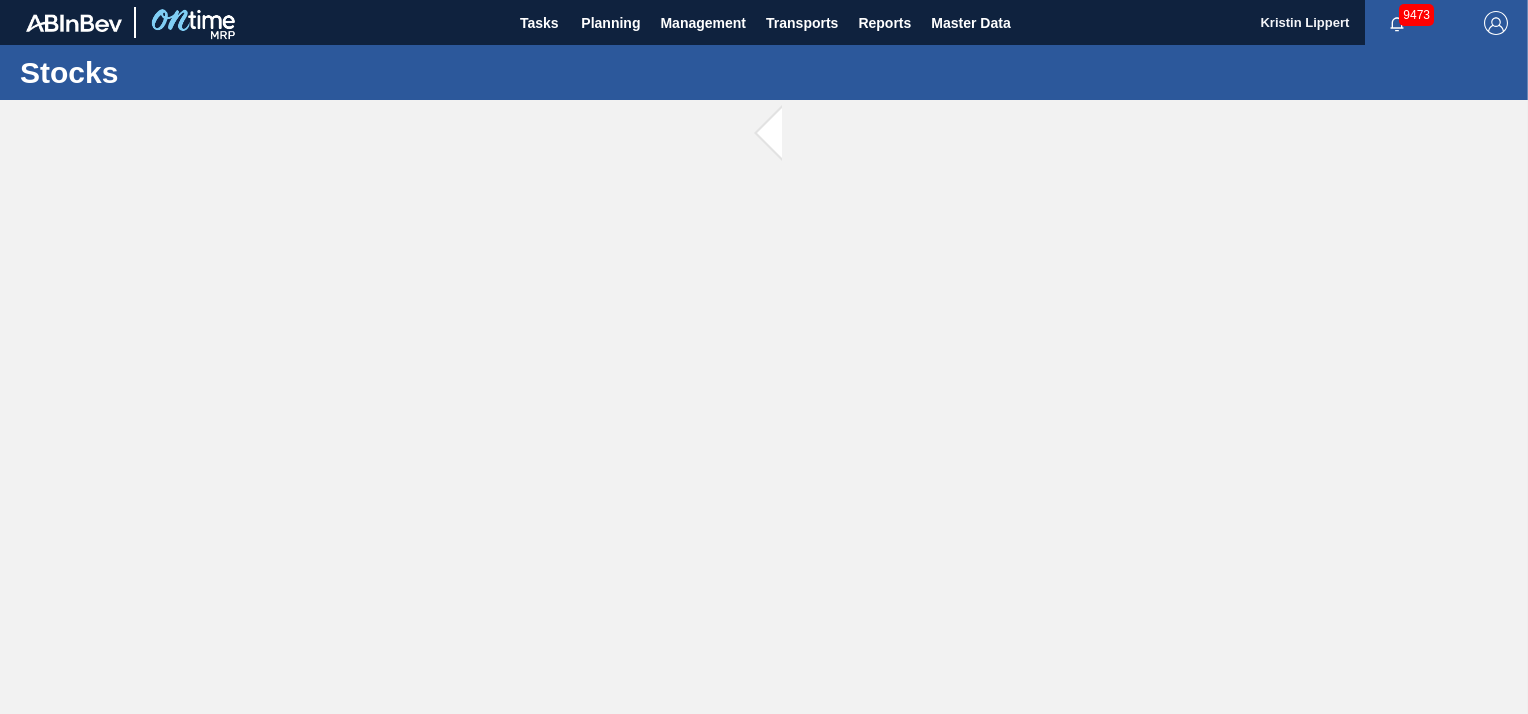 scroll, scrollTop: 0, scrollLeft: 0, axis: both 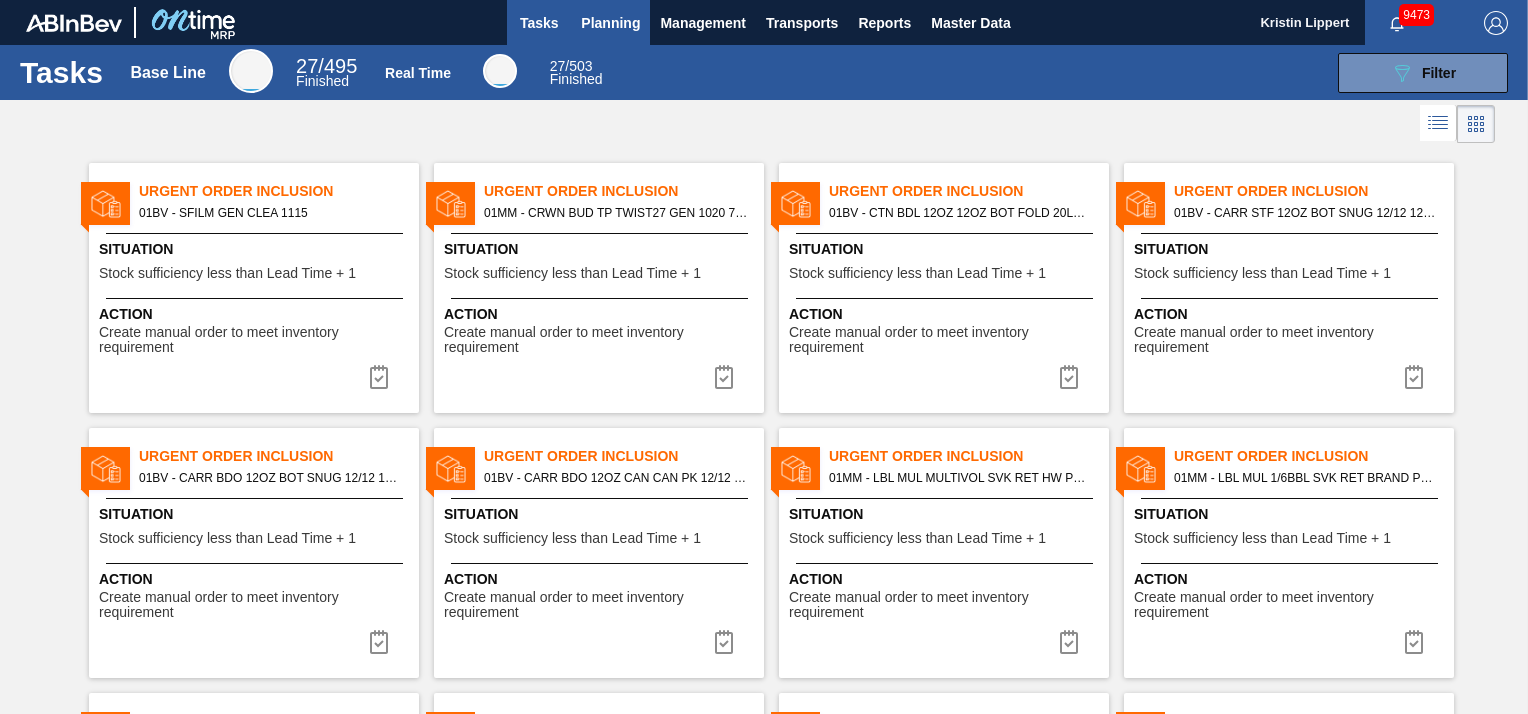 click on "Planning" at bounding box center (610, 23) 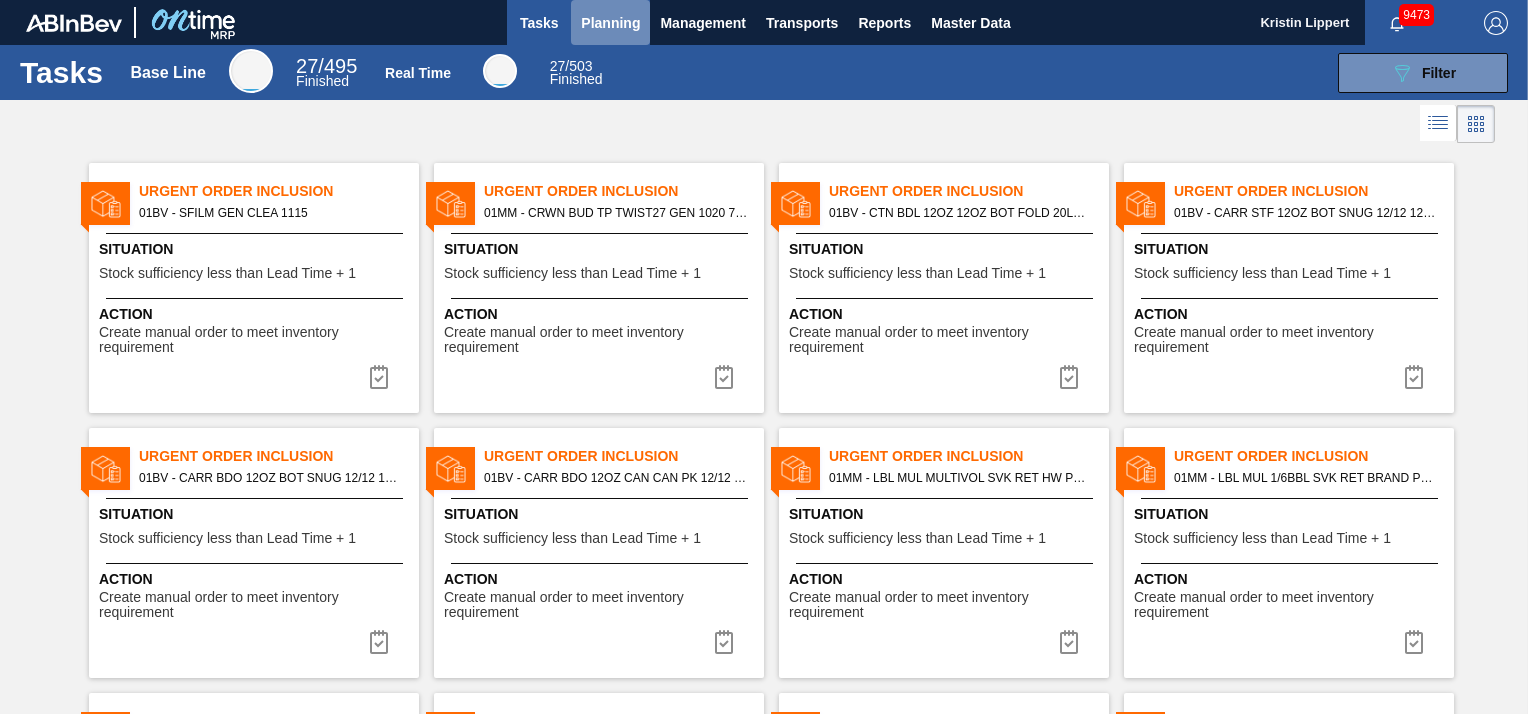 click on "Planning" at bounding box center (610, 23) 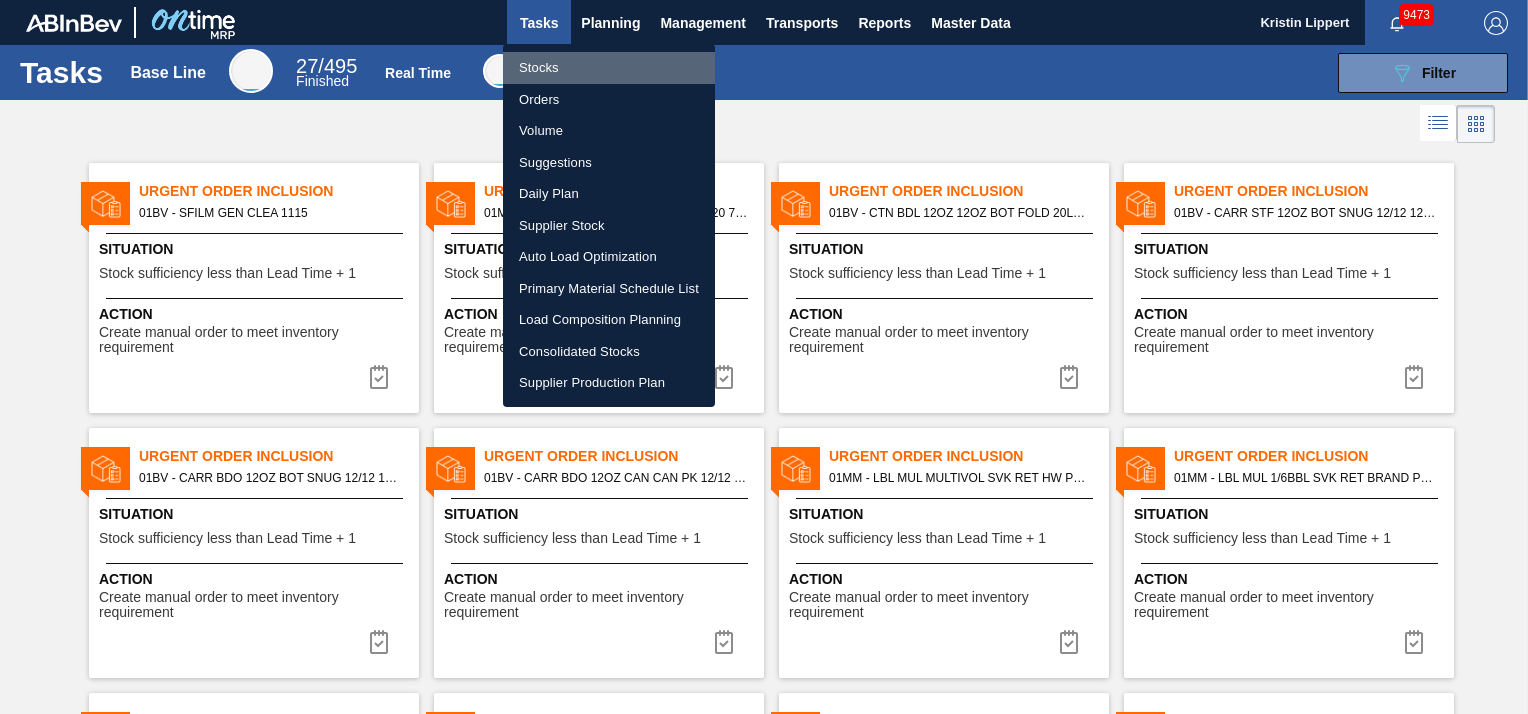 click on "Stocks" at bounding box center [609, 68] 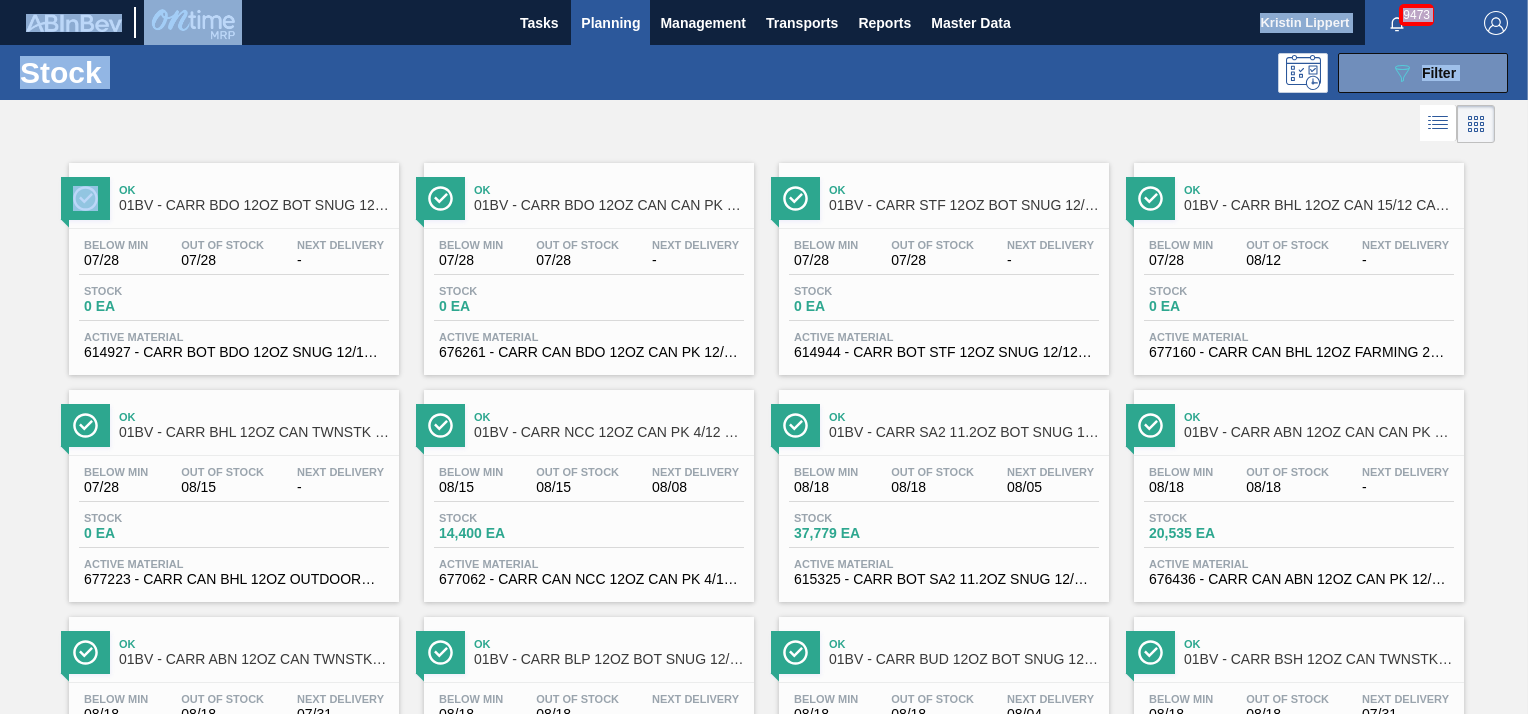 drag, startPoint x: 1523, startPoint y: 127, endPoint x: 1529, endPoint y: 162, distance: 35.510563 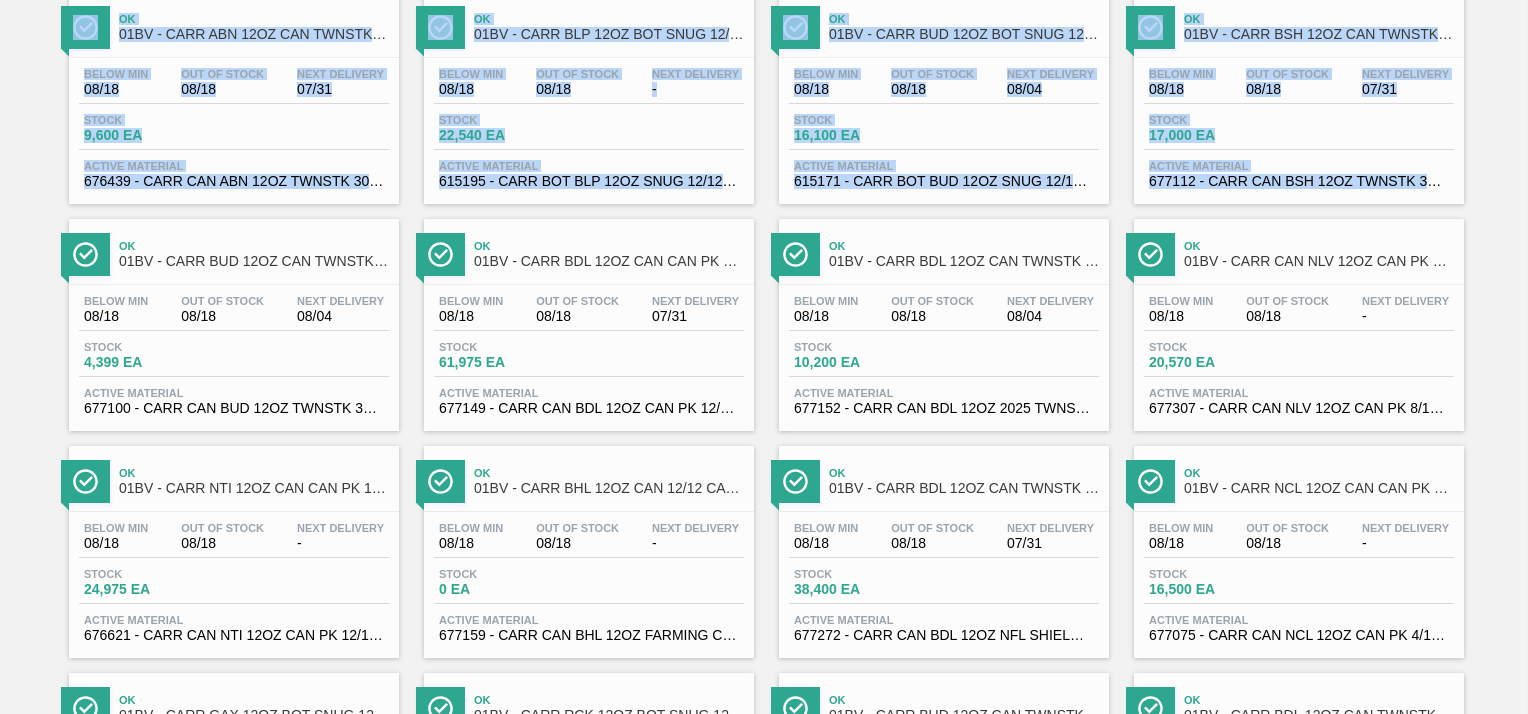 drag, startPoint x: 1524, startPoint y: 186, endPoint x: 1534, endPoint y: 321, distance: 135.36986 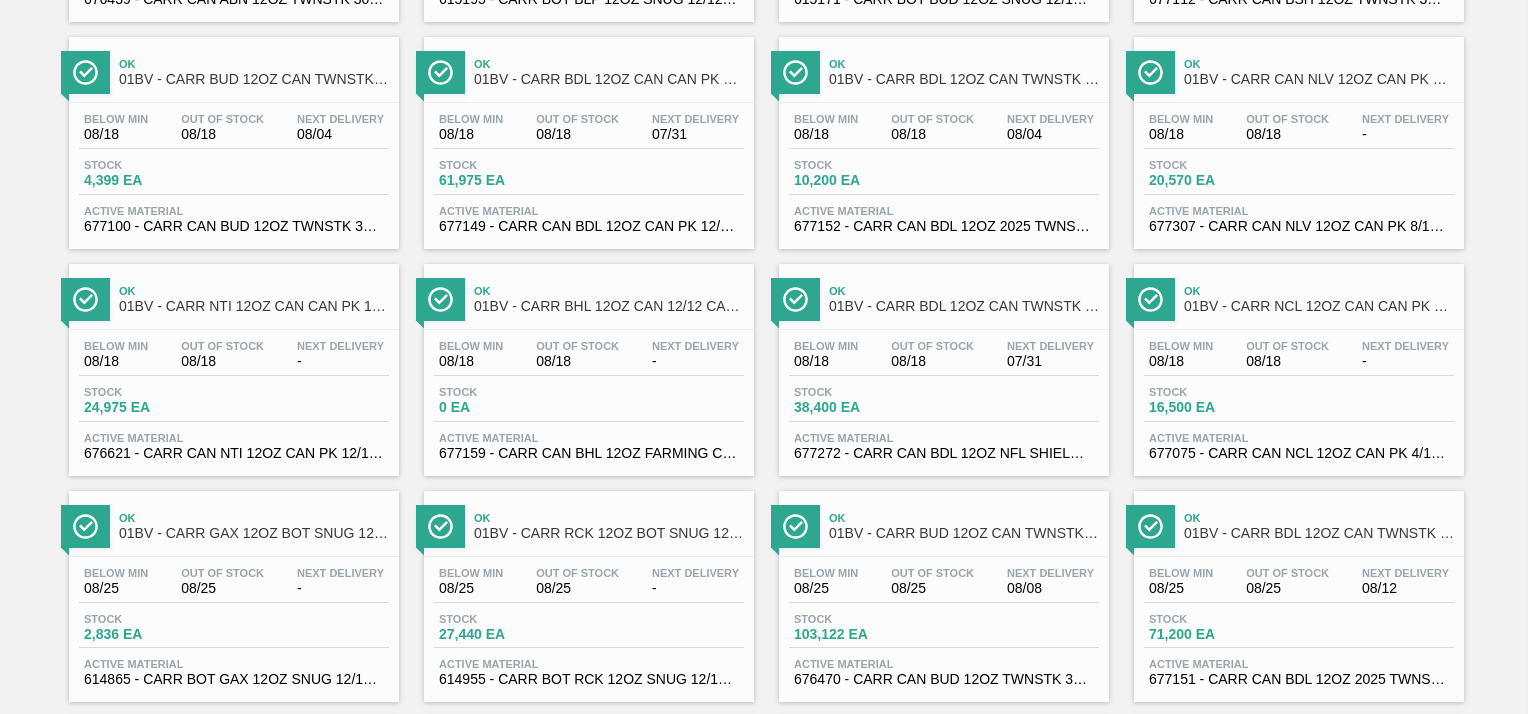 scroll, scrollTop: 869, scrollLeft: 0, axis: vertical 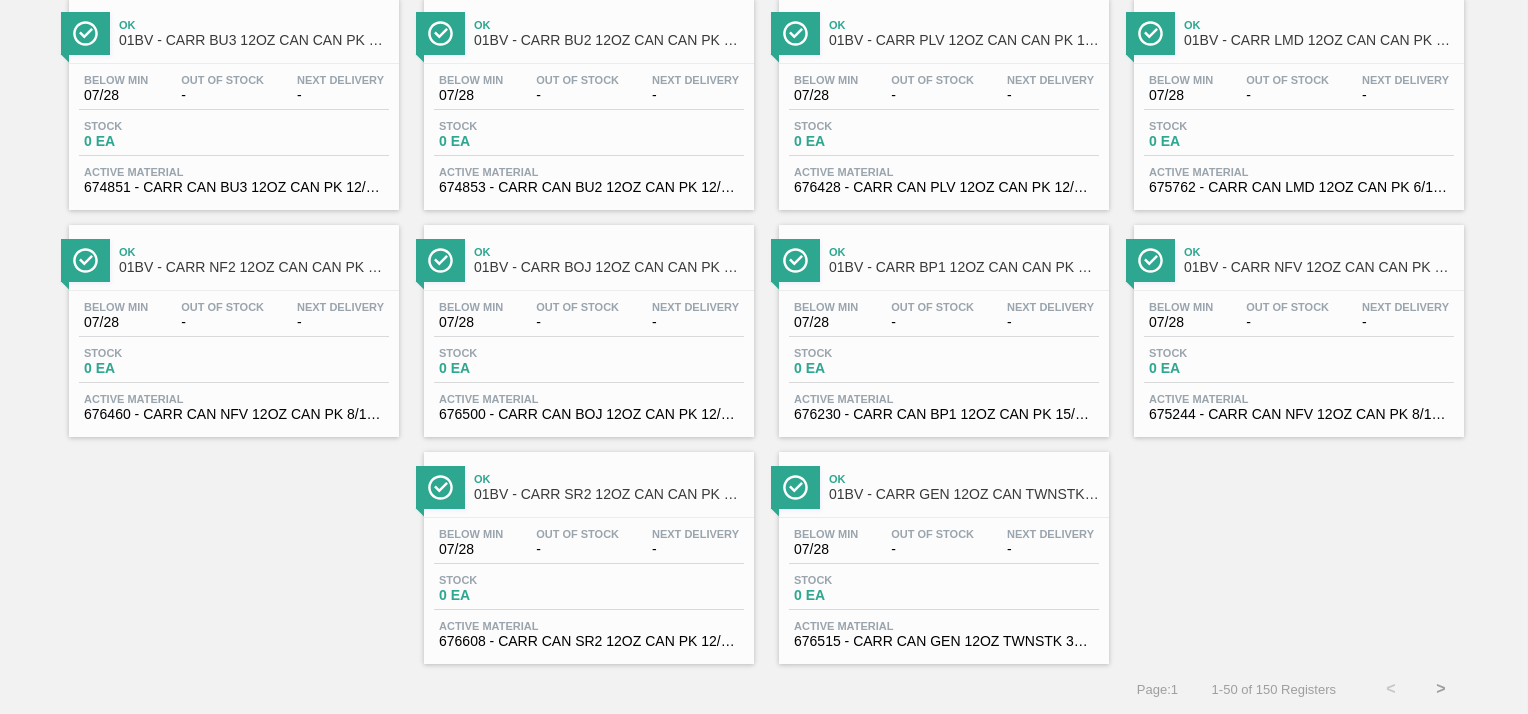 click on ">" at bounding box center [1441, 689] 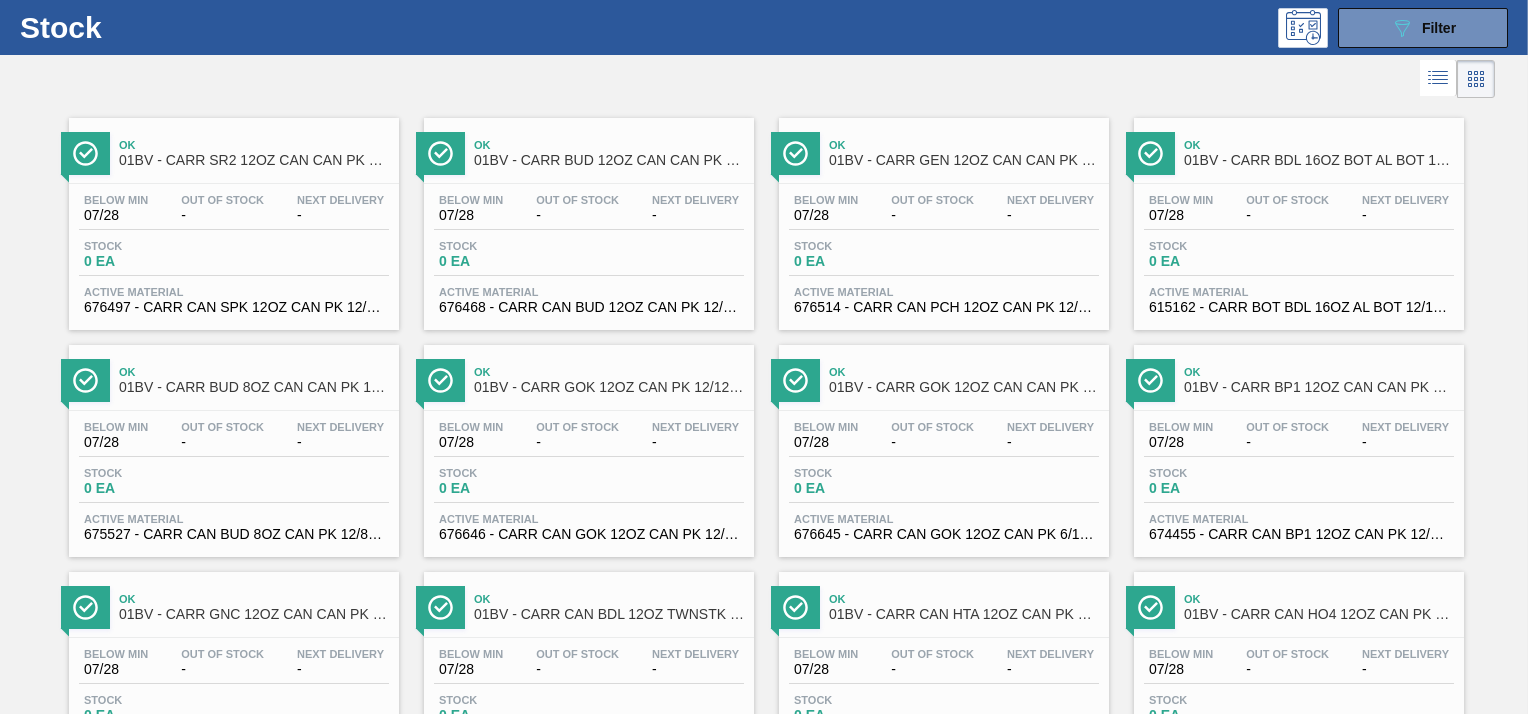 scroll, scrollTop: 0, scrollLeft: 0, axis: both 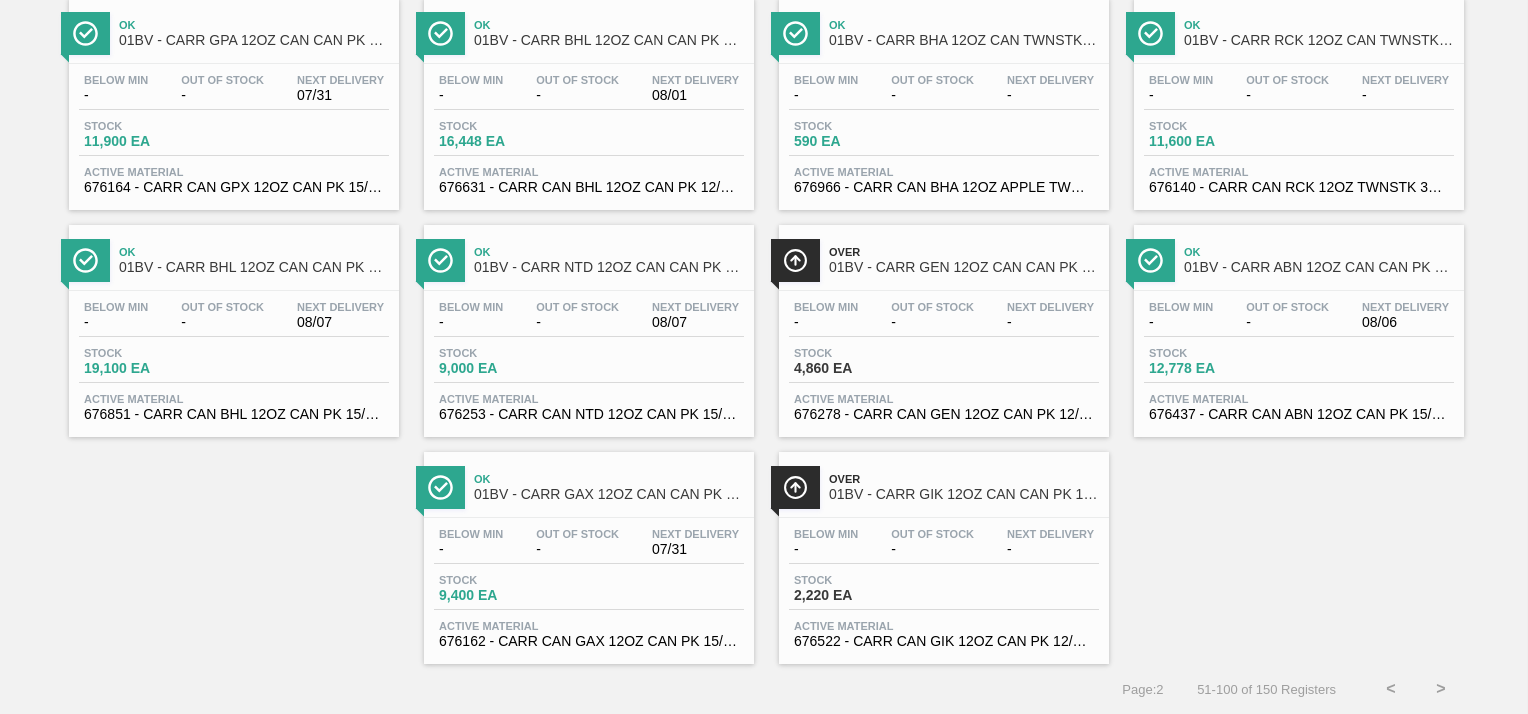 click on ">" at bounding box center (1441, 689) 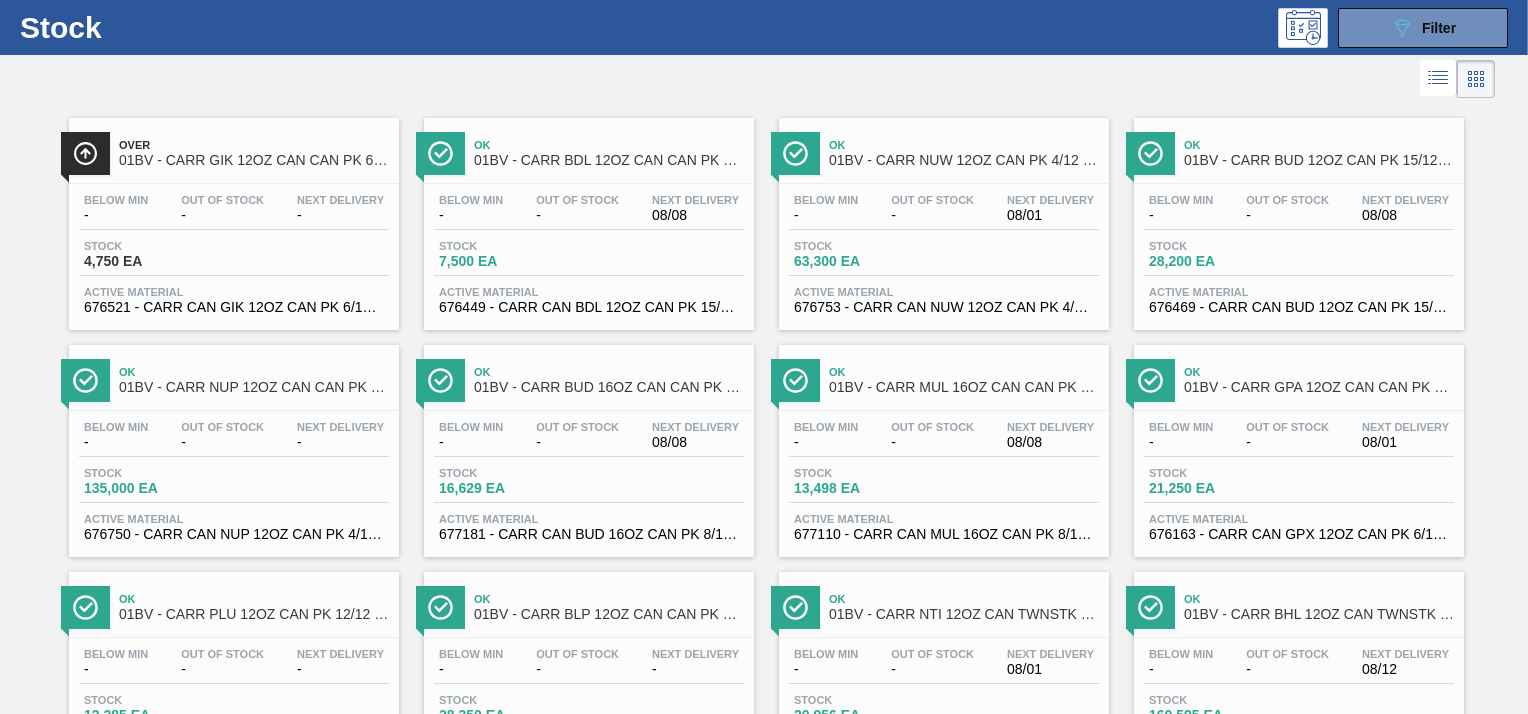 scroll, scrollTop: 0, scrollLeft: 0, axis: both 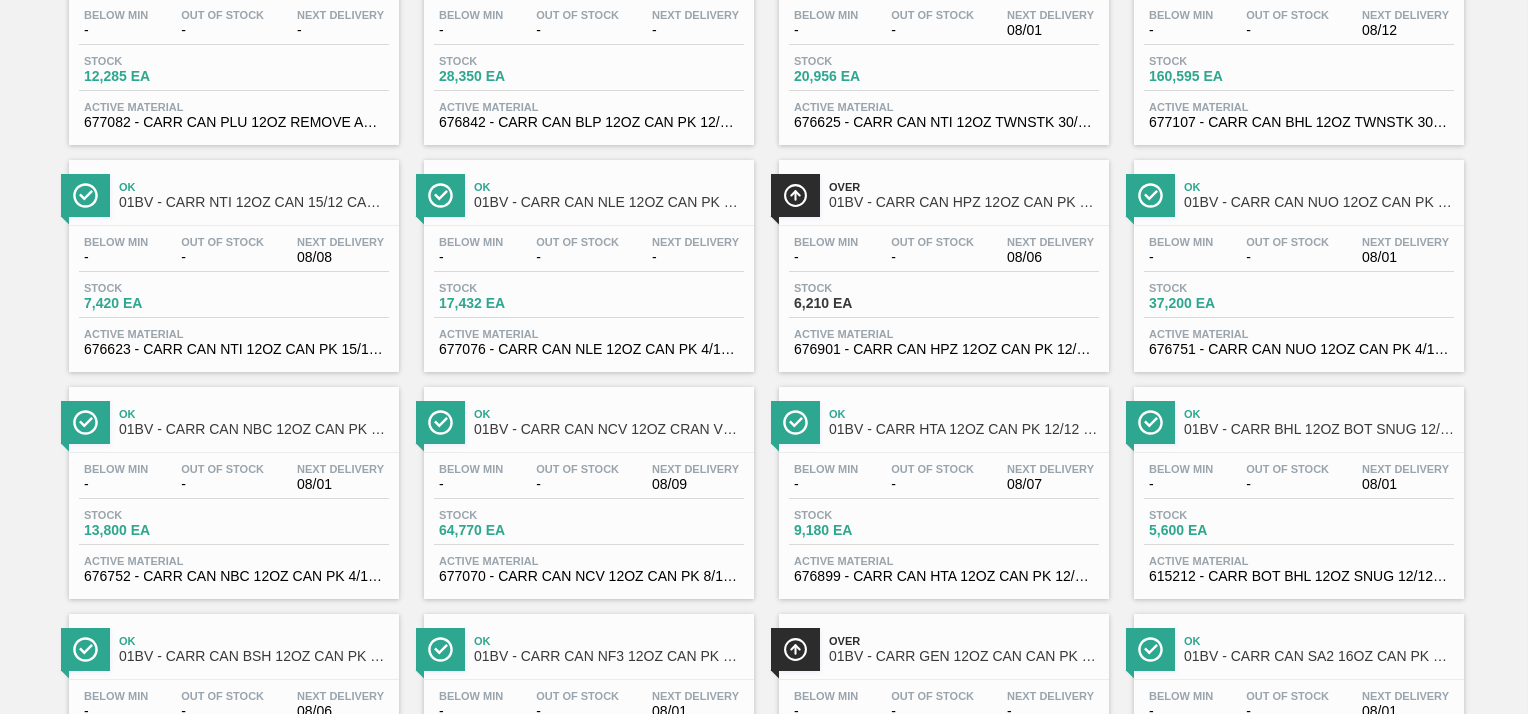 click on "01BV - CARR NTI 12OZ CAN 15/12 CAN PK" at bounding box center [254, 202] 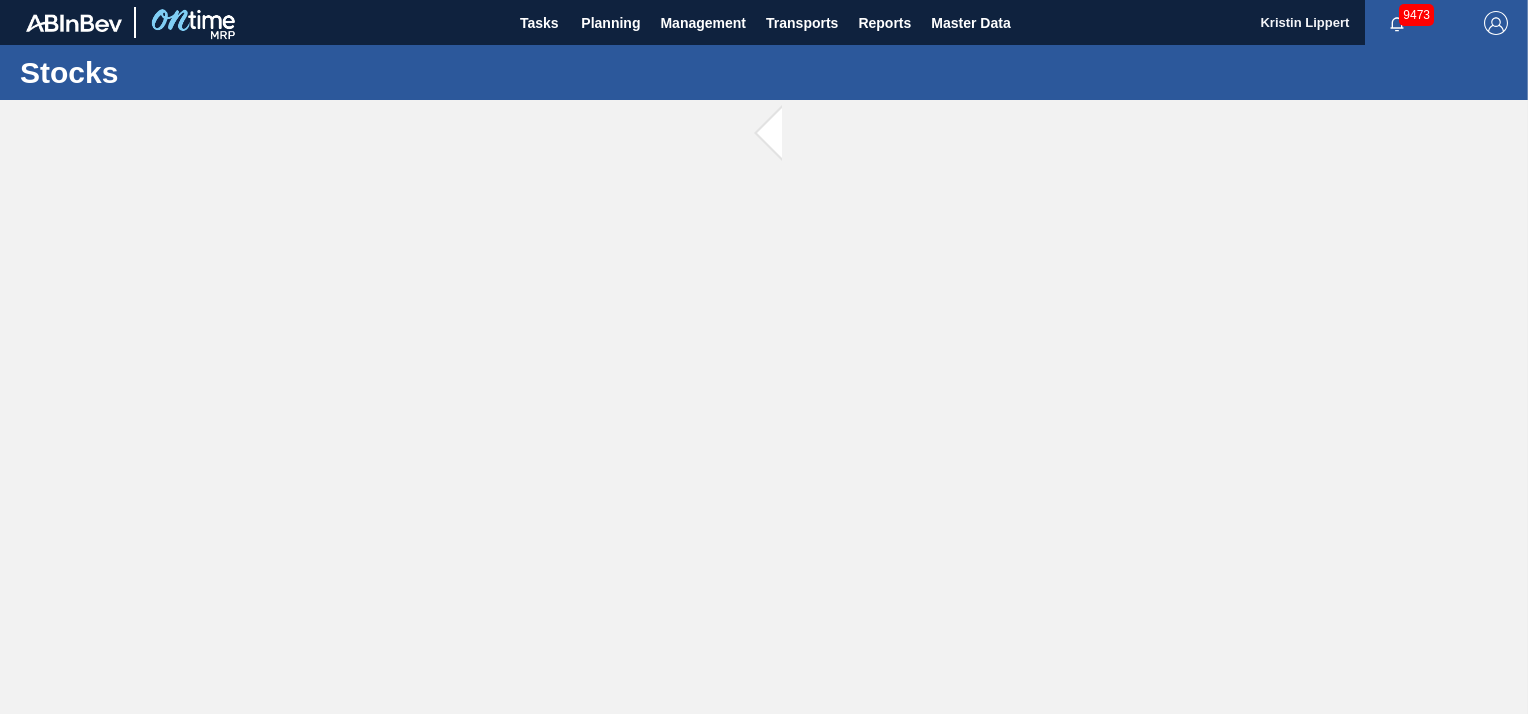 scroll, scrollTop: 0, scrollLeft: 0, axis: both 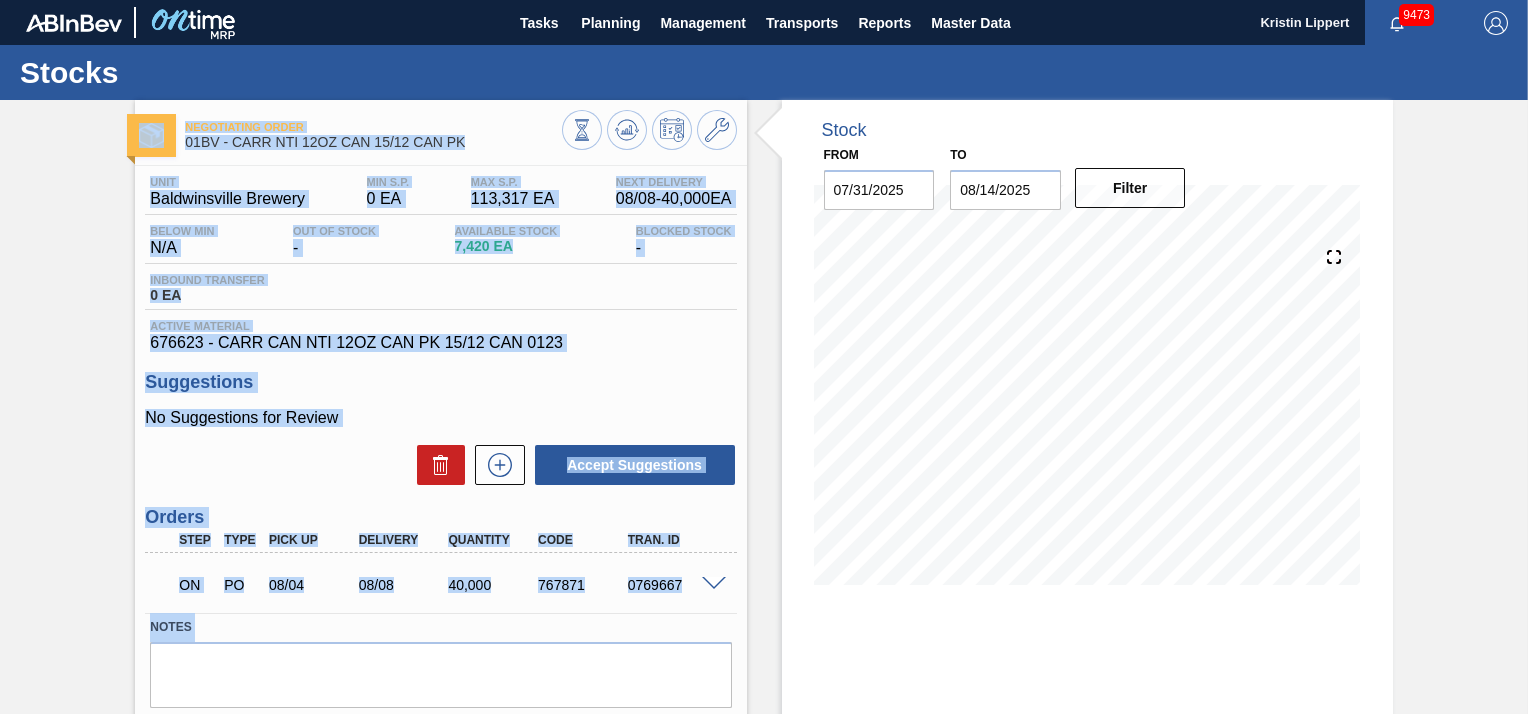 click on "Inbound Transfer 0 EA" at bounding box center (440, 292) 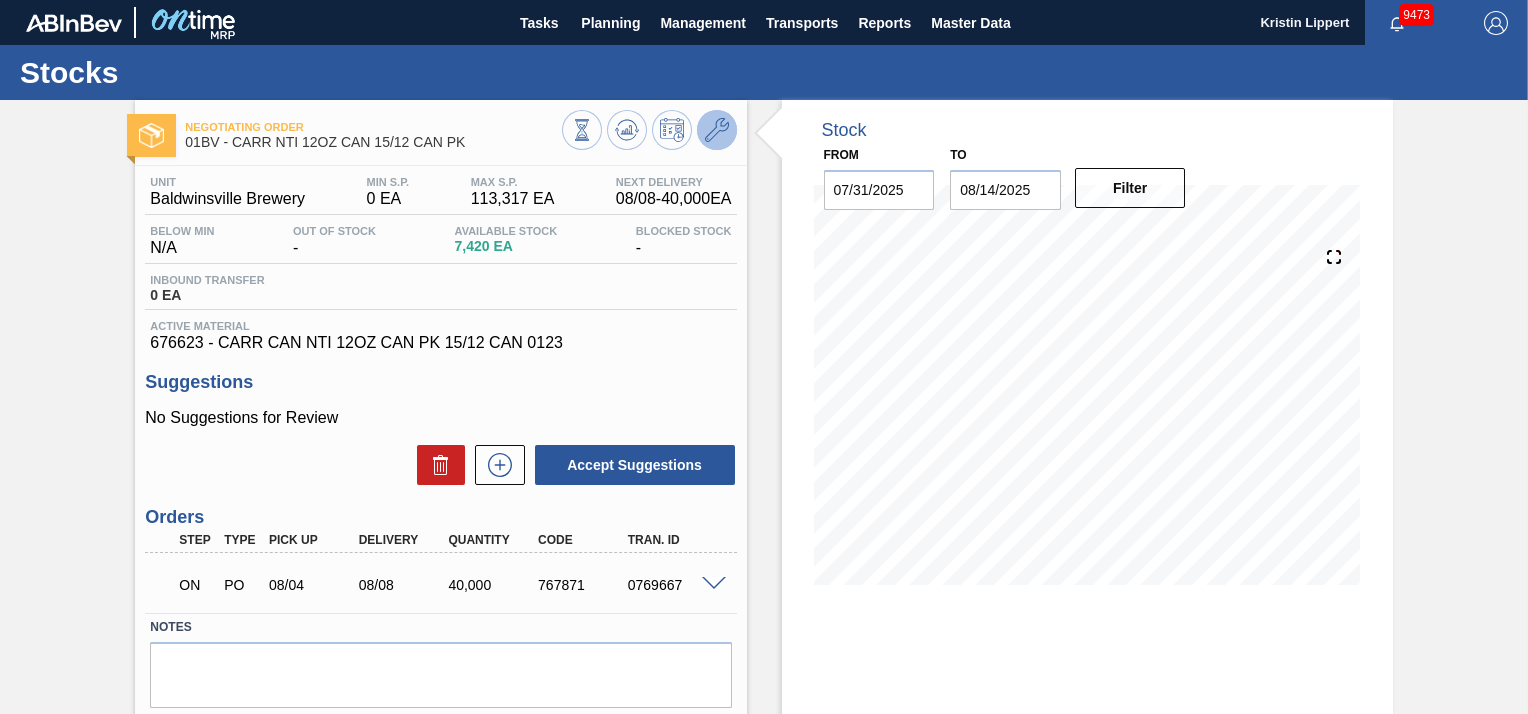 click 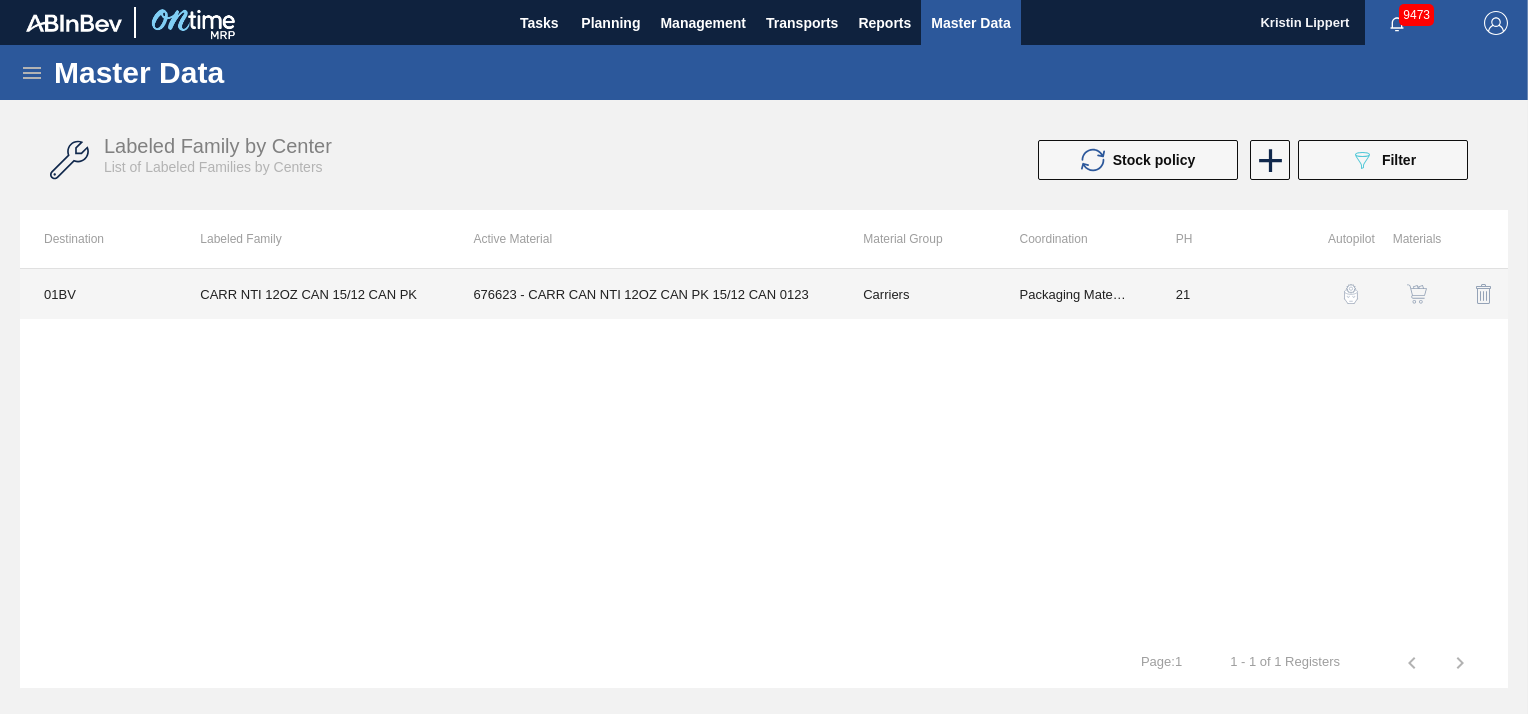 click on "676623 - CARR CAN NTI 12OZ CAN PK 15/12 CAN 0123" at bounding box center [644, 294] 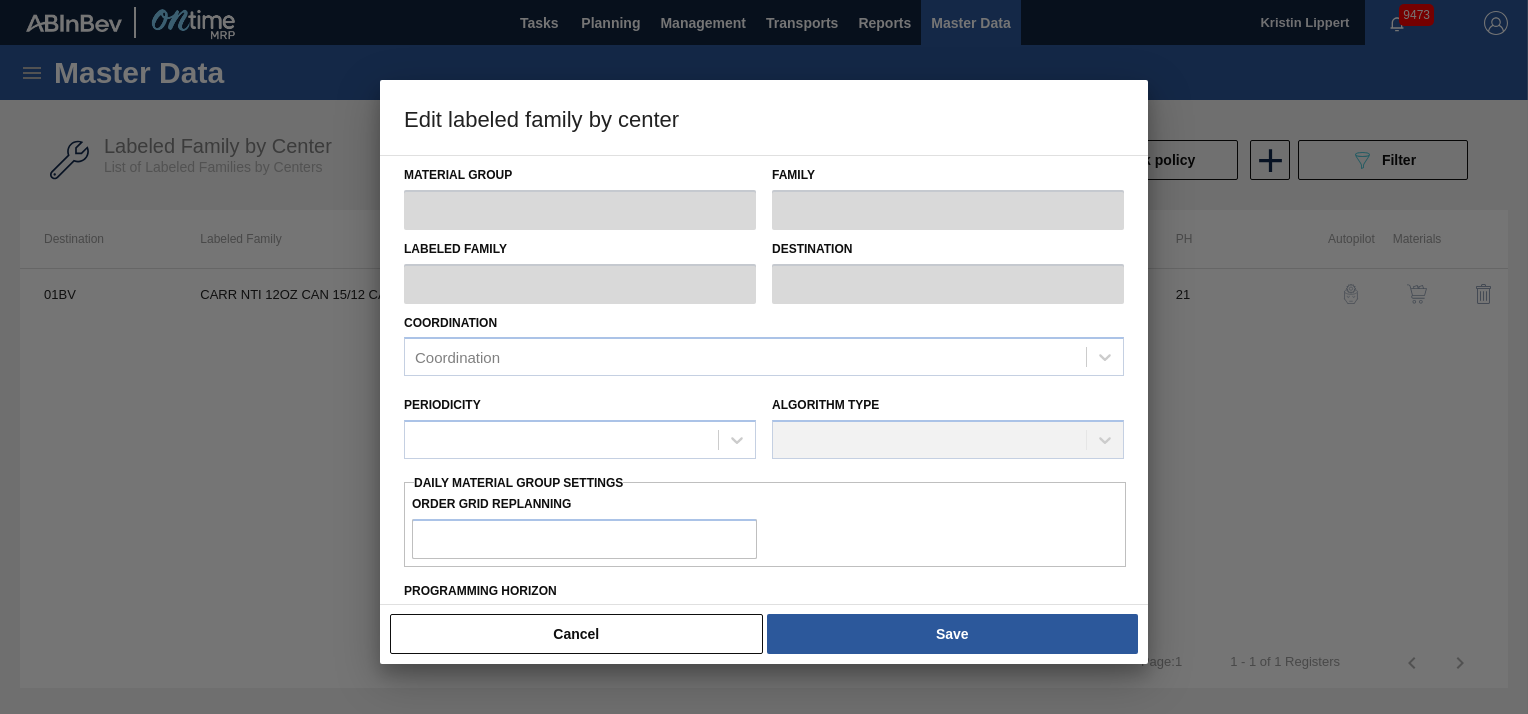 type on "Carriers" 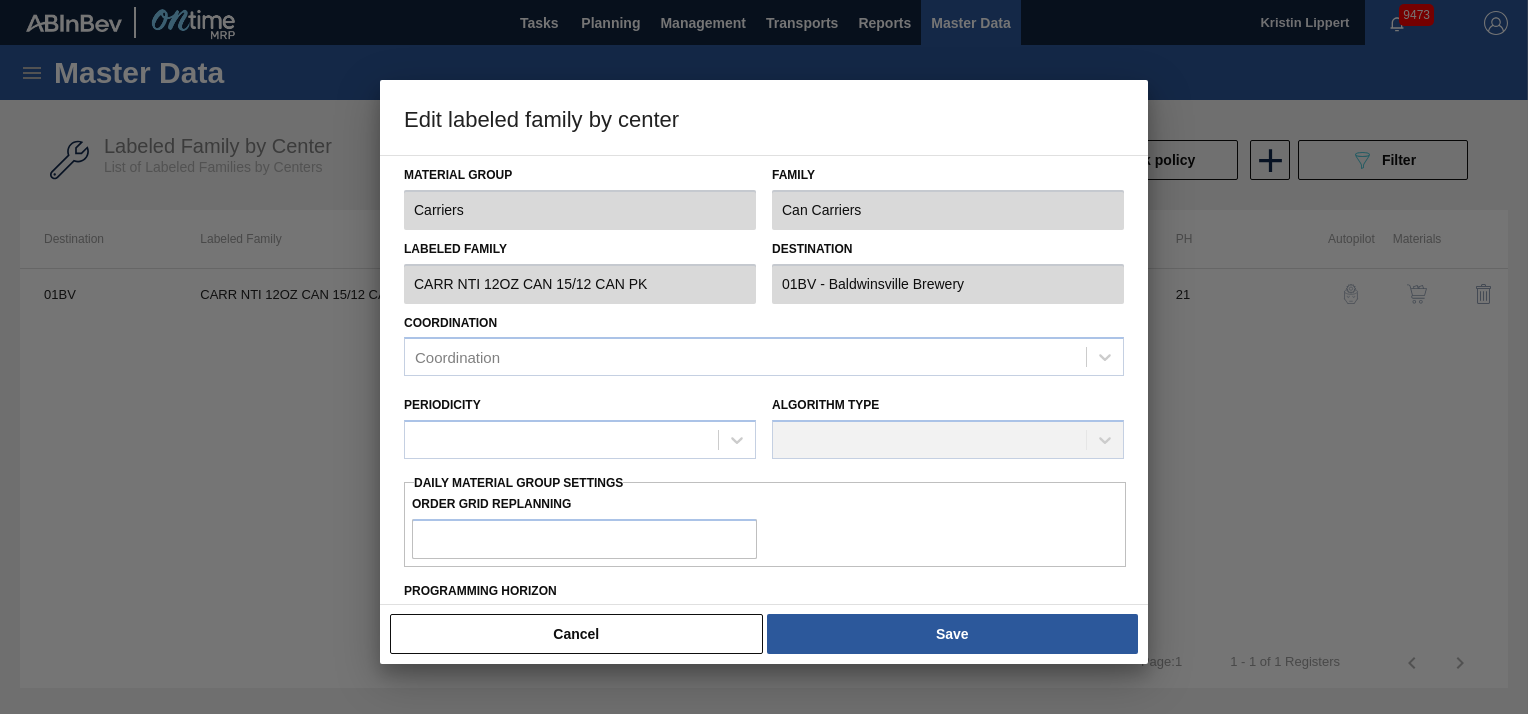 checkbox on "true" 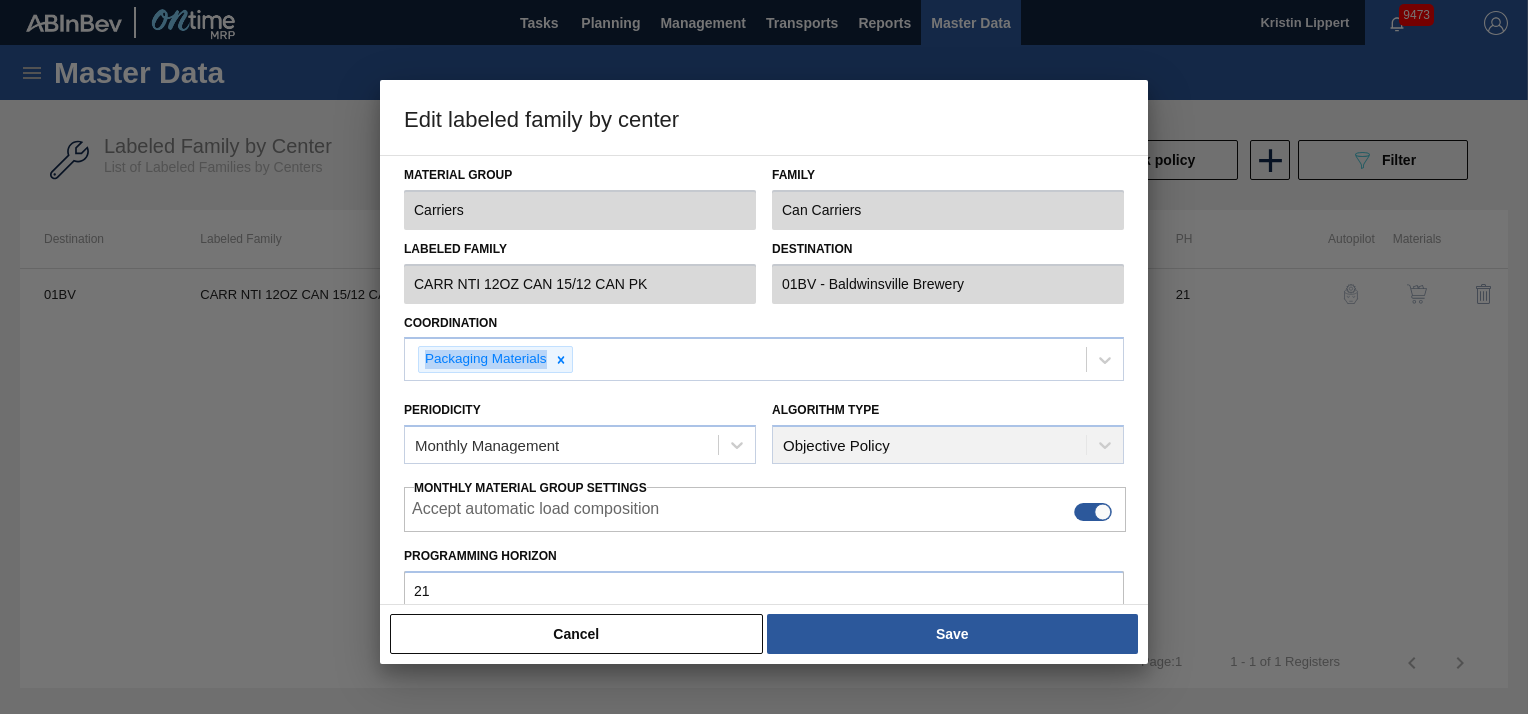 drag, startPoint x: 1143, startPoint y: 308, endPoint x: 1144, endPoint y: 345, distance: 37.01351 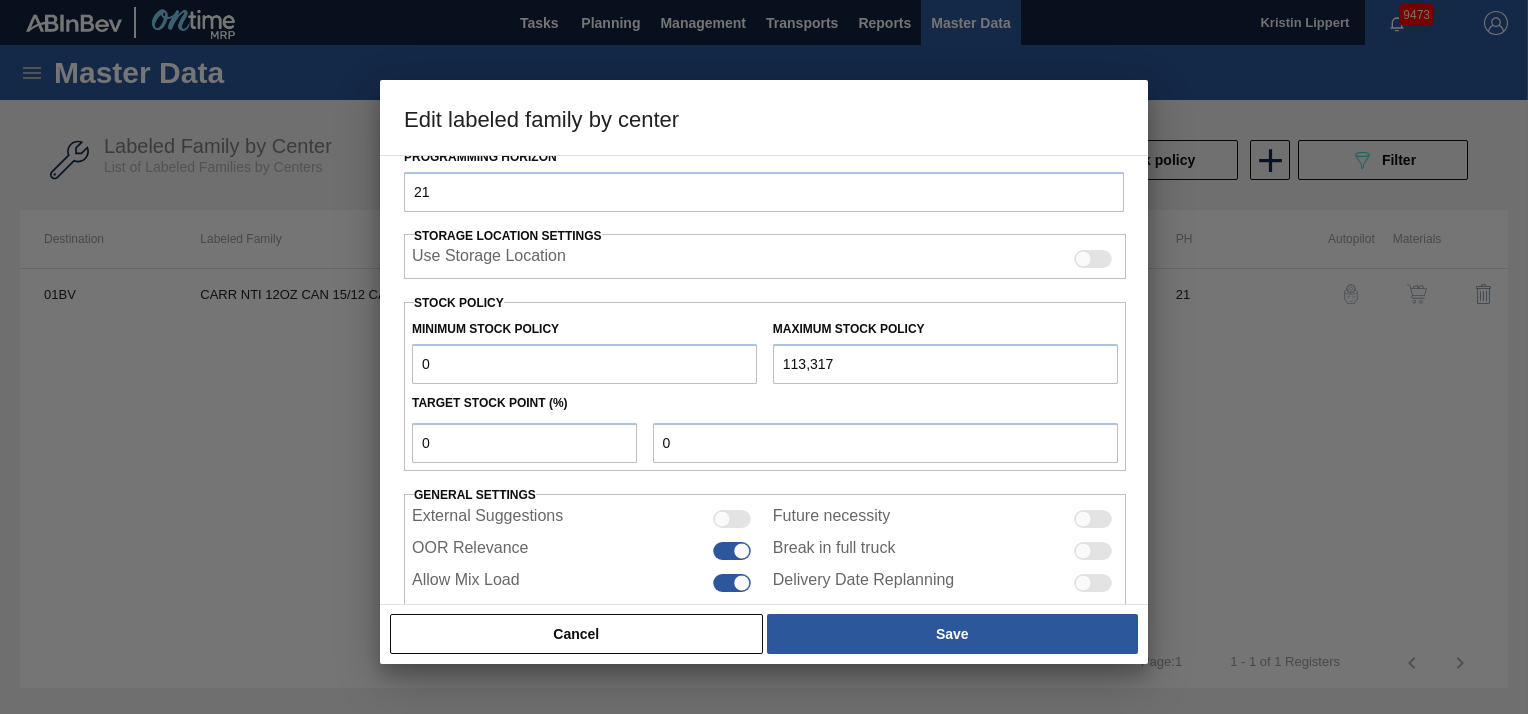 scroll, scrollTop: 440, scrollLeft: 0, axis: vertical 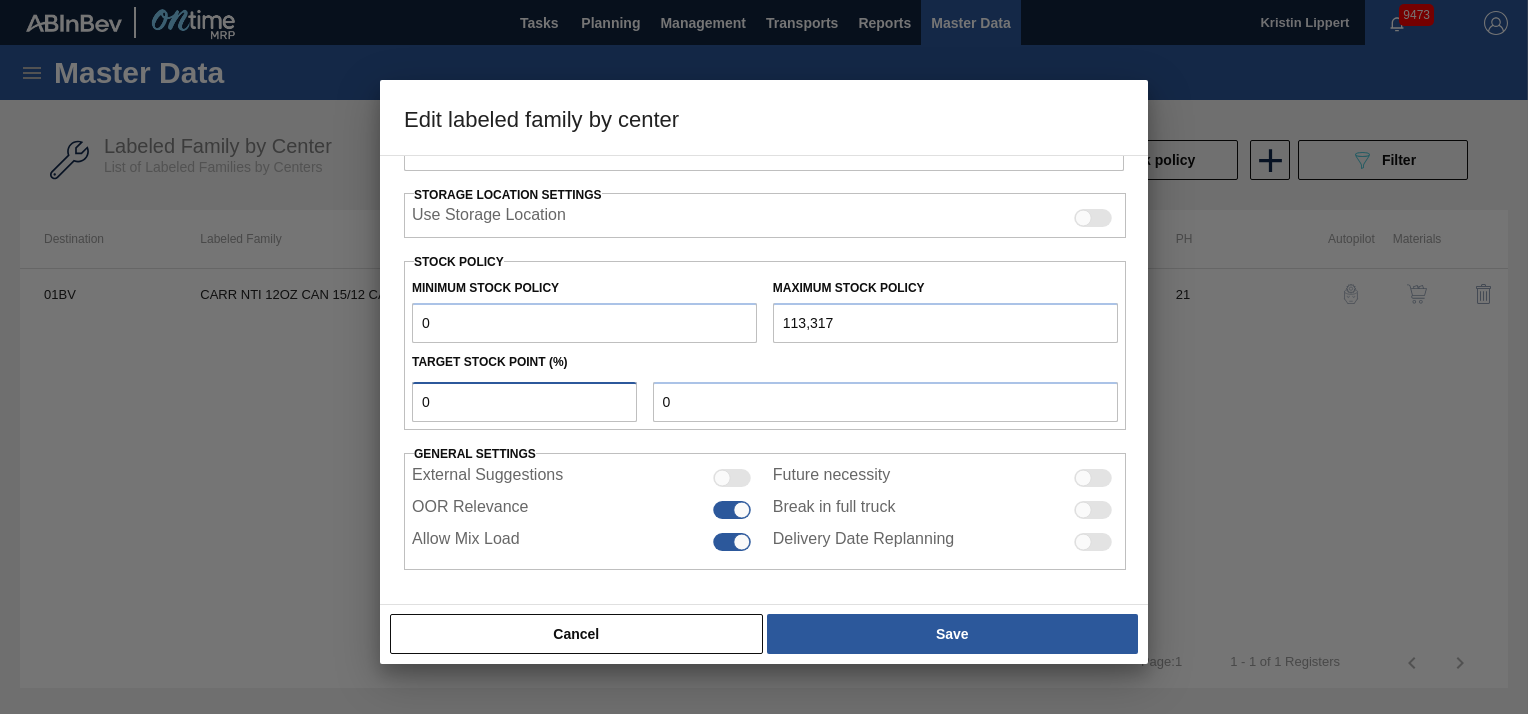 click on "0" at bounding box center [524, 402] 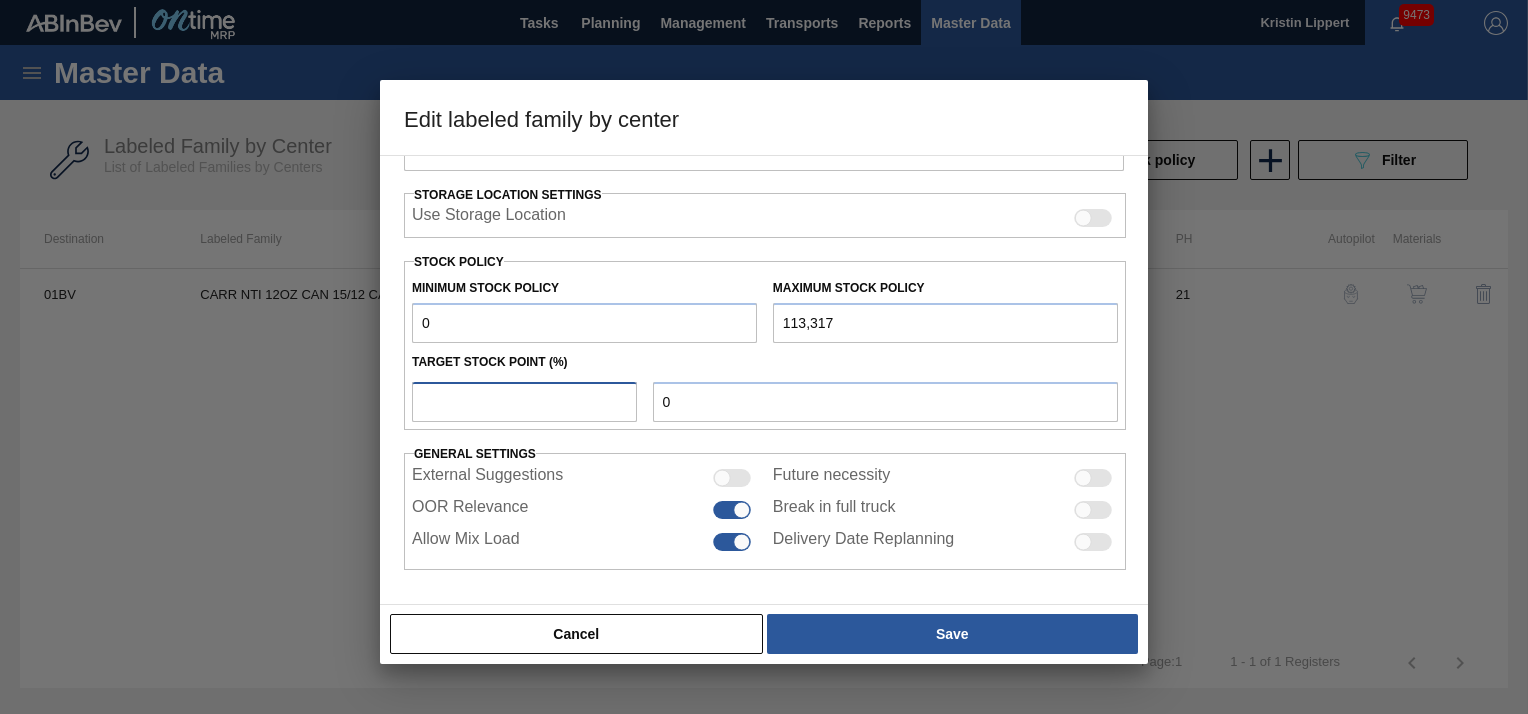 type on "4" 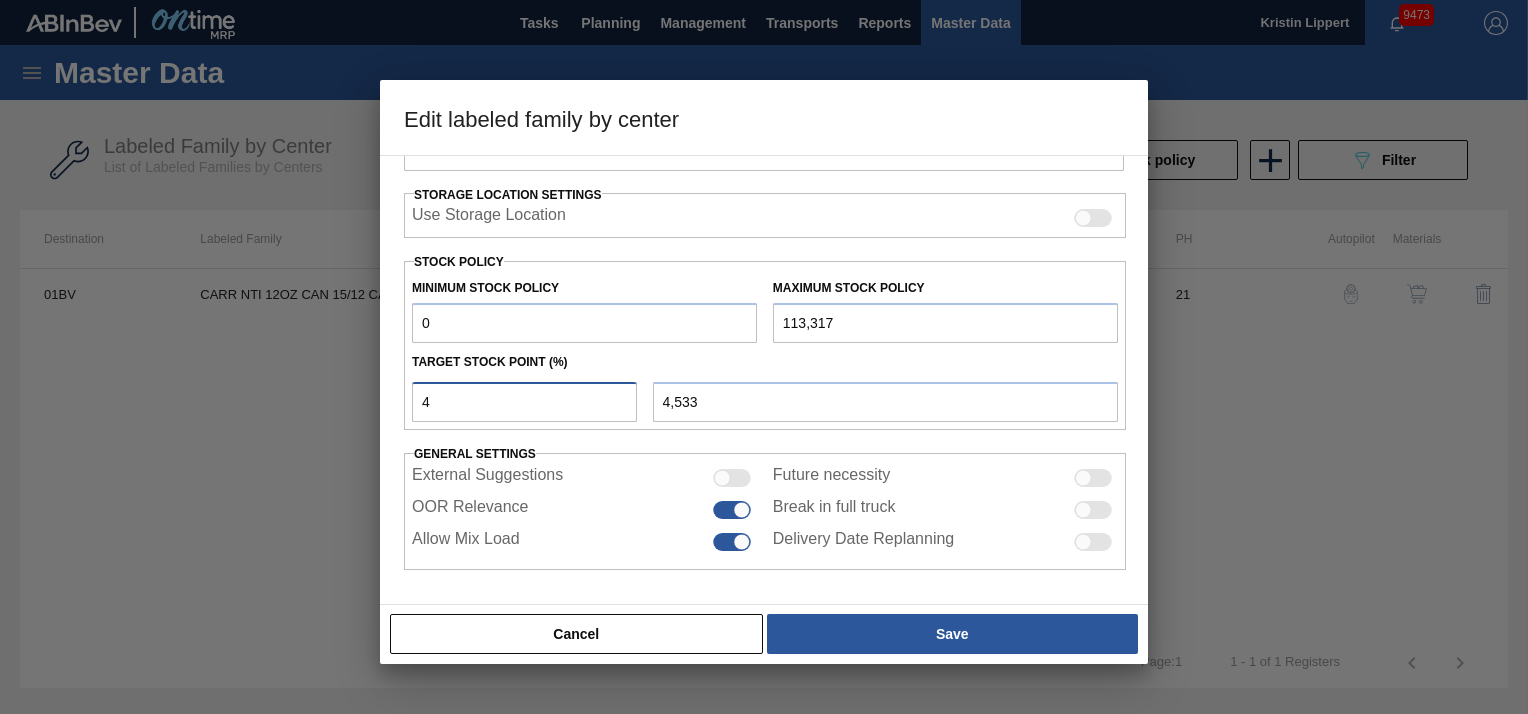 type 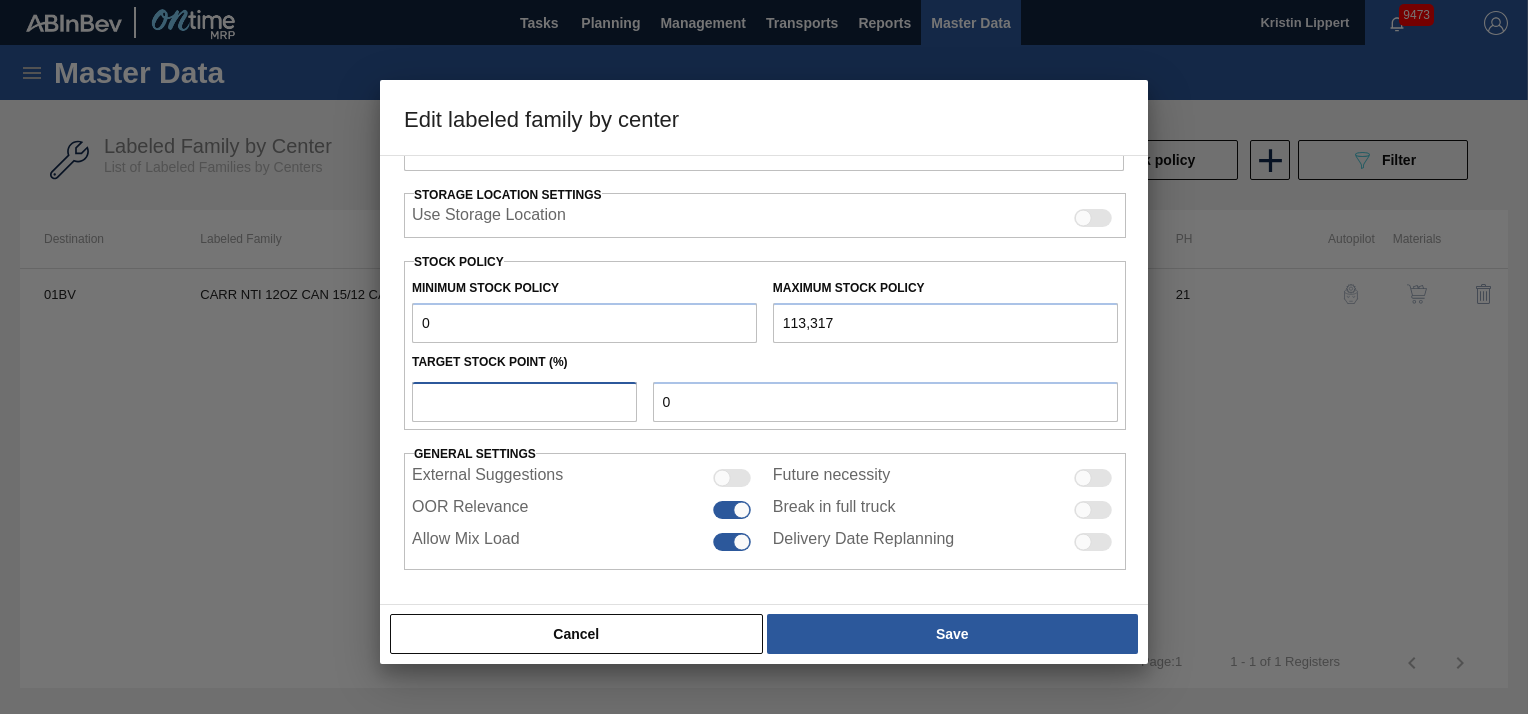 type on "6" 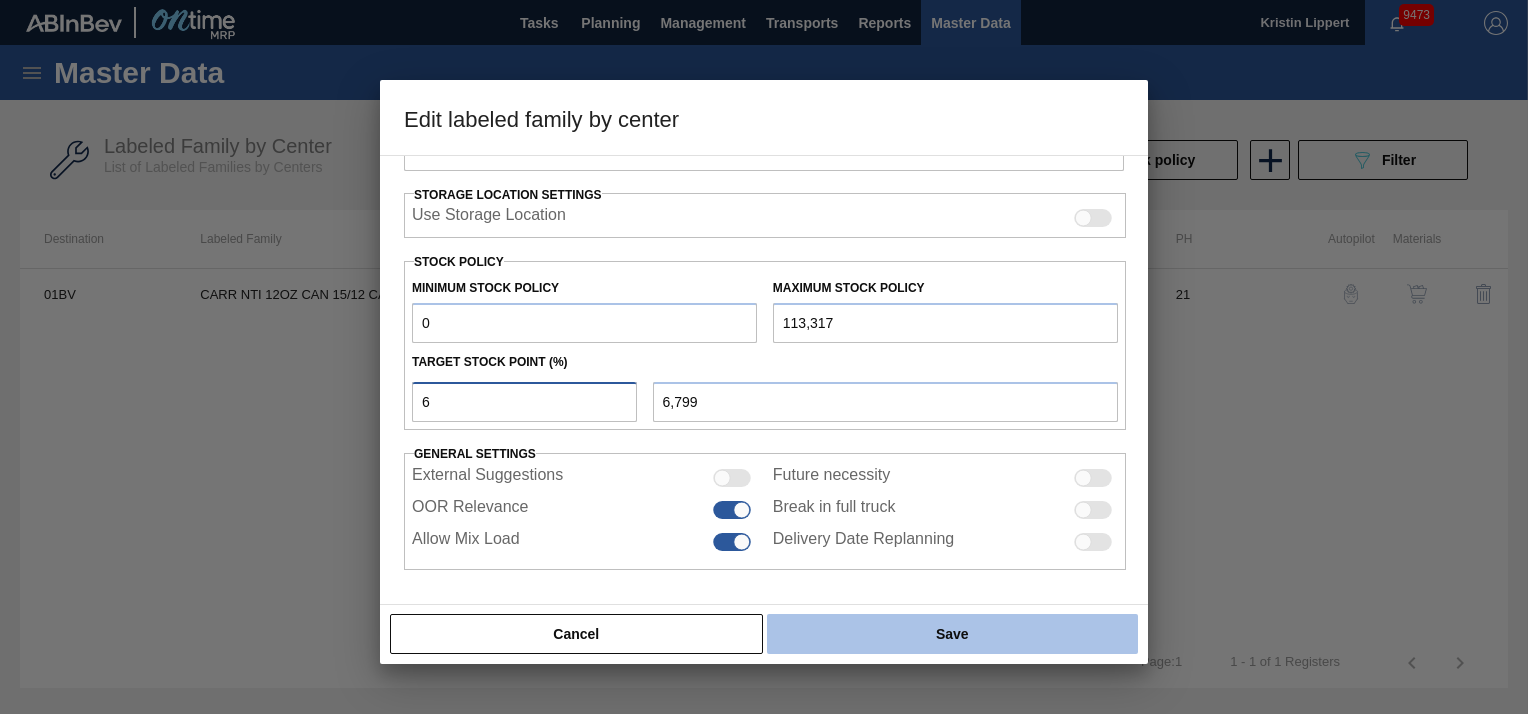 type on "6" 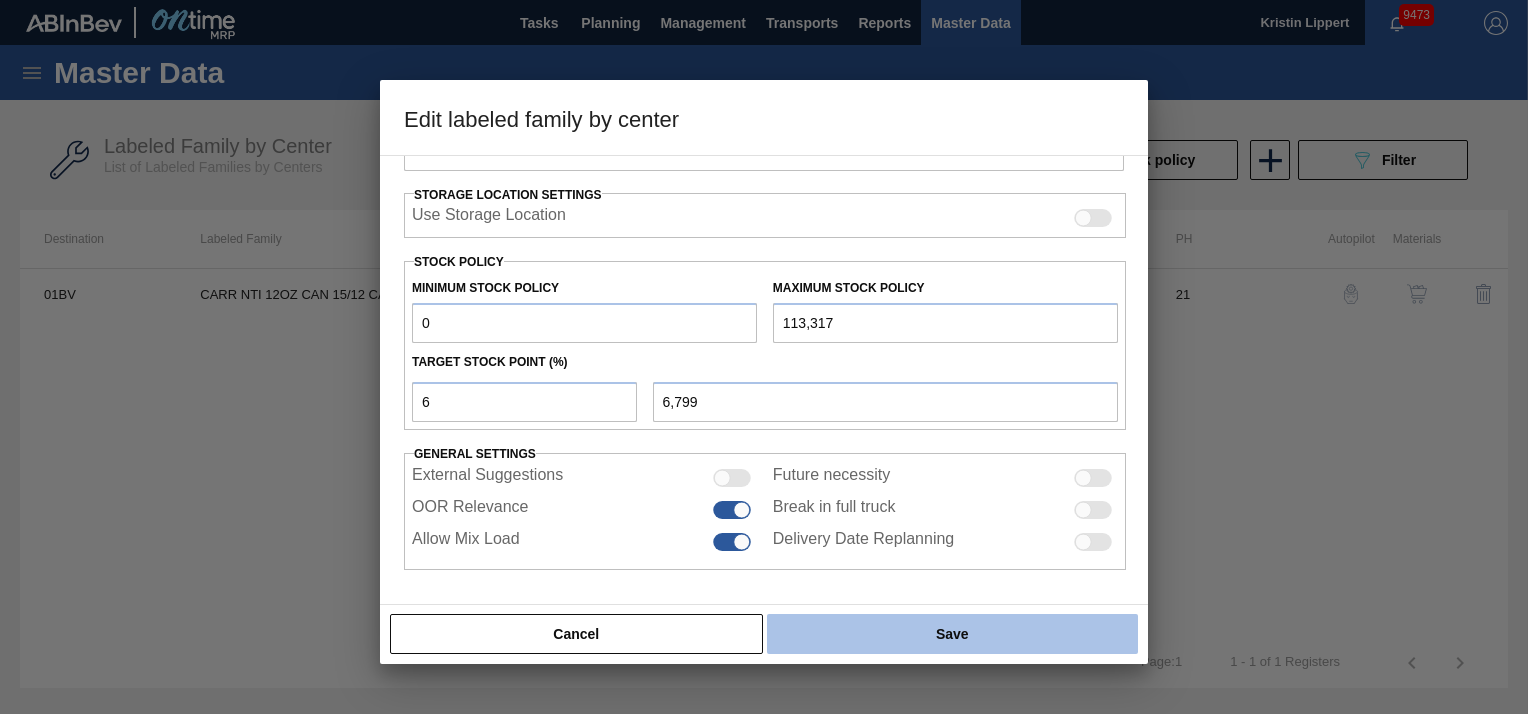 click on "Save" at bounding box center [952, 634] 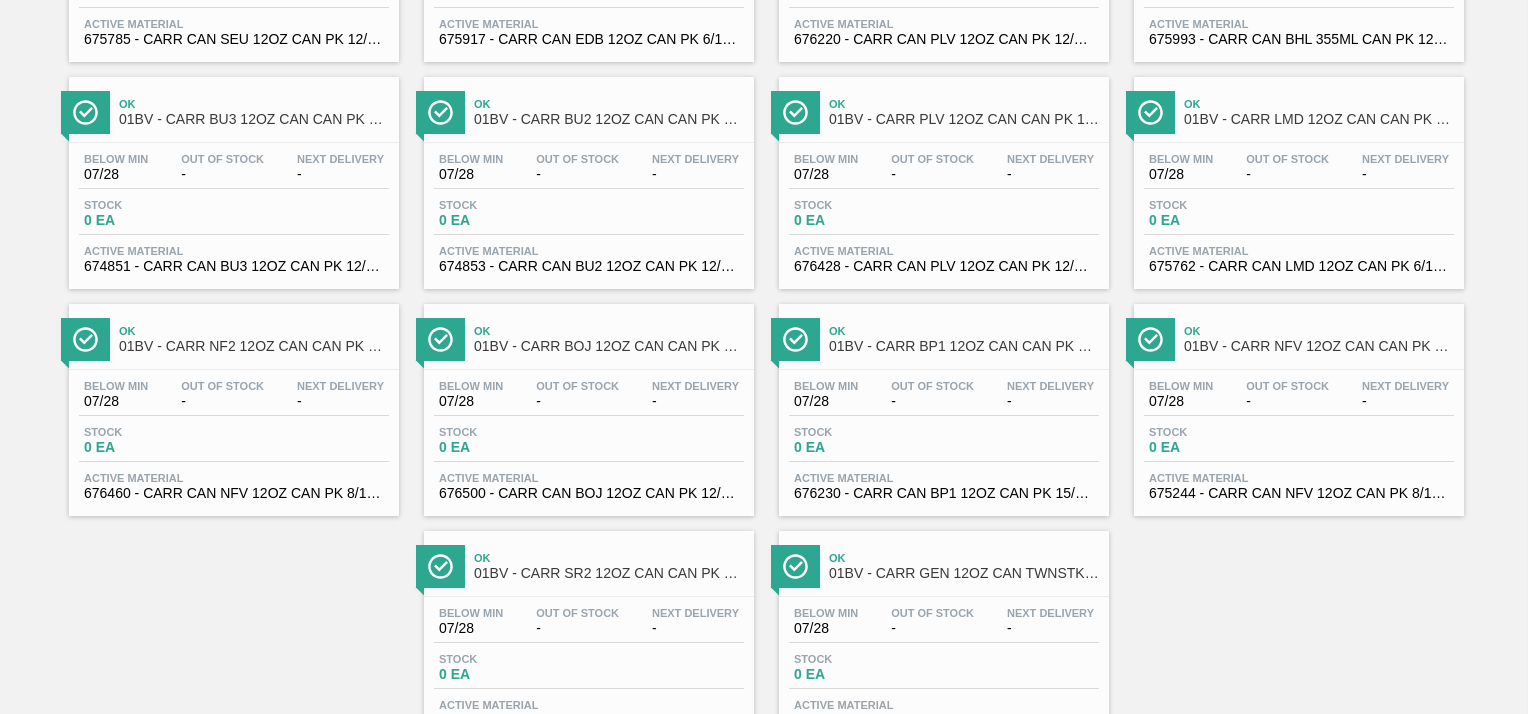 scroll, scrollTop: 2434, scrollLeft: 0, axis: vertical 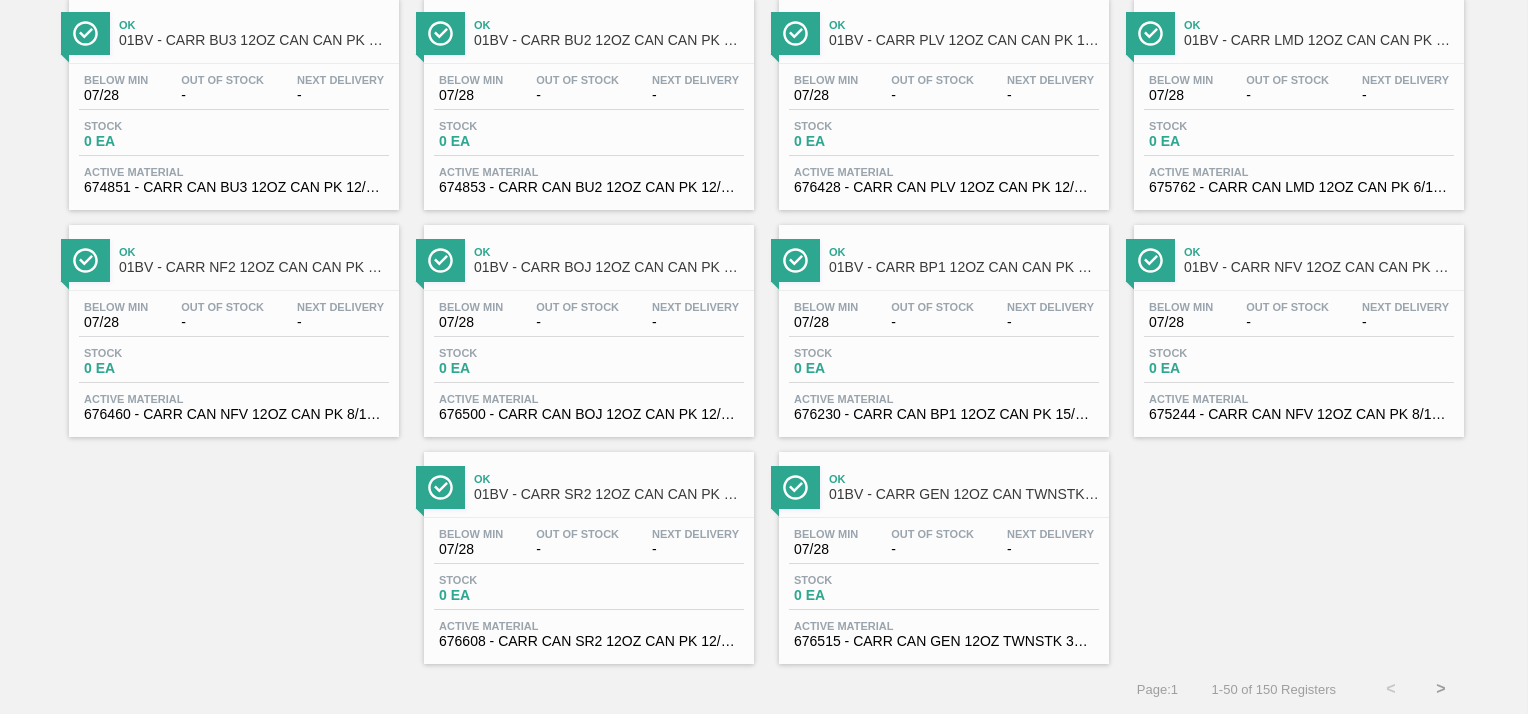 click on ">" at bounding box center (1441, 689) 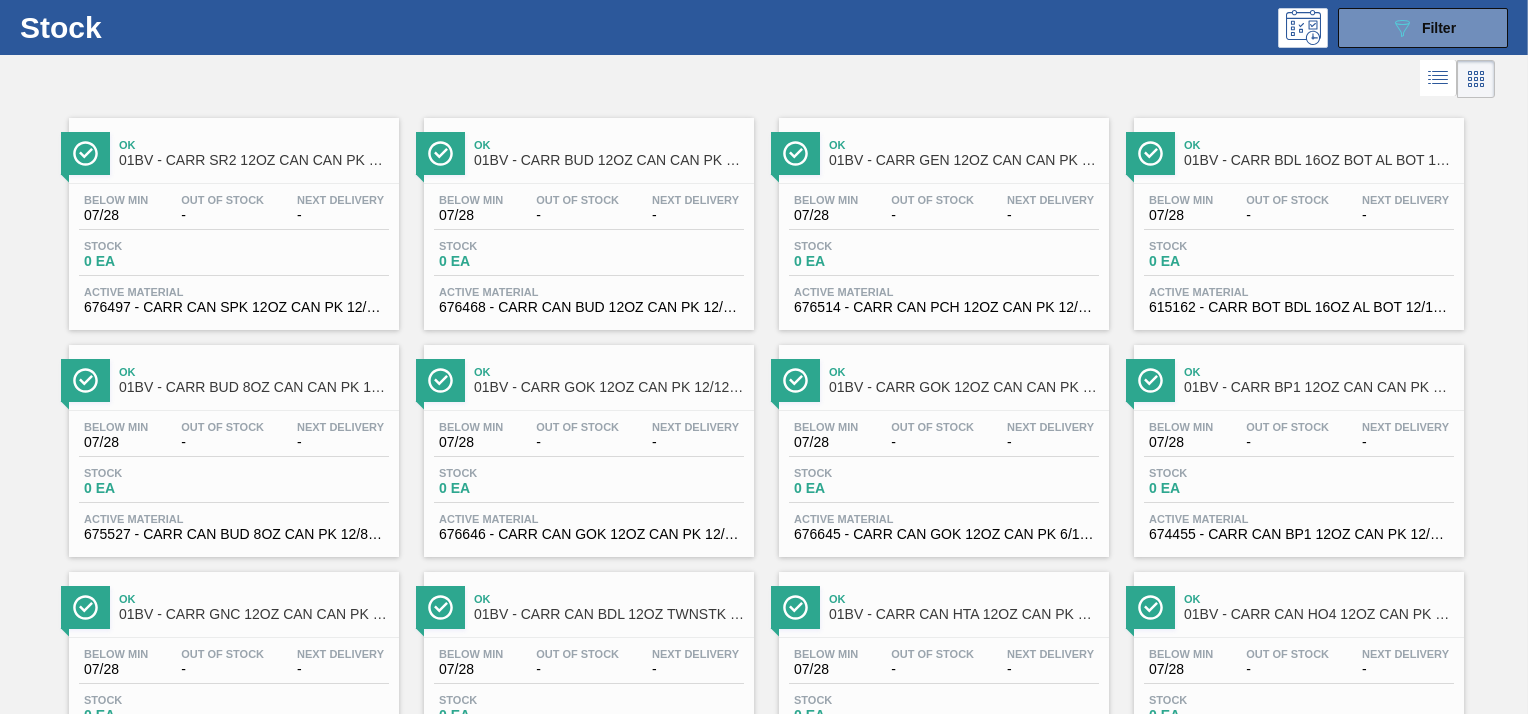 scroll, scrollTop: 0, scrollLeft: 0, axis: both 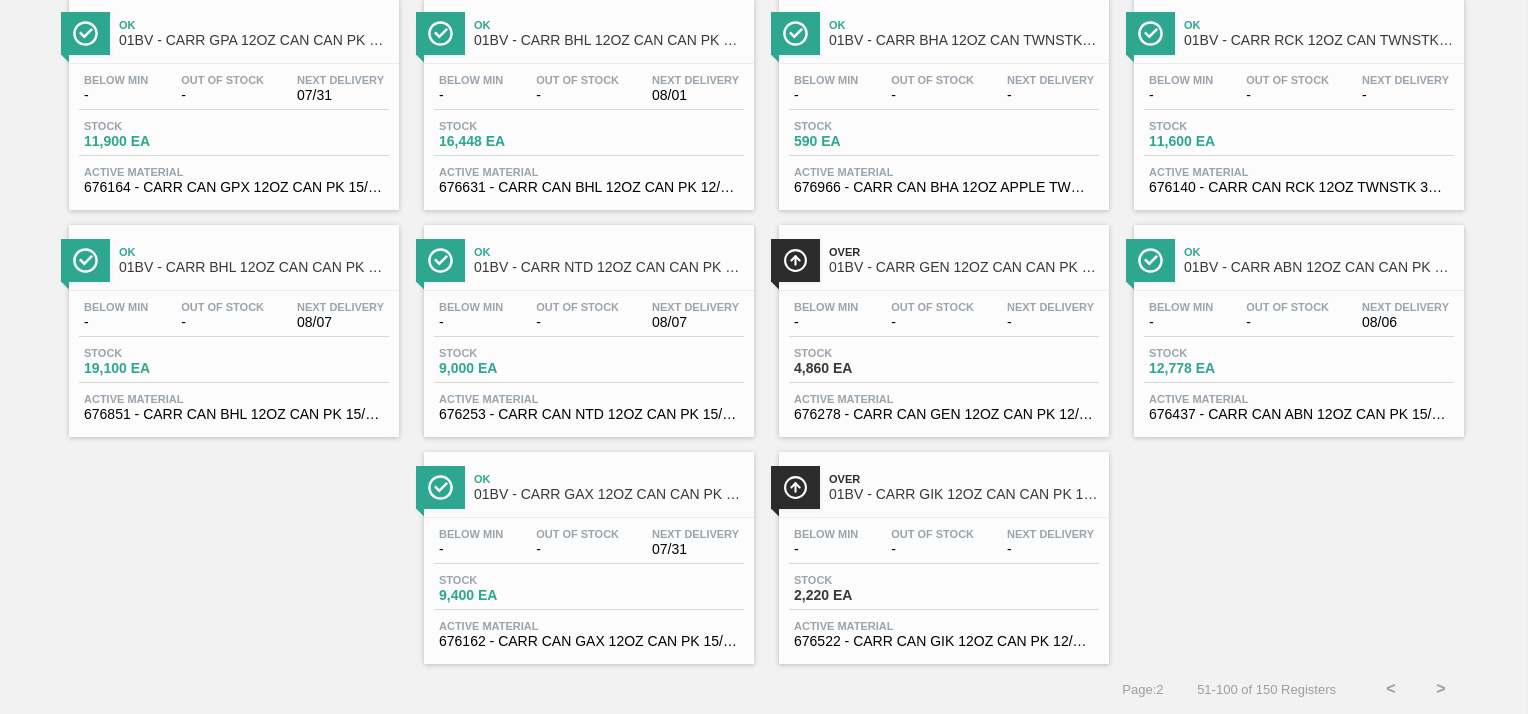 click on ">" at bounding box center [1441, 689] 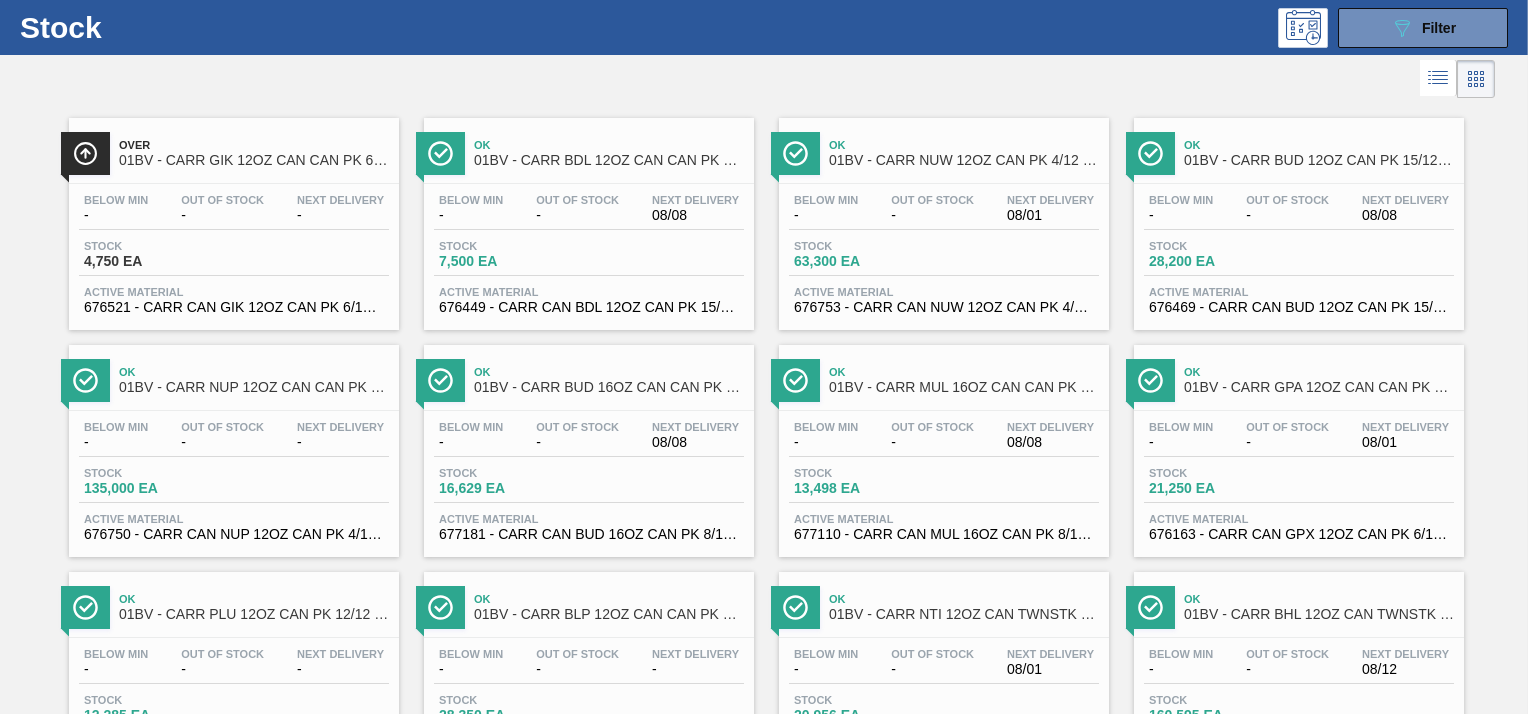 scroll, scrollTop: 0, scrollLeft: 0, axis: both 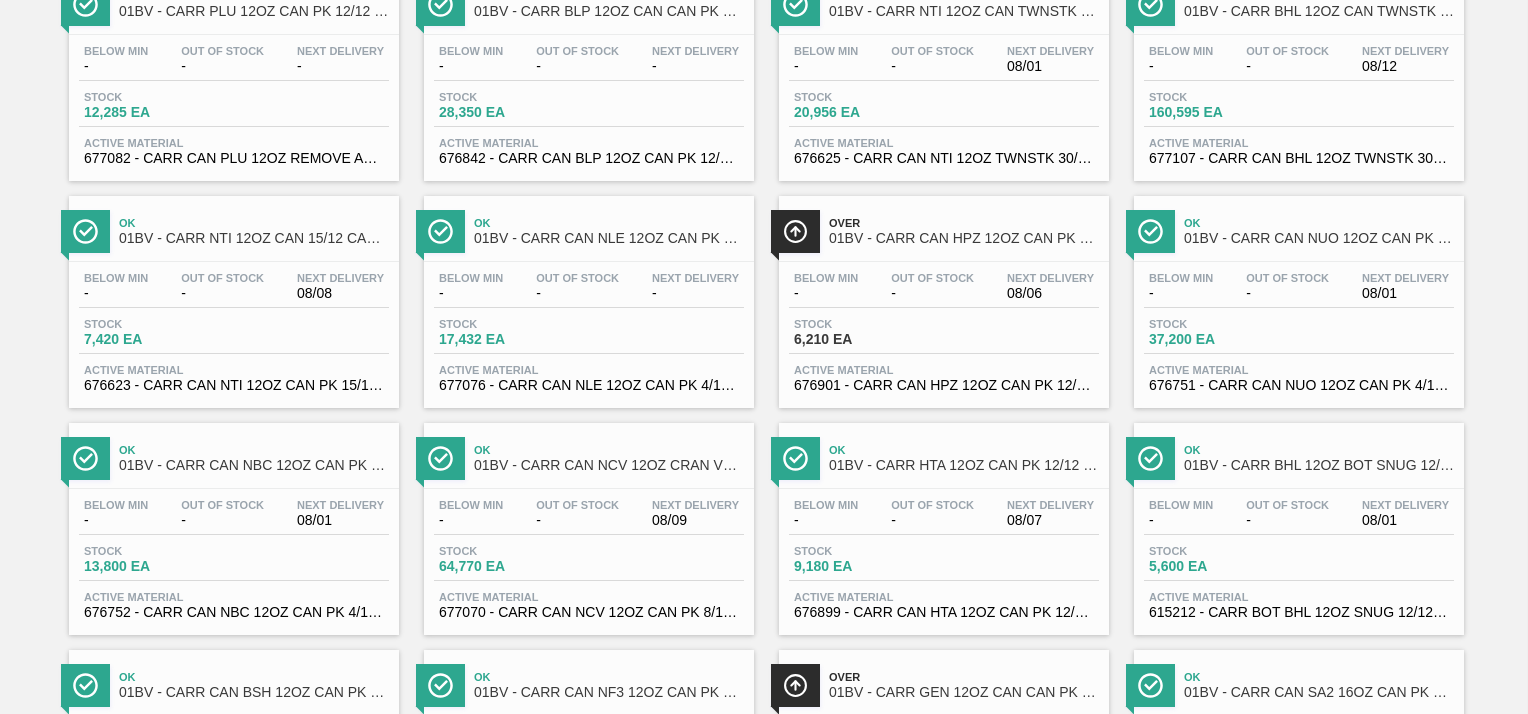 click on "01BV - CARR CAN NLE 12OZ CAN PK 4/12 SLEEK 0823" at bounding box center (609, 238) 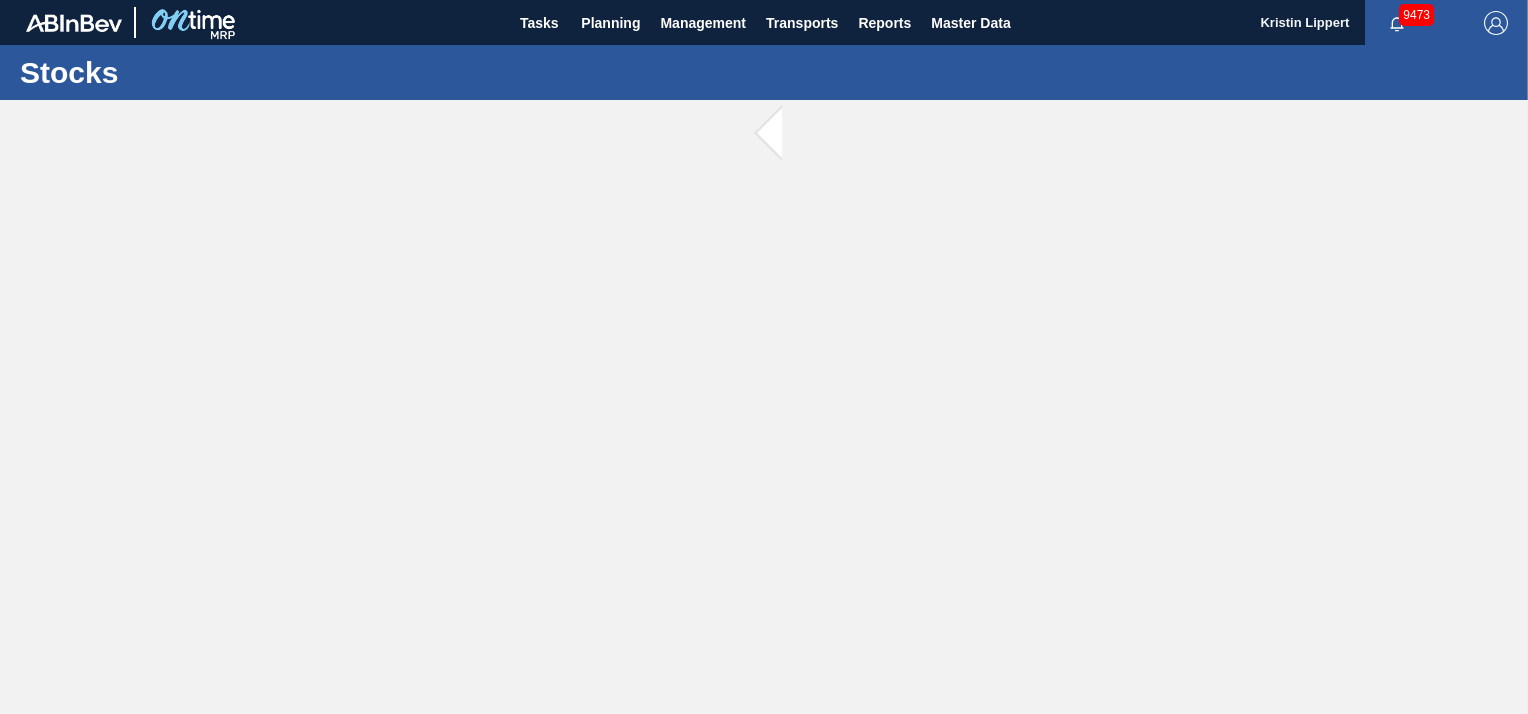 scroll, scrollTop: 0, scrollLeft: 0, axis: both 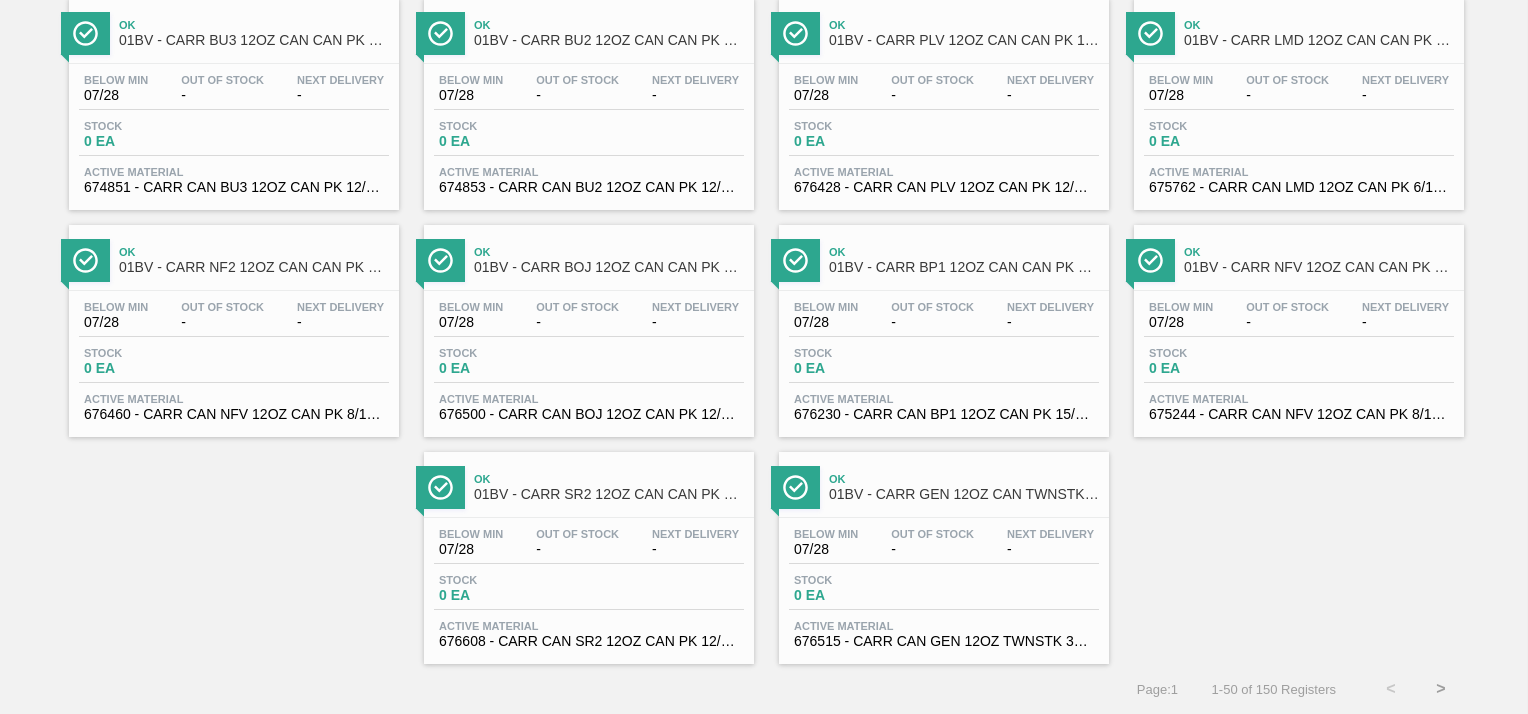 click on ">" at bounding box center [1441, 689] 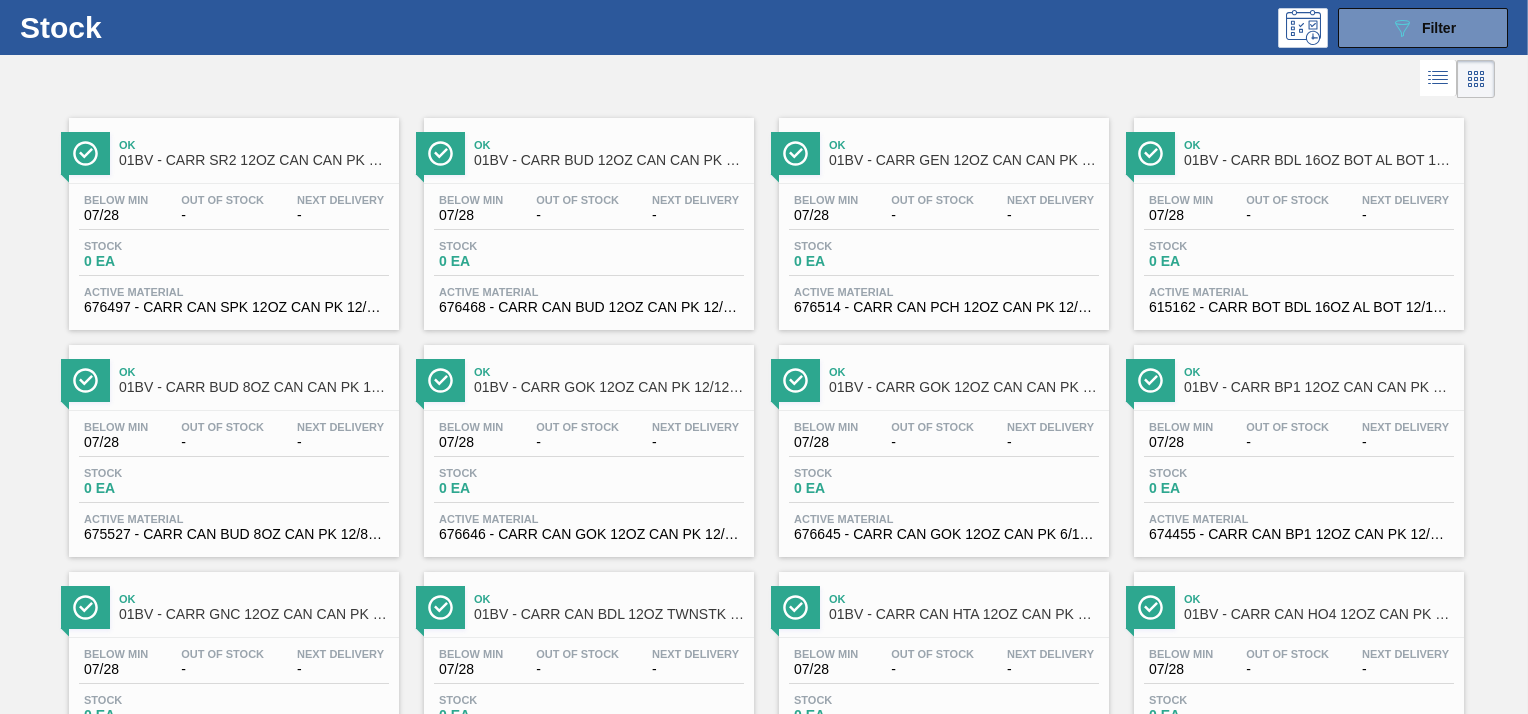 scroll, scrollTop: 0, scrollLeft: 0, axis: both 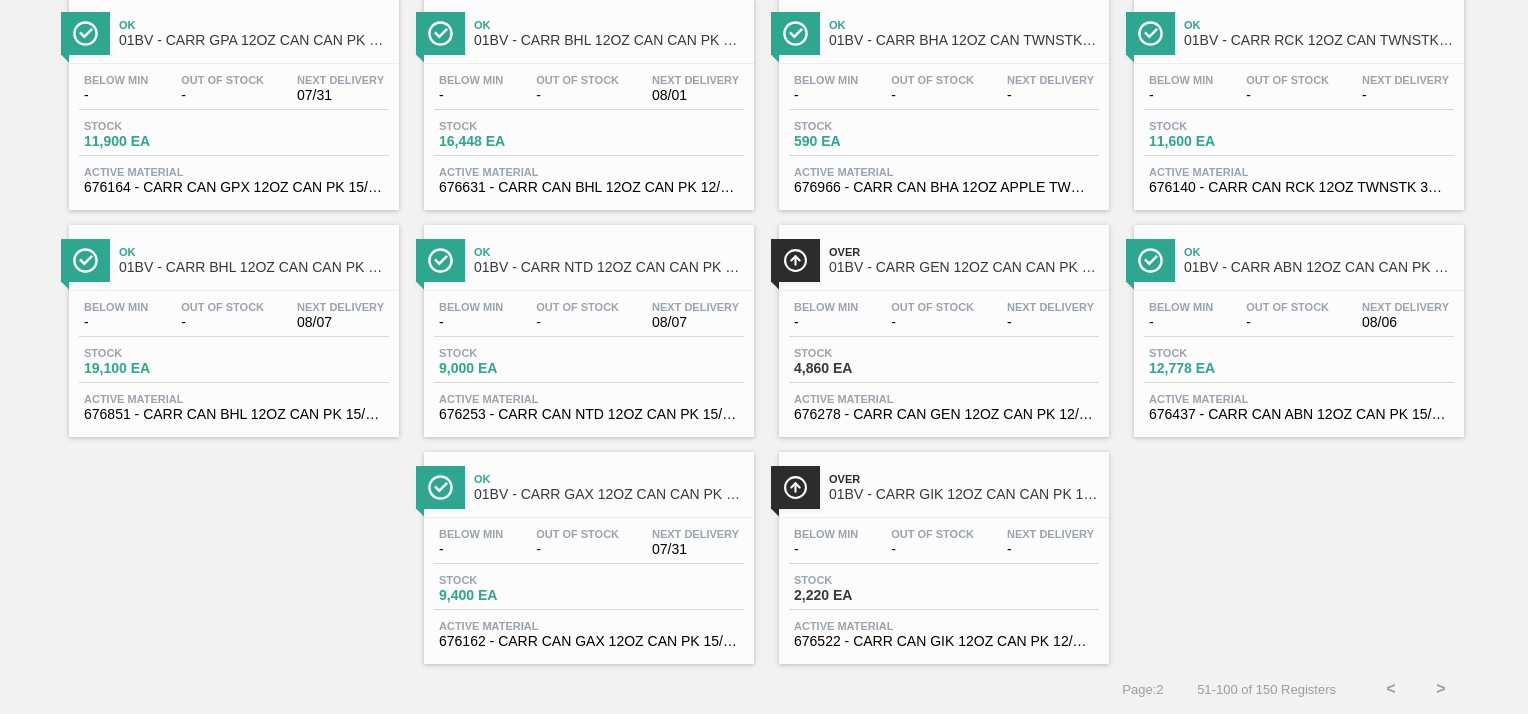 click on ">" at bounding box center [1441, 689] 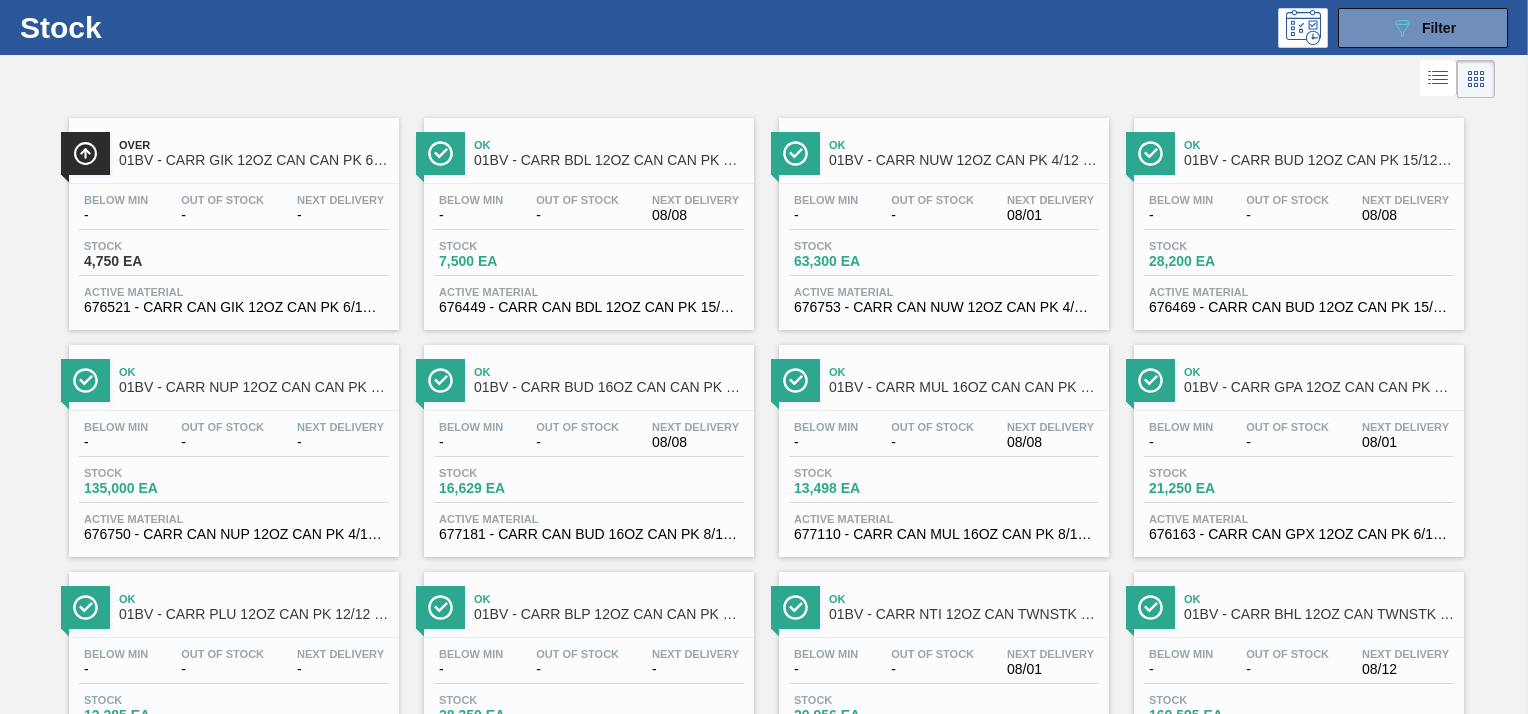 scroll, scrollTop: 0, scrollLeft: 0, axis: both 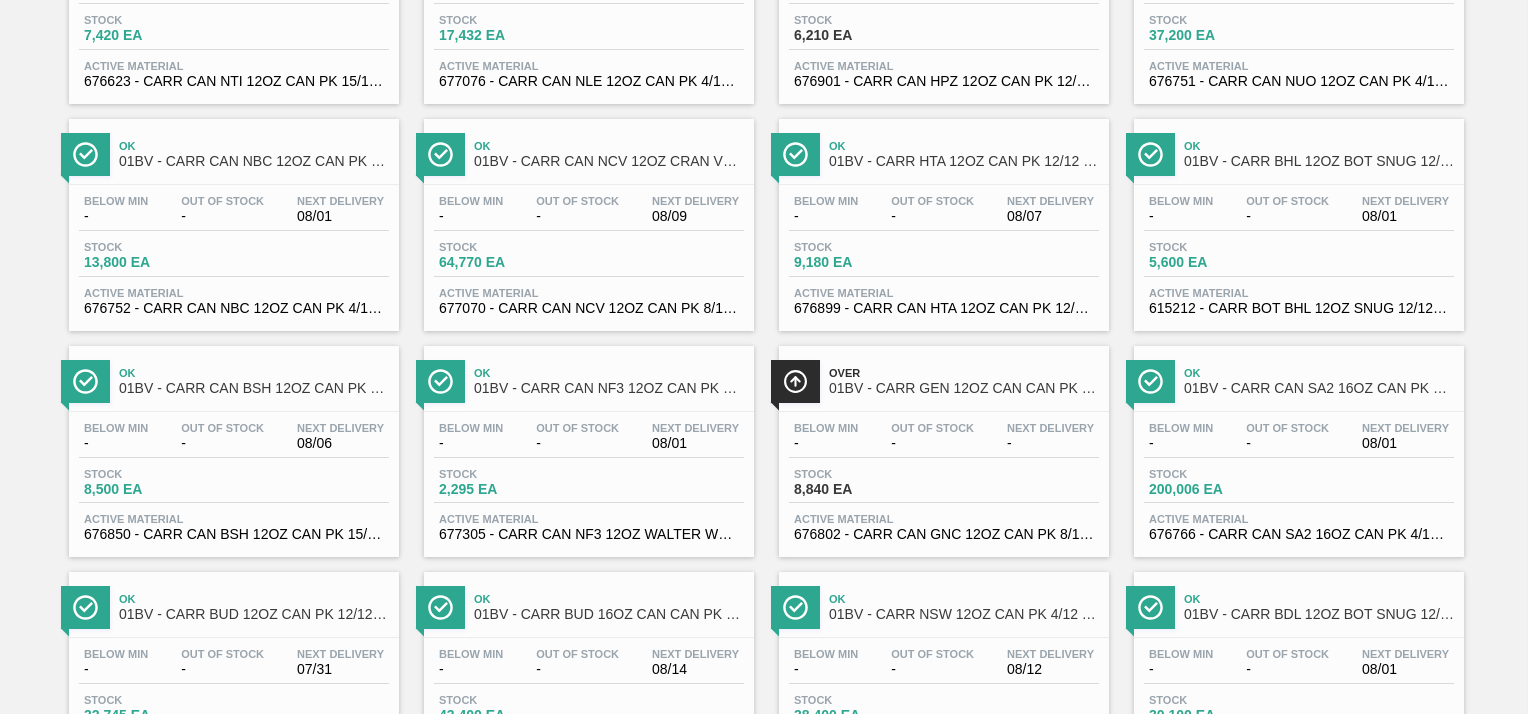 click on "01BV - CARR HTA 12OZ CAN PK 12/12 SLEEK" at bounding box center (964, 161) 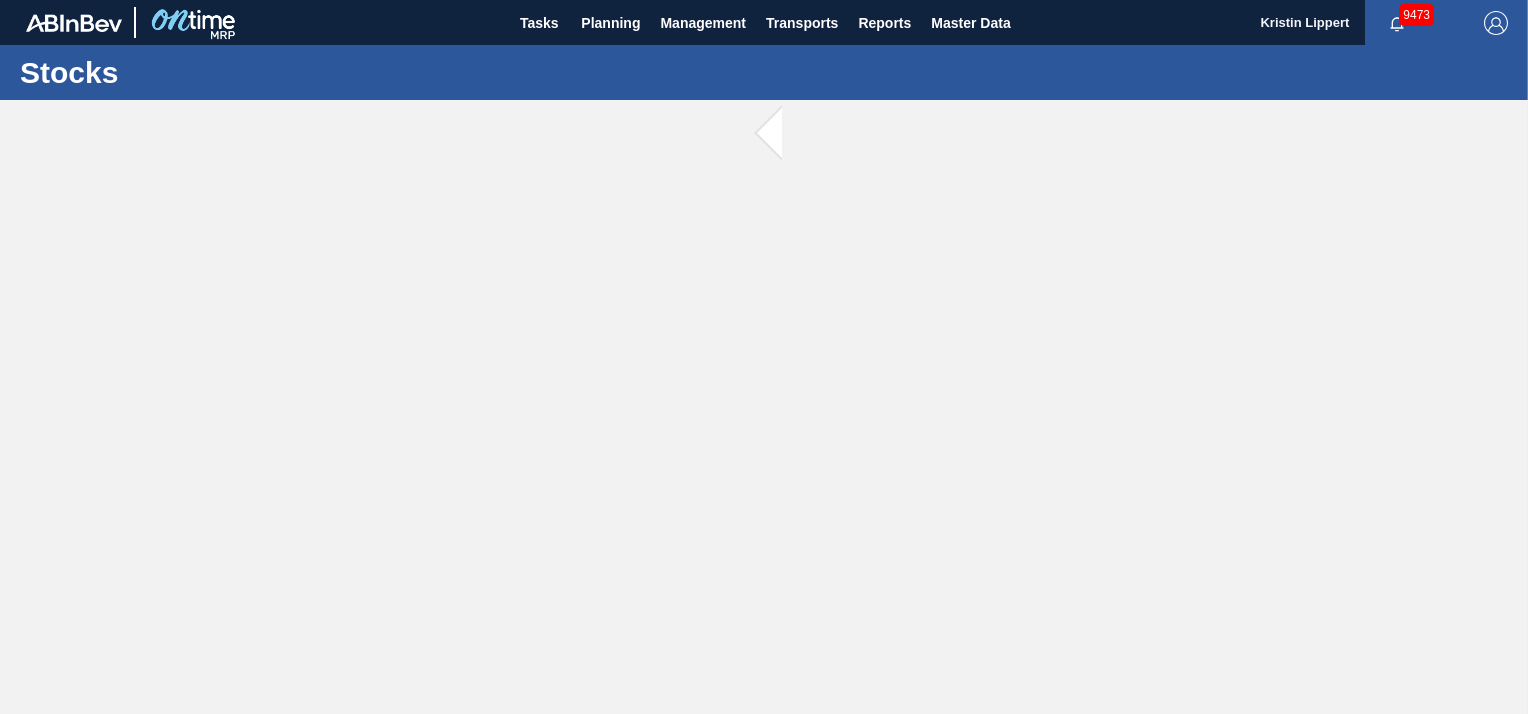 scroll, scrollTop: 0, scrollLeft: 0, axis: both 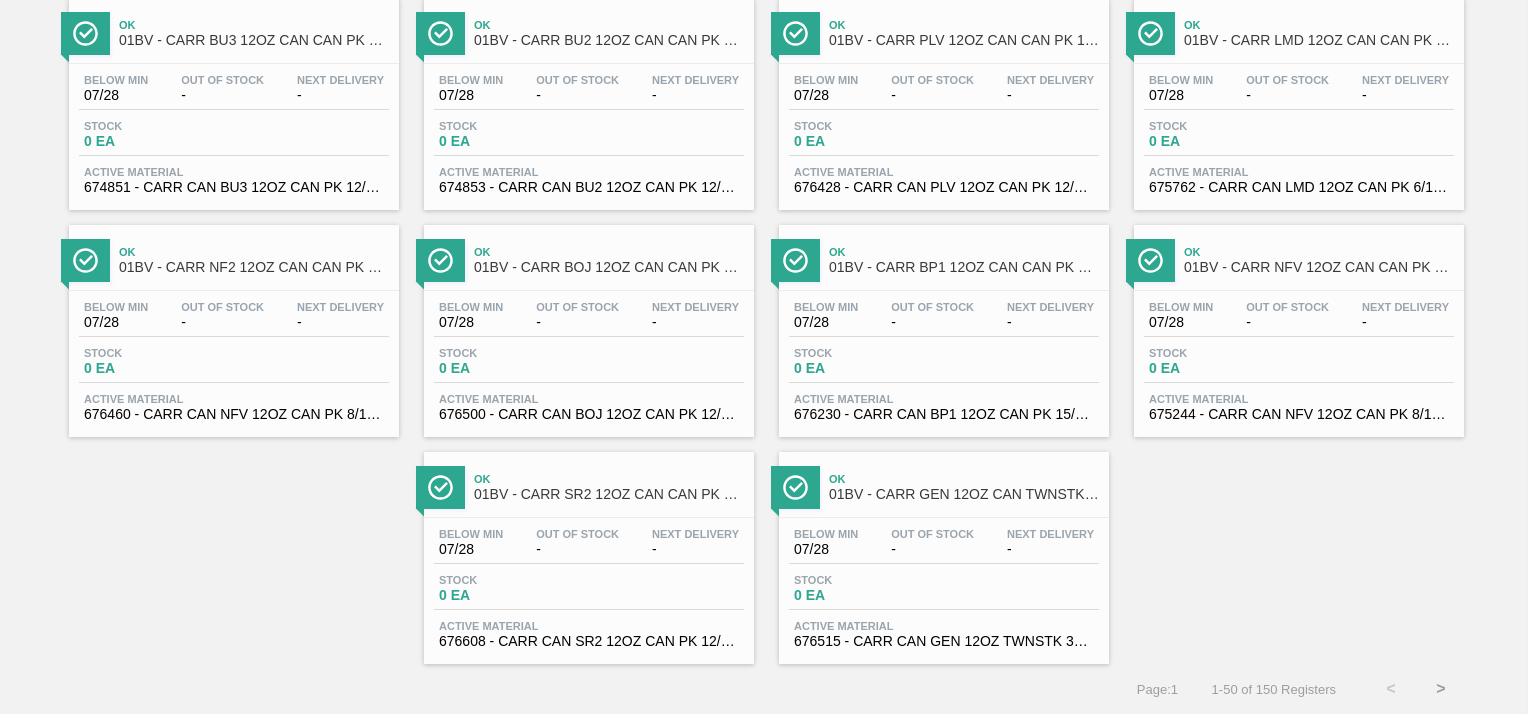 click on ">" at bounding box center (1441, 689) 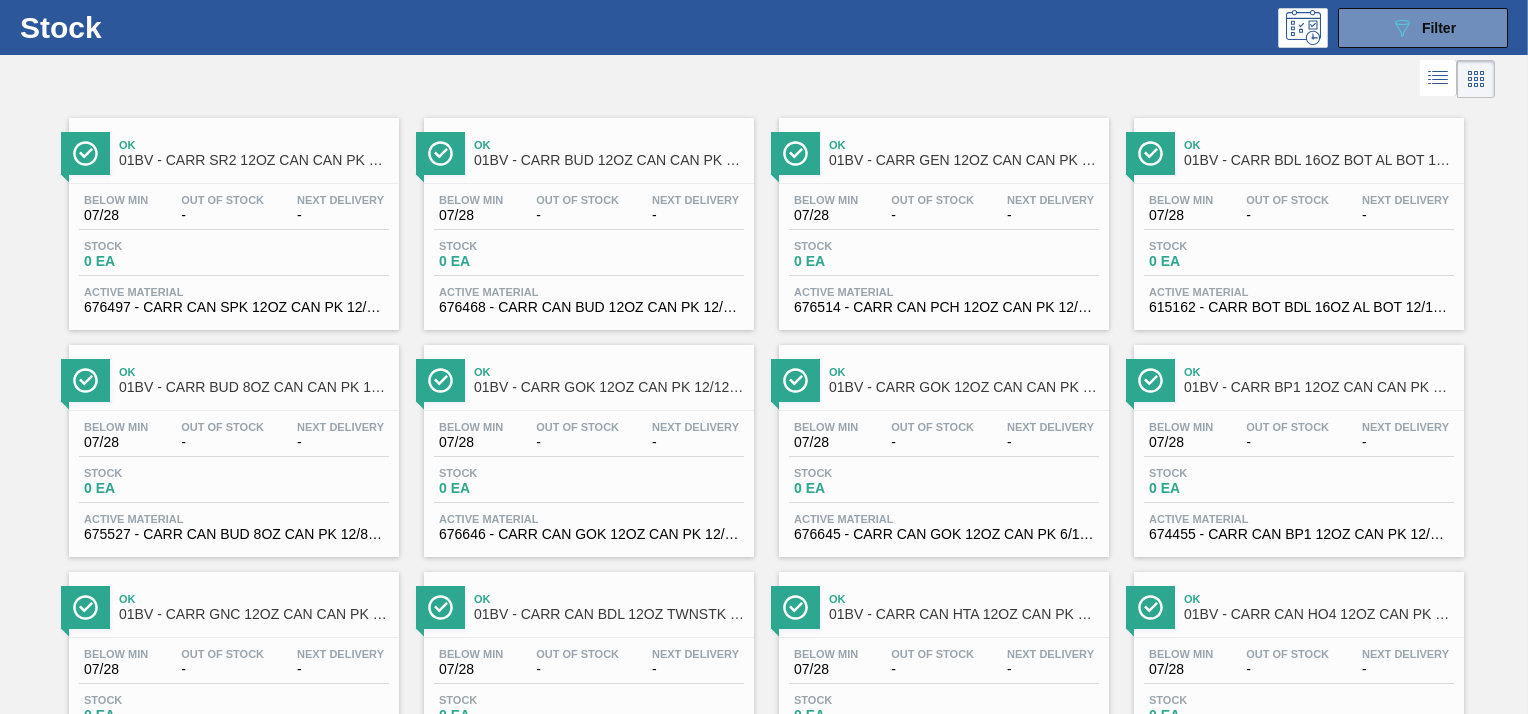 scroll, scrollTop: 0, scrollLeft: 0, axis: both 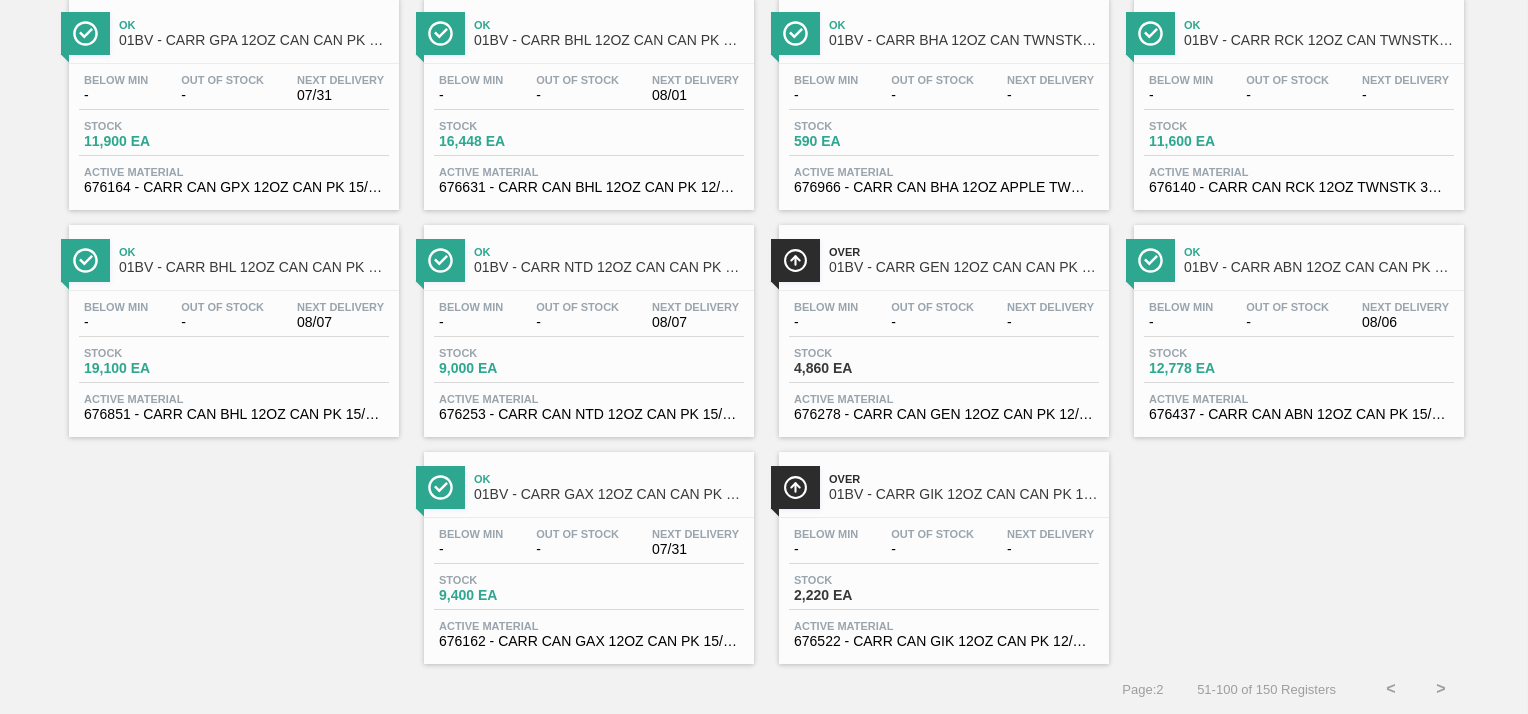 click on ">" at bounding box center [1441, 689] 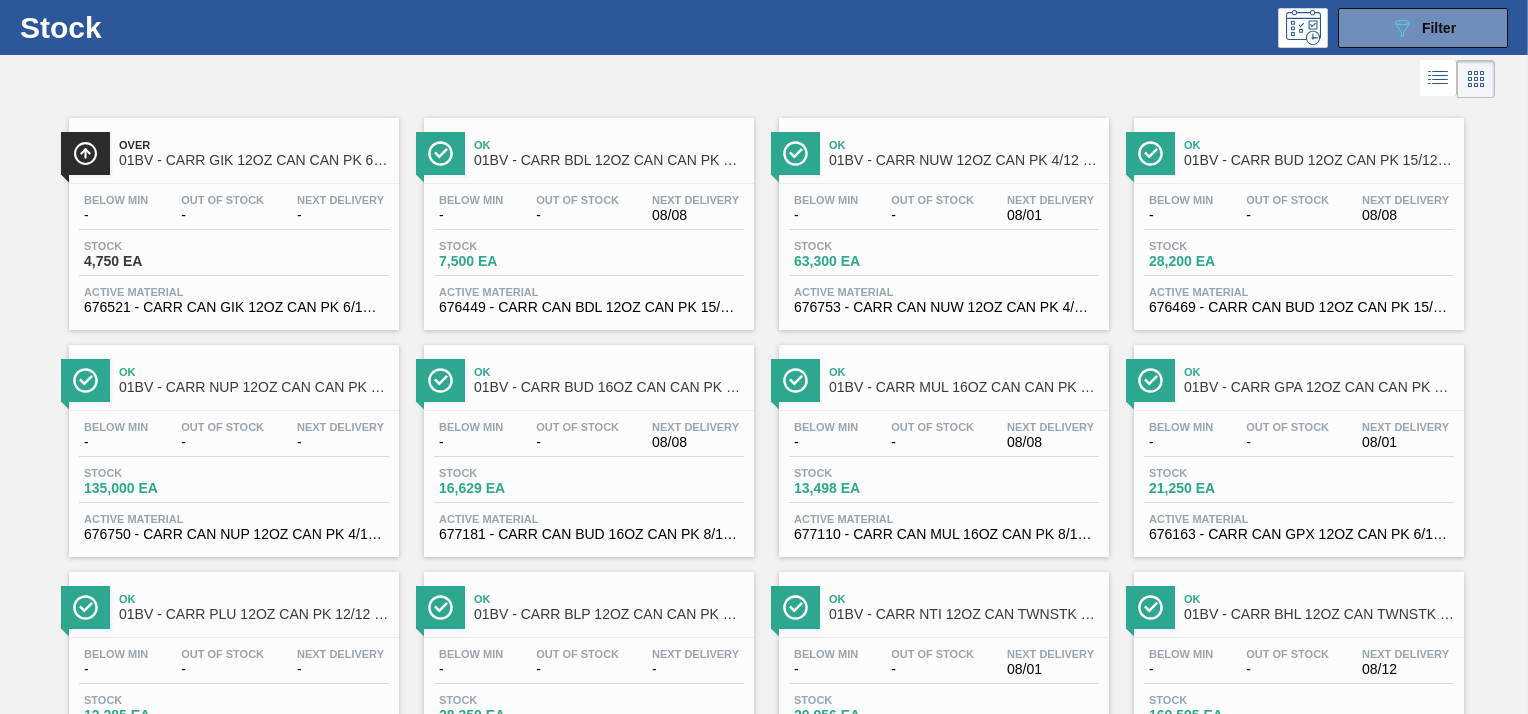 scroll, scrollTop: 0, scrollLeft: 0, axis: both 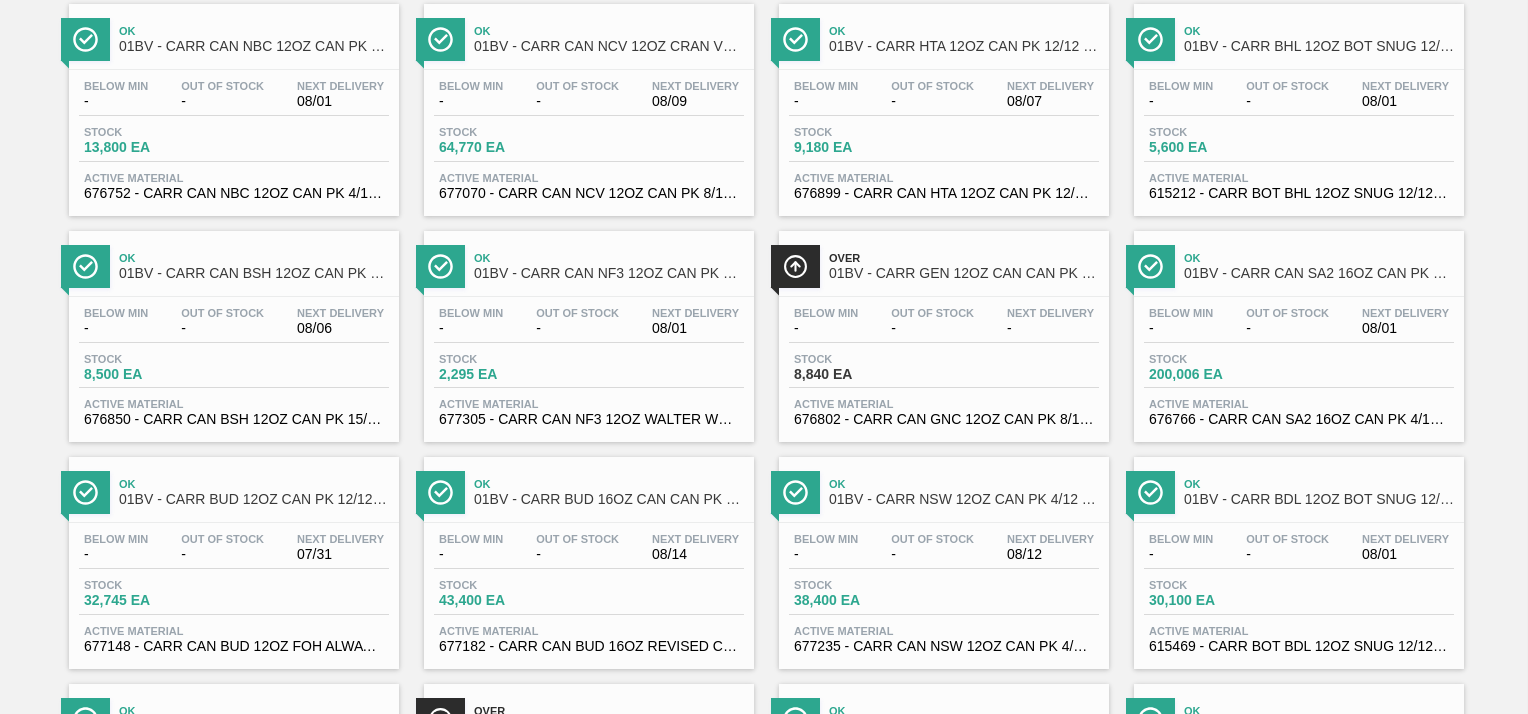 click on "01BV - CARR CAN BSH 12OZ CAN PK 15/12 CAN 1123" at bounding box center [254, 273] 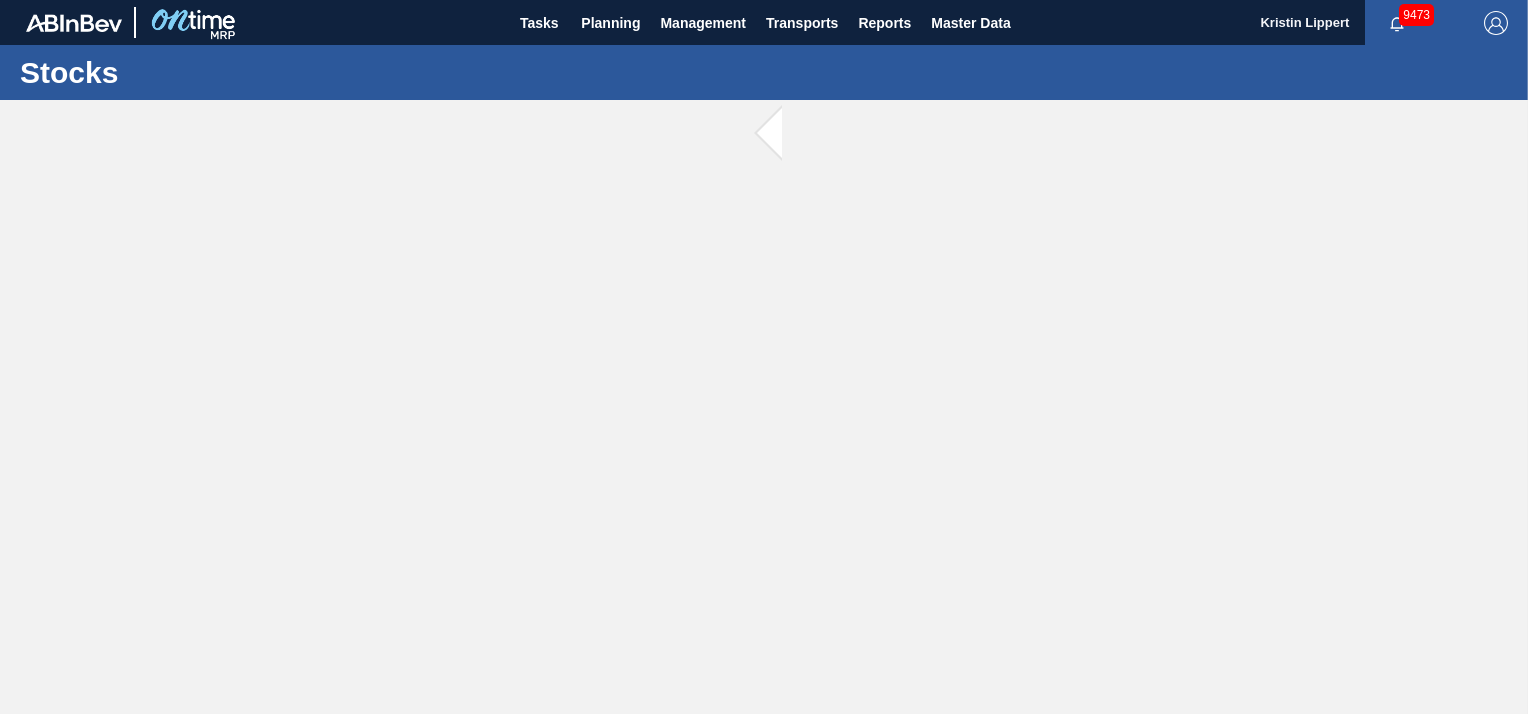 scroll, scrollTop: 0, scrollLeft: 0, axis: both 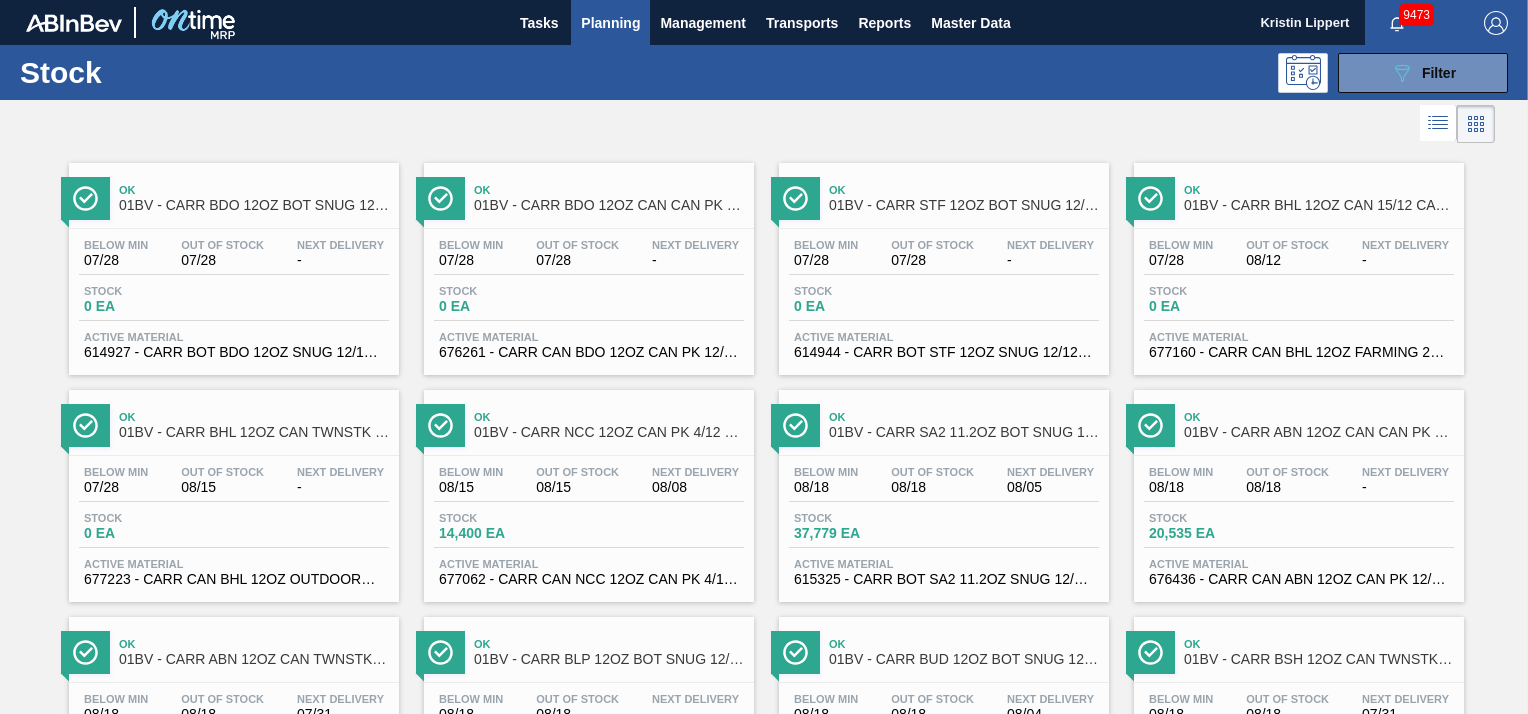 click at bounding box center [1496, 23] 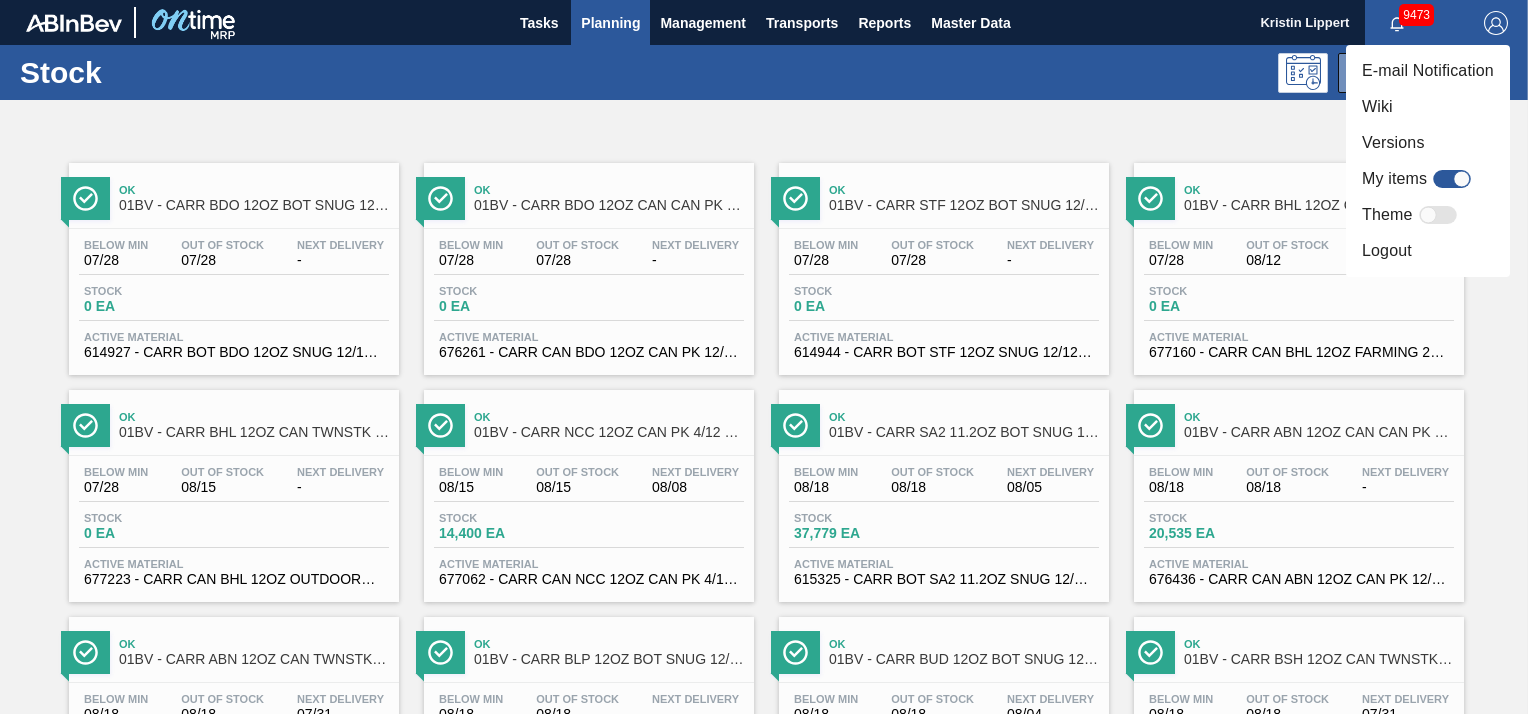 click on "Logout" at bounding box center (1428, 251) 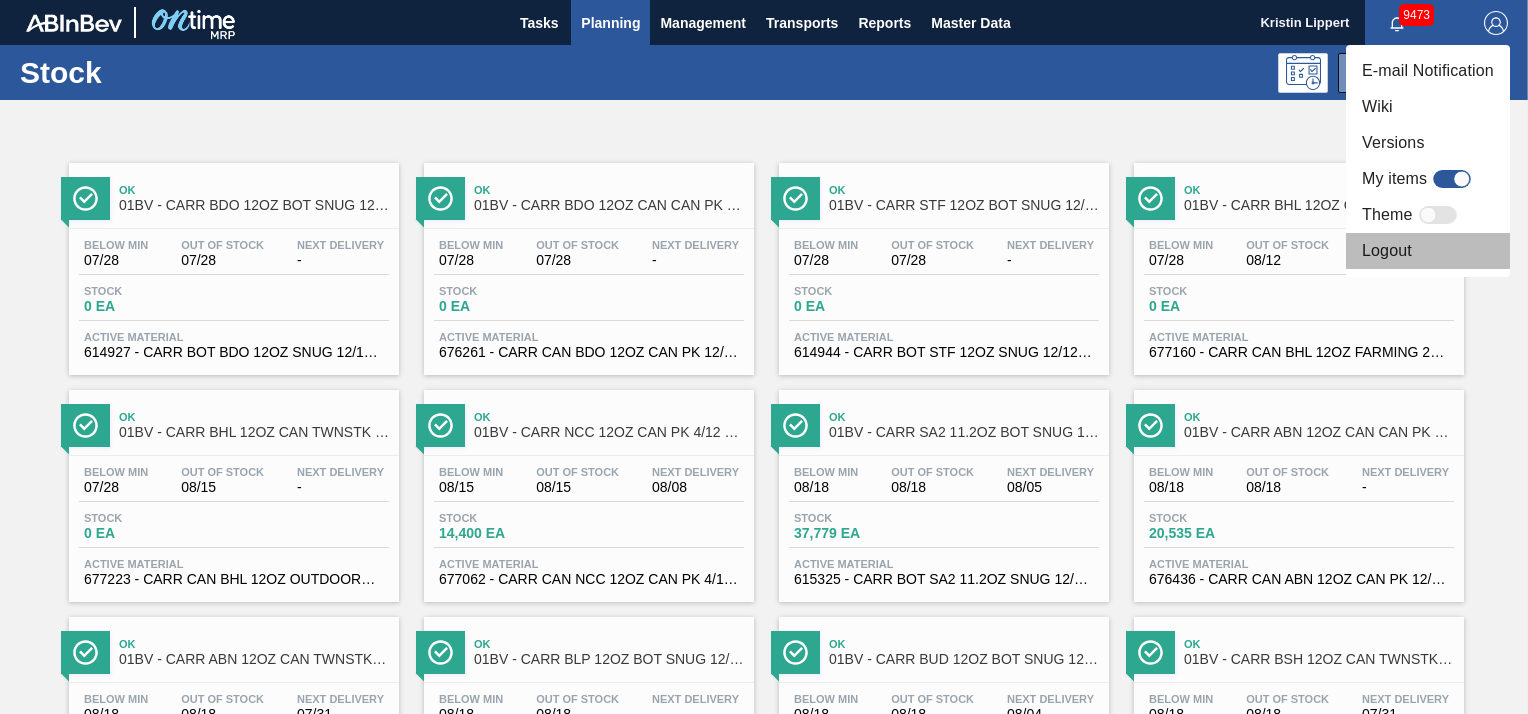 click on "Logout" at bounding box center (1428, 251) 